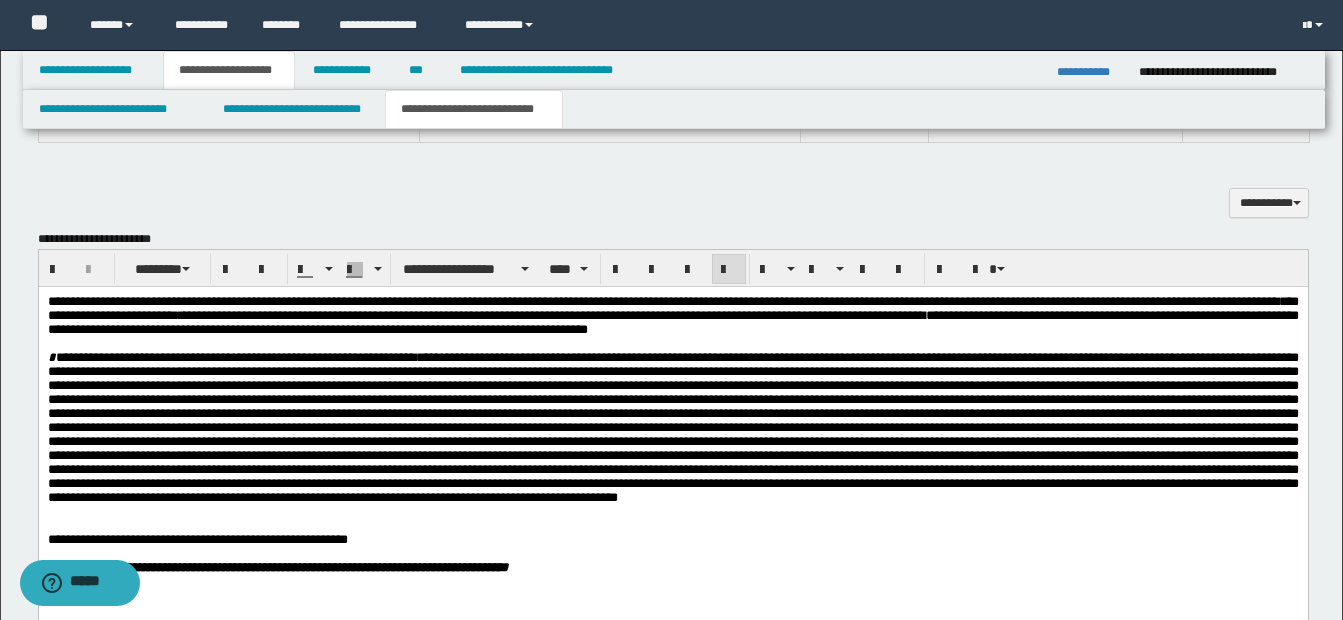 scroll, scrollTop: 0, scrollLeft: 0, axis: both 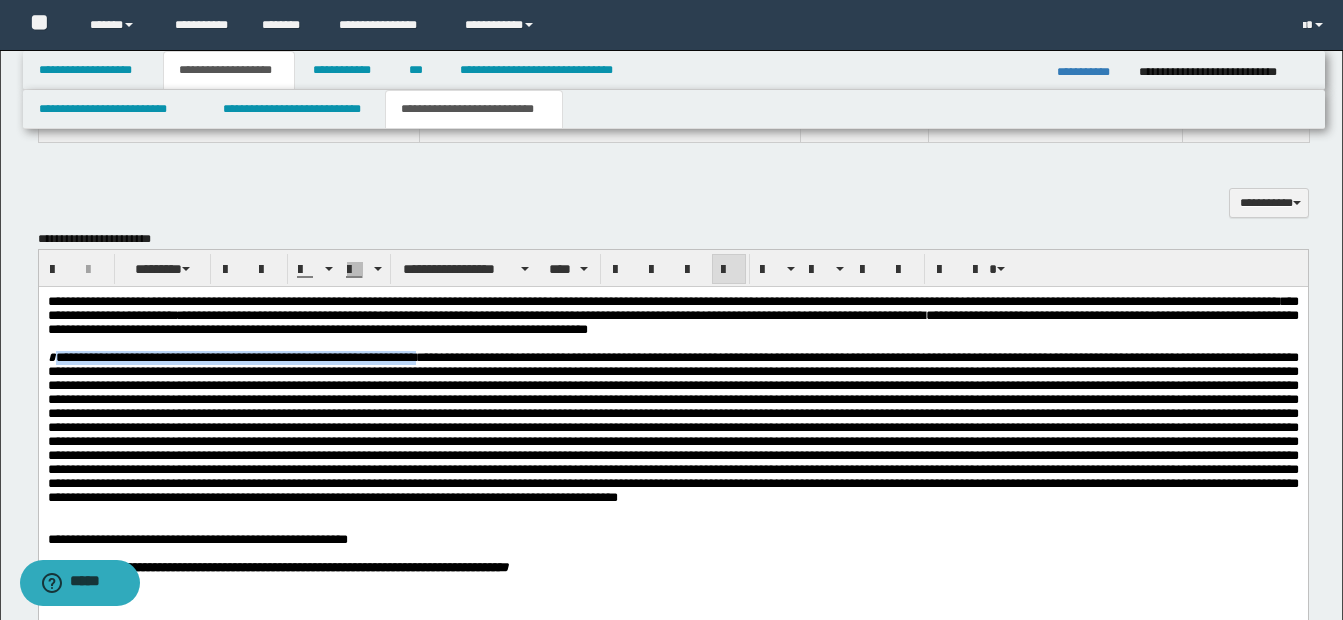 click at bounding box center (672, 426) 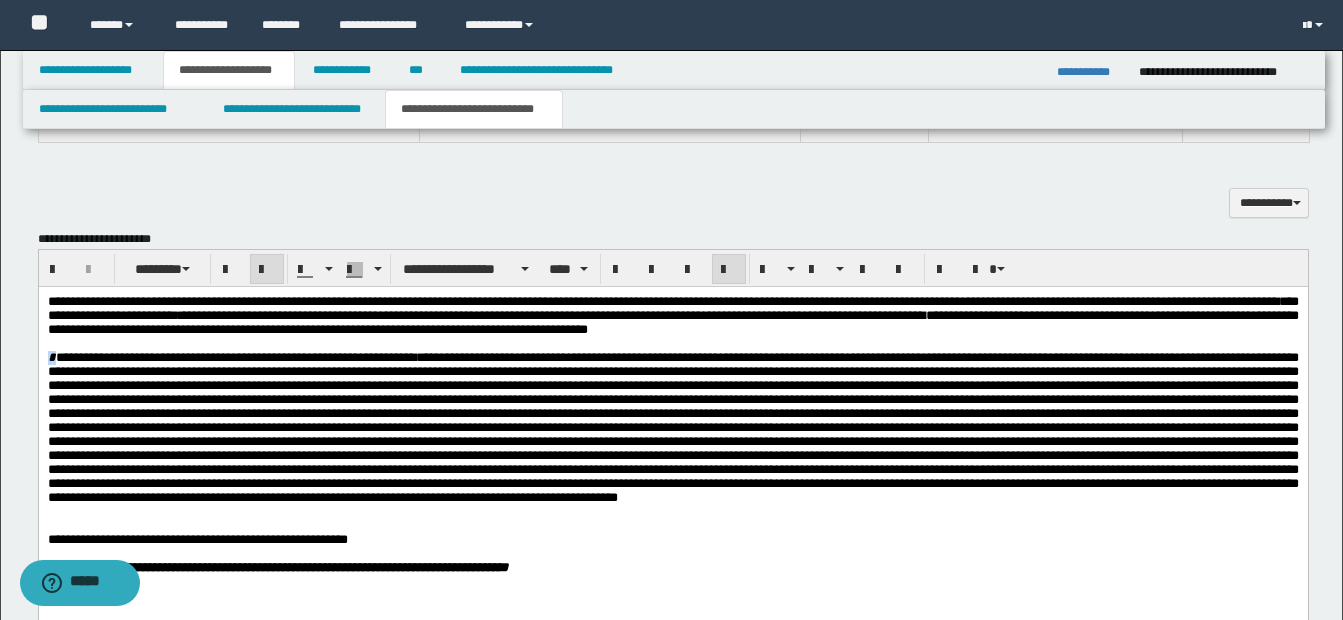 click on "**********" at bounding box center [672, 459] 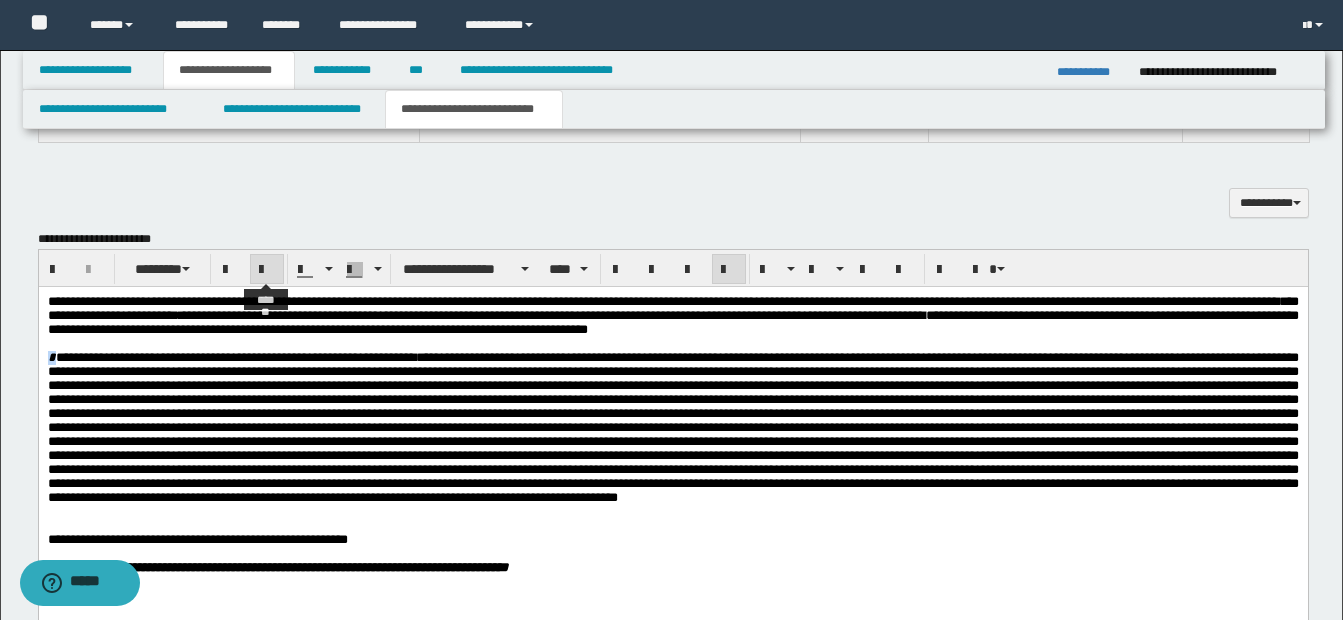 click at bounding box center (267, 270) 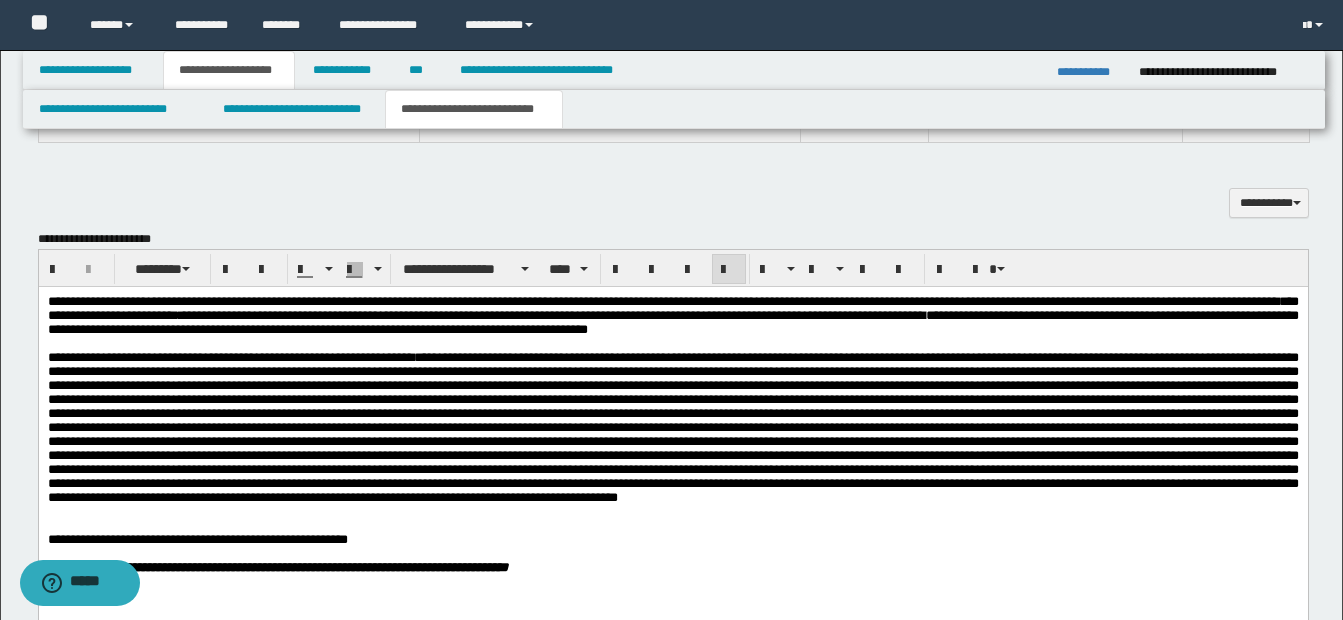 click at bounding box center [672, 426] 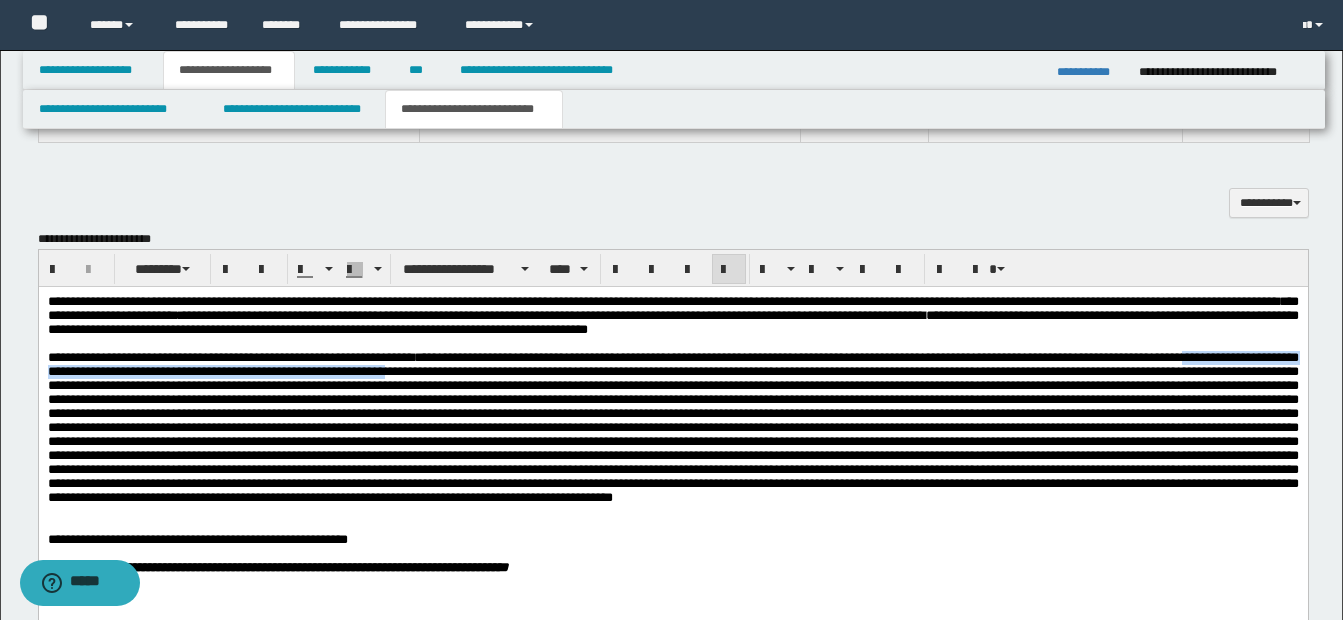 drag, startPoint x: 49, startPoint y: 383, endPoint x: 544, endPoint y: 379, distance: 495.01617 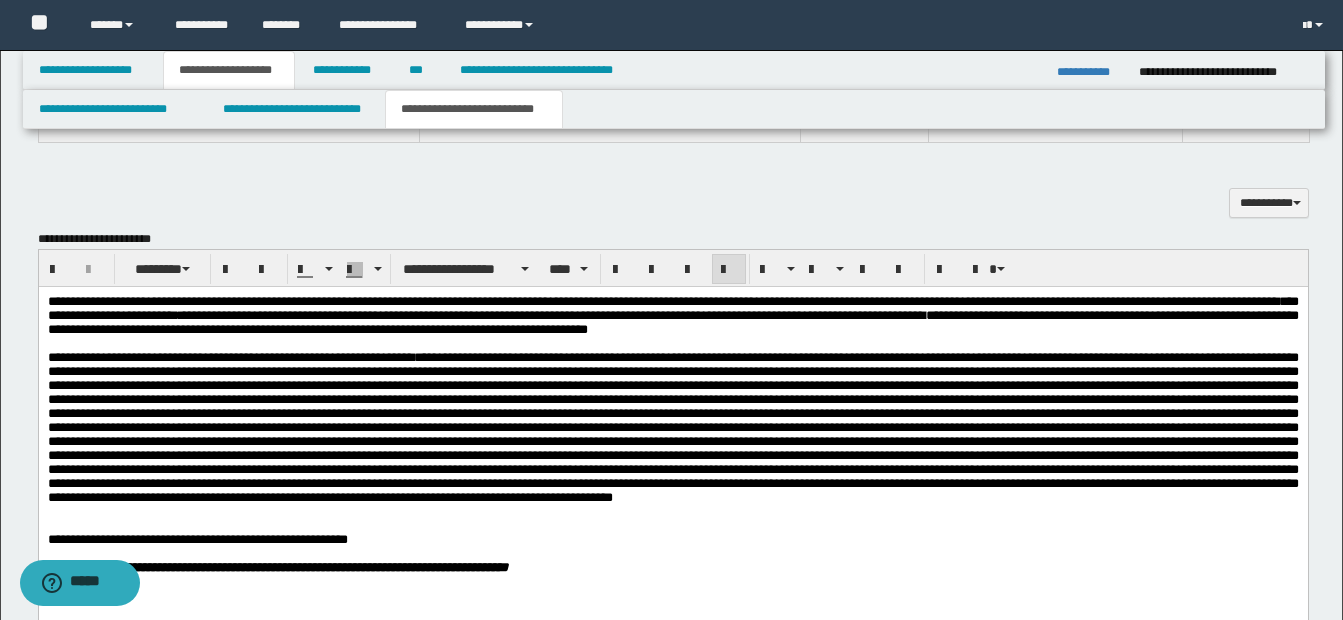 click on "**********" at bounding box center (235, 356) 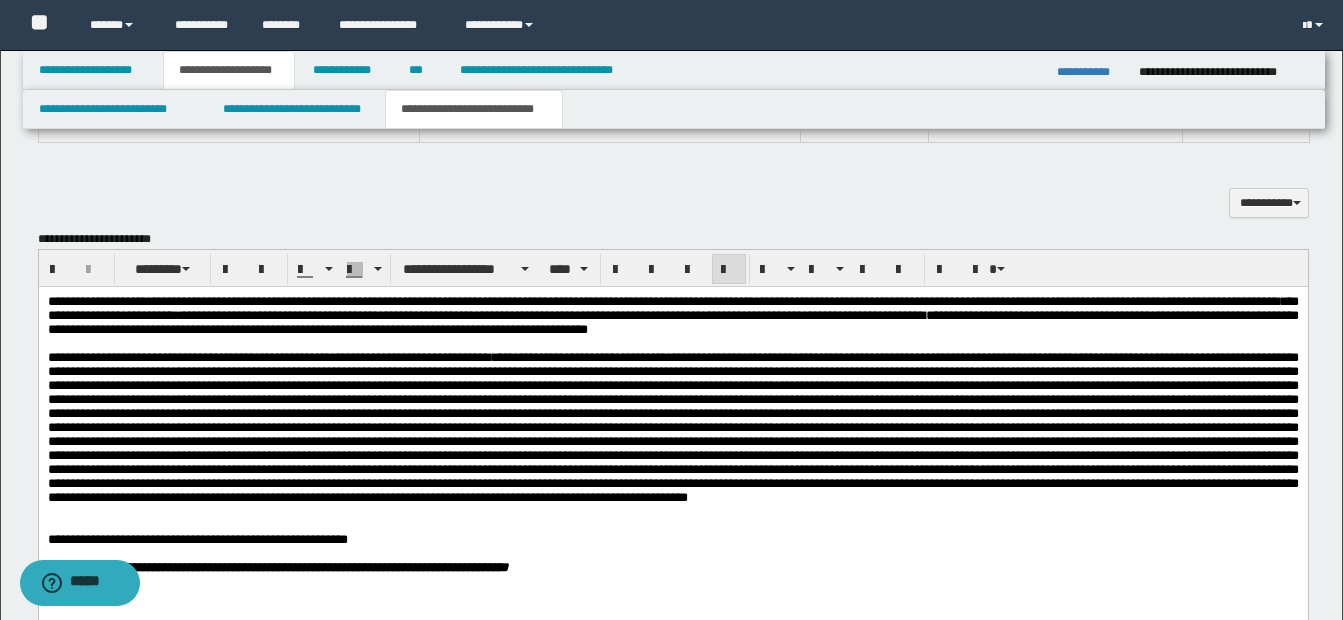 click on "**********" at bounding box center [273, 356] 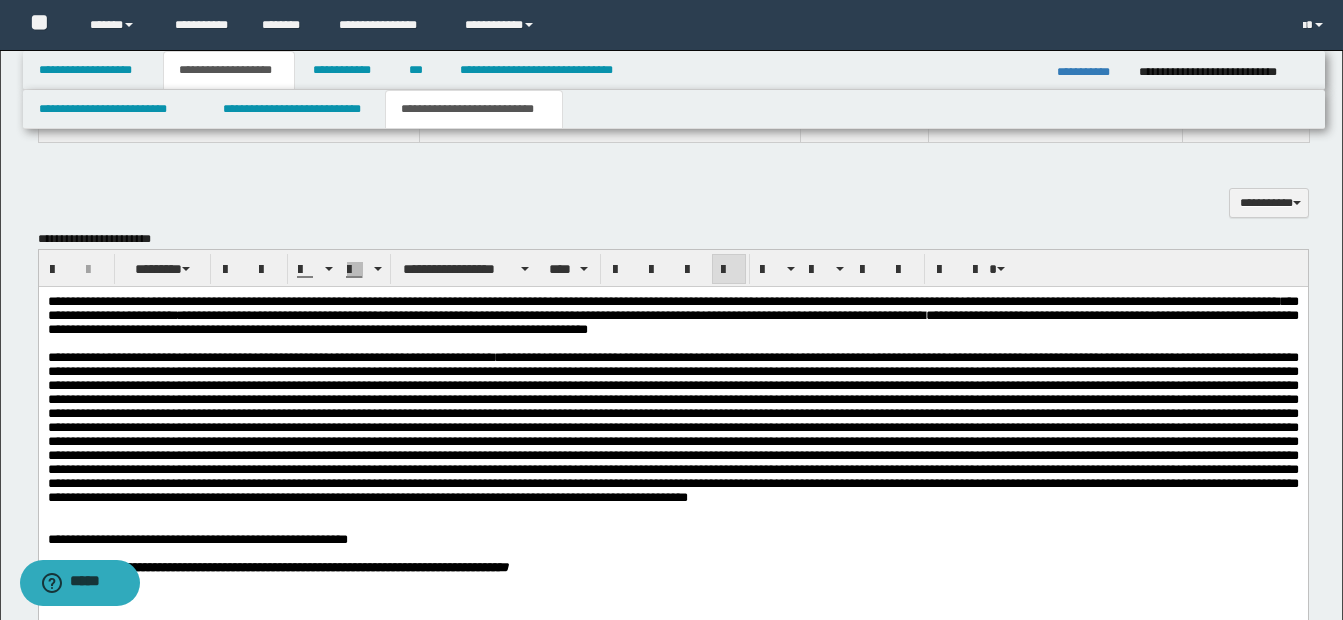 click on "**********" at bounding box center [275, 356] 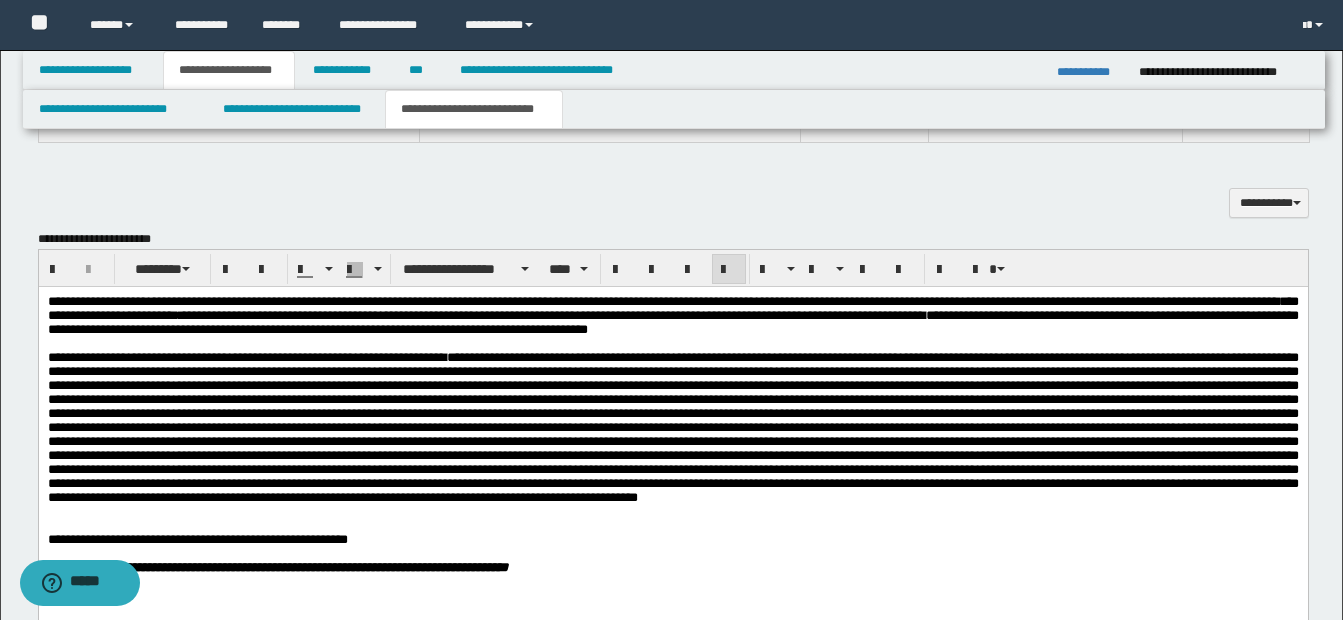 click at bounding box center (672, 426) 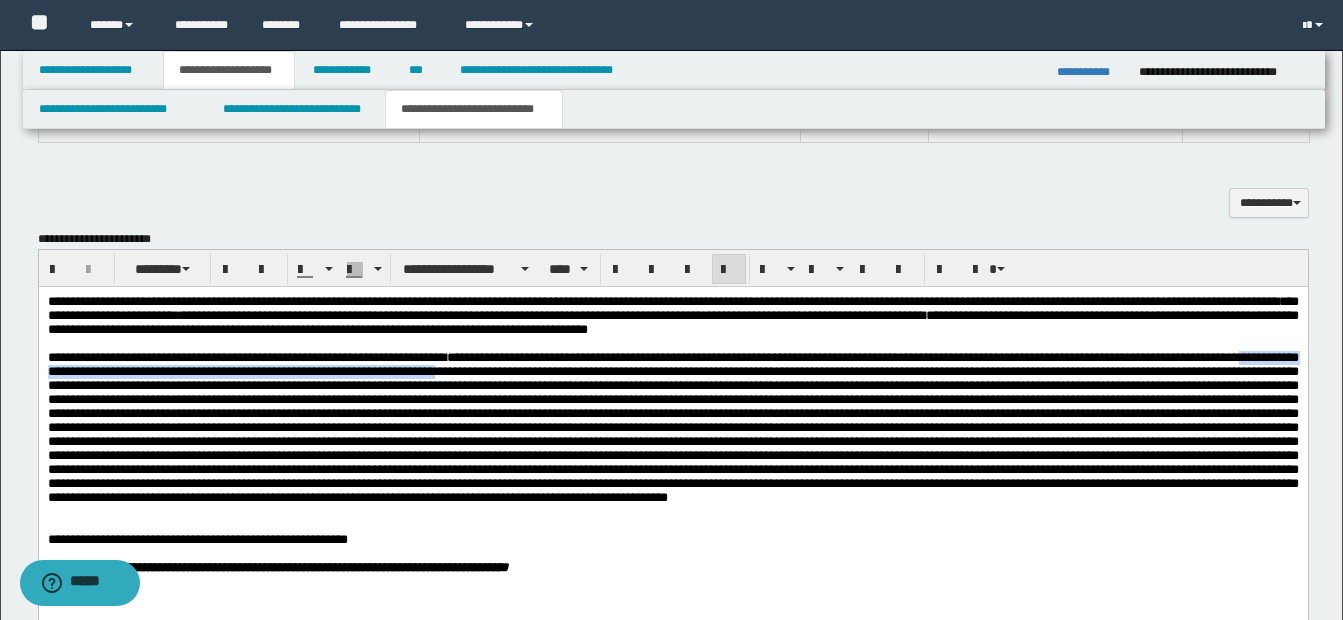 drag, startPoint x: 105, startPoint y: 384, endPoint x: 595, endPoint y: 383, distance: 490.001 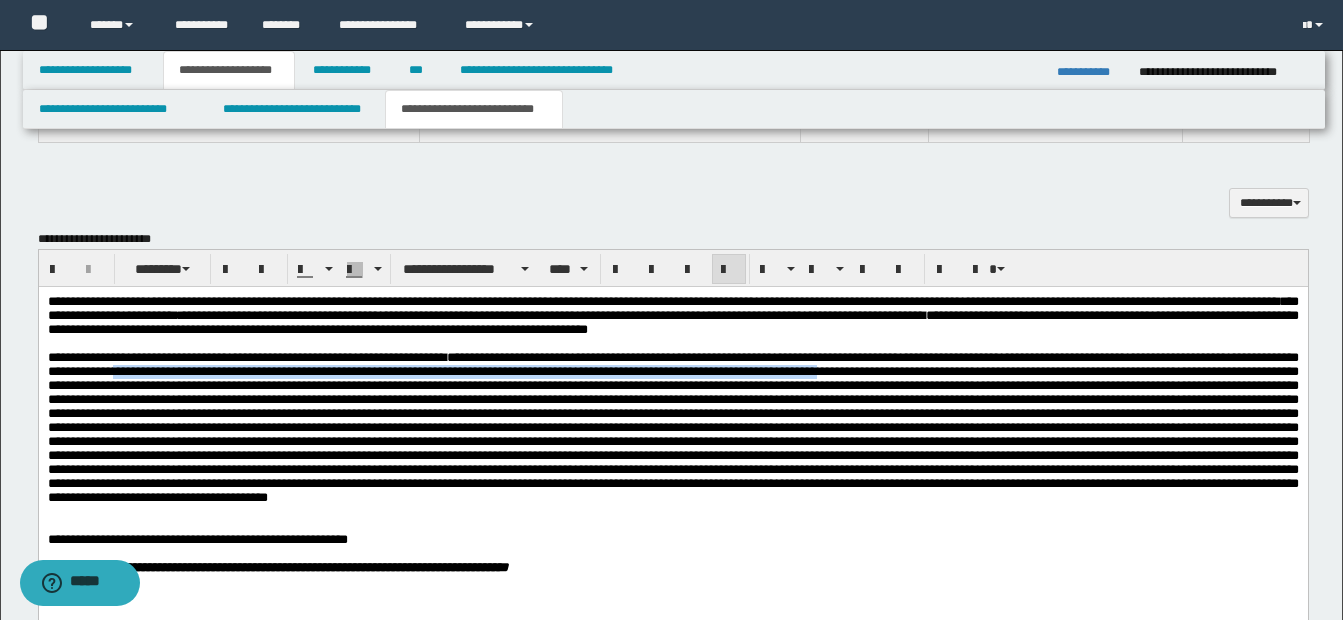 drag, startPoint x: 245, startPoint y: 380, endPoint x: 994, endPoint y: 380, distance: 749 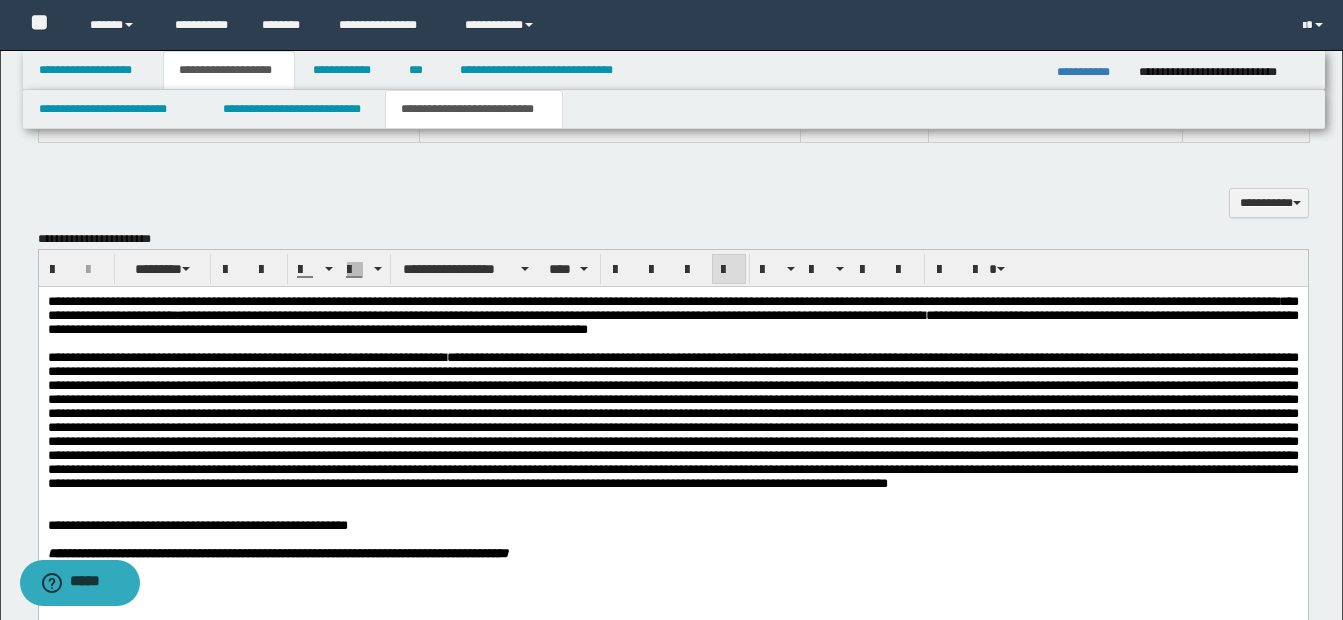 drag, startPoint x: 407, startPoint y: 384, endPoint x: 470, endPoint y: 384, distance: 63 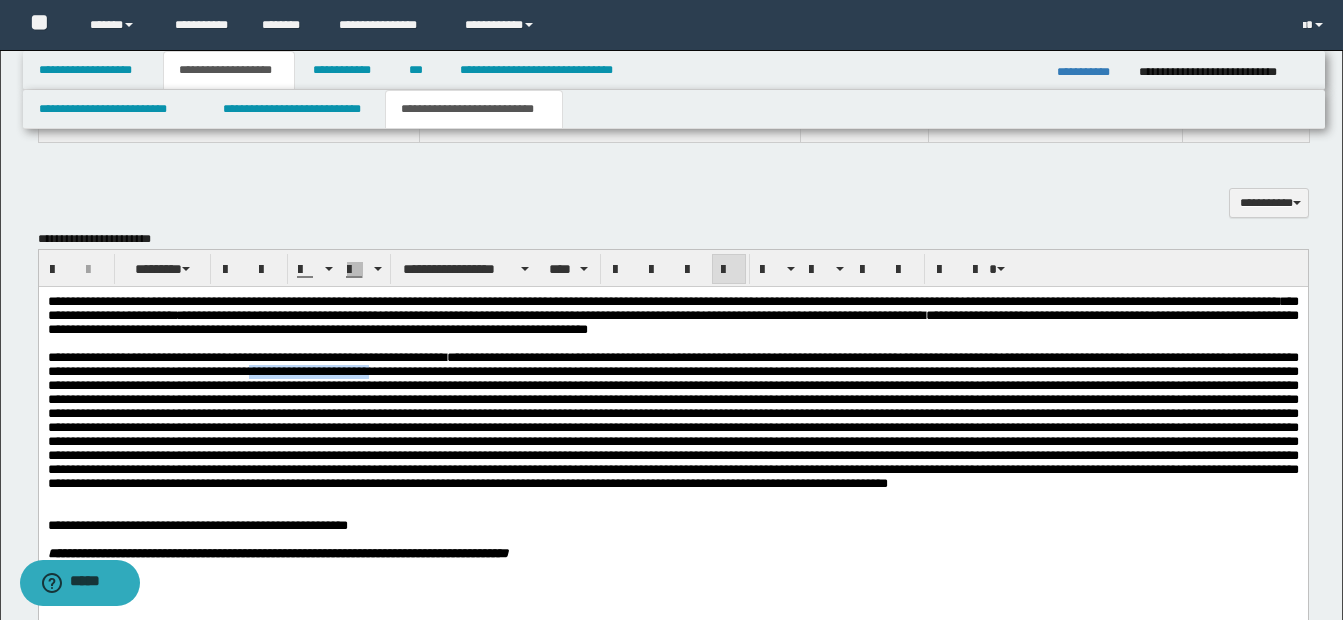 drag, startPoint x: 409, startPoint y: 381, endPoint x: 558, endPoint y: 382, distance: 149.00336 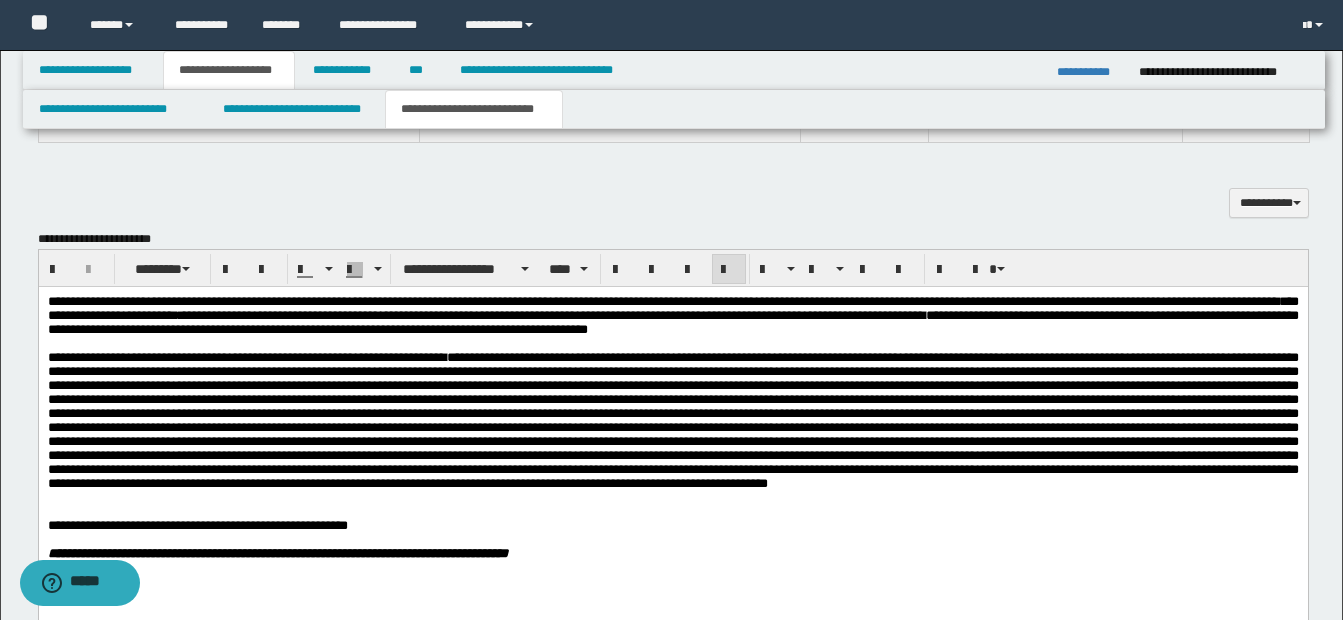 click at bounding box center [672, 419] 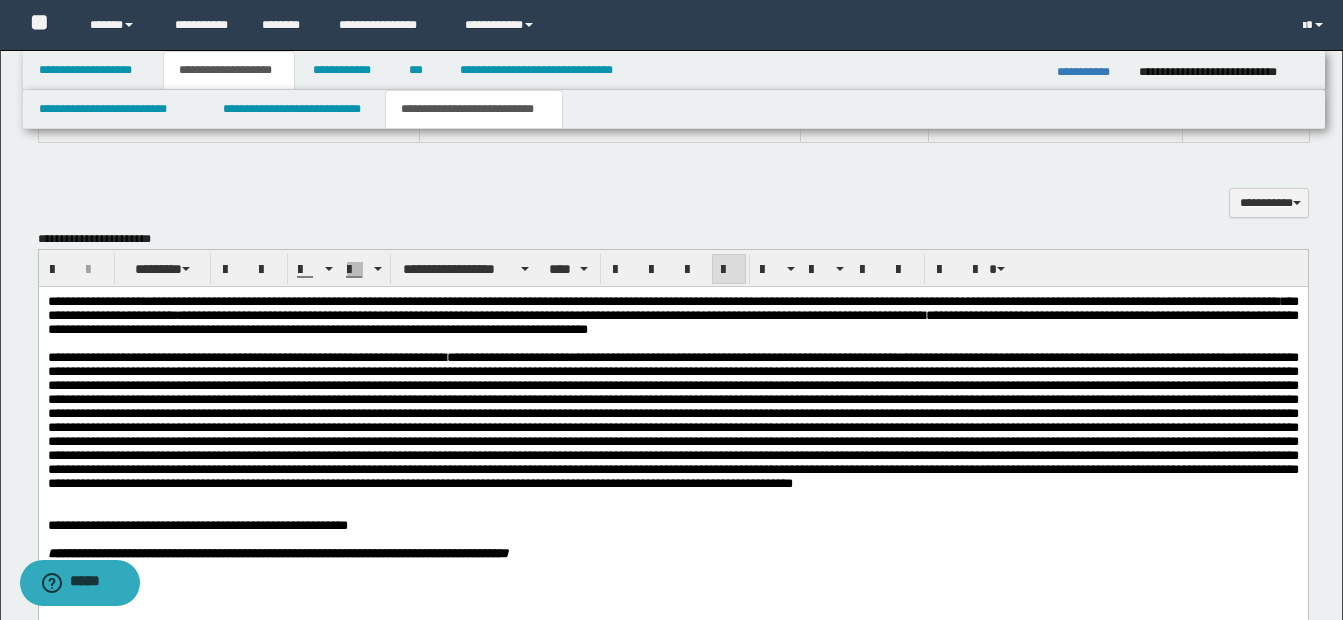 click at bounding box center (672, 419) 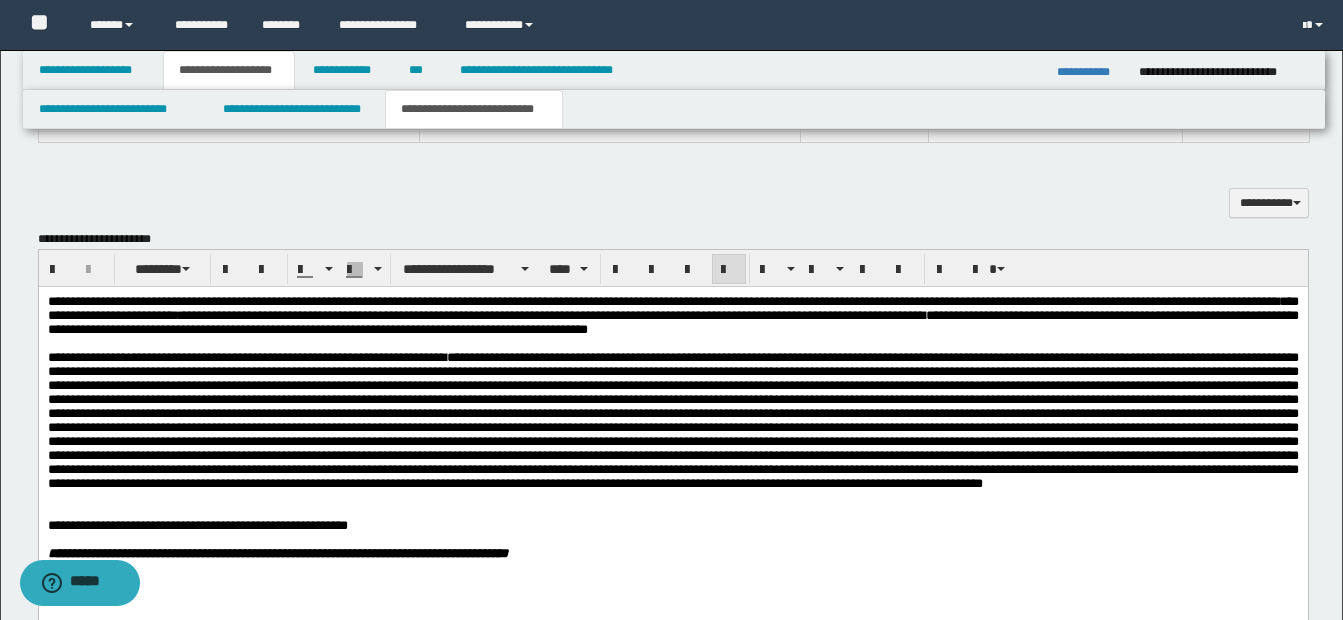 click at bounding box center [672, 419] 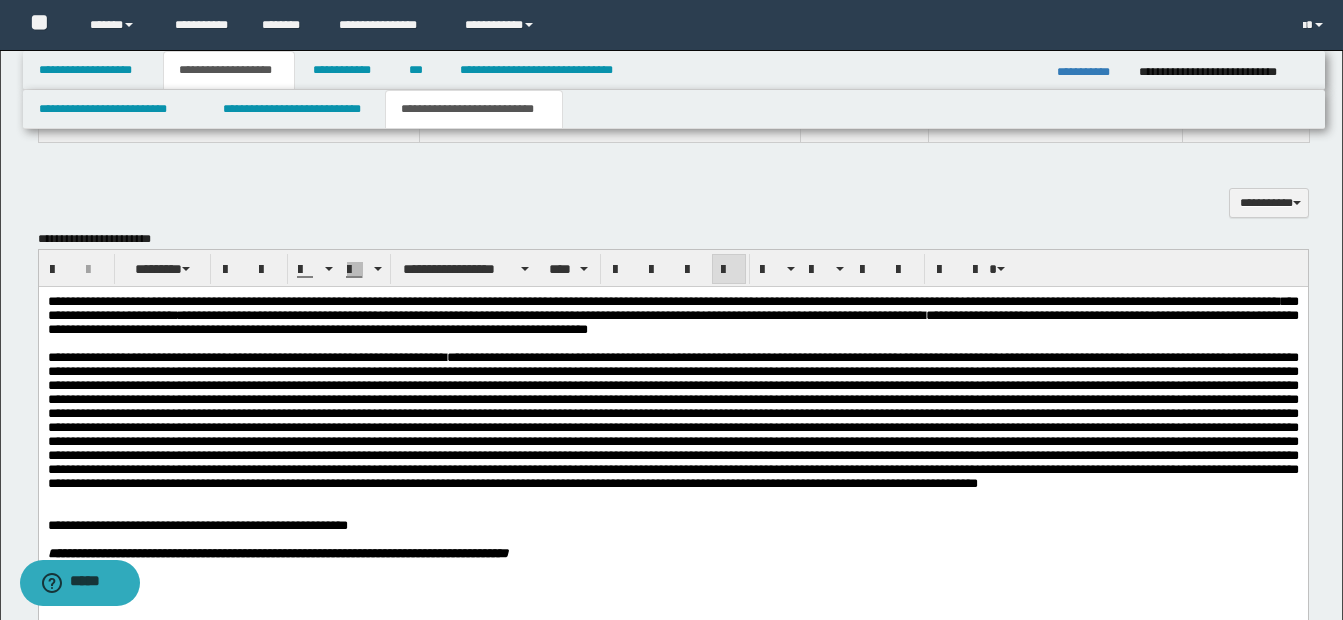 click at bounding box center [672, 419] 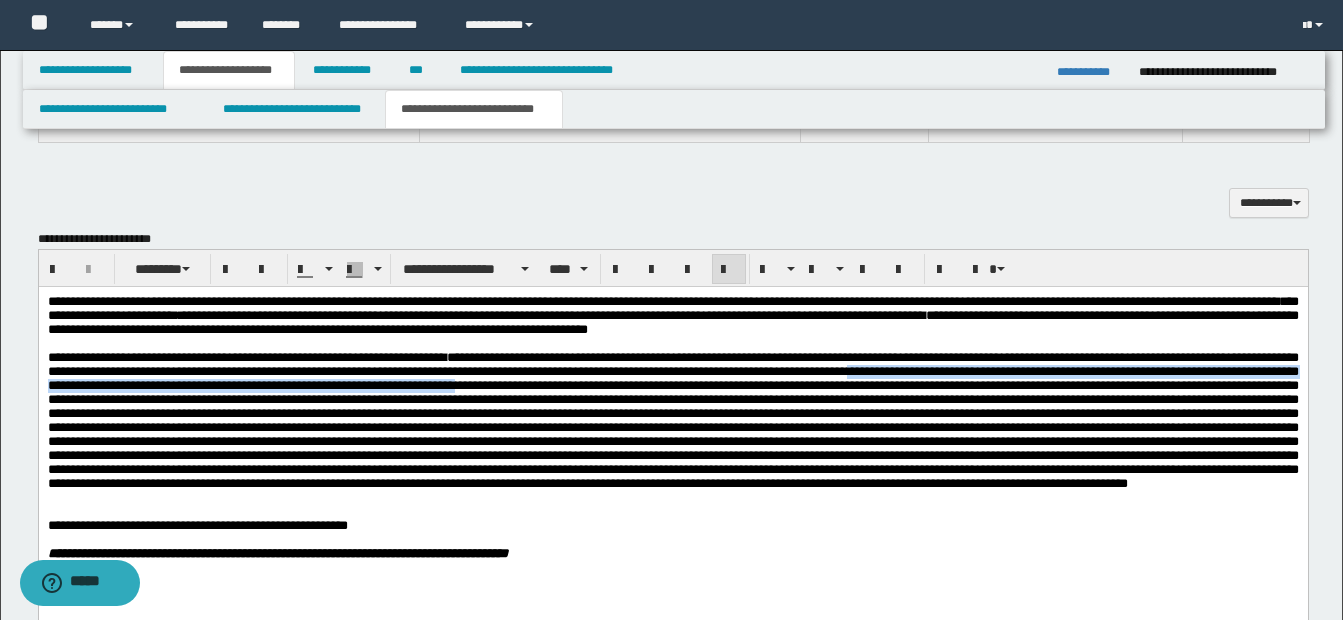 drag, startPoint x: 1117, startPoint y: 383, endPoint x: 784, endPoint y: 401, distance: 333.48615 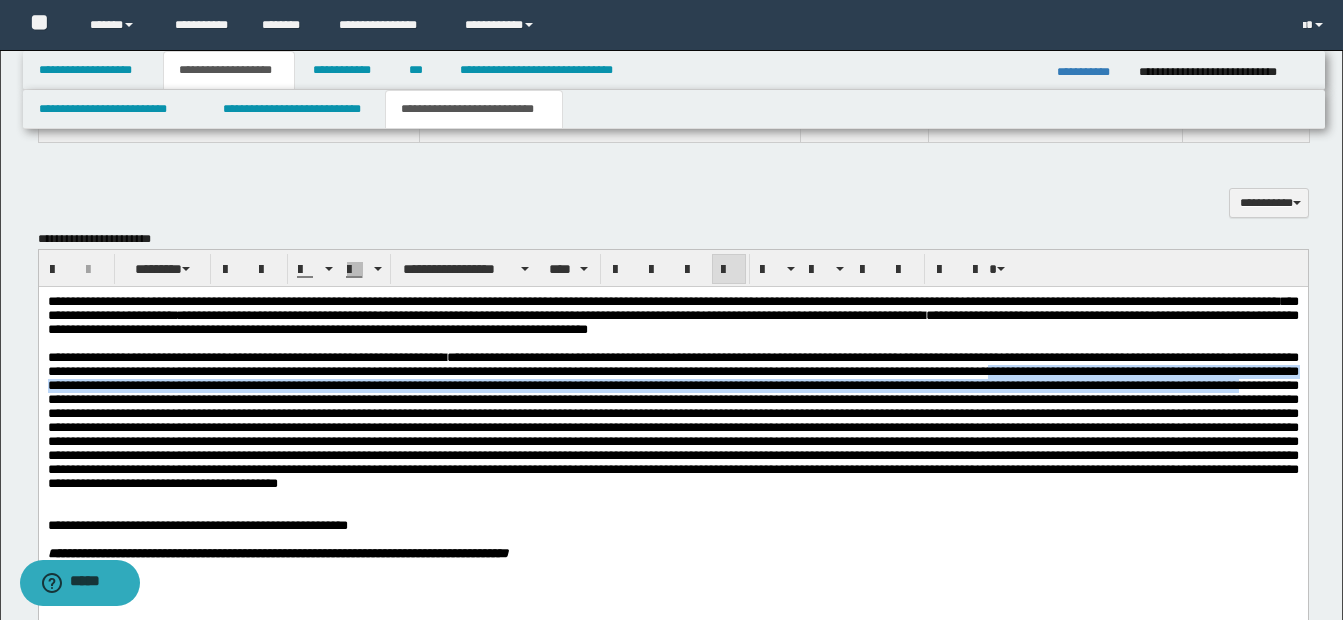 drag, startPoint x: 1257, startPoint y: 382, endPoint x: 449, endPoint y: 410, distance: 808.485 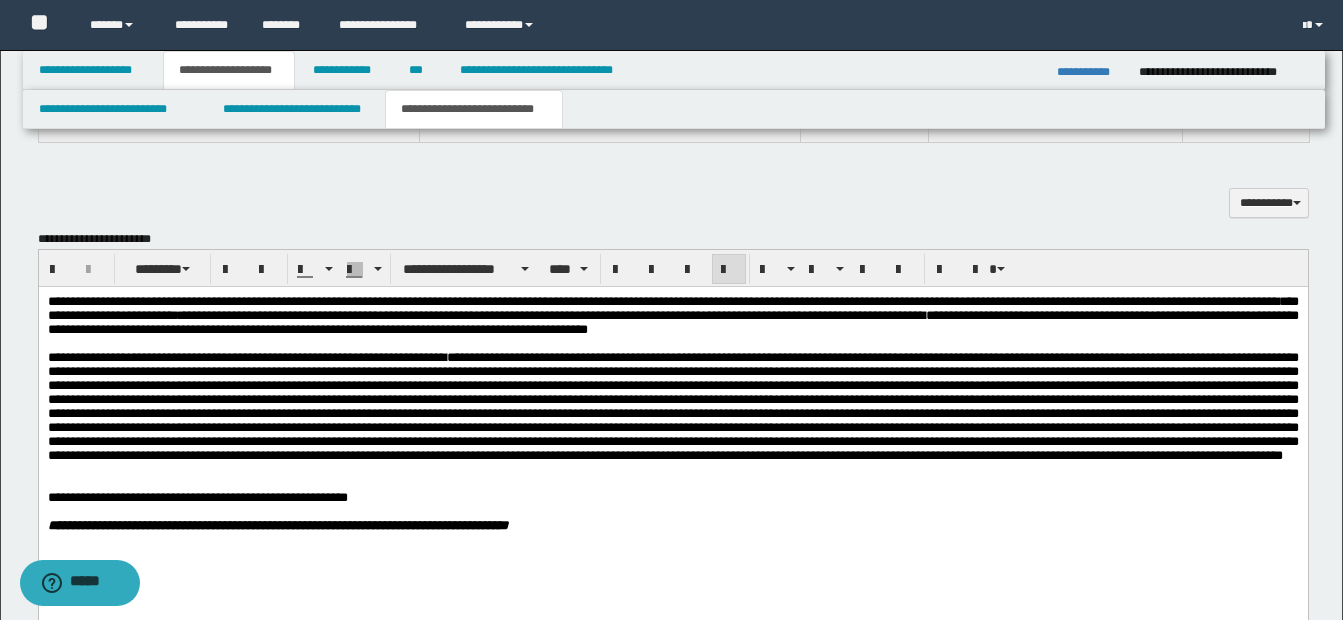 click at bounding box center (672, 405) 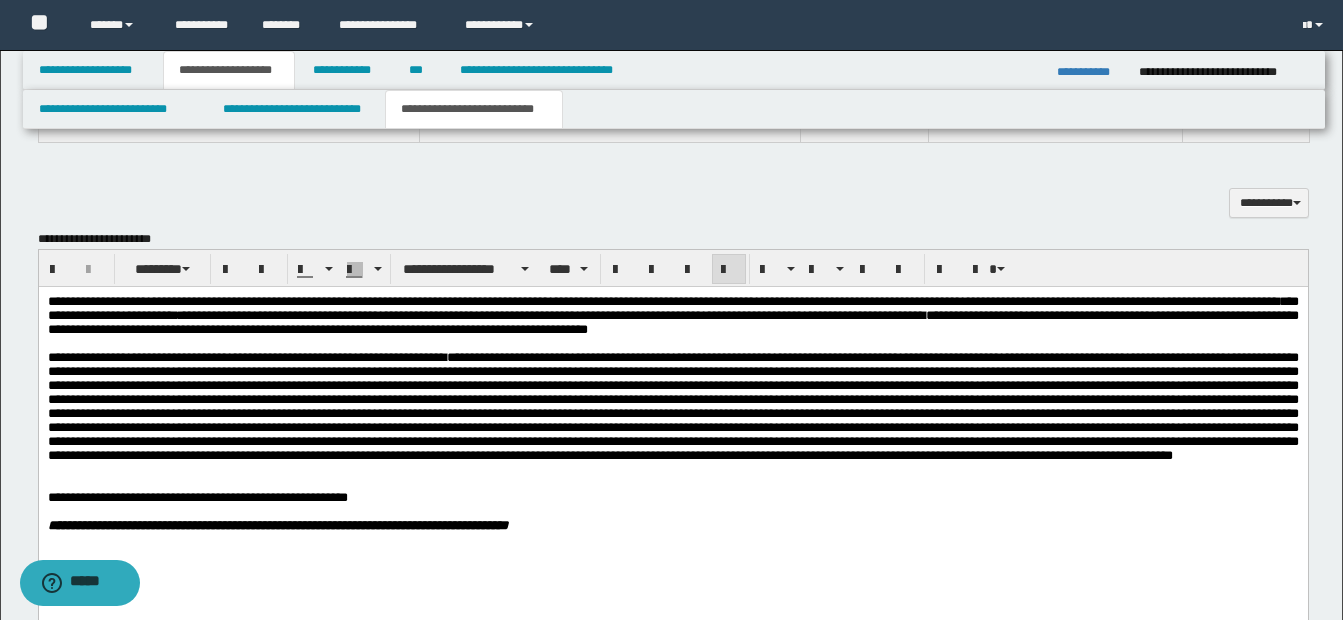 click at bounding box center [672, 405] 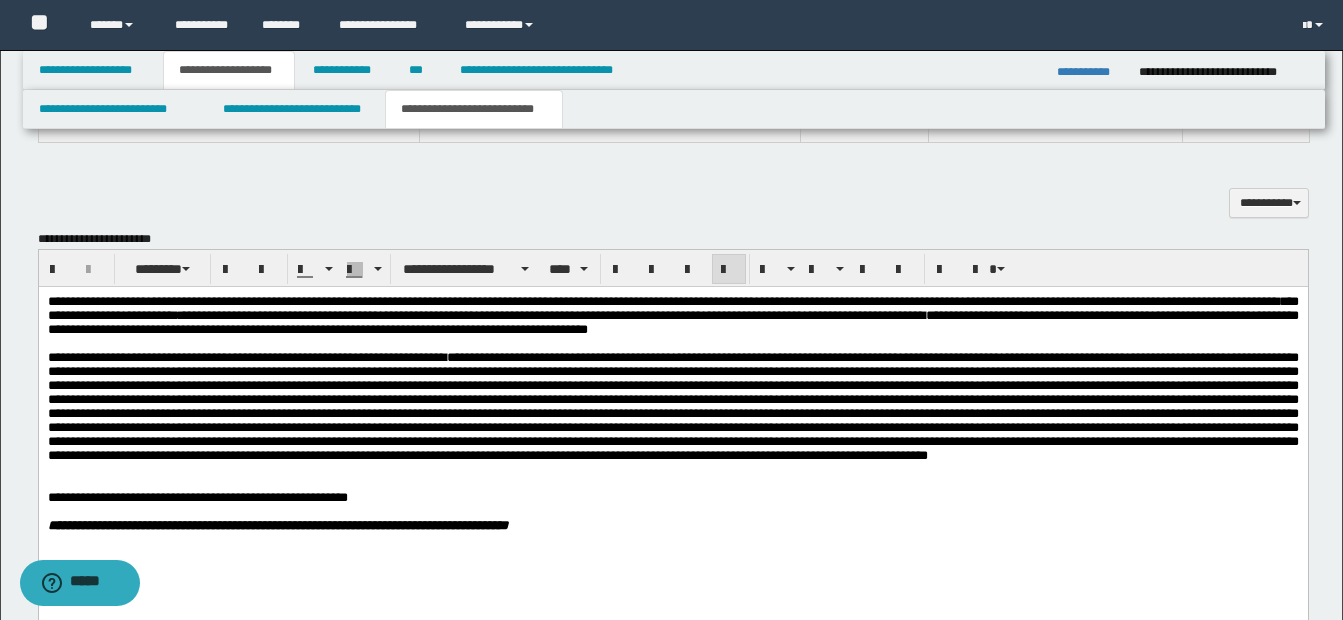 drag, startPoint x: 957, startPoint y: 398, endPoint x: 1071, endPoint y: 409, distance: 114.52947 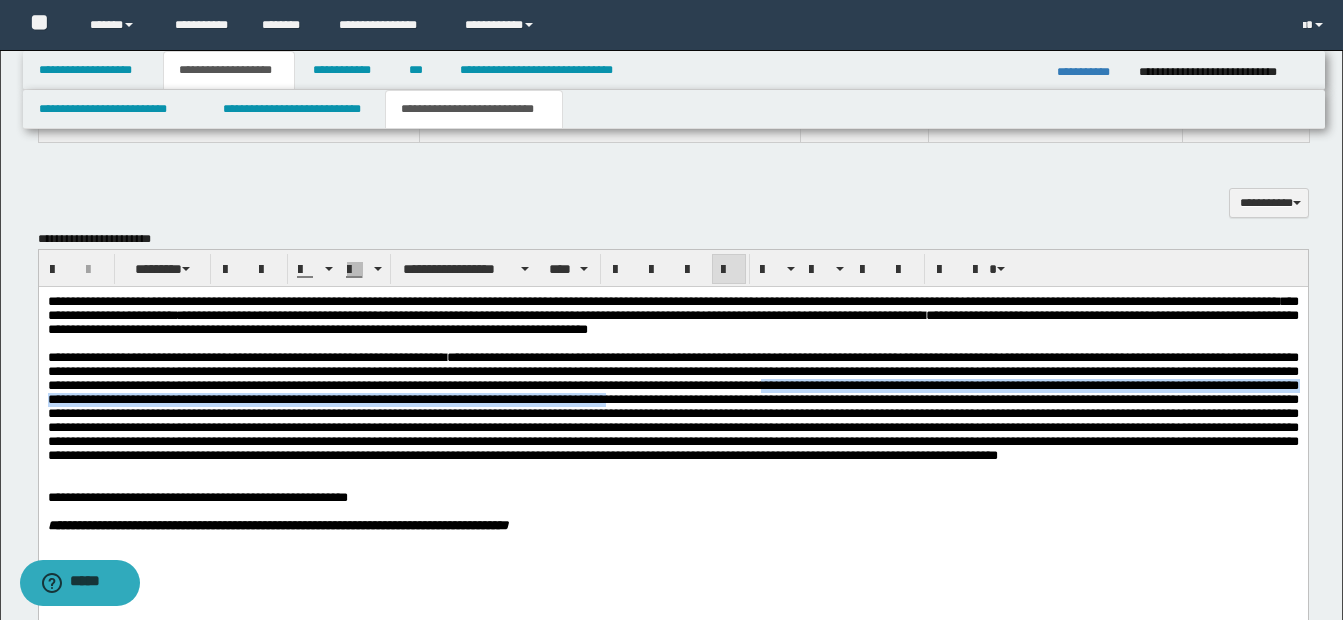 drag, startPoint x: 1097, startPoint y: 394, endPoint x: 1025, endPoint y: 417, distance: 75.58439 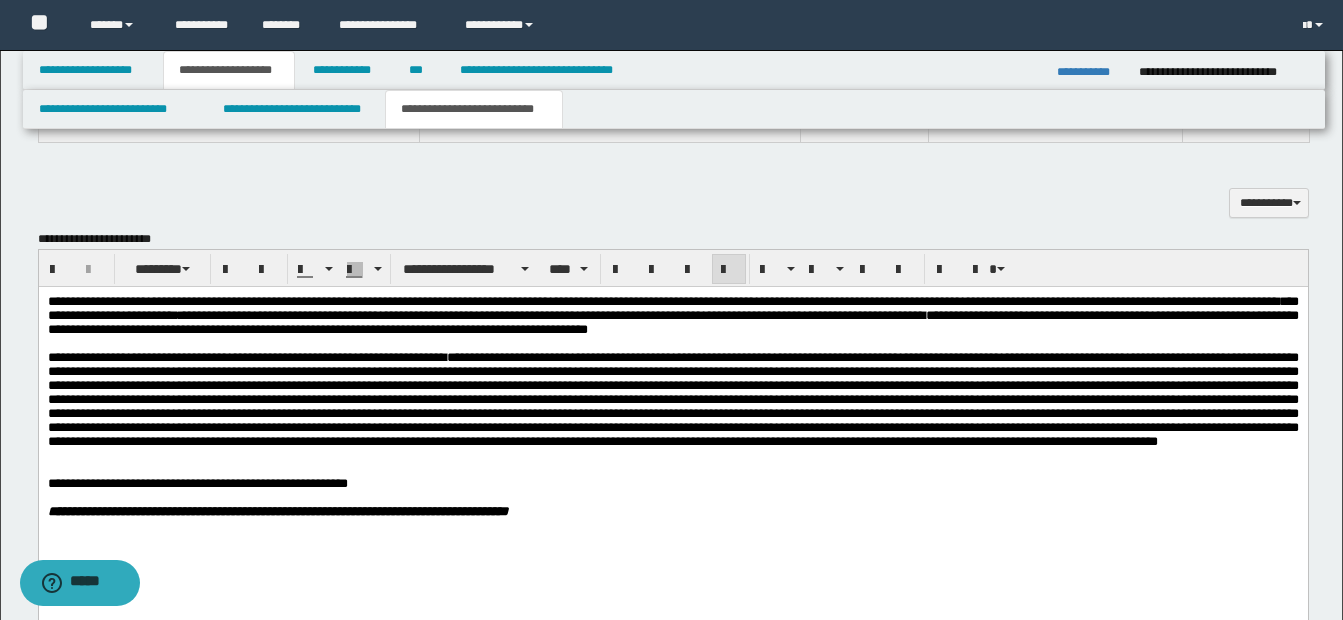 click at bounding box center [672, 398] 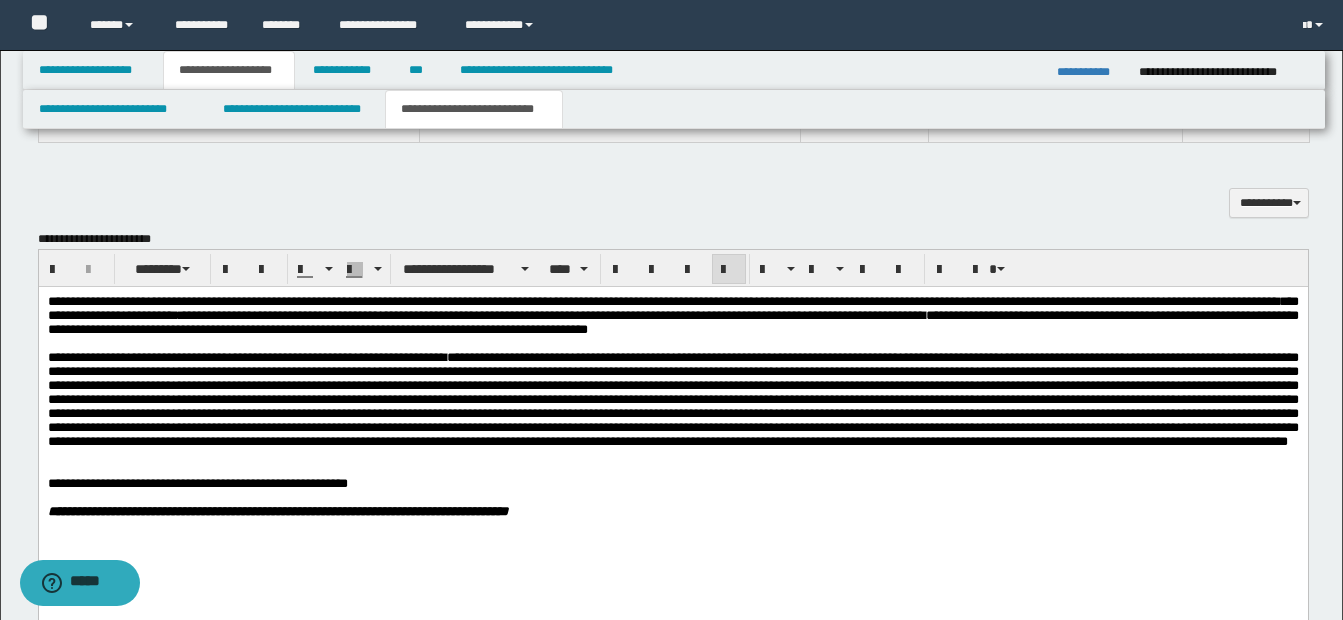 click at bounding box center [672, 398] 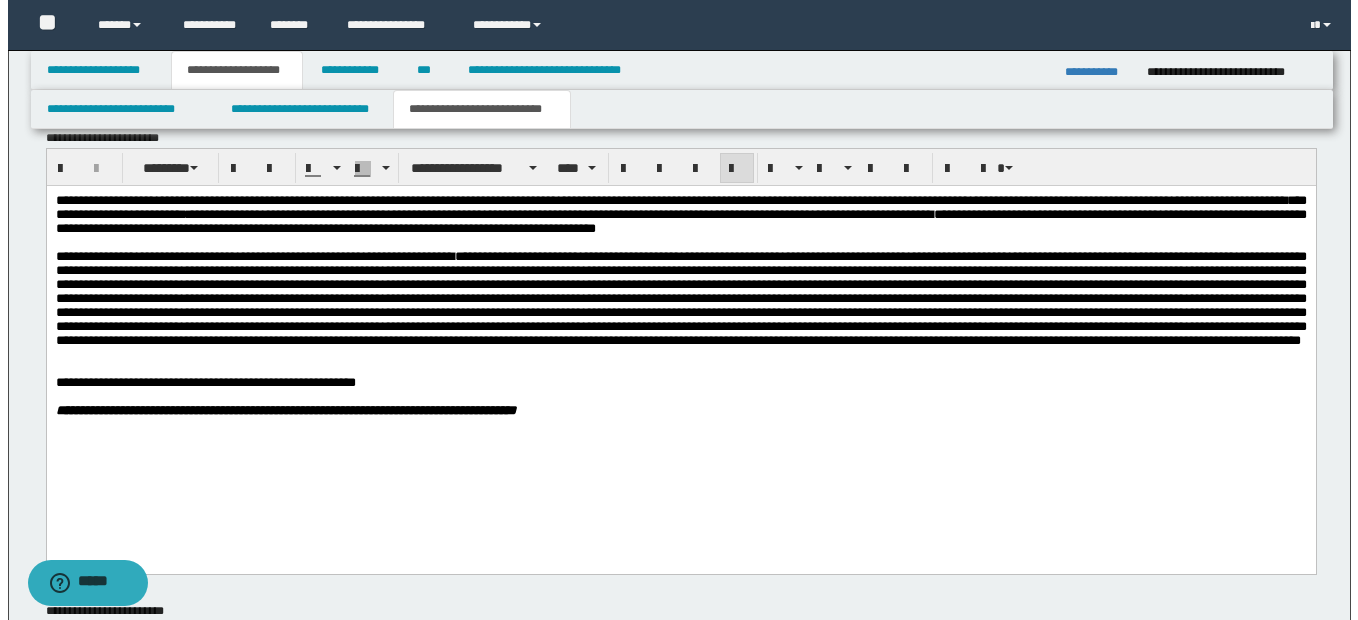 scroll, scrollTop: 1900, scrollLeft: 0, axis: vertical 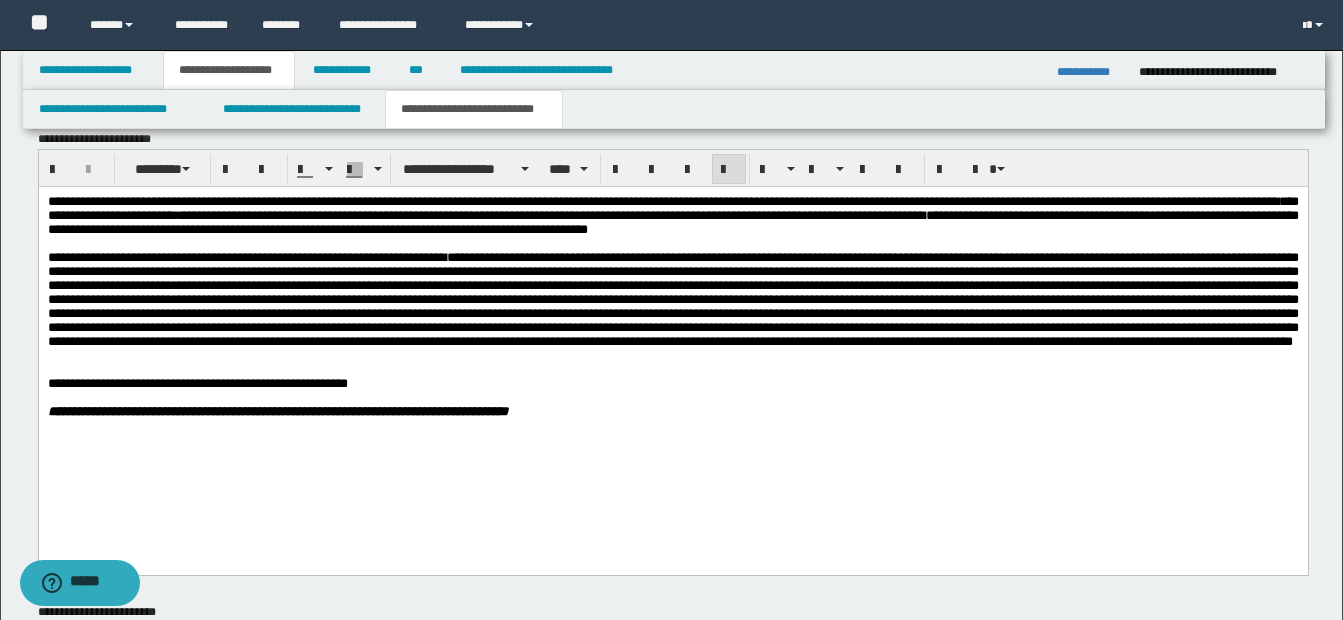 click at bounding box center [672, 298] 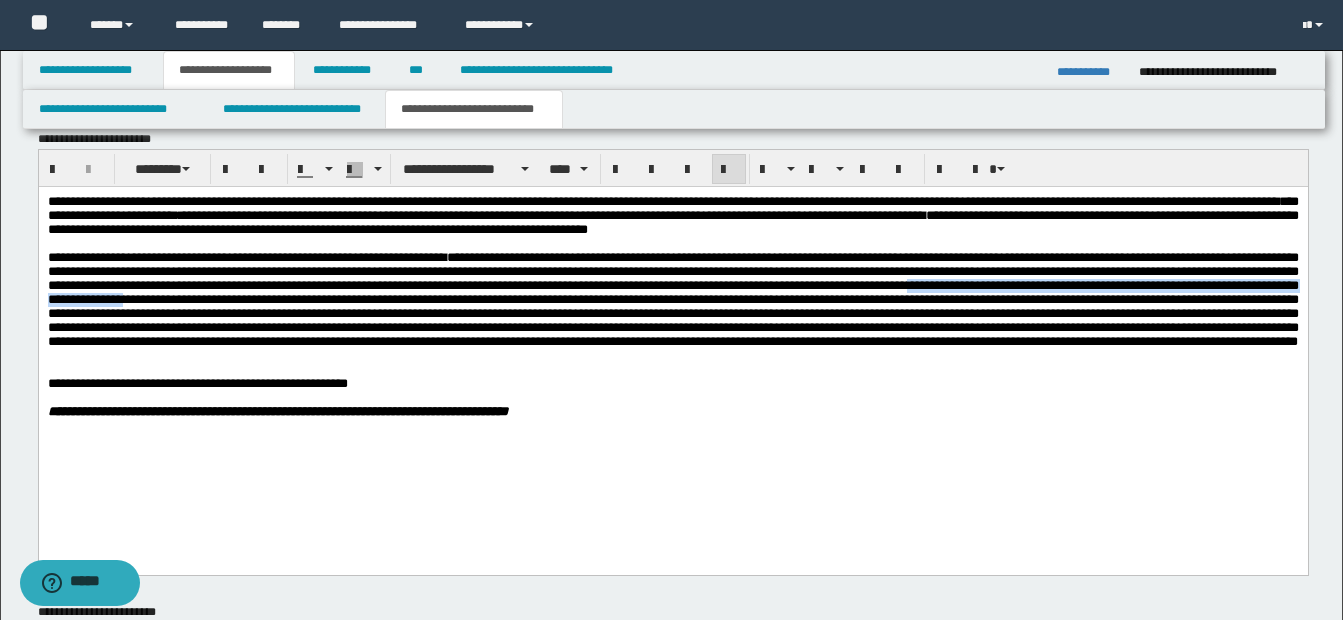 drag, startPoint x: 47, startPoint y: 314, endPoint x: 562, endPoint y: 317, distance: 515.0087 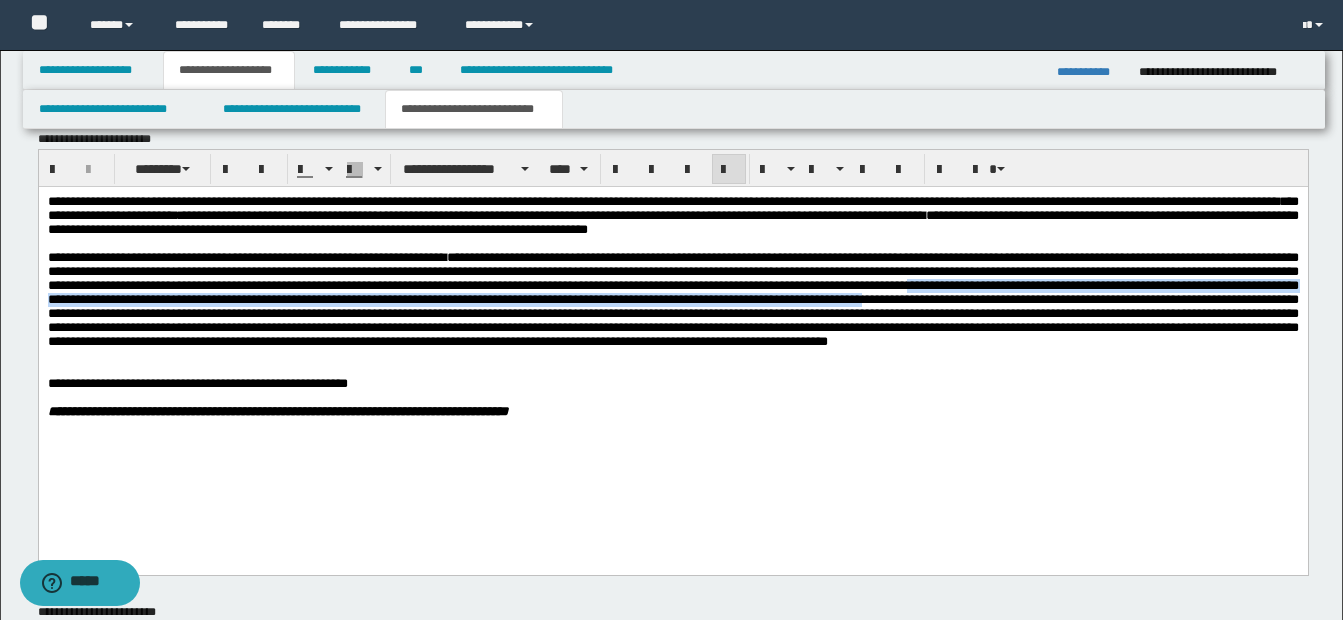 drag, startPoint x: 1250, startPoint y: 298, endPoint x: 1291, endPoint y: 317, distance: 45.188496 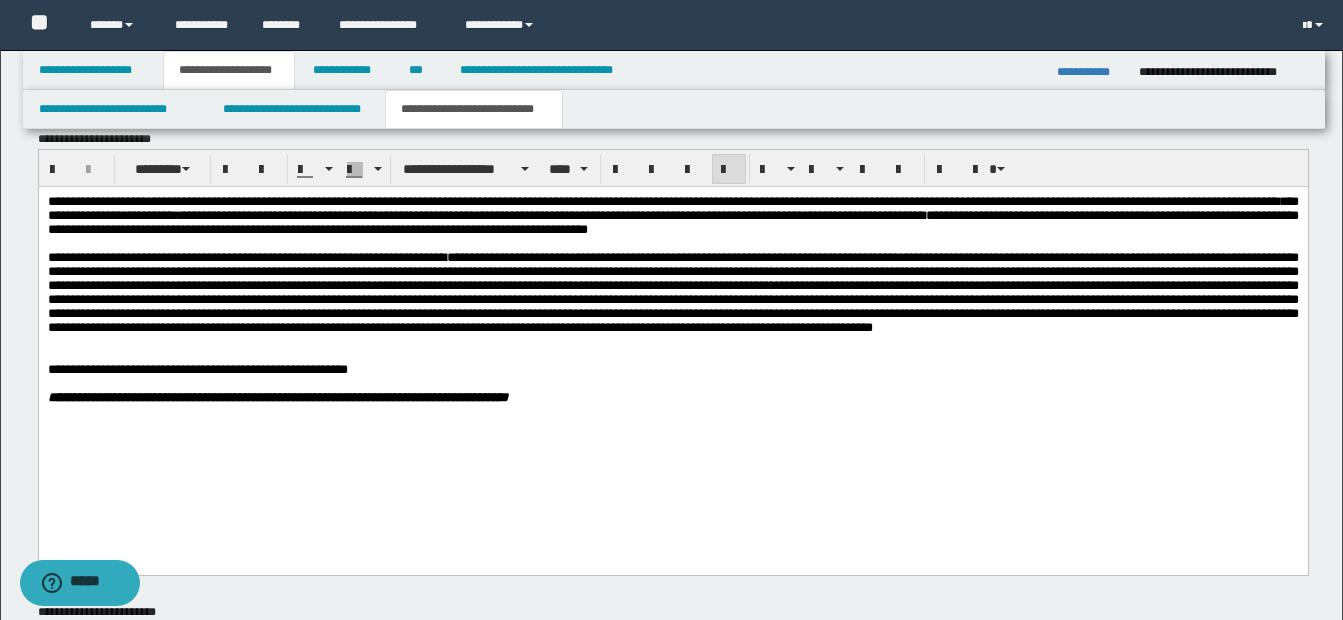 click at bounding box center [672, 291] 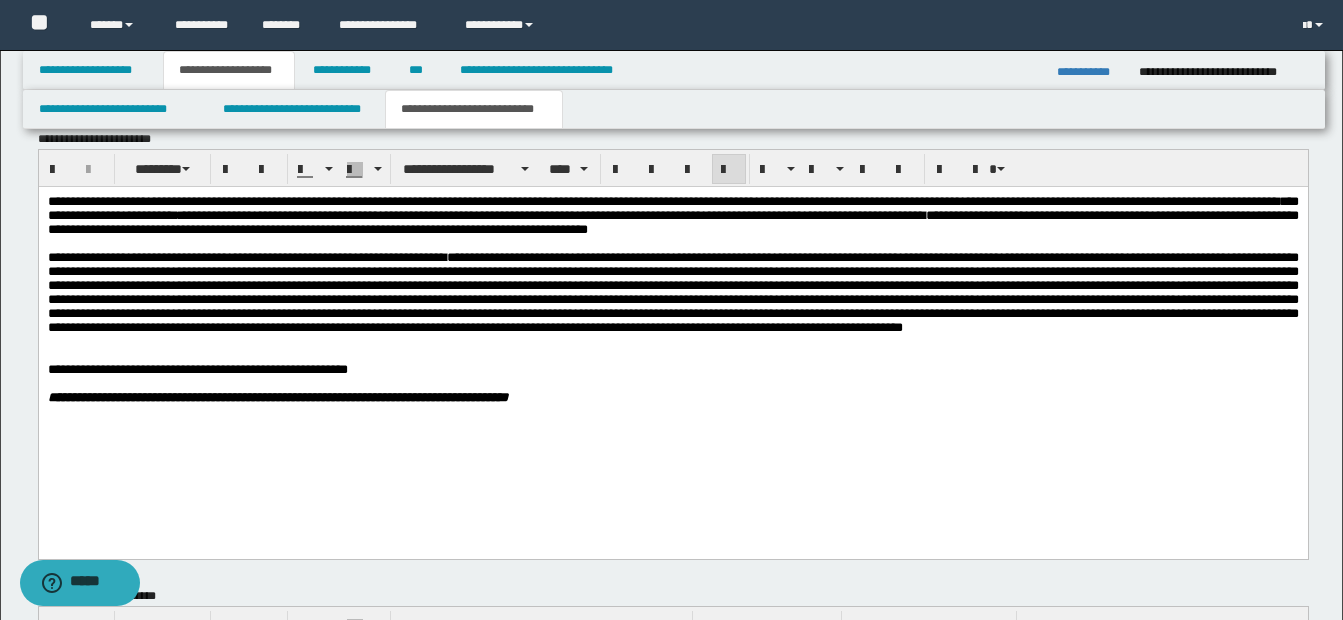click at bounding box center [672, 291] 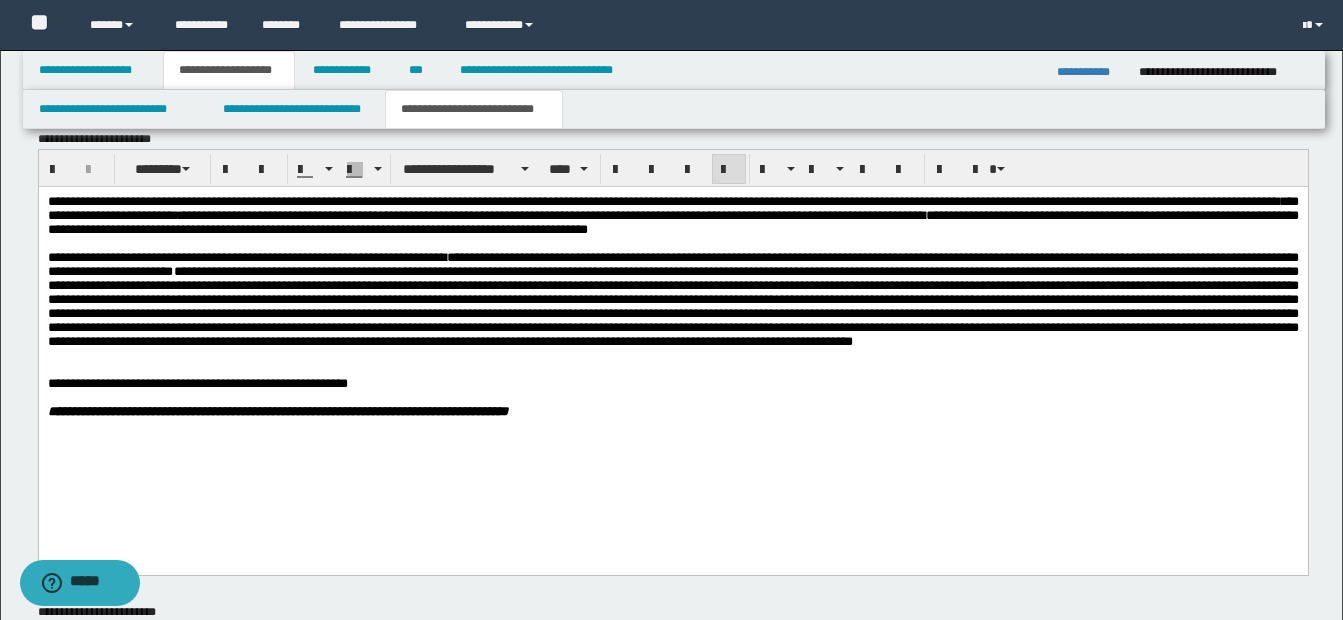click on "**********" at bounding box center [672, 298] 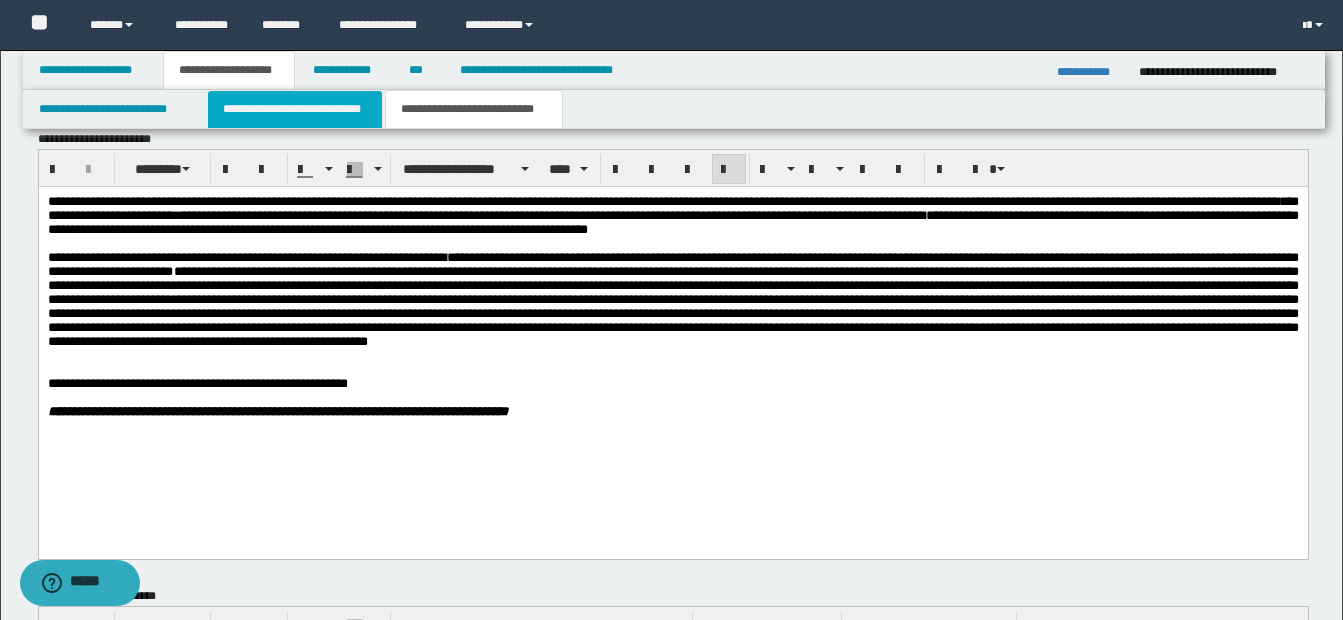 click on "**********" at bounding box center (295, 109) 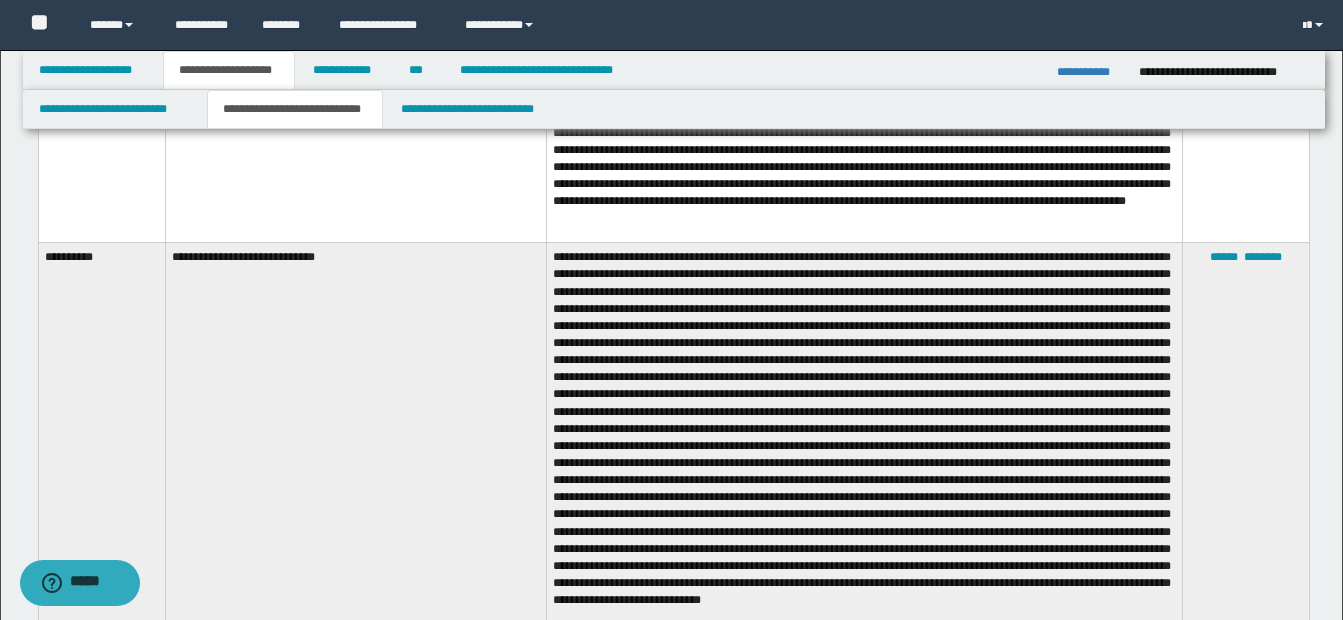 scroll, scrollTop: 4100, scrollLeft: 0, axis: vertical 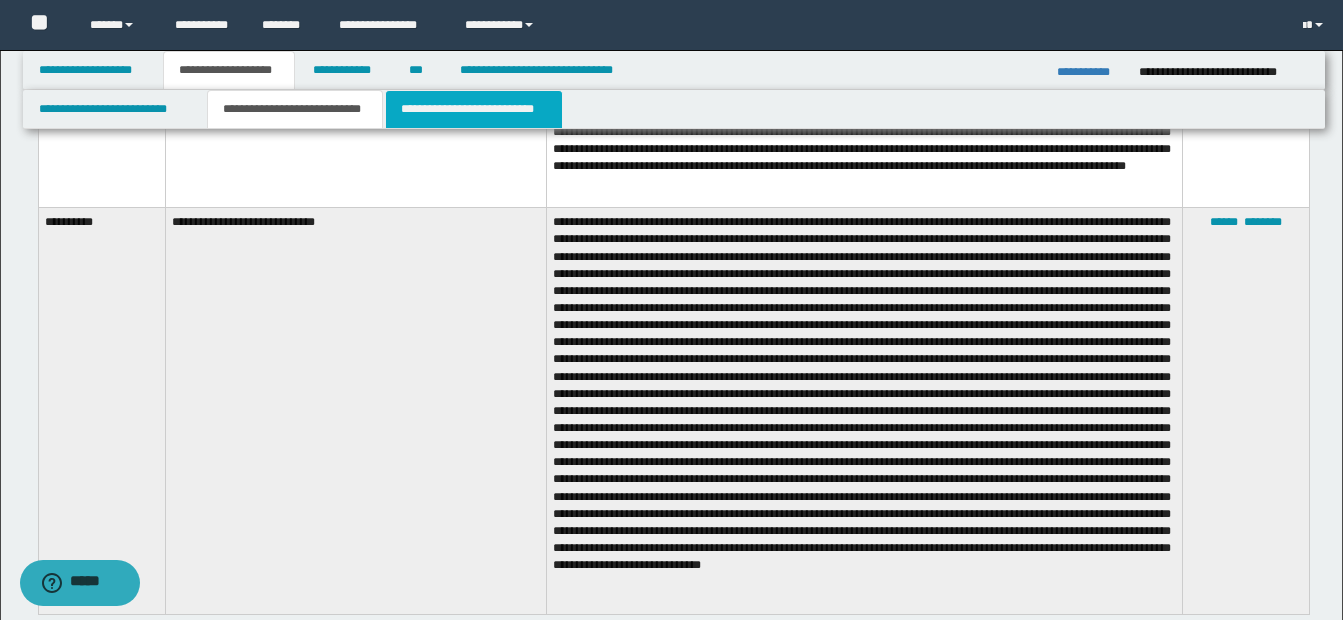 click on "**********" at bounding box center (474, 109) 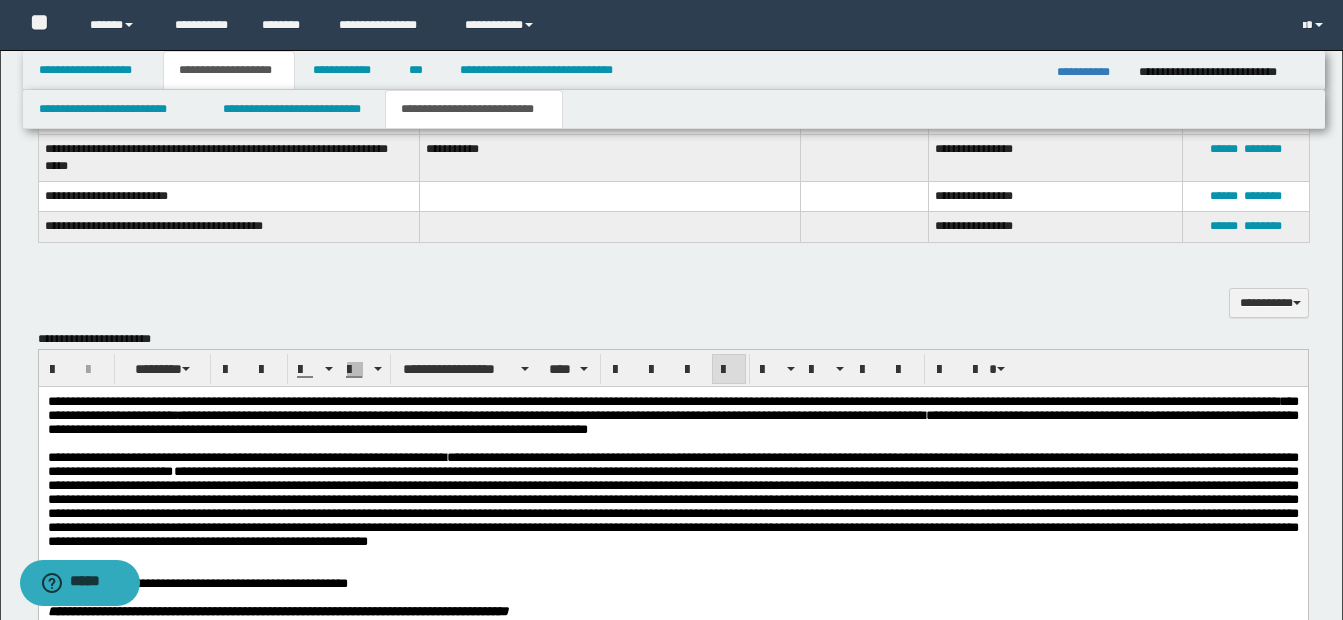 scroll, scrollTop: 1800, scrollLeft: 0, axis: vertical 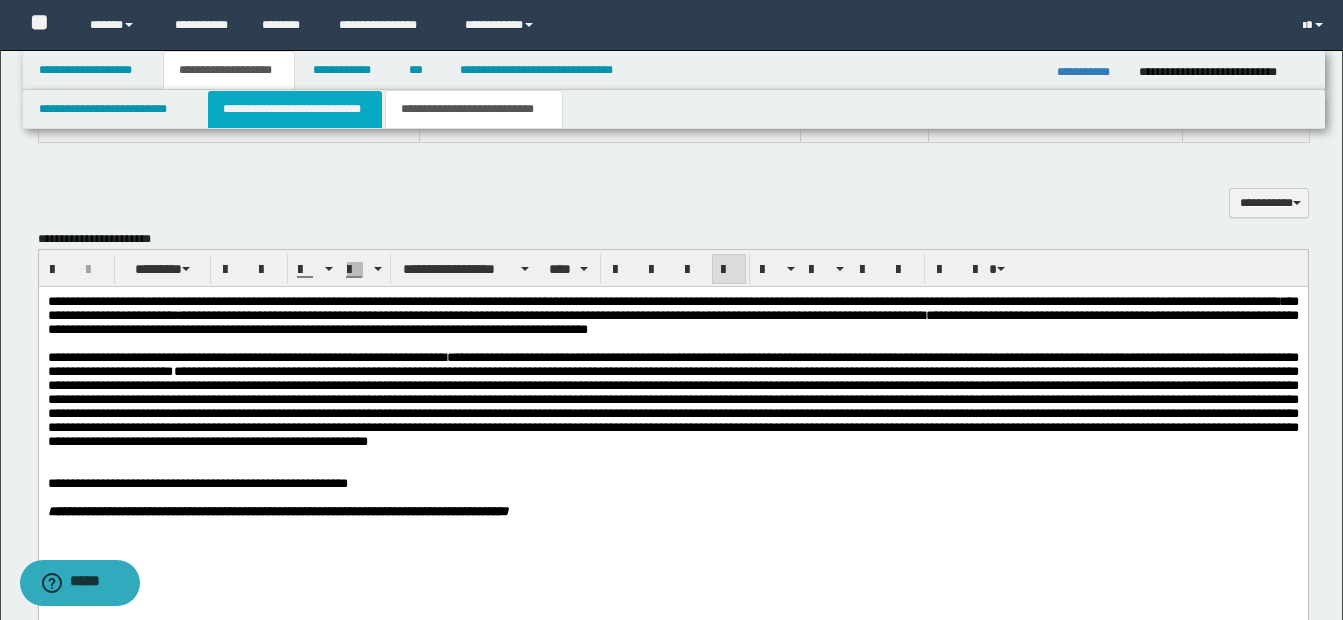 click on "**********" at bounding box center (295, 109) 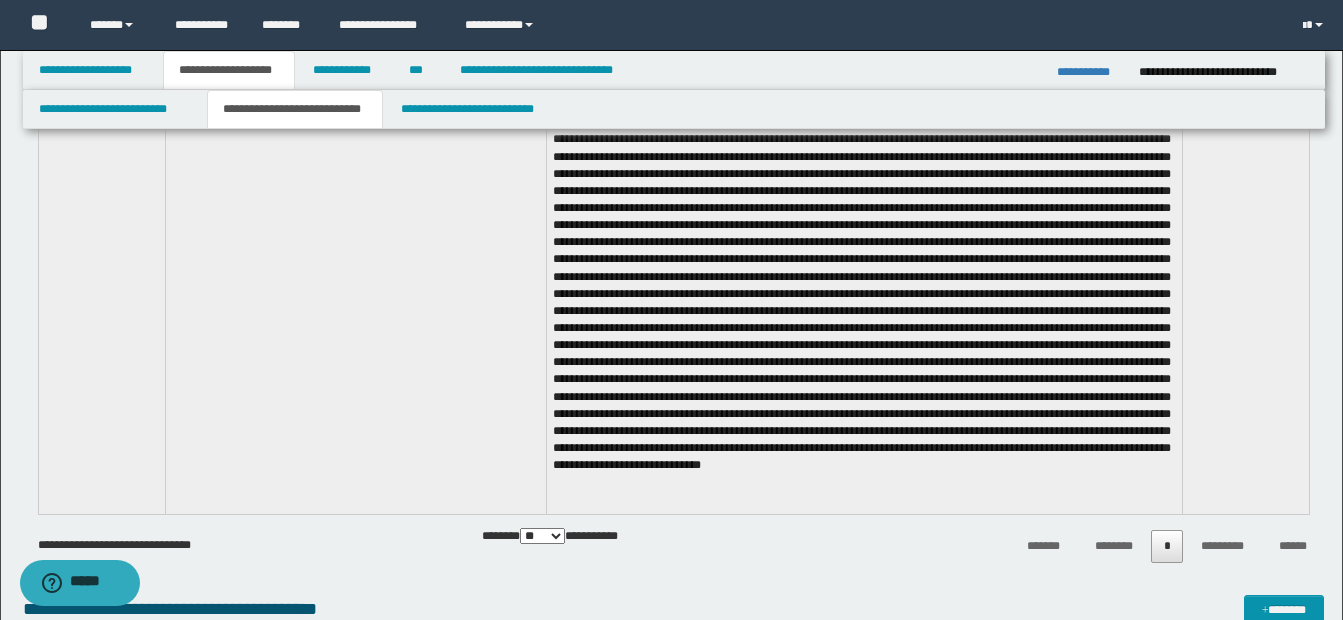 scroll, scrollTop: 4100, scrollLeft: 0, axis: vertical 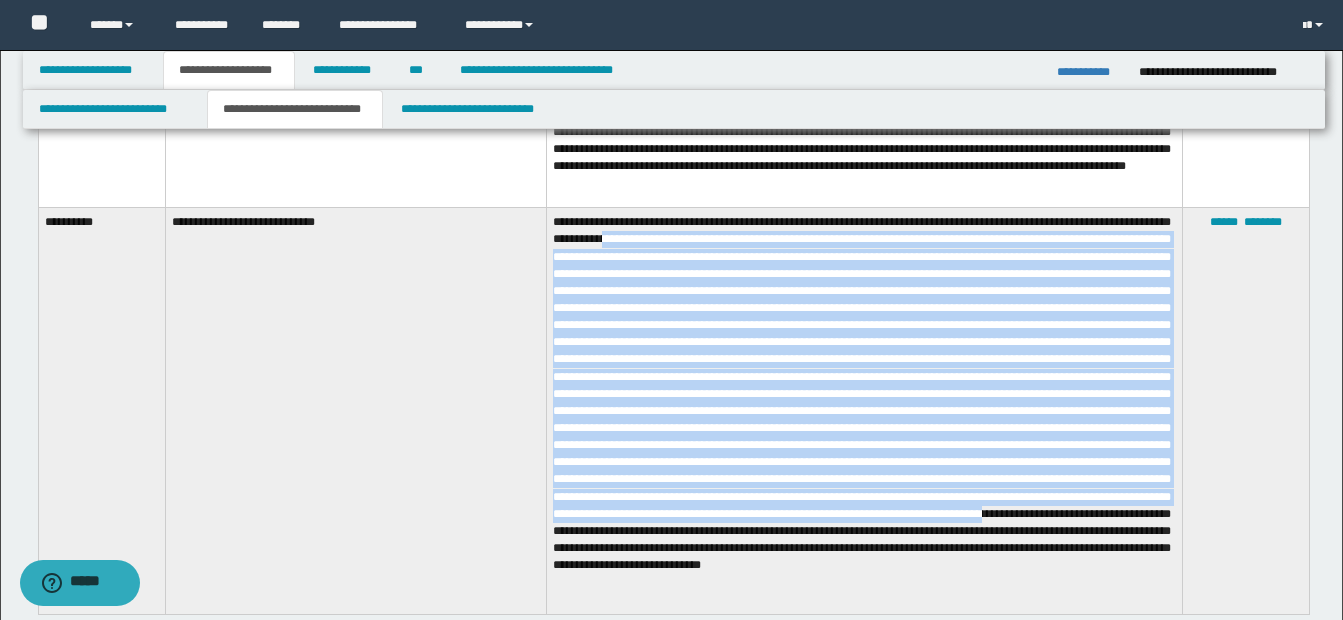 drag, startPoint x: 723, startPoint y: 242, endPoint x: 1011, endPoint y: 542, distance: 415.86536 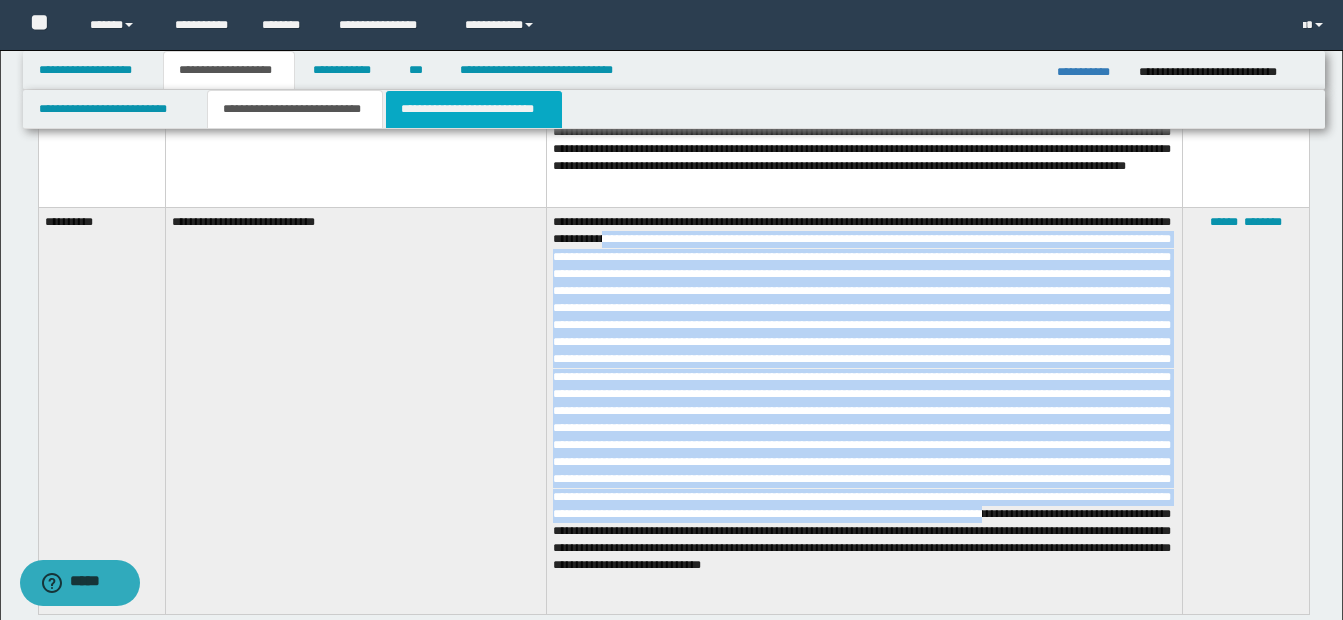 click on "**********" at bounding box center (474, 109) 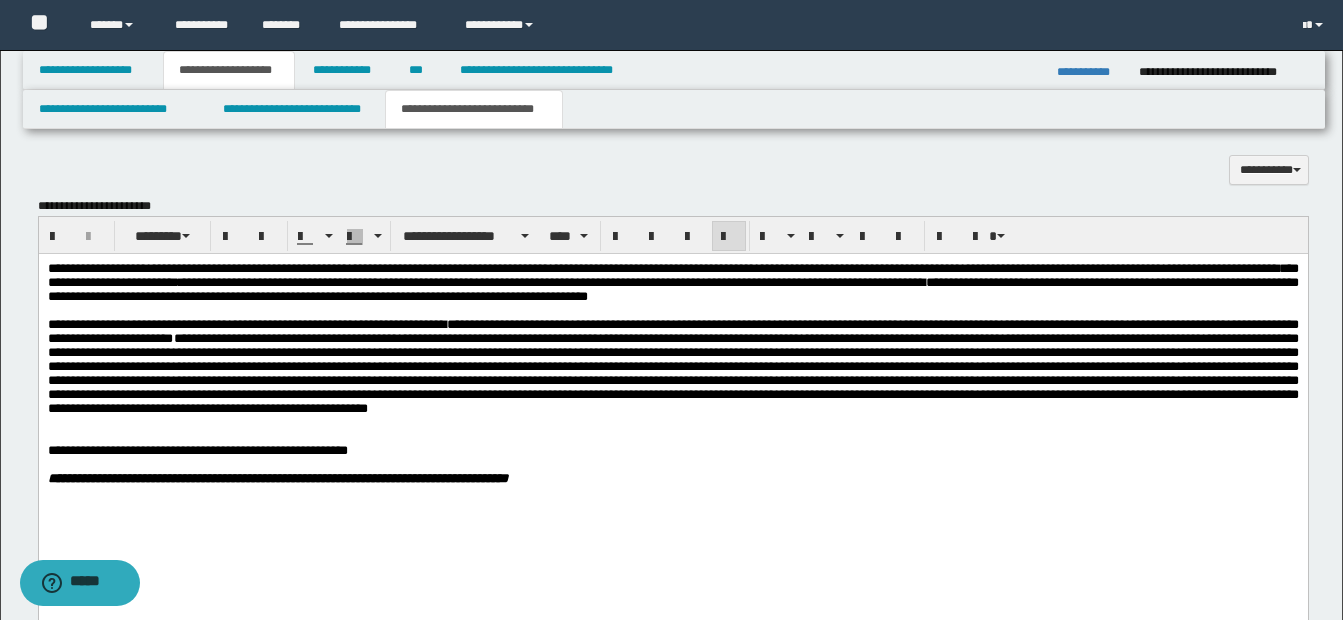 scroll, scrollTop: 1749, scrollLeft: 0, axis: vertical 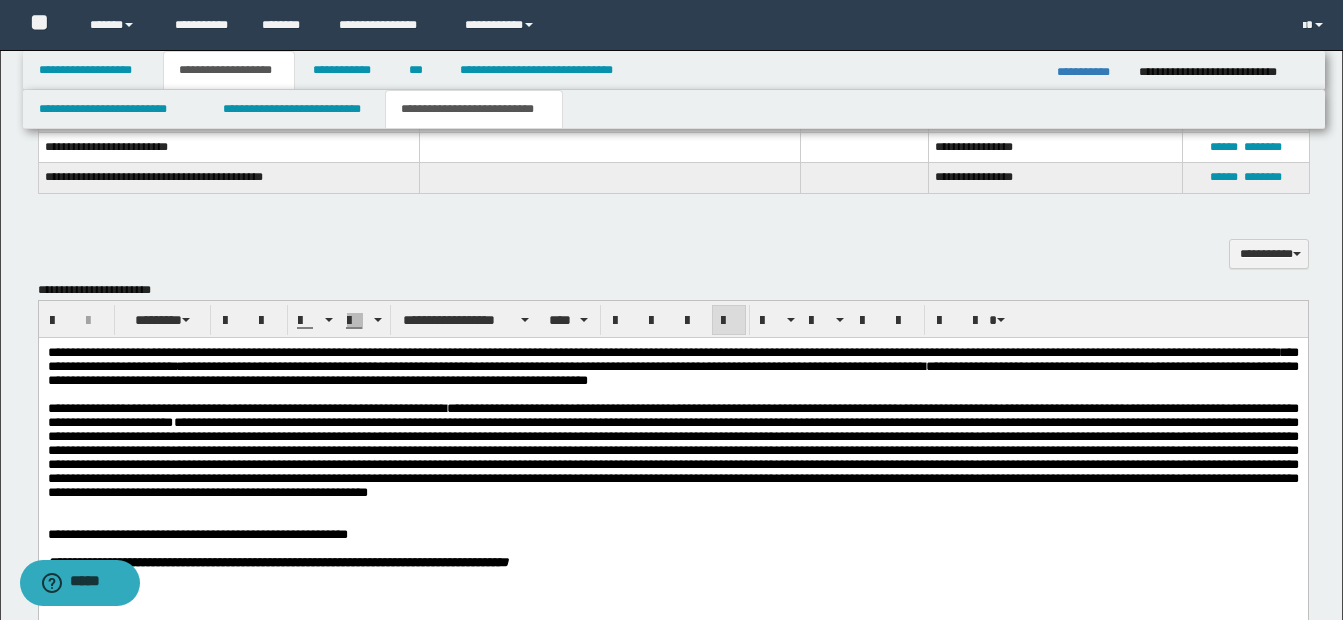 click on "**********" at bounding box center [672, 449] 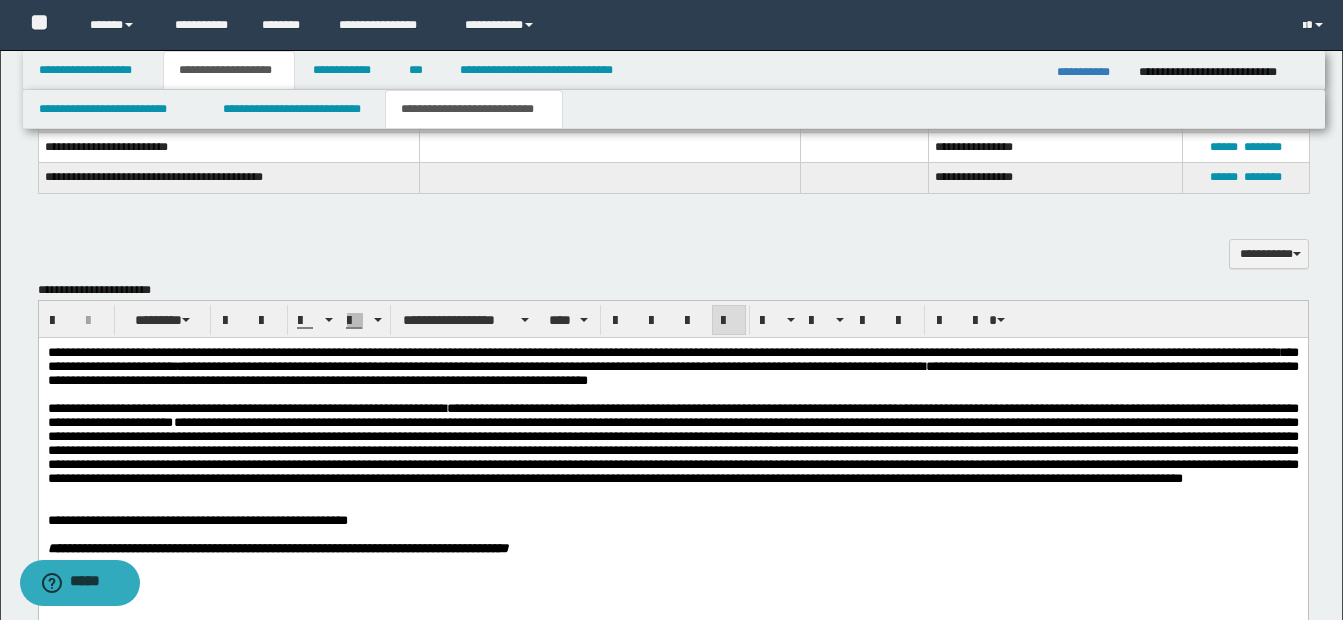 click on "**********" at bounding box center (672, 442) 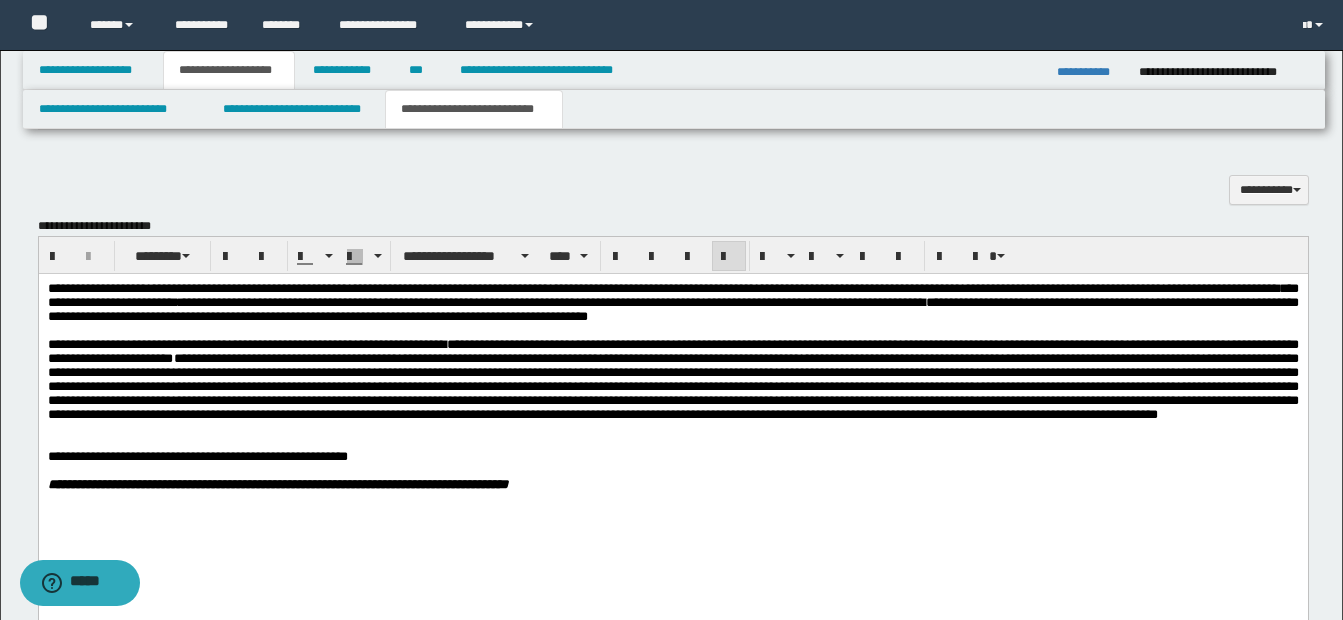 scroll, scrollTop: 1849, scrollLeft: 0, axis: vertical 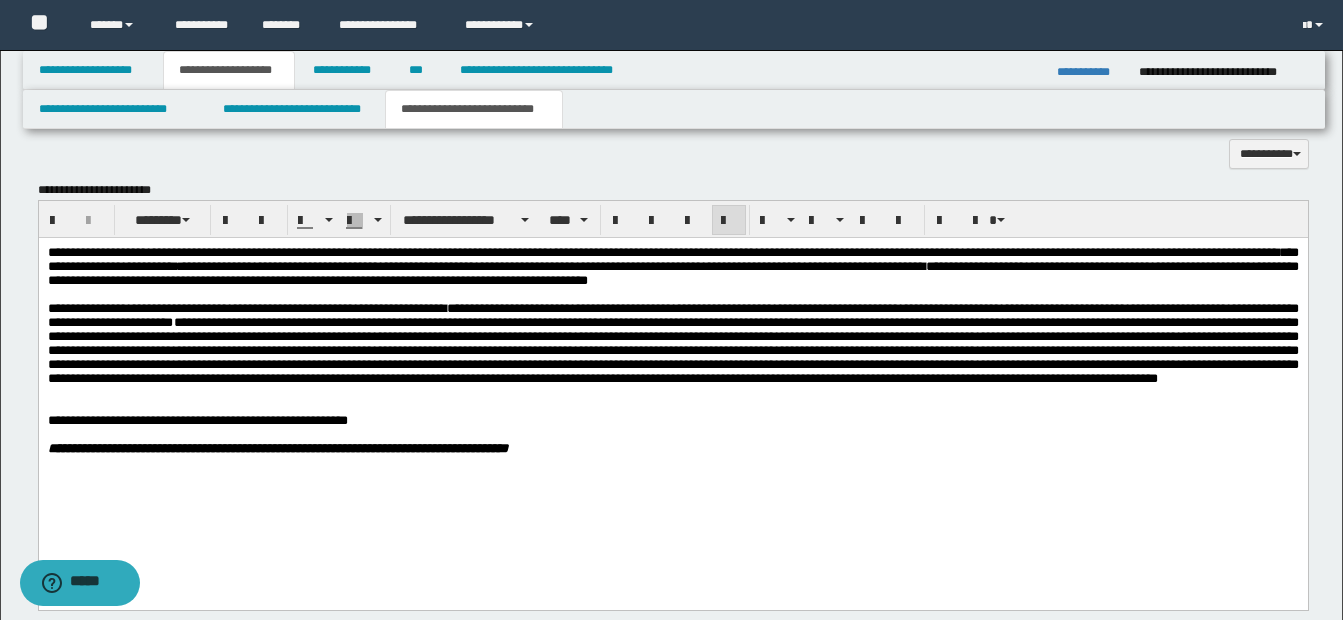 click on "**********" at bounding box center (672, 342) 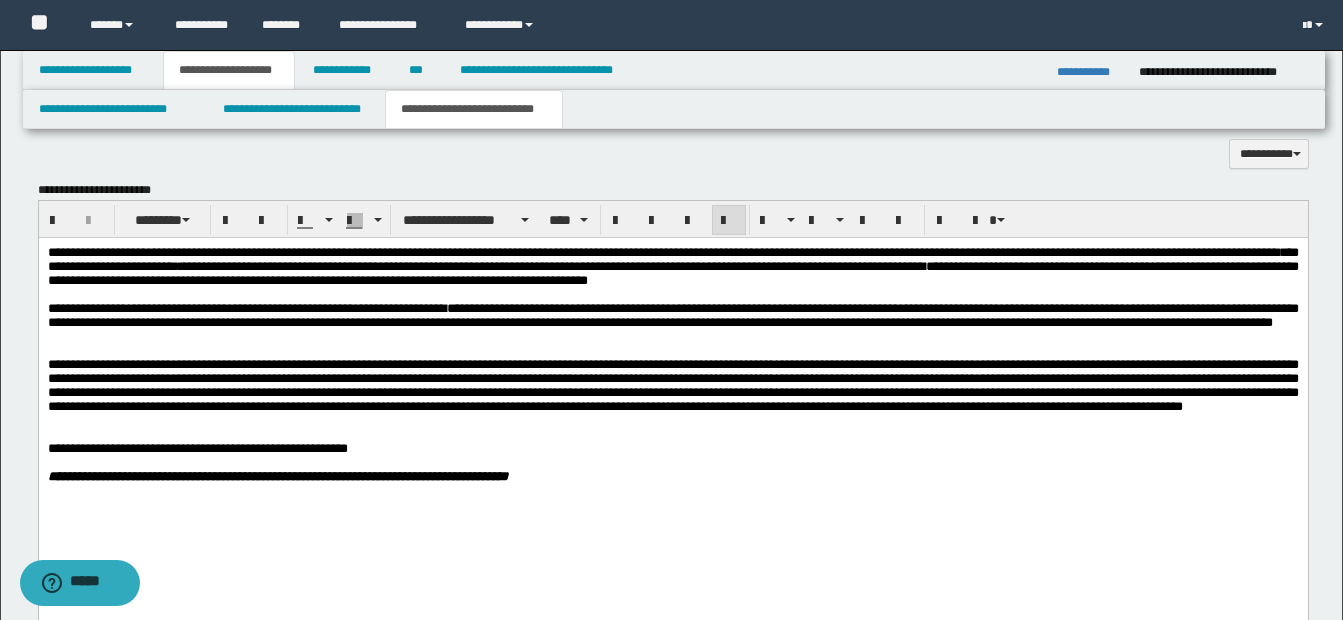 click on "**********" at bounding box center (672, 315) 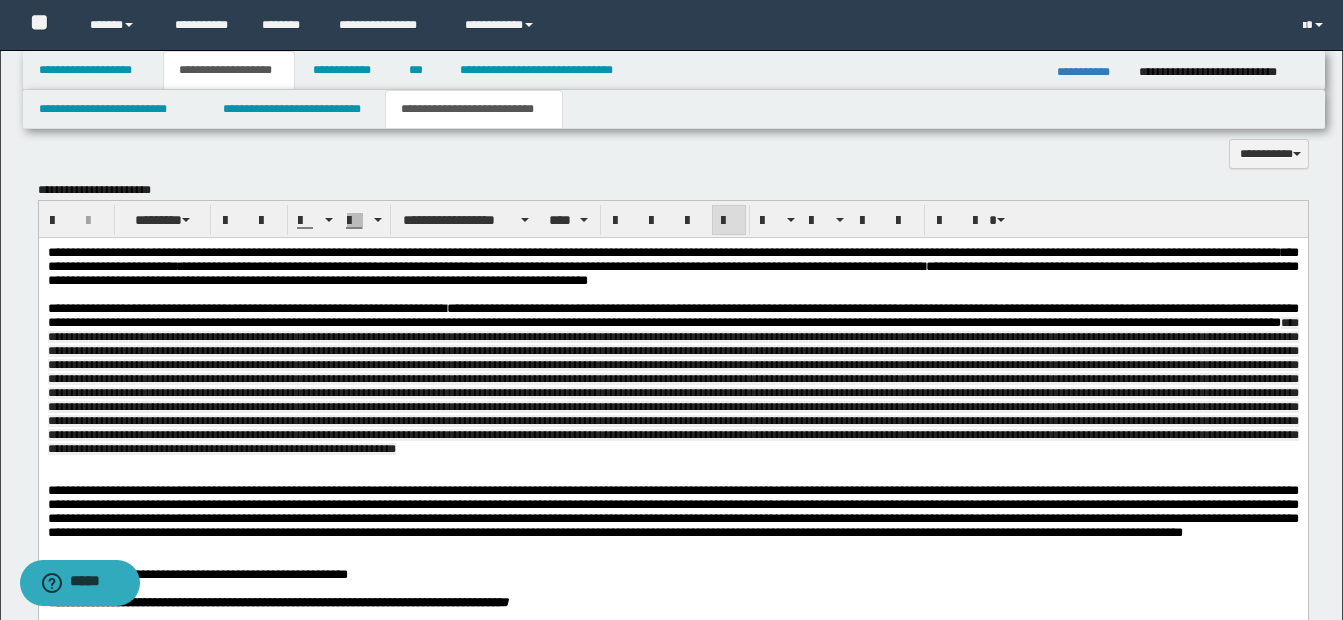 drag, startPoint x: 284, startPoint y: 352, endPoint x: 355, endPoint y: 488, distance: 153.41772 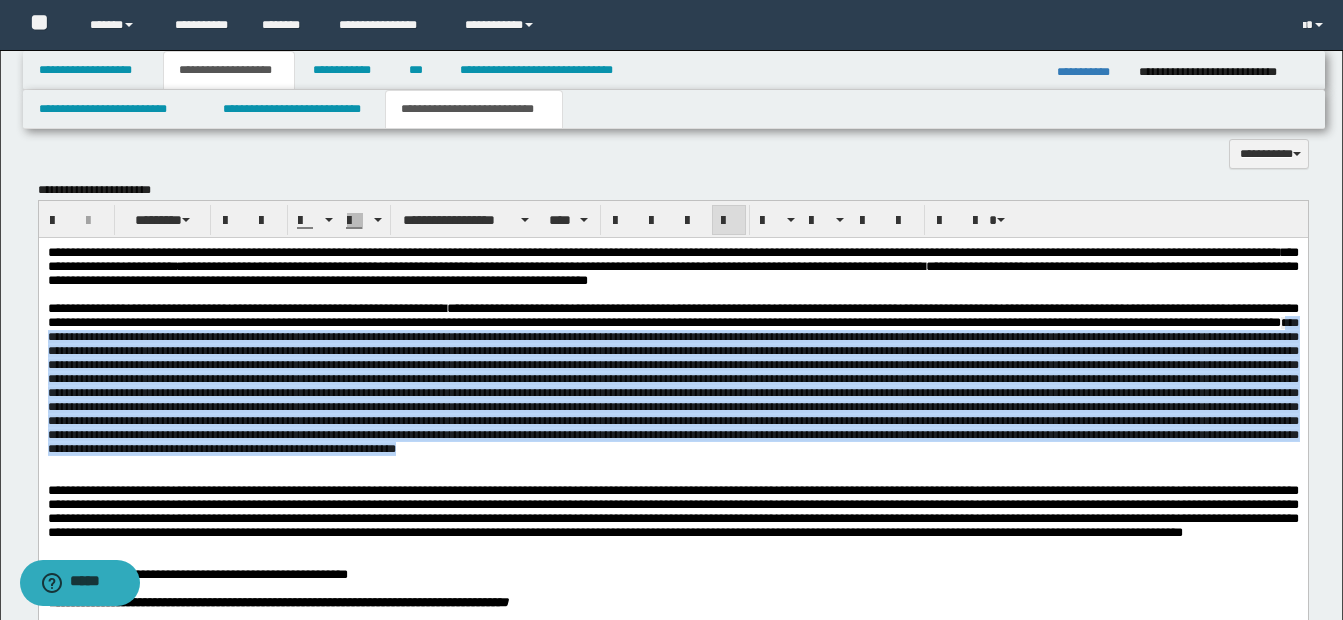 drag, startPoint x: 289, startPoint y: 351, endPoint x: 360, endPoint y: 505, distance: 169.57889 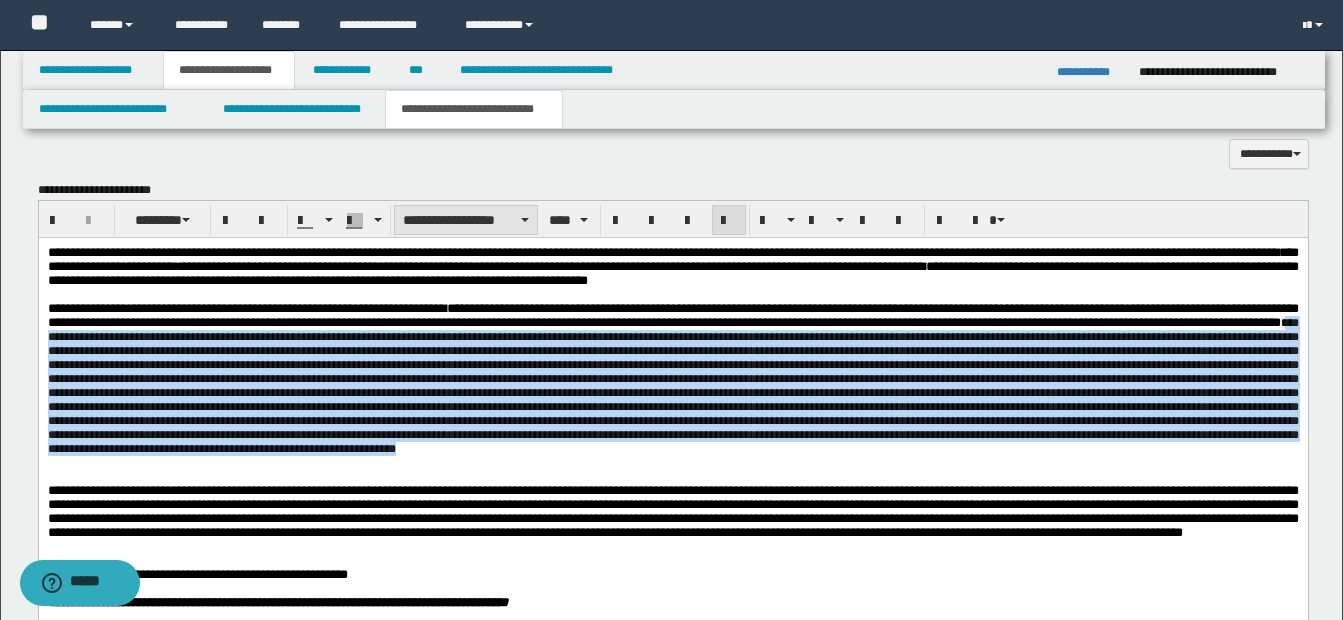click on "**********" at bounding box center (466, 220) 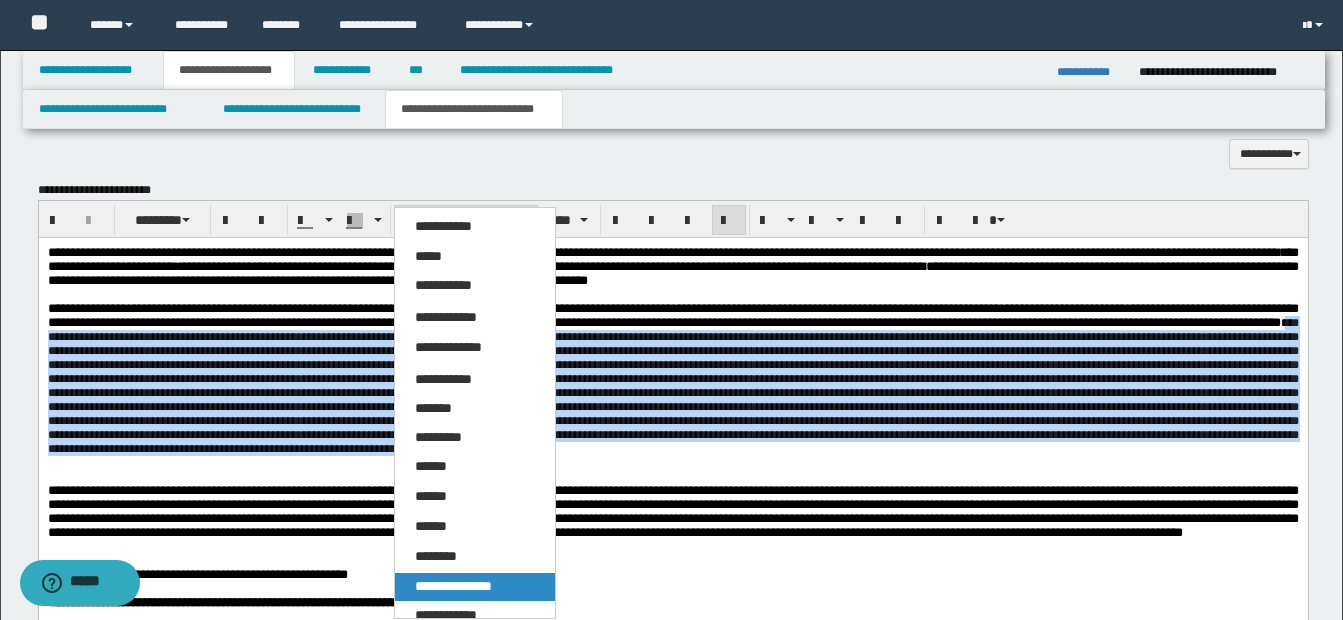 click on "**********" at bounding box center (453, 586) 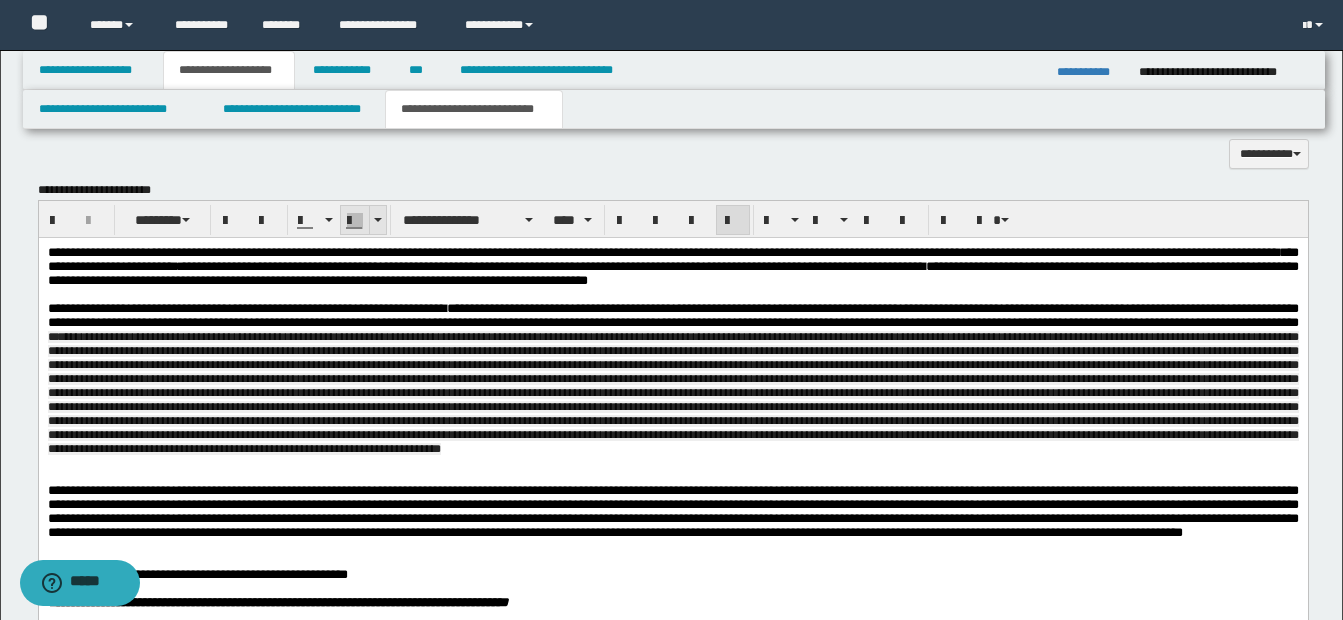 click at bounding box center (378, 220) 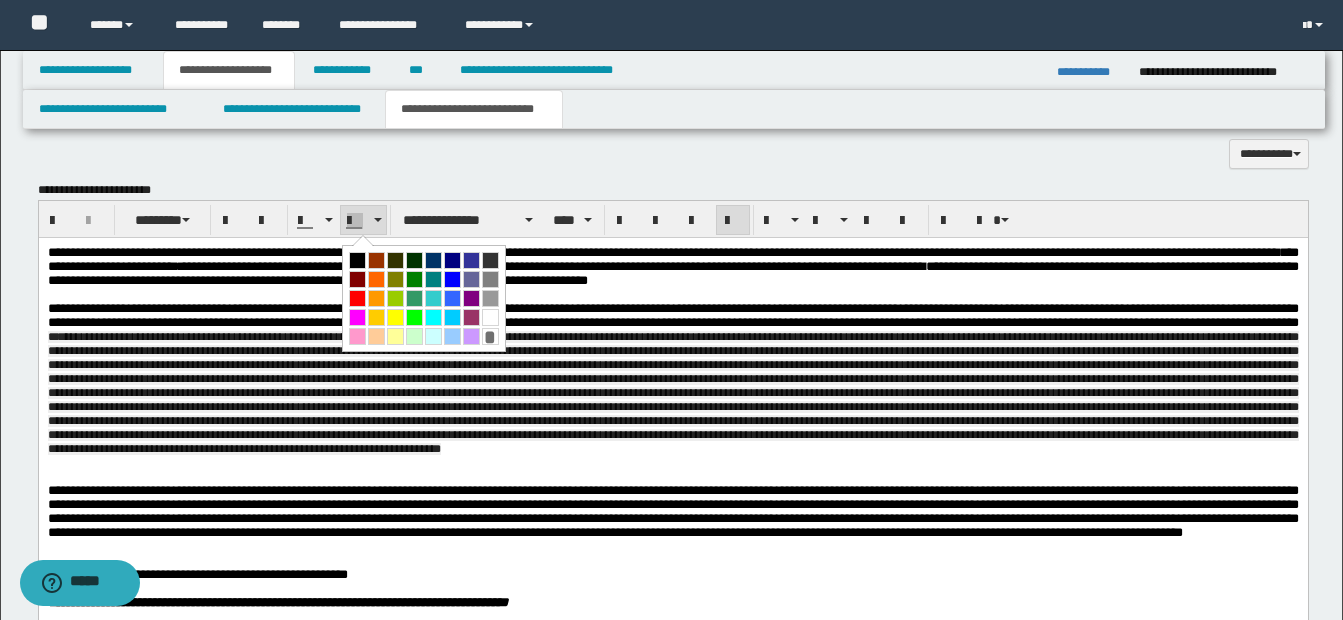 click at bounding box center [490, 317] 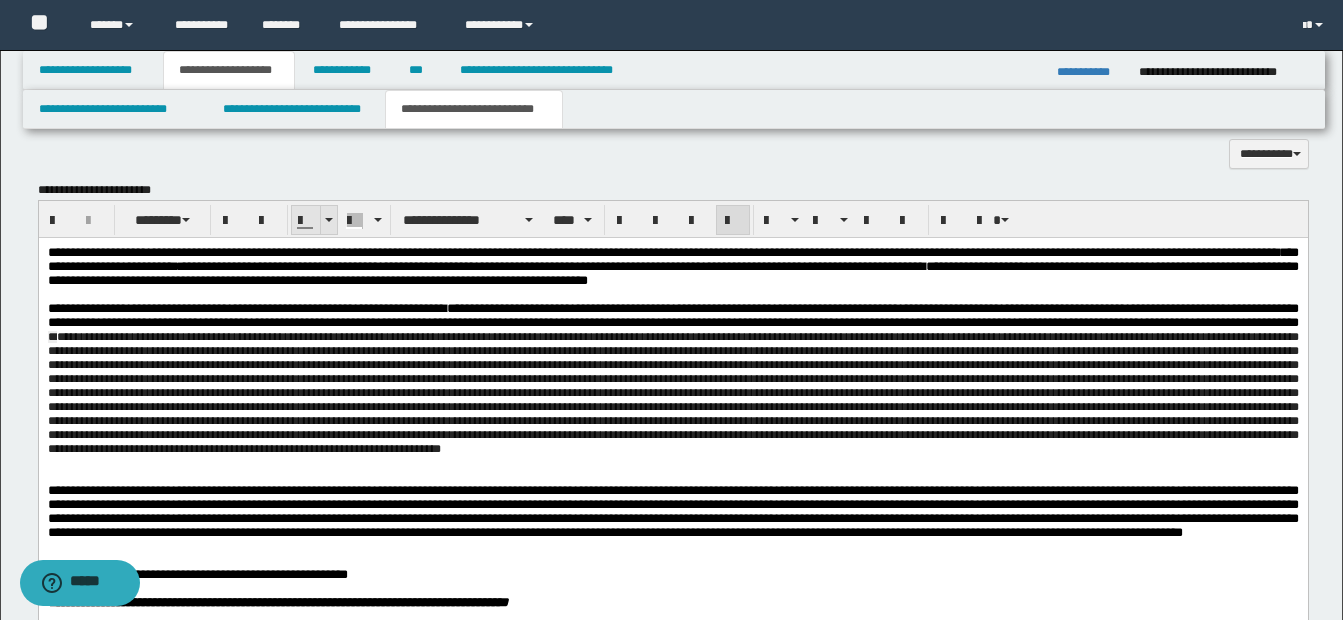 click at bounding box center [329, 220] 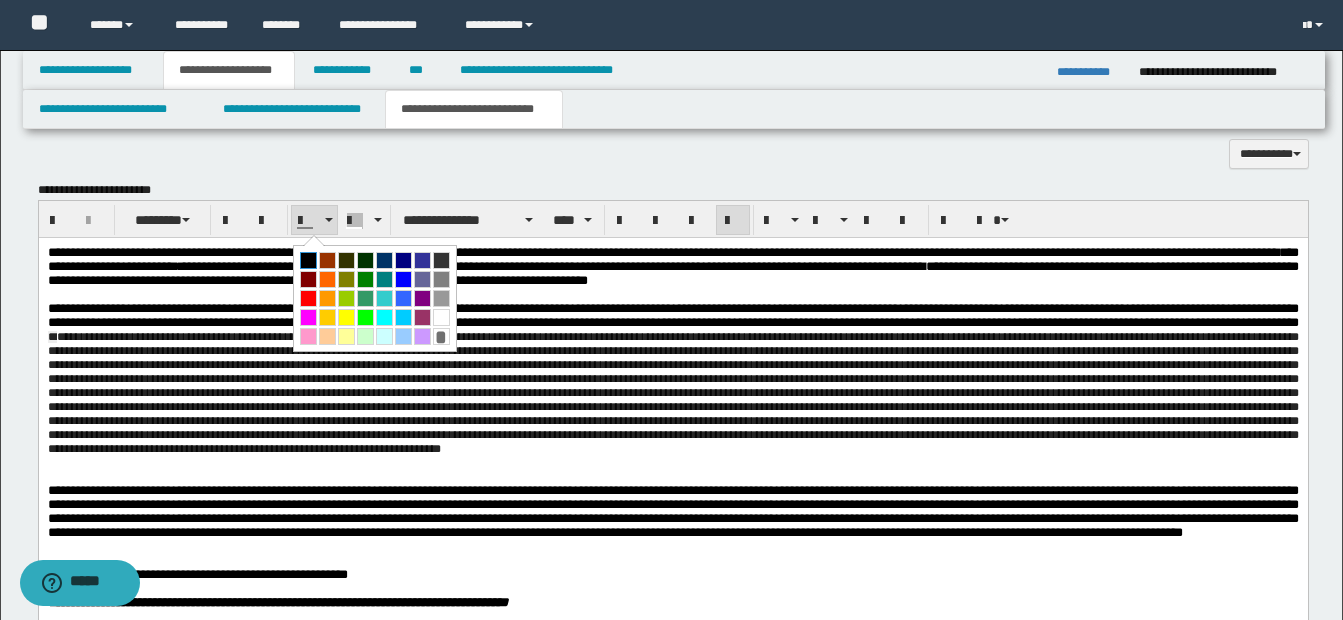 click at bounding box center (308, 260) 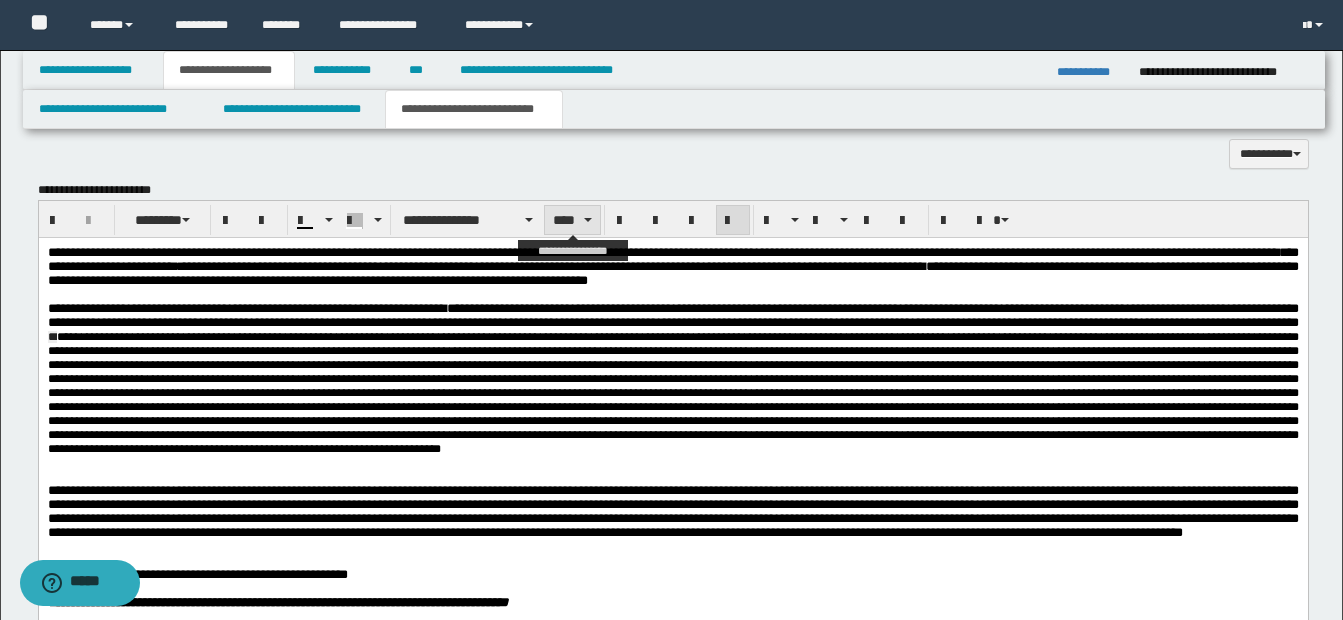 click on "****" at bounding box center (572, 220) 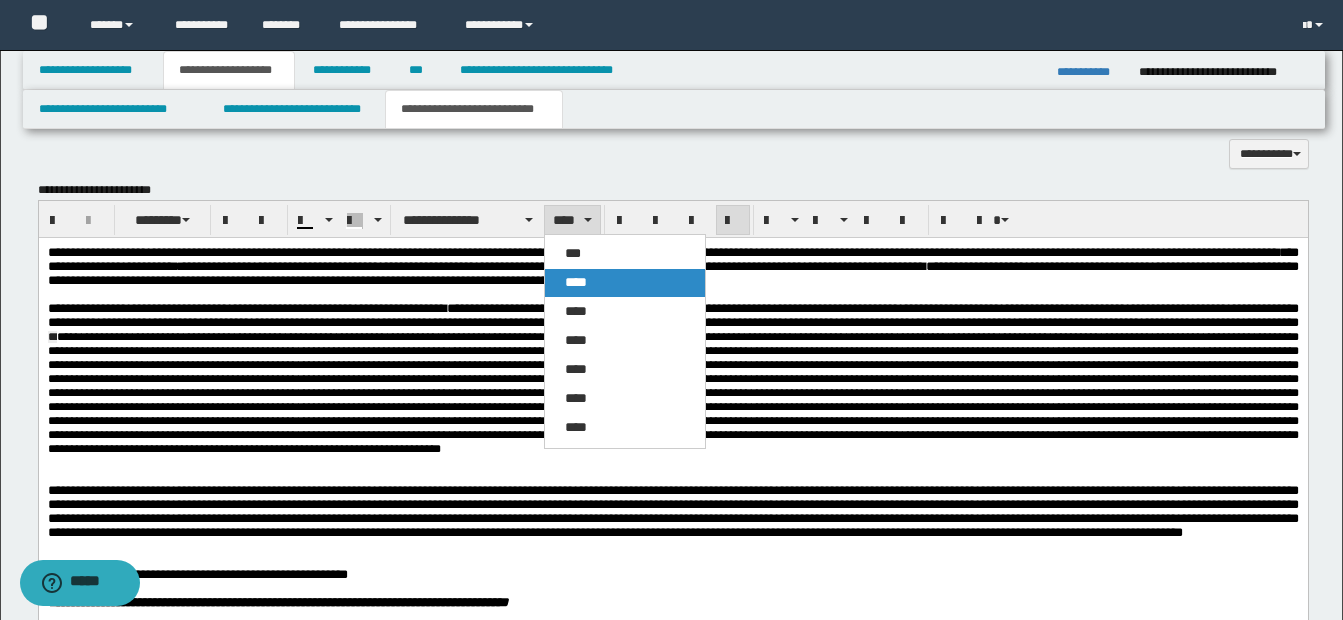 click on "****" at bounding box center [576, 282] 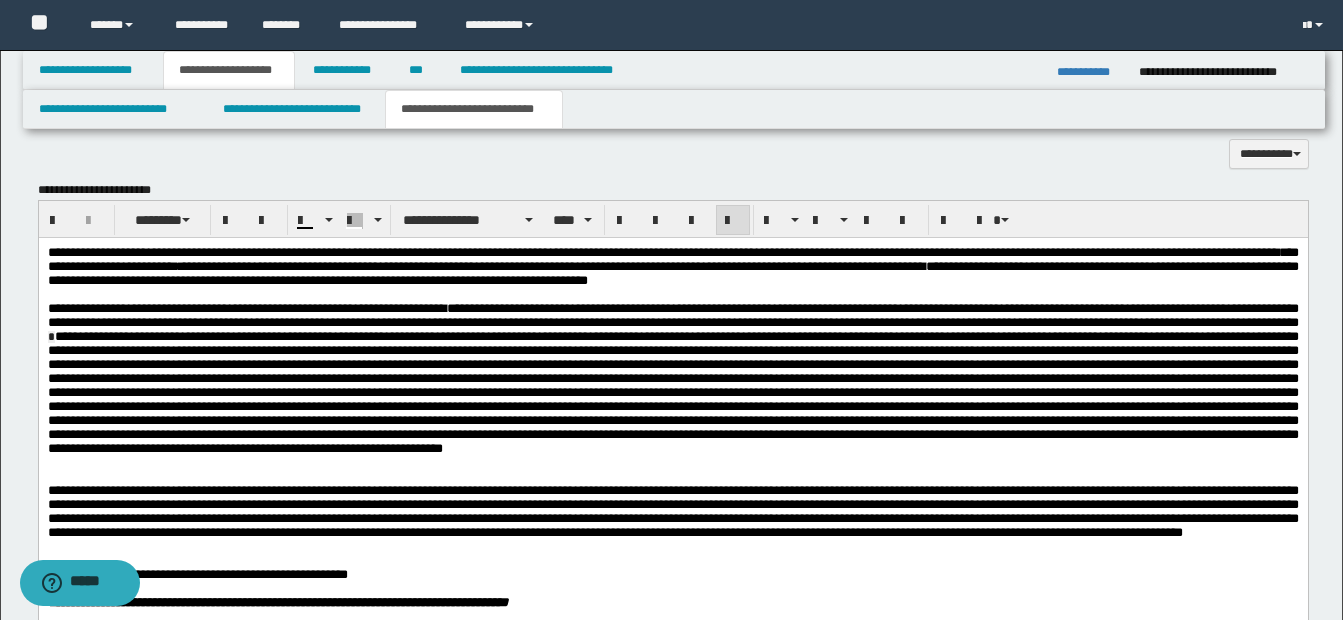 click at bounding box center (672, 391) 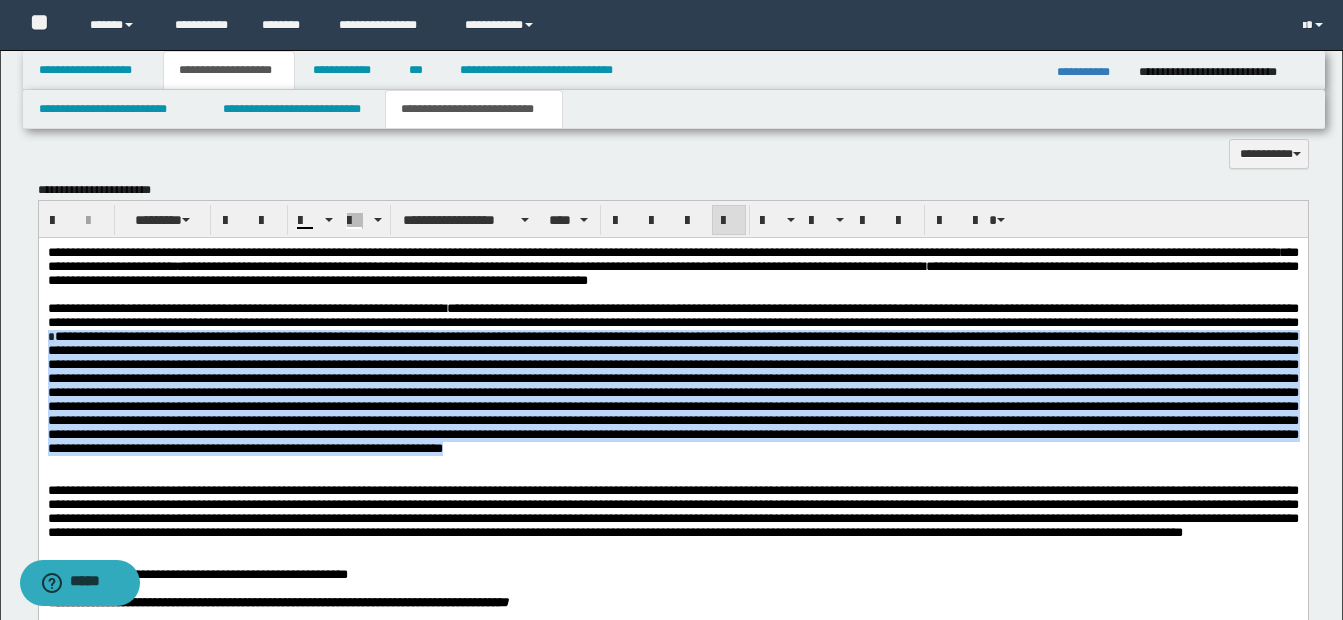 drag, startPoint x: 289, startPoint y: 349, endPoint x: 421, endPoint y: 505, distance: 204.35263 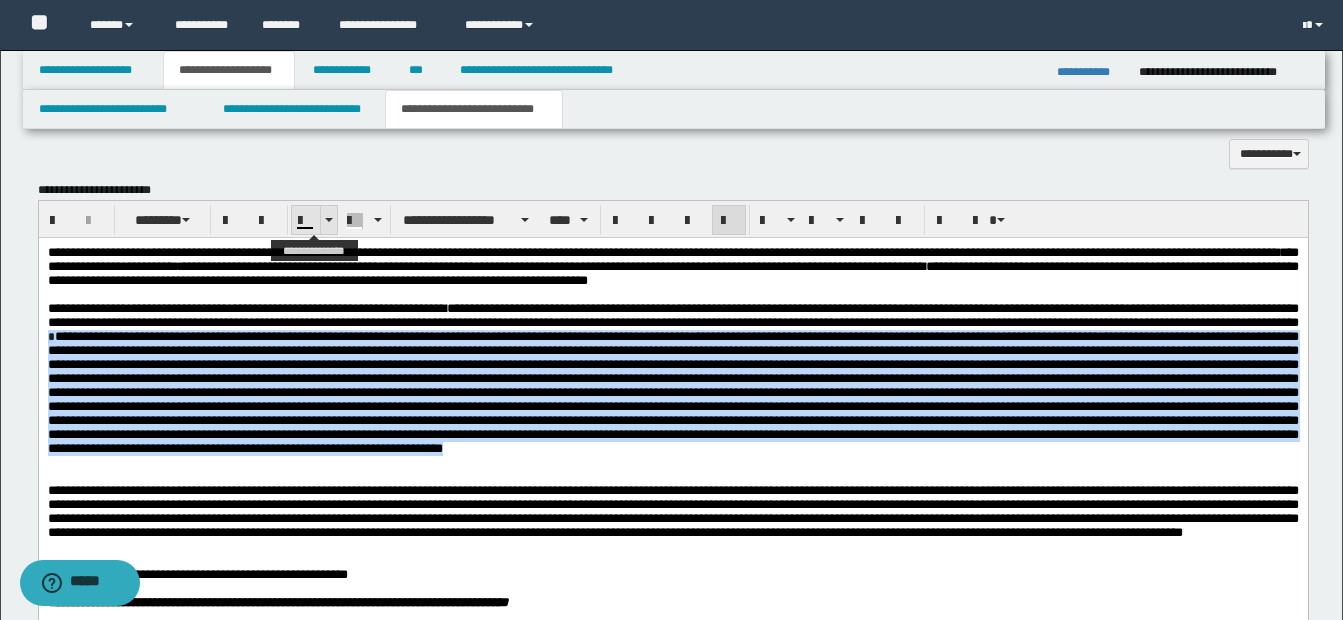 click at bounding box center (328, 220) 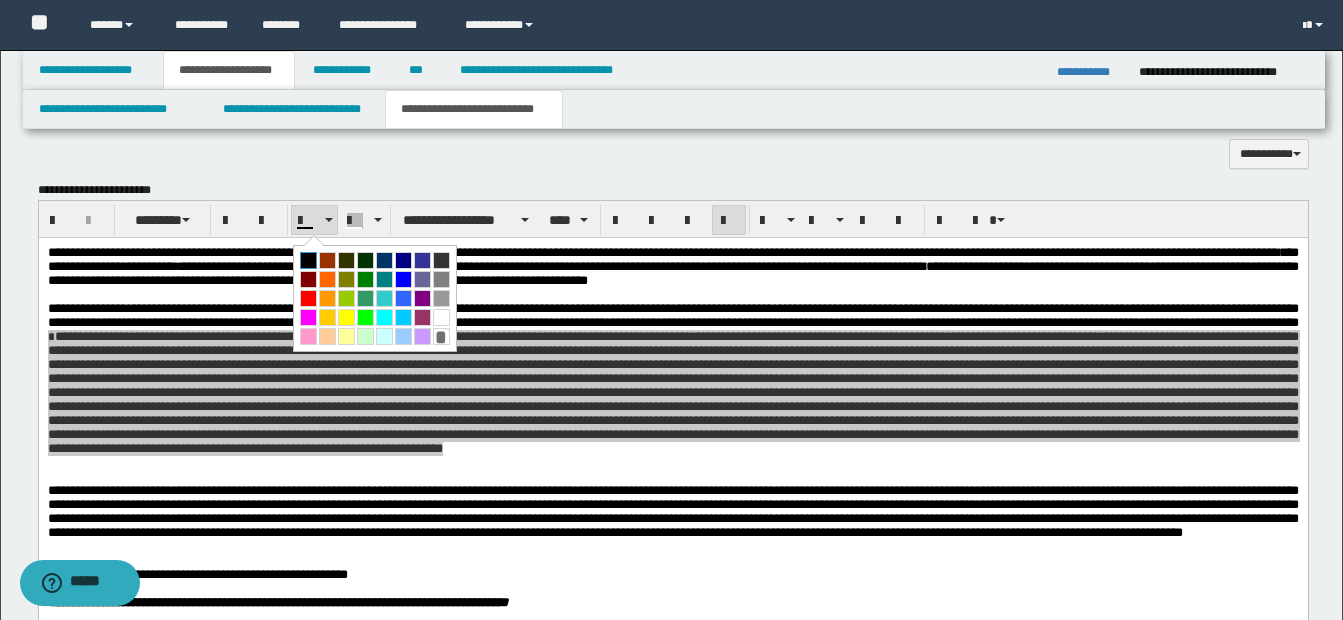 click at bounding box center [308, 260] 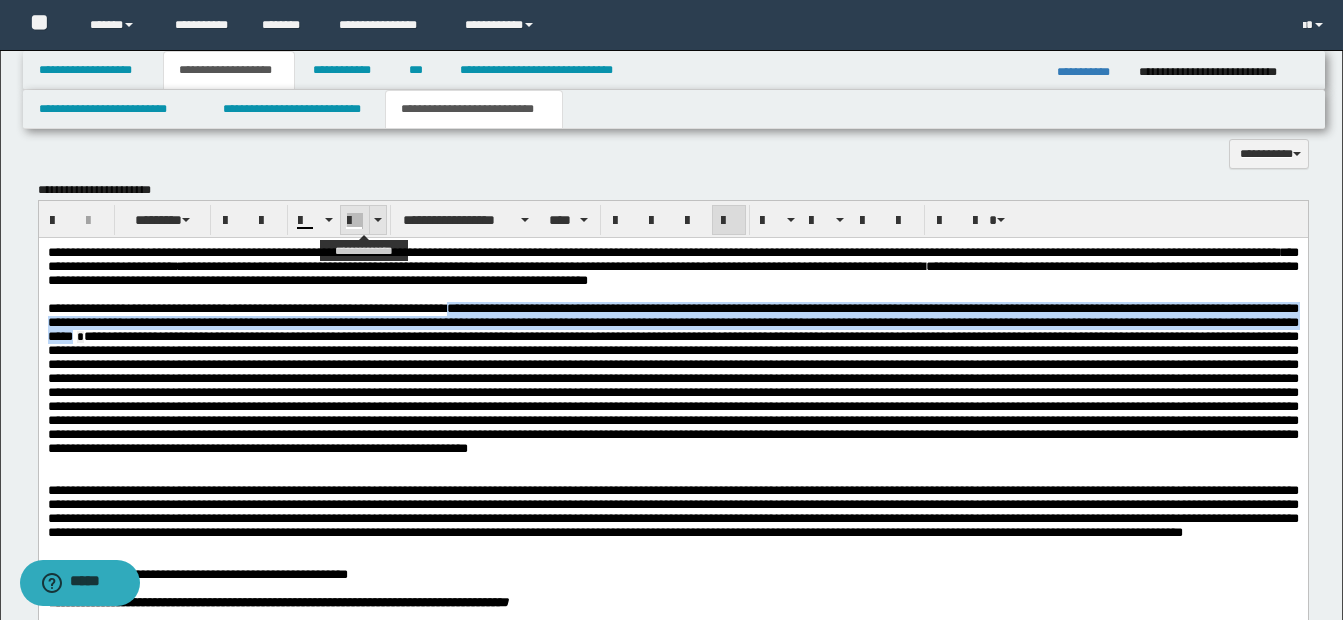 click at bounding box center (377, 220) 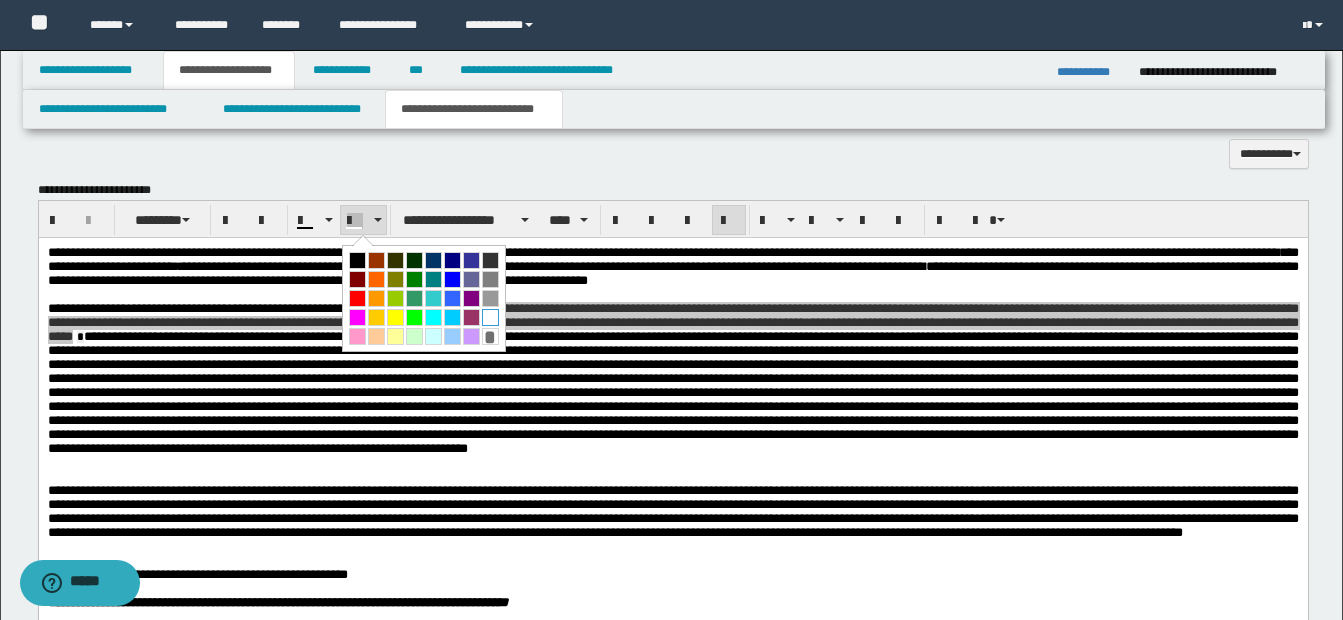click at bounding box center (490, 317) 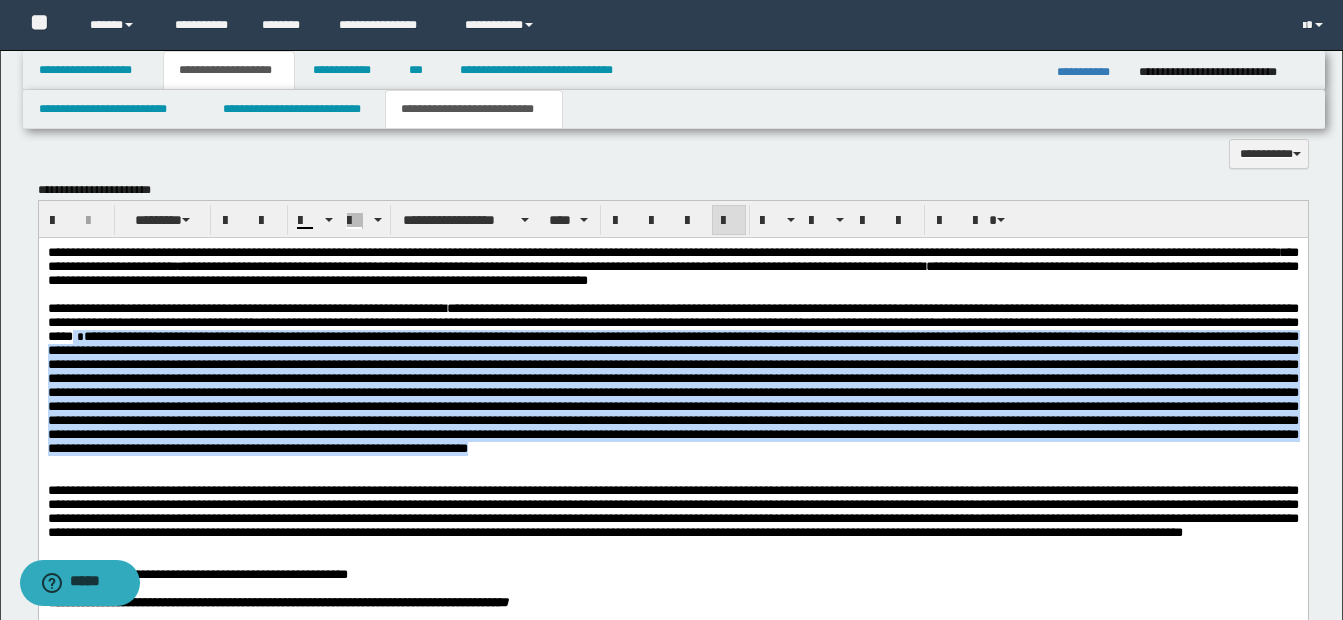click at bounding box center [672, 391] 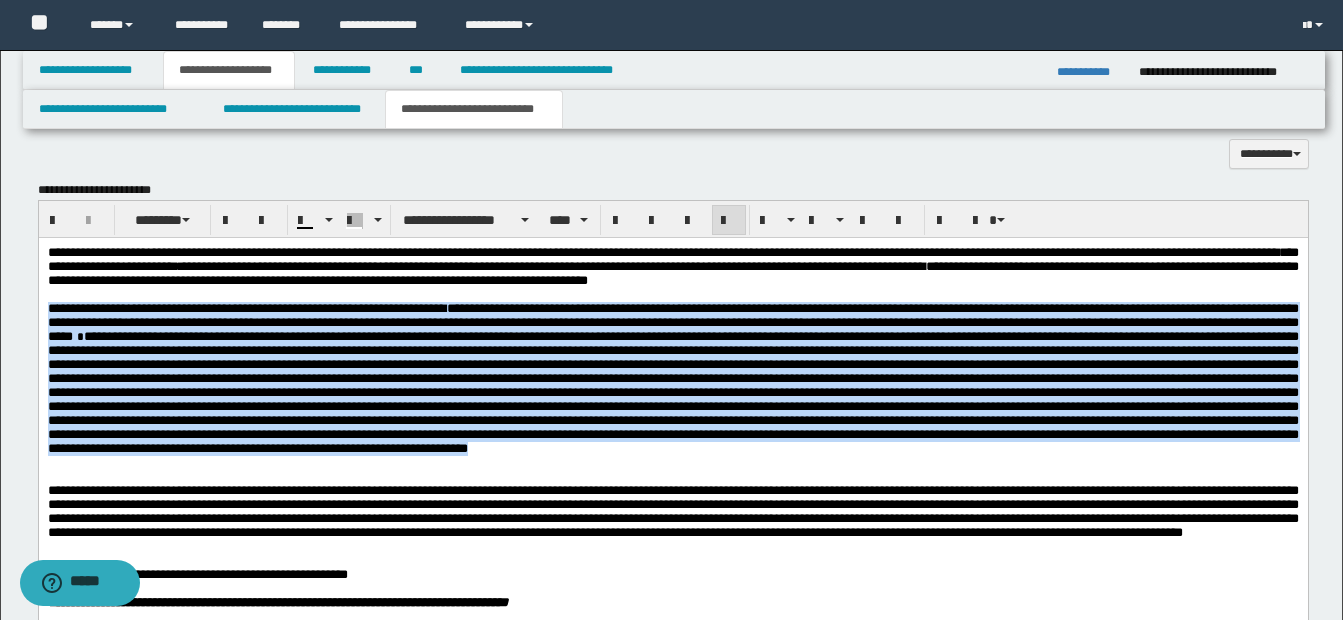 drag, startPoint x: 45, startPoint y: 319, endPoint x: 457, endPoint y: 494, distance: 447.62595 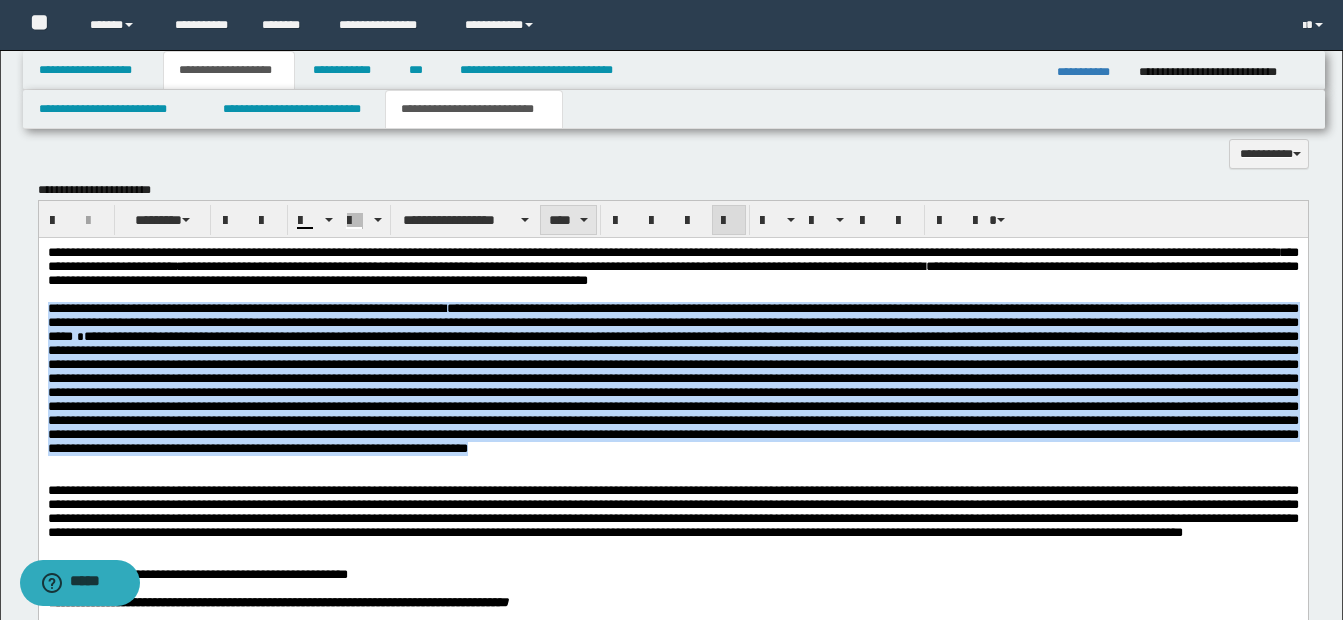 click on "****" at bounding box center [568, 220] 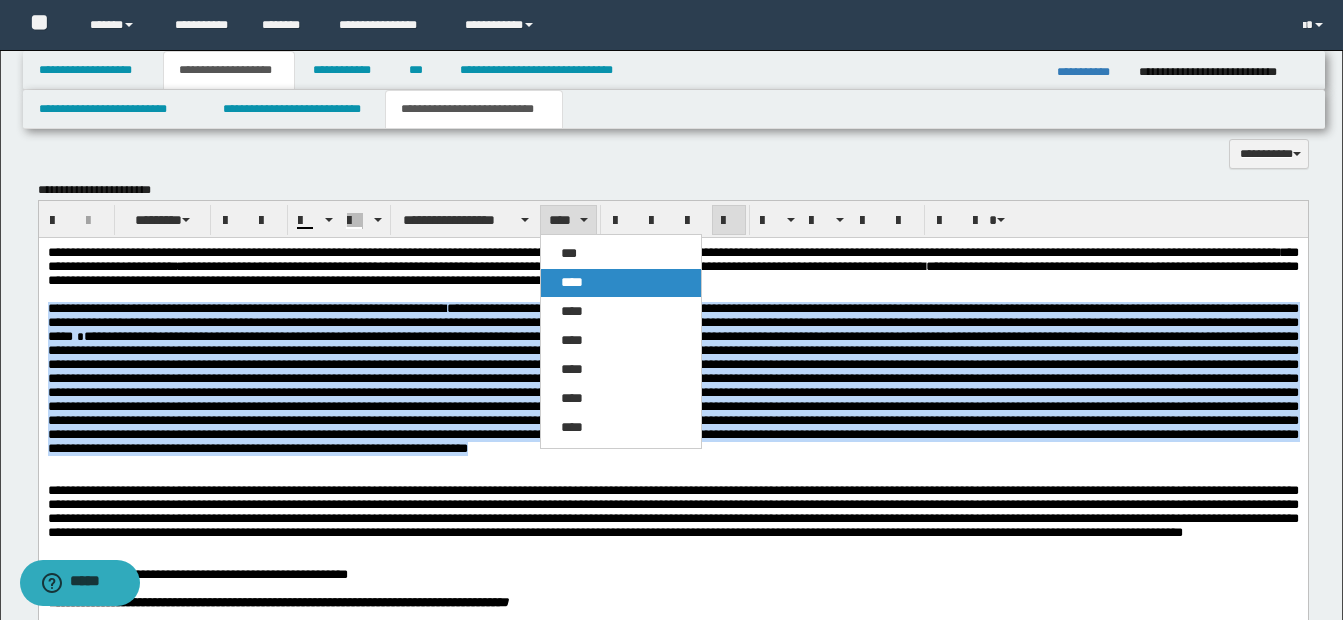 click on "****" at bounding box center (572, 282) 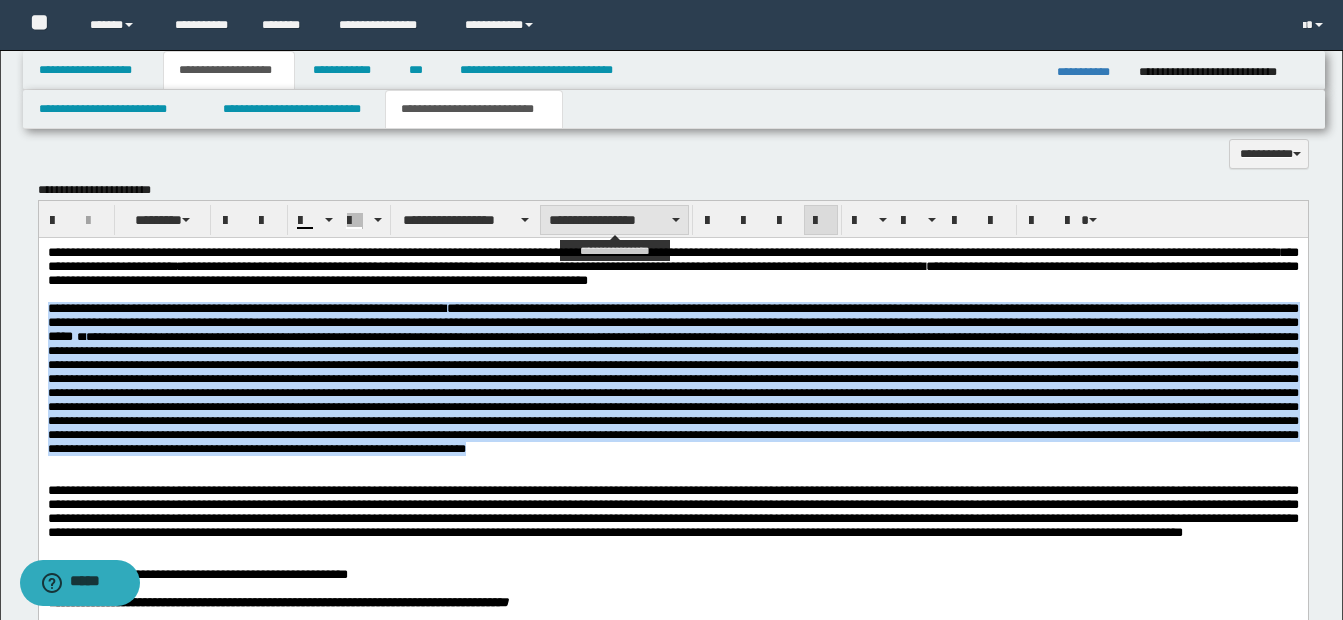 click on "**********" at bounding box center (614, 220) 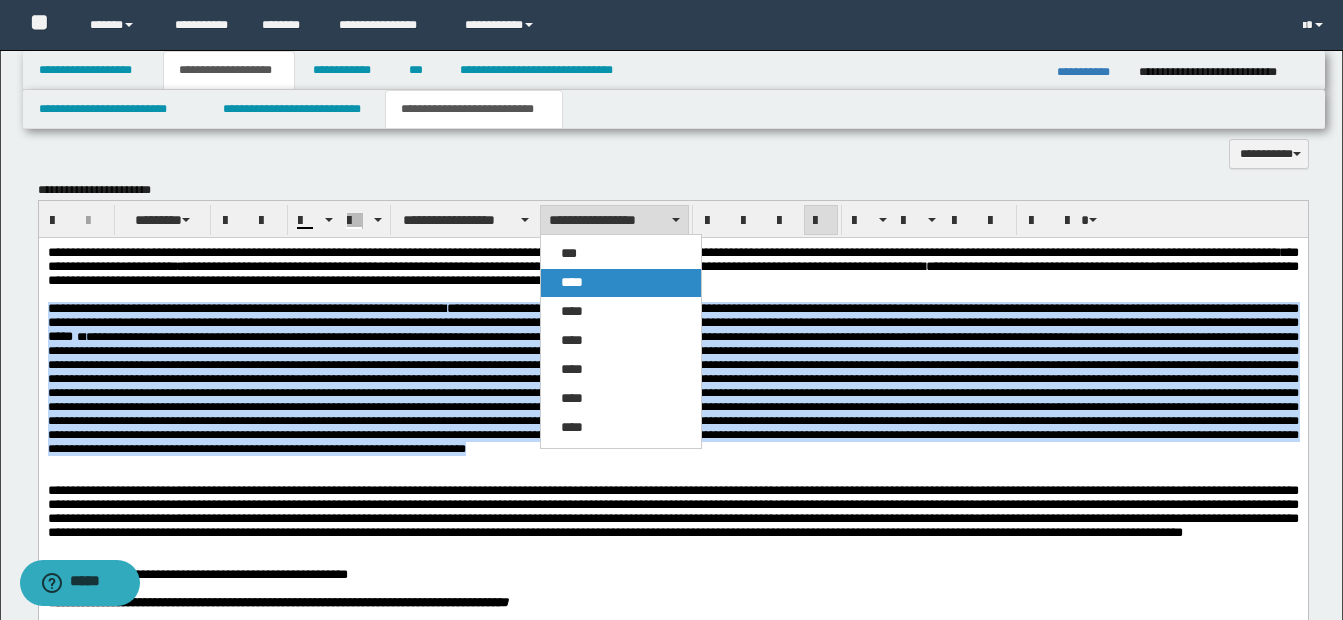 click on "****" at bounding box center (621, 283) 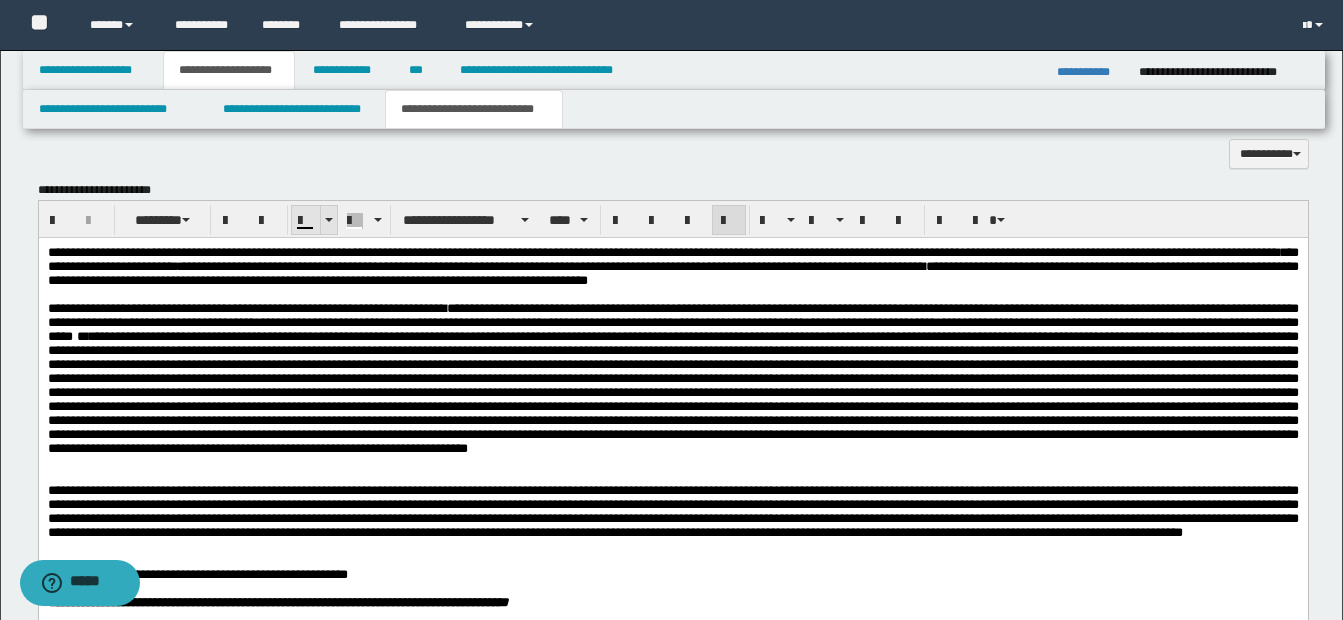 click at bounding box center (329, 220) 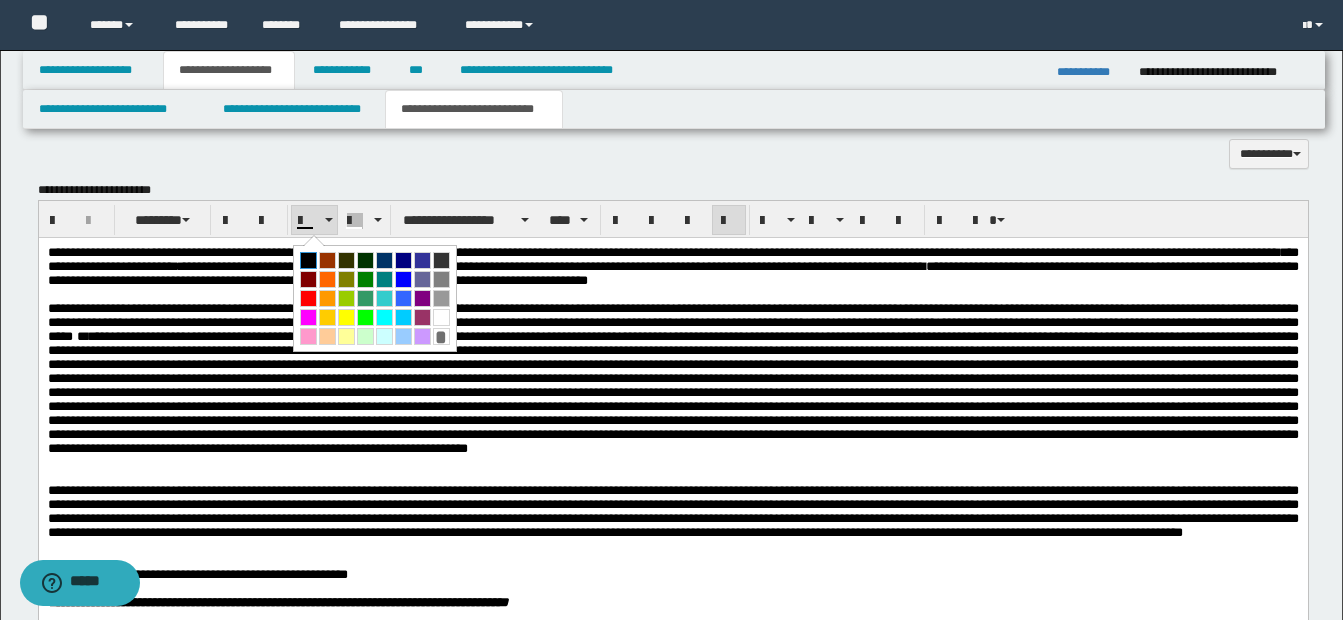 click at bounding box center (308, 260) 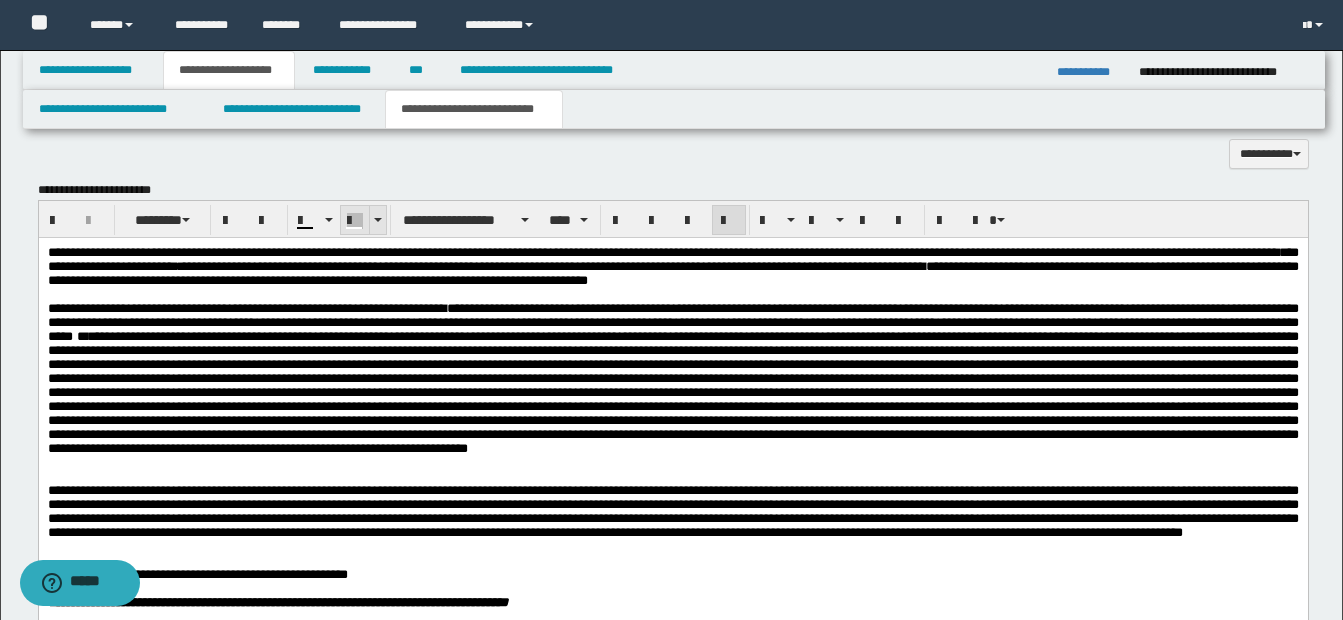 click at bounding box center (378, 220) 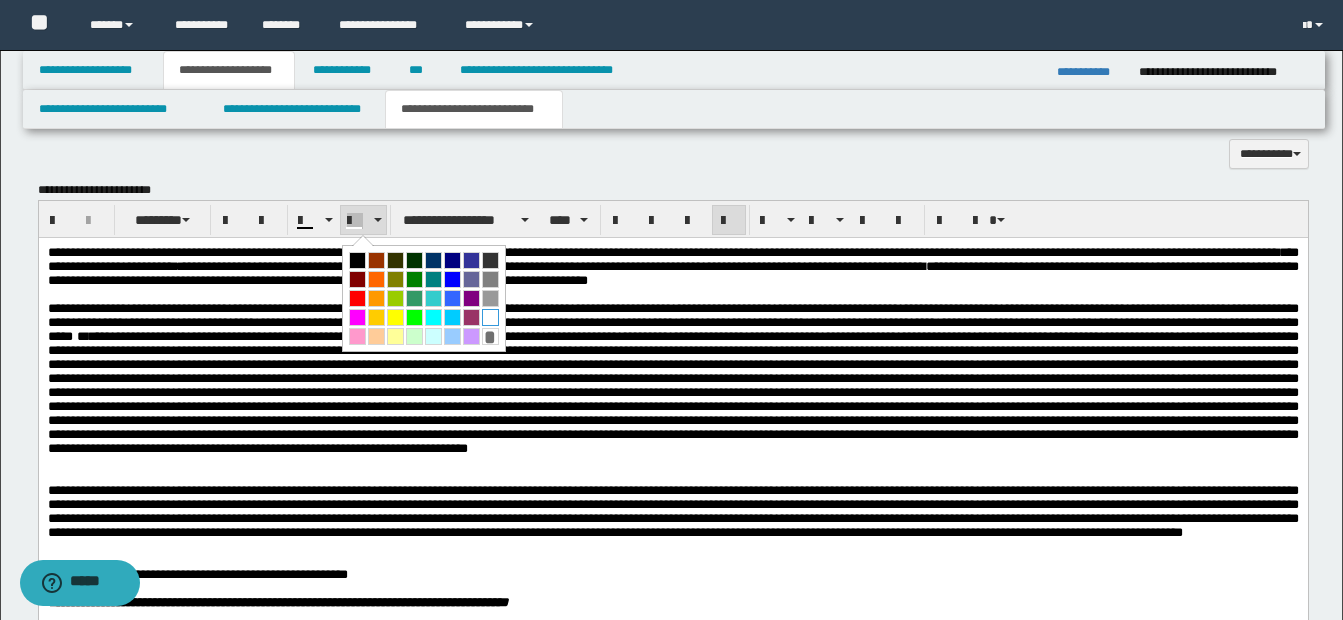 click at bounding box center (490, 317) 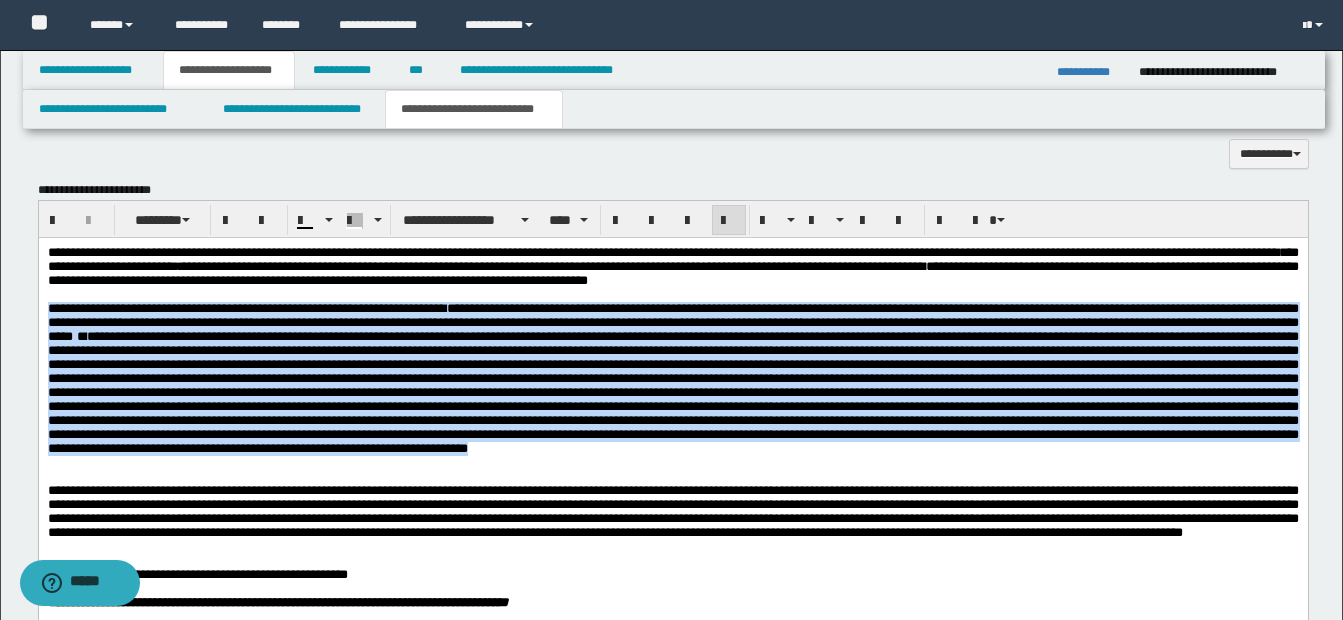 click at bounding box center [672, 391] 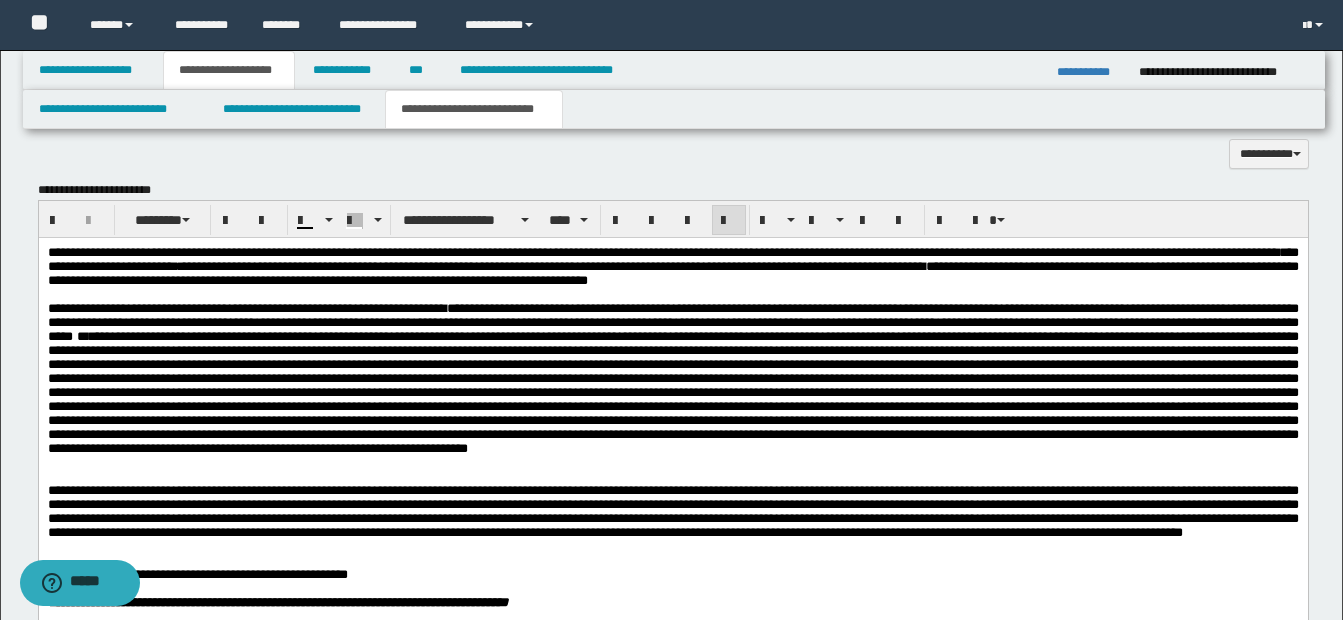 click on "**********" at bounding box center (672, 377) 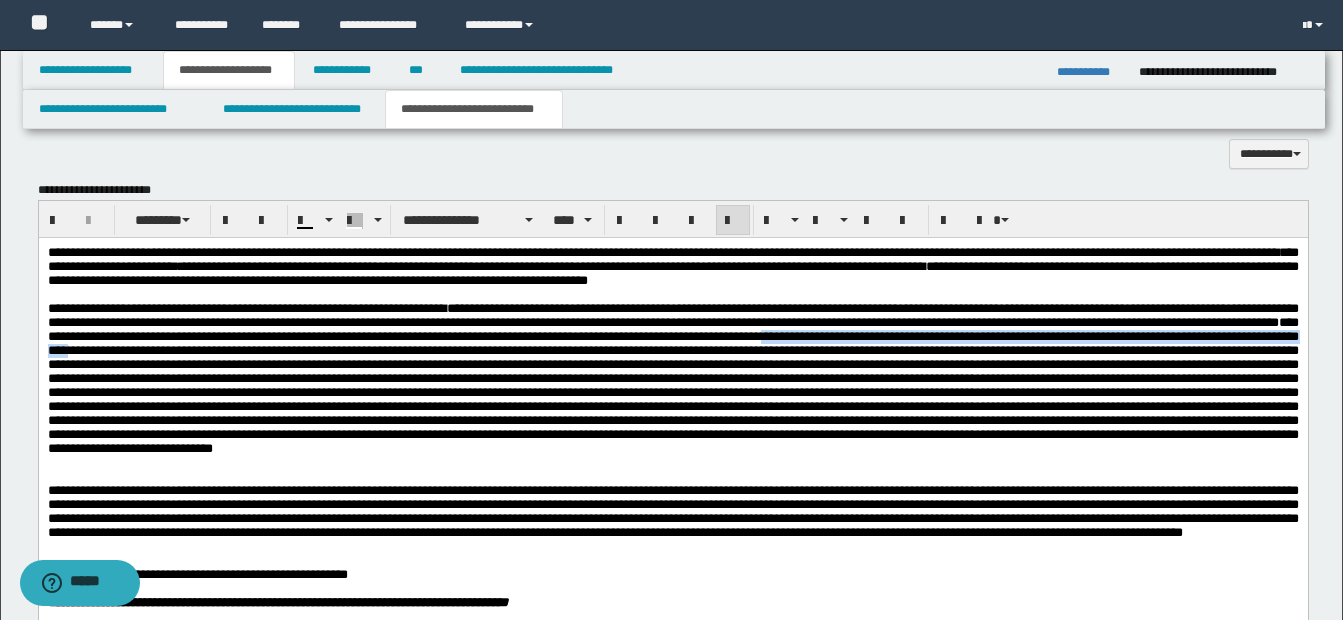 drag, startPoint x: 1100, startPoint y: 352, endPoint x: 460, endPoint y: 367, distance: 640.1758 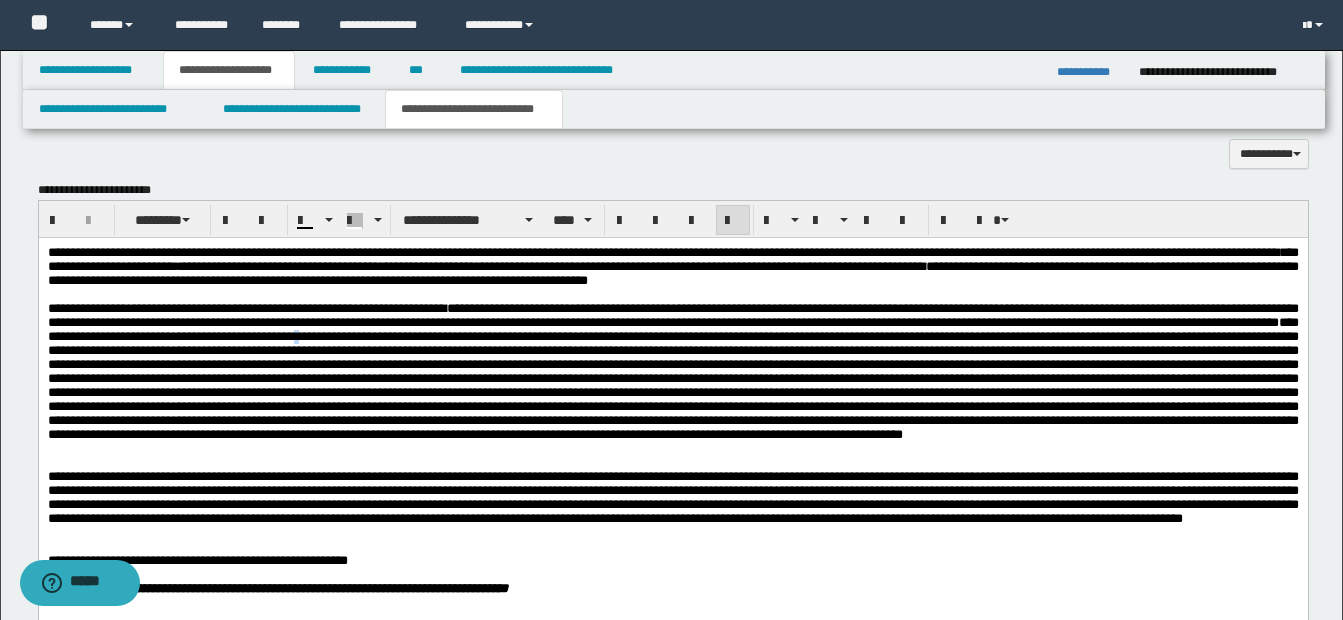 click at bounding box center [672, 377] 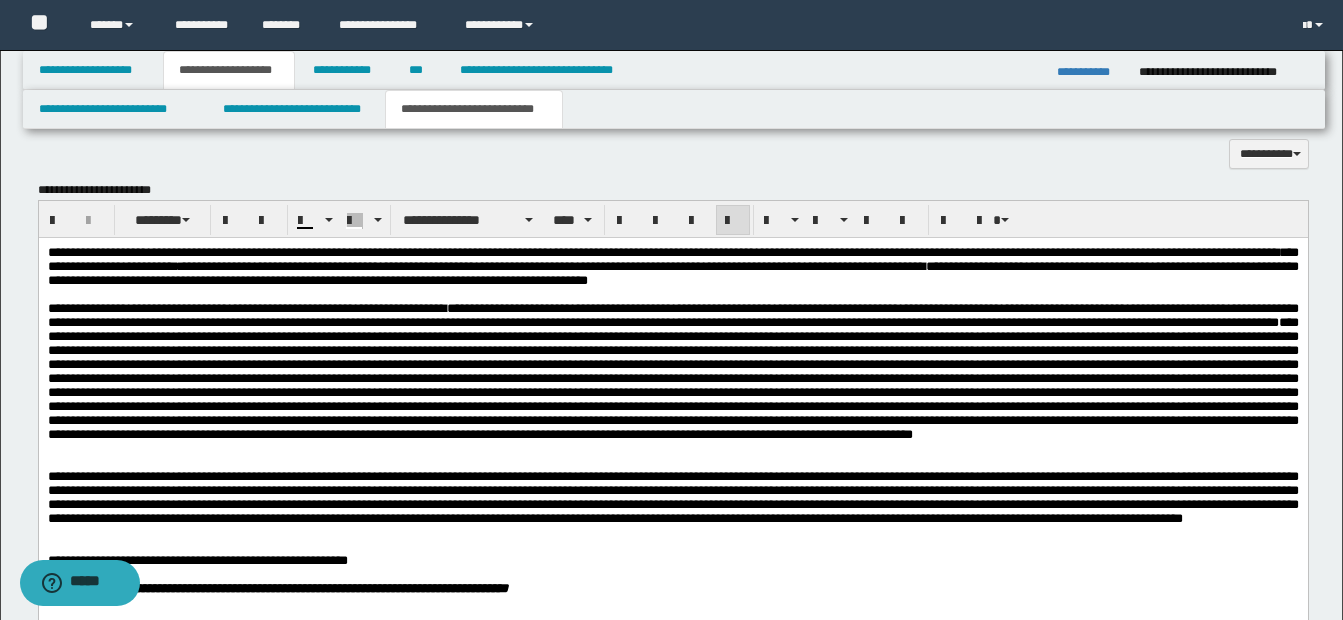 click at bounding box center [672, 377] 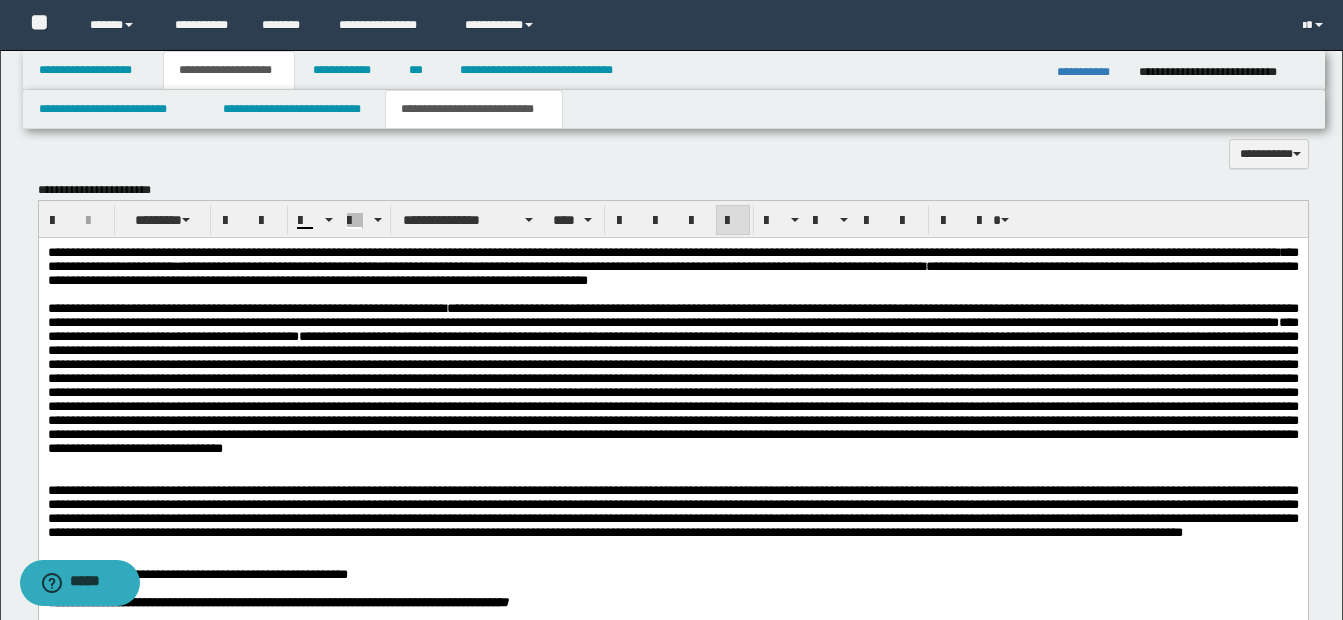 click on "**********" at bounding box center (672, 384) 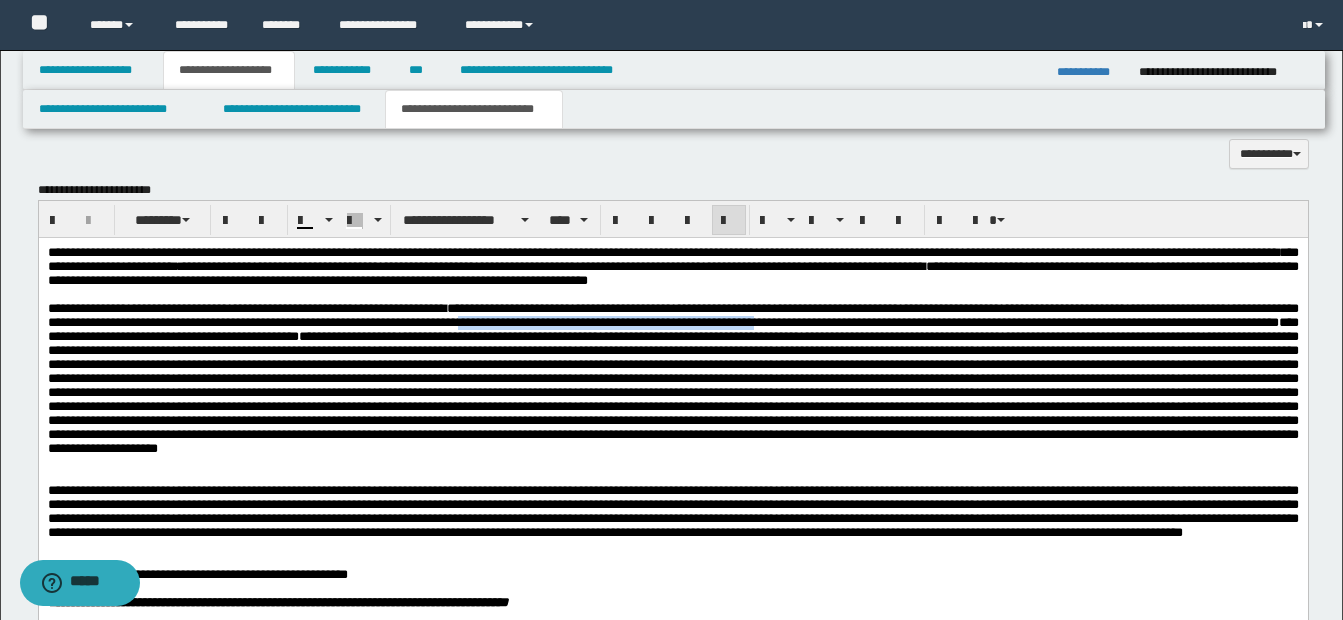 drag, startPoint x: 626, startPoint y: 335, endPoint x: 951, endPoint y: 335, distance: 325 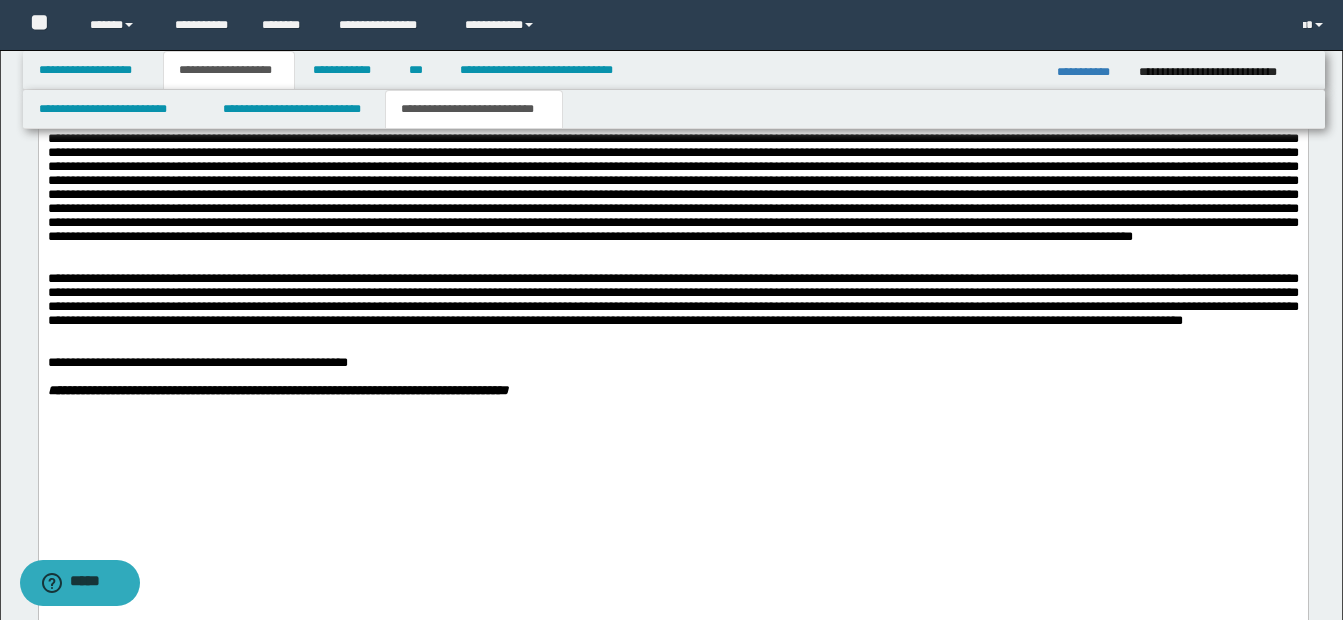 scroll, scrollTop: 2049, scrollLeft: 0, axis: vertical 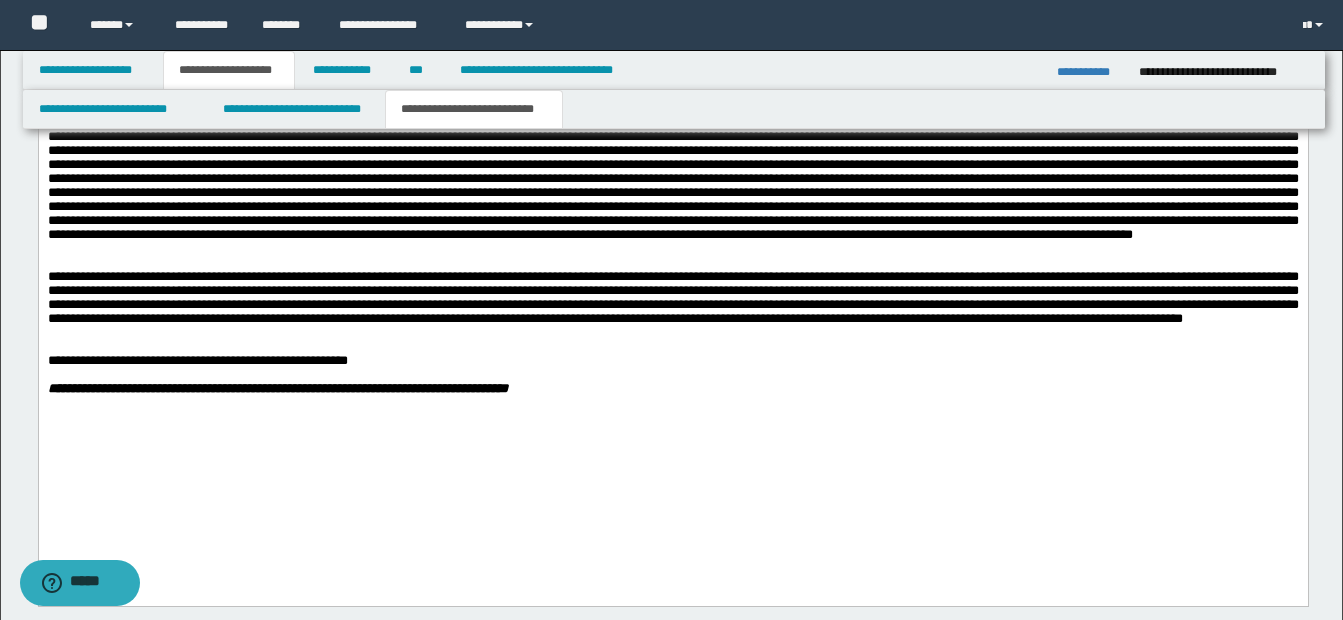 click on "**********" at bounding box center (672, 171) 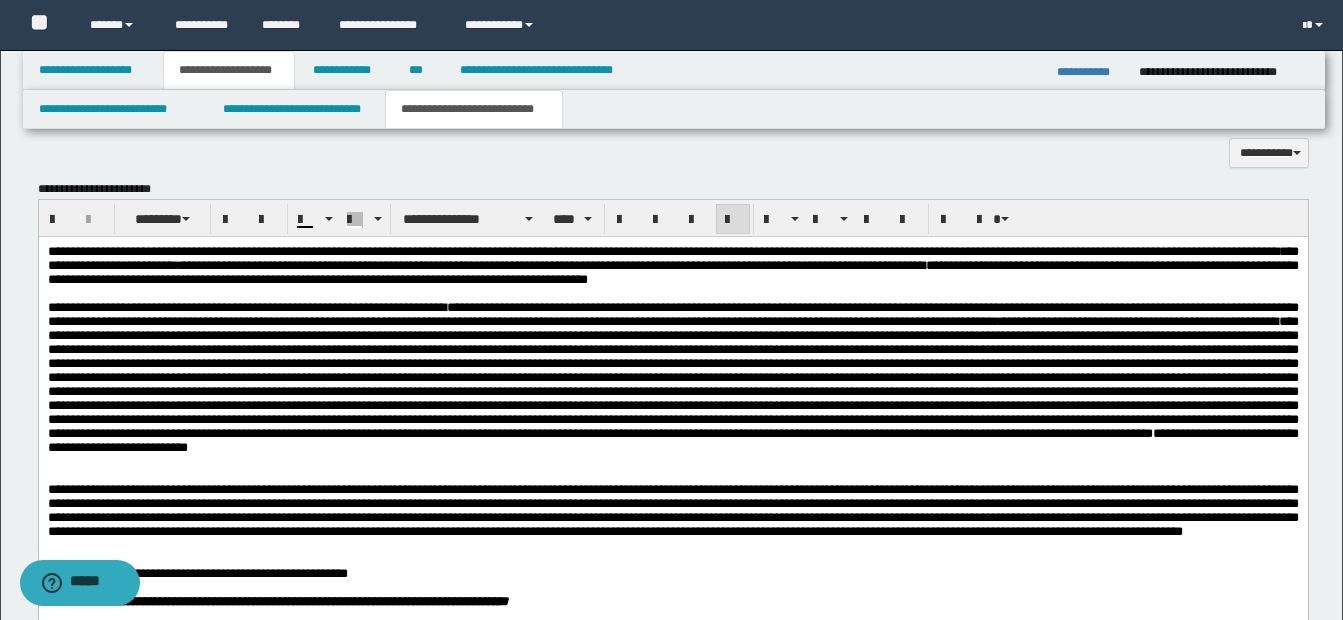 scroll, scrollTop: 1849, scrollLeft: 0, axis: vertical 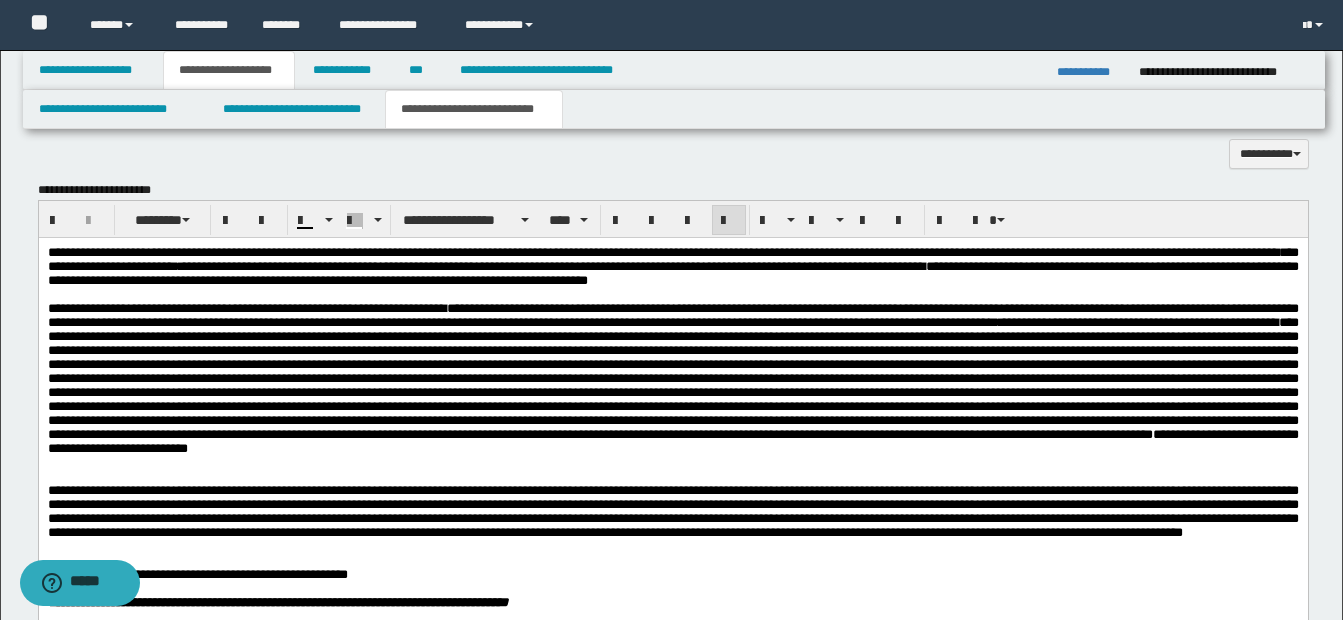 drag, startPoint x: 633, startPoint y: 337, endPoint x: 771, endPoint y: 337, distance: 138 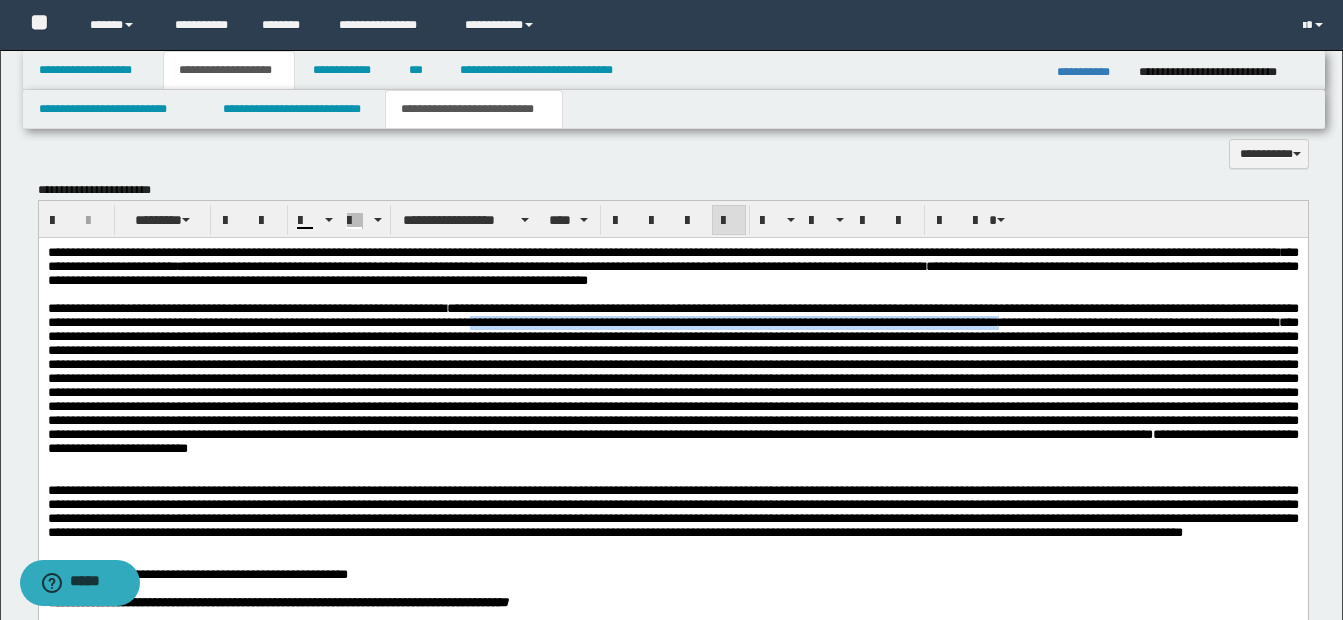 drag, startPoint x: 636, startPoint y: 337, endPoint x: 1226, endPoint y: 339, distance: 590.0034 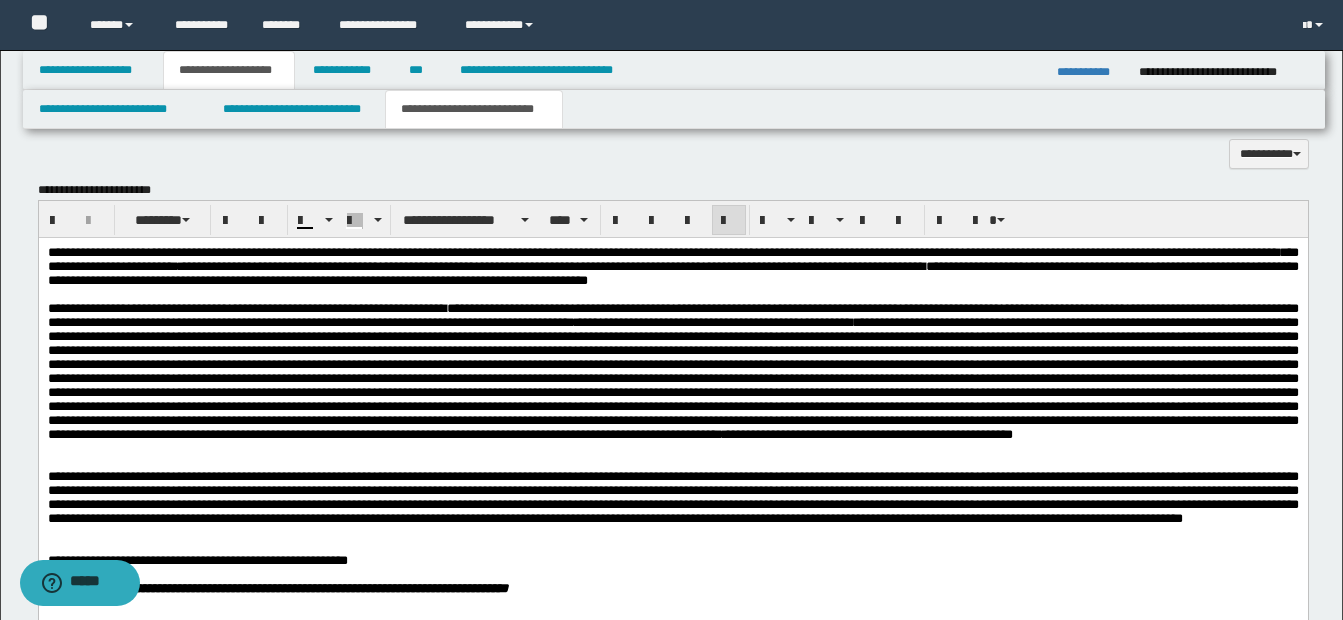 drag, startPoint x: 767, startPoint y: 335, endPoint x: 842, endPoint y: 292, distance: 86.4523 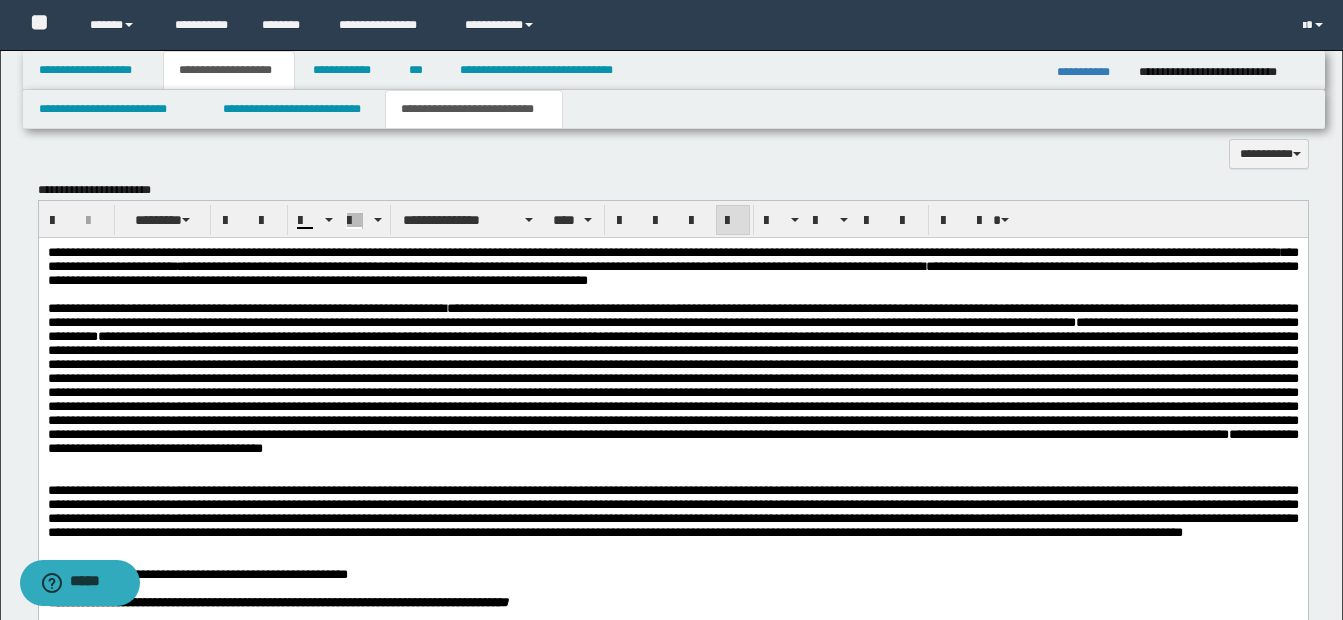 click on "**********" at bounding box center (672, 384) 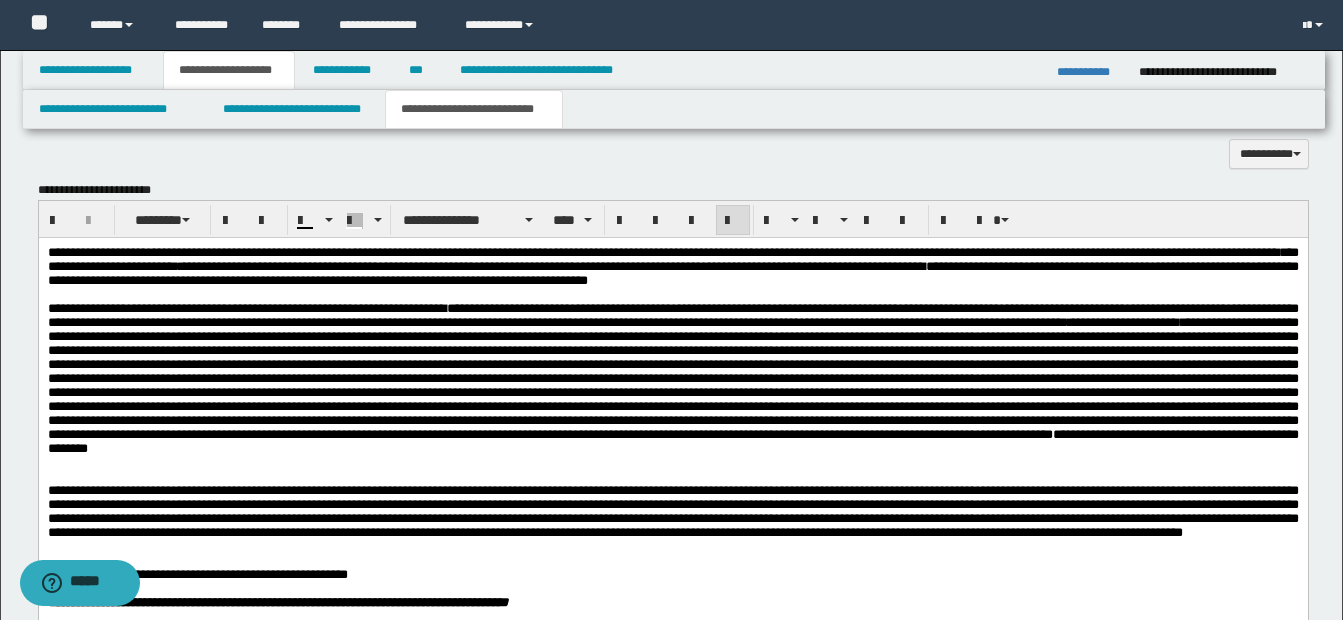 click on "**********" at bounding box center (672, 384) 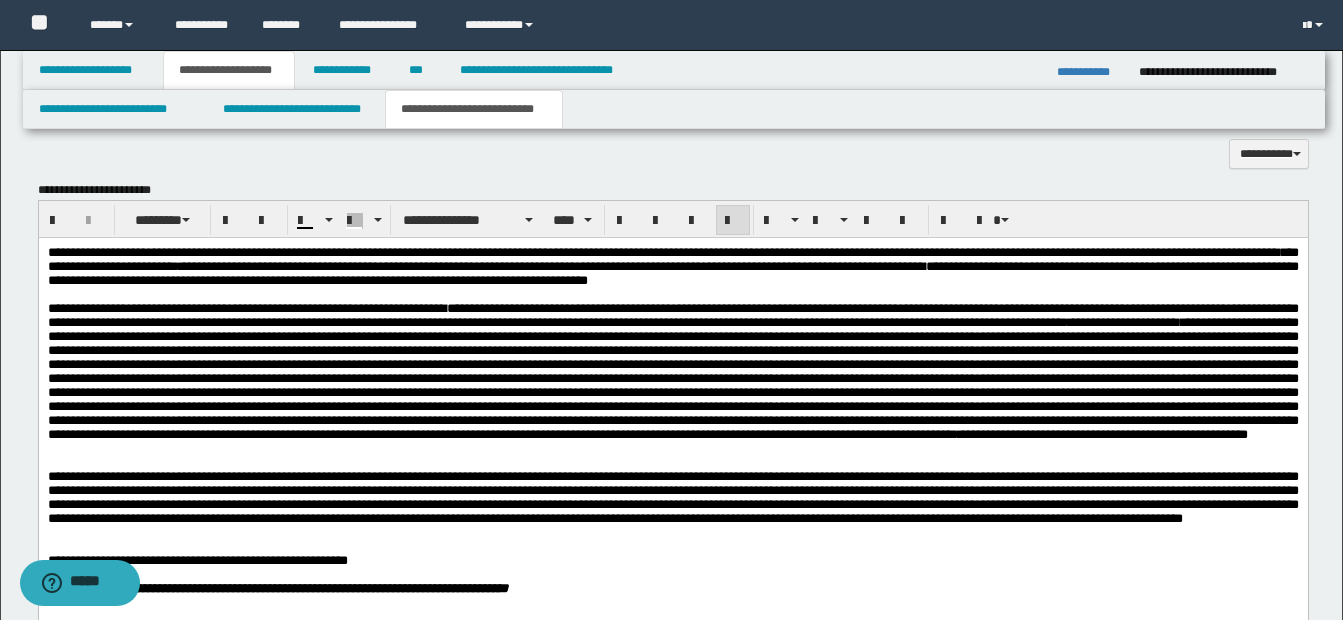 click on "**********" at bounding box center (672, 377) 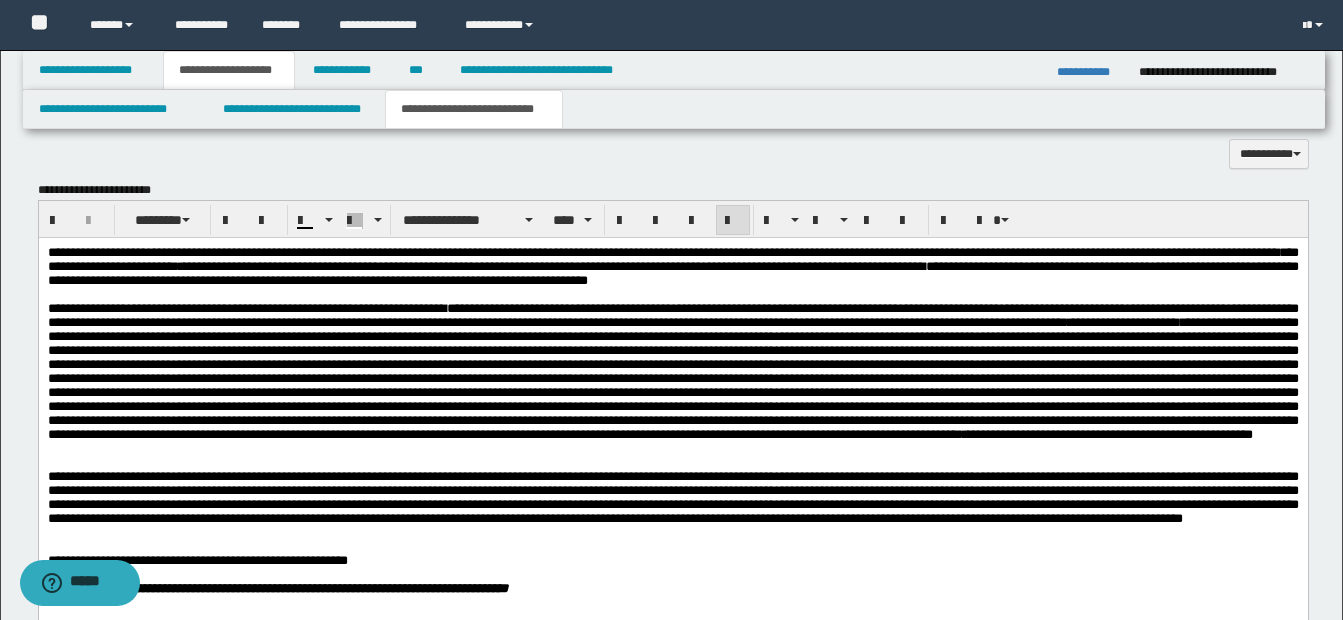 click on "**********" at bounding box center [672, 377] 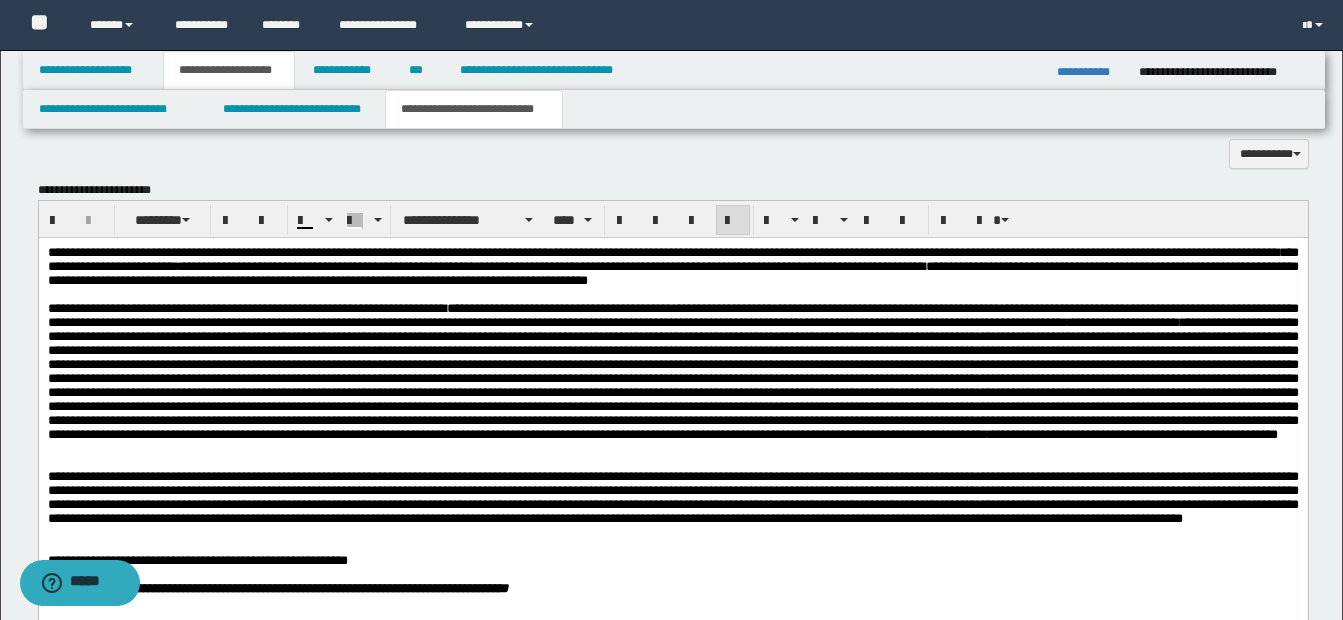 click on "**********" at bounding box center (672, 377) 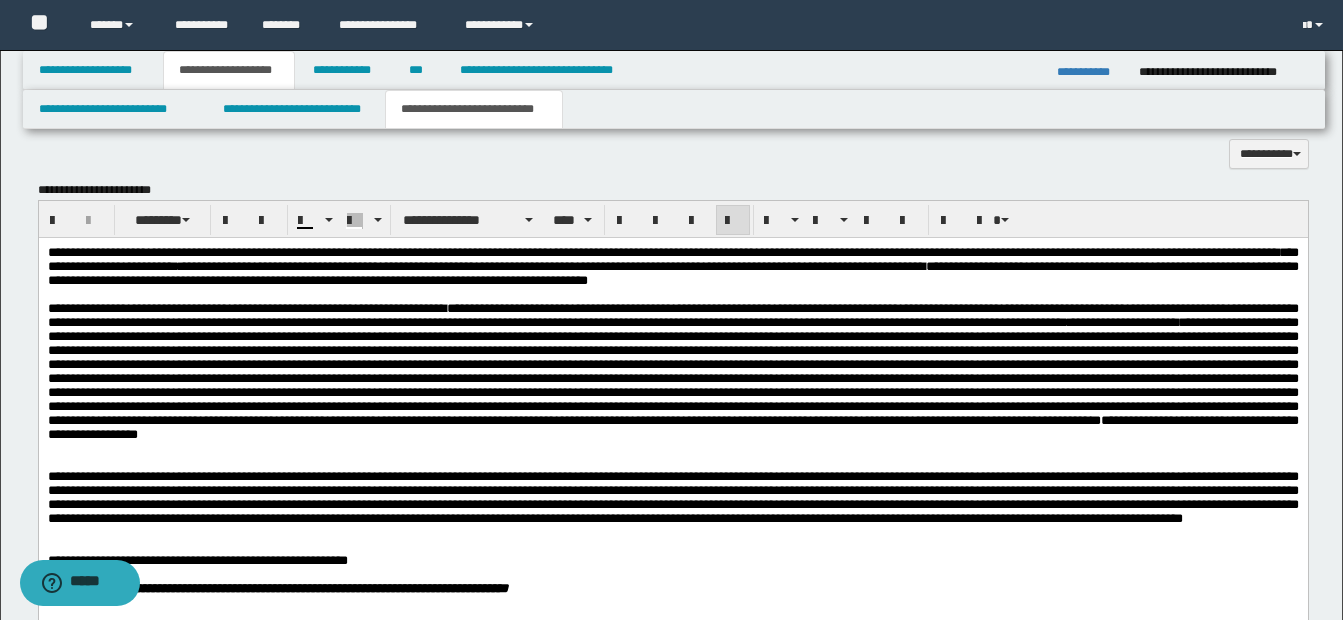 click on "**********" at bounding box center (672, 377) 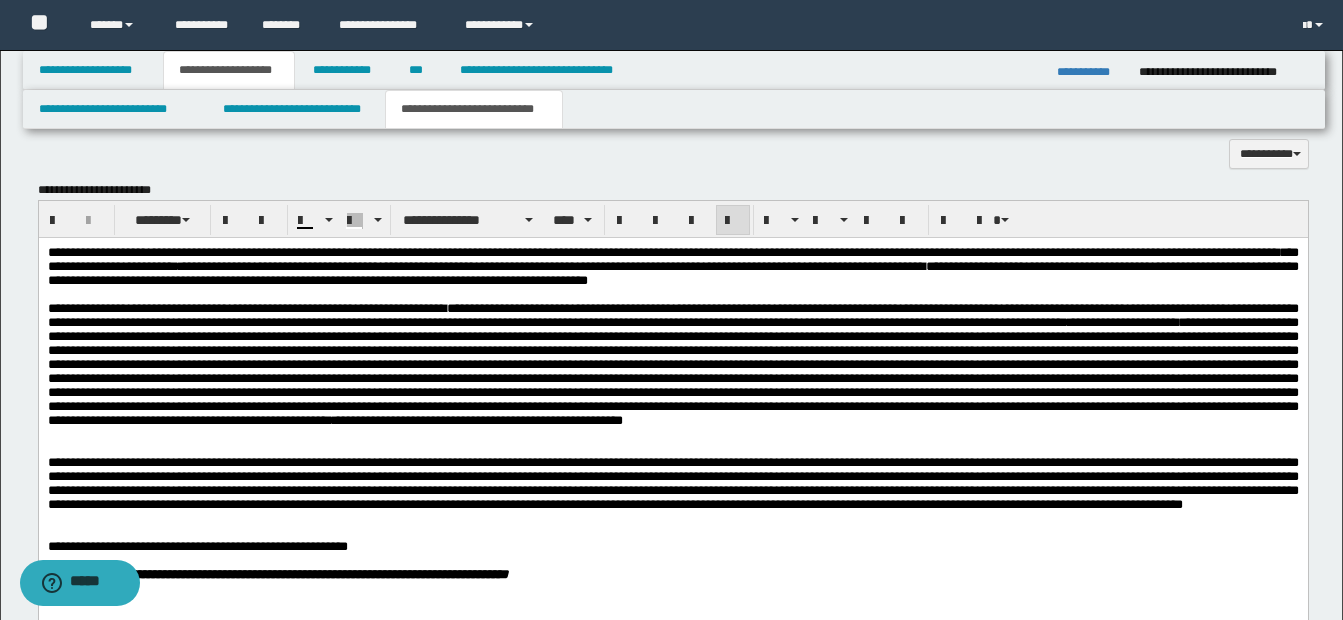 click on "**********" at bounding box center [672, 370] 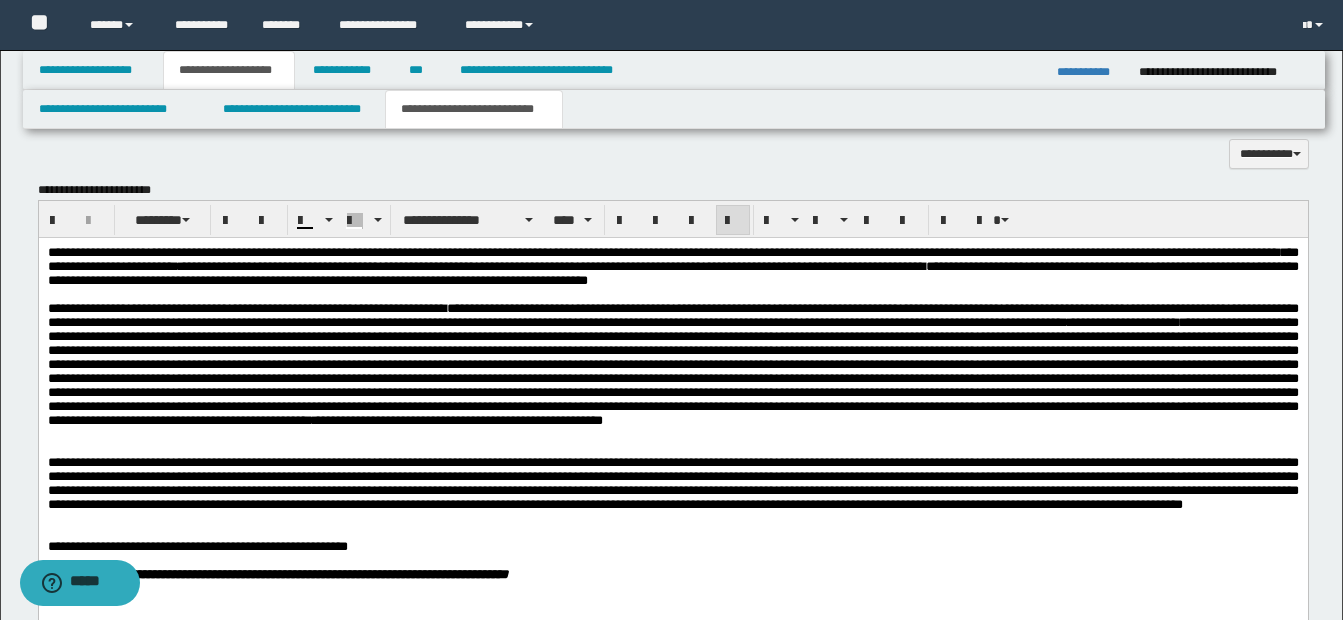 click on "**********" at bounding box center [672, 370] 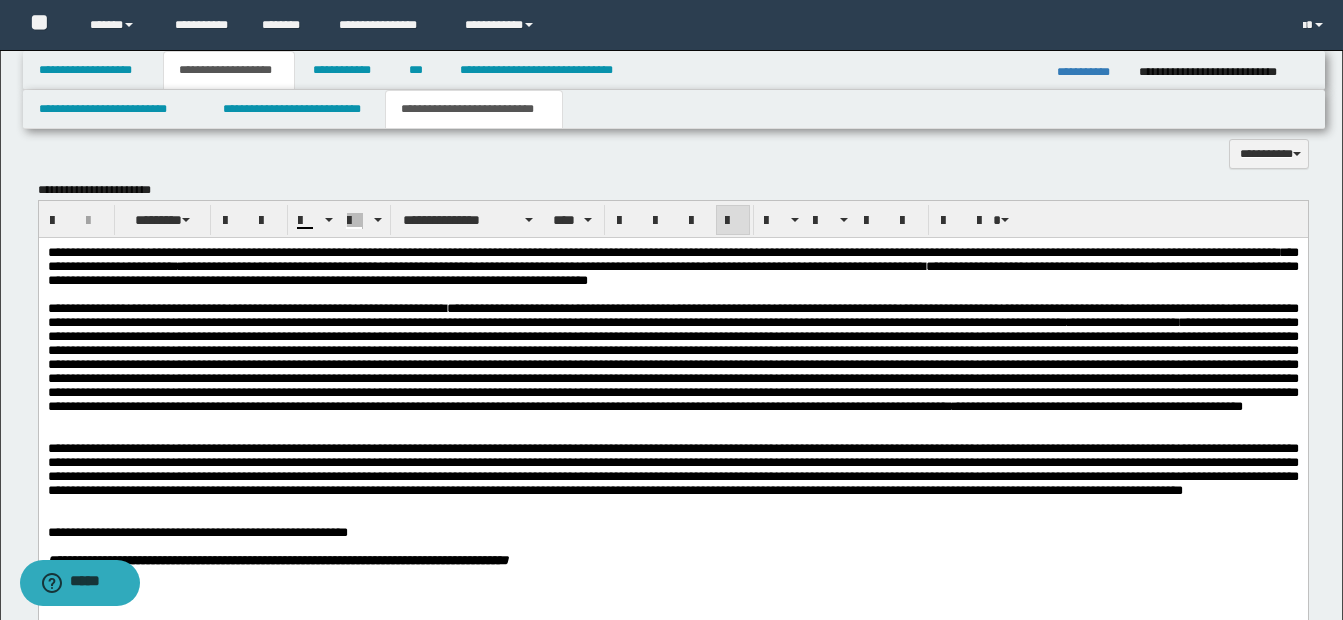 click on "**********" at bounding box center (672, 363) 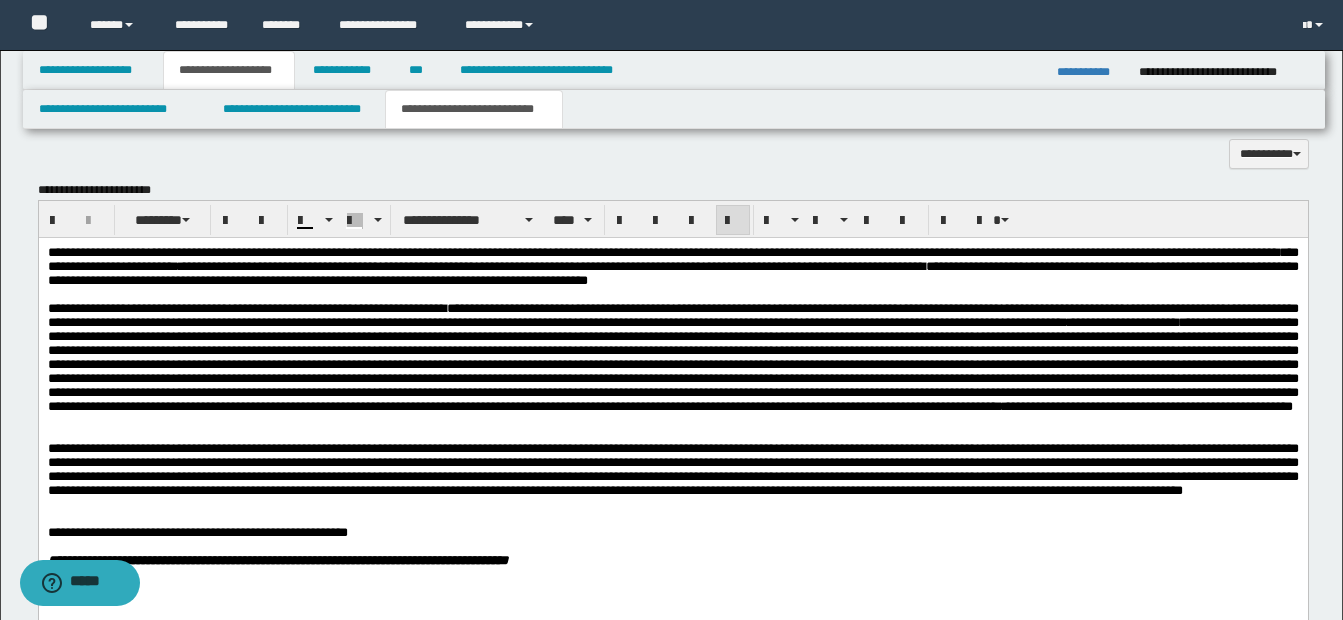 drag, startPoint x: 1152, startPoint y: 368, endPoint x: 1213, endPoint y: 425, distance: 83.48653 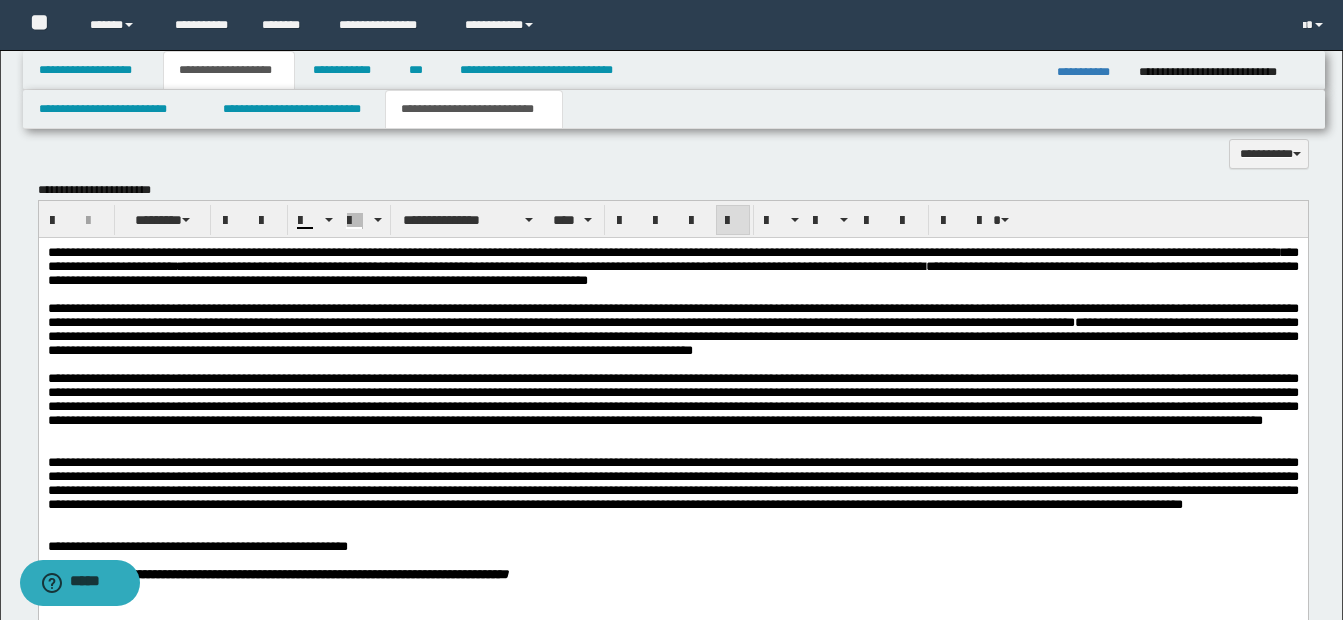 click at bounding box center [672, 364] 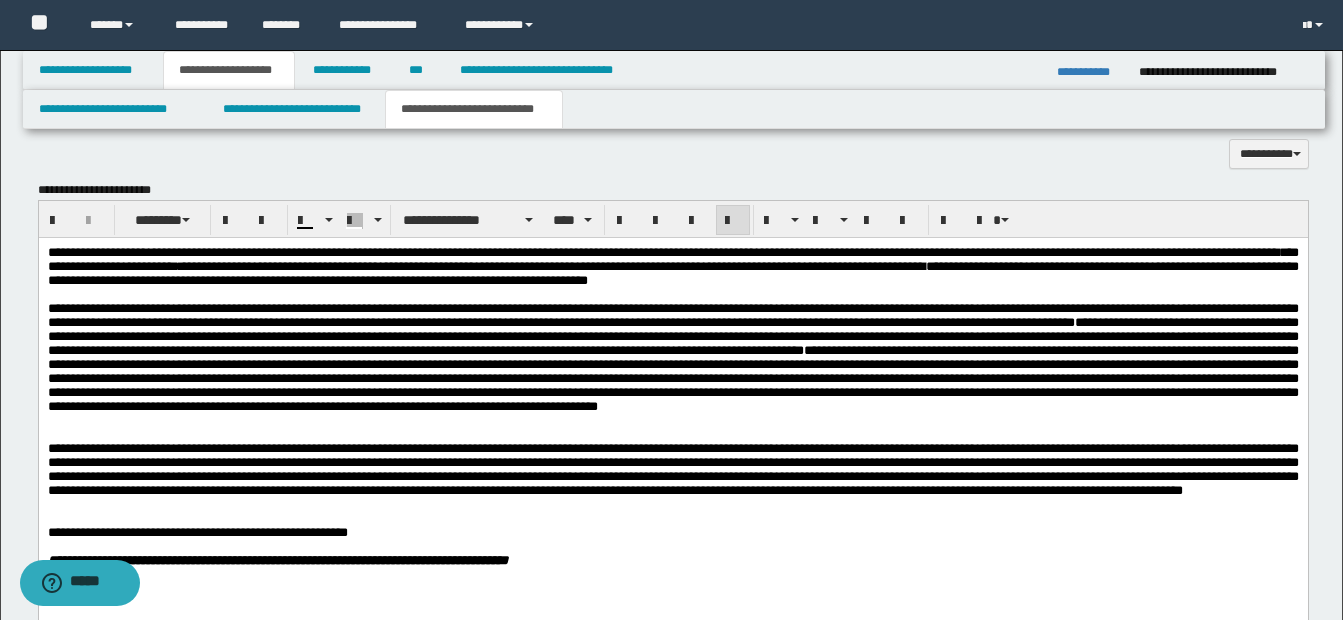 click on "**********" at bounding box center [672, 335] 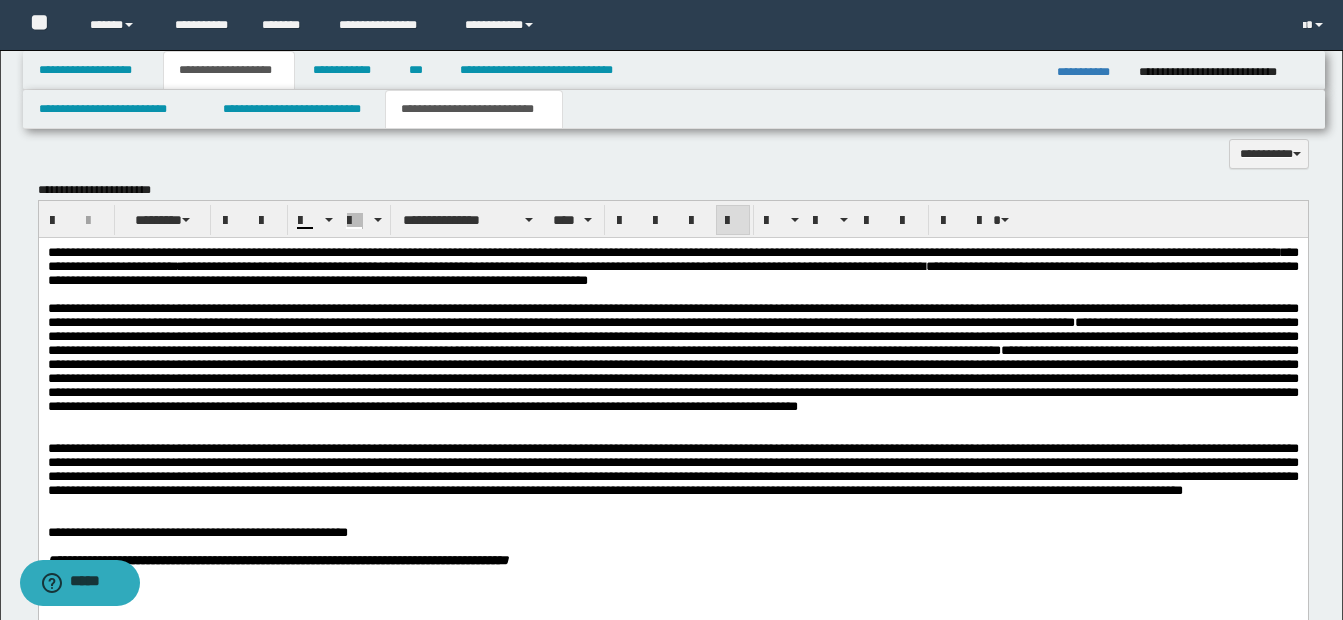 click on "**********" at bounding box center (672, 335) 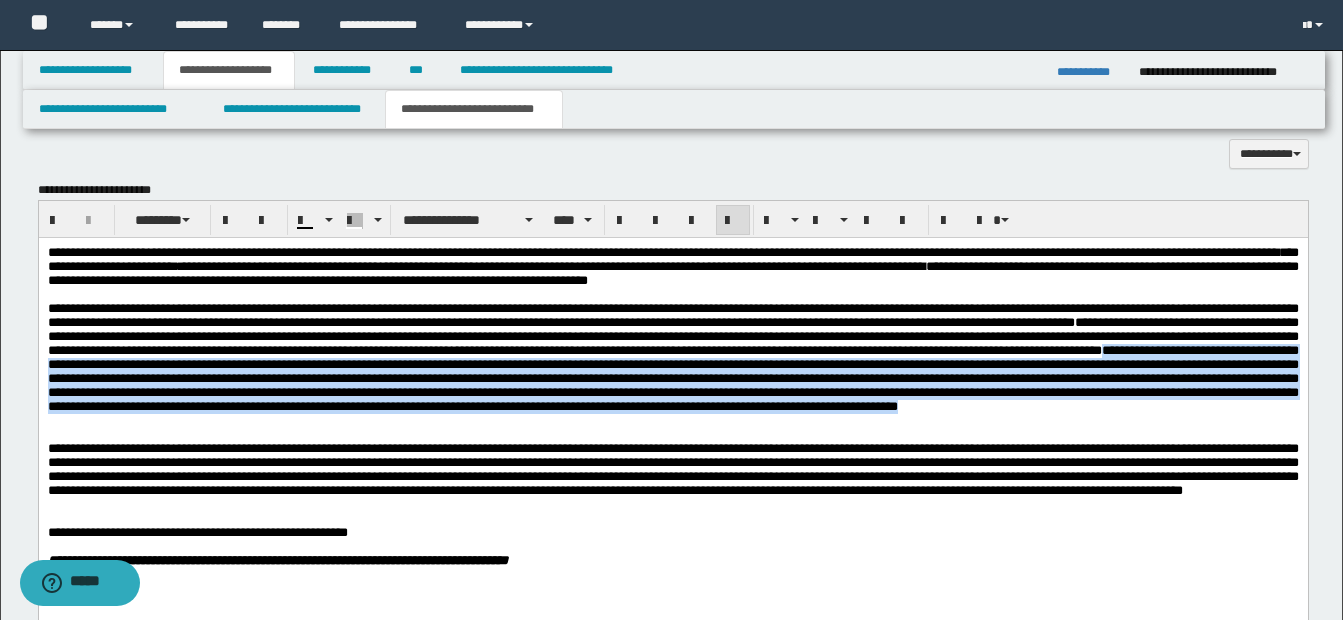 drag, startPoint x: 361, startPoint y: 387, endPoint x: 724, endPoint y: 464, distance: 371.0768 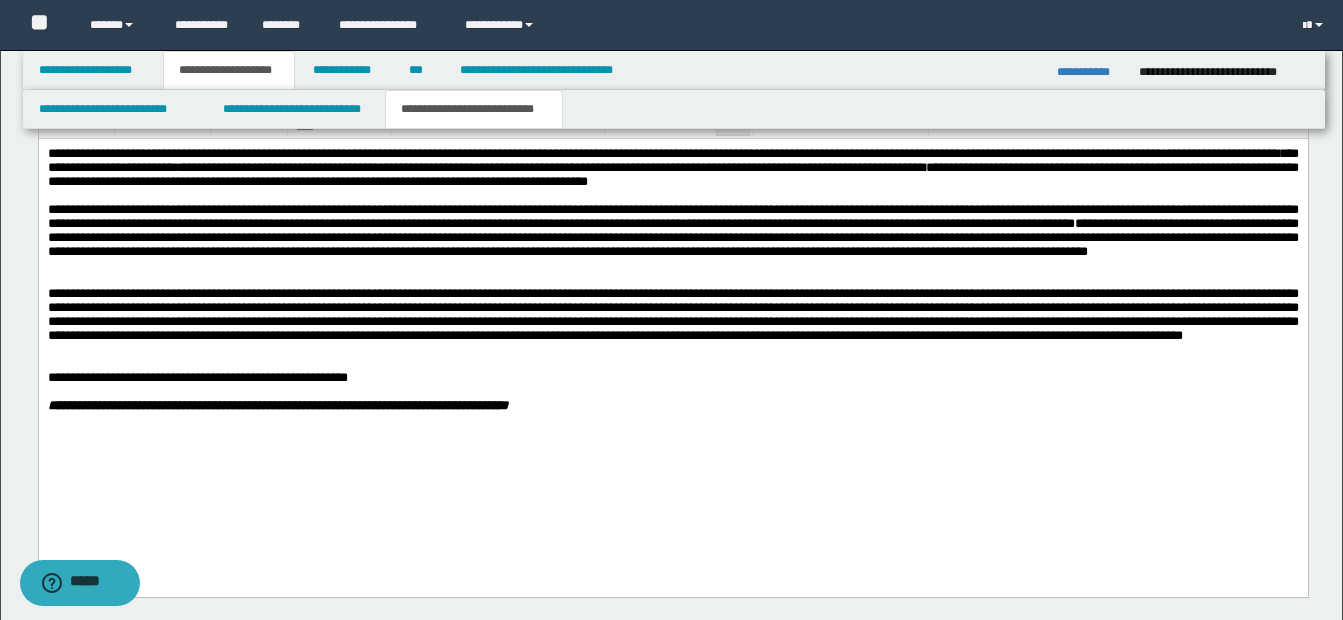 scroll, scrollTop: 1949, scrollLeft: 0, axis: vertical 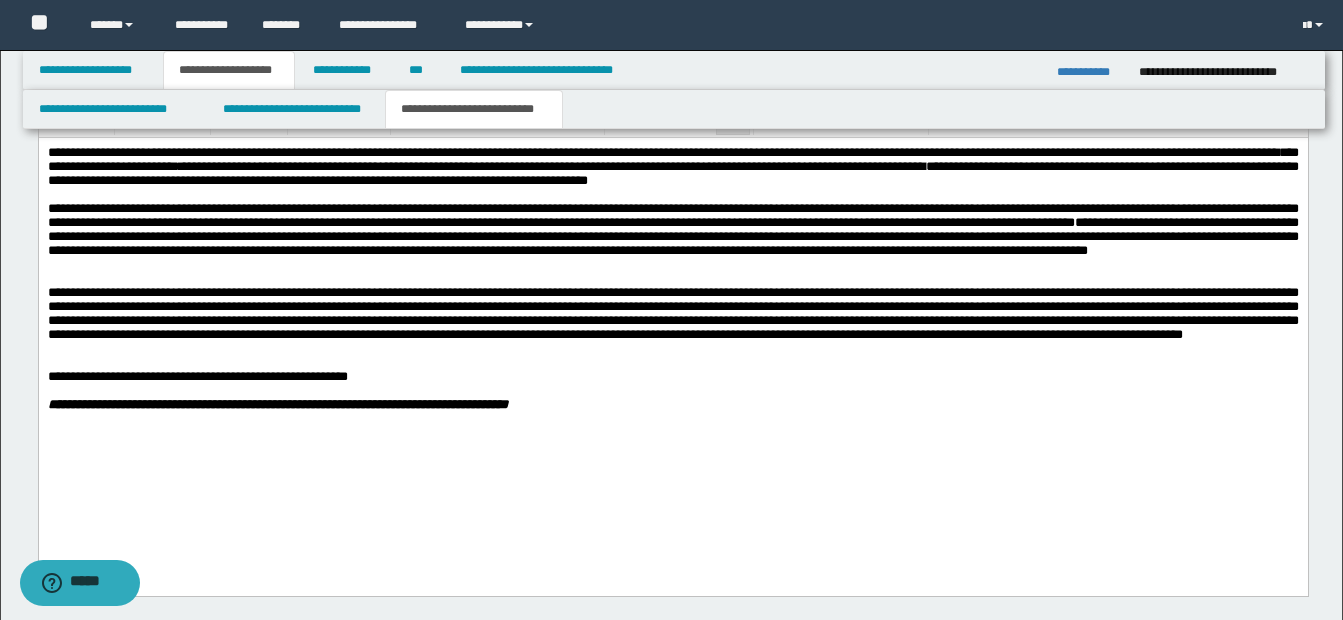 click on "**********" at bounding box center (672, 235) 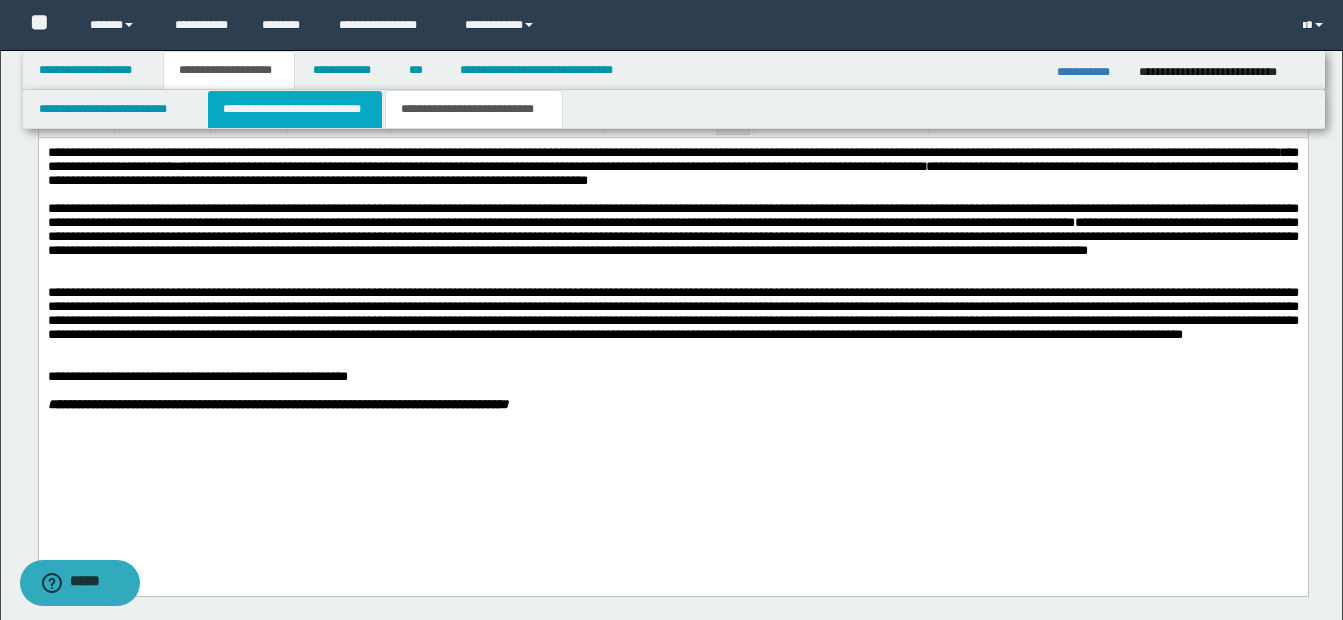 click on "**********" at bounding box center (295, 109) 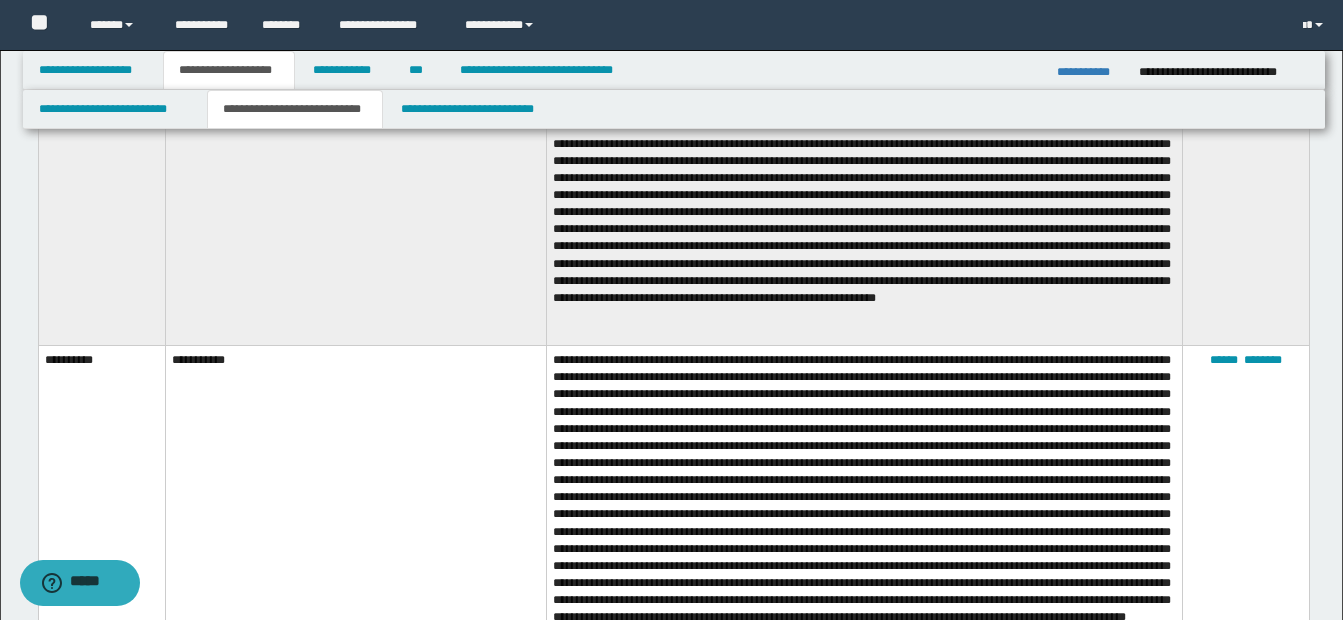 scroll, scrollTop: 3749, scrollLeft: 0, axis: vertical 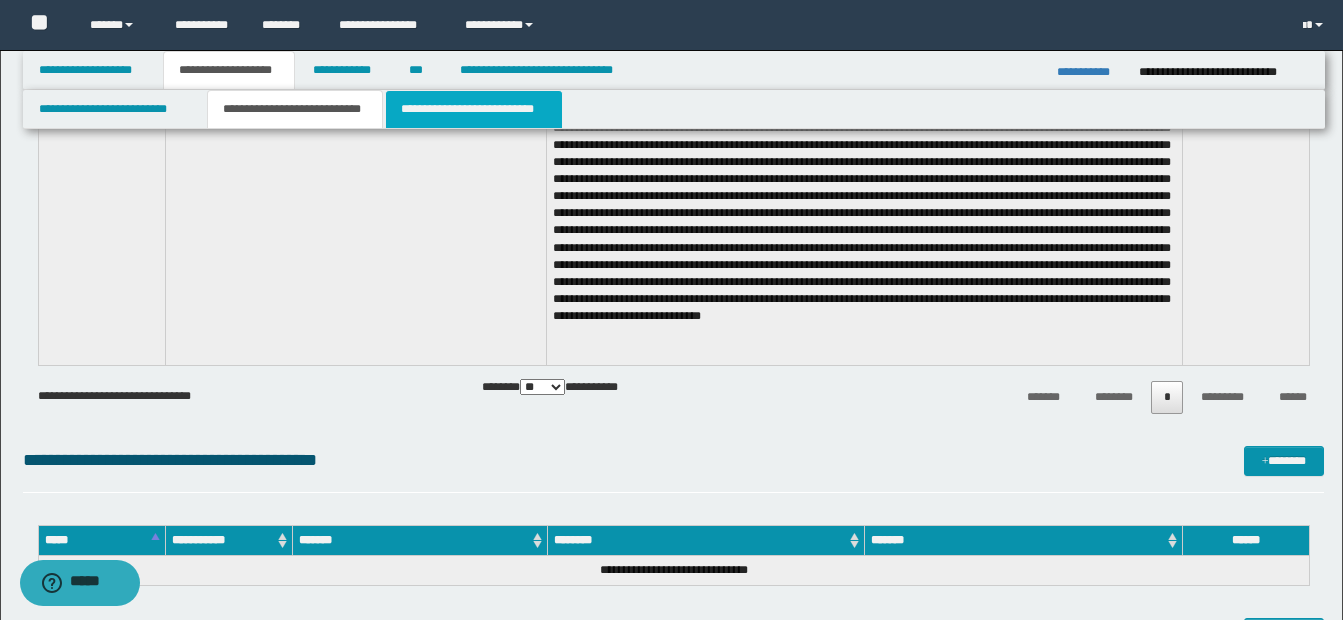 click on "**********" at bounding box center (474, 109) 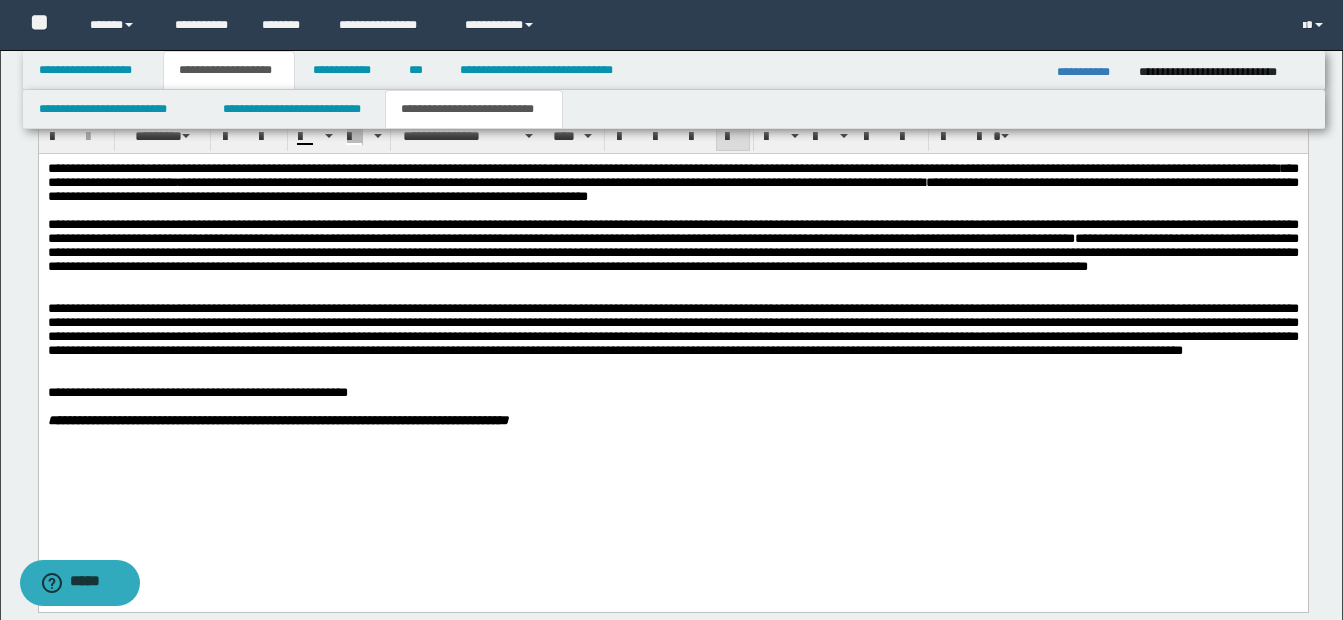 scroll, scrollTop: 1935, scrollLeft: 0, axis: vertical 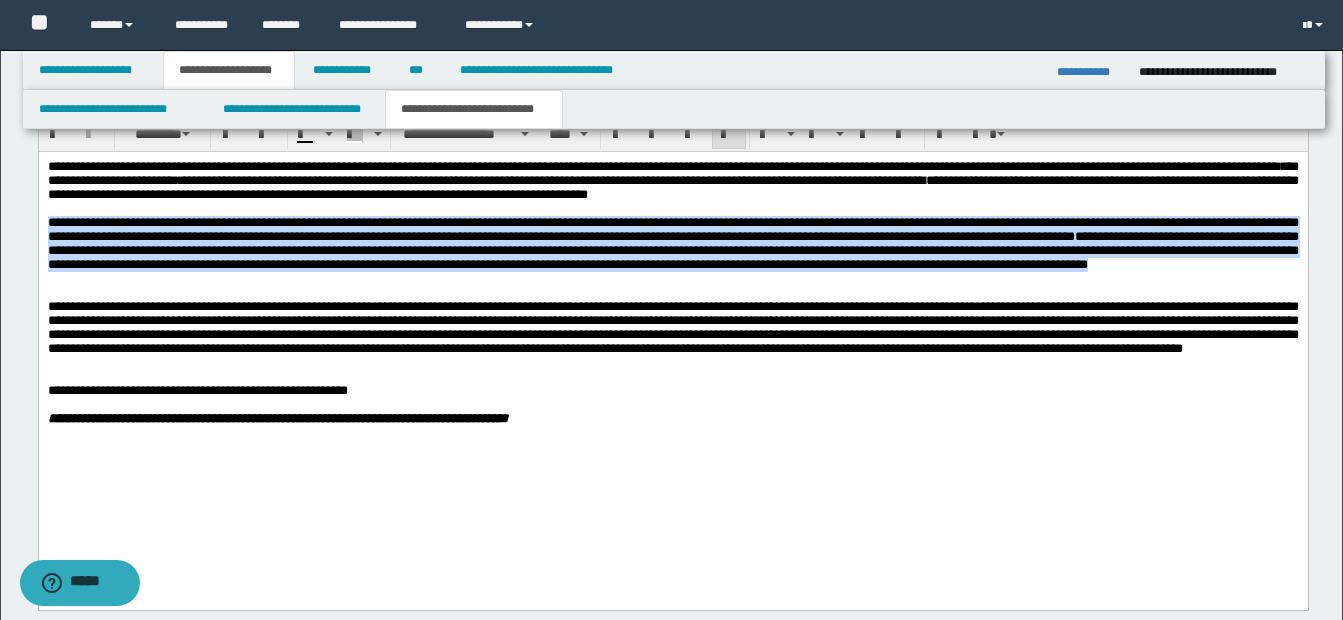 drag, startPoint x: 47, startPoint y: 235, endPoint x: 353, endPoint y: 313, distance: 315.78473 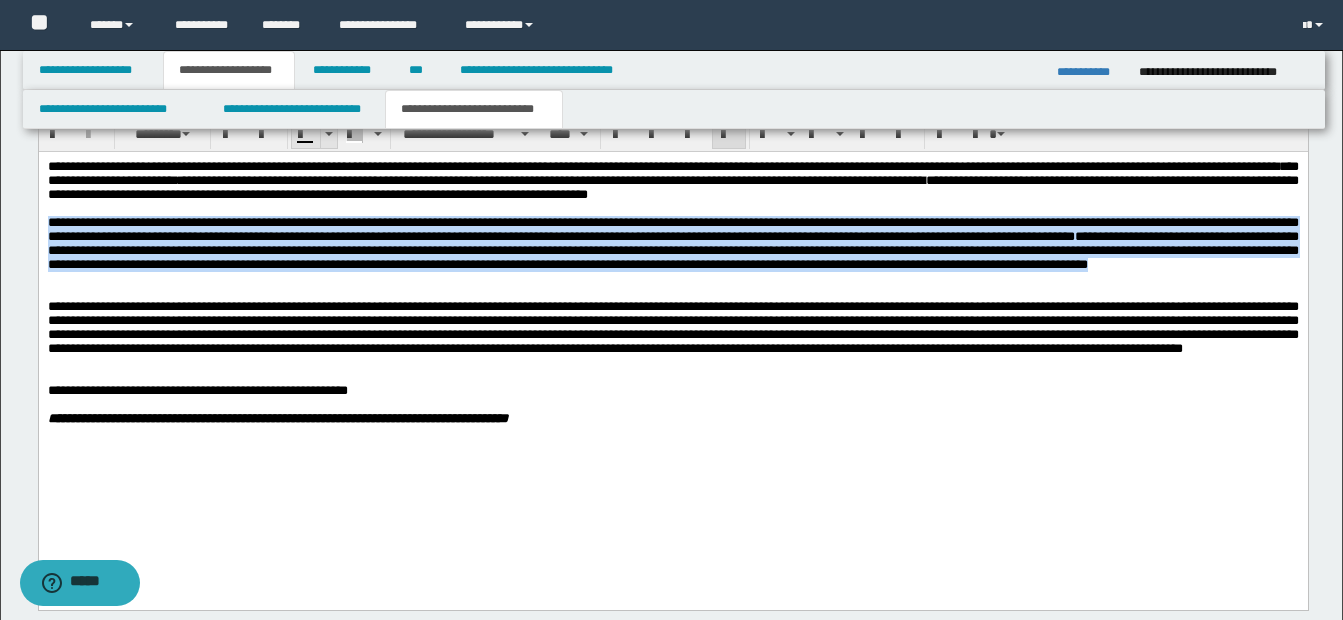 click at bounding box center (329, 134) 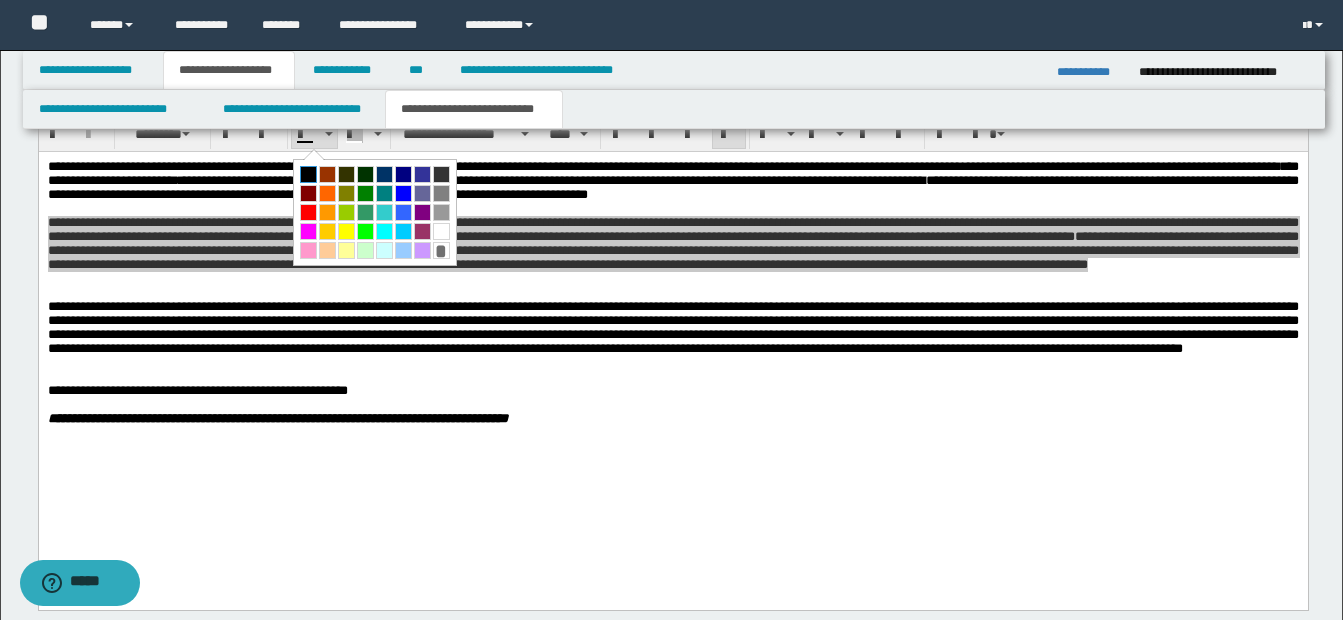 click at bounding box center [308, 174] 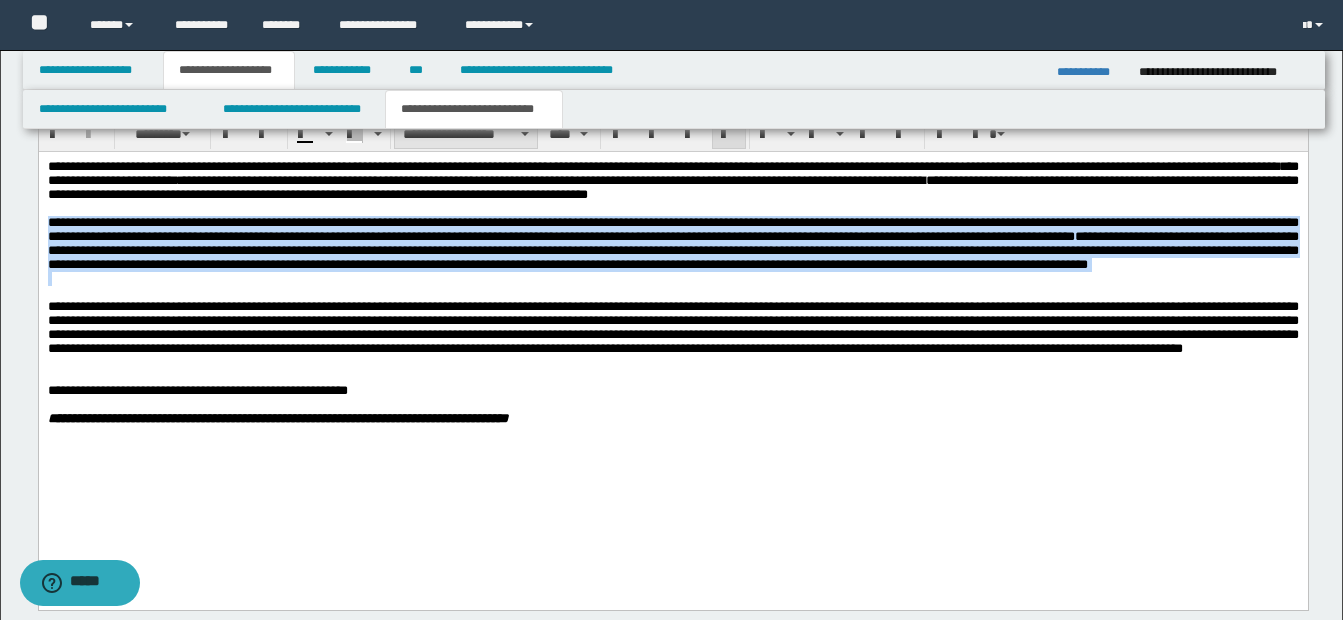 click on "**********" at bounding box center (466, 134) 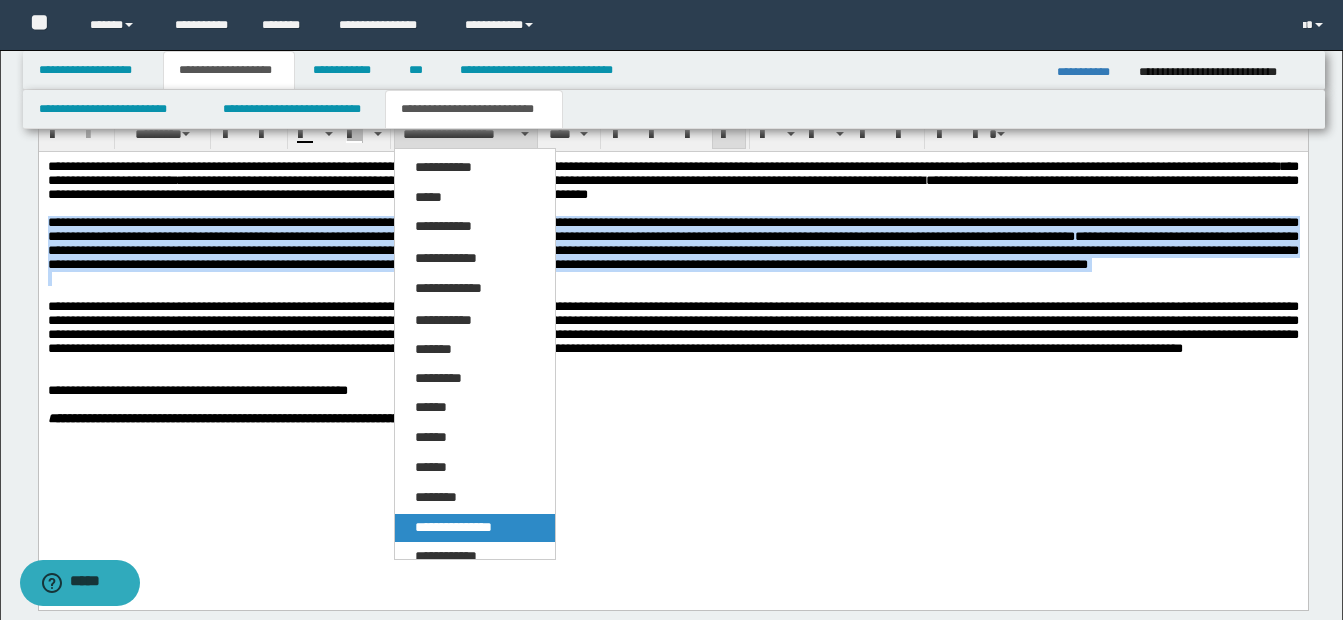 click on "**********" at bounding box center (453, 527) 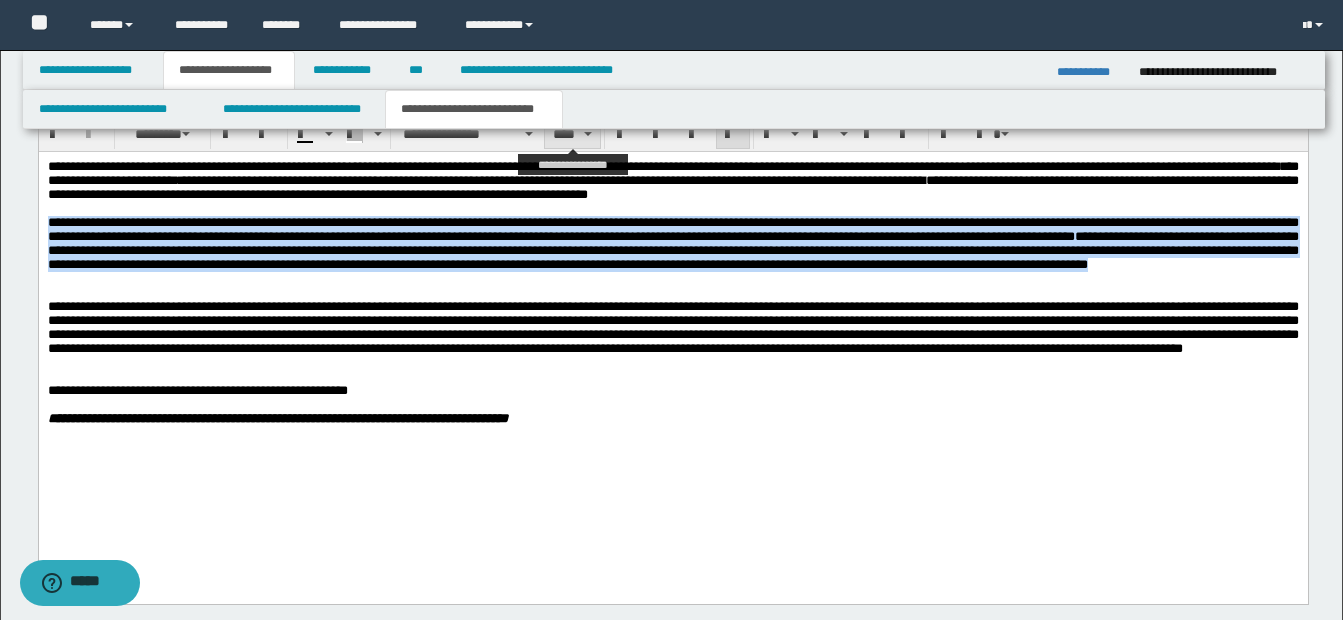 click on "****" at bounding box center [572, 134] 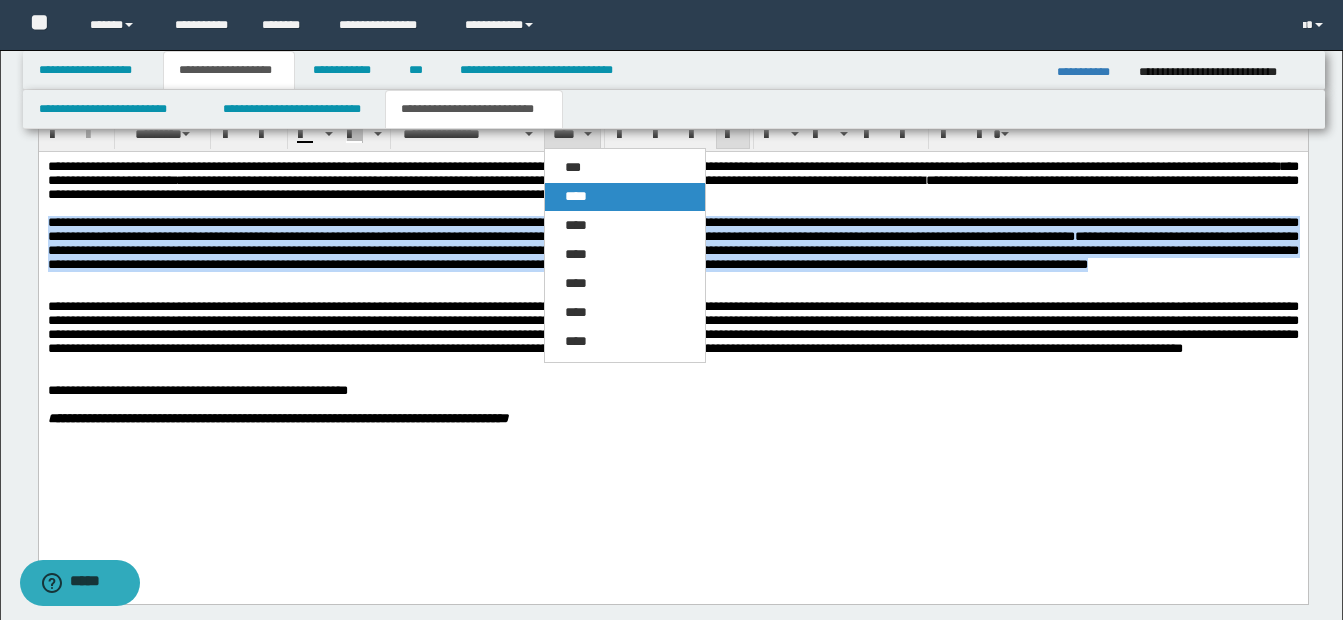 drag, startPoint x: 573, startPoint y: 193, endPoint x: 577, endPoint y: 168, distance: 25.317978 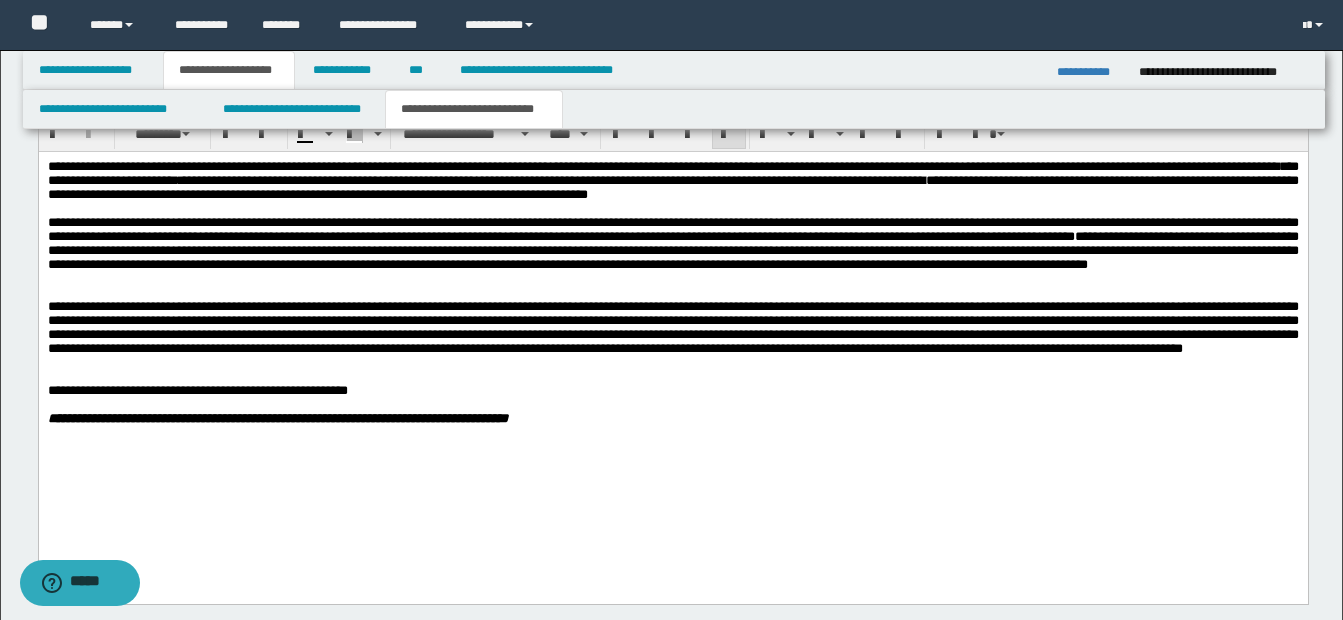 click on "**********" at bounding box center [696, 390] 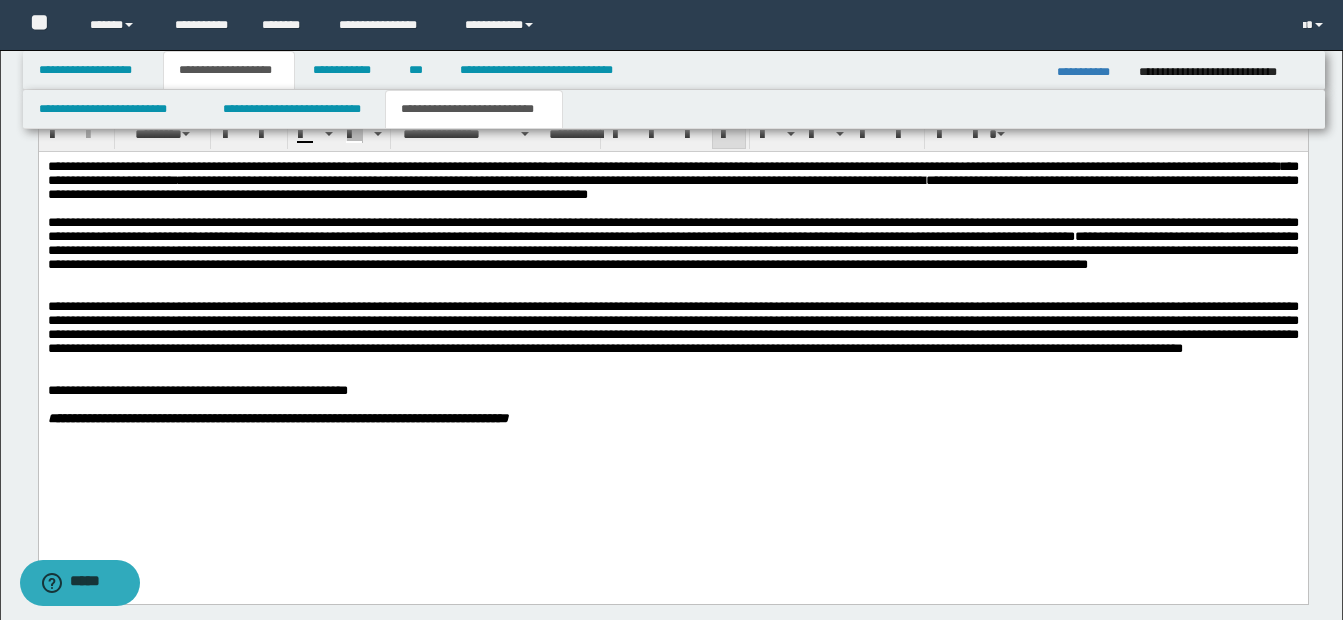 click on "**********" at bounding box center (672, 249) 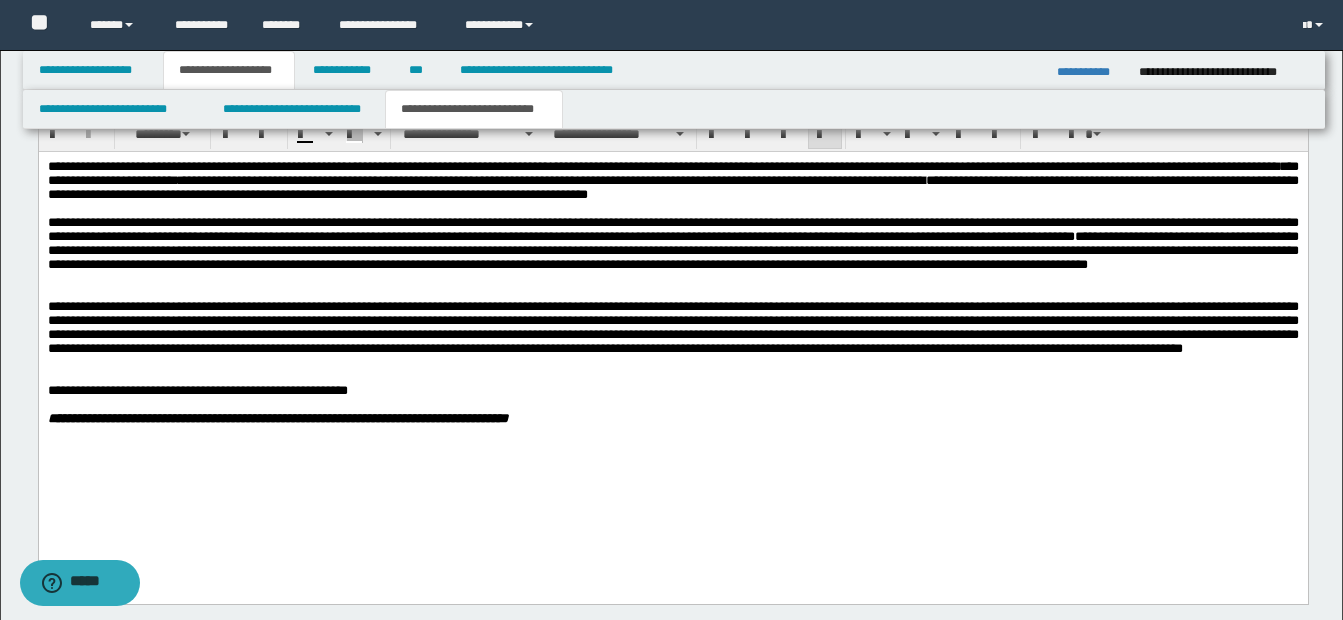 click on "**********" at bounding box center (672, 249) 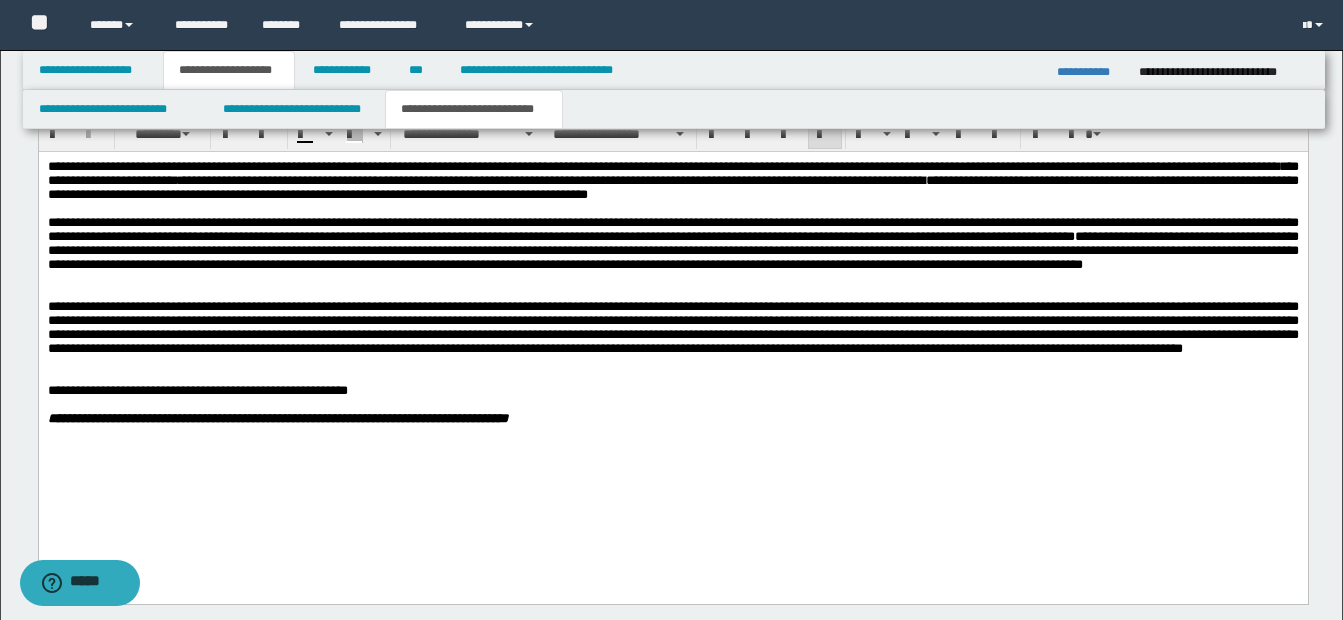 click at bounding box center [672, 278] 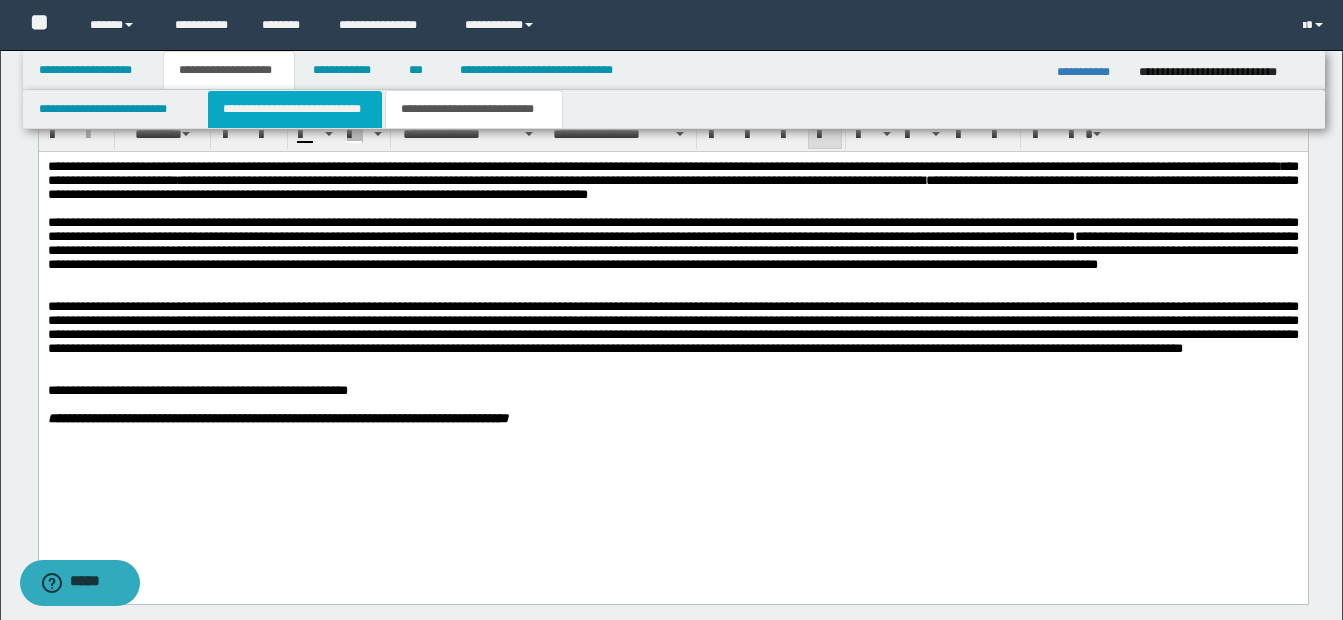 click on "**********" at bounding box center (295, 109) 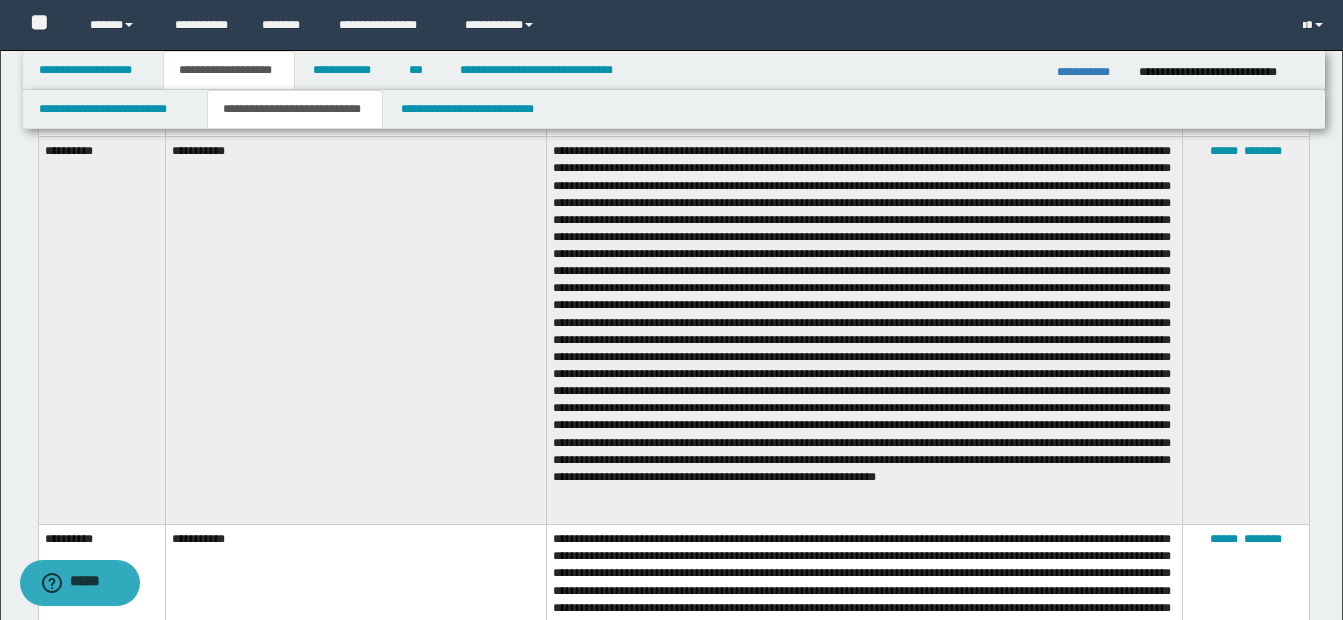 scroll, scrollTop: 3435, scrollLeft: 0, axis: vertical 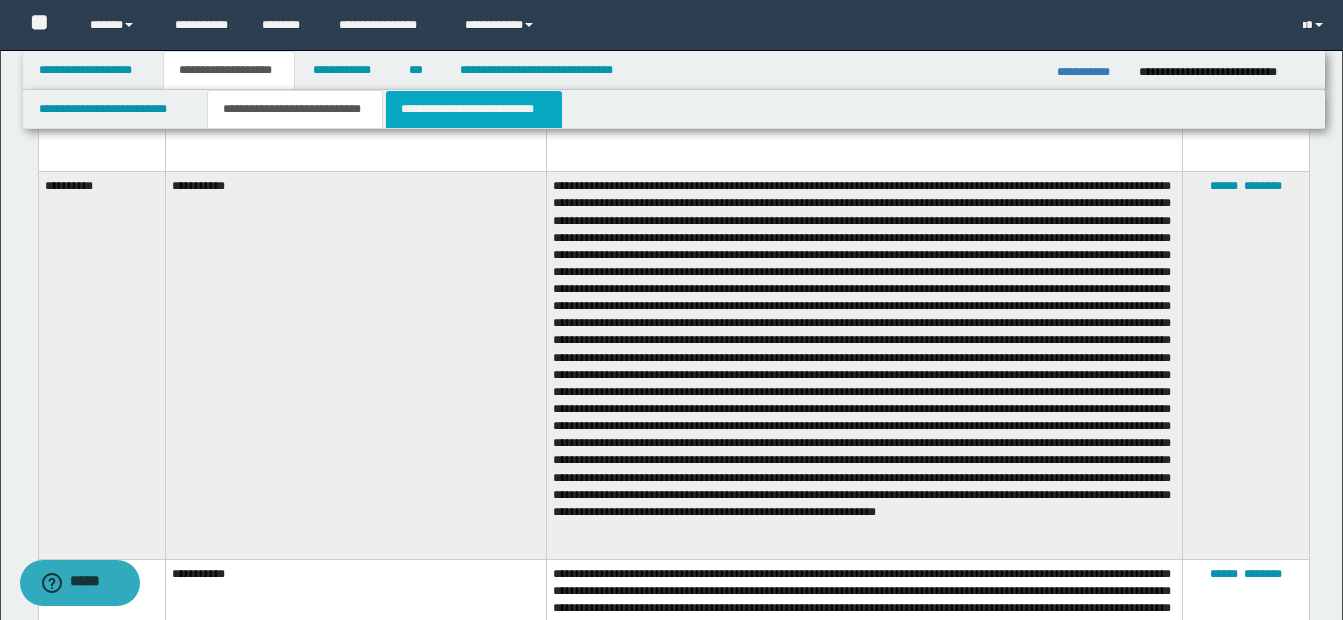 click on "**********" at bounding box center [474, 109] 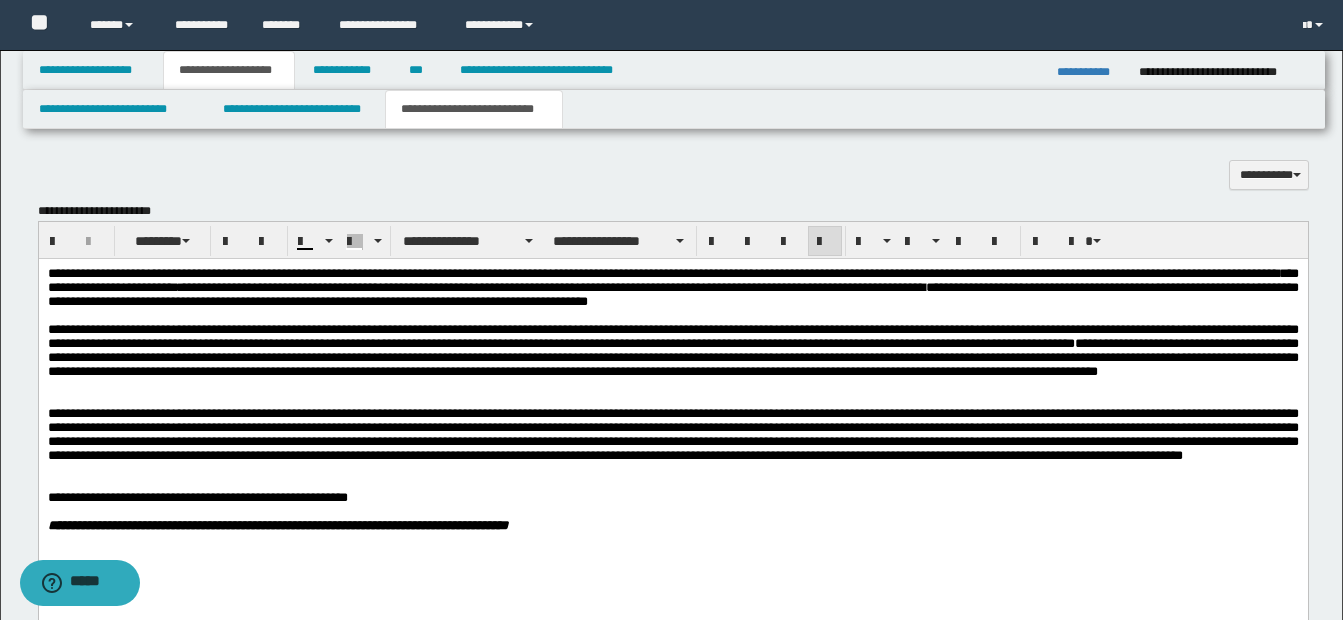 scroll, scrollTop: 1829, scrollLeft: 0, axis: vertical 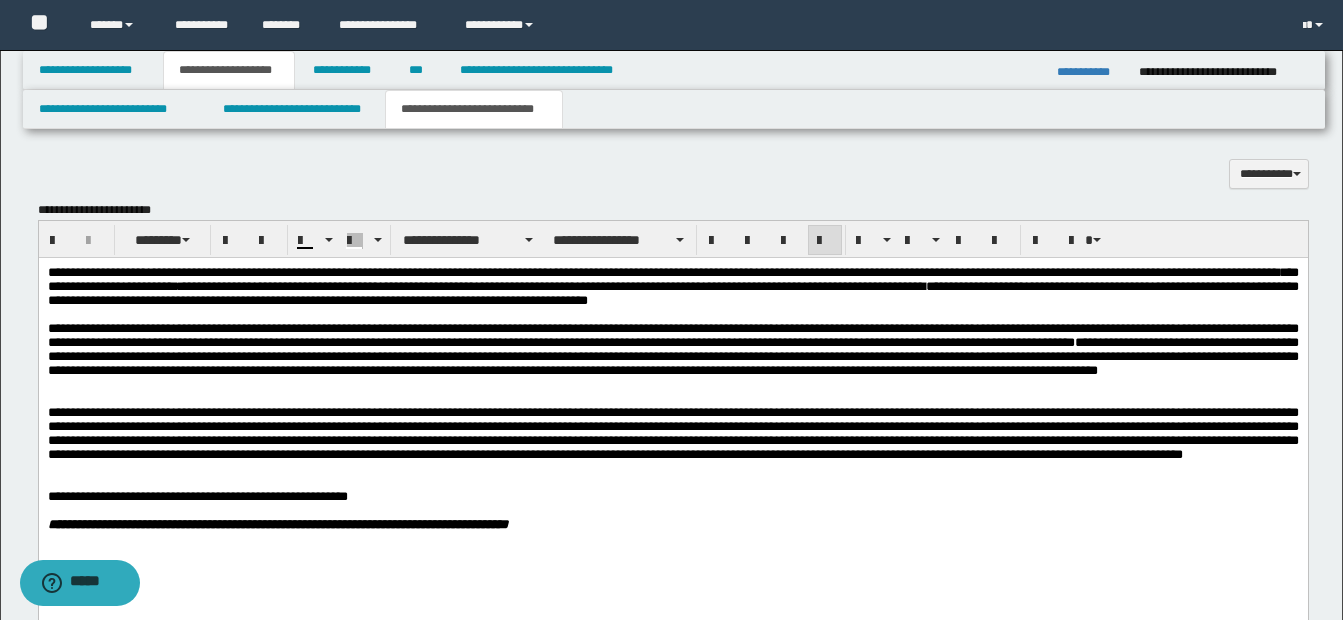 click on "**********" at bounding box center (672, 349) 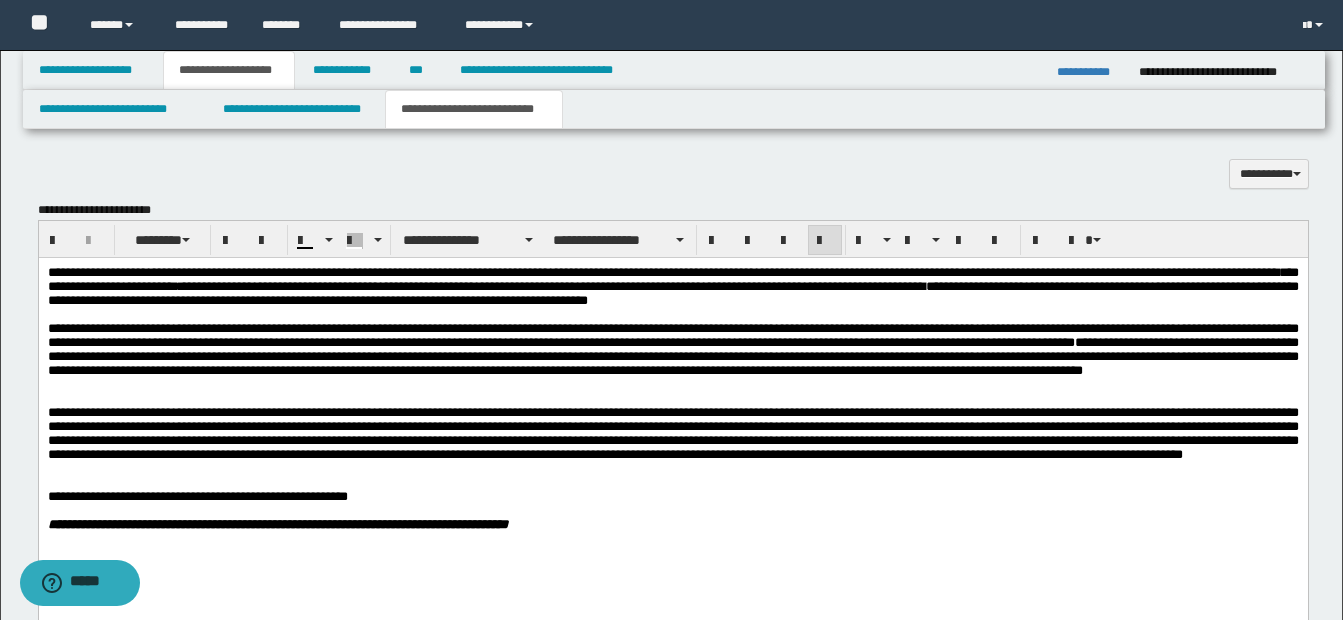 click on "**********" at bounding box center [672, 348] 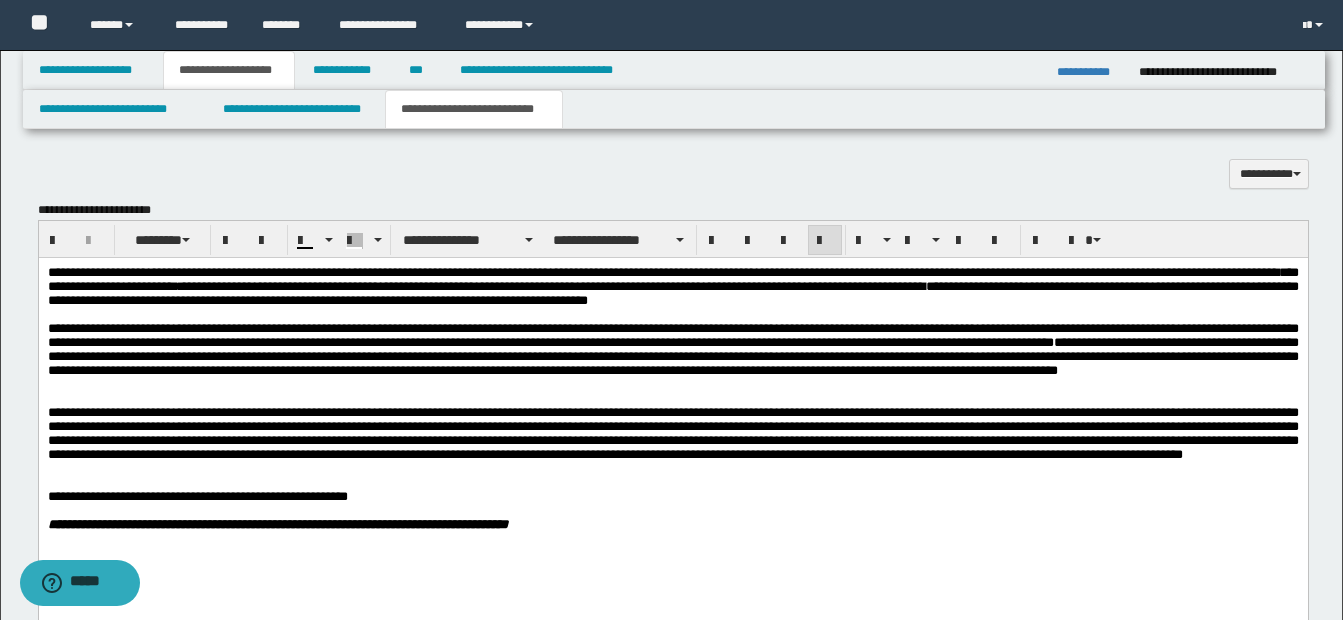 click on "**********" at bounding box center [672, 348] 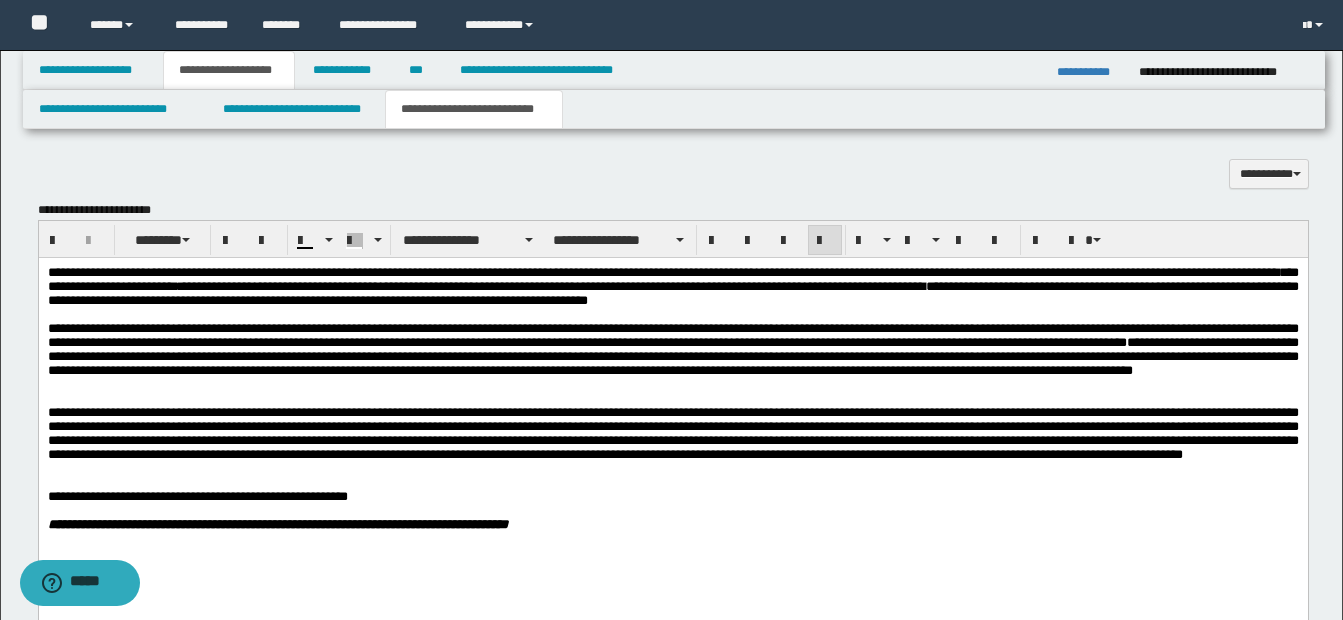 click at bounding box center (672, 314) 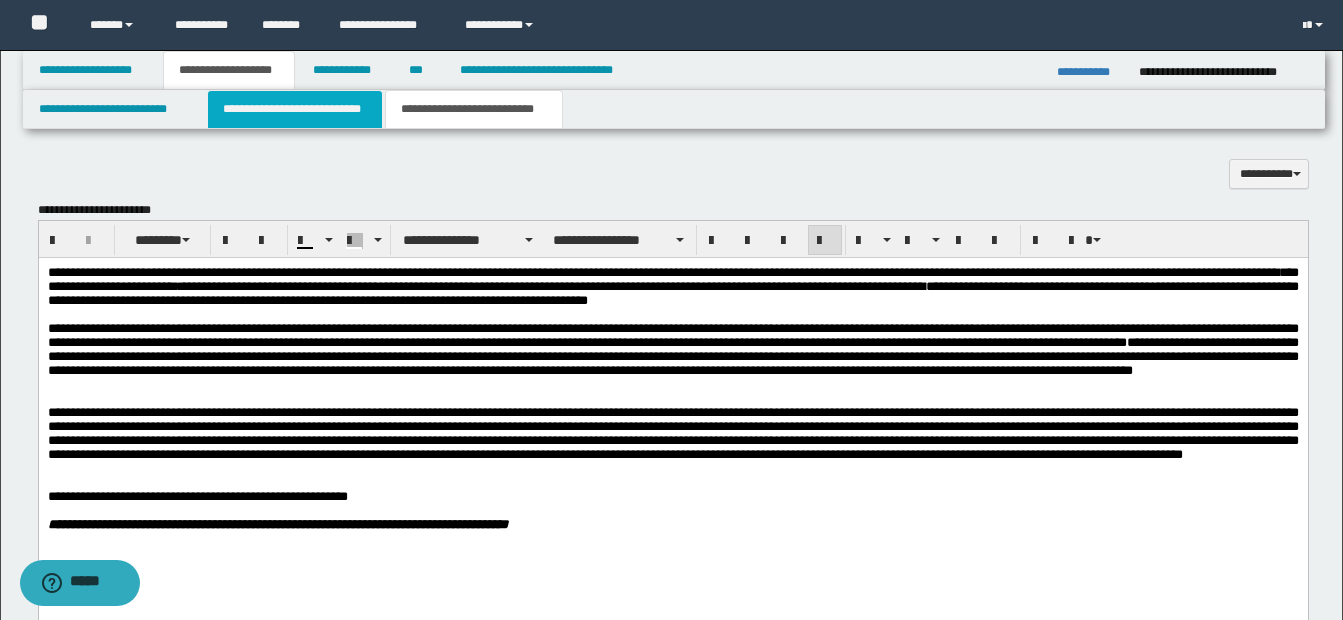 click on "**********" at bounding box center (295, 109) 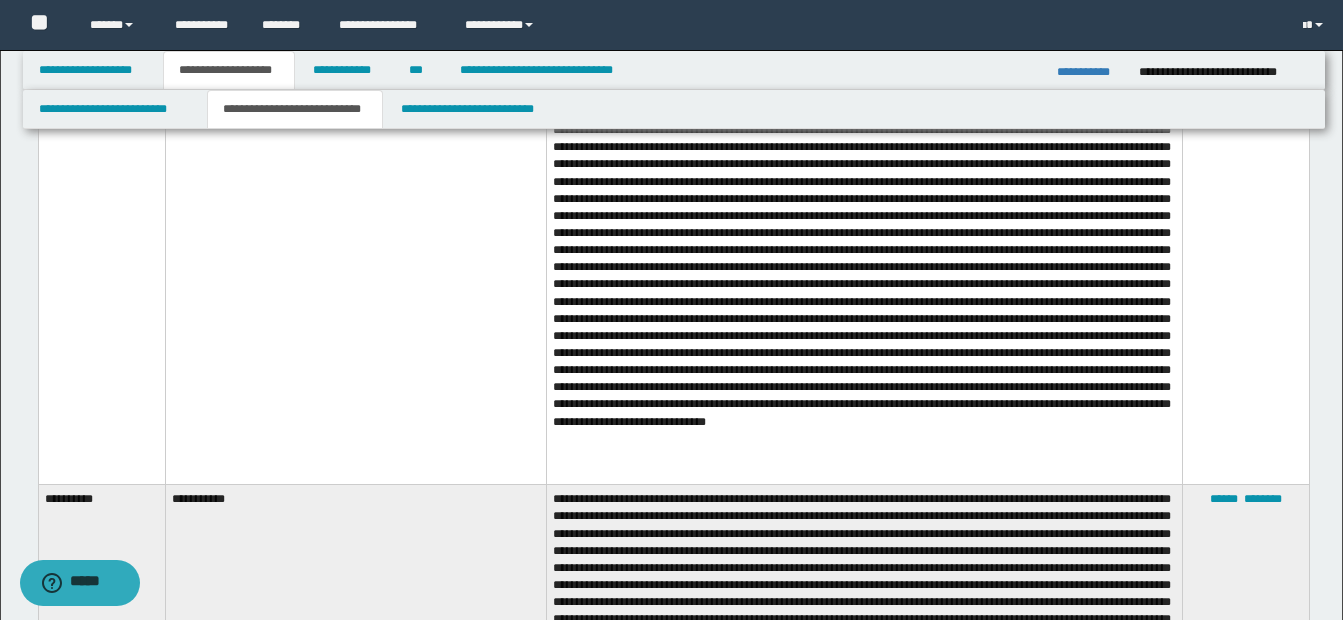 scroll, scrollTop: 3129, scrollLeft: 0, axis: vertical 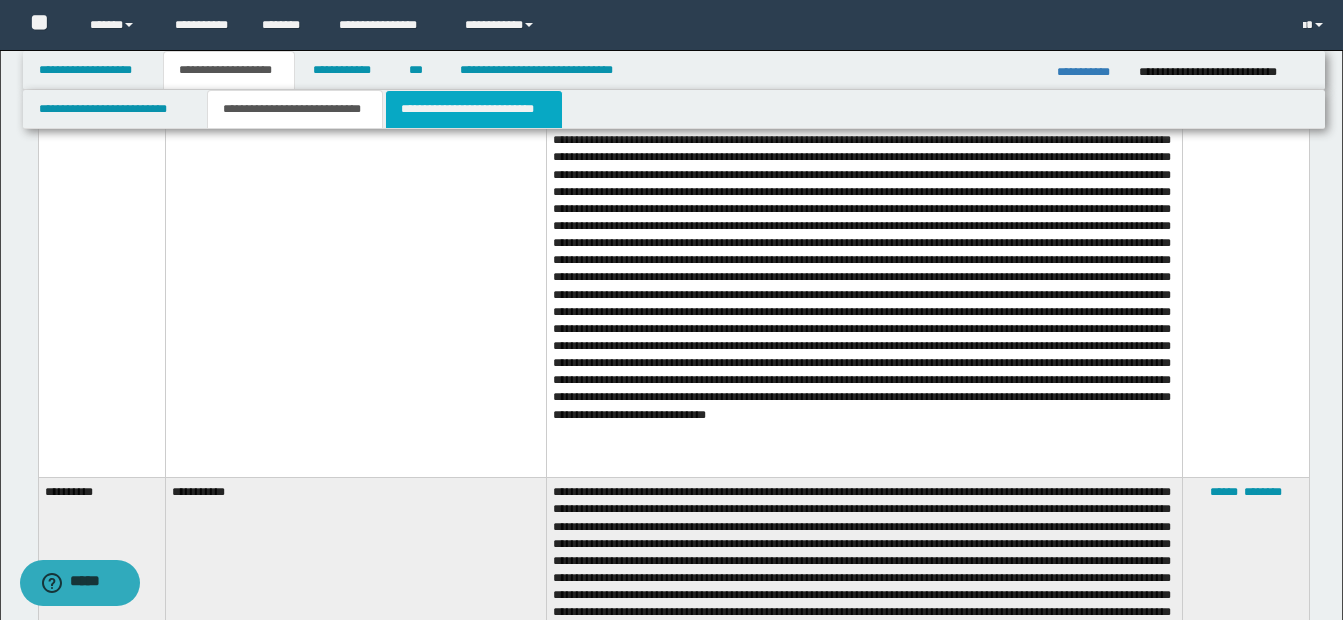 drag, startPoint x: 424, startPoint y: 101, endPoint x: 504, endPoint y: 156, distance: 97.082436 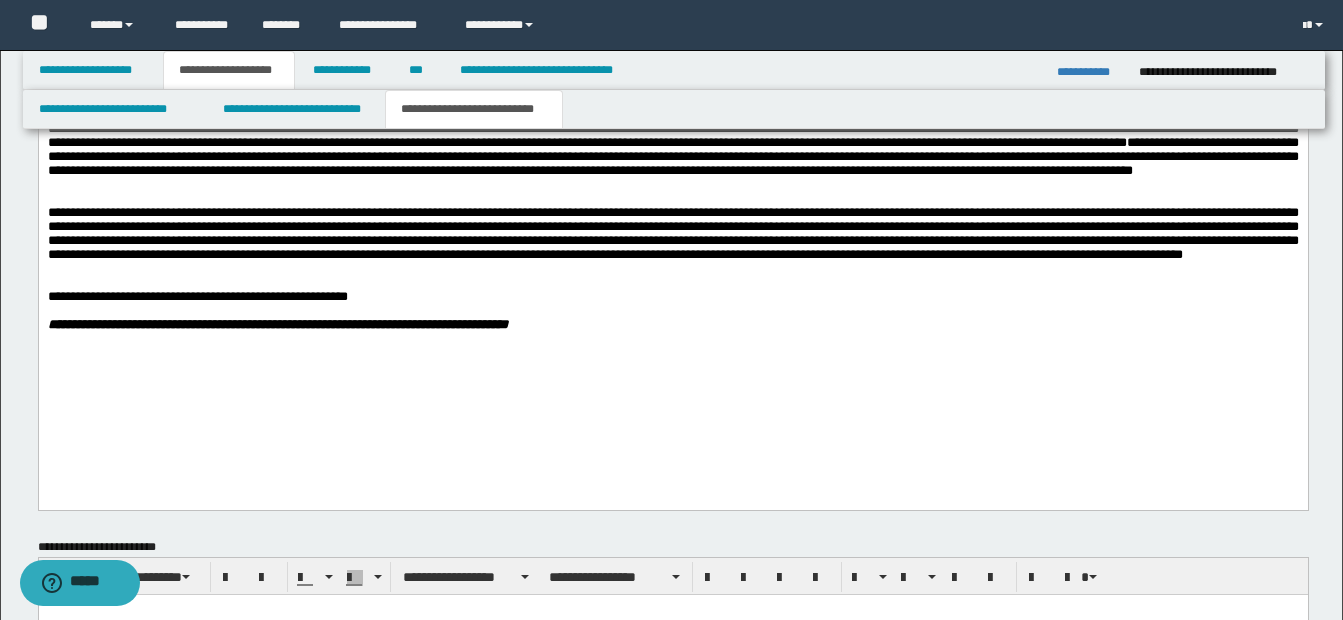 scroll, scrollTop: 1929, scrollLeft: 0, axis: vertical 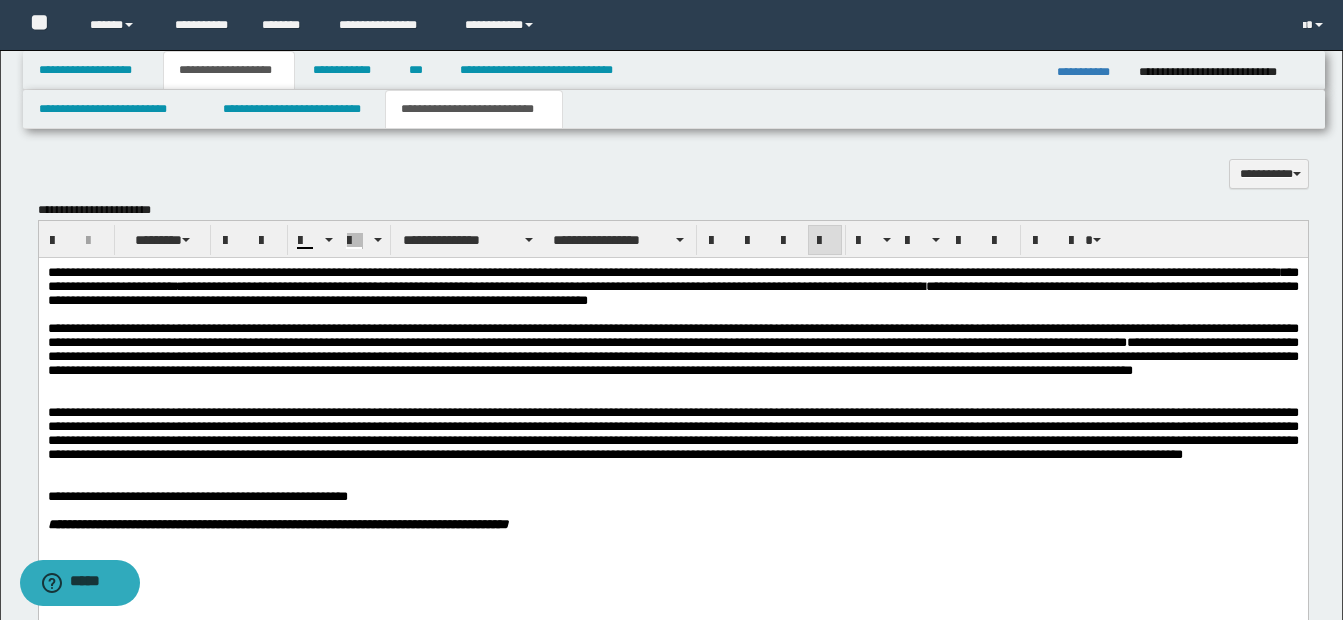 click on "**********" at bounding box center (672, 349) 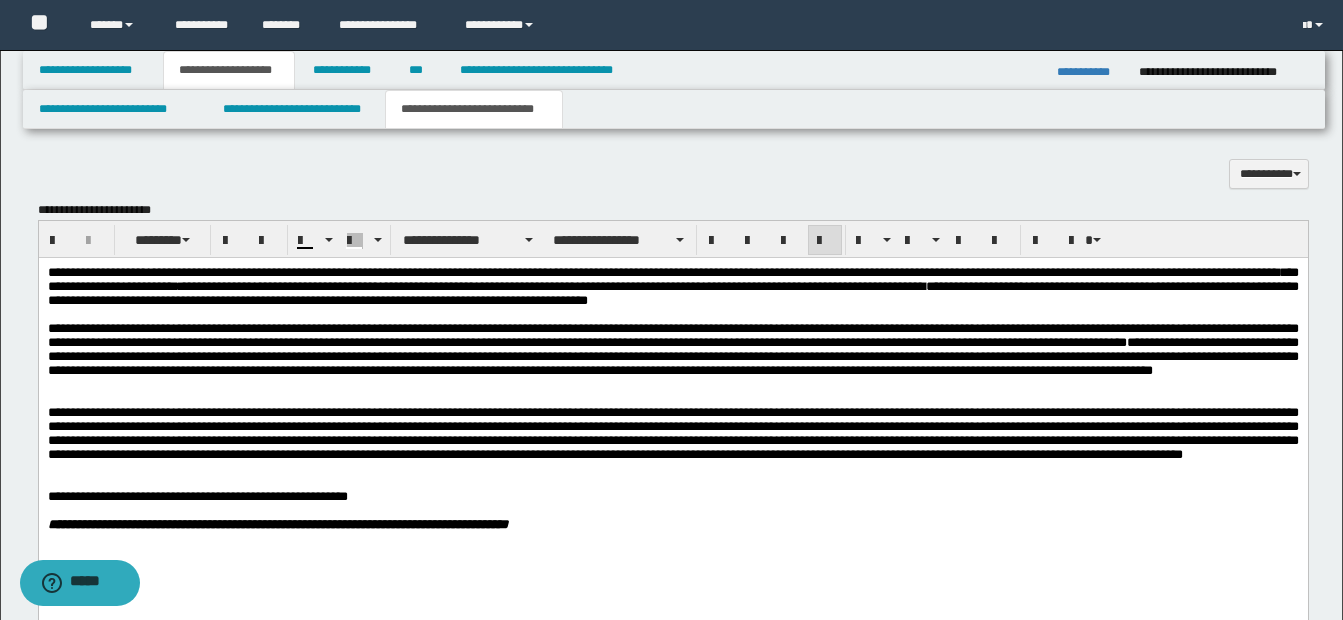 click on "**********" at bounding box center [672, 348] 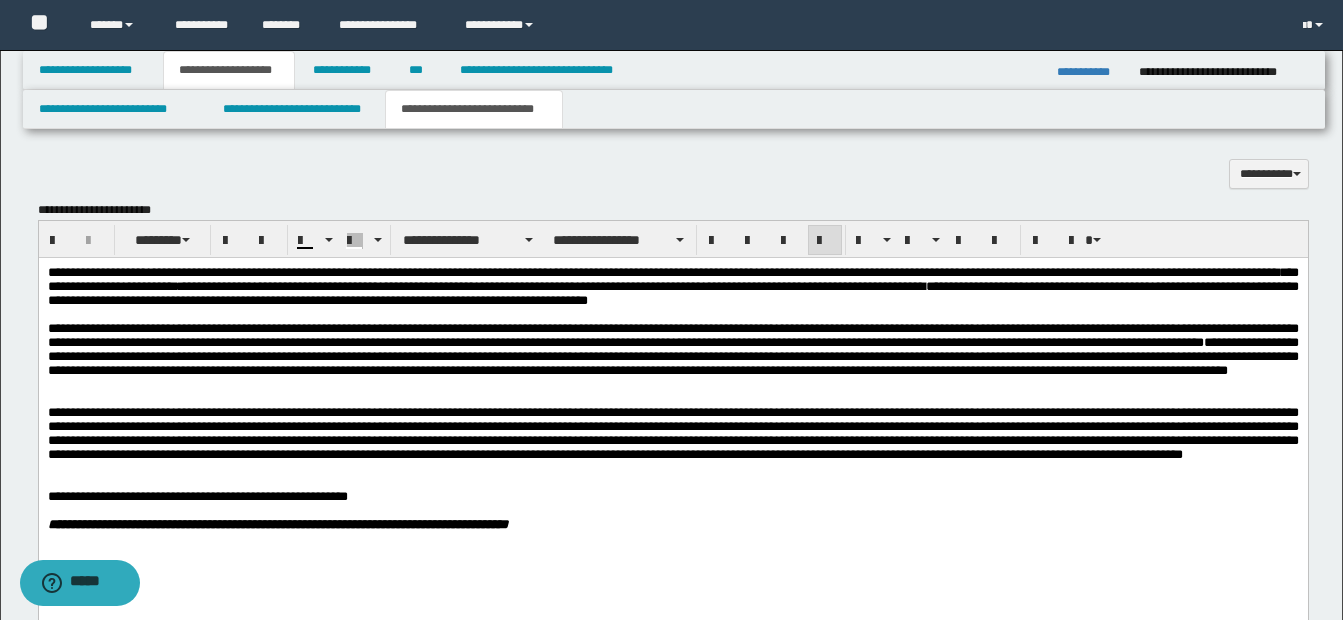 click on "**********" at bounding box center [672, 349] 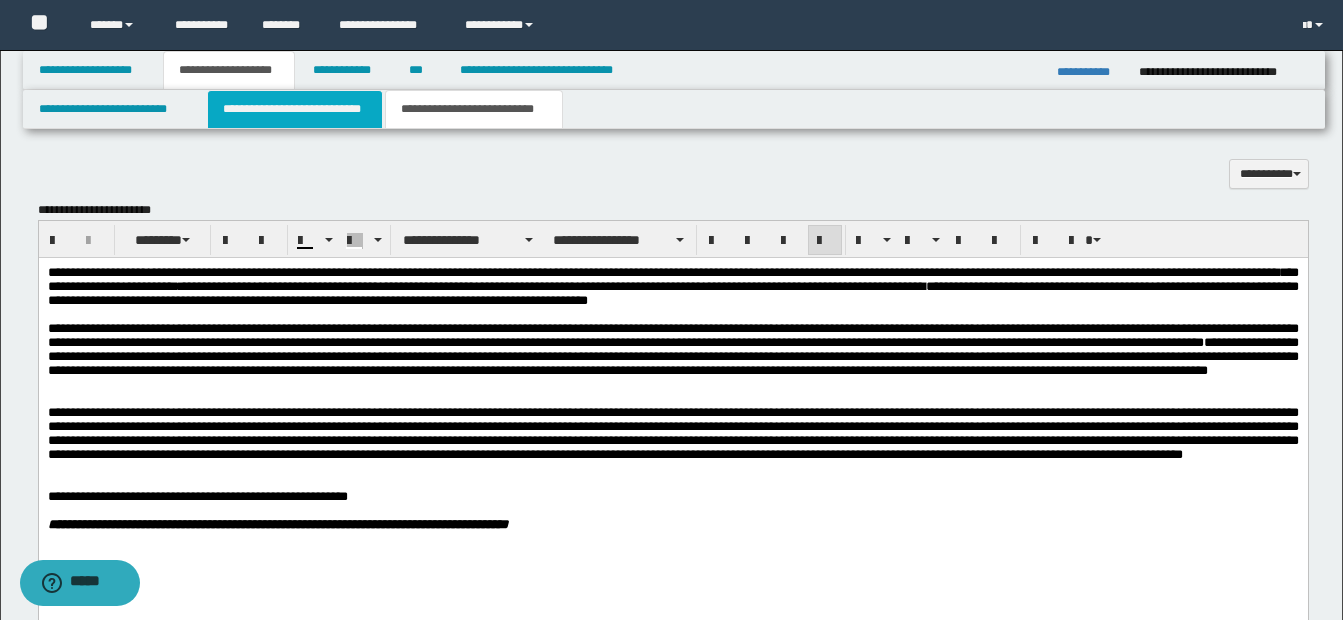 click on "**********" at bounding box center [295, 109] 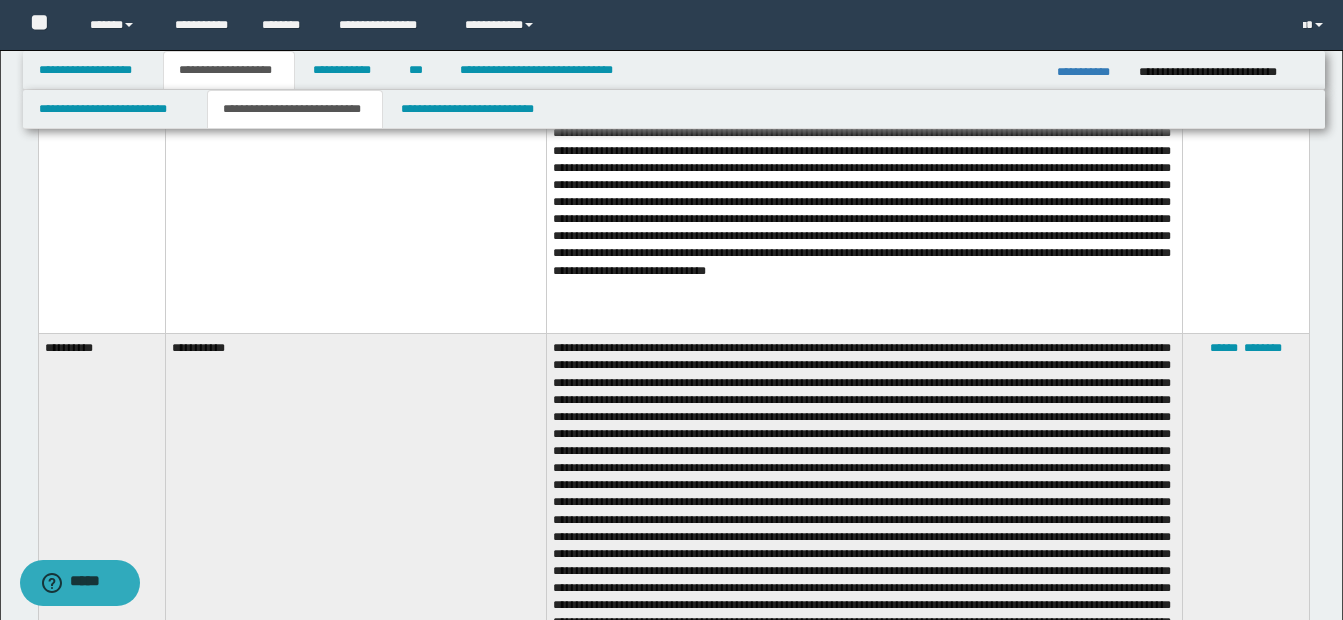 scroll, scrollTop: 3329, scrollLeft: 0, axis: vertical 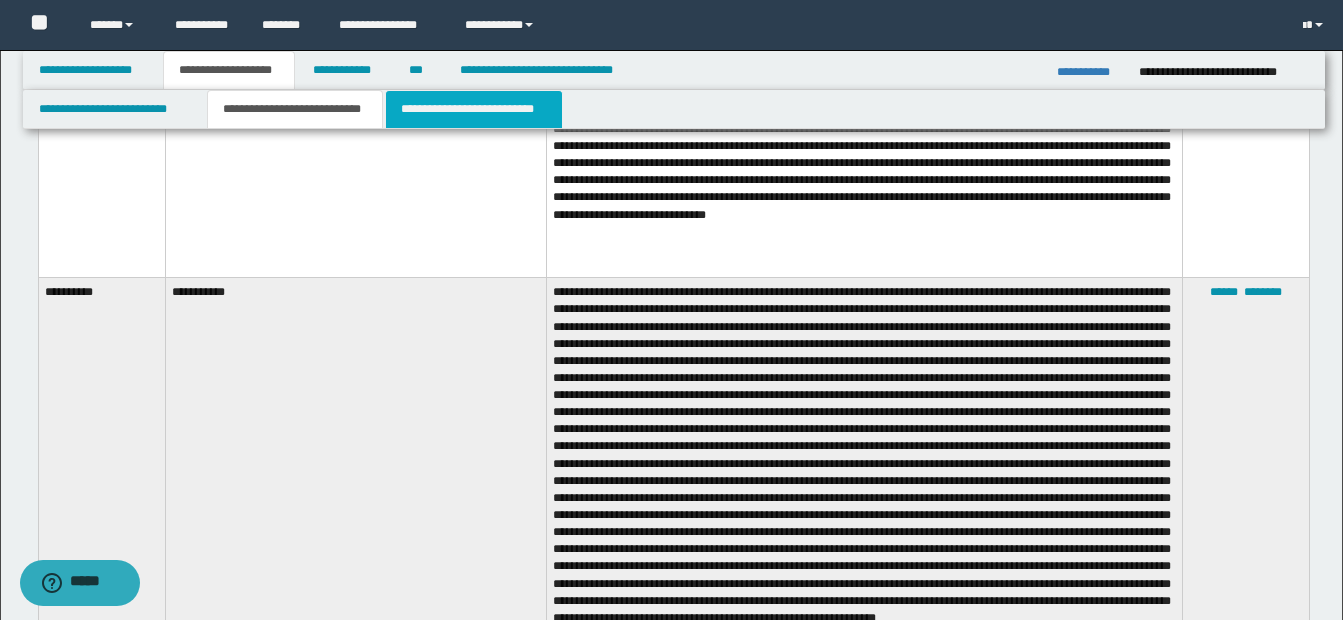 click on "**********" at bounding box center (474, 109) 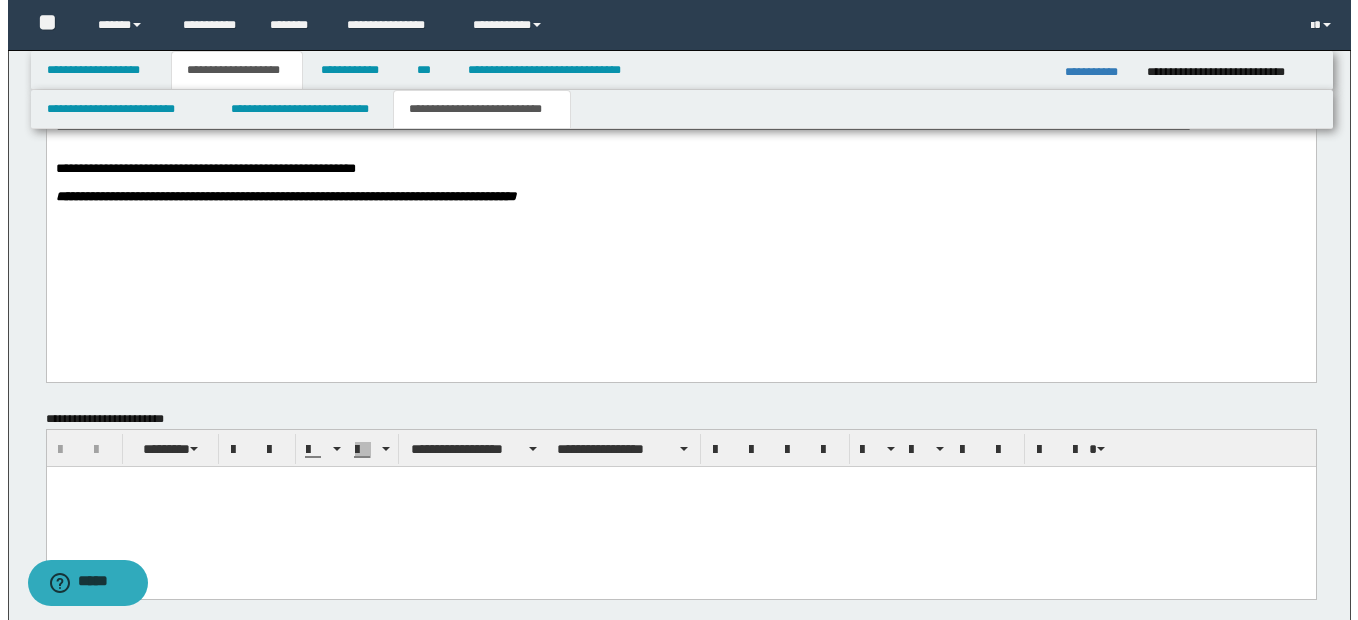 scroll, scrollTop: 2029, scrollLeft: 0, axis: vertical 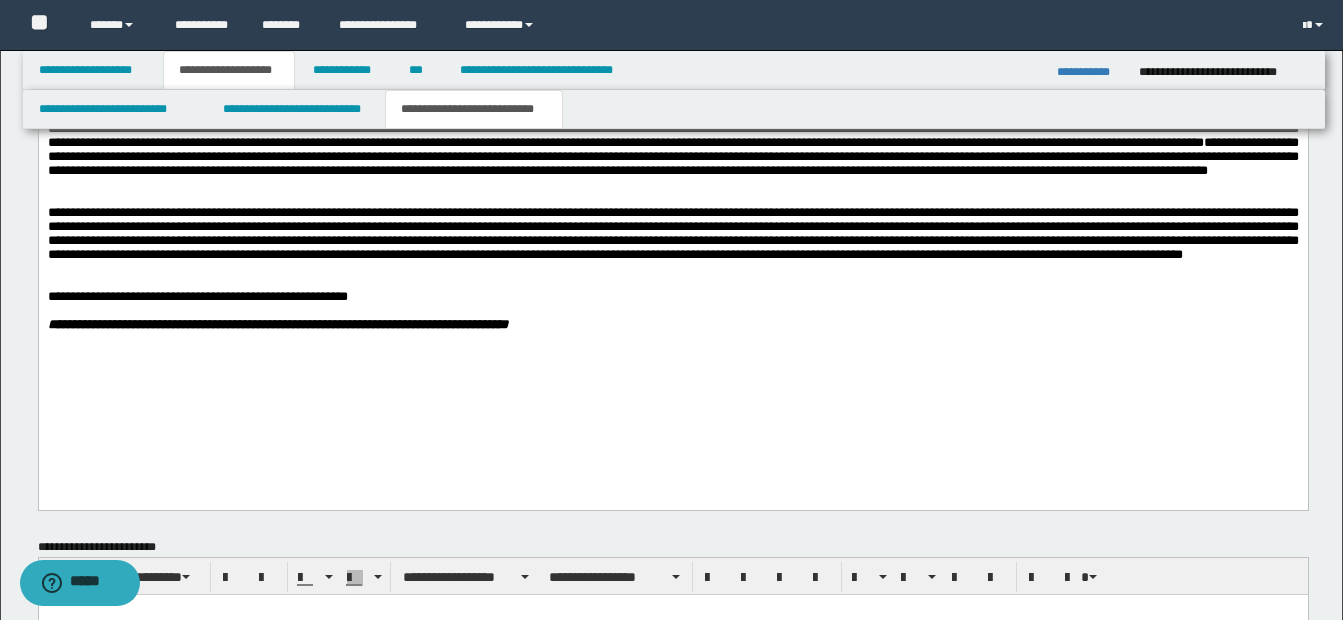 click on "**********" at bounding box center [672, 149] 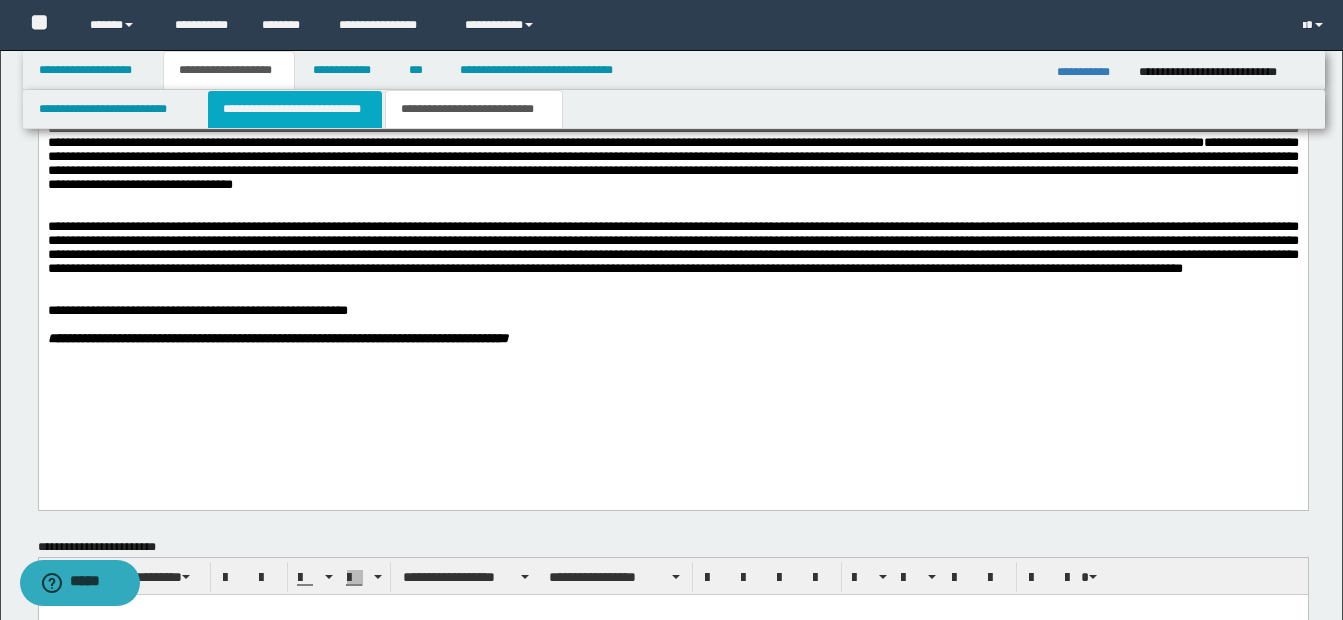 click on "**********" at bounding box center [295, 109] 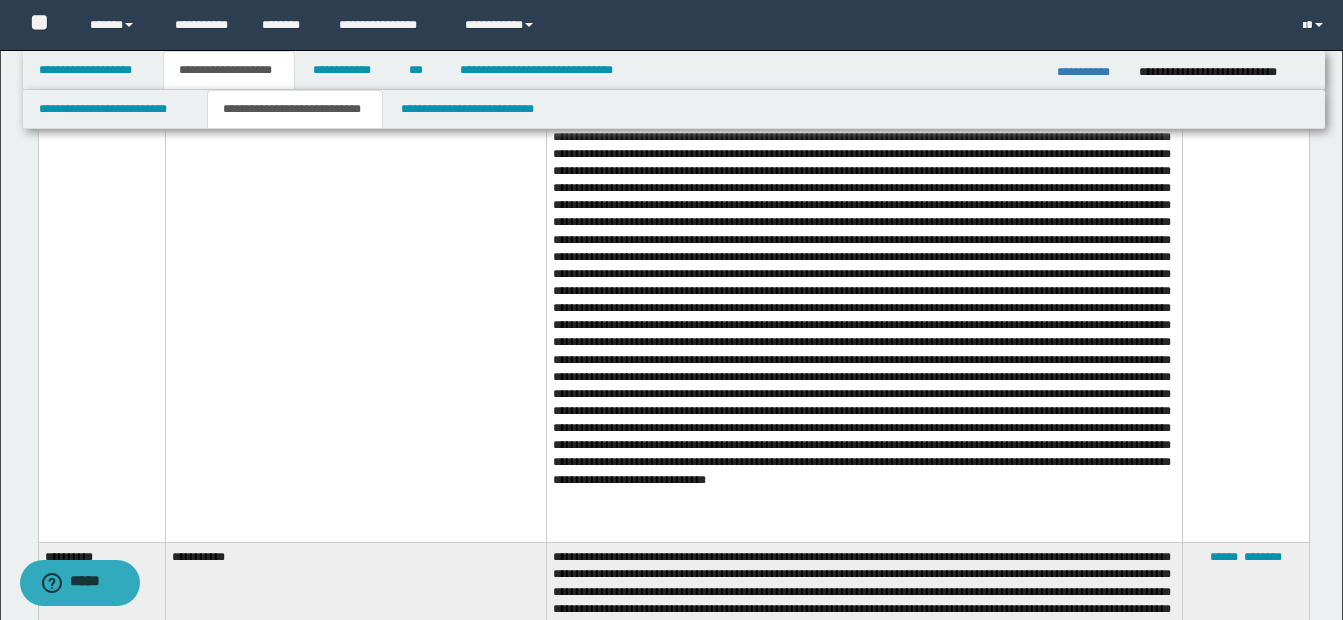 scroll, scrollTop: 3029, scrollLeft: 0, axis: vertical 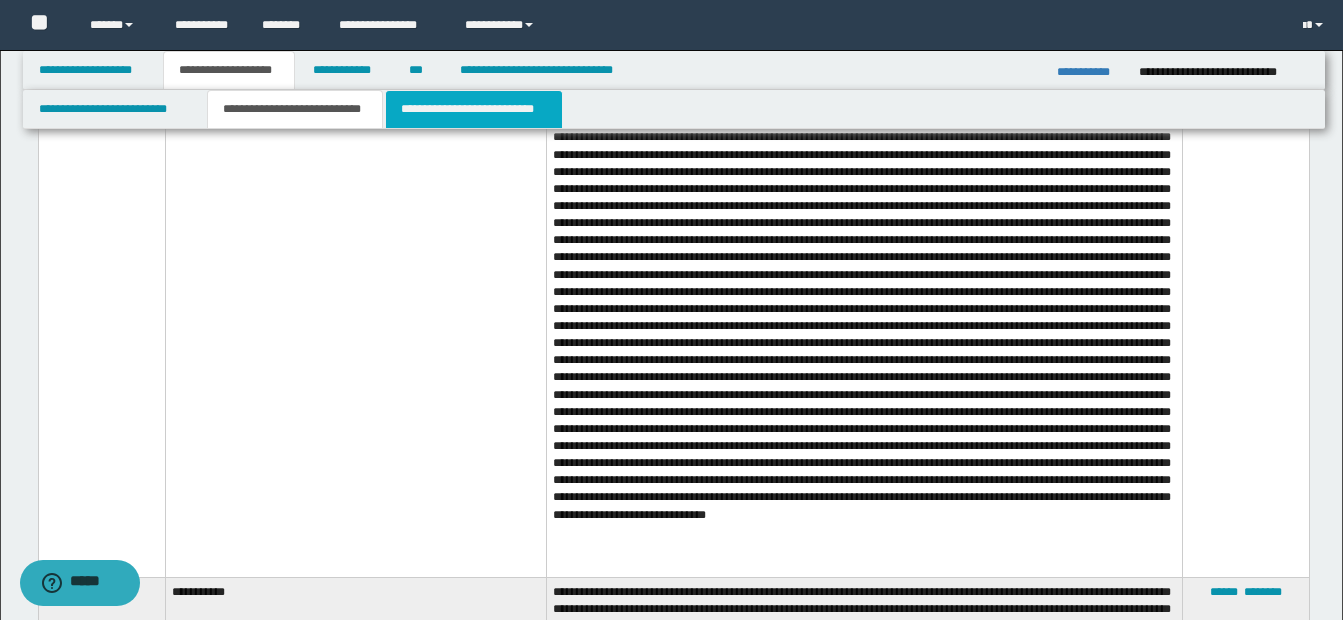 click on "**********" at bounding box center [474, 109] 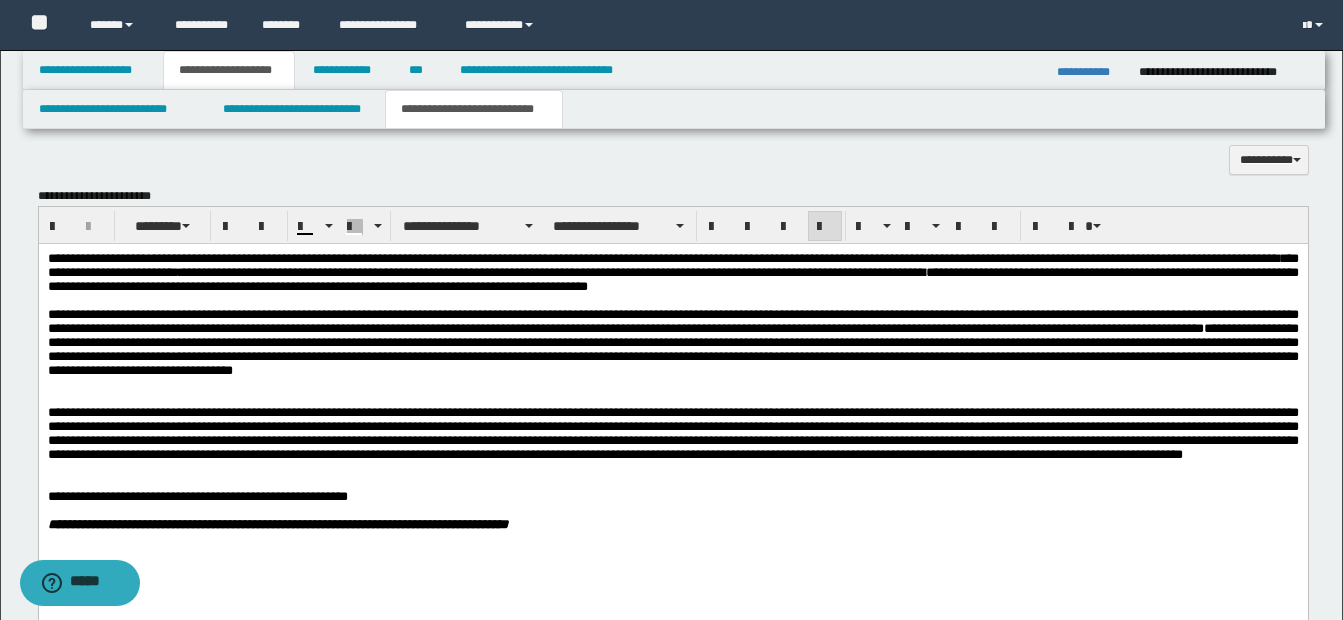 scroll, scrollTop: 1829, scrollLeft: 0, axis: vertical 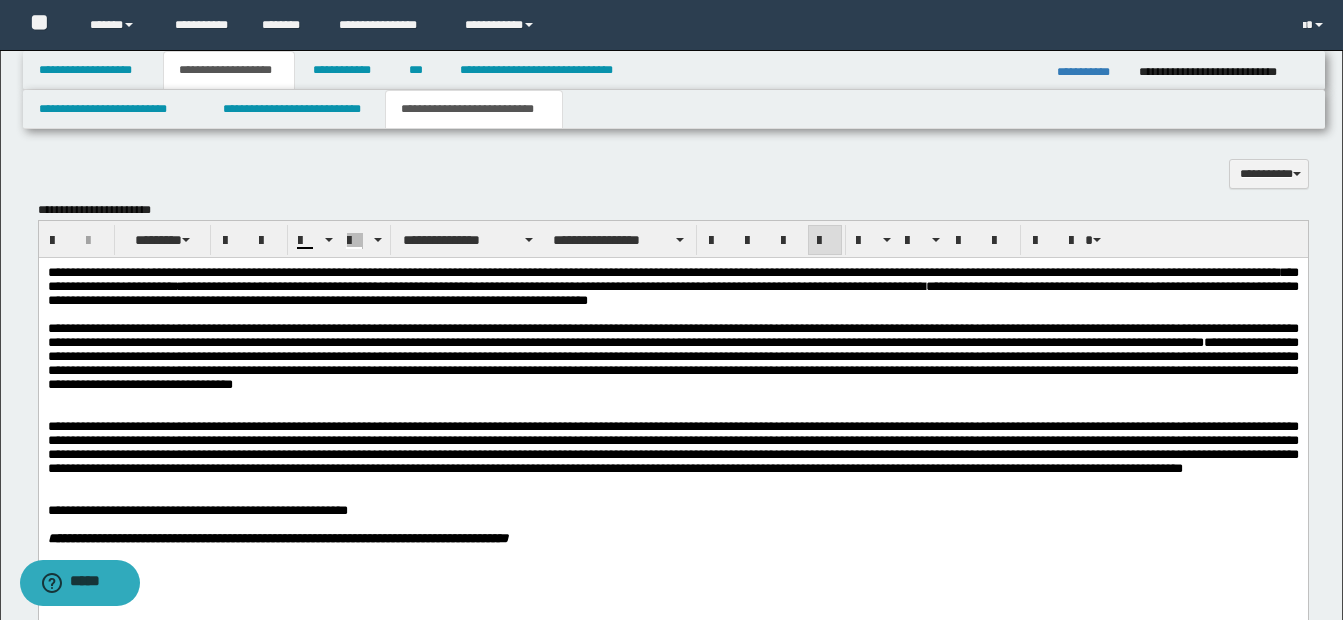 click on "**********" at bounding box center [672, 362] 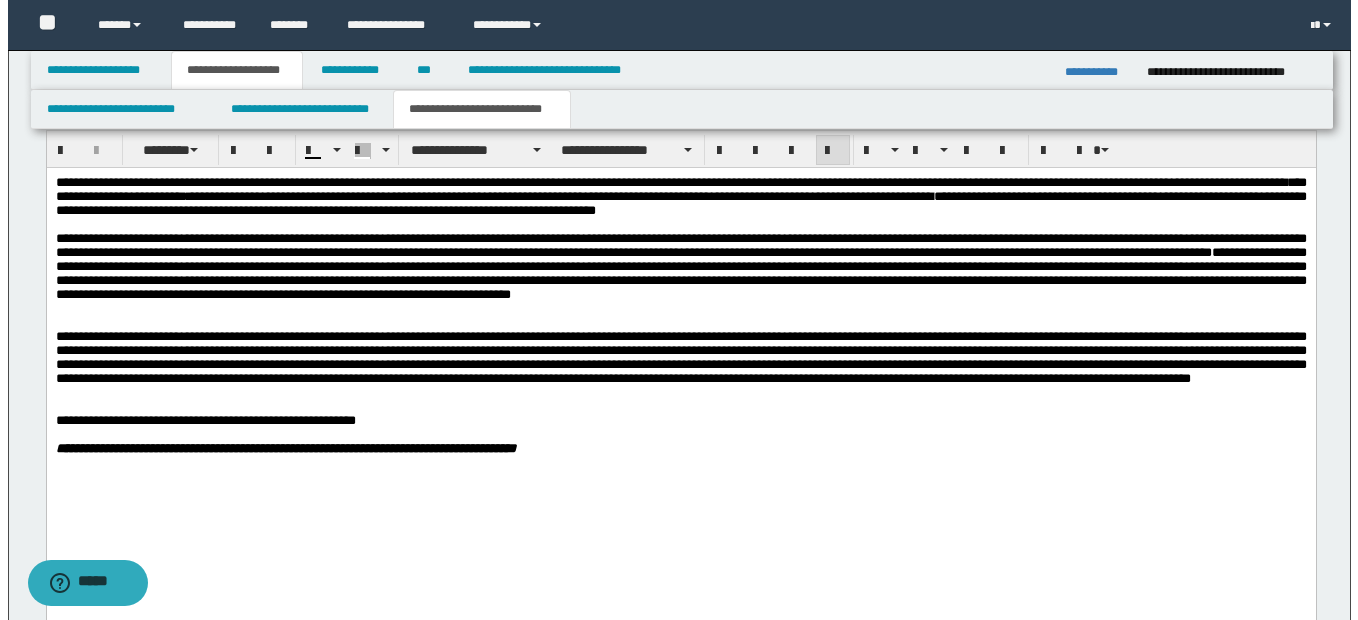 scroll, scrollTop: 2129, scrollLeft: 0, axis: vertical 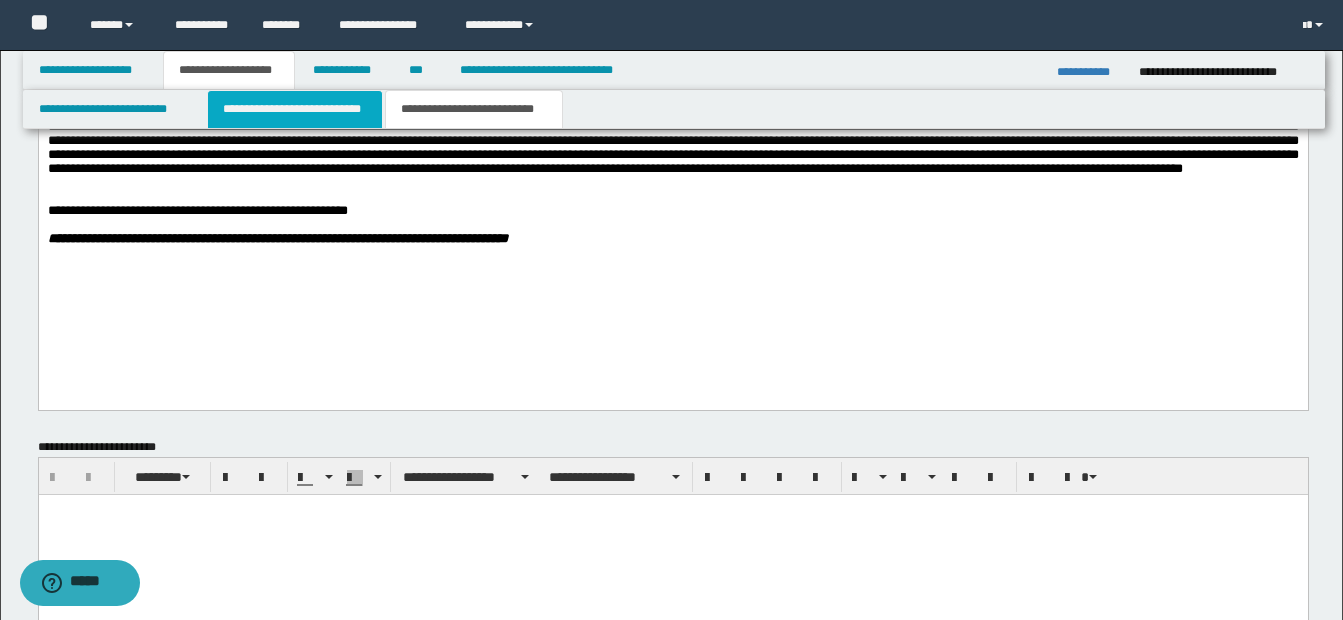 click on "**********" at bounding box center (295, 109) 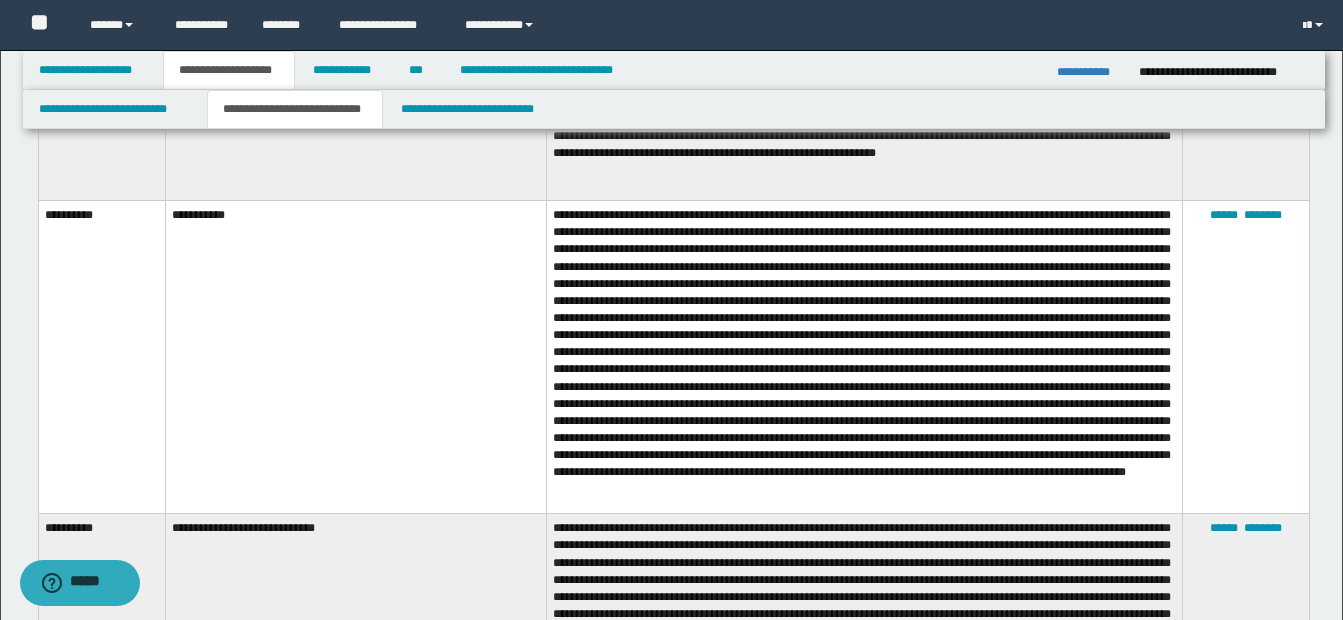 scroll, scrollTop: 3829, scrollLeft: 0, axis: vertical 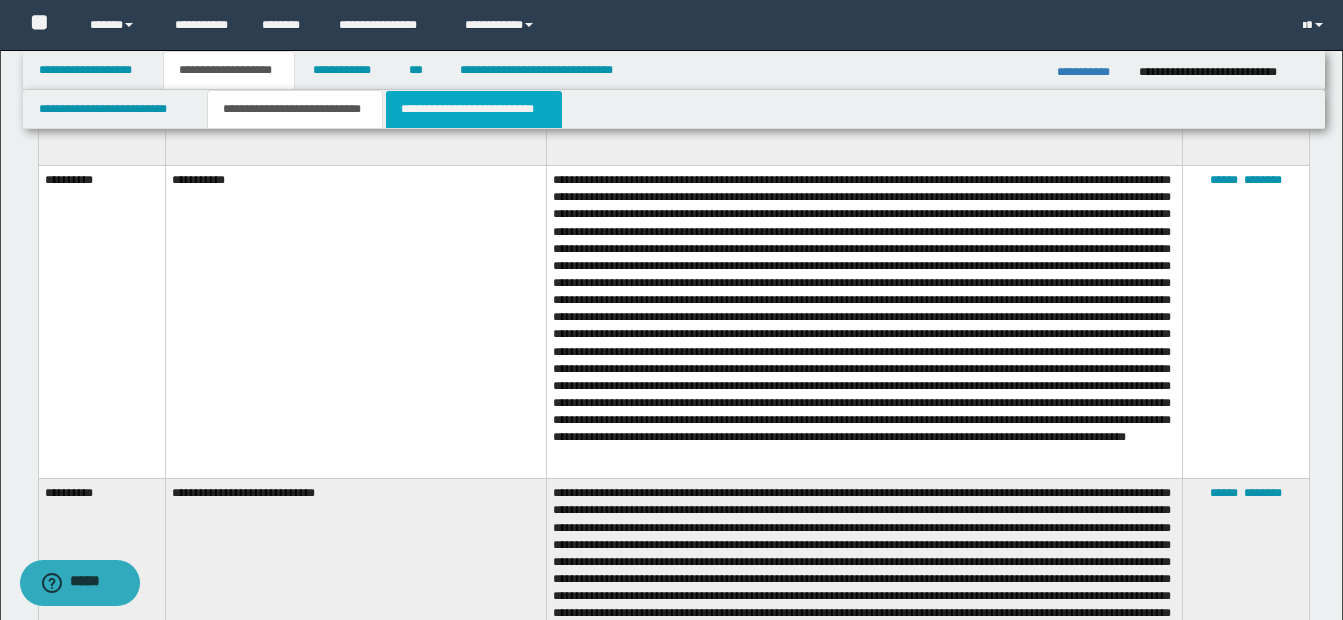 click on "**********" at bounding box center (474, 109) 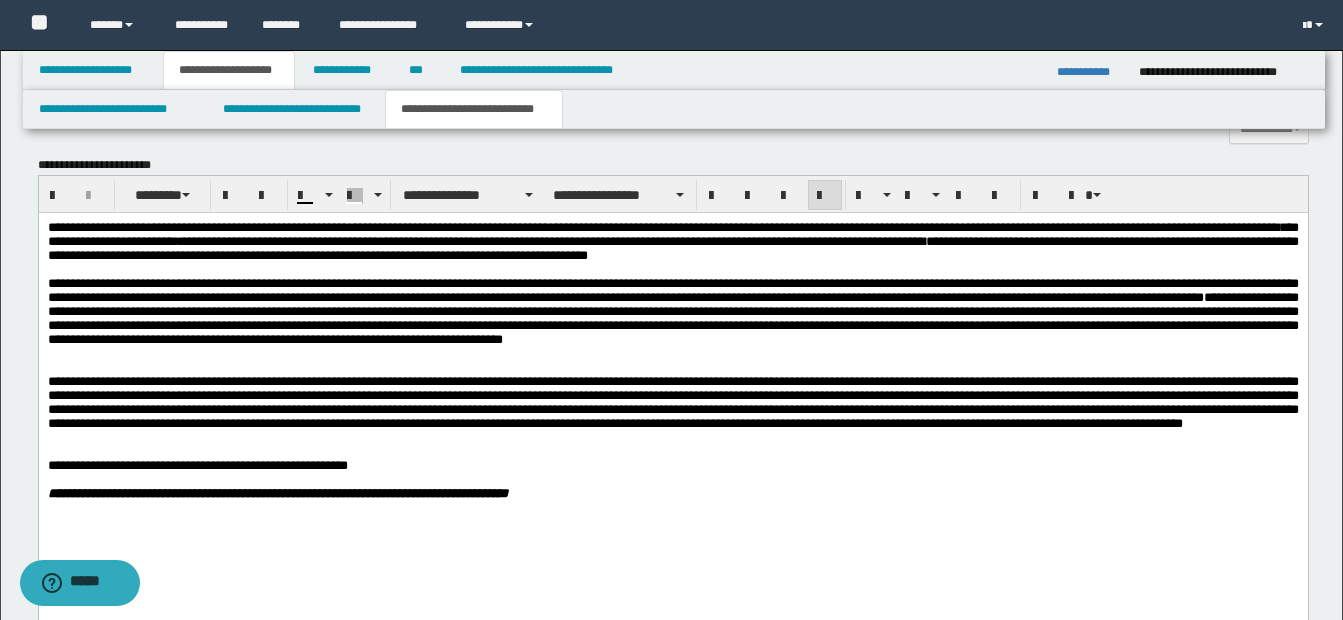 scroll, scrollTop: 1829, scrollLeft: 0, axis: vertical 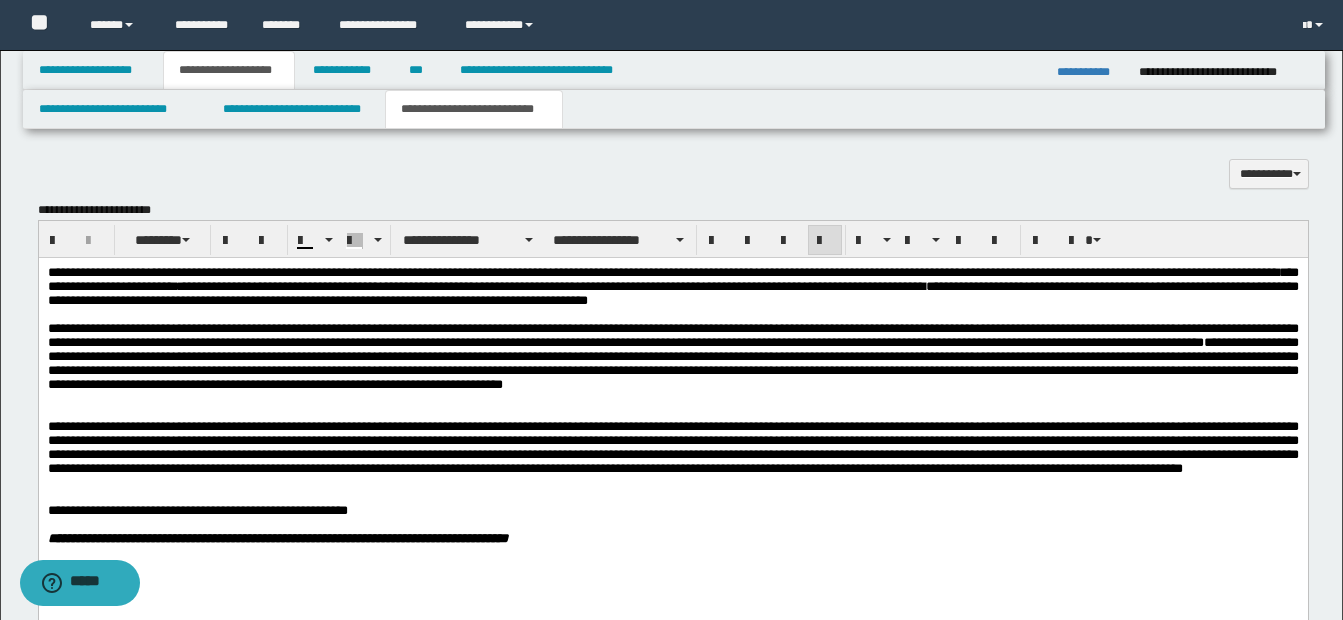 click on "**********" at bounding box center (672, 356) 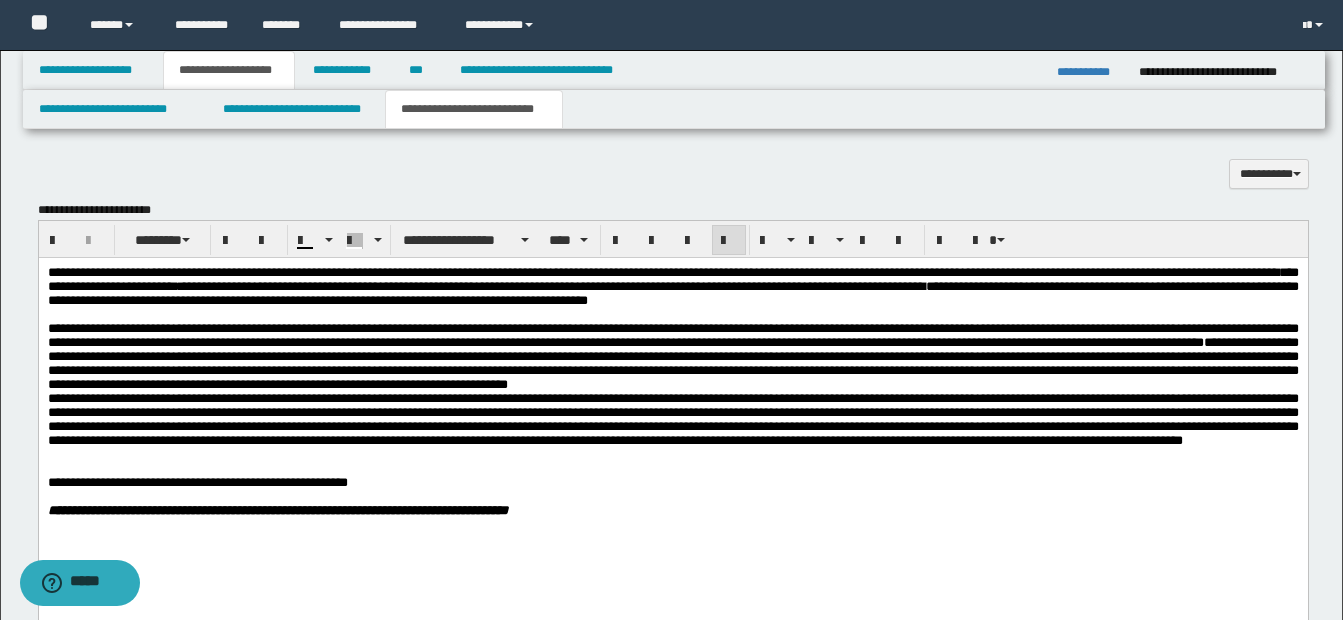 click on "**********" at bounding box center (672, 356) 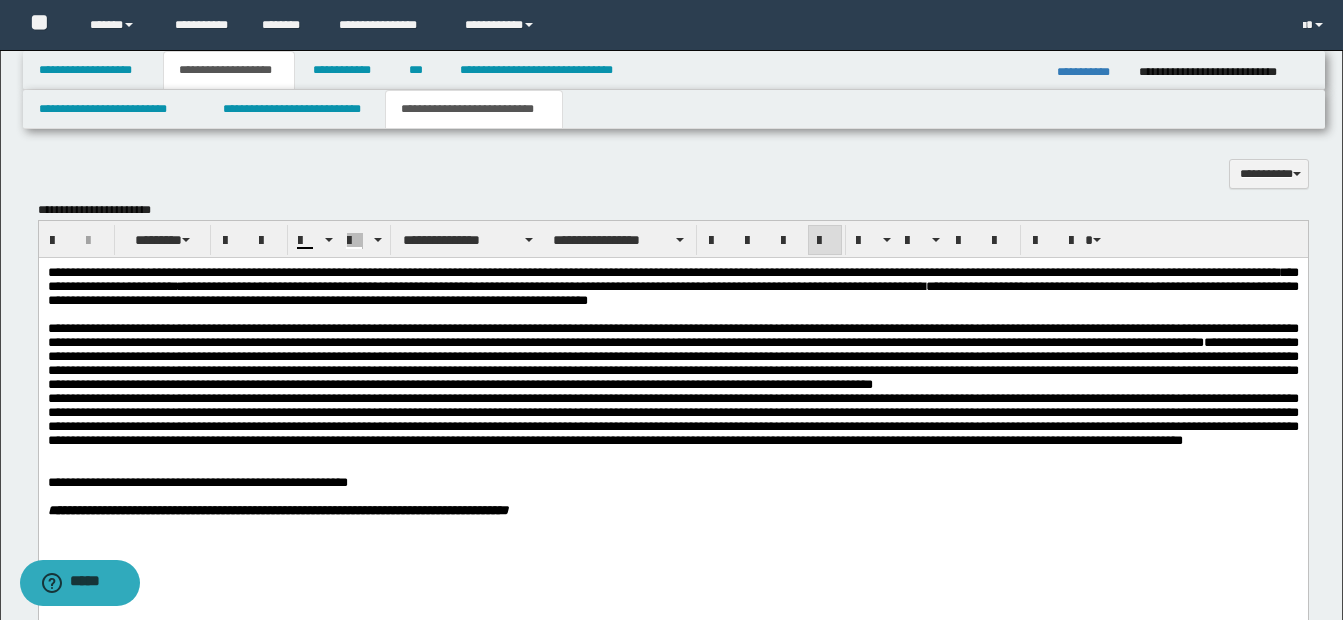 drag, startPoint x: 202, startPoint y: 416, endPoint x: 214, endPoint y: 423, distance: 13.892444 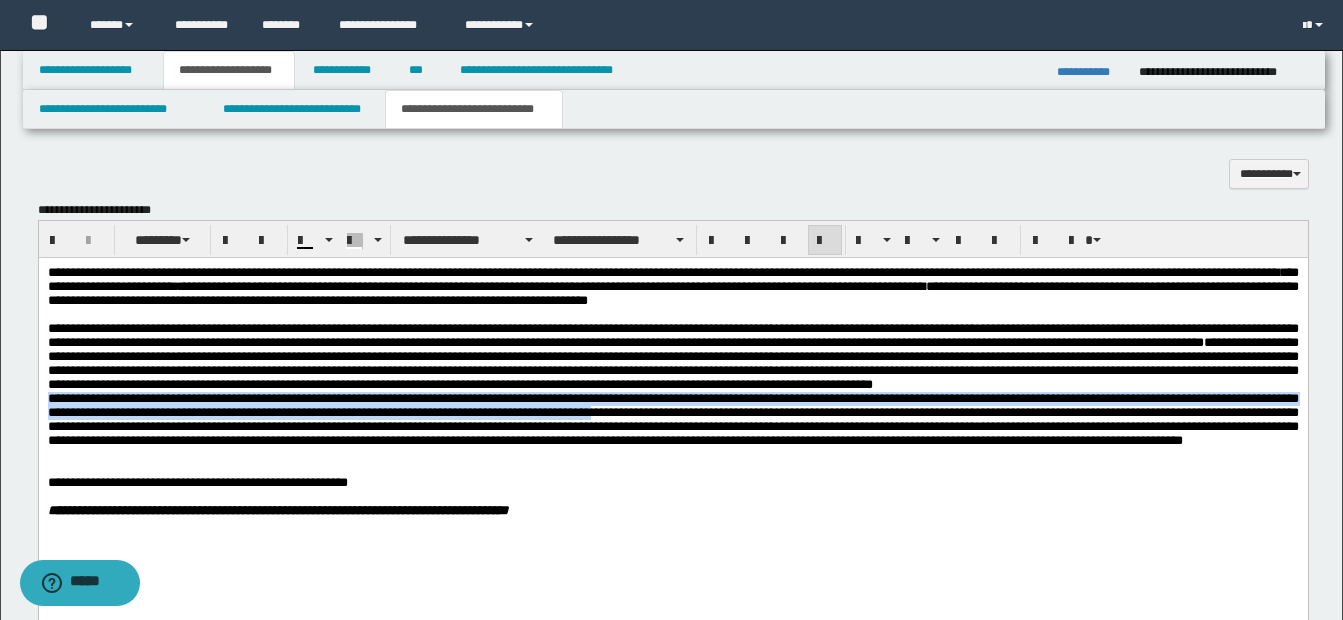 drag, startPoint x: 199, startPoint y: 416, endPoint x: 722, endPoint y: 449, distance: 524.0401 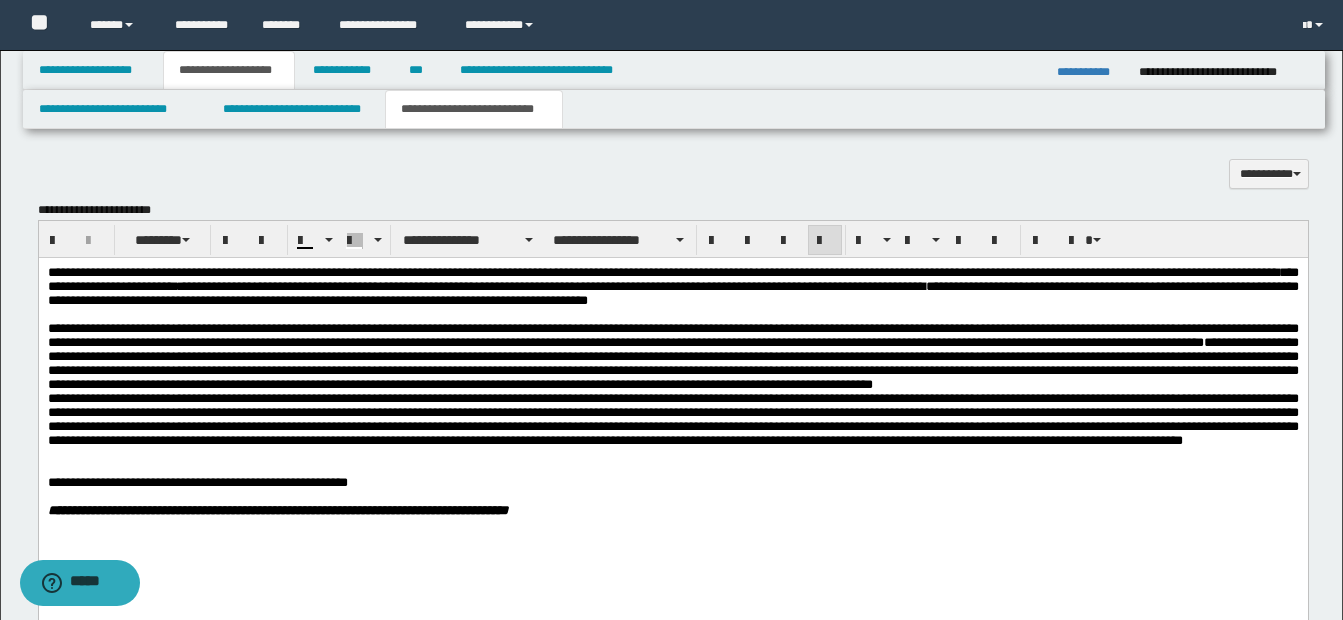 click at bounding box center (672, 454) 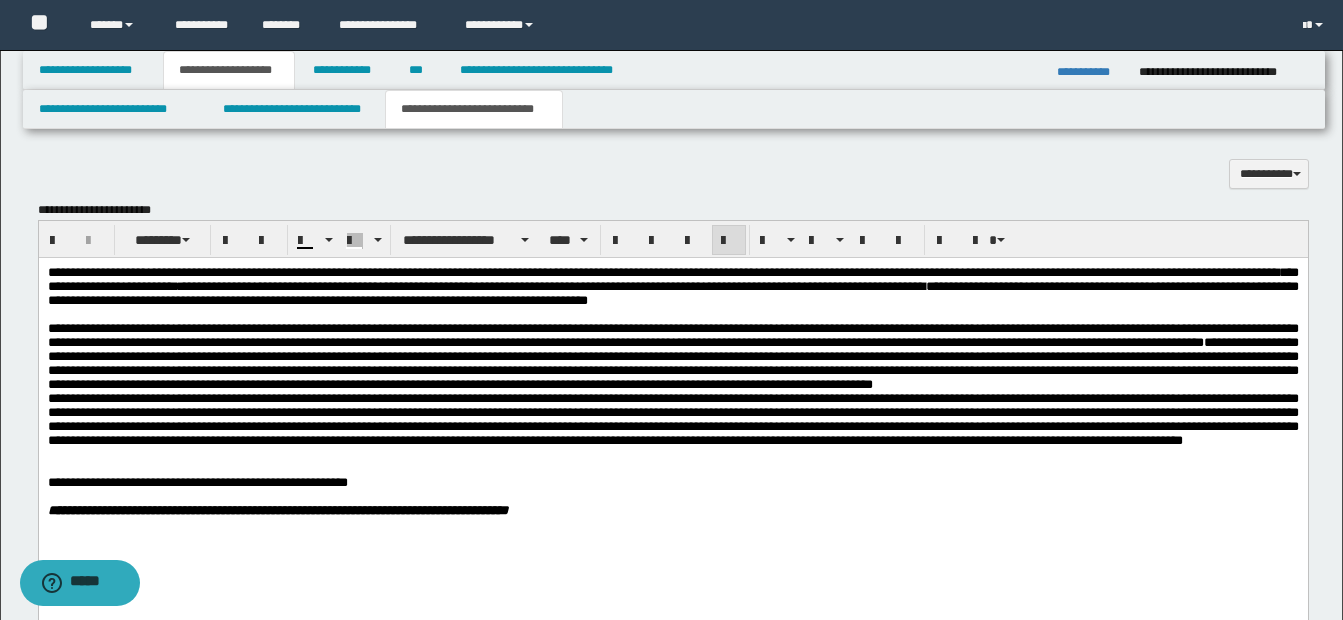 click on "**********" at bounding box center [672, 356] 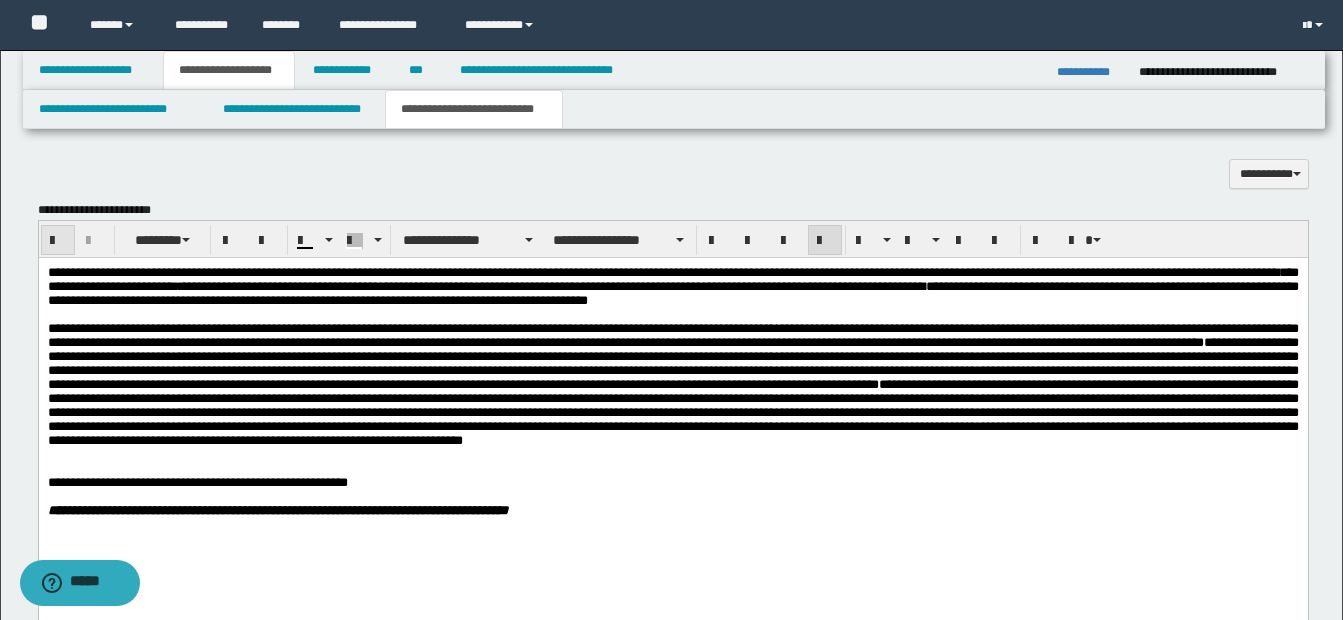 click at bounding box center (58, 241) 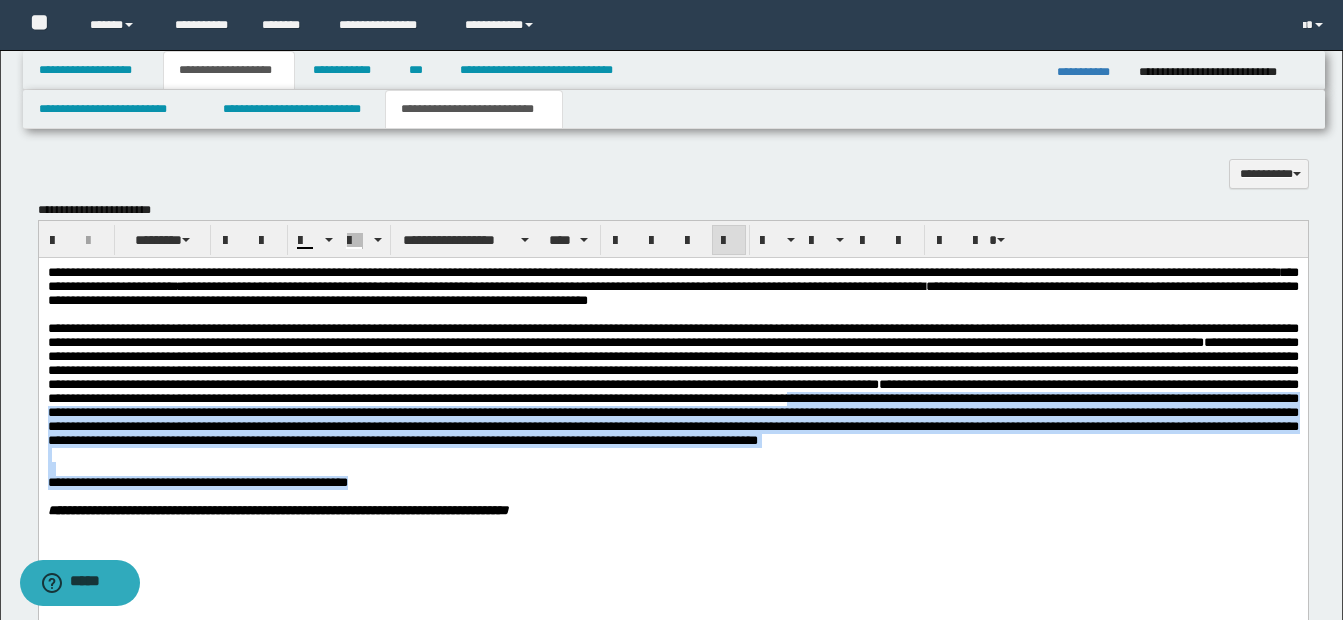 drag, startPoint x: 196, startPoint y: 433, endPoint x: 555, endPoint y: 520, distance: 369.3914 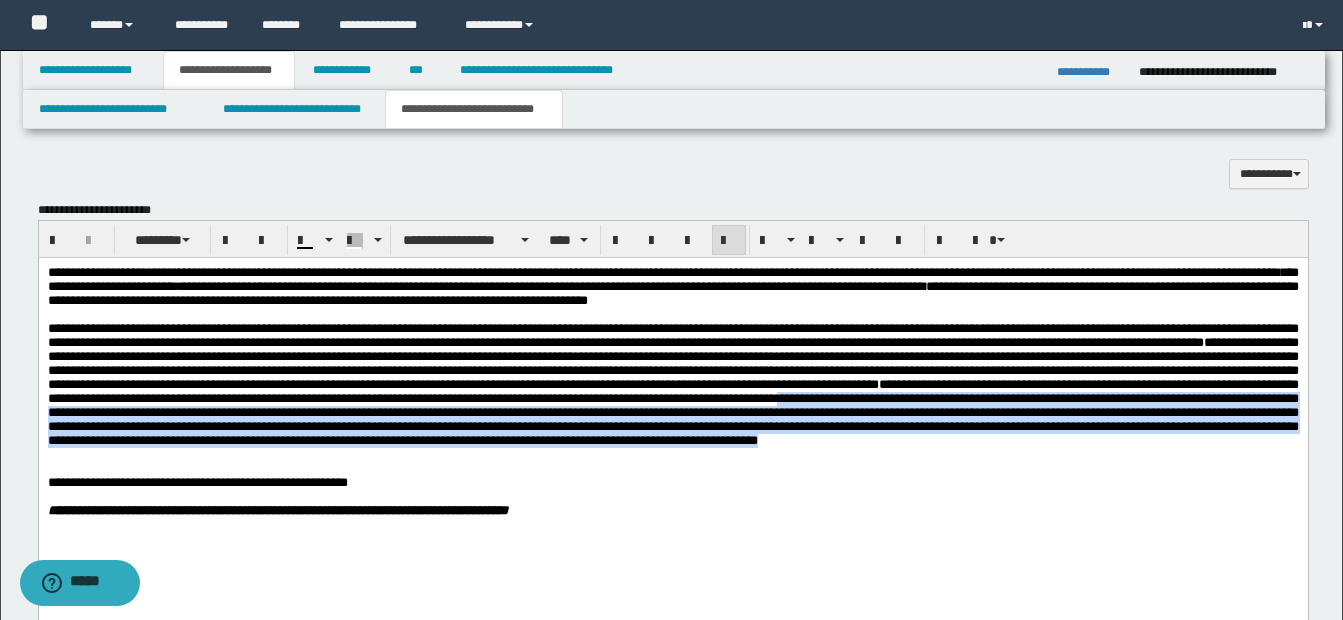 drag, startPoint x: 188, startPoint y: 435, endPoint x: 451, endPoint y: 484, distance: 267.5257 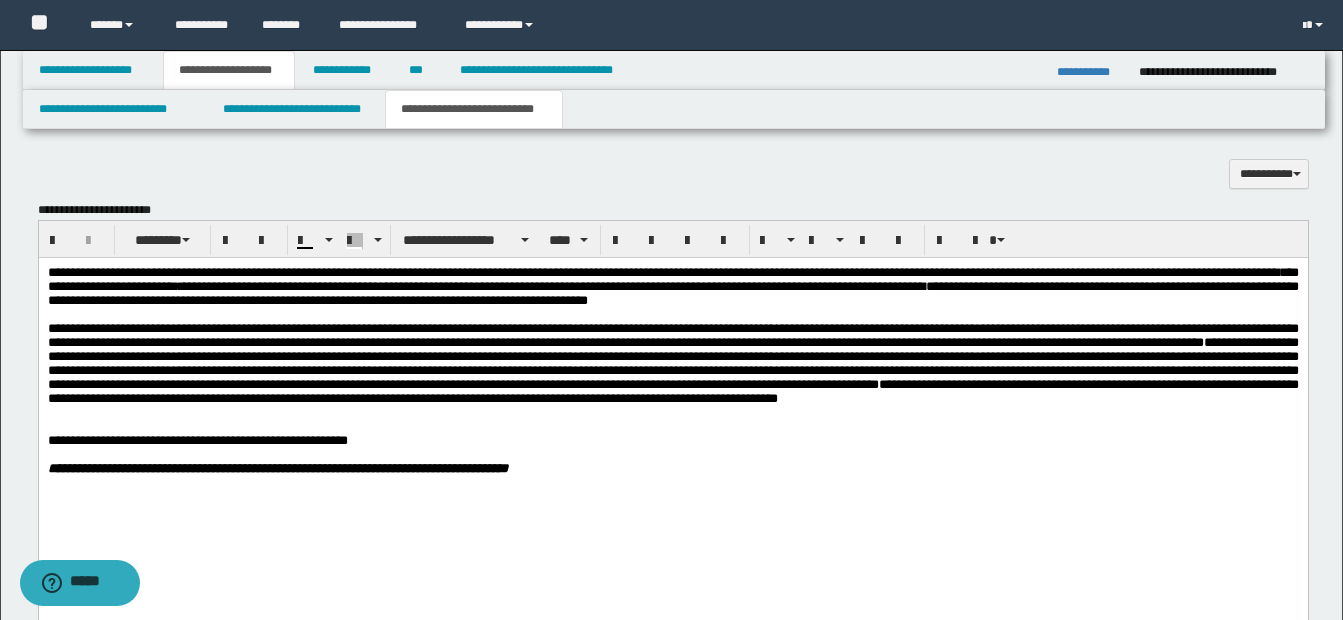 click at bounding box center (49, 425) 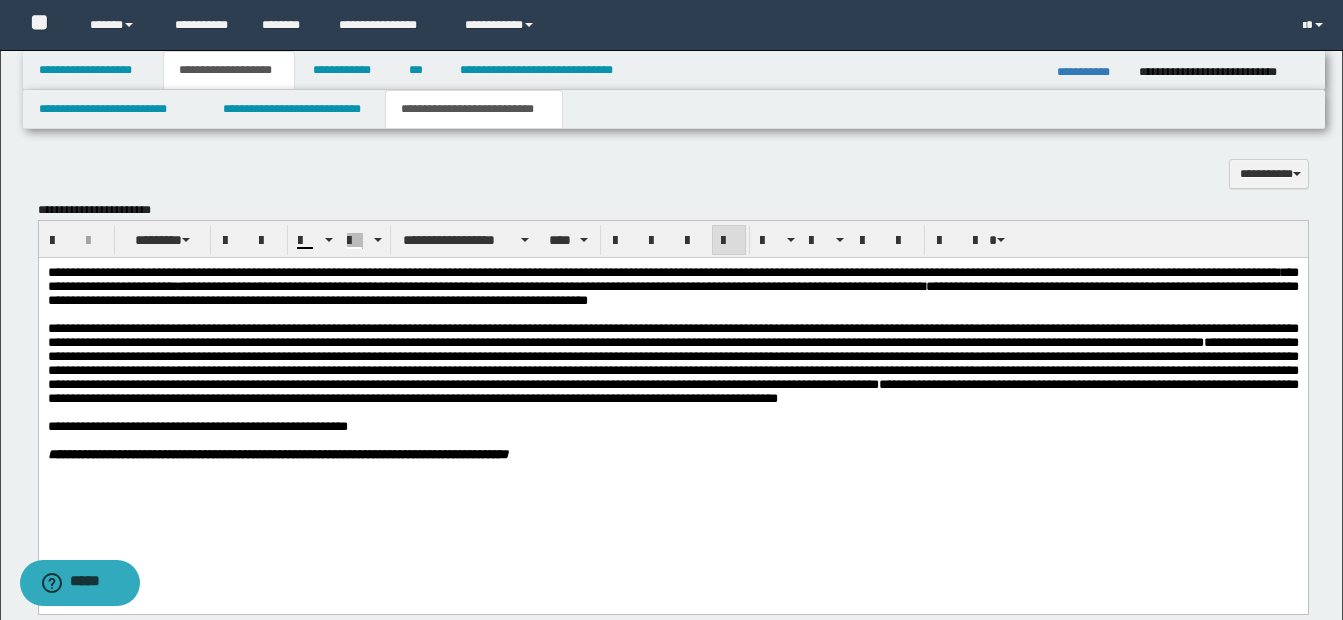 click on "**********" at bounding box center [672, 363] 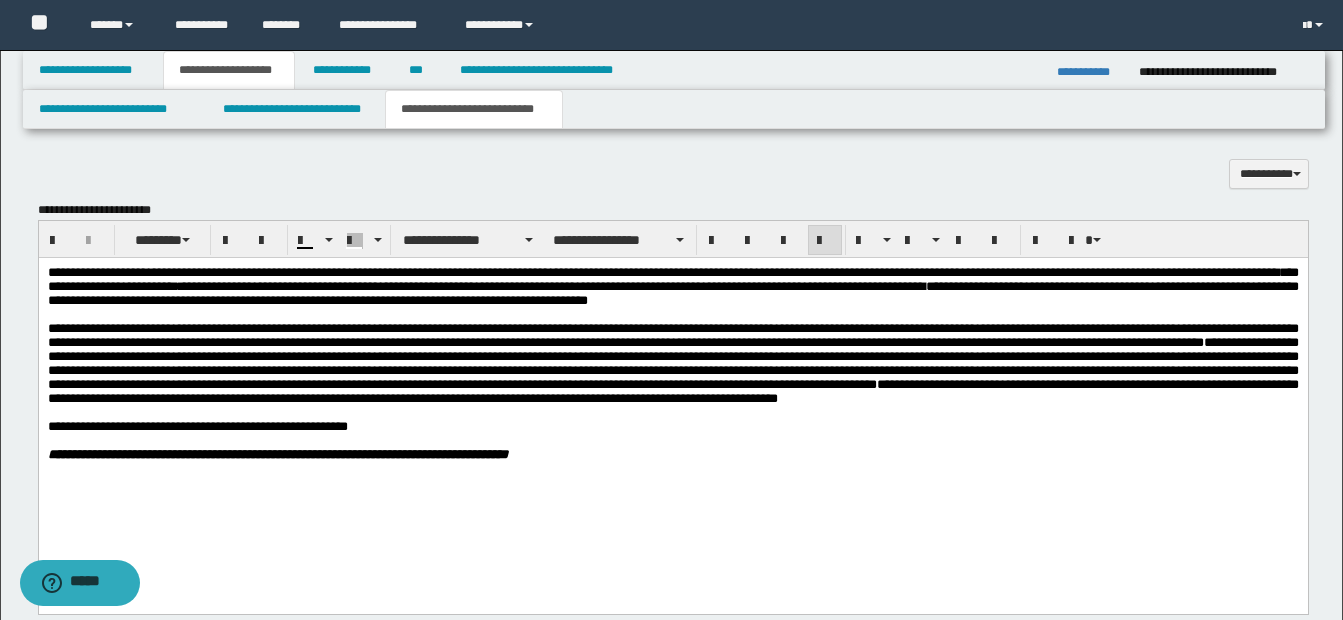 click on "**********" at bounding box center [672, 362] 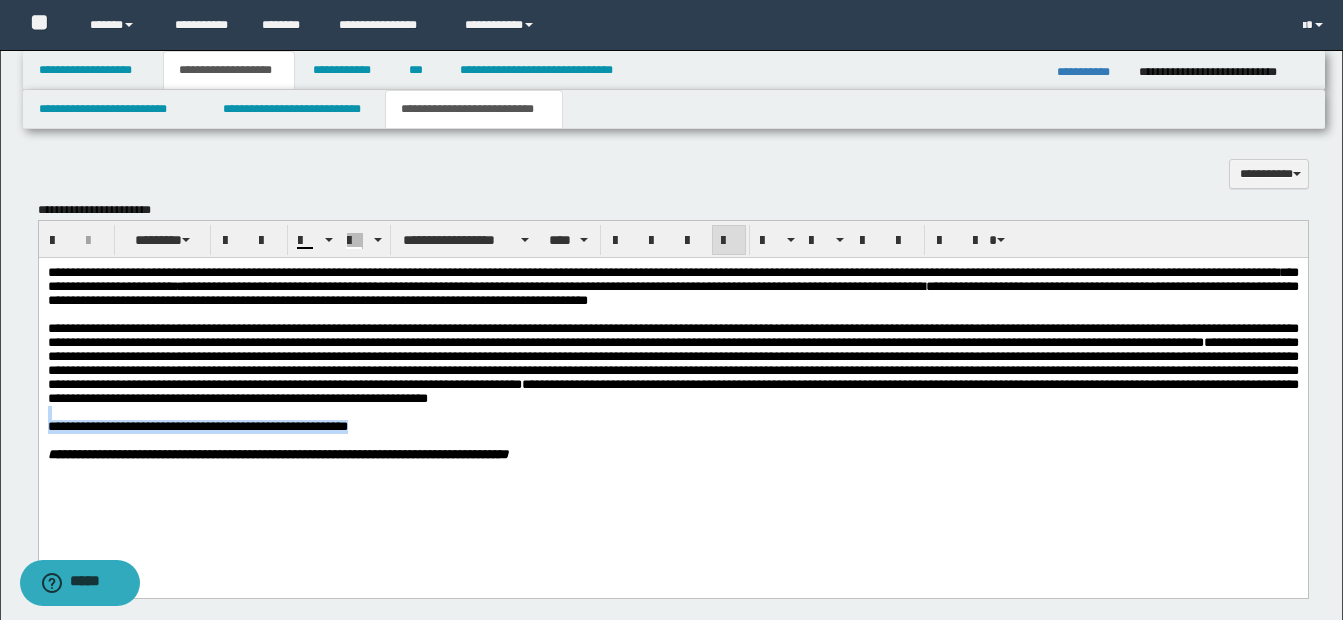 click on "**********" at bounding box center [672, 388] 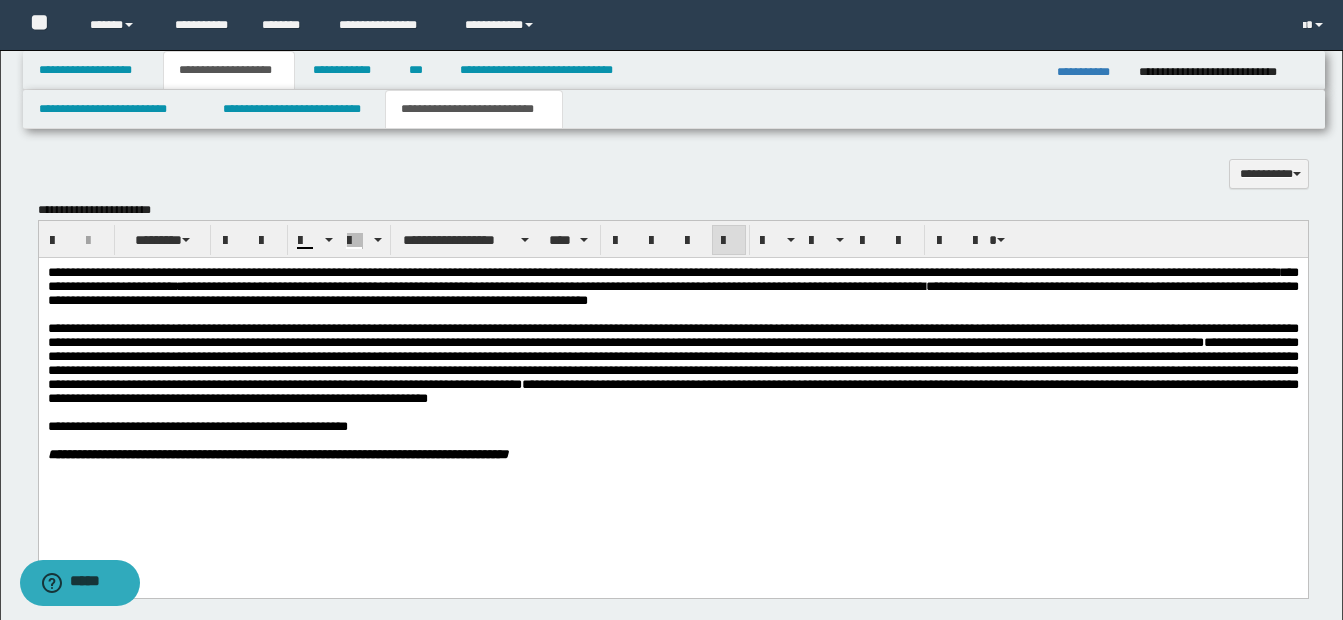 click on "**********" at bounding box center [672, 363] 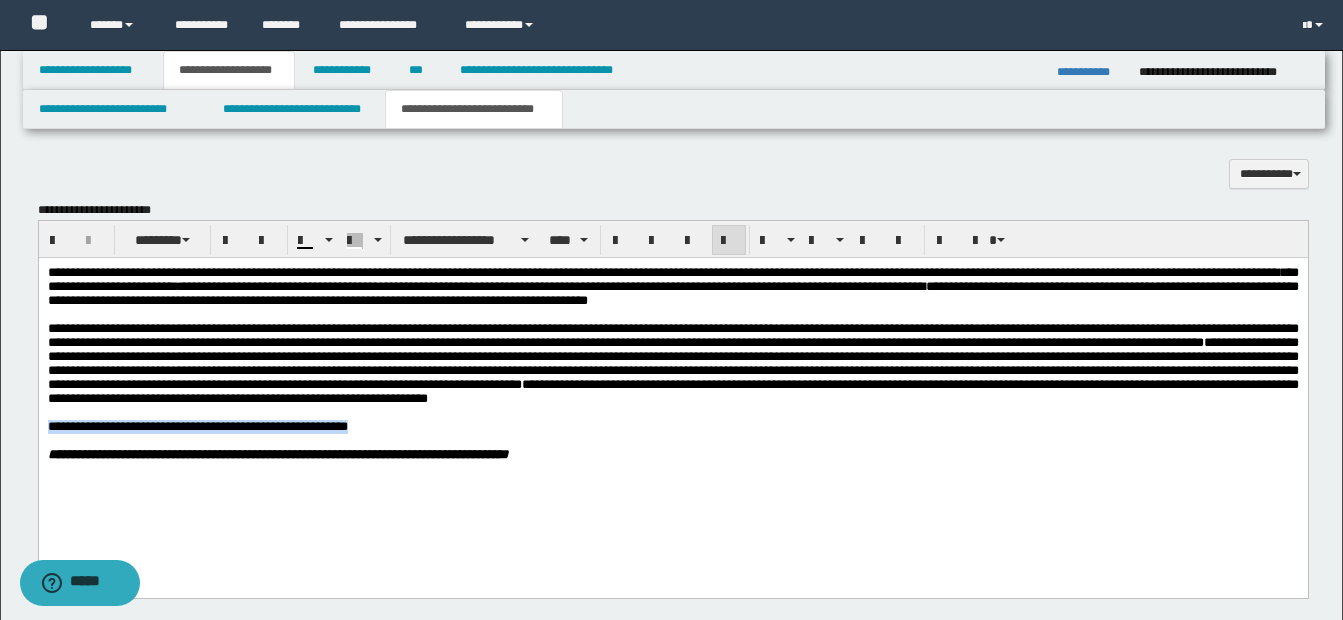 drag, startPoint x: 46, startPoint y: 446, endPoint x: 397, endPoint y: 446, distance: 351 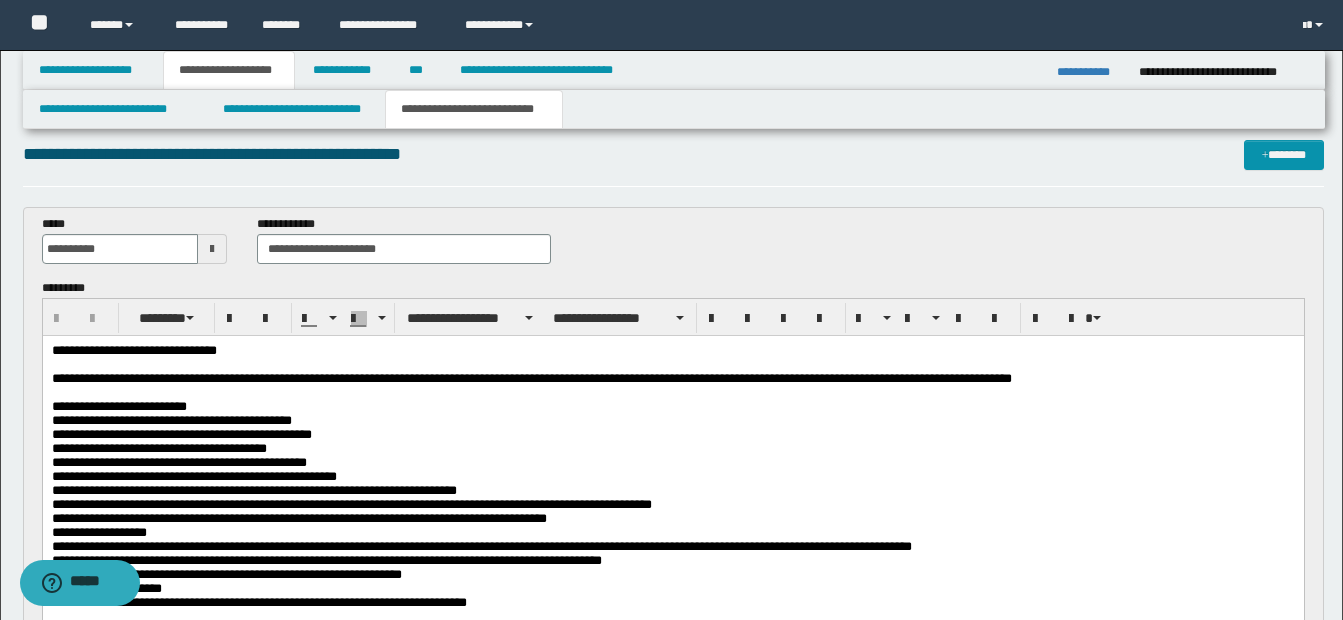 scroll, scrollTop: 0, scrollLeft: 0, axis: both 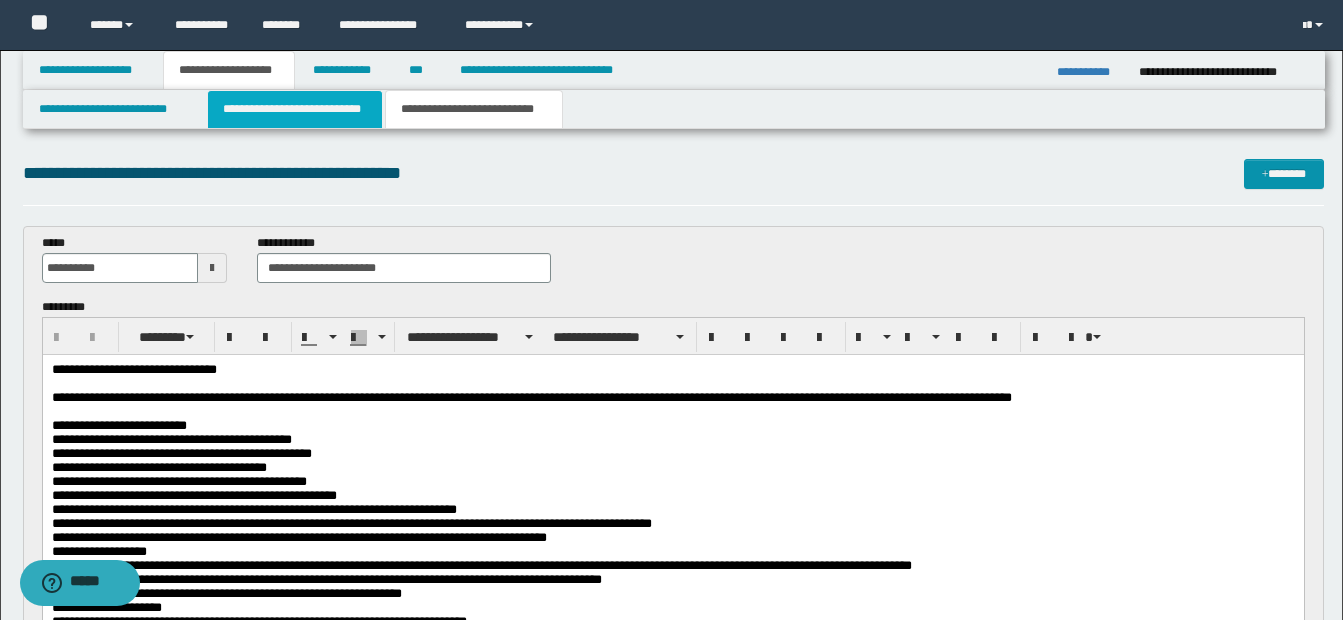 click on "**********" at bounding box center [295, 109] 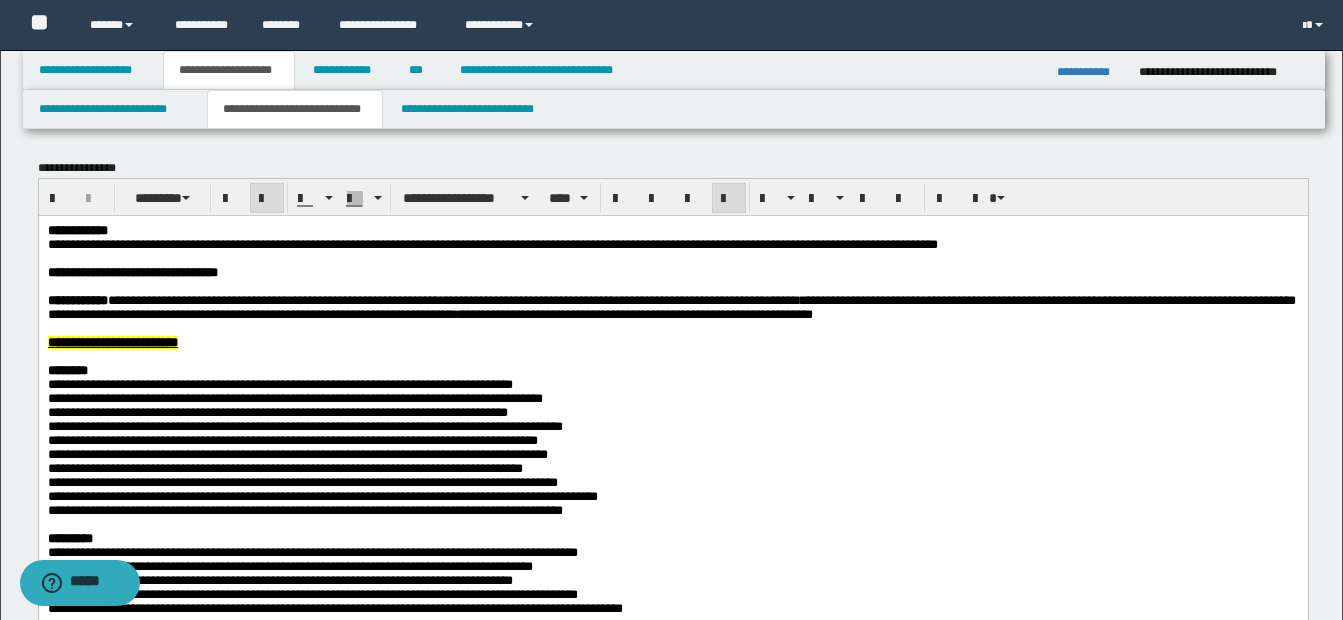 scroll, scrollTop: 100, scrollLeft: 0, axis: vertical 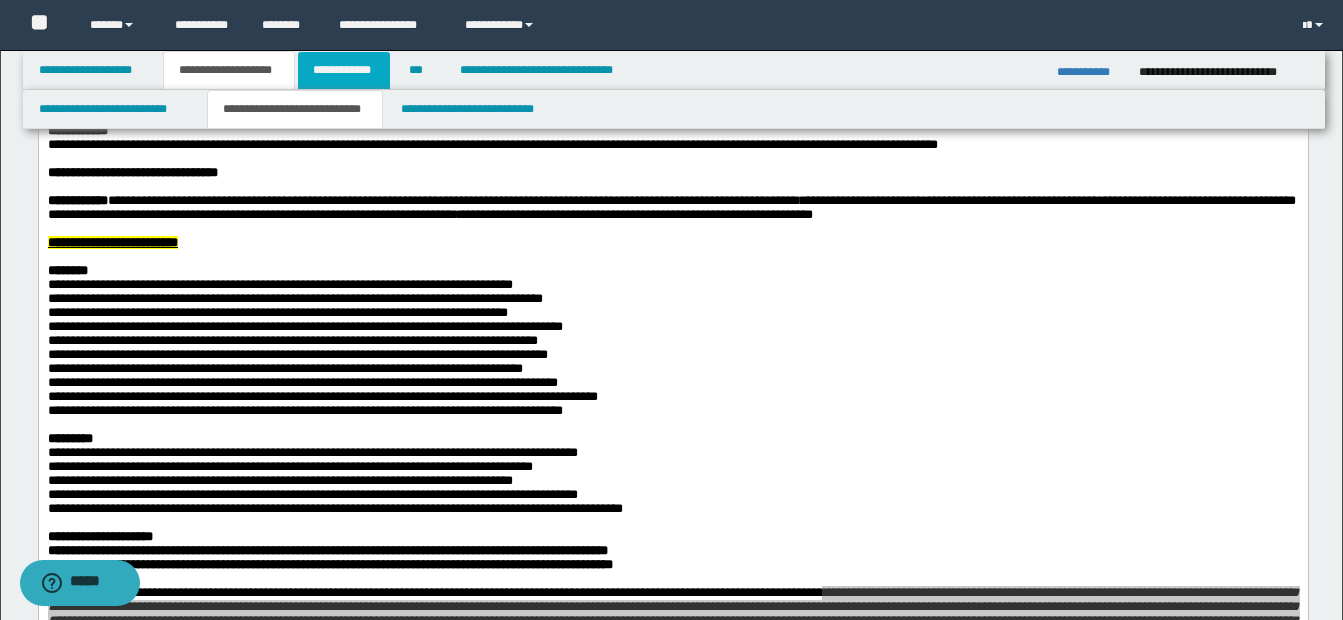 click on "**********" at bounding box center (344, 70) 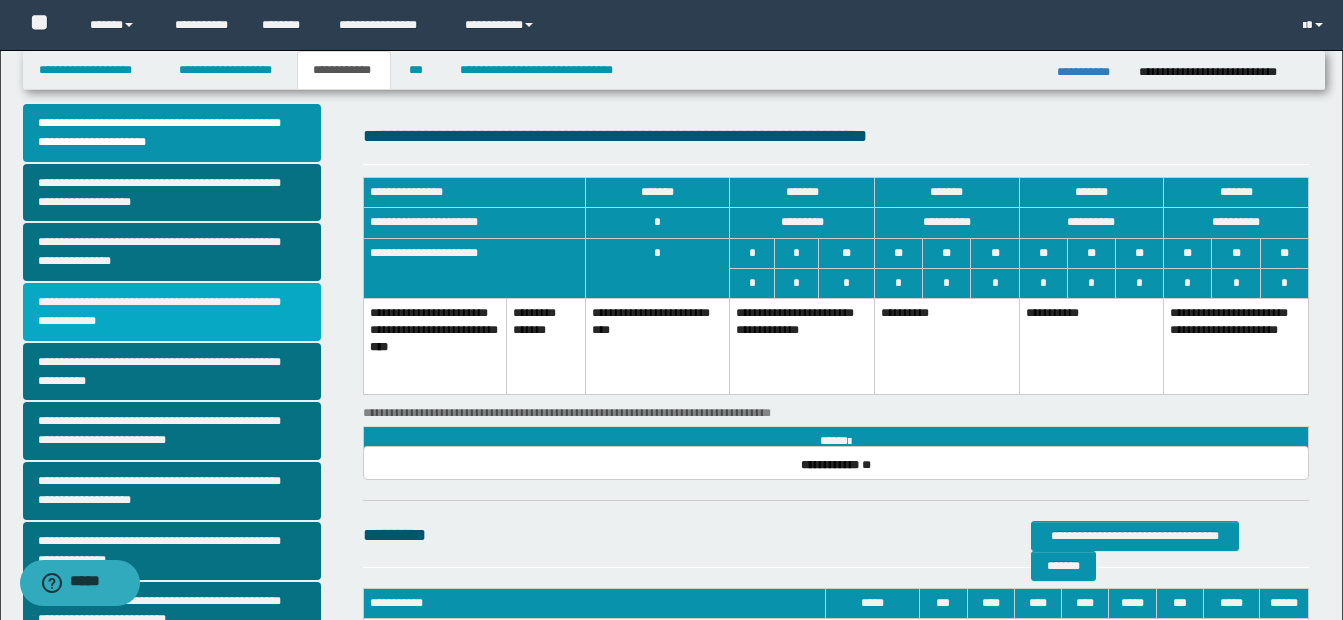 scroll, scrollTop: 0, scrollLeft: 0, axis: both 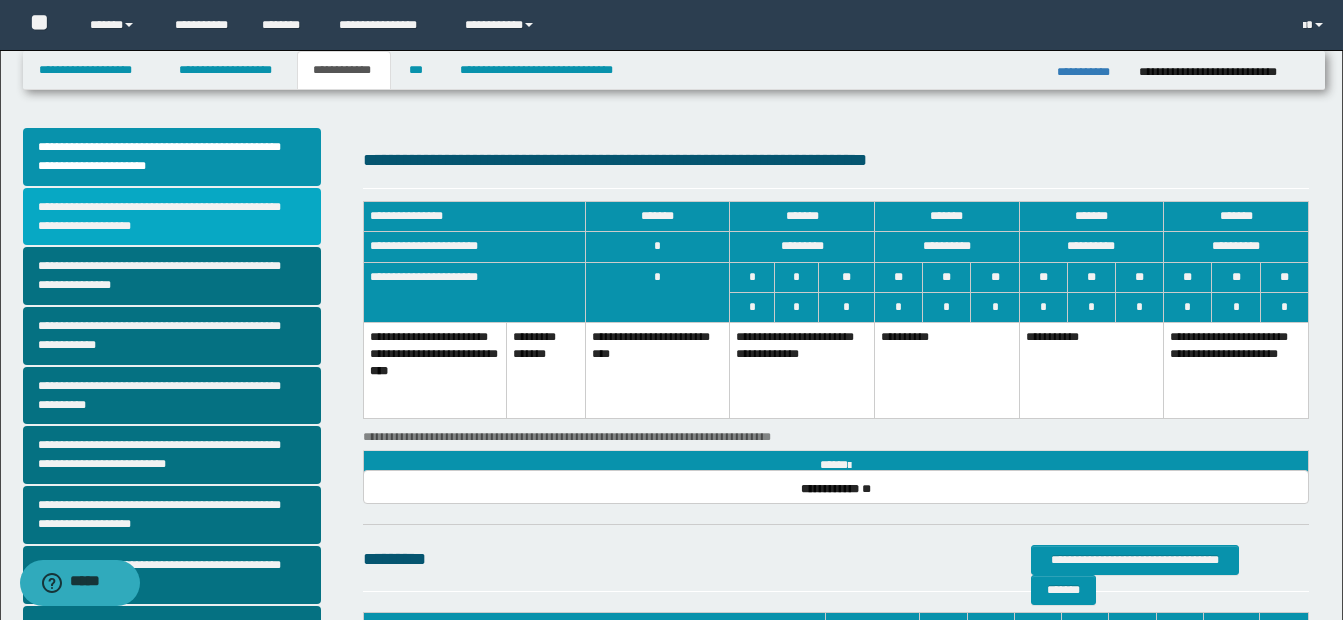 click on "**********" at bounding box center [172, 217] 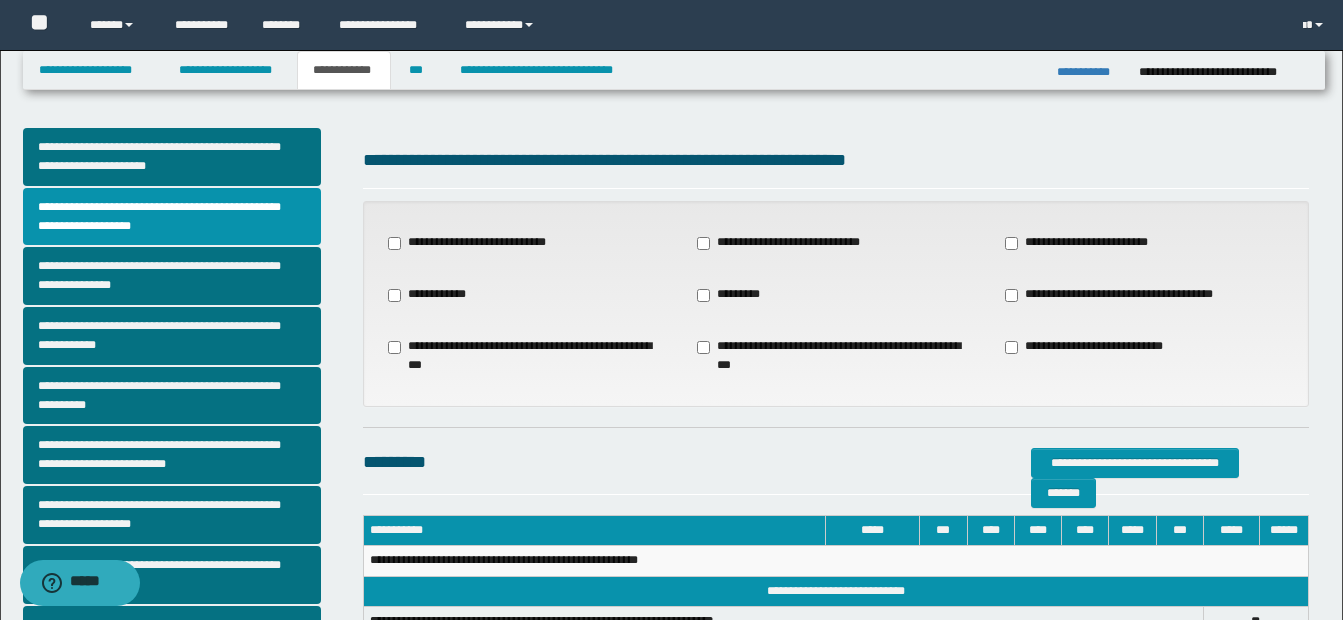 click on "*********" at bounding box center [731, 295] 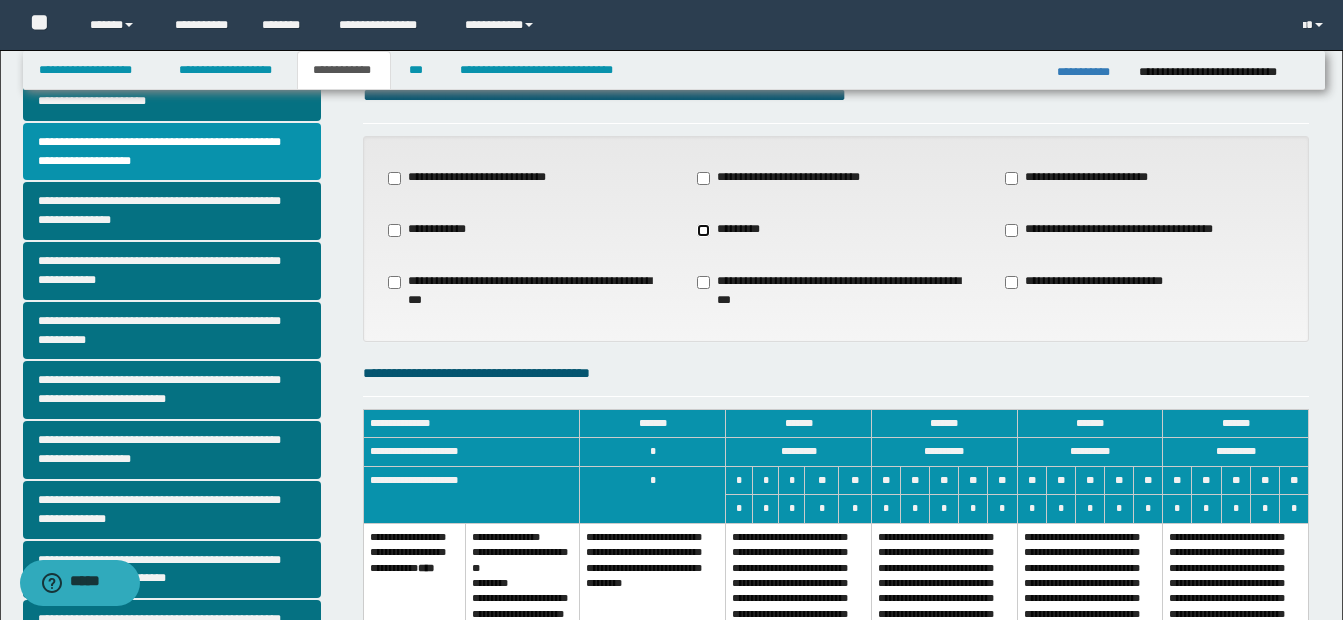 scroll, scrollTop: 300, scrollLeft: 0, axis: vertical 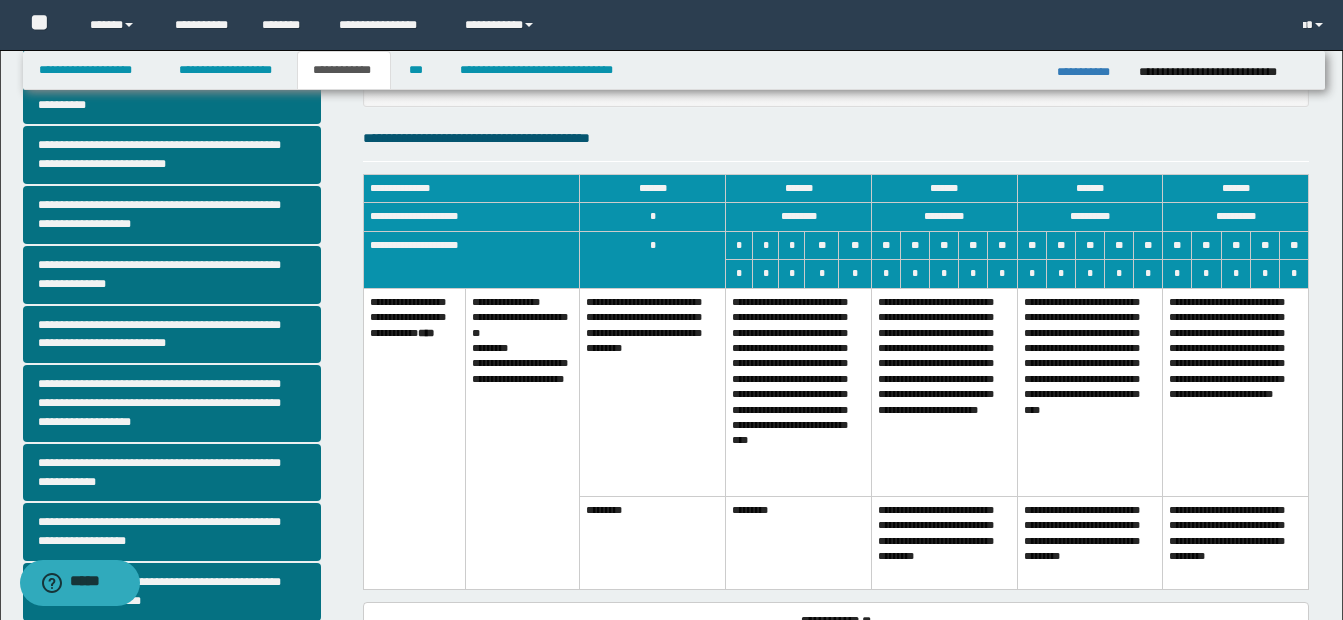 click on "**********" at bounding box center (799, 392) 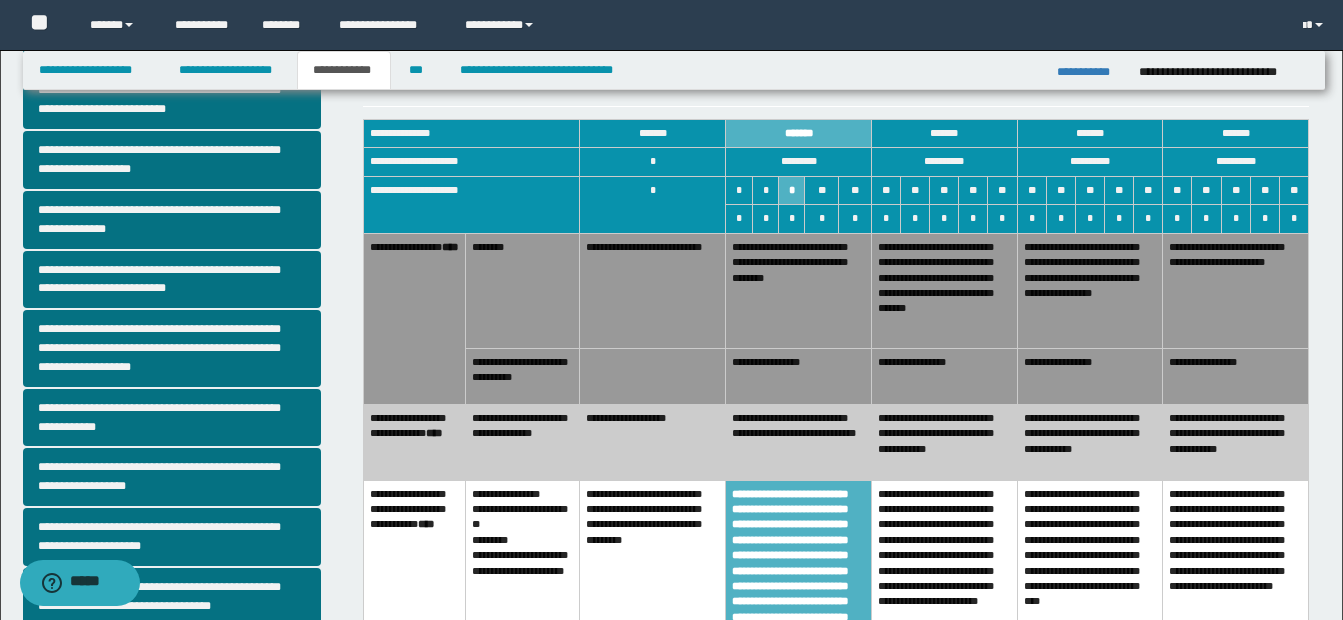 scroll, scrollTop: 400, scrollLeft: 0, axis: vertical 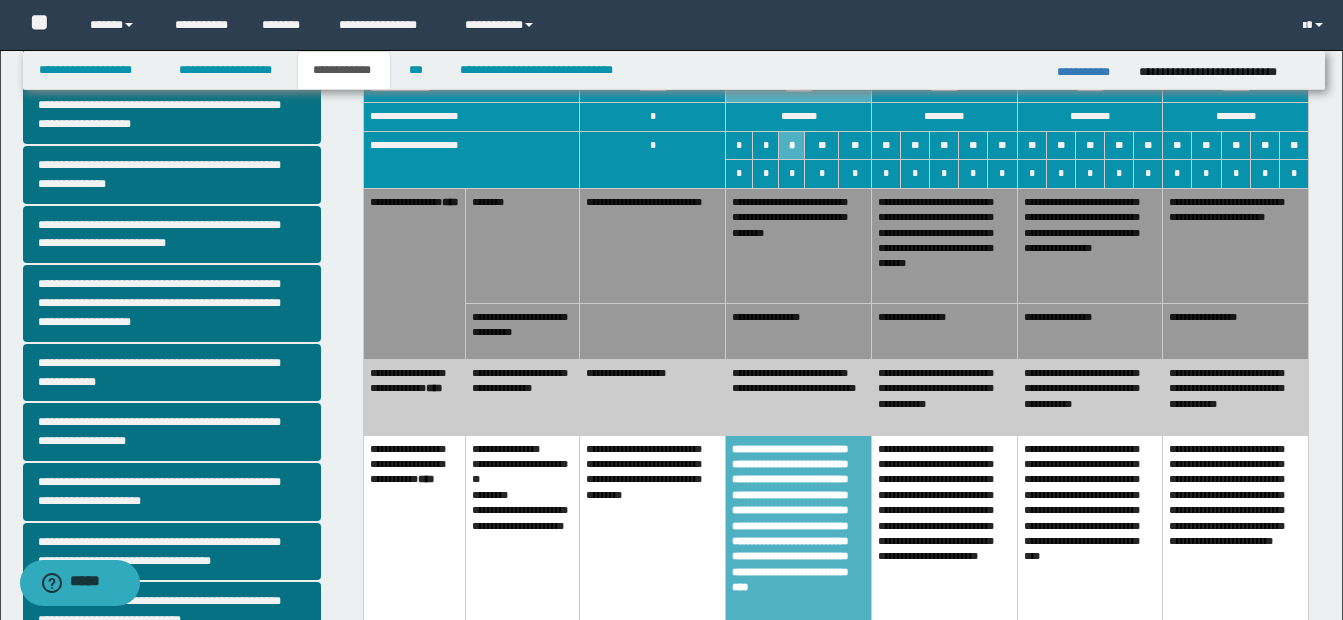 click on "**********" at bounding box center (799, 397) 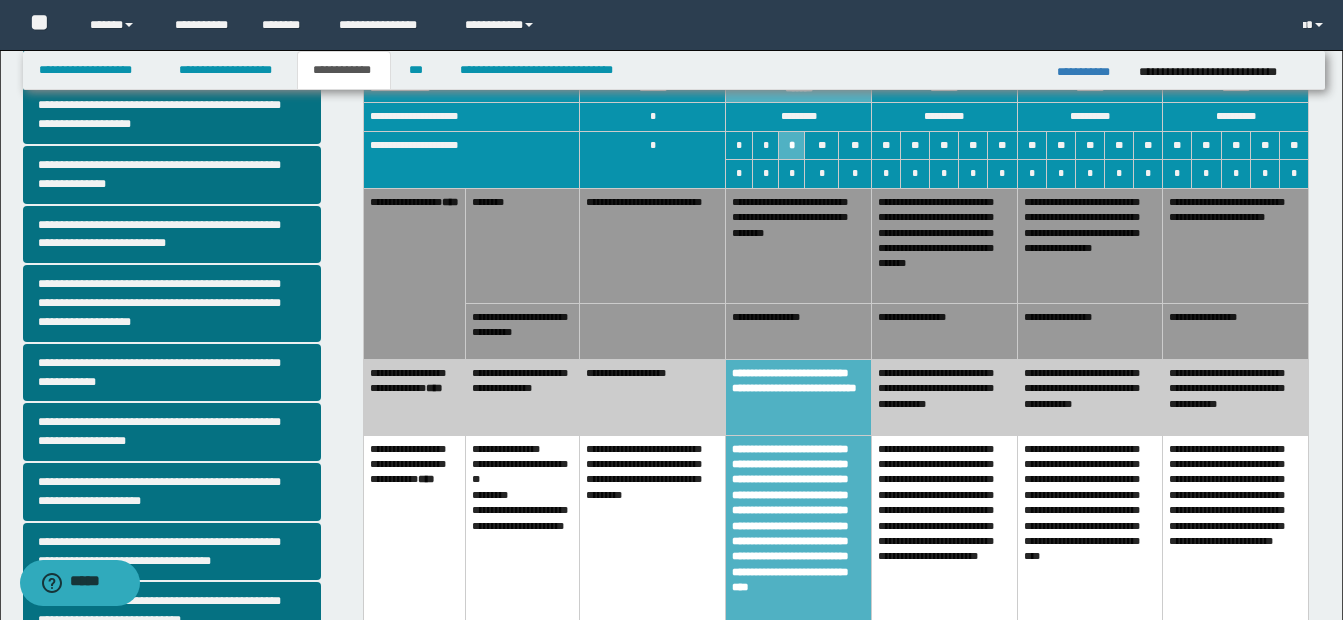 click on "**********" at bounding box center [653, 245] 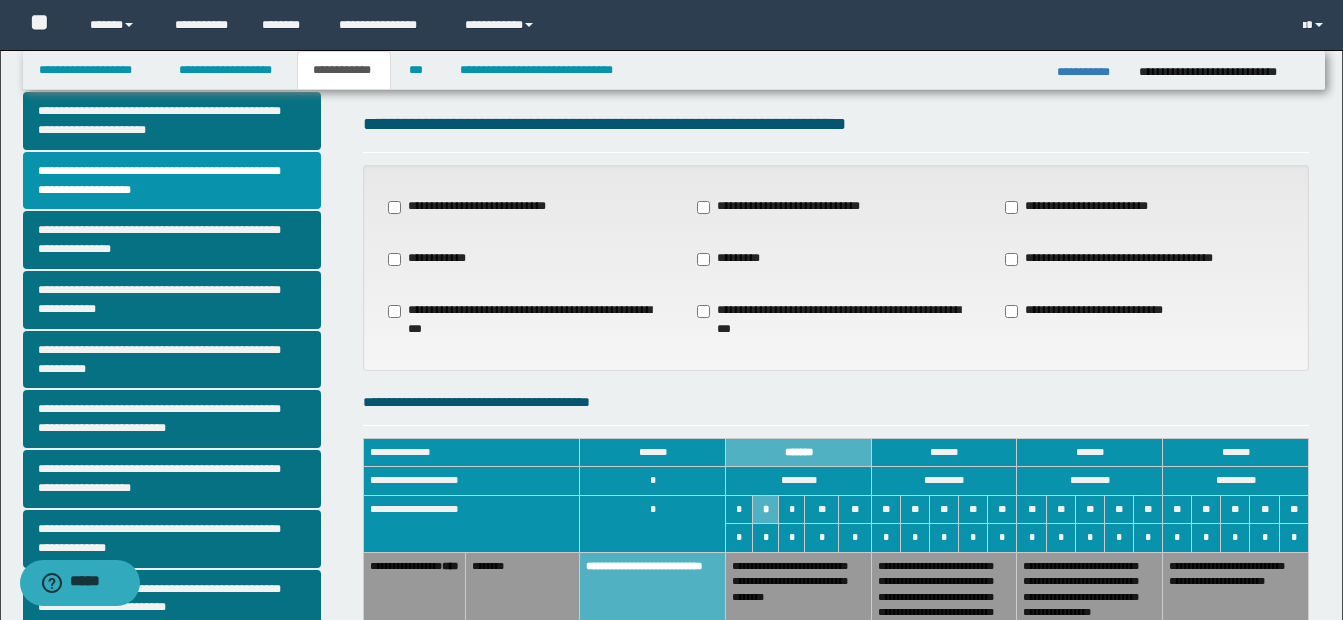 scroll, scrollTop: 0, scrollLeft: 0, axis: both 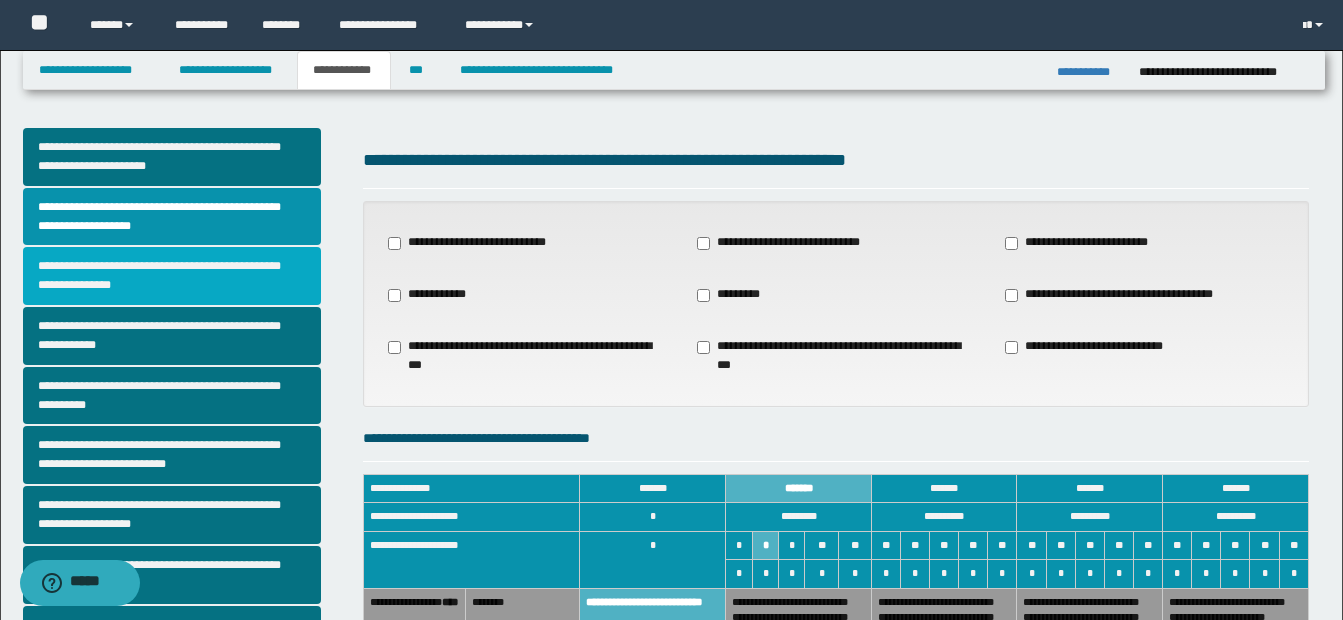 click on "**********" at bounding box center [172, 276] 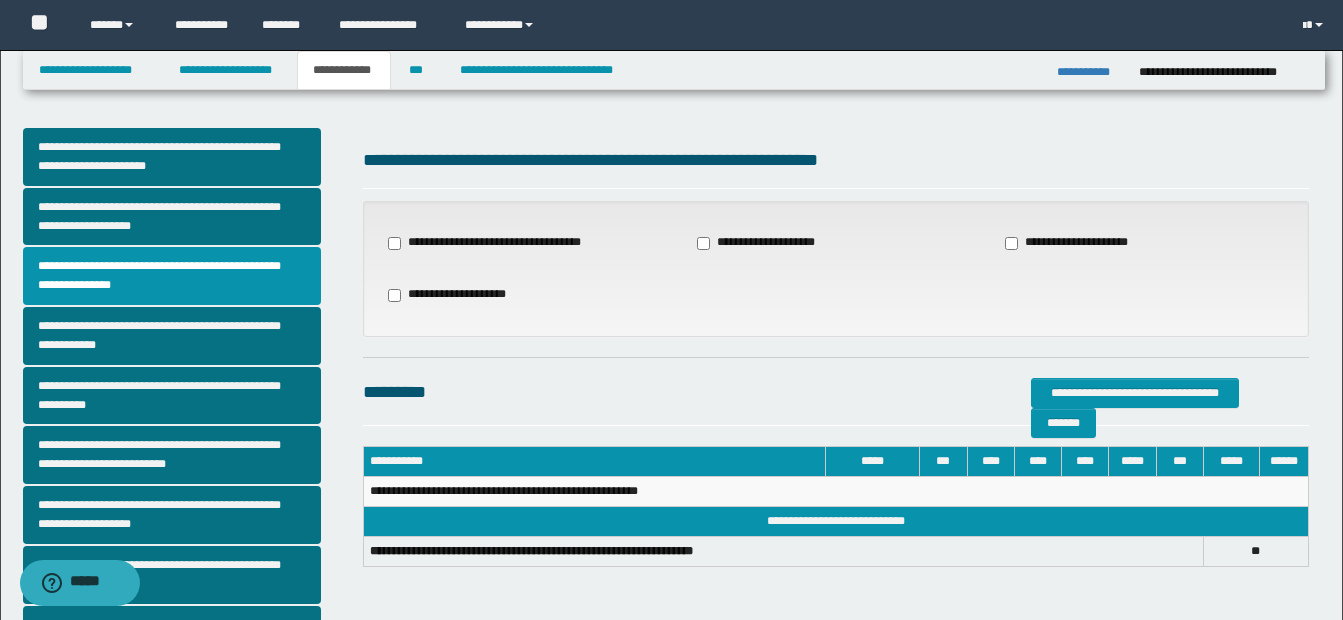 click on "**********" at bounding box center [493, 243] 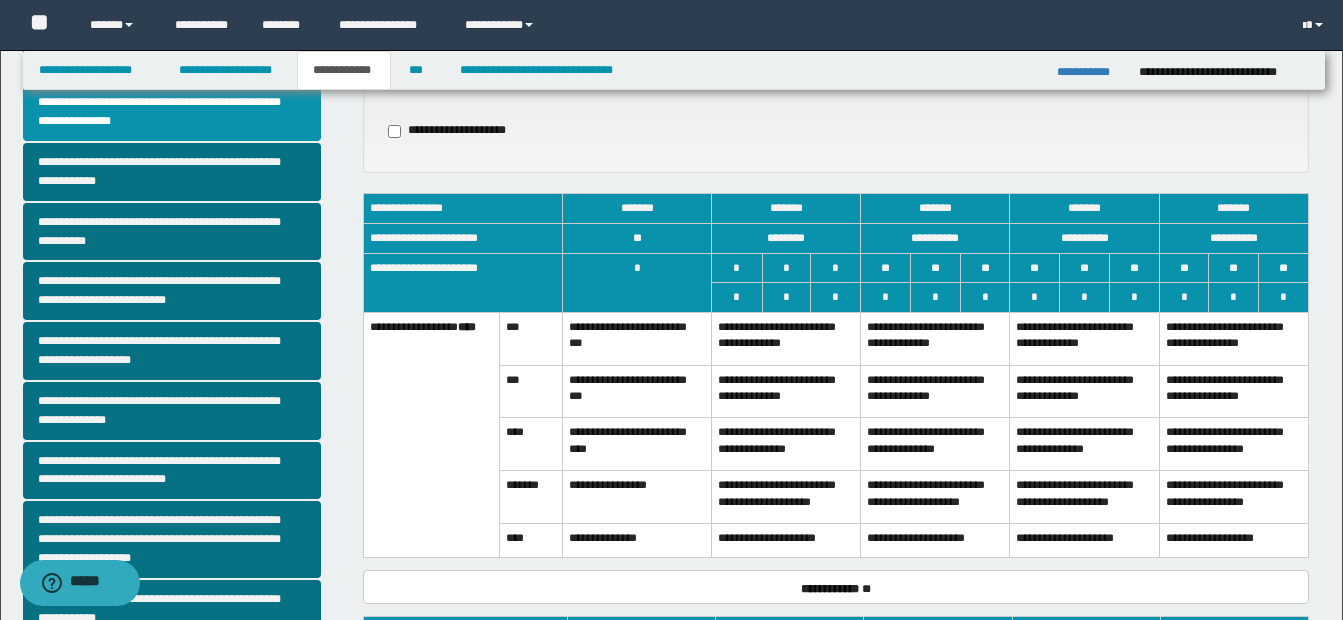 scroll, scrollTop: 200, scrollLeft: 0, axis: vertical 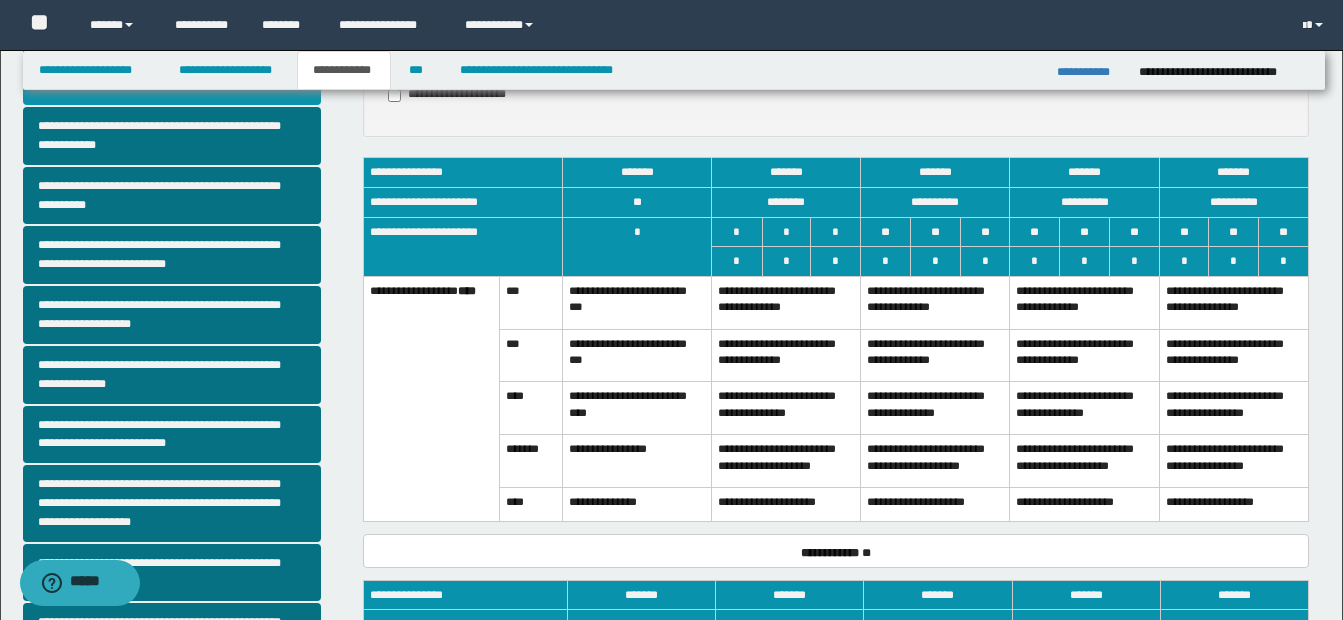click on "**********" at bounding box center [786, 355] 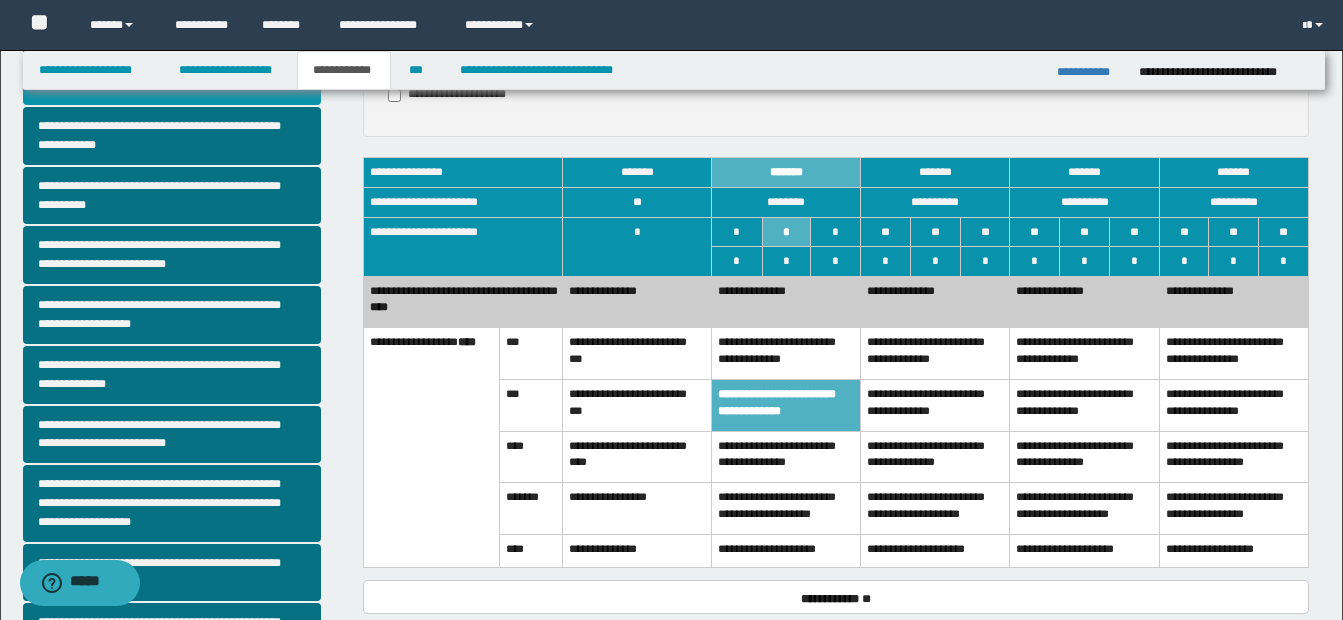 click on "**********" at bounding box center (1233, 302) 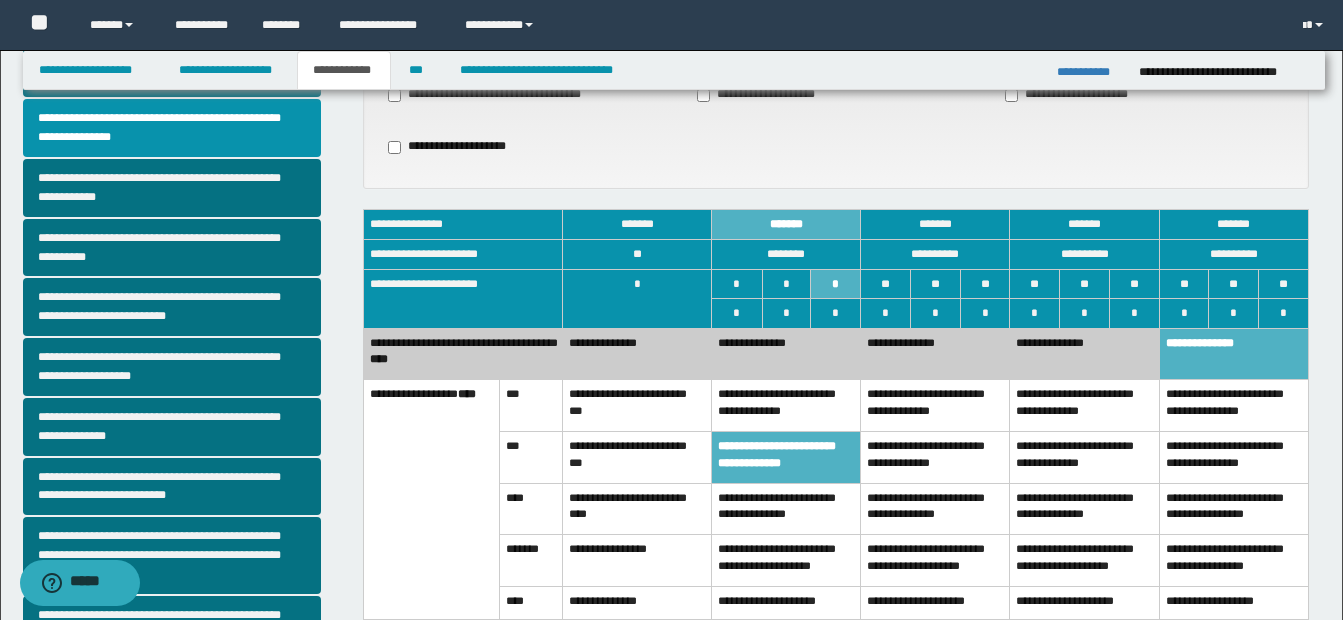 scroll, scrollTop: 100, scrollLeft: 0, axis: vertical 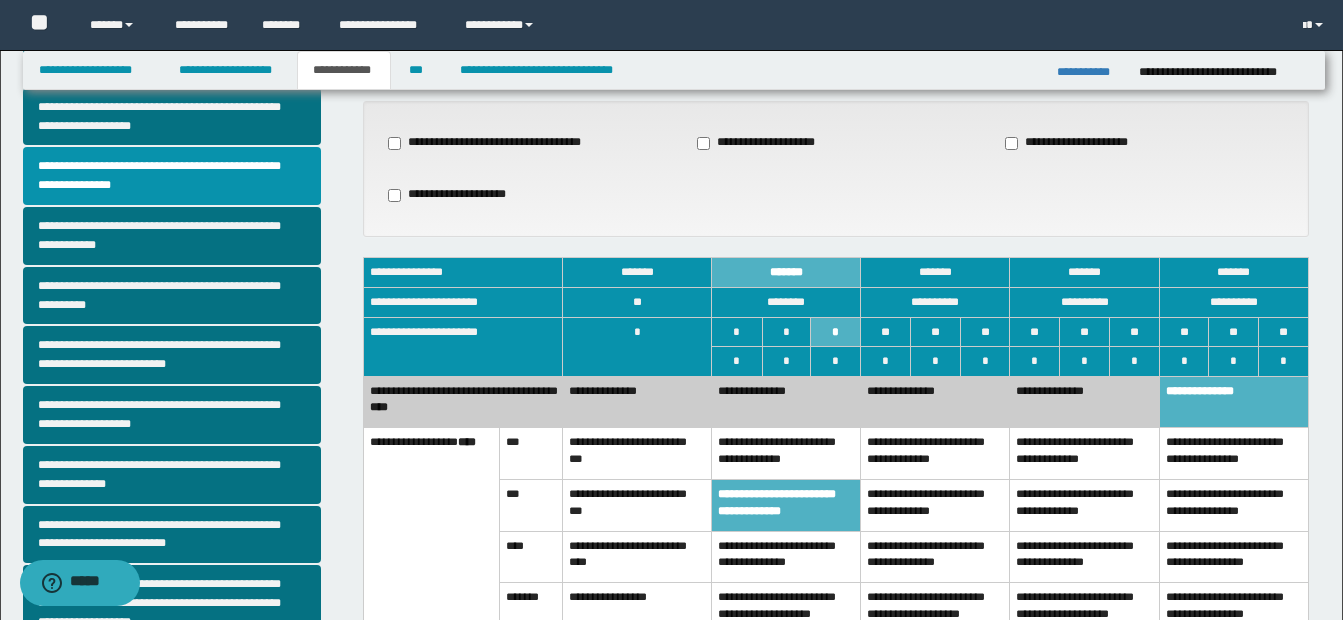click on "**********" at bounding box center (493, 143) 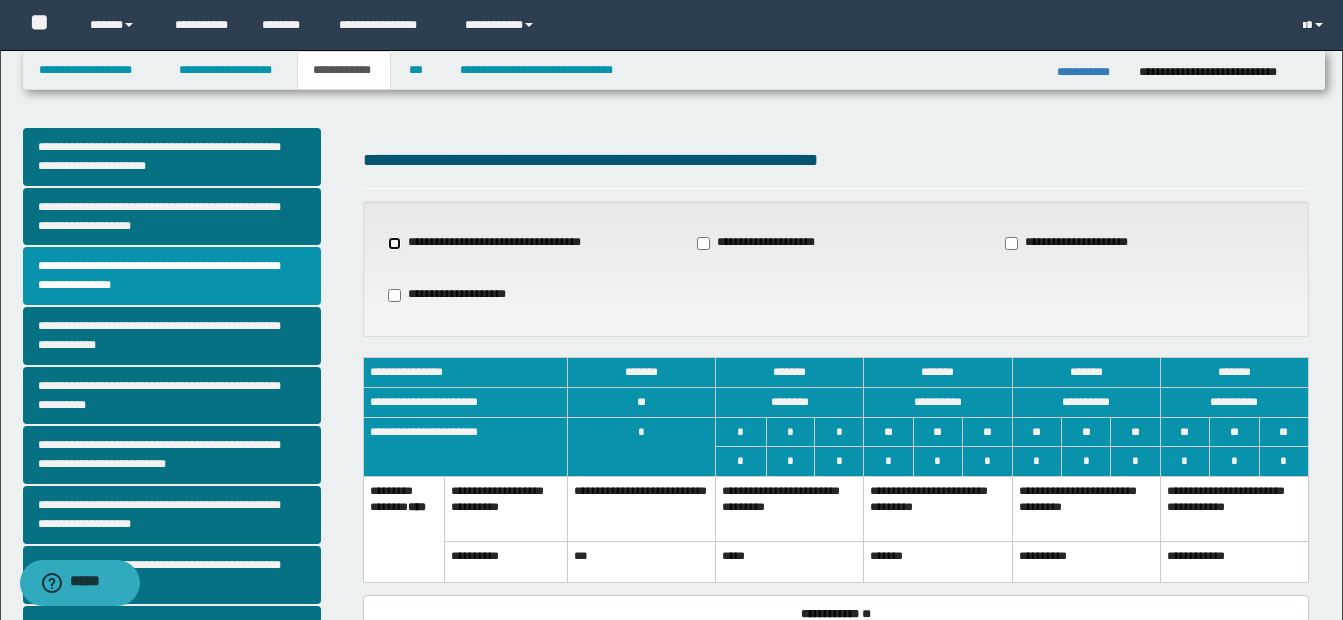 scroll, scrollTop: 100, scrollLeft: 0, axis: vertical 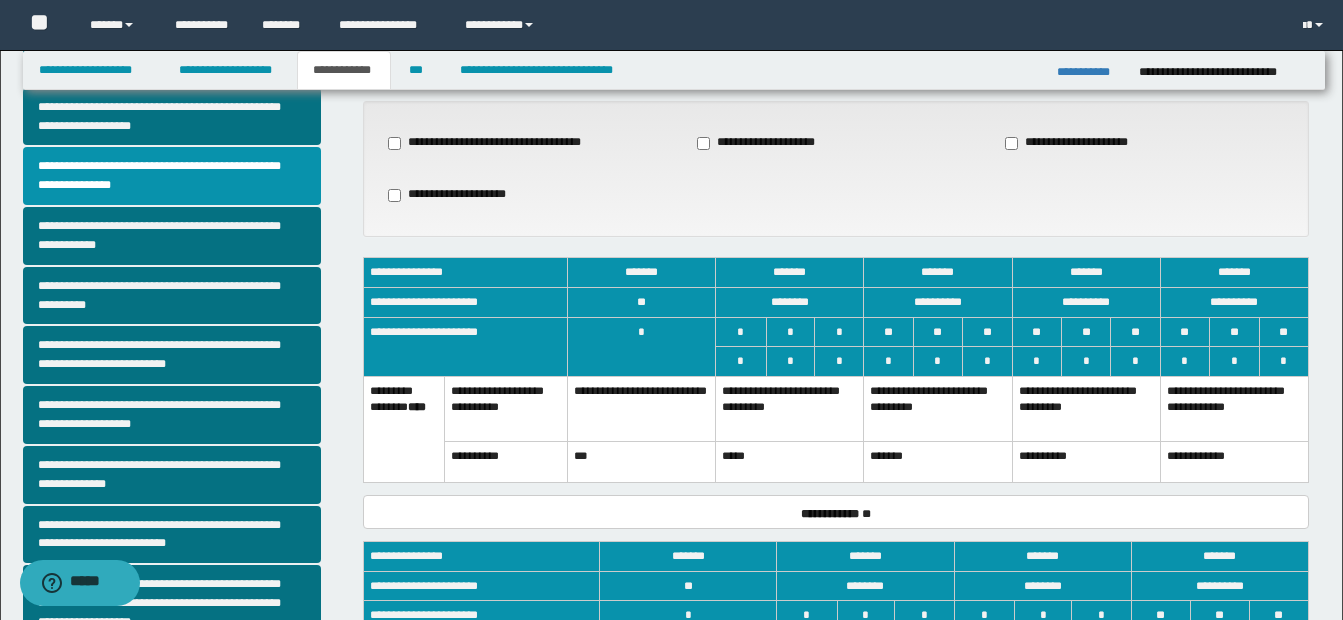 click on "**********" at bounding box center (790, 408) 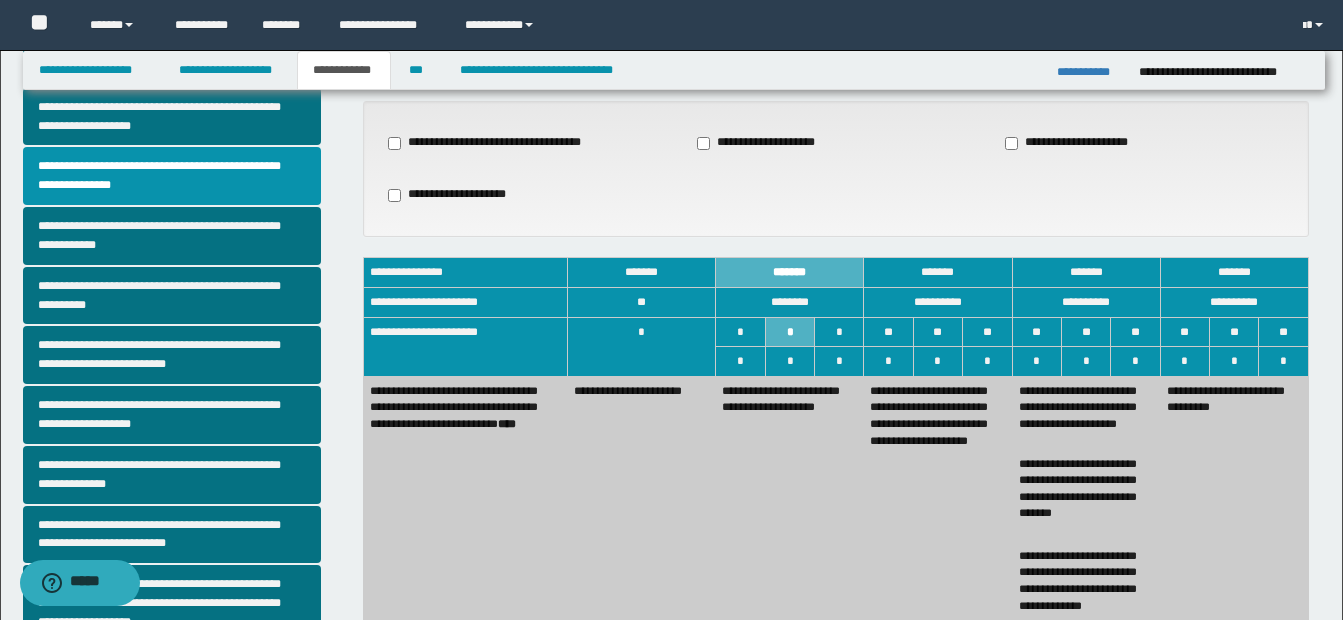click on "**********" at bounding box center [938, 504] 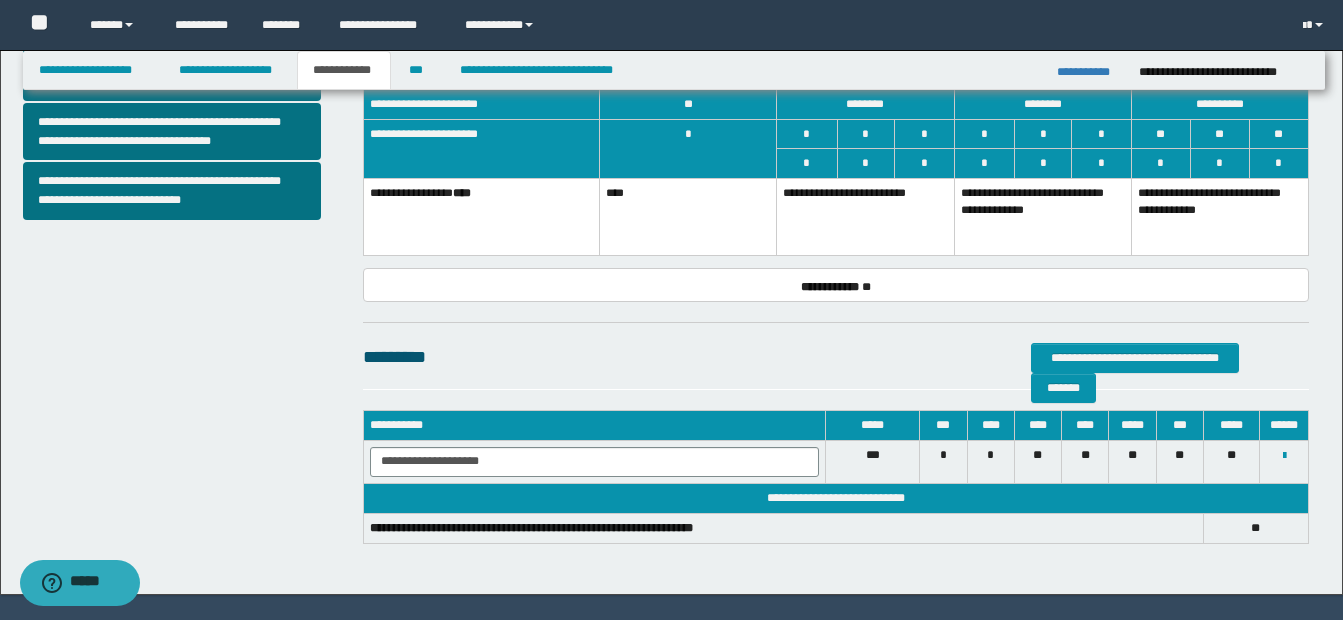 scroll, scrollTop: 773, scrollLeft: 0, axis: vertical 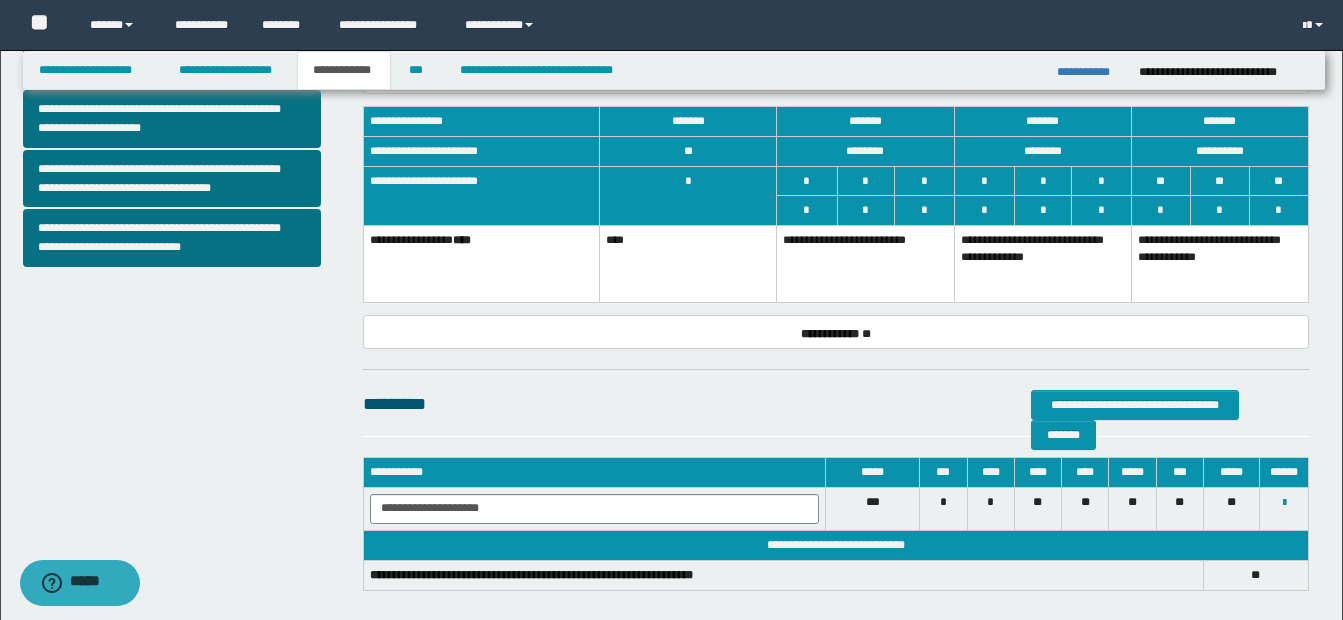 click on "**********" at bounding box center [1219, 263] 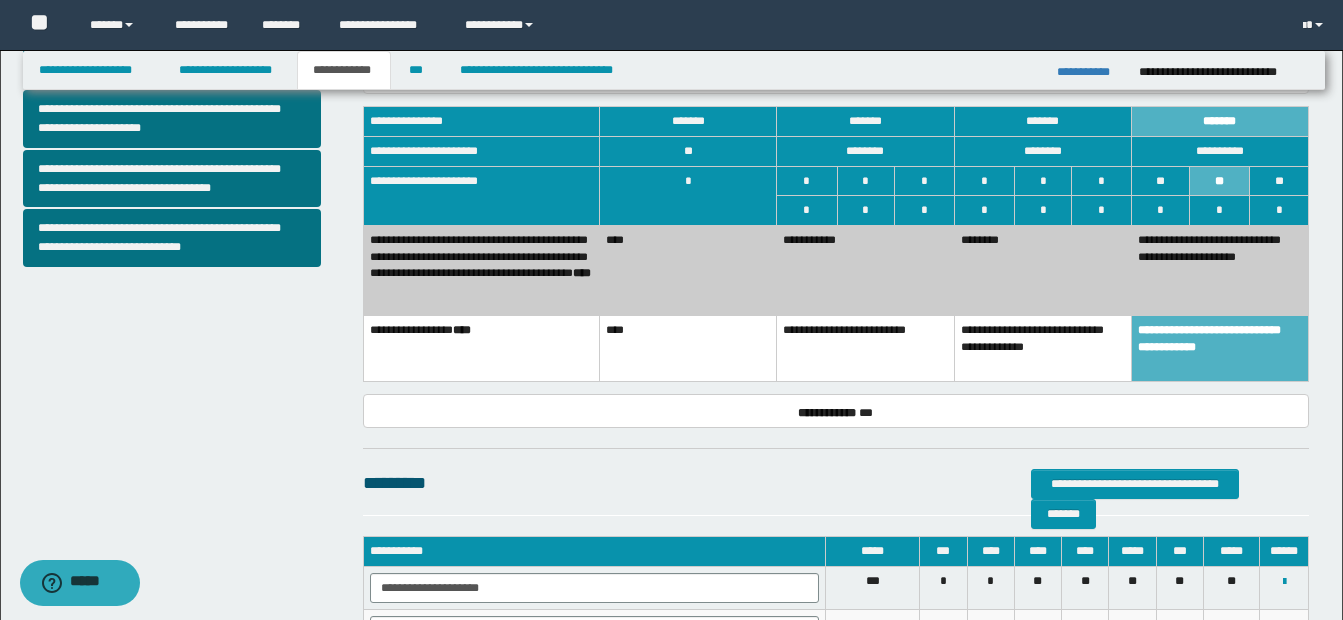 click on "********" at bounding box center (1042, 270) 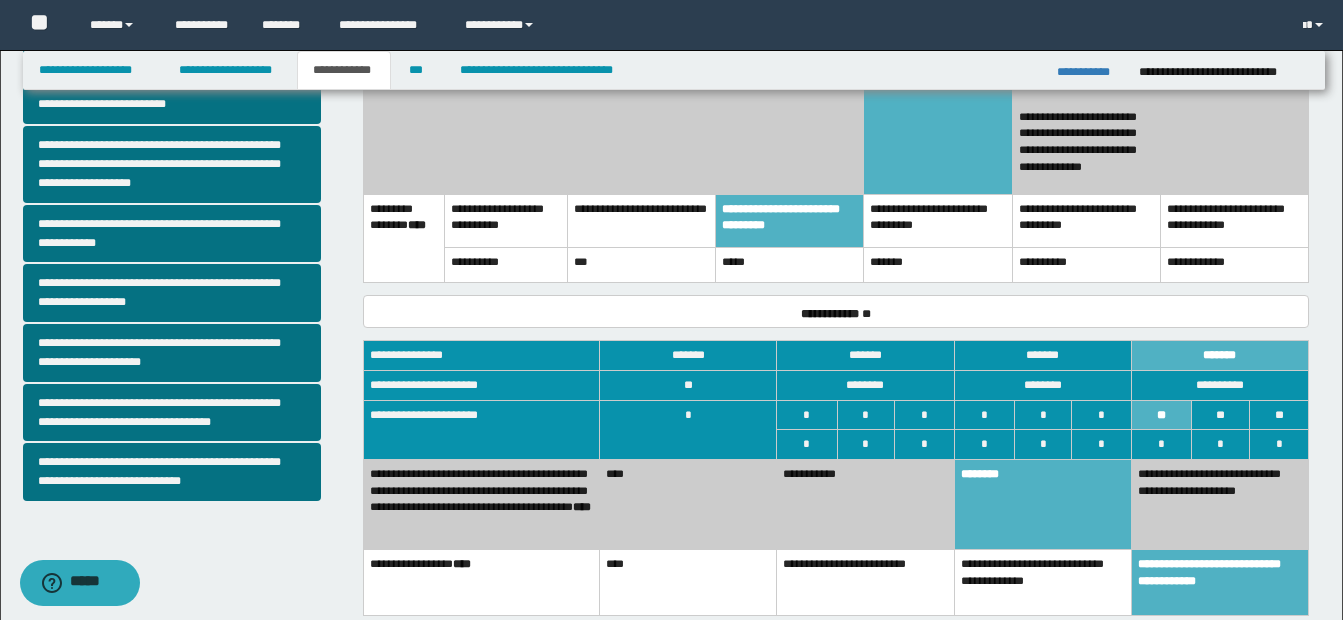 scroll, scrollTop: 473, scrollLeft: 0, axis: vertical 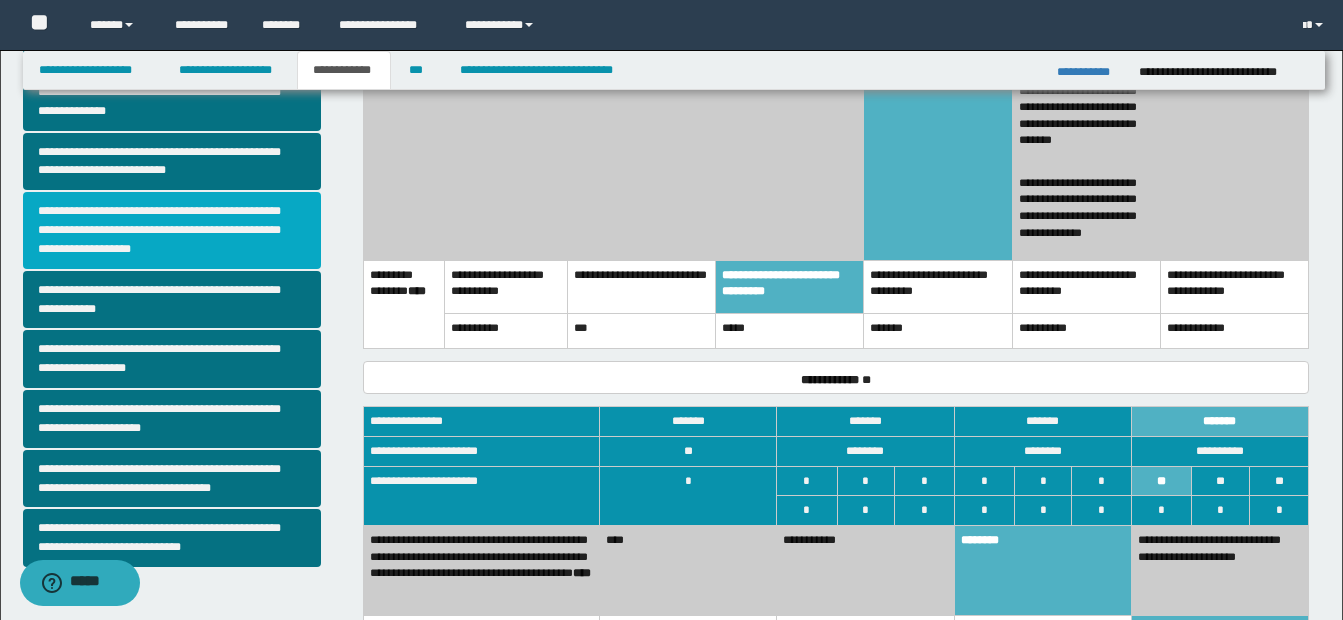 drag, startPoint x: 150, startPoint y: 235, endPoint x: 470, endPoint y: 314, distance: 329.60733 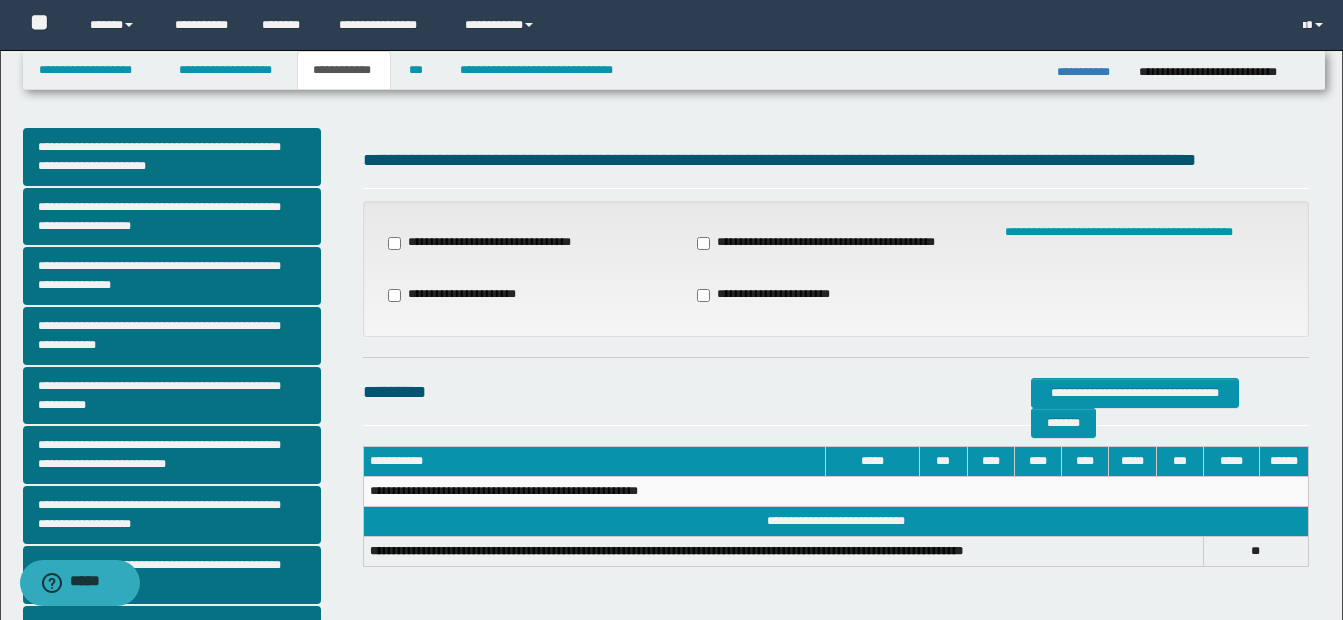 click on "**********" at bounding box center (816, 243) 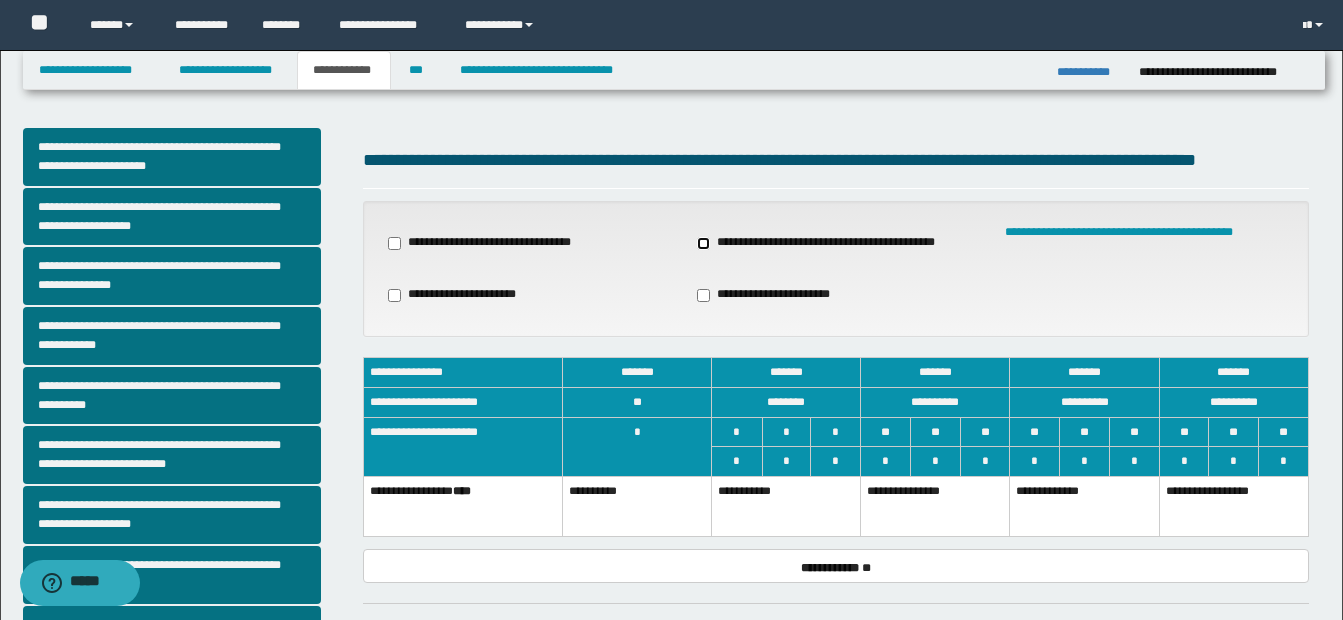 scroll, scrollTop: 100, scrollLeft: 0, axis: vertical 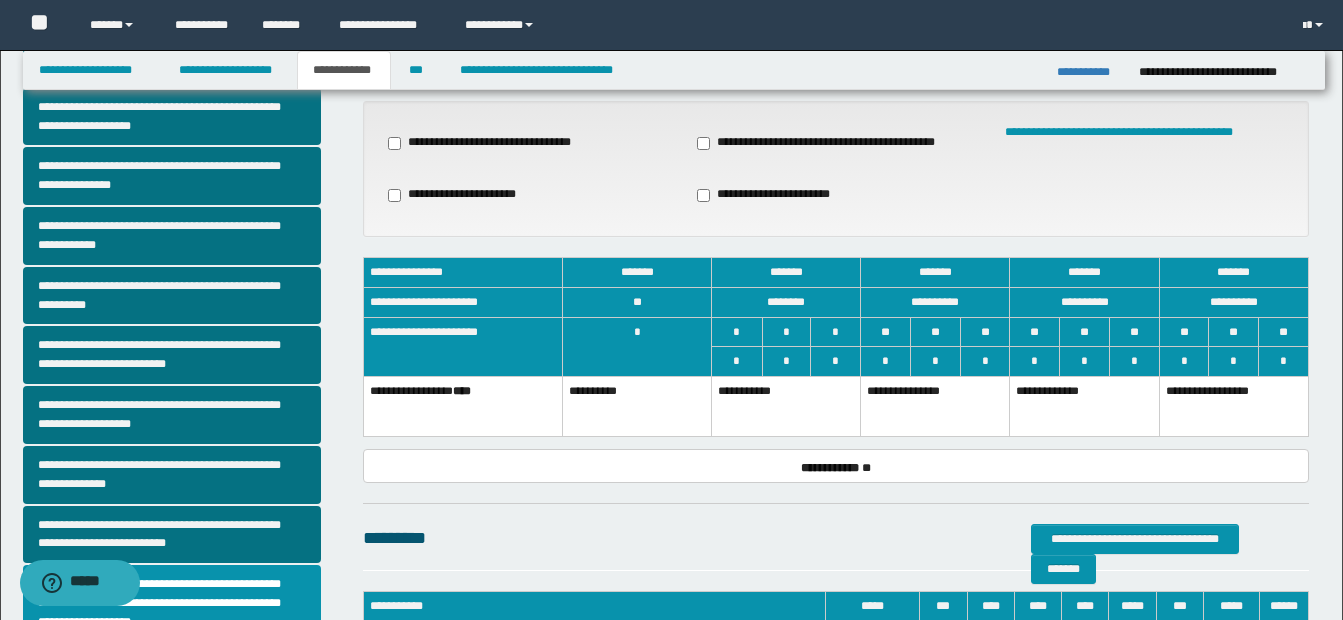 click on "**********" at bounding box center [935, 406] 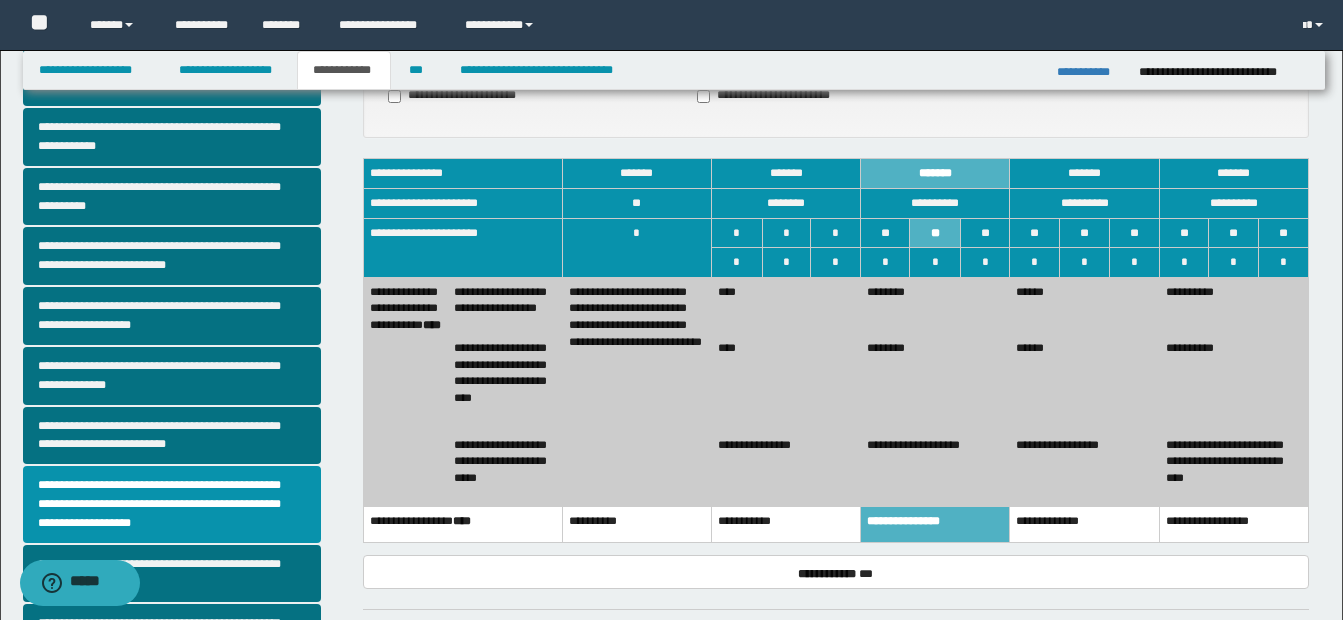 scroll, scrollTop: 200, scrollLeft: 0, axis: vertical 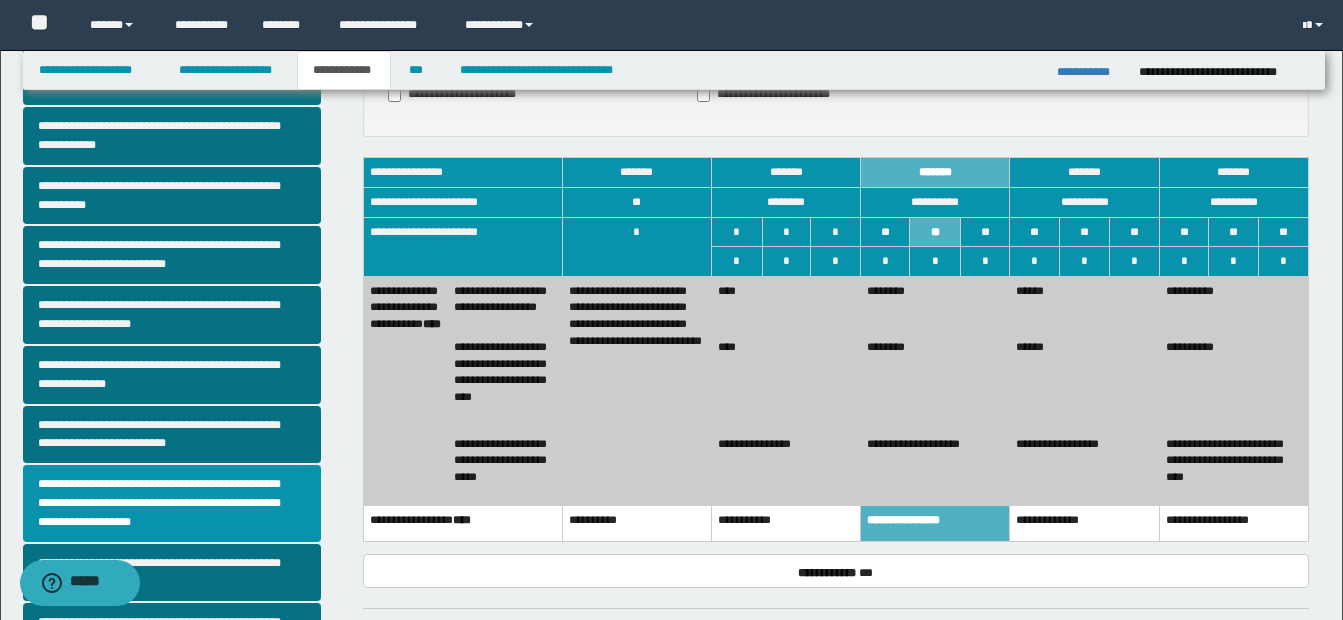 click on "**********" at bounding box center [786, 467] 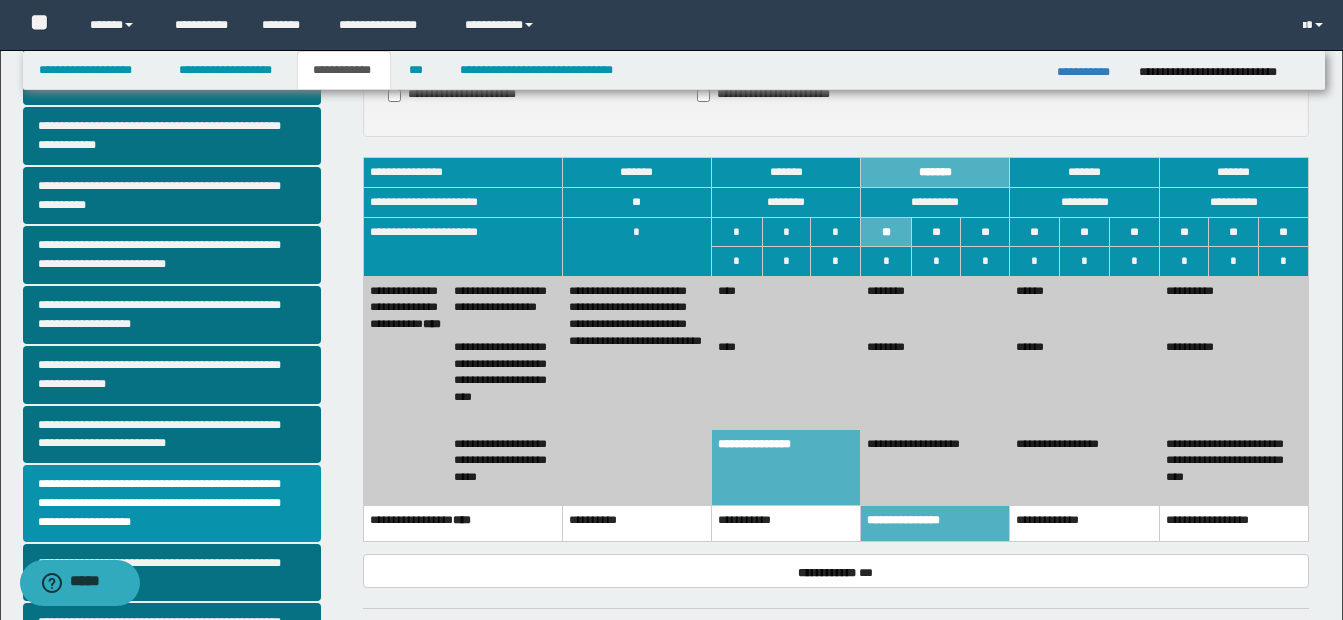 click on "****" at bounding box center [786, 304] 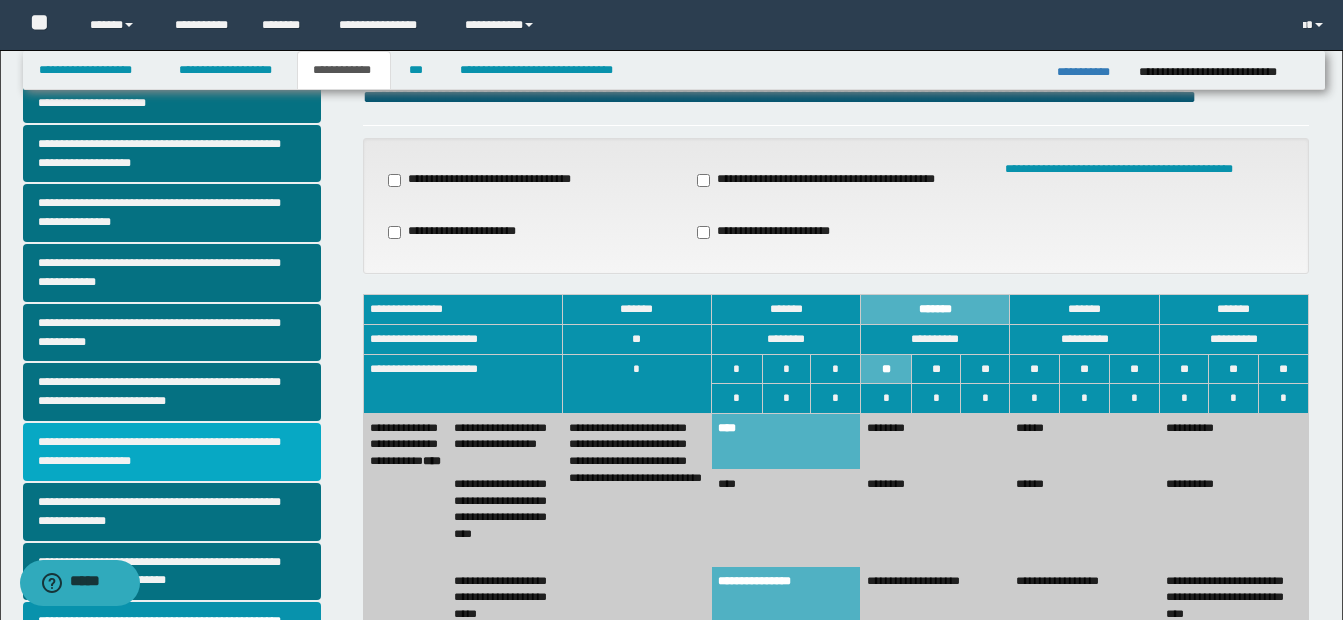 scroll, scrollTop: 0, scrollLeft: 0, axis: both 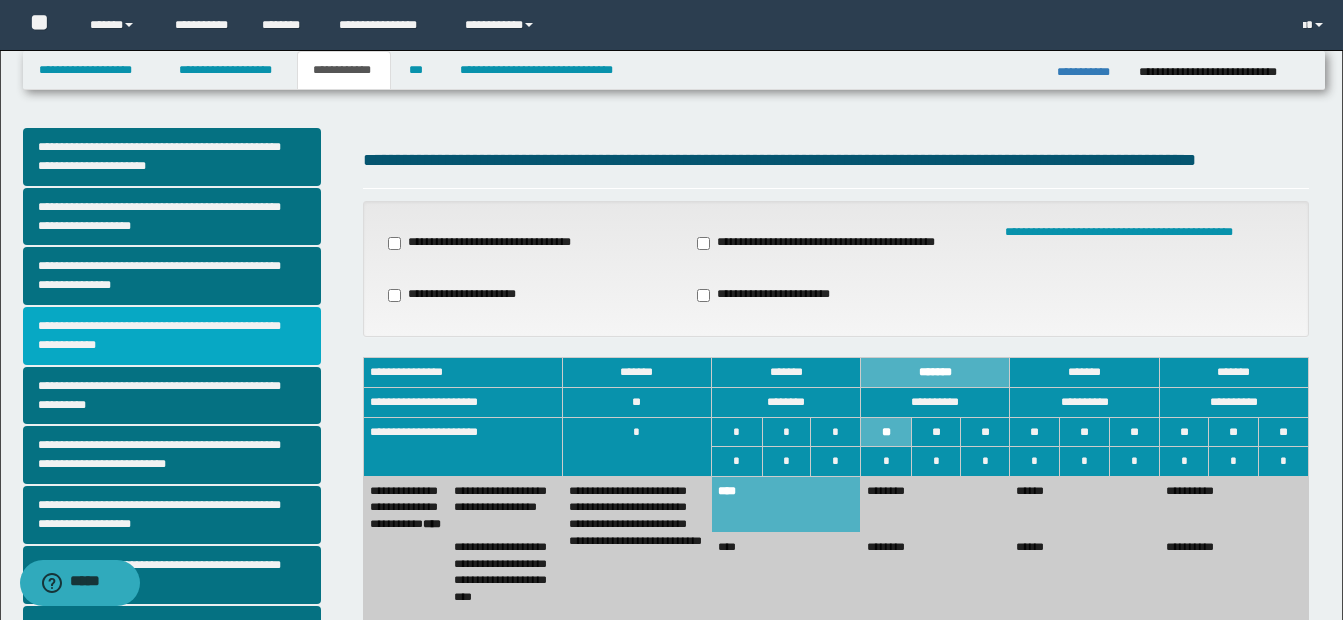 click on "**********" at bounding box center (172, 336) 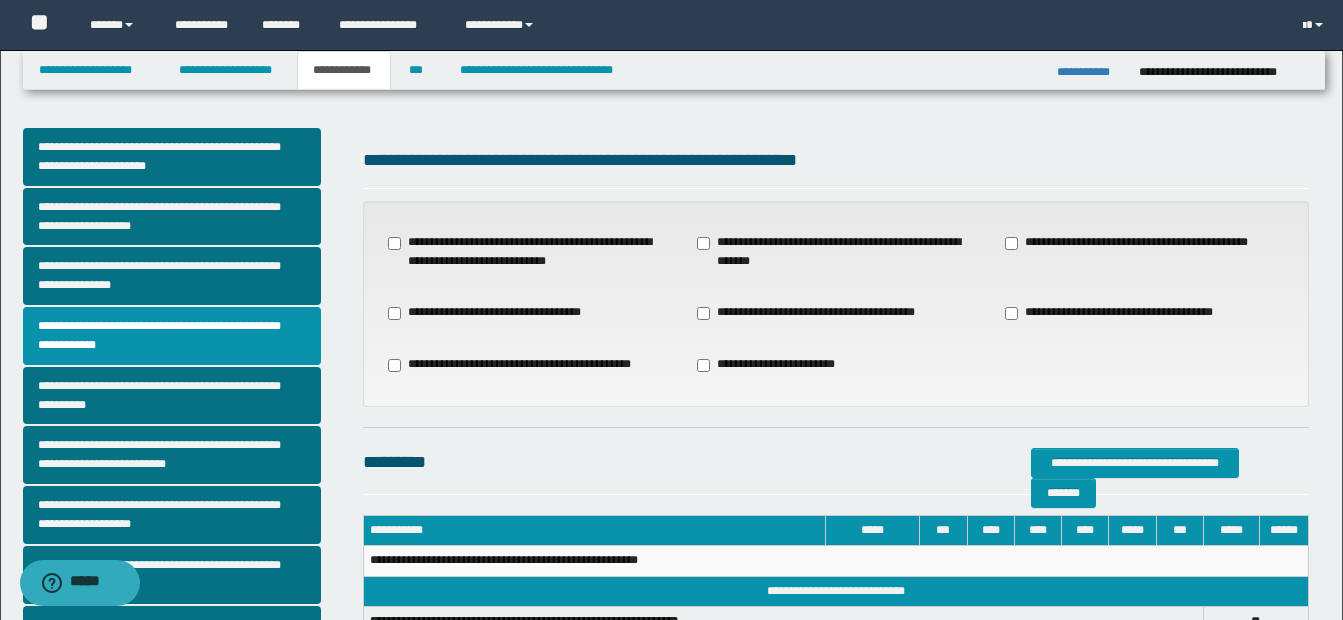 drag, startPoint x: 708, startPoint y: 254, endPoint x: 766, endPoint y: 333, distance: 98.005104 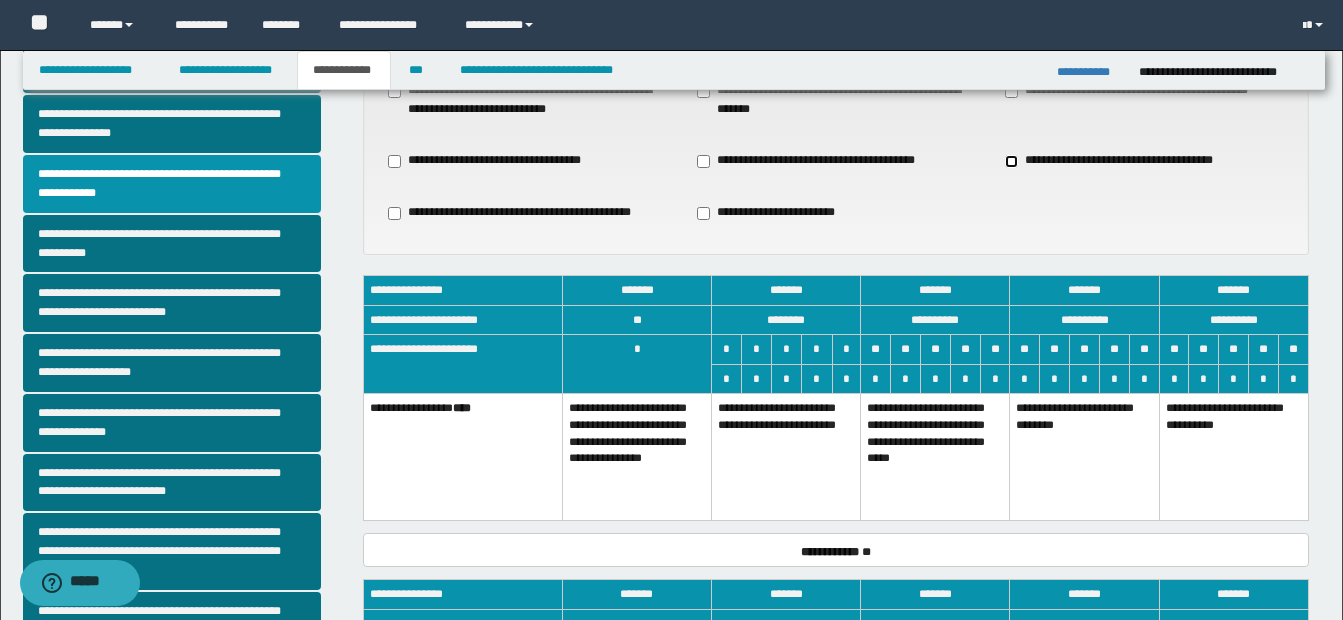 scroll, scrollTop: 200, scrollLeft: 0, axis: vertical 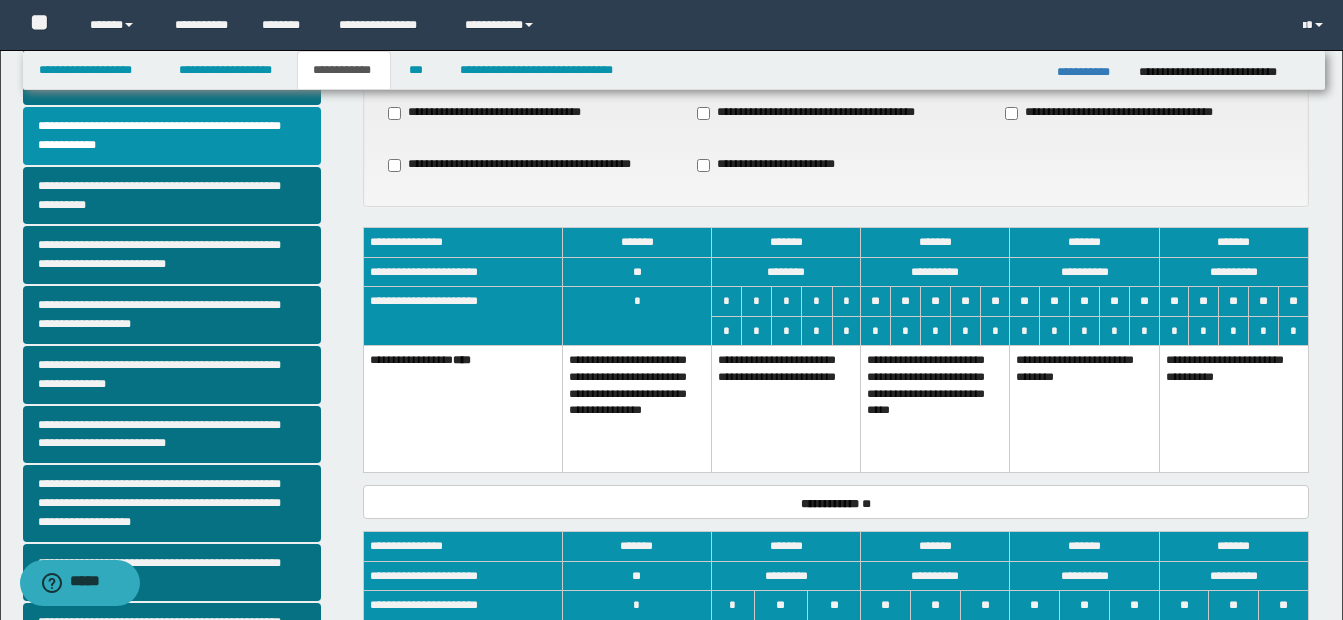 click on "**********" at bounding box center (786, 409) 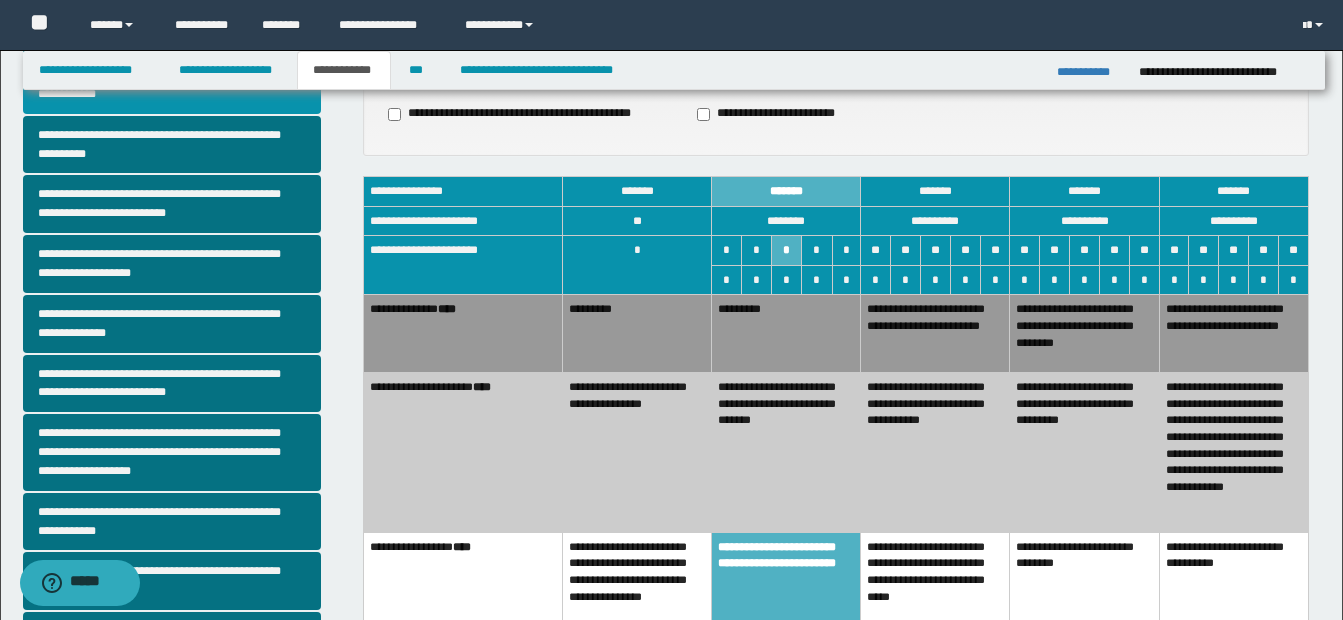 scroll, scrollTop: 300, scrollLeft: 0, axis: vertical 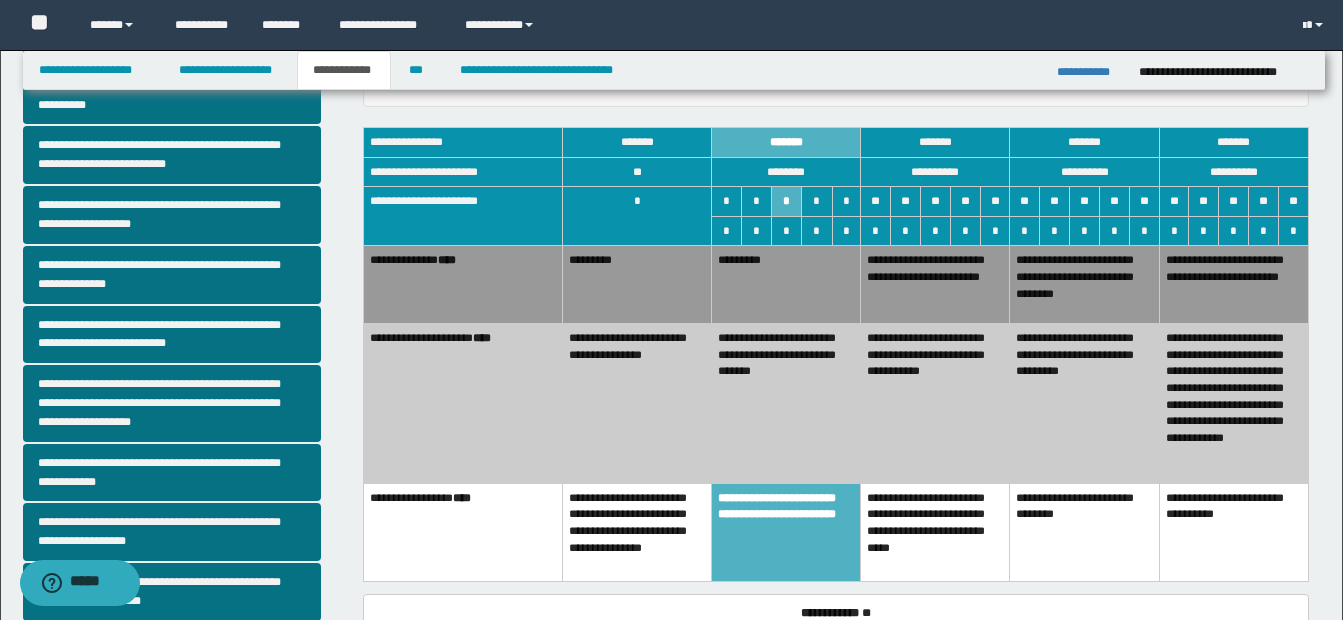 click on "**********" at bounding box center (935, 532) 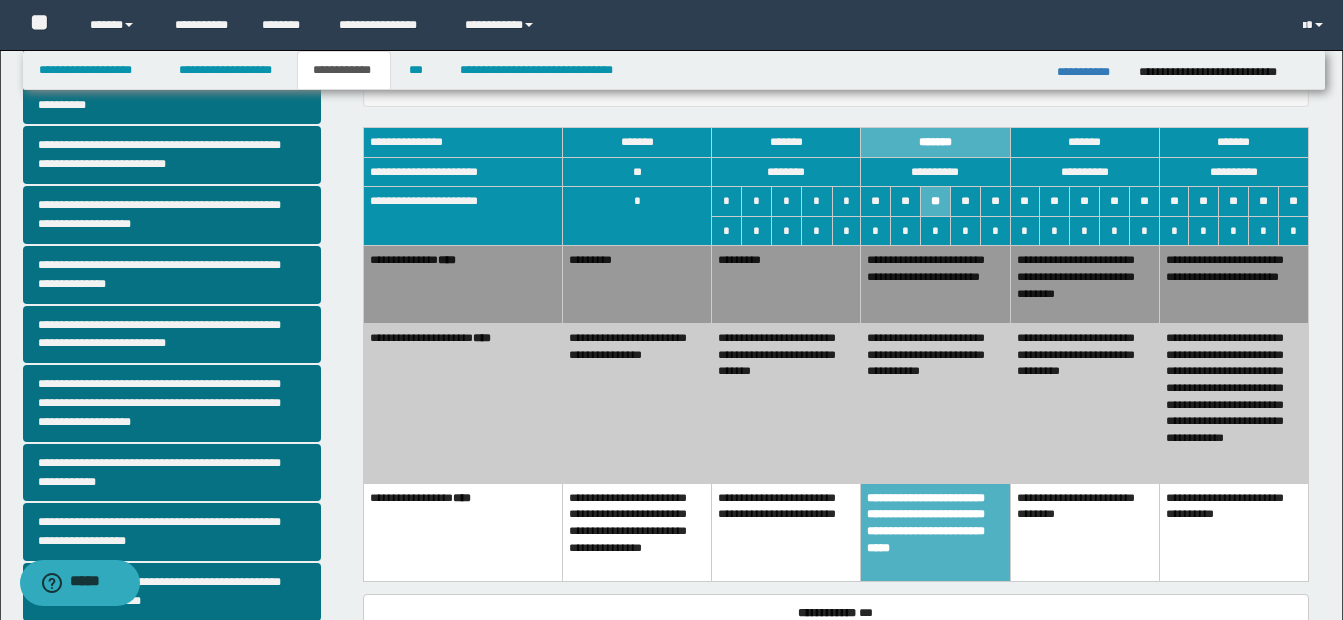 click on "**********" at bounding box center [786, 404] 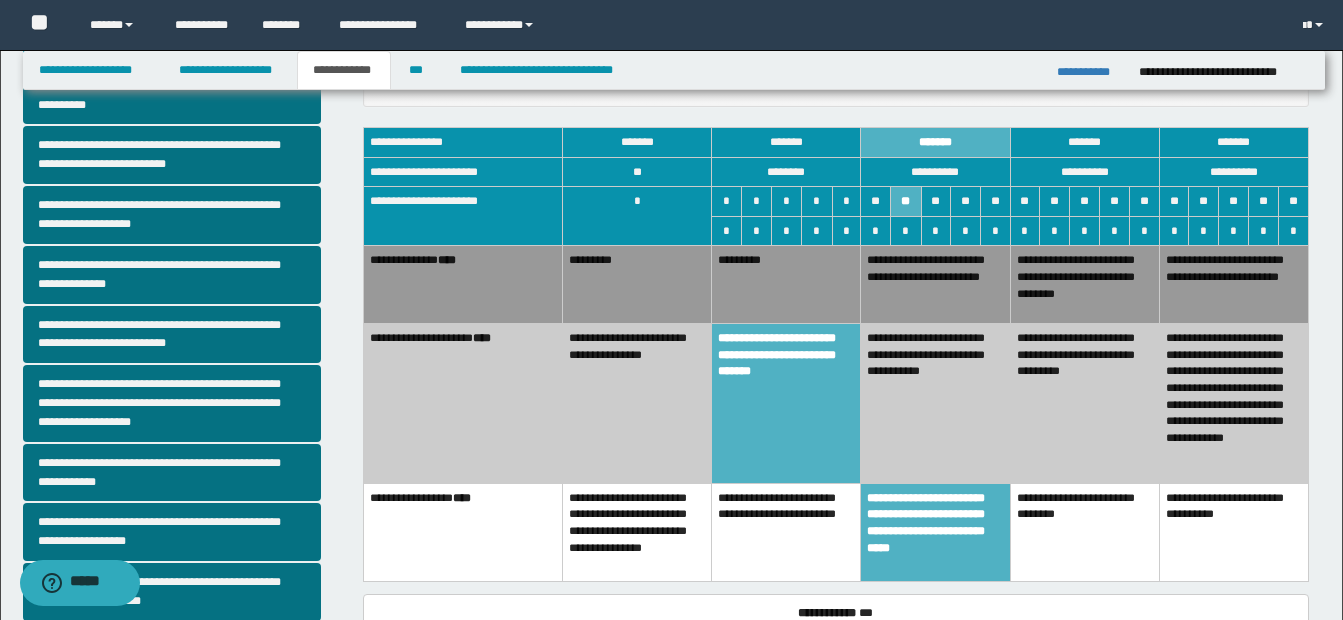 click on "*********" at bounding box center [786, 285] 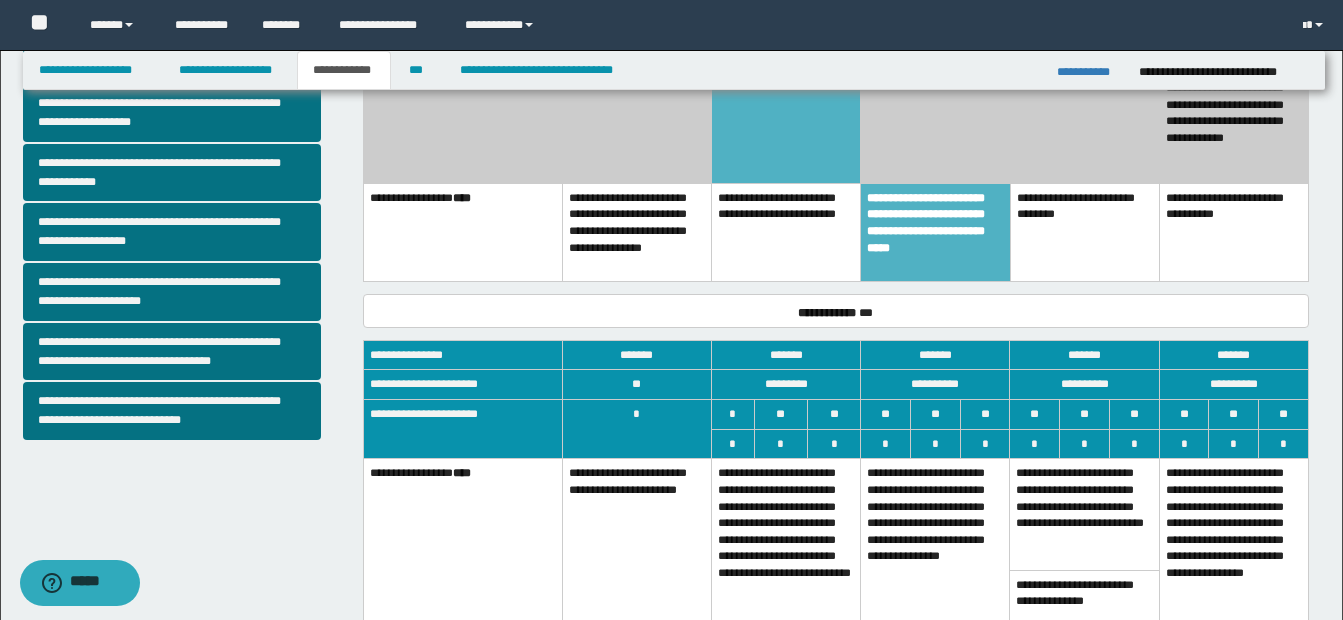 scroll, scrollTop: 700, scrollLeft: 0, axis: vertical 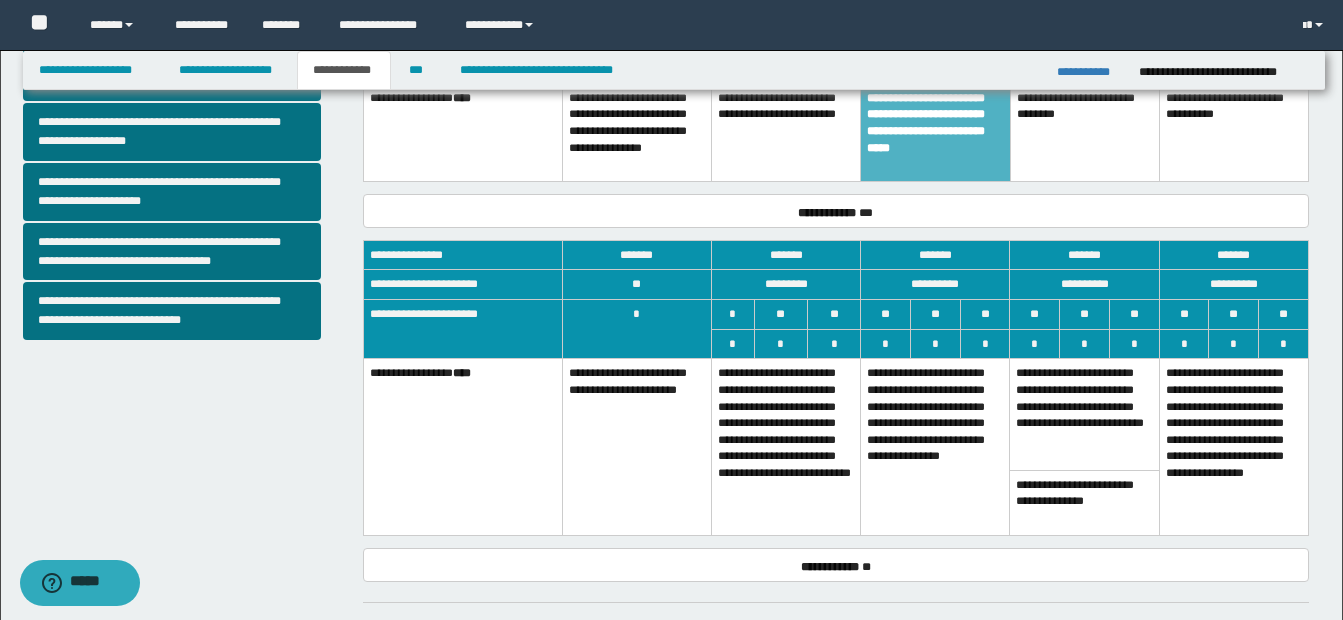 click on "**********" at bounding box center (786, 447) 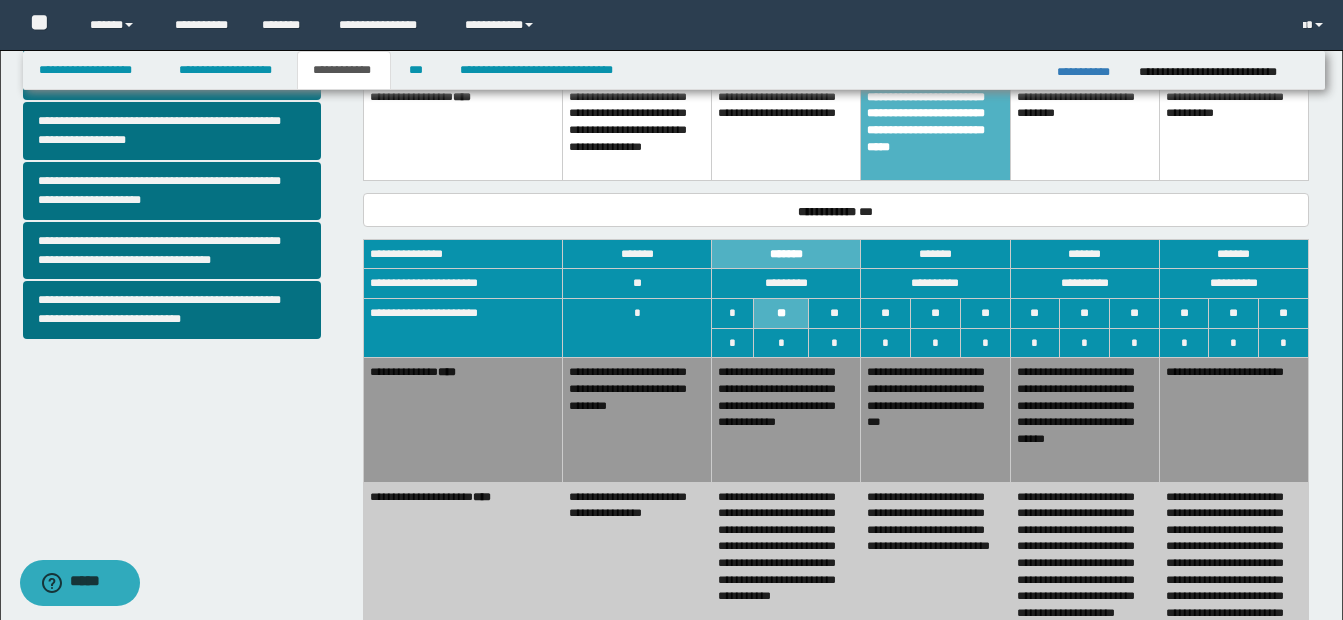 scroll, scrollTop: 700, scrollLeft: 0, axis: vertical 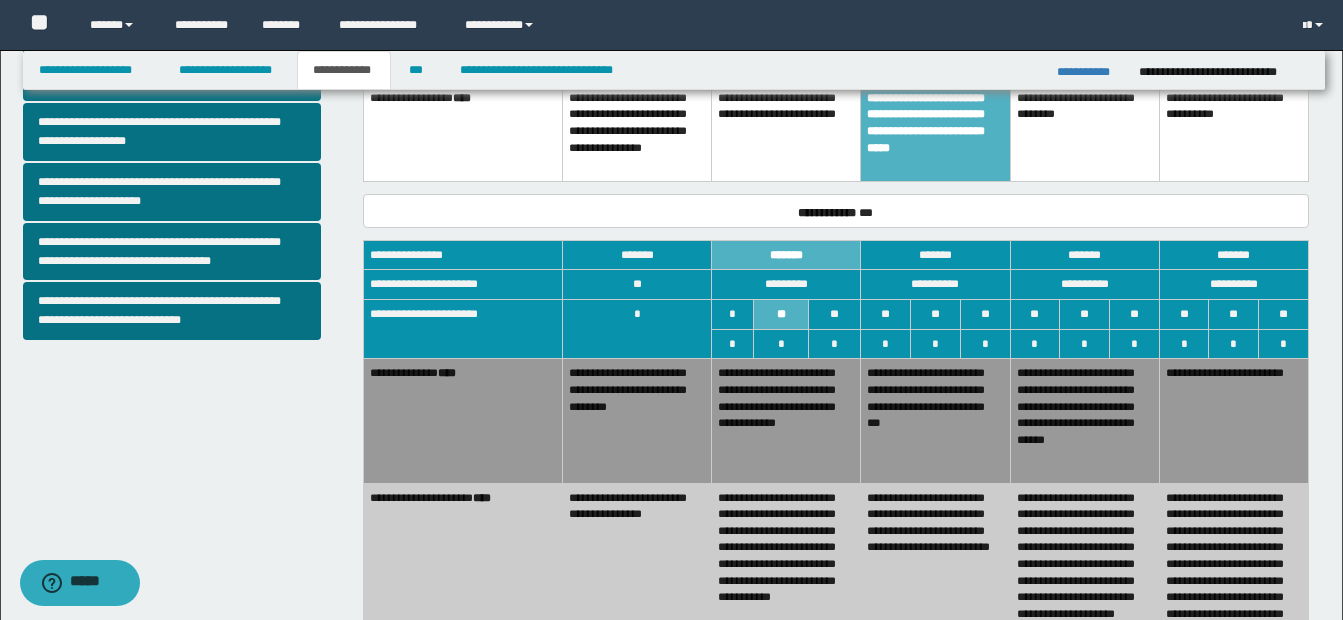 click on "**********" at bounding box center [786, 421] 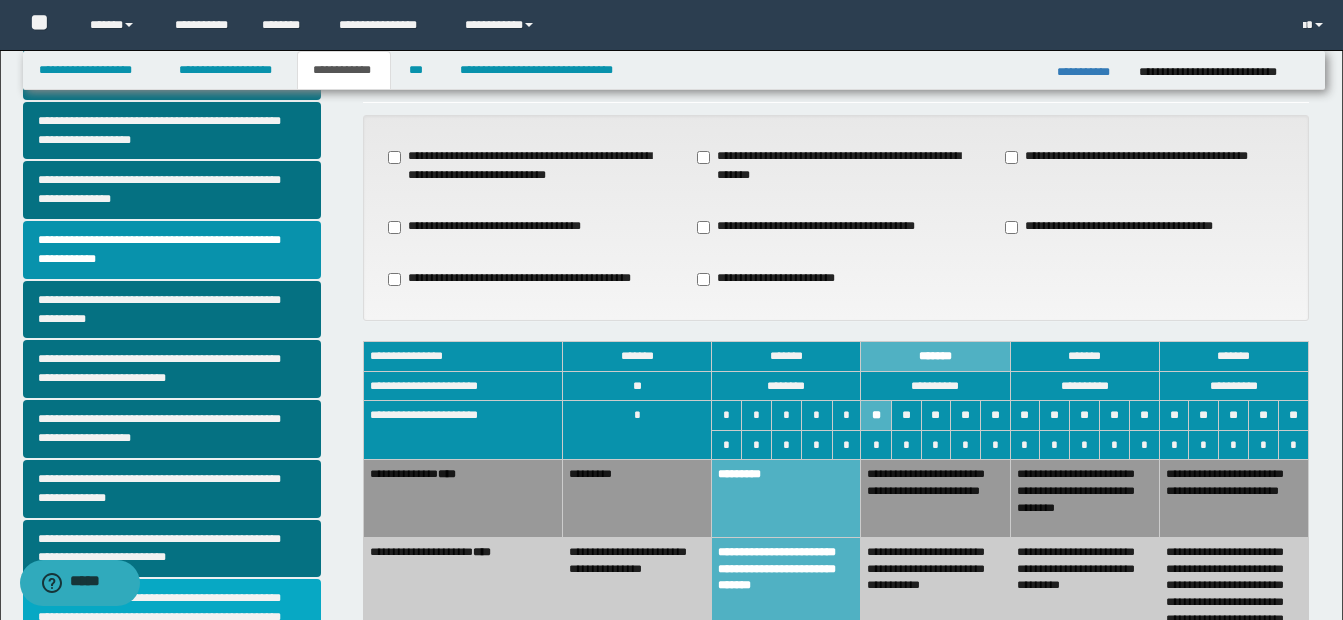 scroll, scrollTop: 0, scrollLeft: 0, axis: both 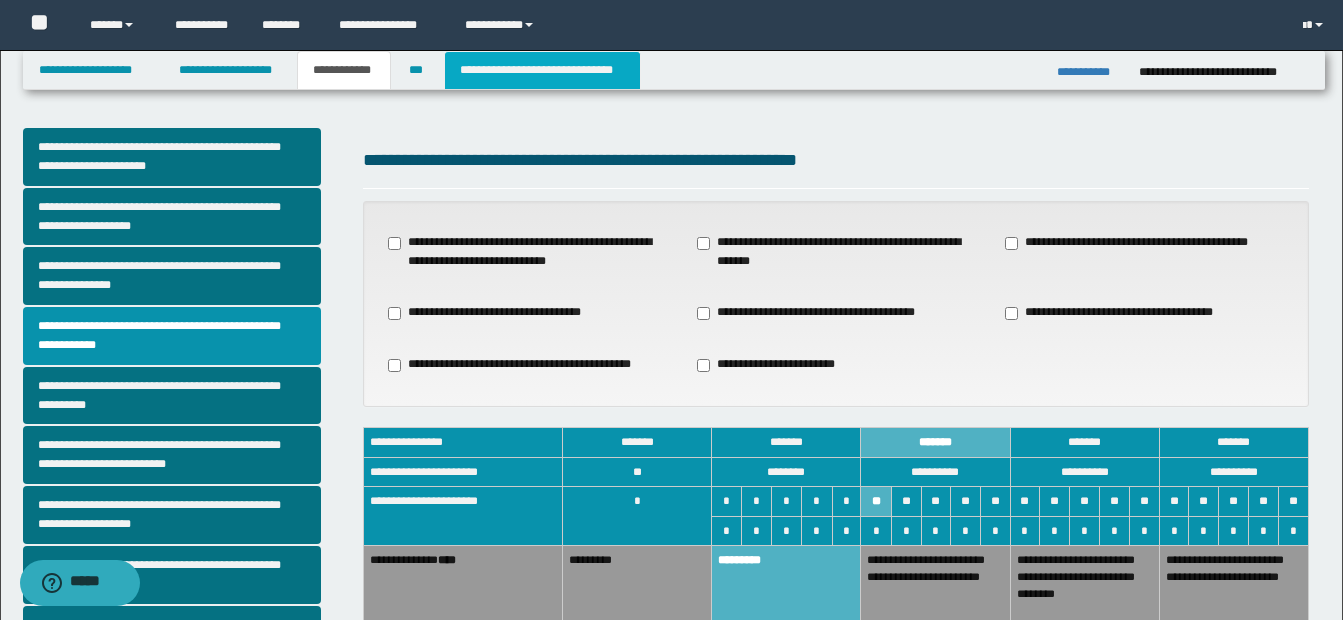 click on "**********" at bounding box center [542, 70] 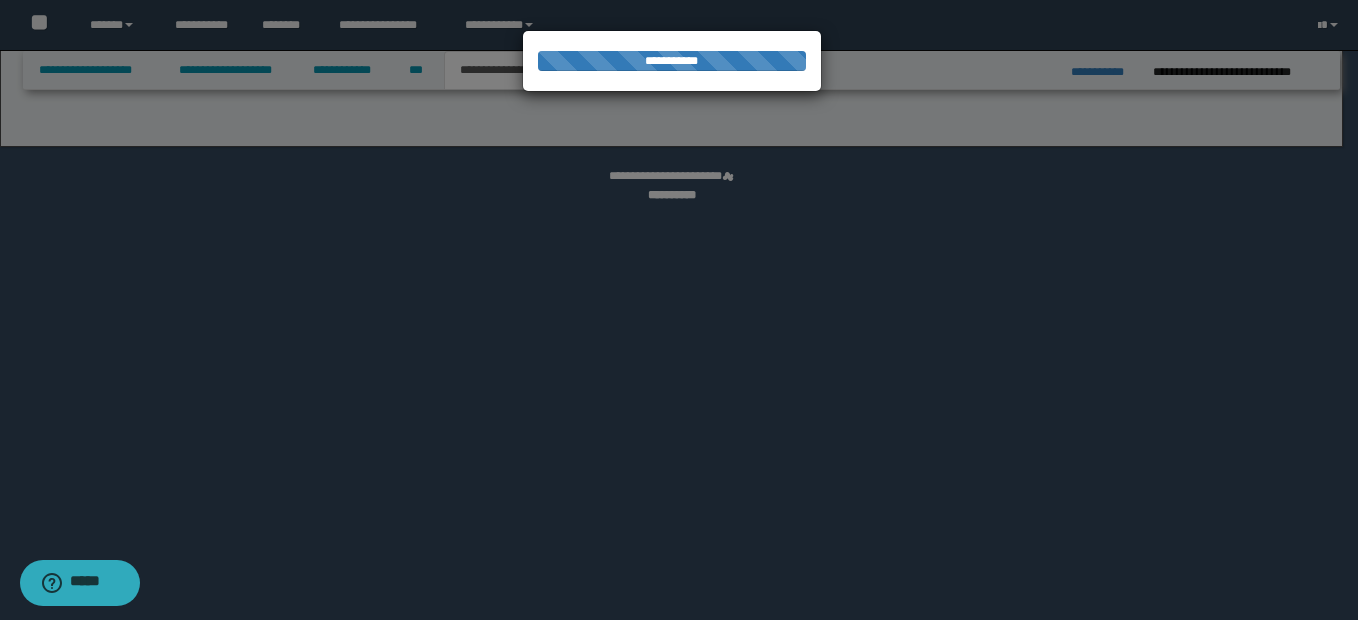 select on "*" 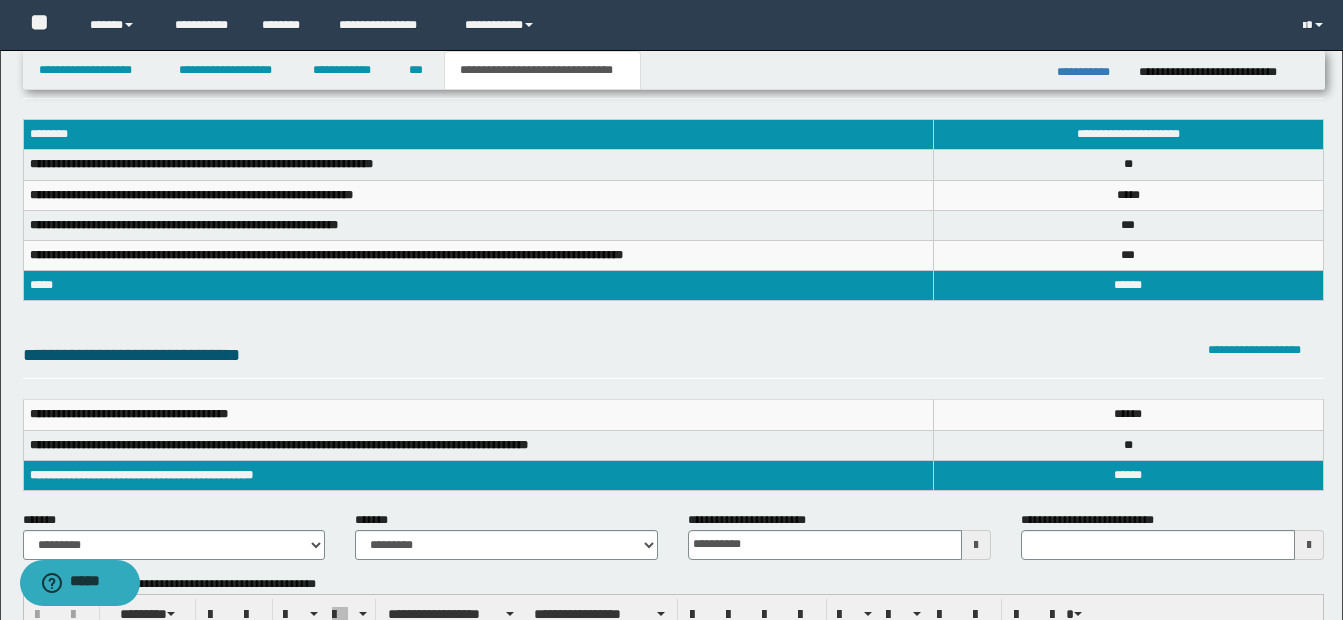 scroll, scrollTop: 100, scrollLeft: 0, axis: vertical 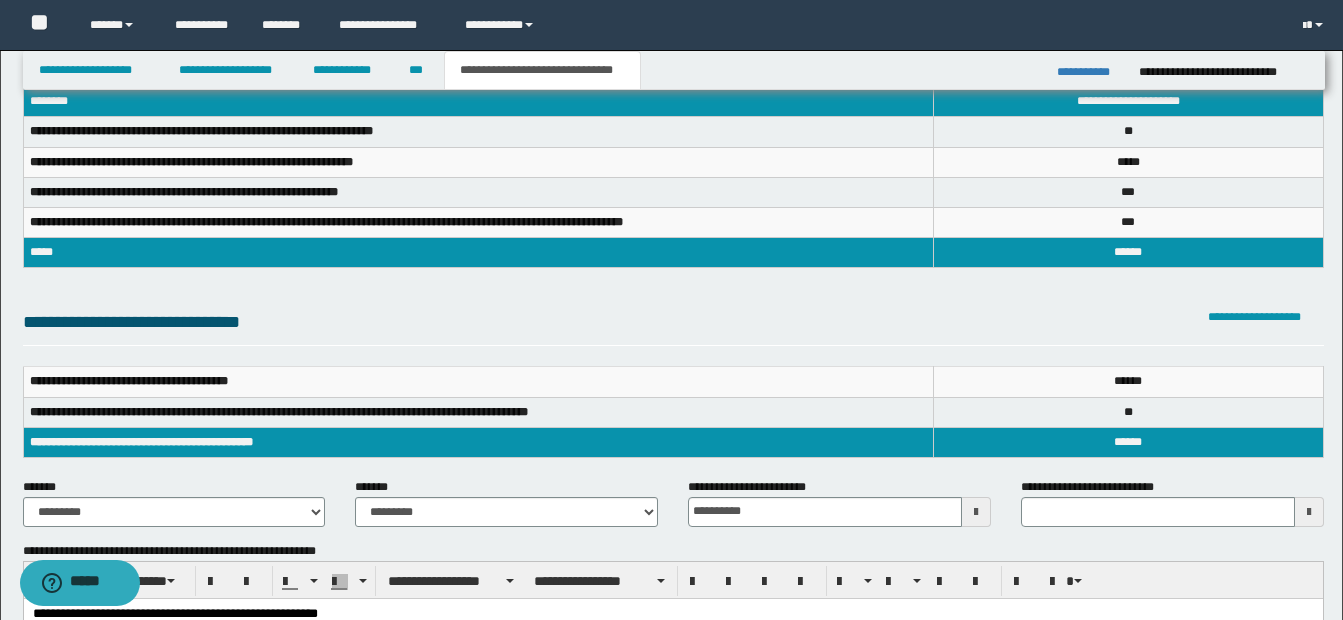 type 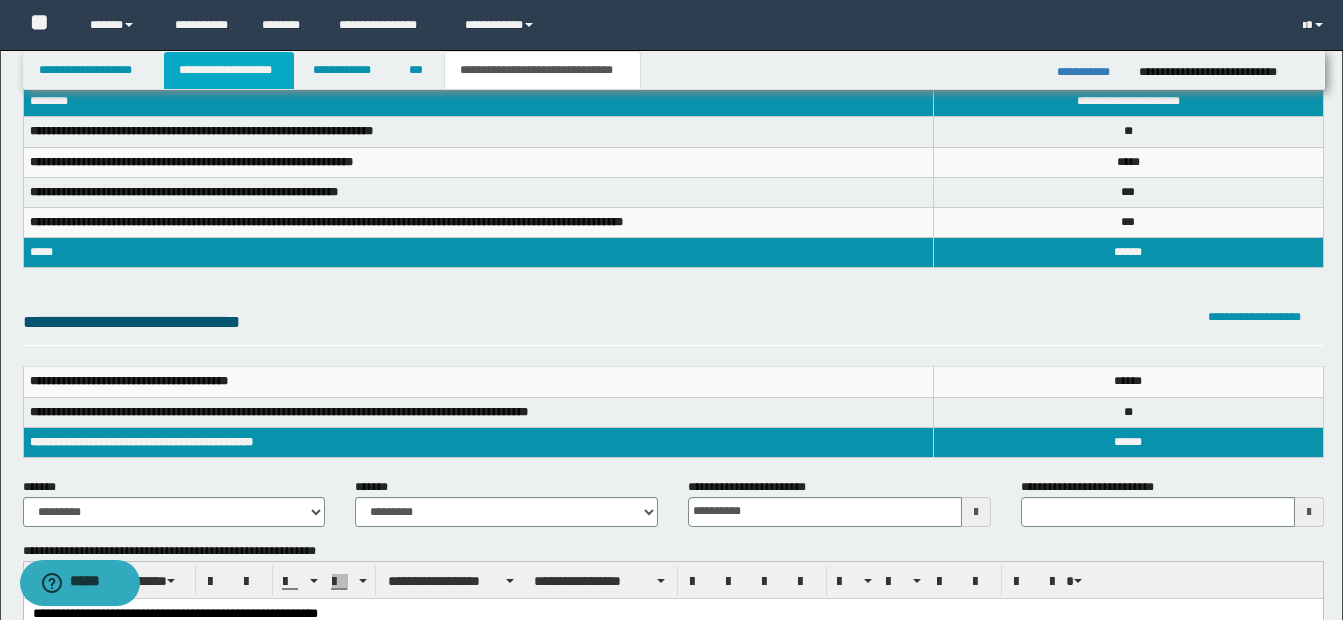 click on "**********" at bounding box center [229, 70] 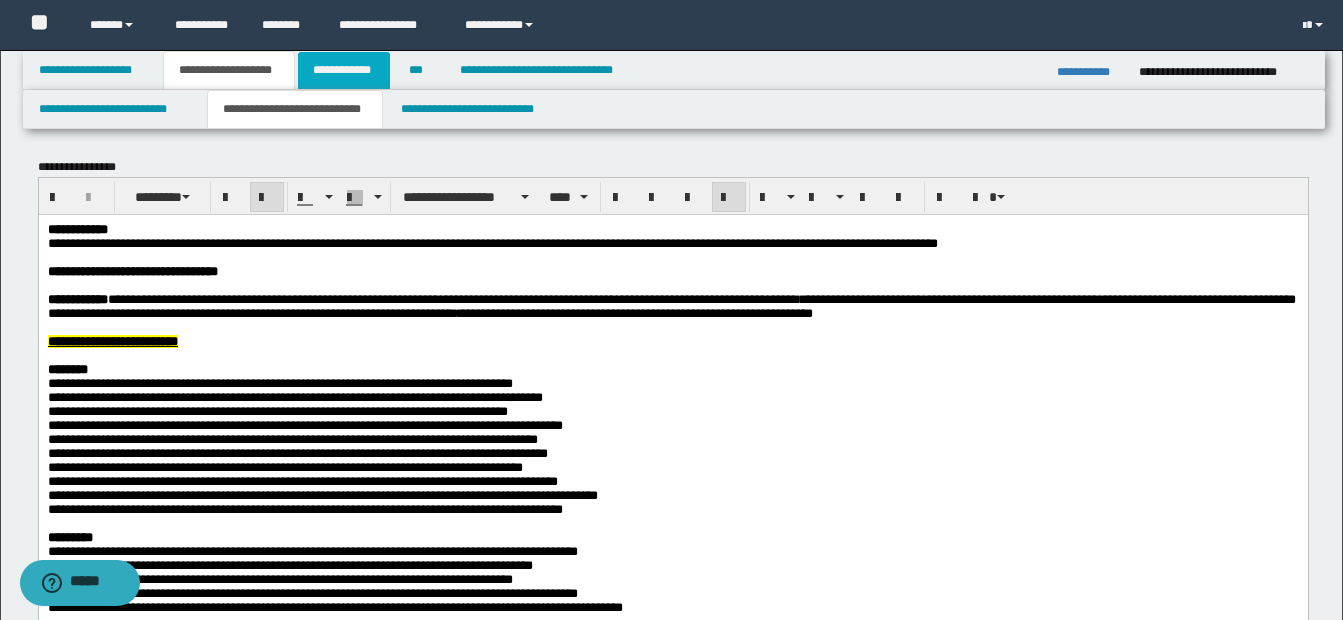 scroll, scrollTop: 0, scrollLeft: 0, axis: both 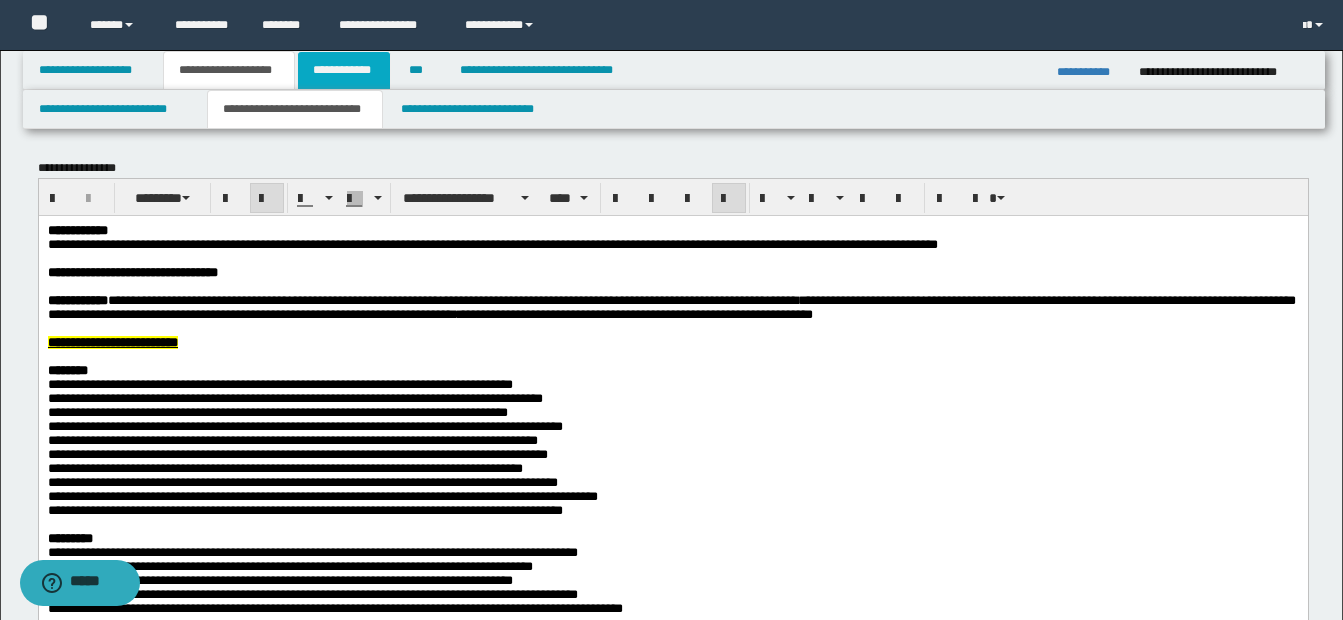 click on "**********" at bounding box center [344, 70] 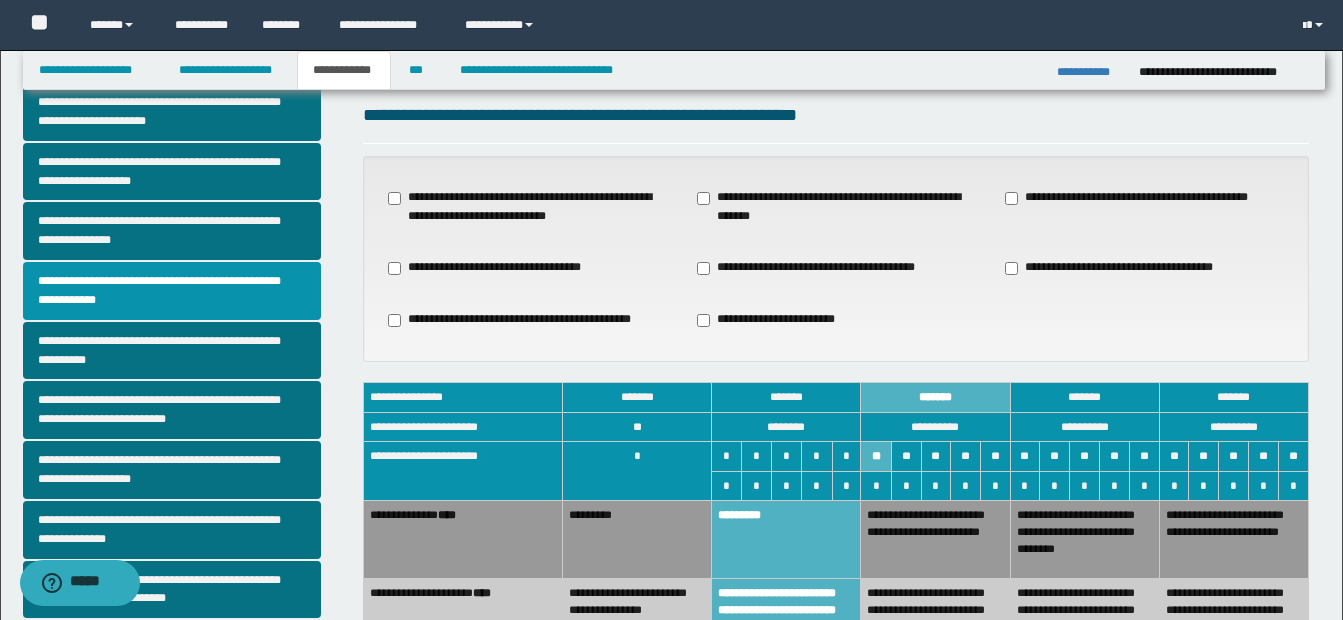 scroll, scrollTop: 0, scrollLeft: 0, axis: both 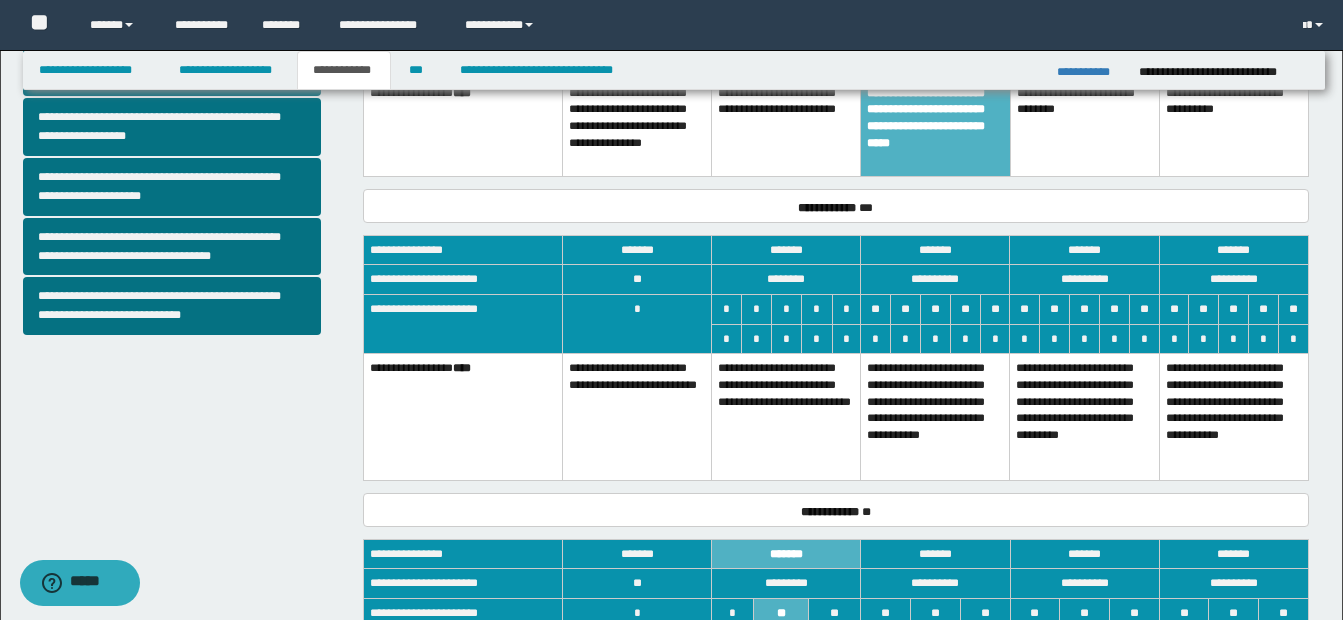 click on "**********" at bounding box center (935, 417) 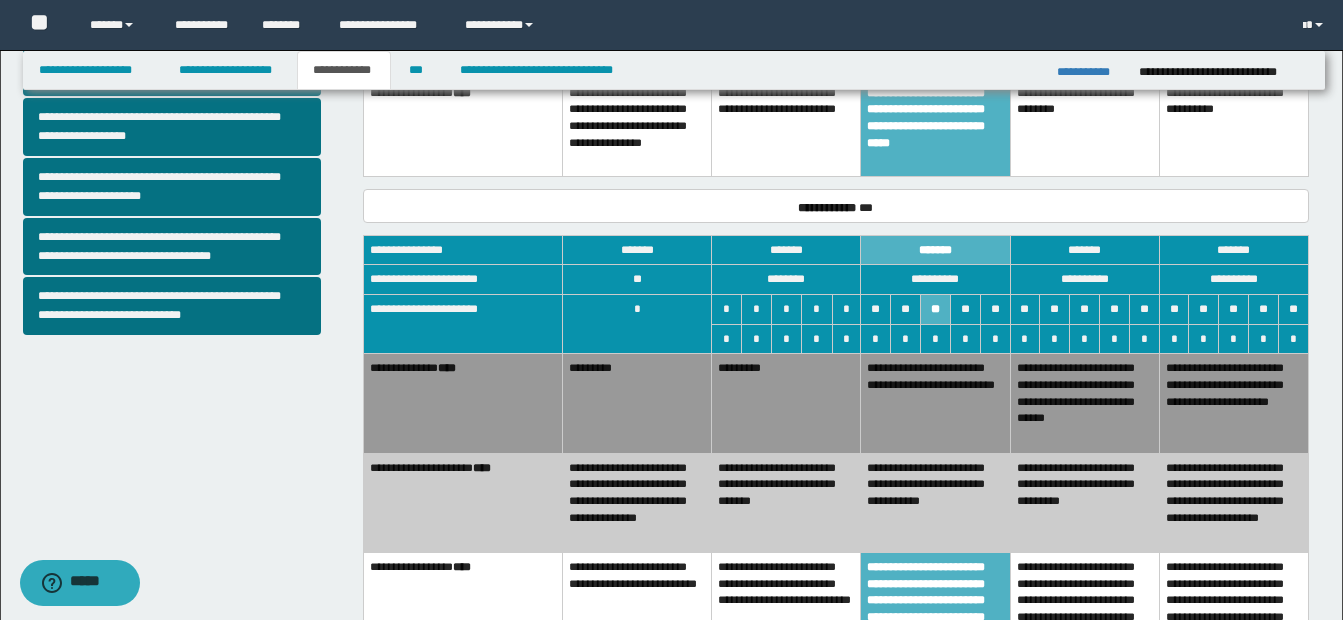 click on "**********" at bounding box center [786, 502] 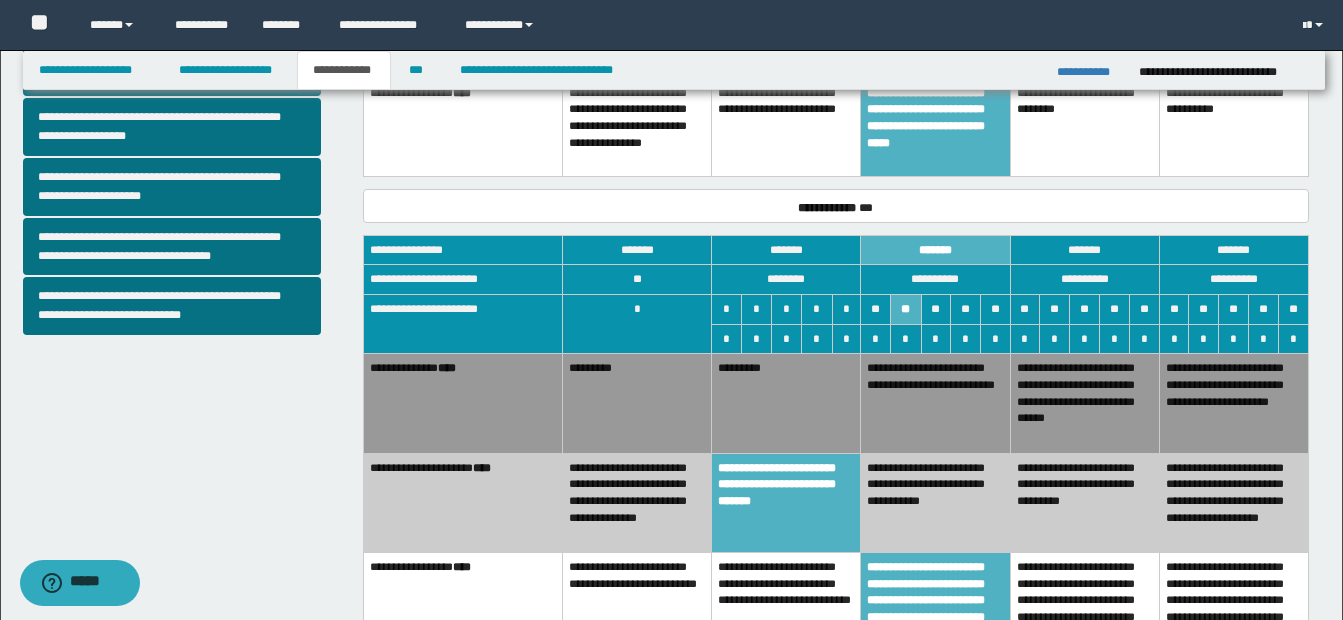click on "*********" at bounding box center (786, 403) 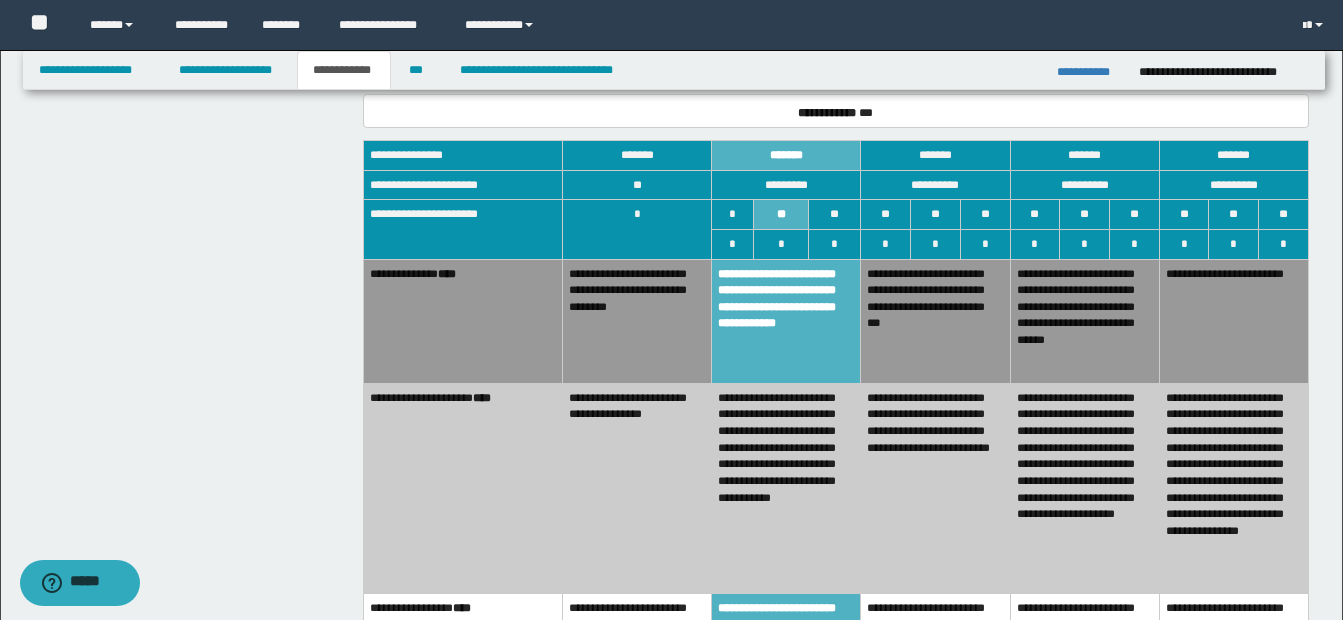 scroll, scrollTop: 1305, scrollLeft: 0, axis: vertical 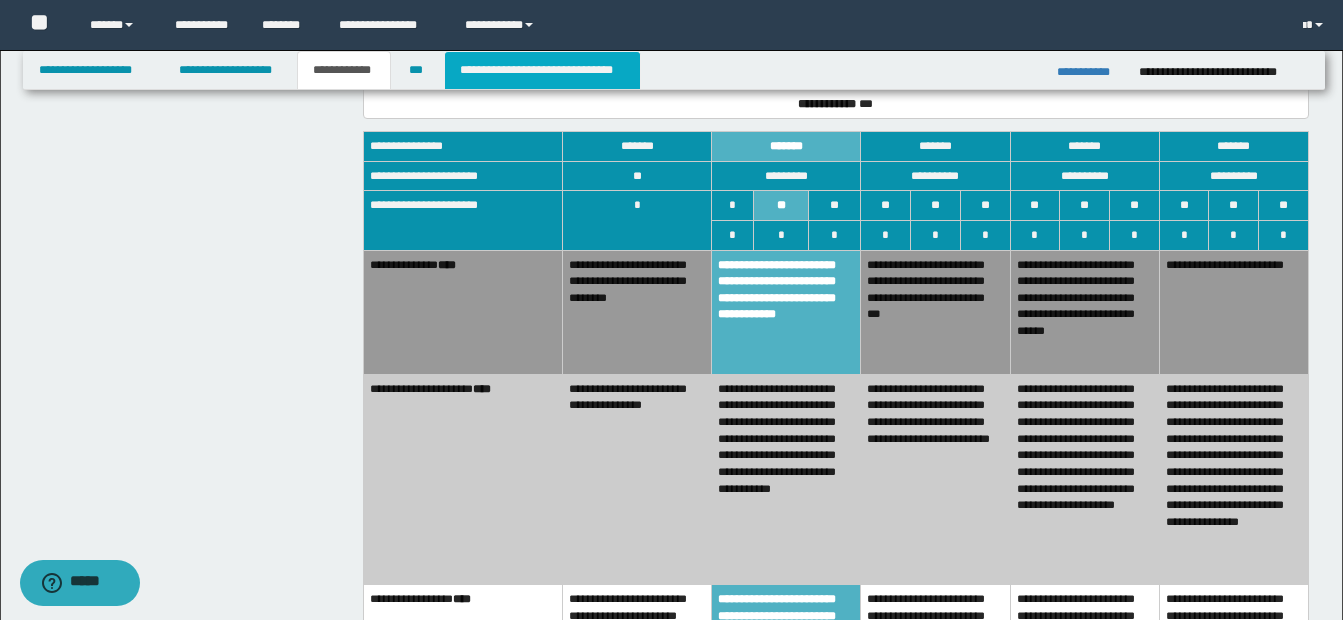 click on "**********" at bounding box center [542, 70] 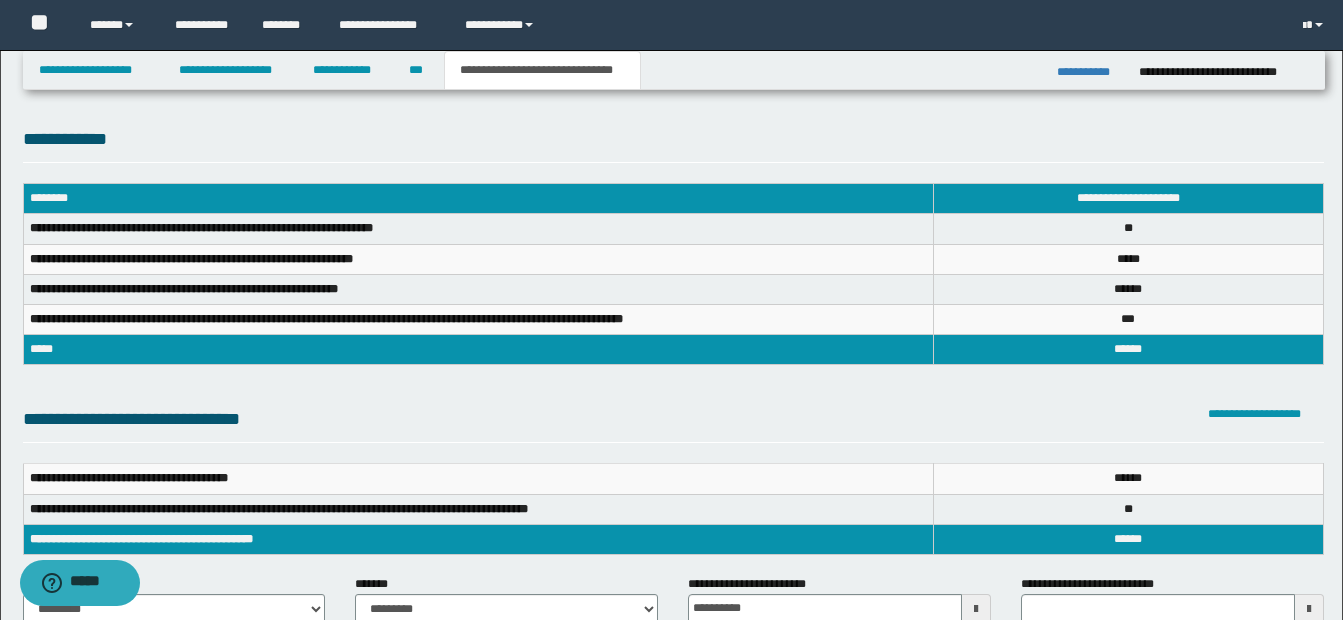 scroll, scrollTop: 0, scrollLeft: 0, axis: both 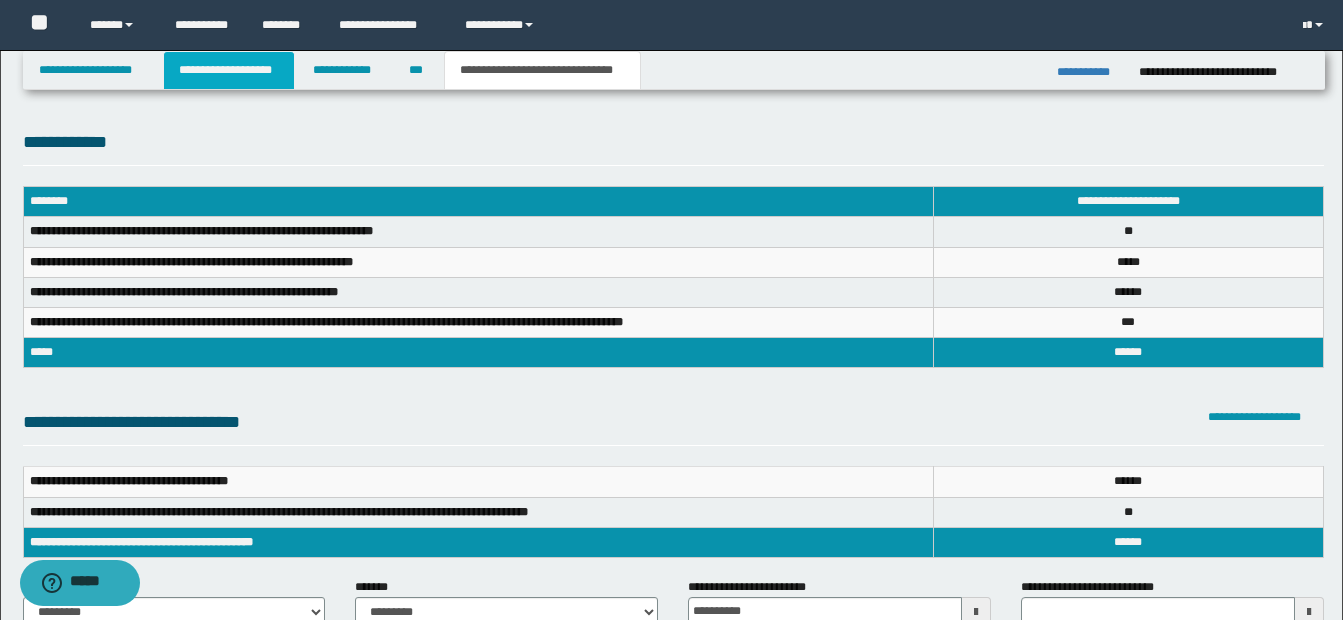 click on "**********" at bounding box center [229, 70] 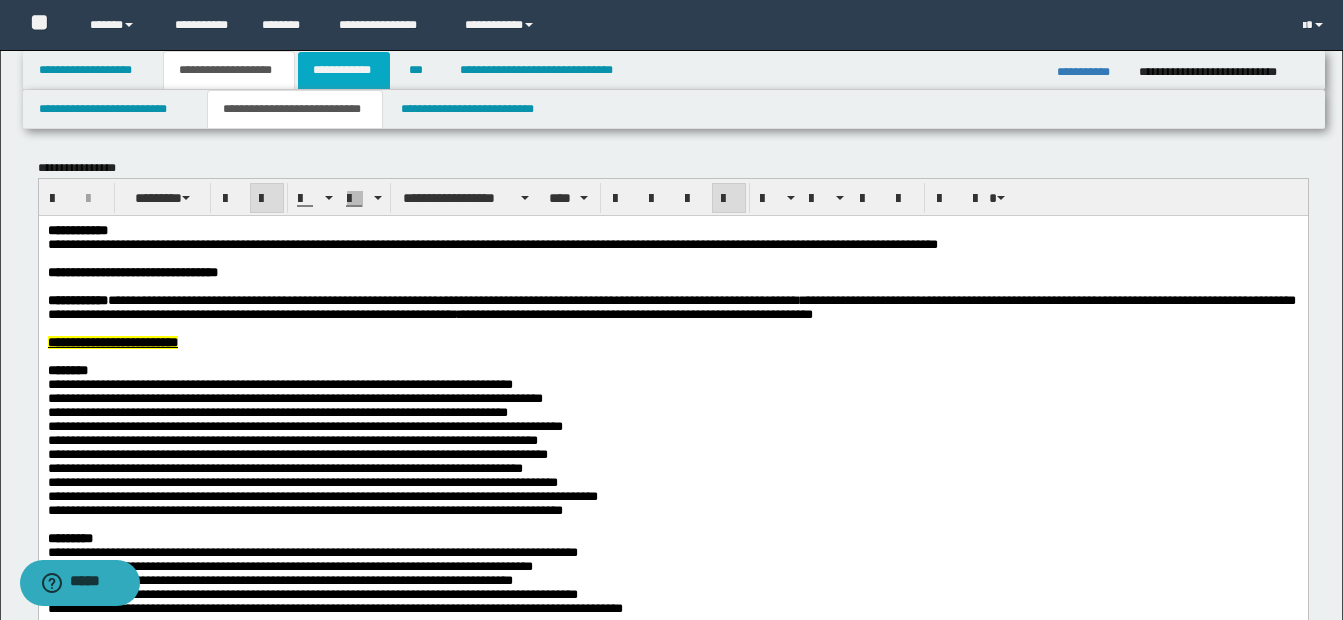 click on "**********" at bounding box center [344, 70] 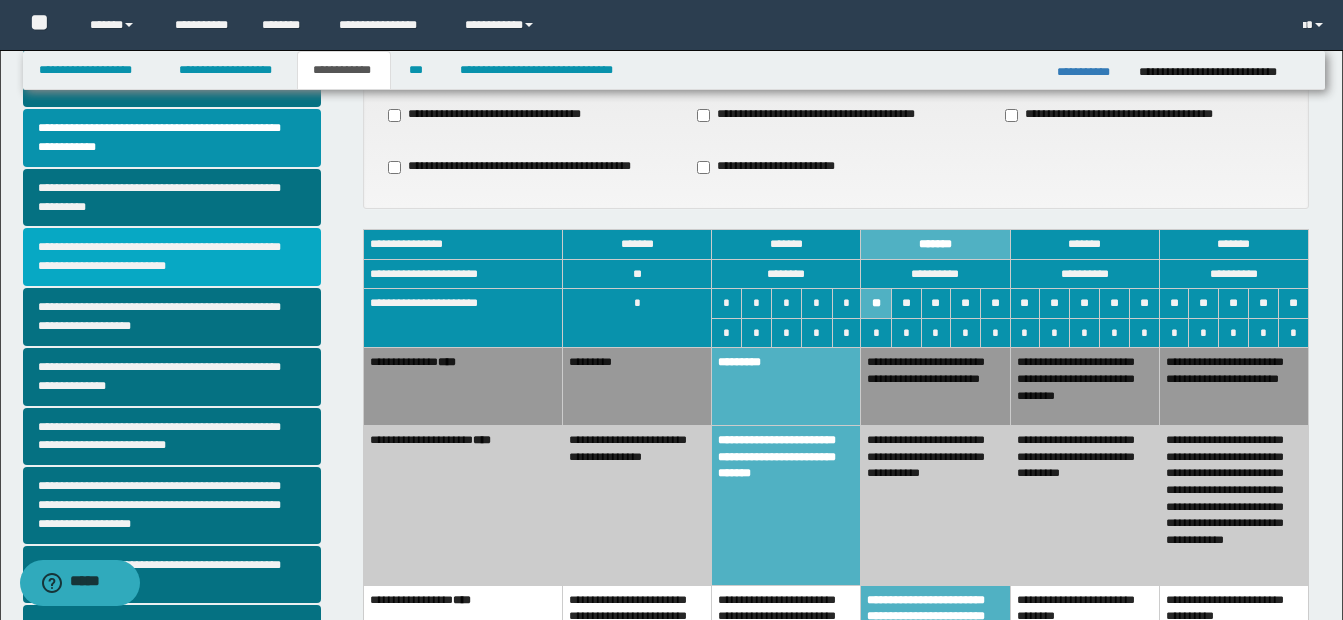 scroll, scrollTop: 200, scrollLeft: 0, axis: vertical 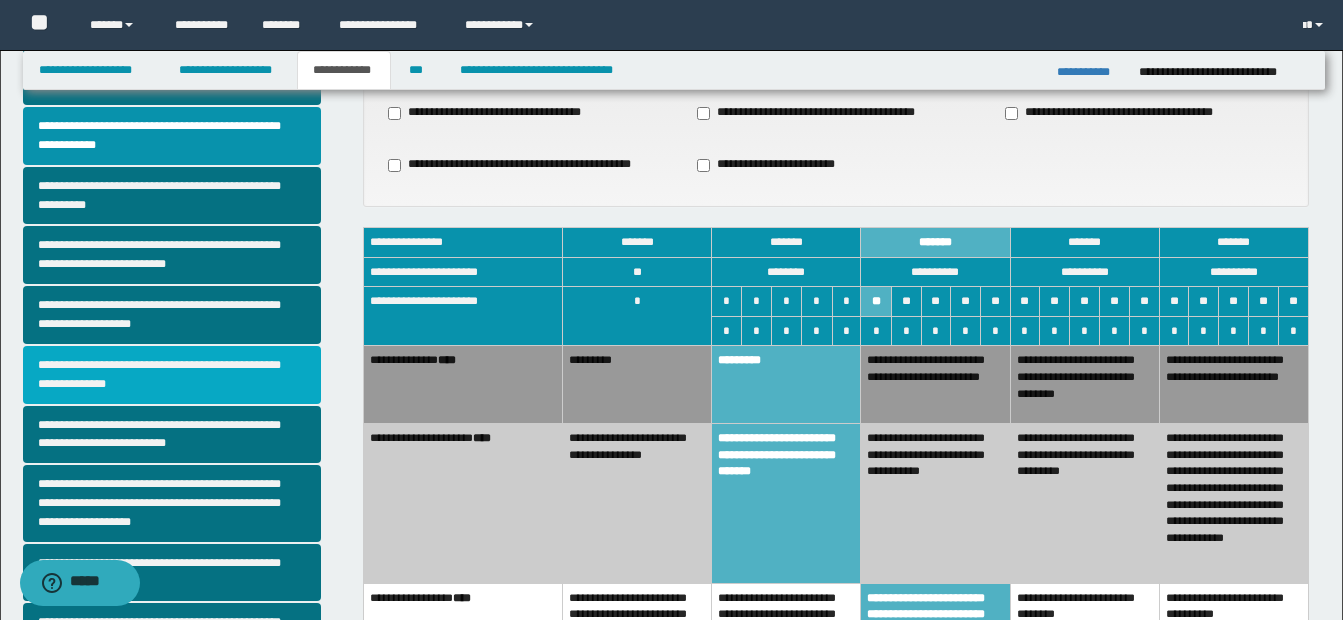 click on "**********" at bounding box center (172, 375) 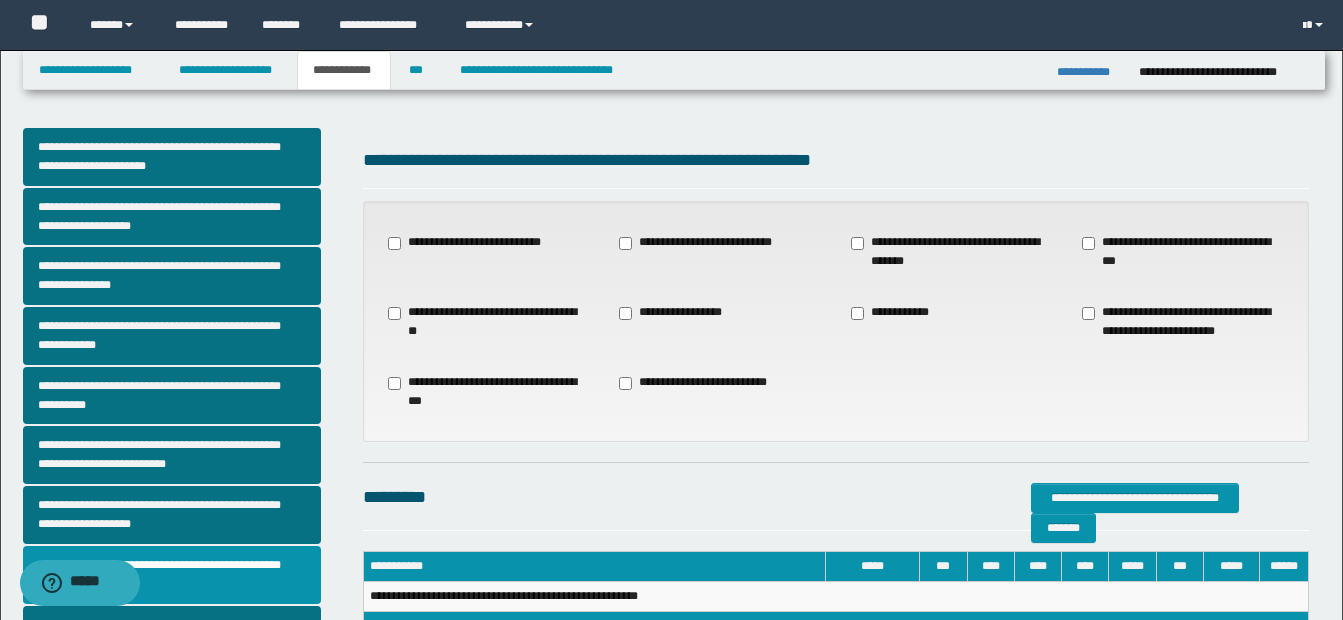 click on "**********" at bounding box center [702, 243] 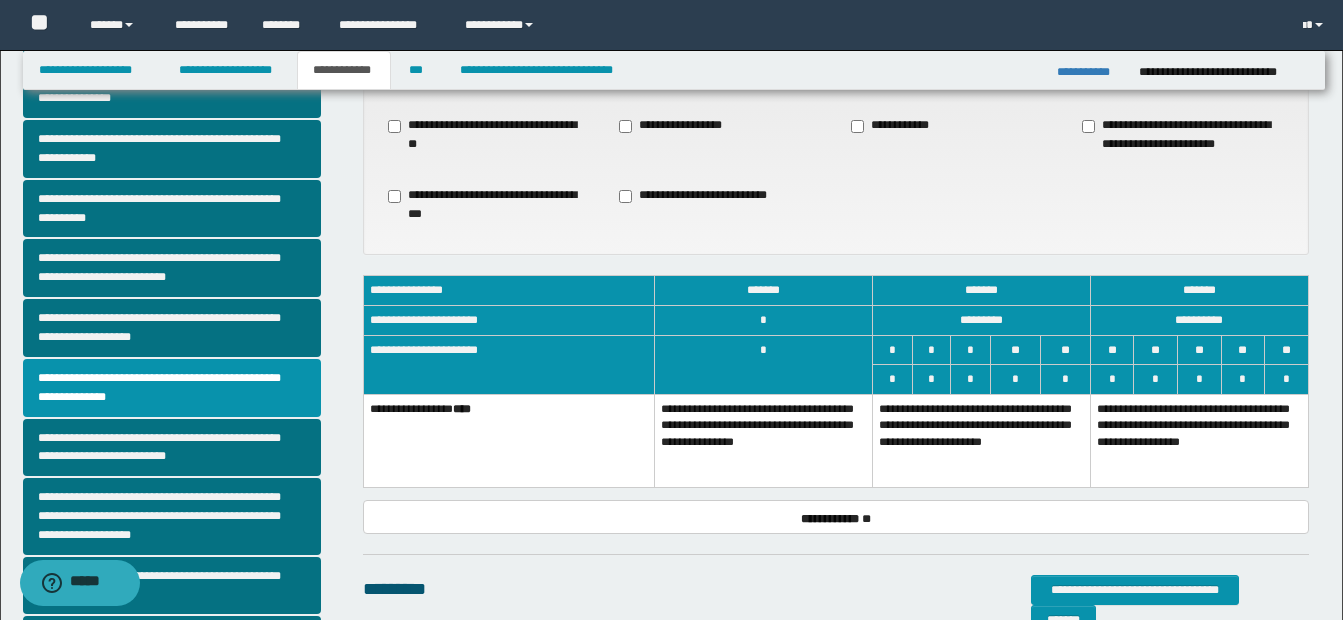 scroll, scrollTop: 300, scrollLeft: 0, axis: vertical 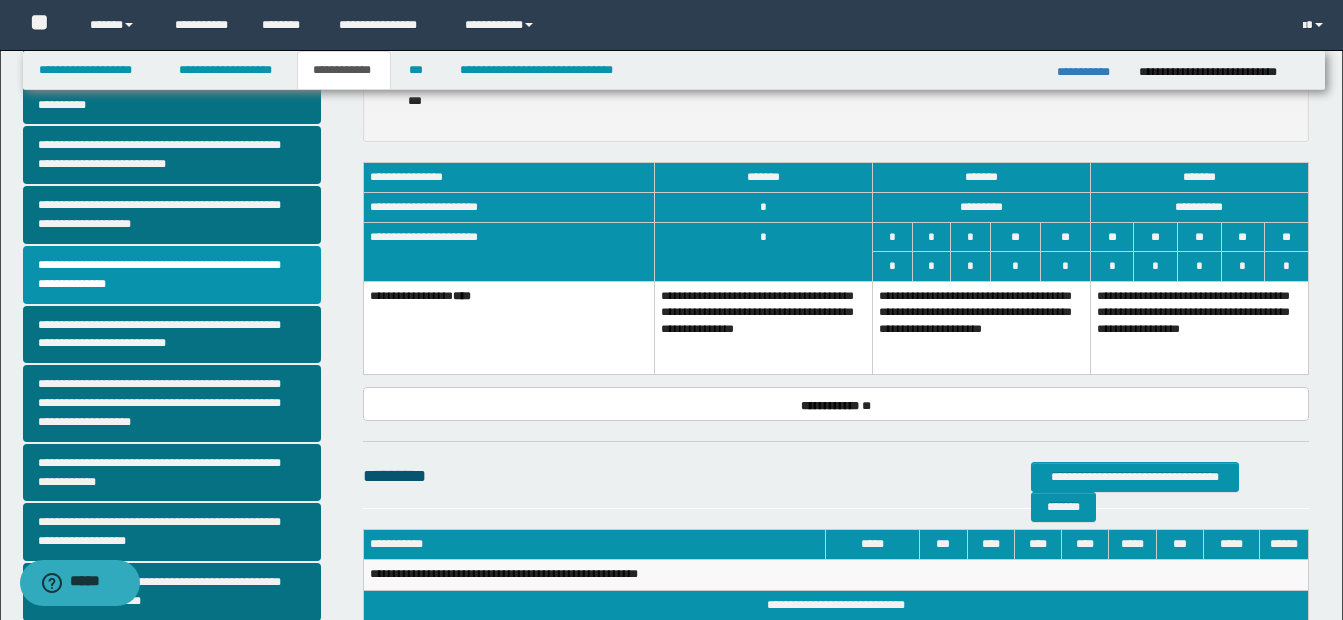 click on "**********" at bounding box center [981, 327] 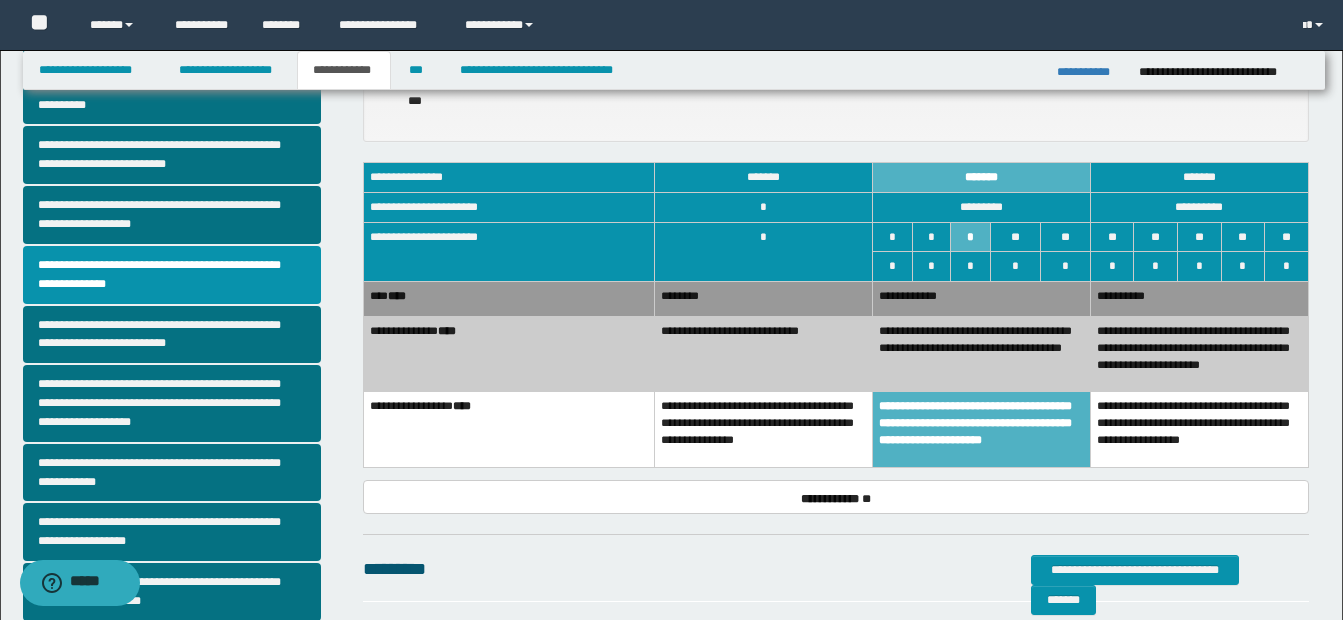 click on "**********" at bounding box center (763, 354) 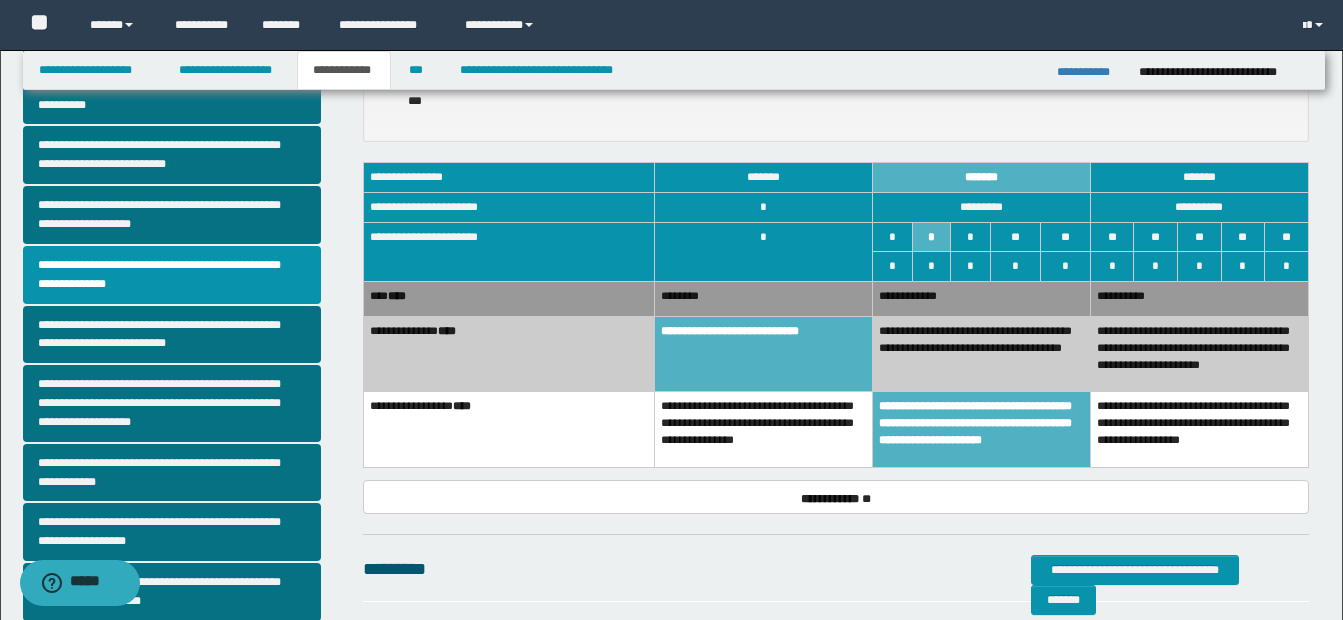 click on "**********" at bounding box center [981, 298] 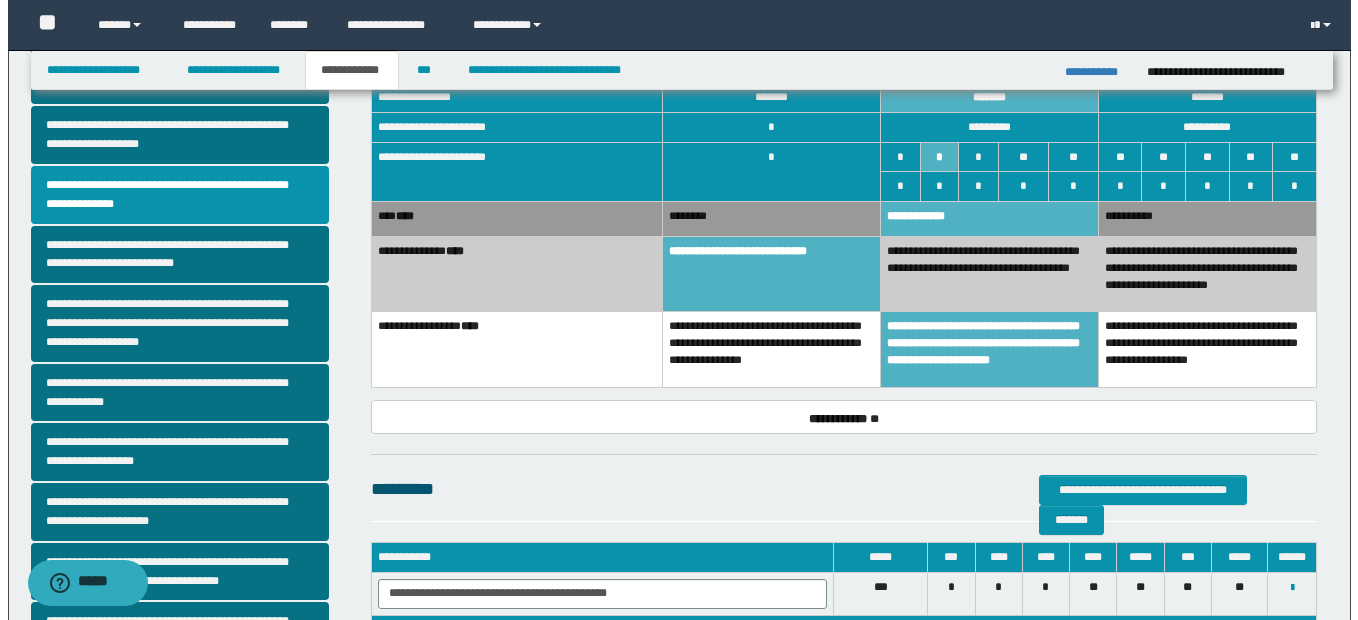 scroll, scrollTop: 565, scrollLeft: 0, axis: vertical 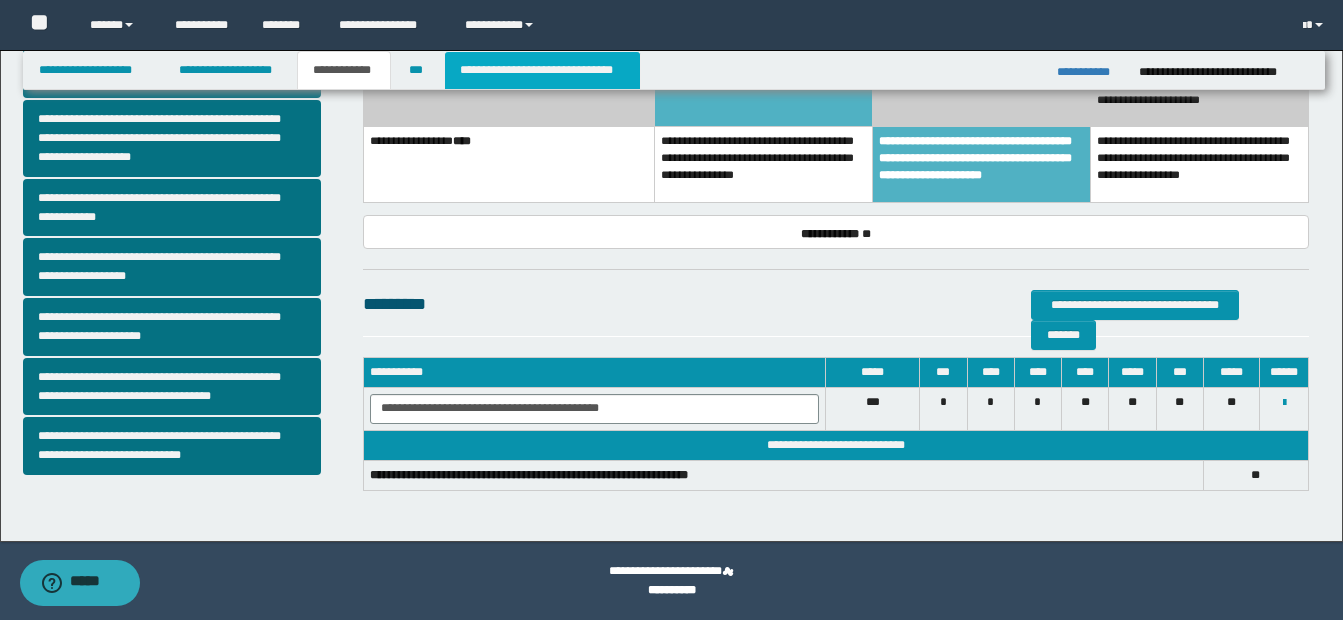 click on "**********" at bounding box center [542, 70] 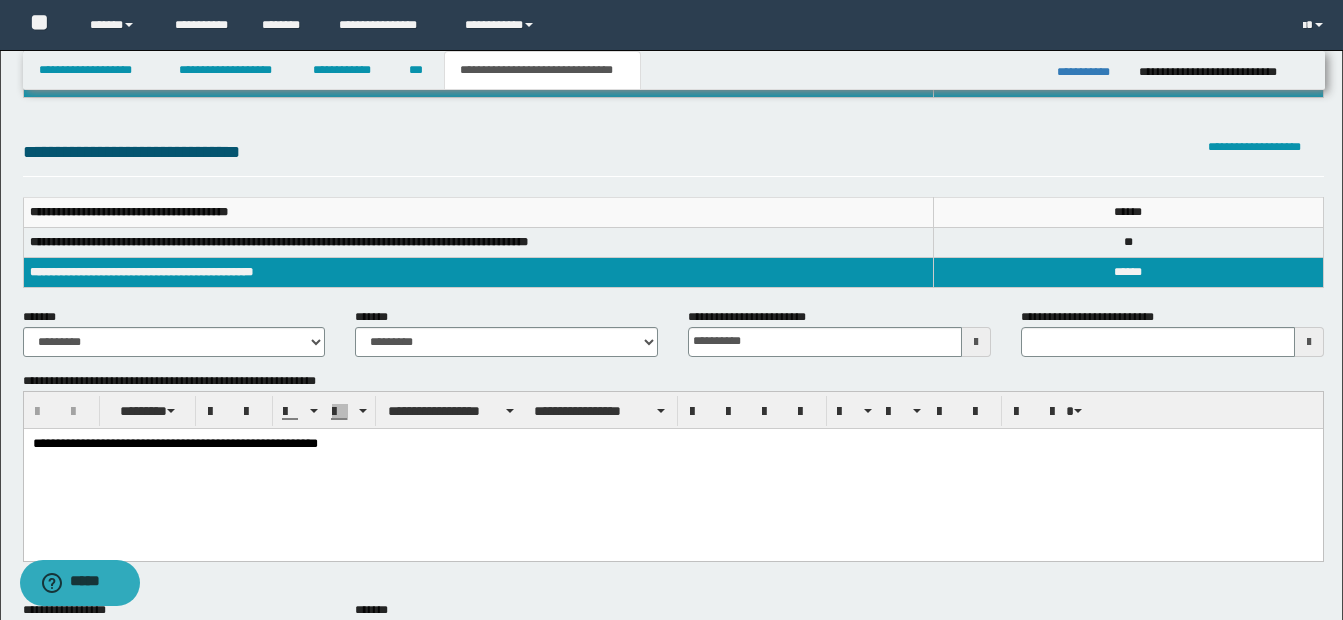 scroll, scrollTop: 0, scrollLeft: 0, axis: both 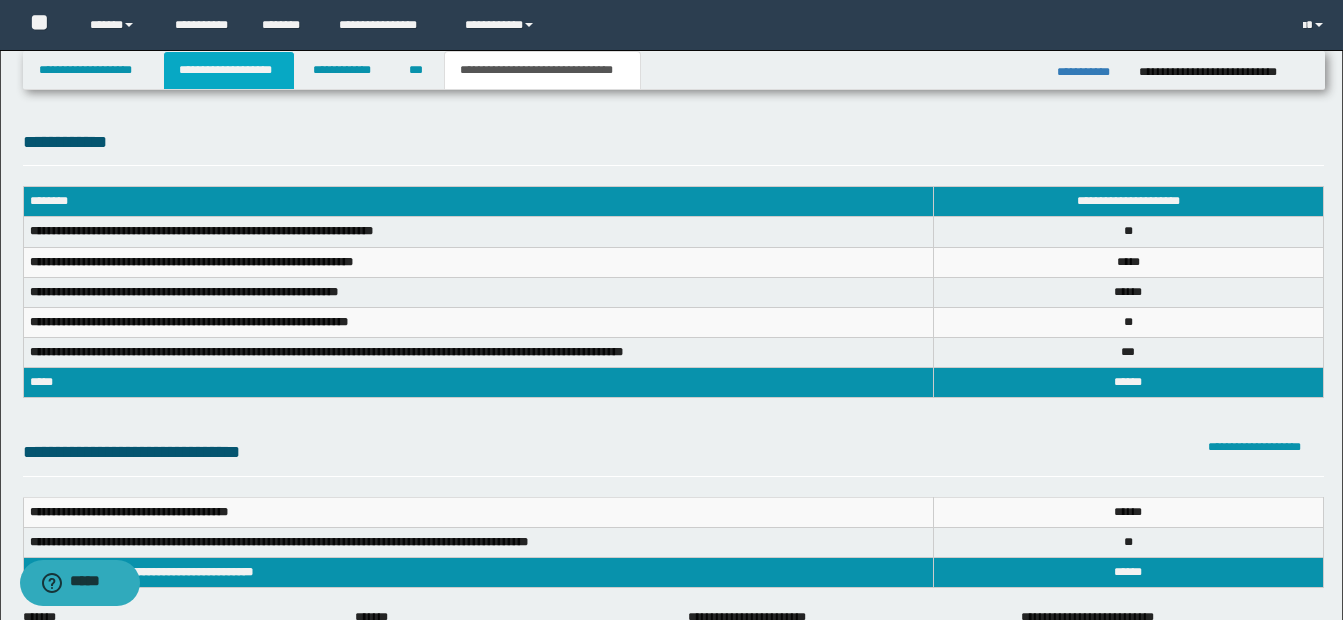 click on "**********" at bounding box center (229, 70) 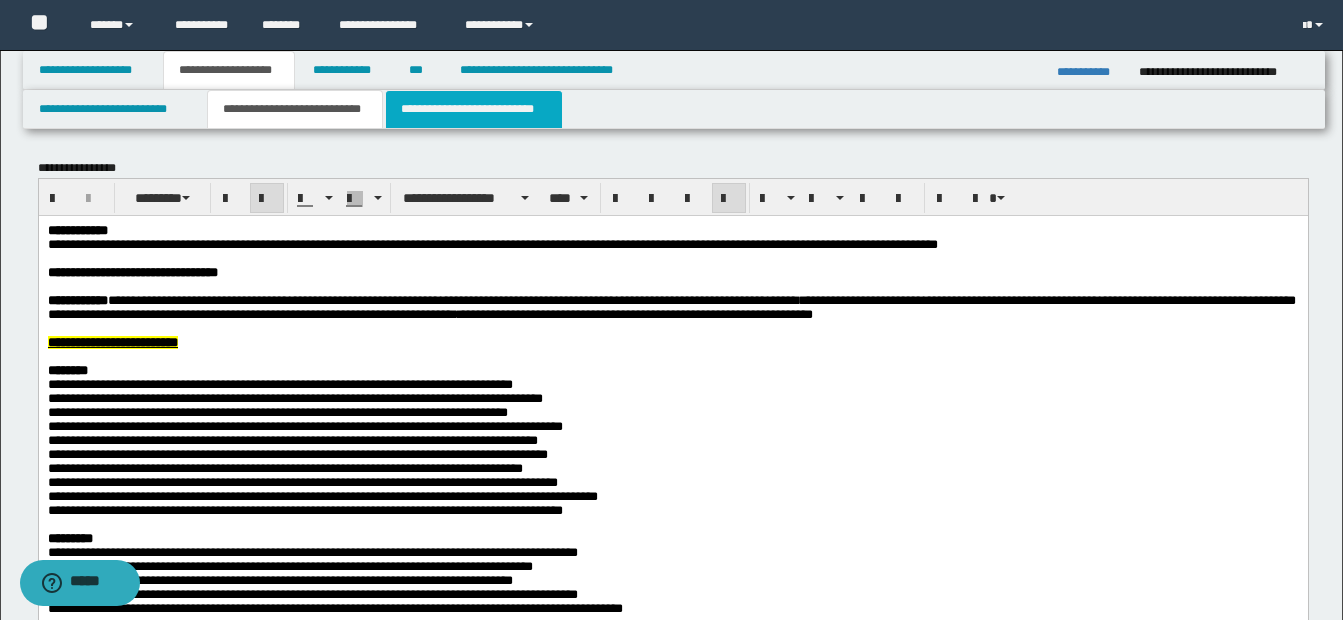 click on "**********" at bounding box center (474, 109) 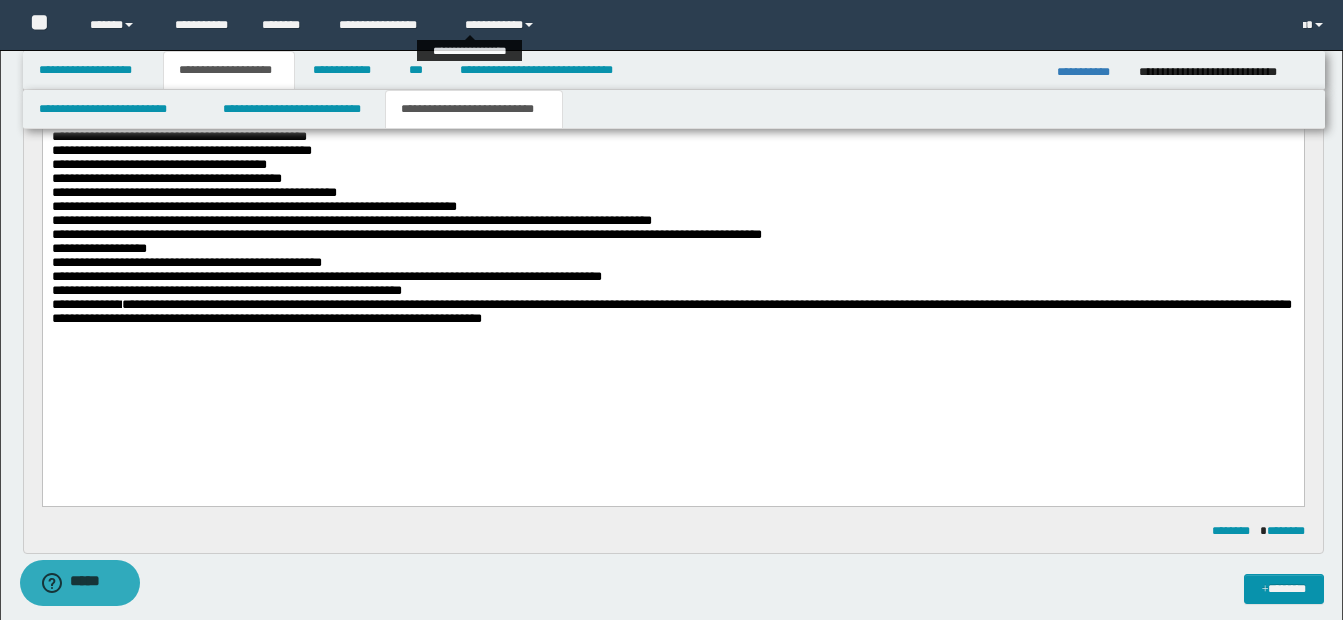 scroll, scrollTop: 1000, scrollLeft: 0, axis: vertical 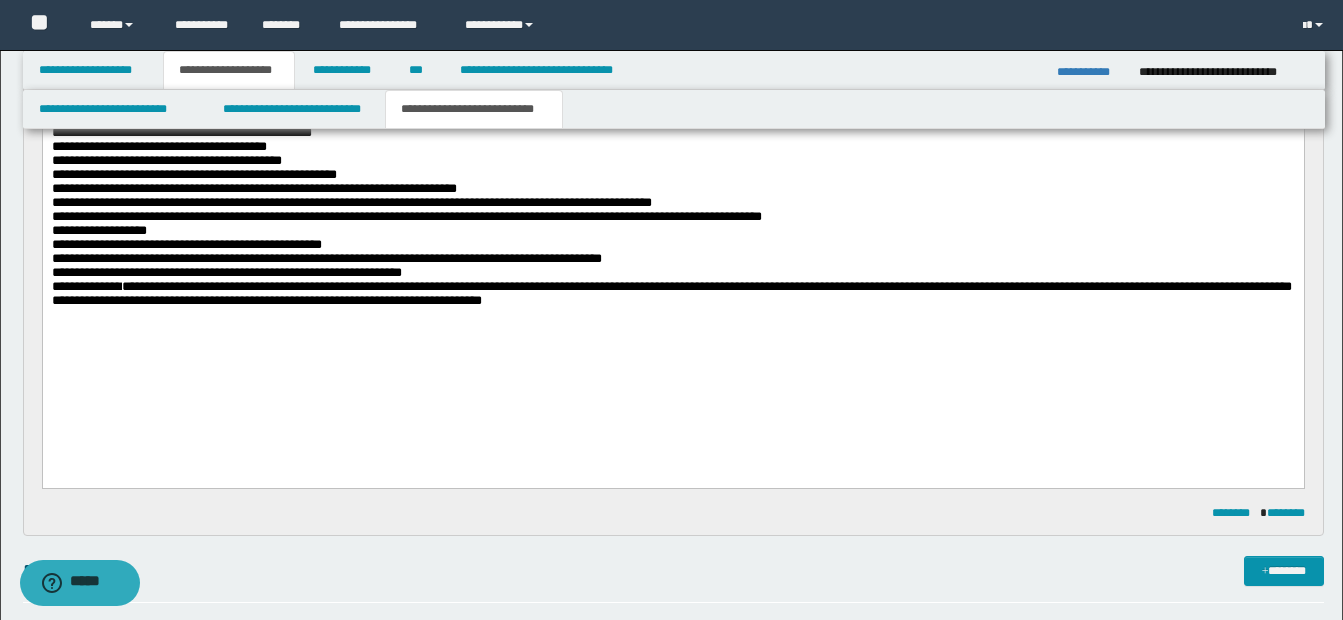 click on "**********" at bounding box center [672, 207] 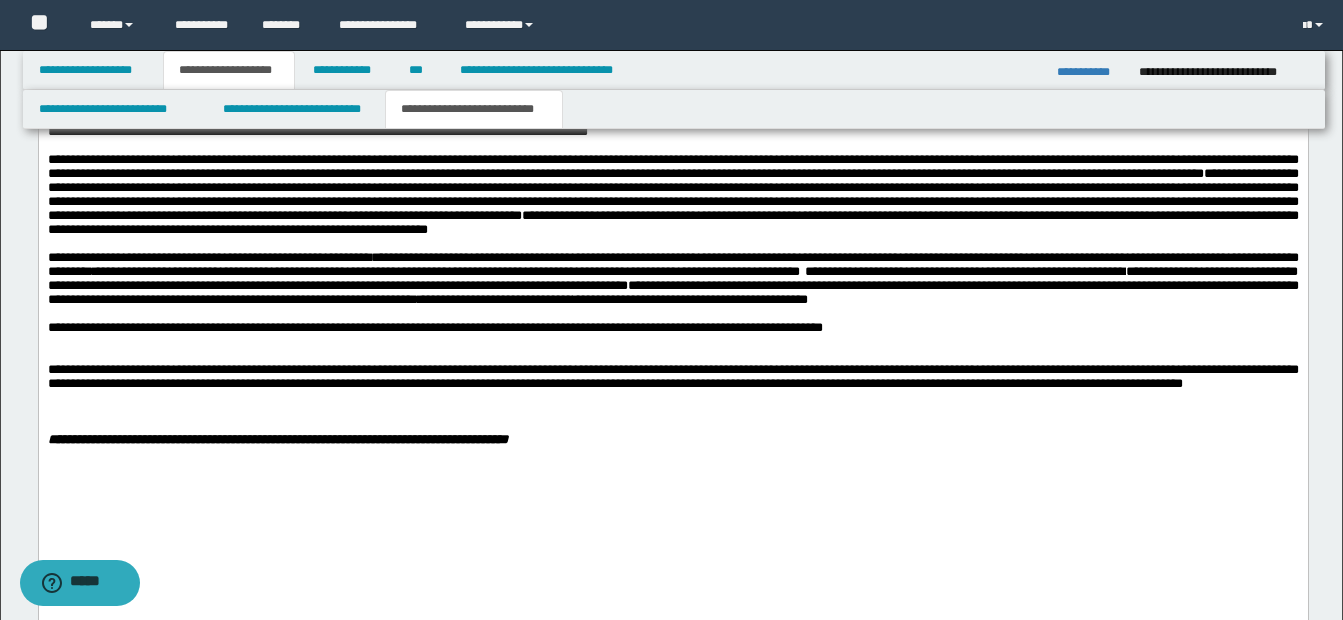 scroll, scrollTop: 2000, scrollLeft: 0, axis: vertical 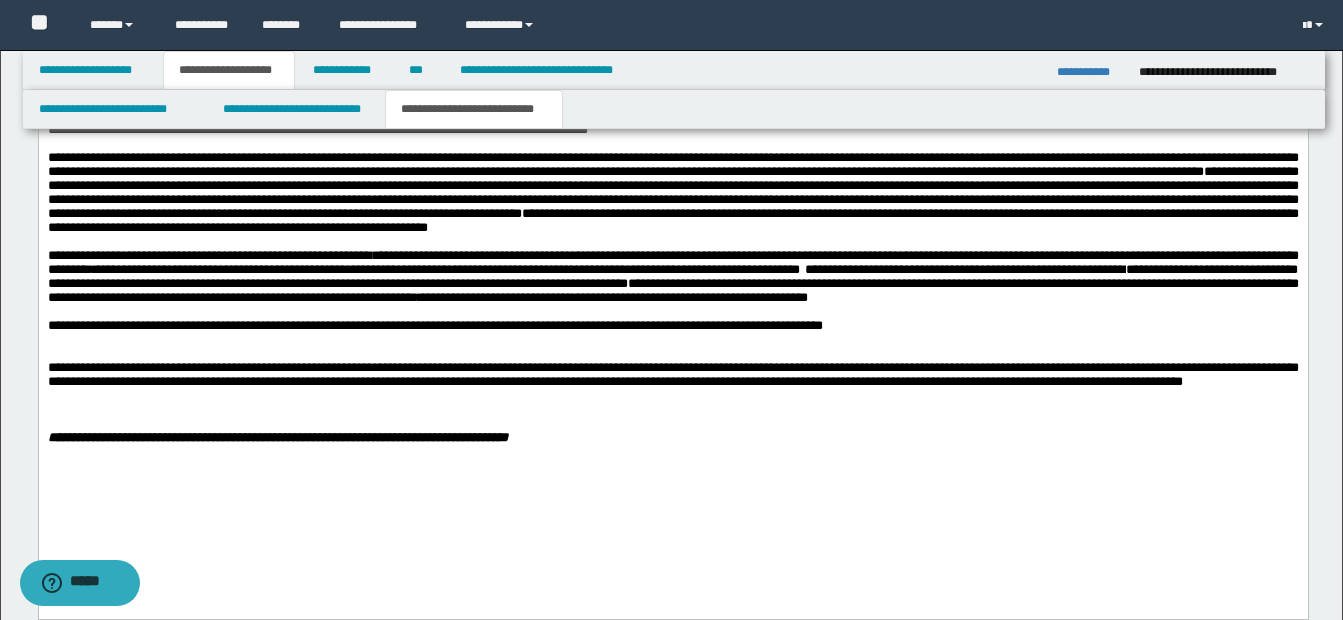 click on "**********" at bounding box center (672, 275) 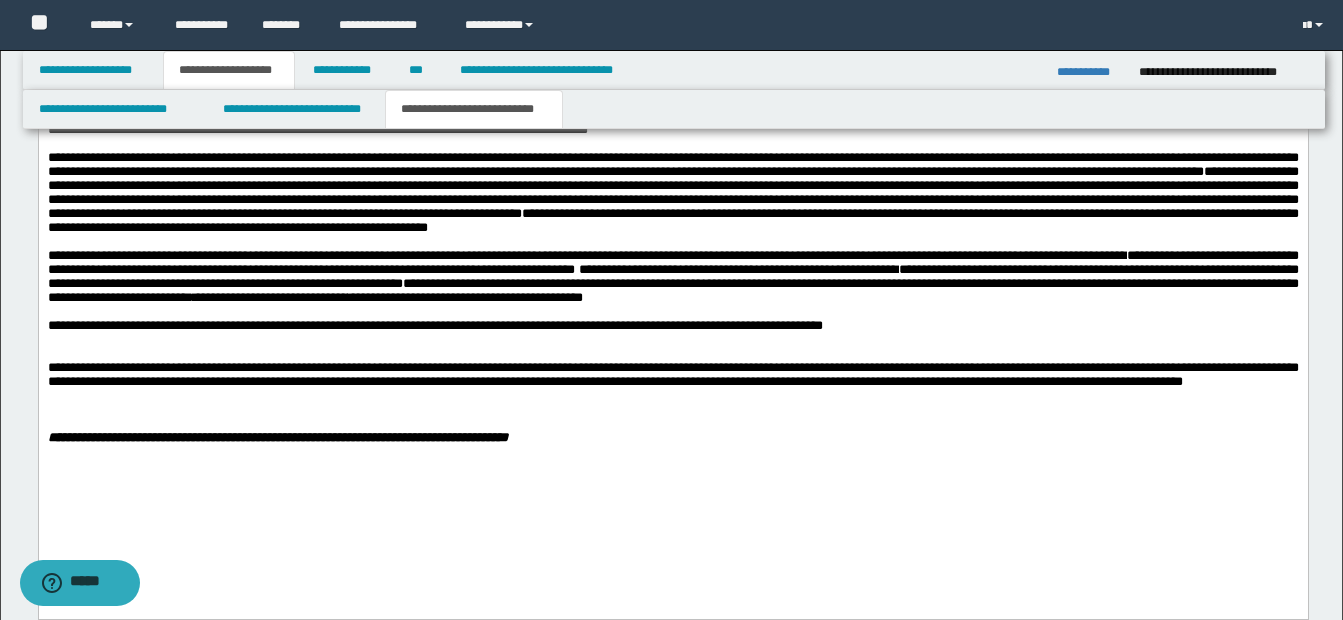 click on "**********" at bounding box center [672, 275] 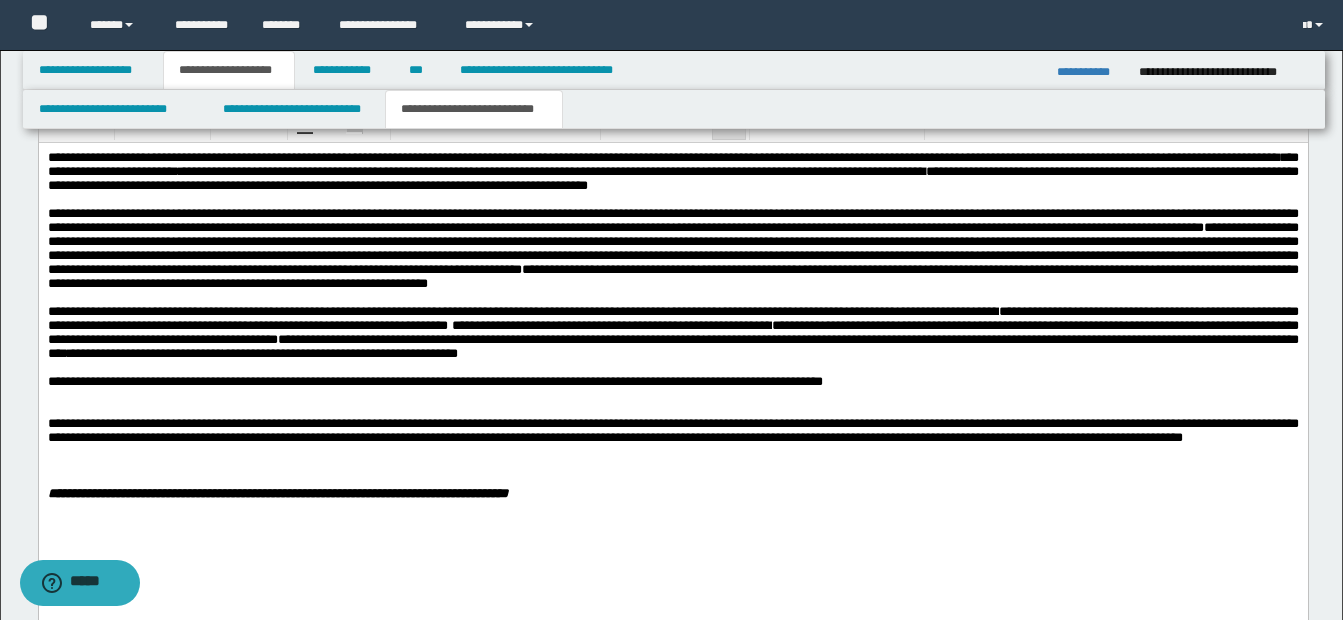 scroll, scrollTop: 1900, scrollLeft: 0, axis: vertical 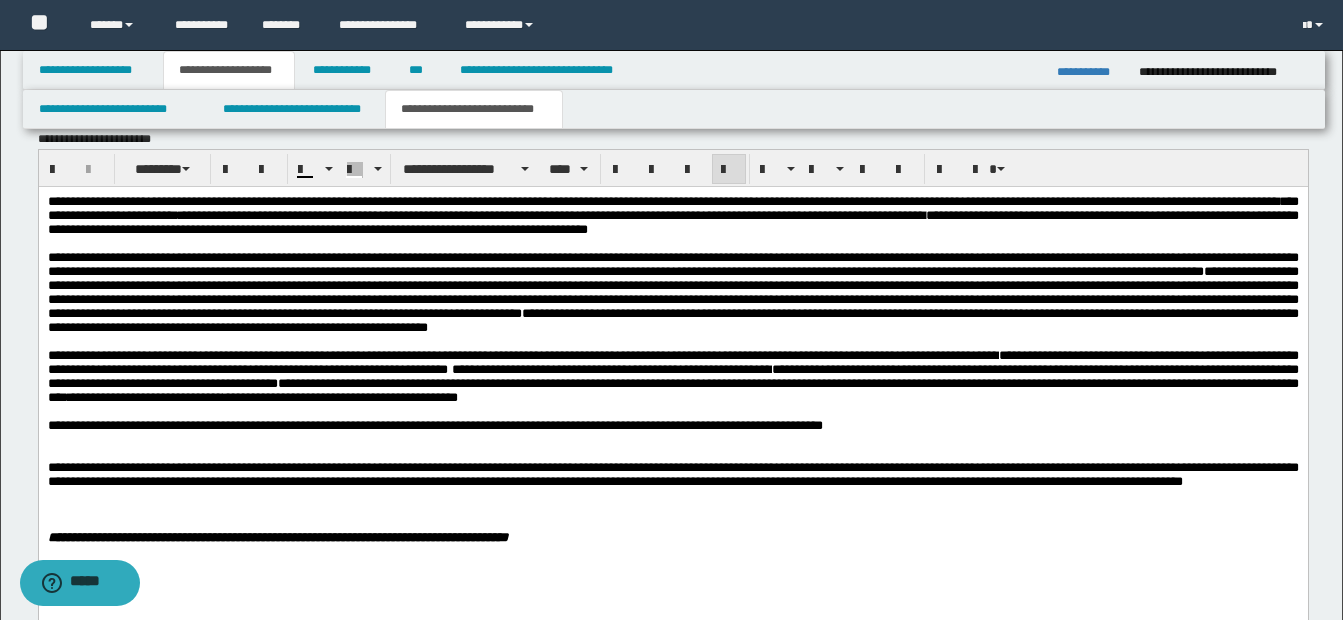 click on "**********" at bounding box center (672, 375) 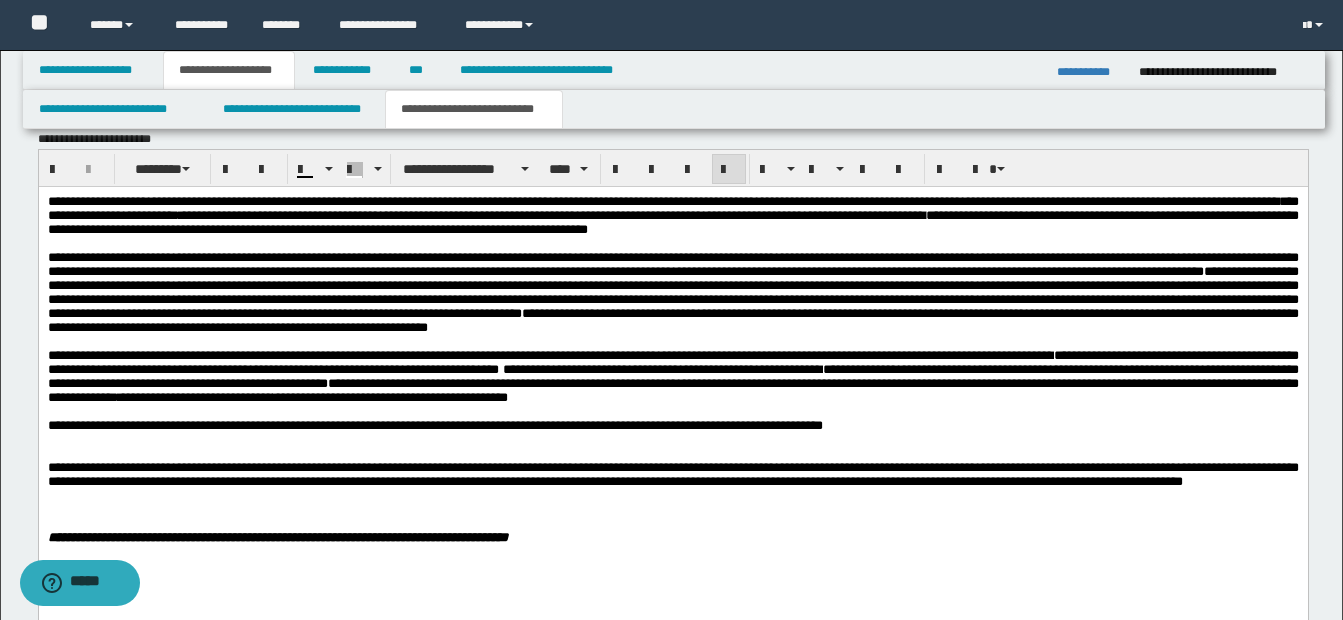 click on "**********" at bounding box center [672, 375] 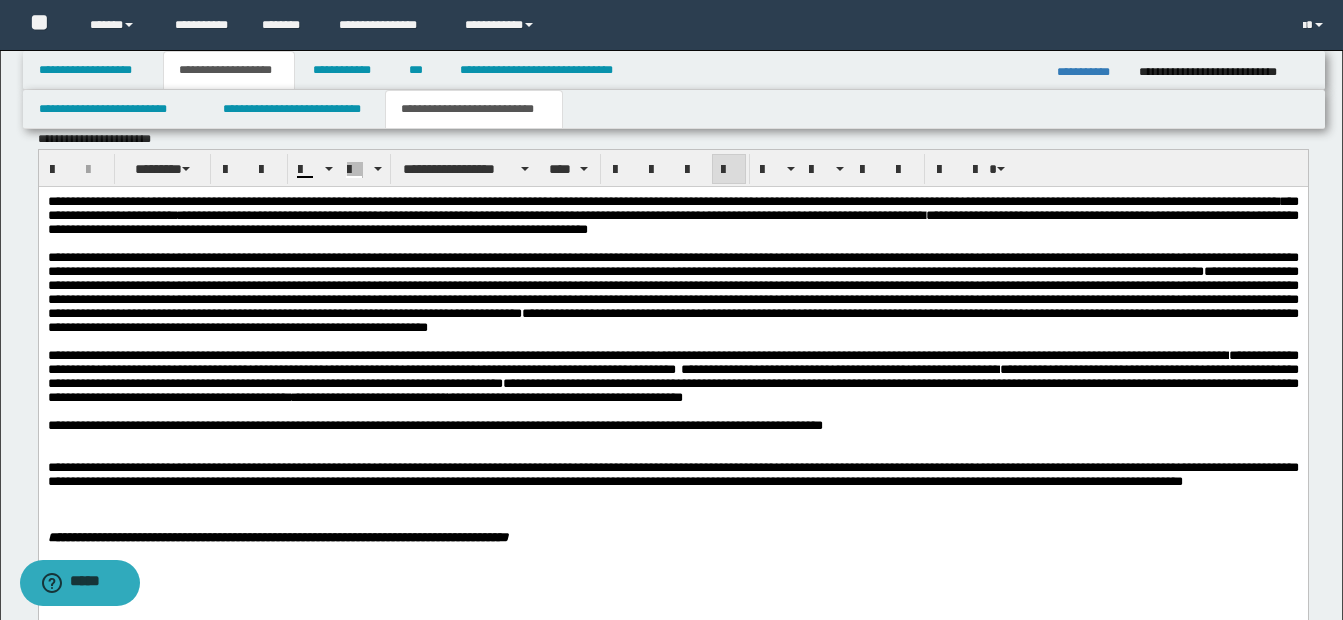 click on "**********" at bounding box center [672, 375] 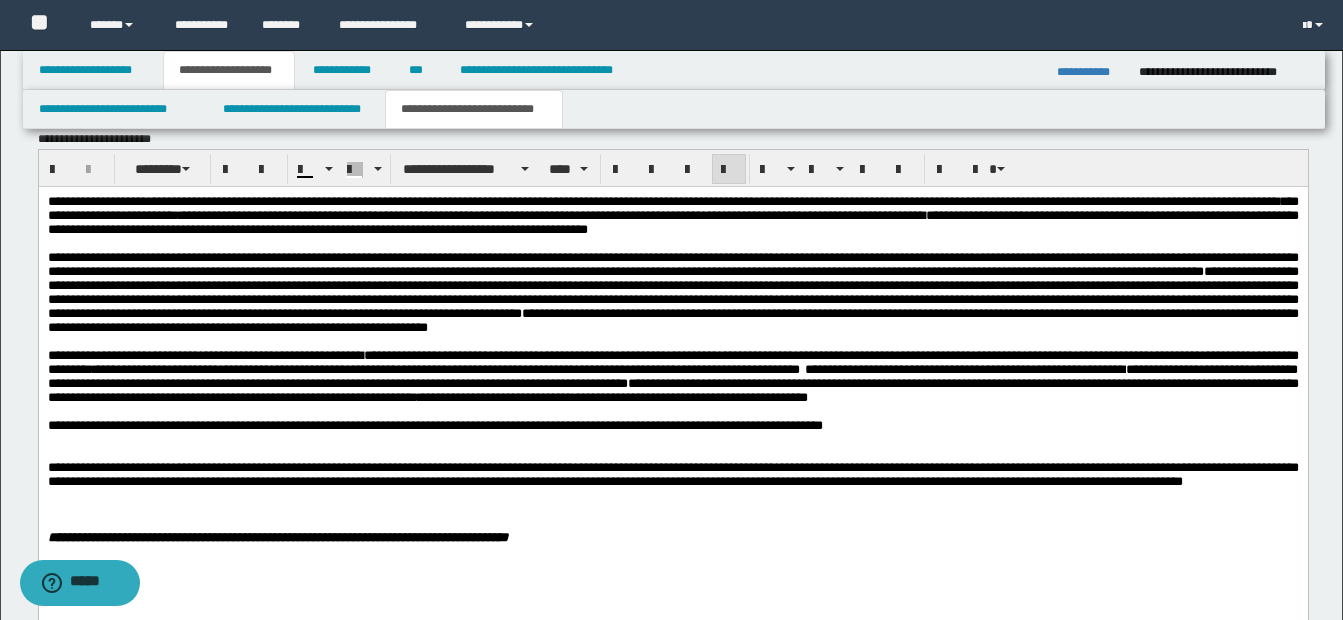 click on "**********" at bounding box center [445, 368] 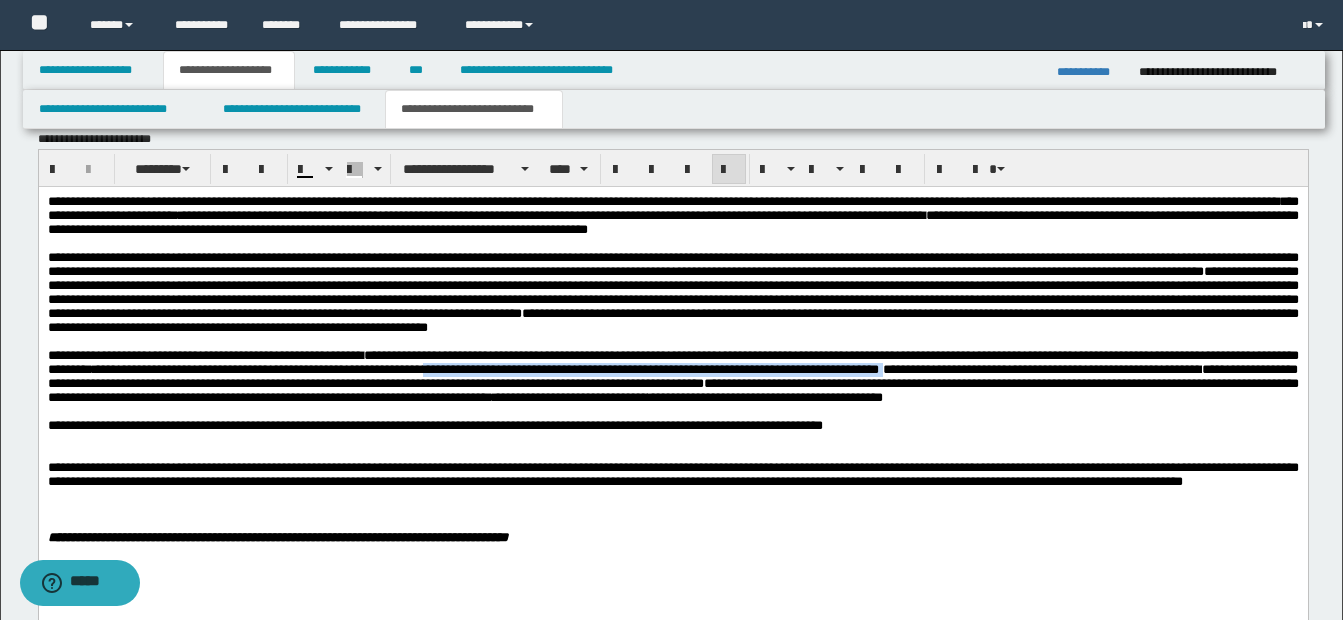 drag, startPoint x: 513, startPoint y: 392, endPoint x: 1013, endPoint y: 398, distance: 500.036 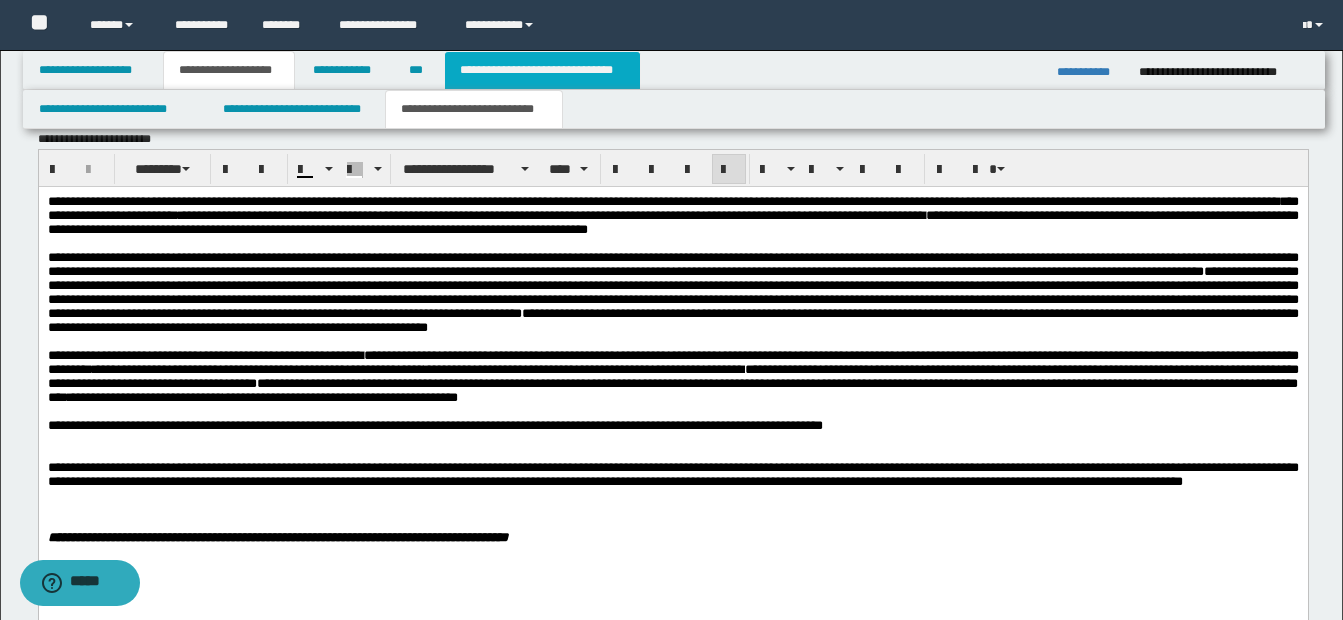 click on "**********" at bounding box center (542, 70) 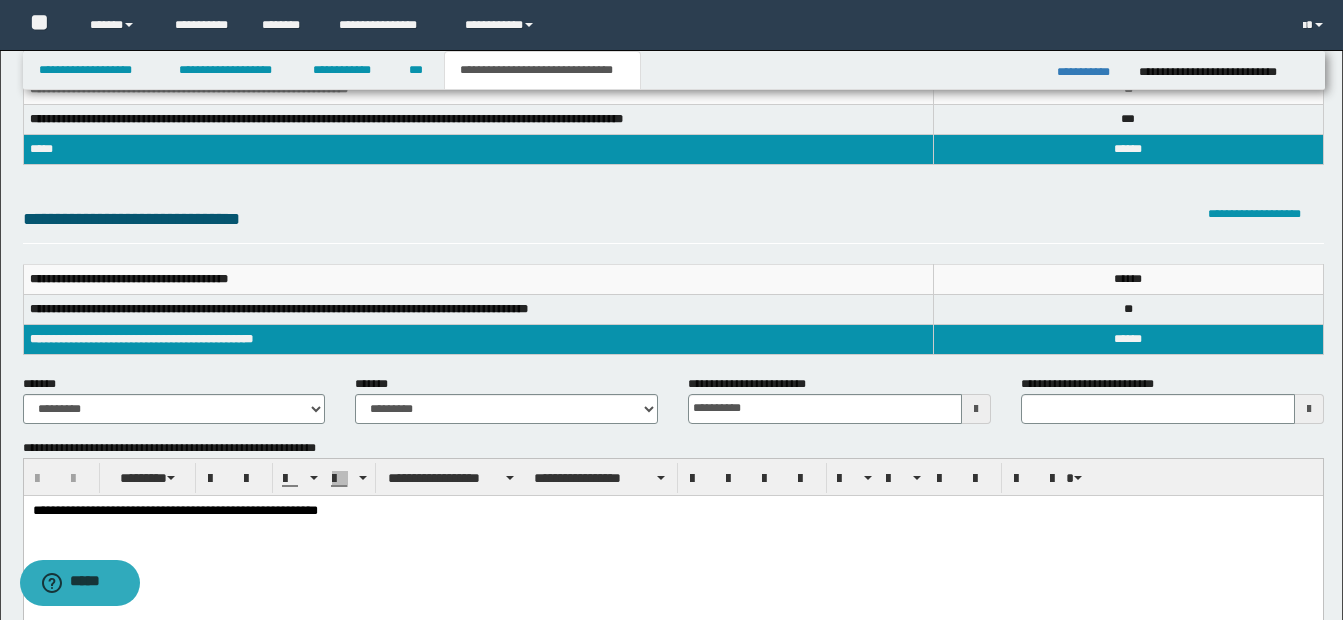 scroll, scrollTop: 0, scrollLeft: 0, axis: both 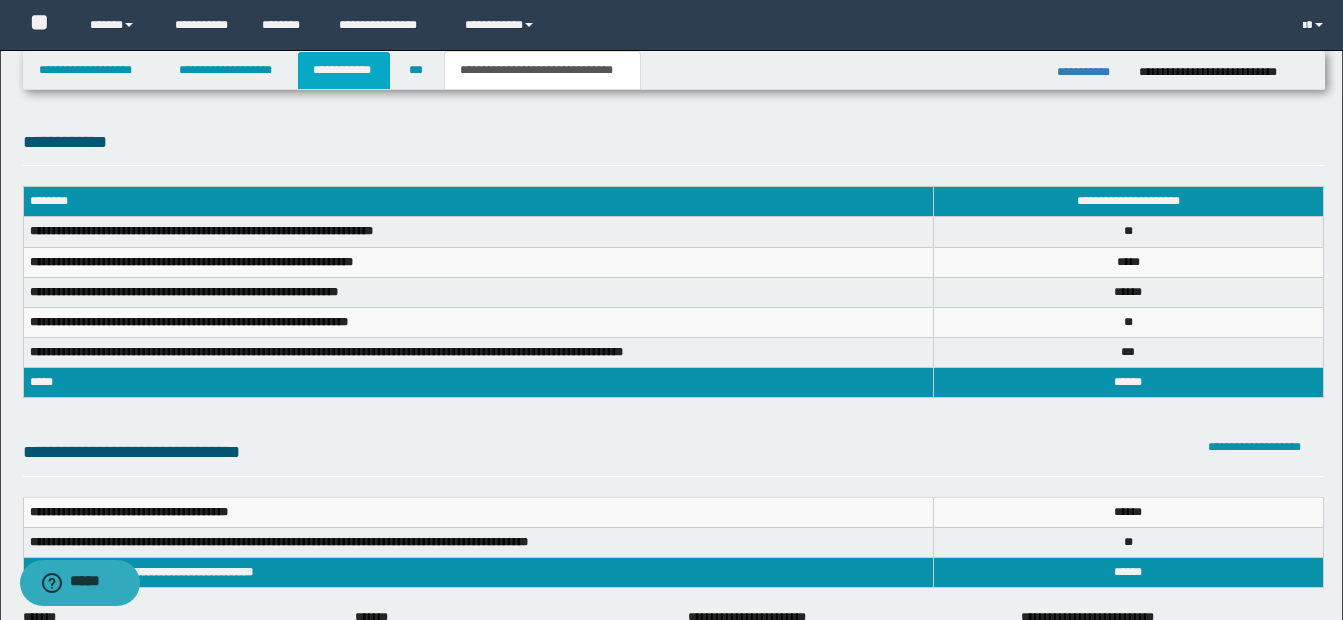 click on "**********" at bounding box center [344, 70] 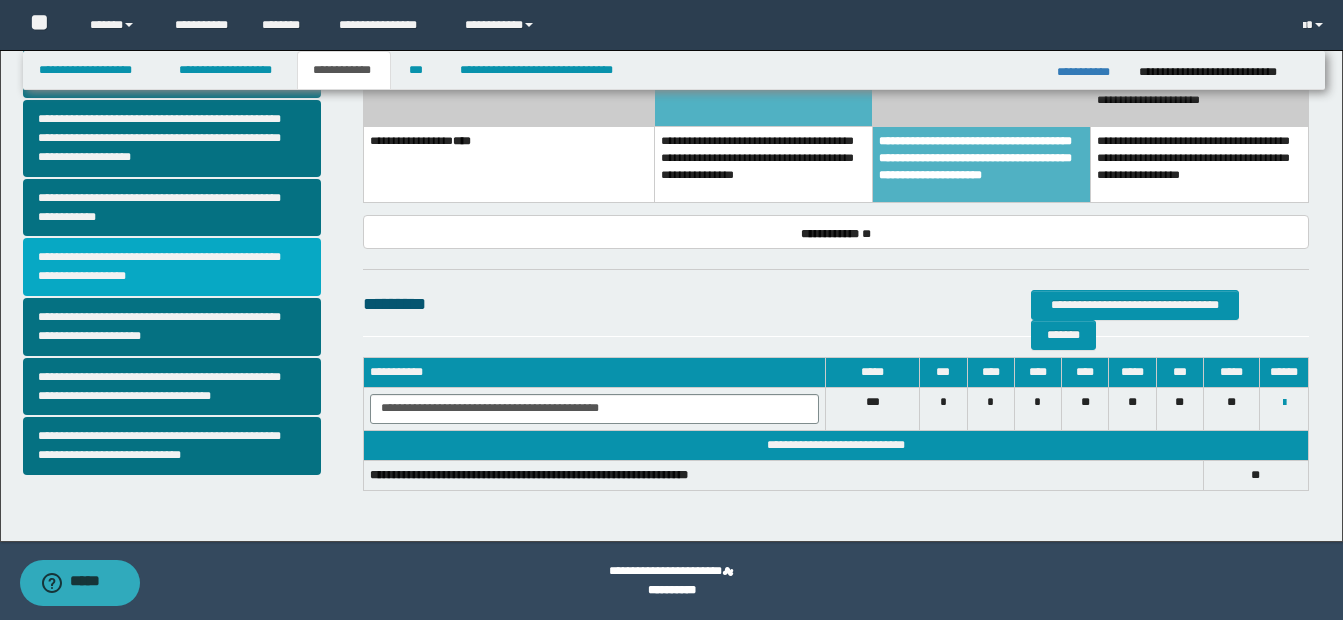 scroll, scrollTop: 165, scrollLeft: 0, axis: vertical 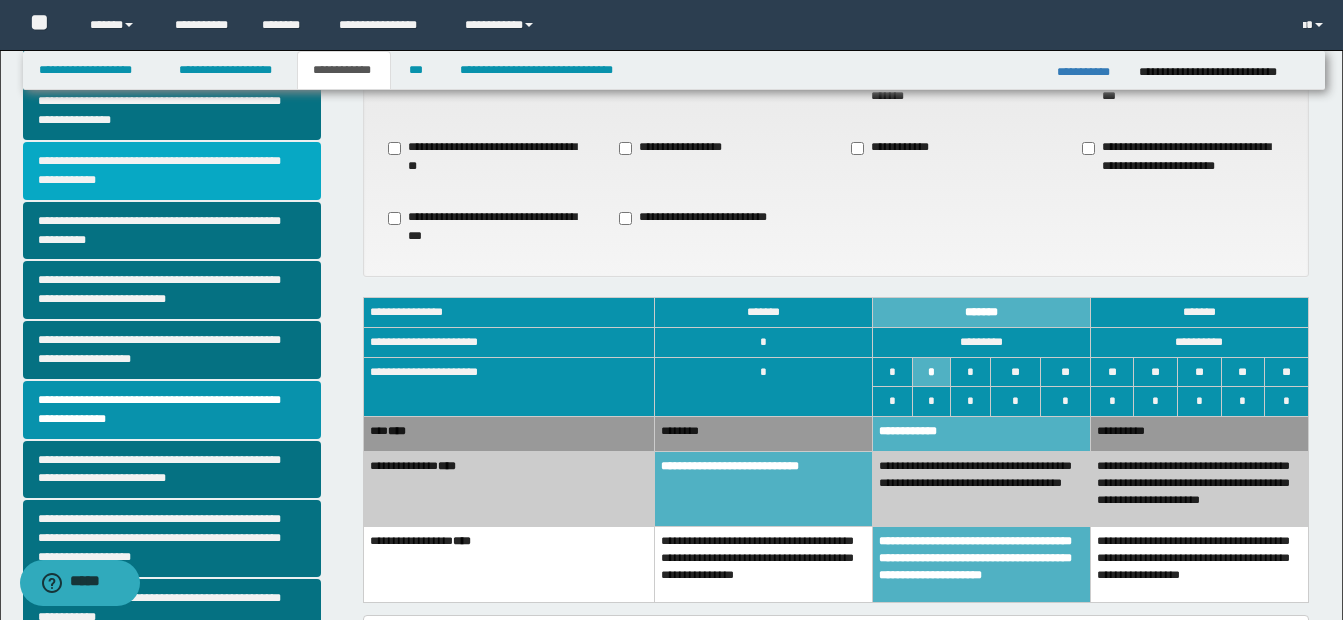 click on "**********" at bounding box center (172, 171) 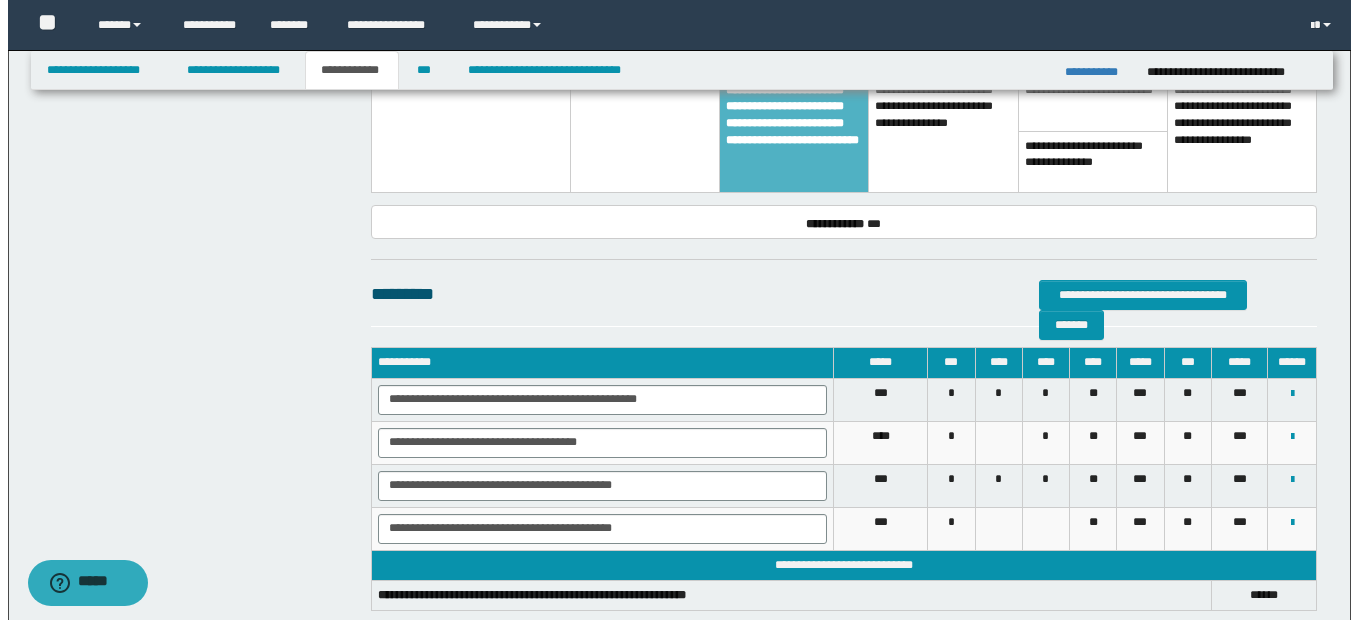 scroll, scrollTop: 1900, scrollLeft: 0, axis: vertical 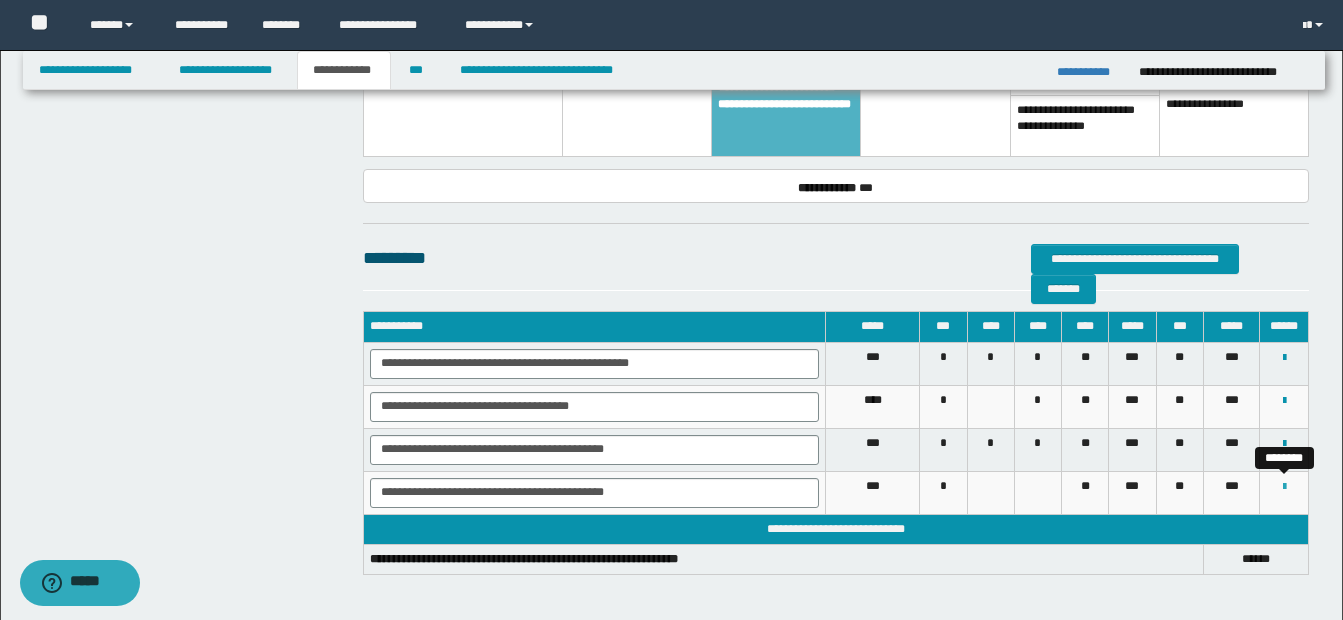 click at bounding box center (1284, 487) 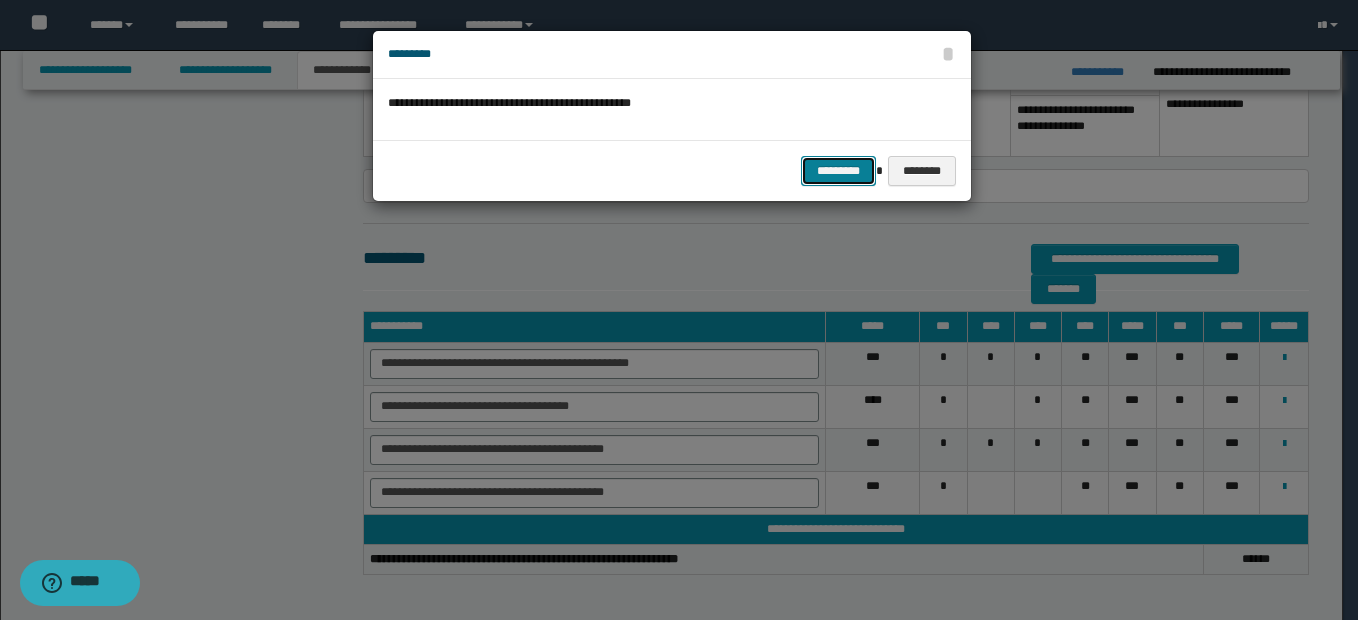 click on "*********" at bounding box center (838, 171) 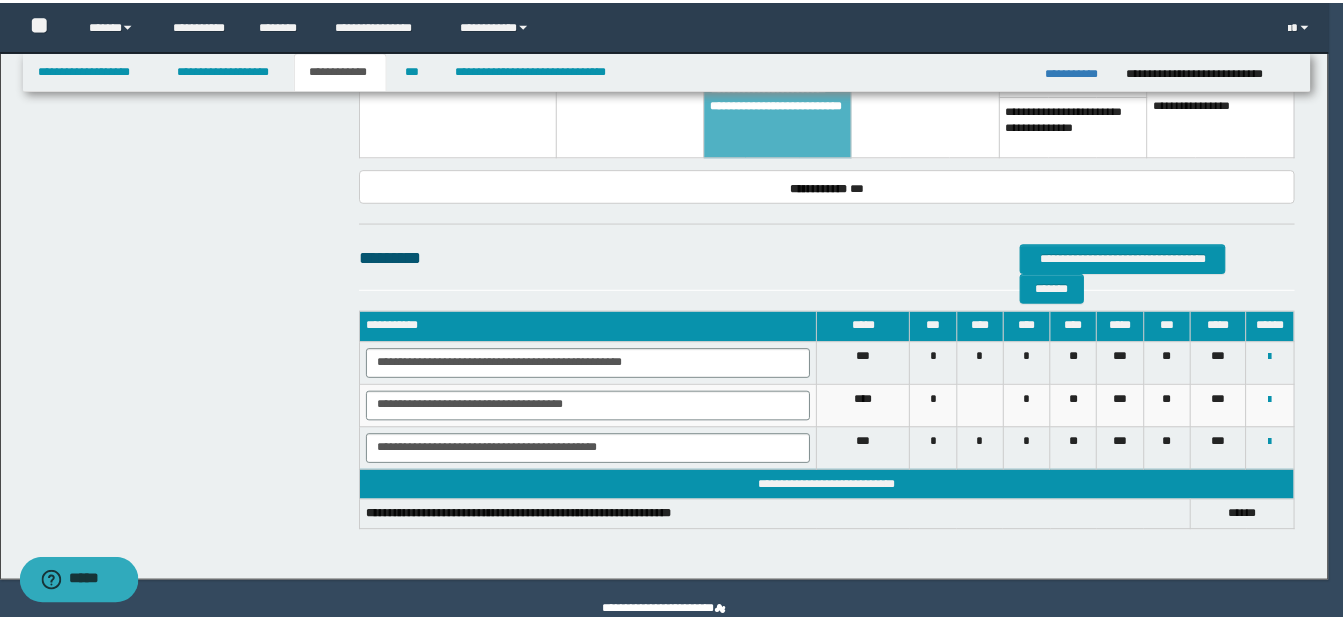 scroll, scrollTop: 1891, scrollLeft: 0, axis: vertical 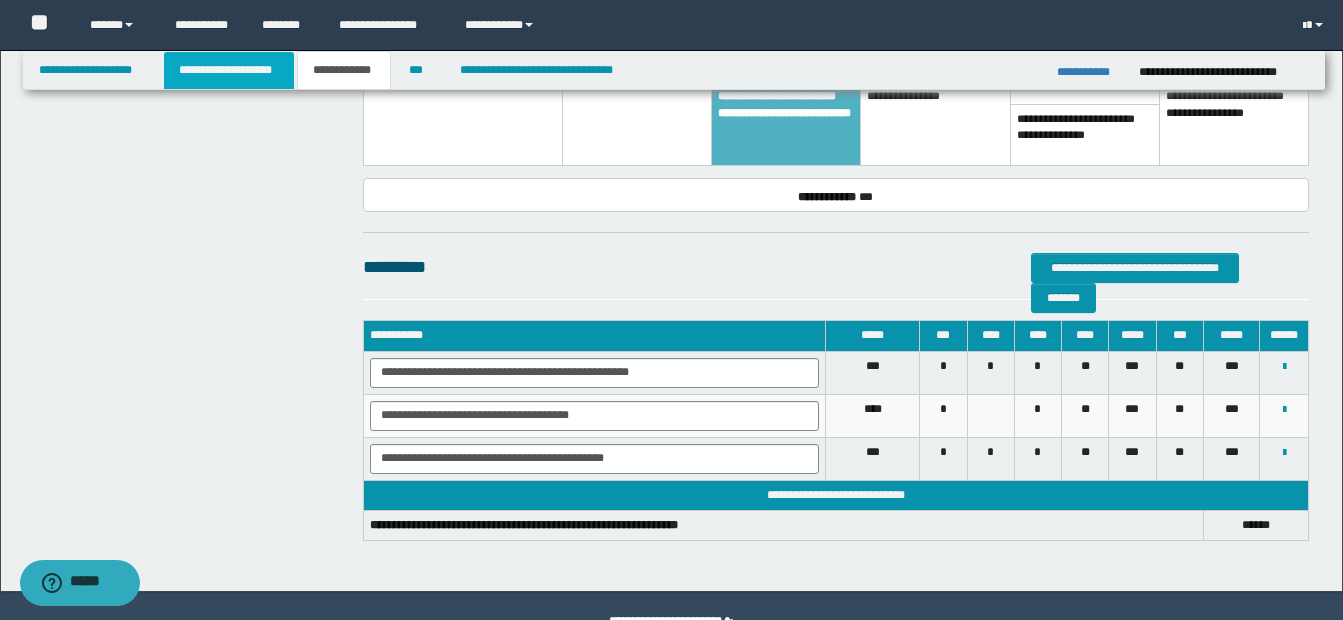 click on "**********" at bounding box center [229, 70] 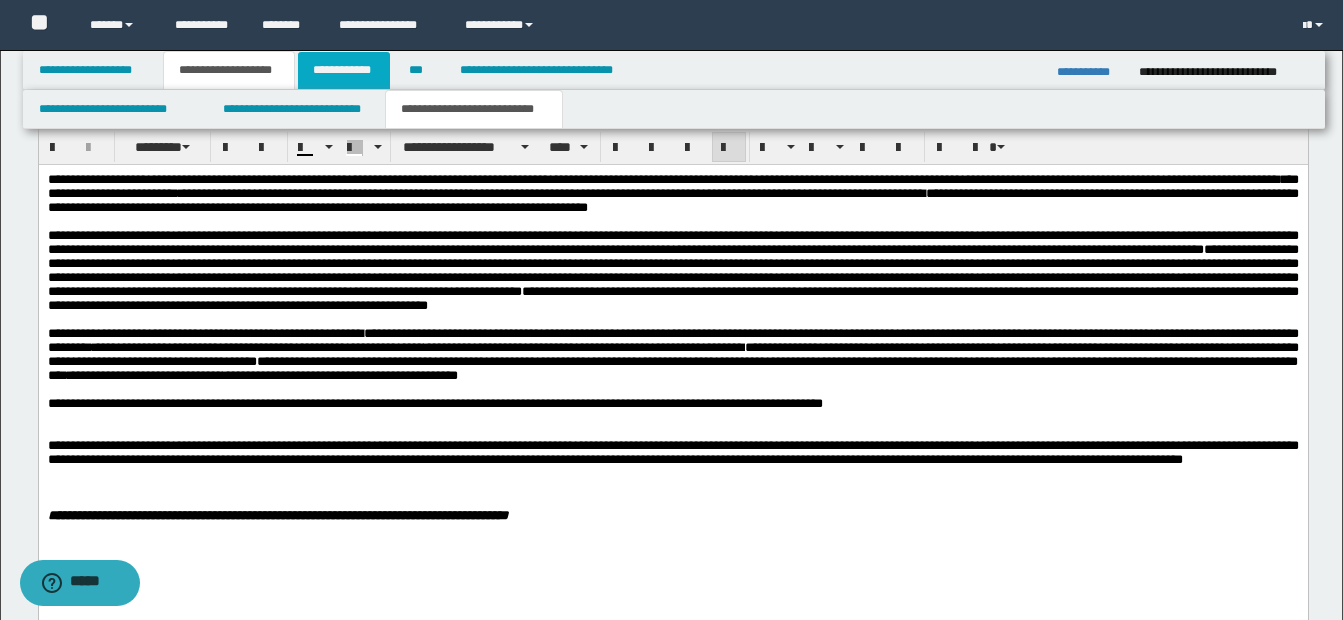 click on "**********" at bounding box center (344, 70) 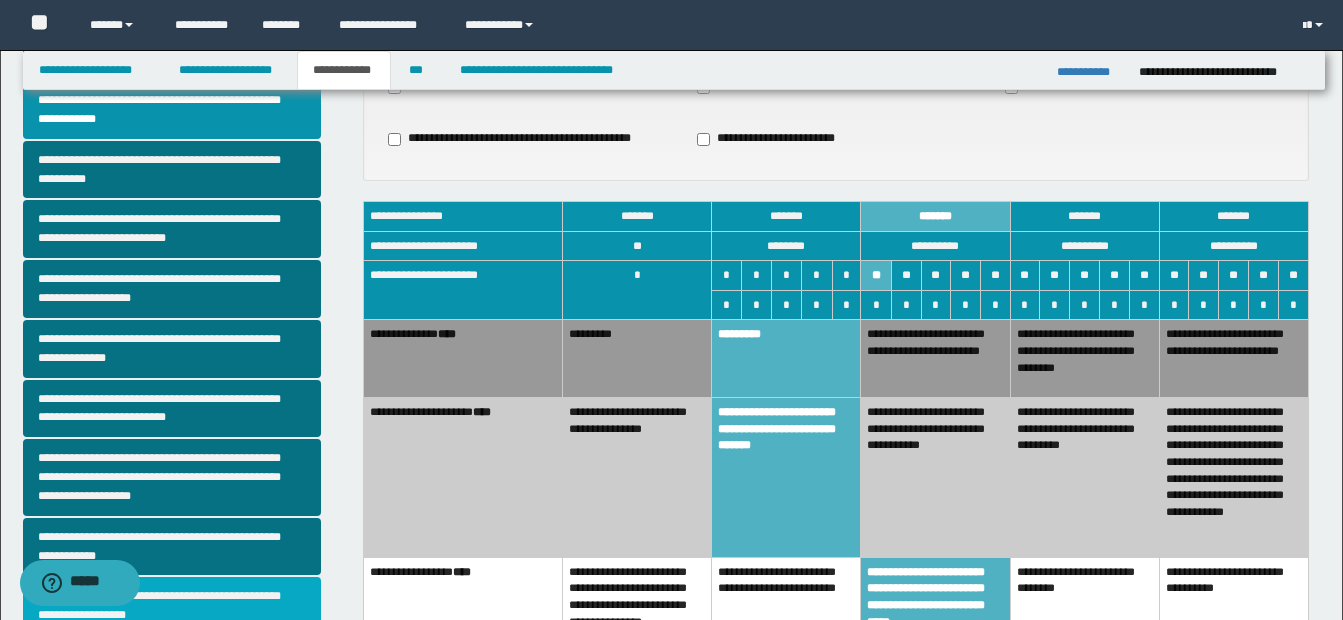 scroll, scrollTop: 191, scrollLeft: 0, axis: vertical 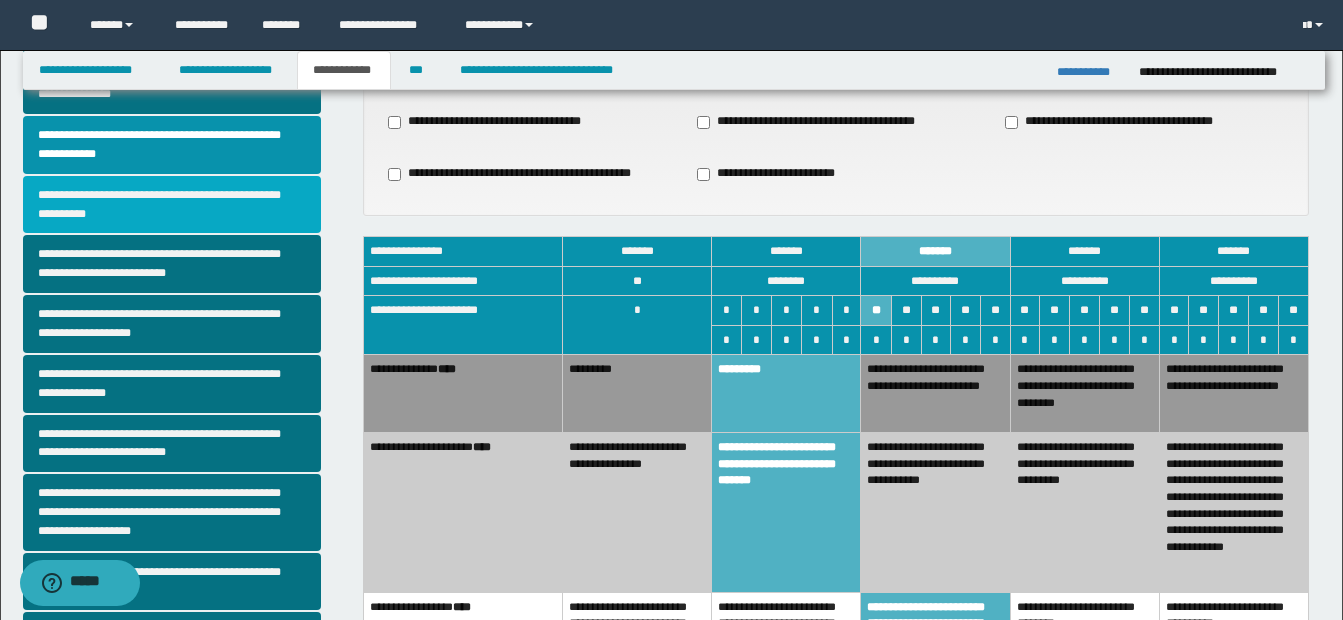 click on "**********" at bounding box center [172, 205] 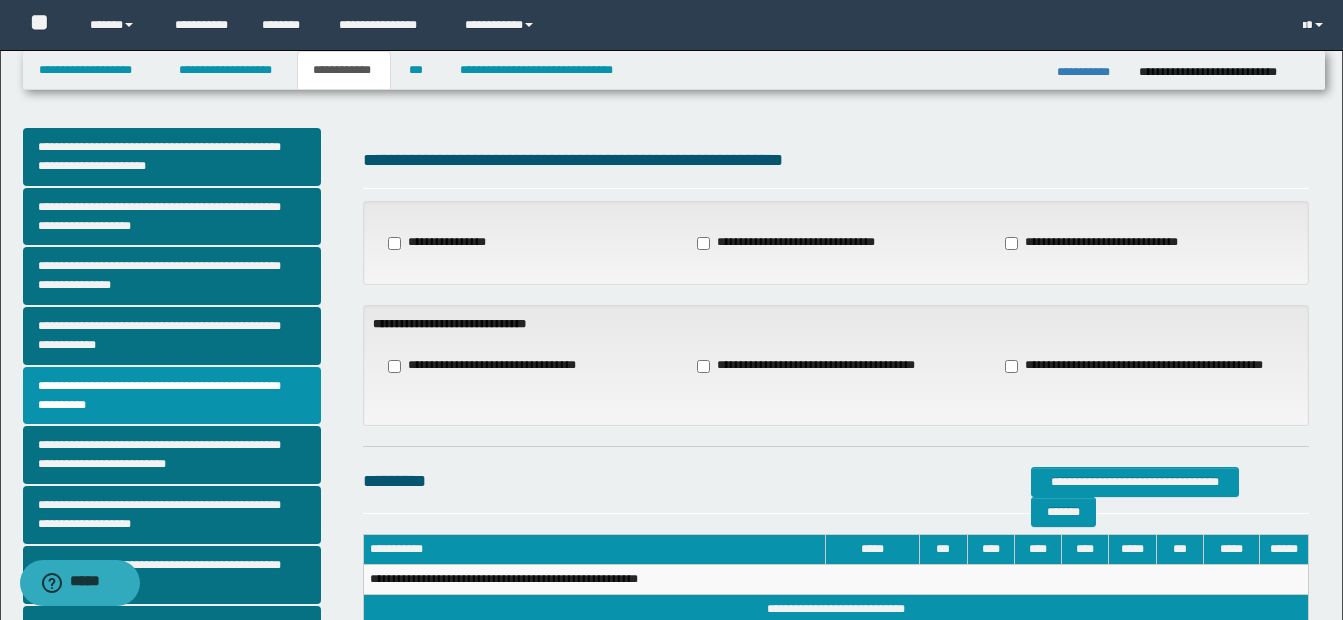 click on "**********" at bounding box center (813, 366) 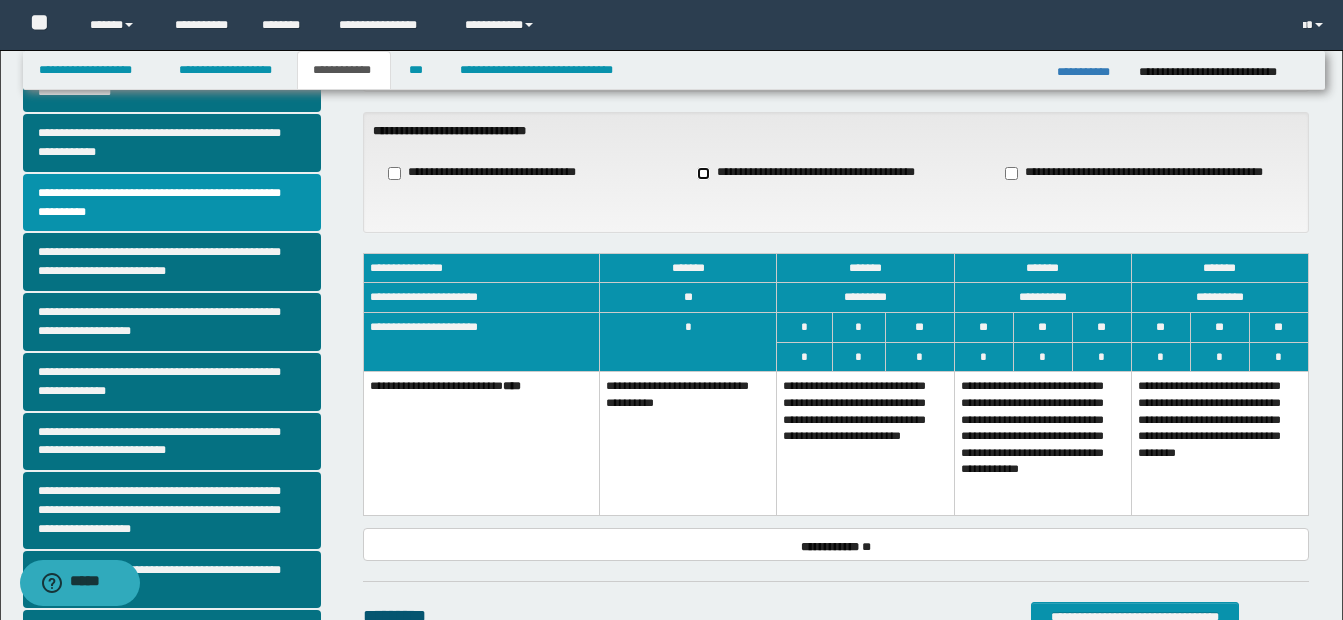 scroll, scrollTop: 200, scrollLeft: 0, axis: vertical 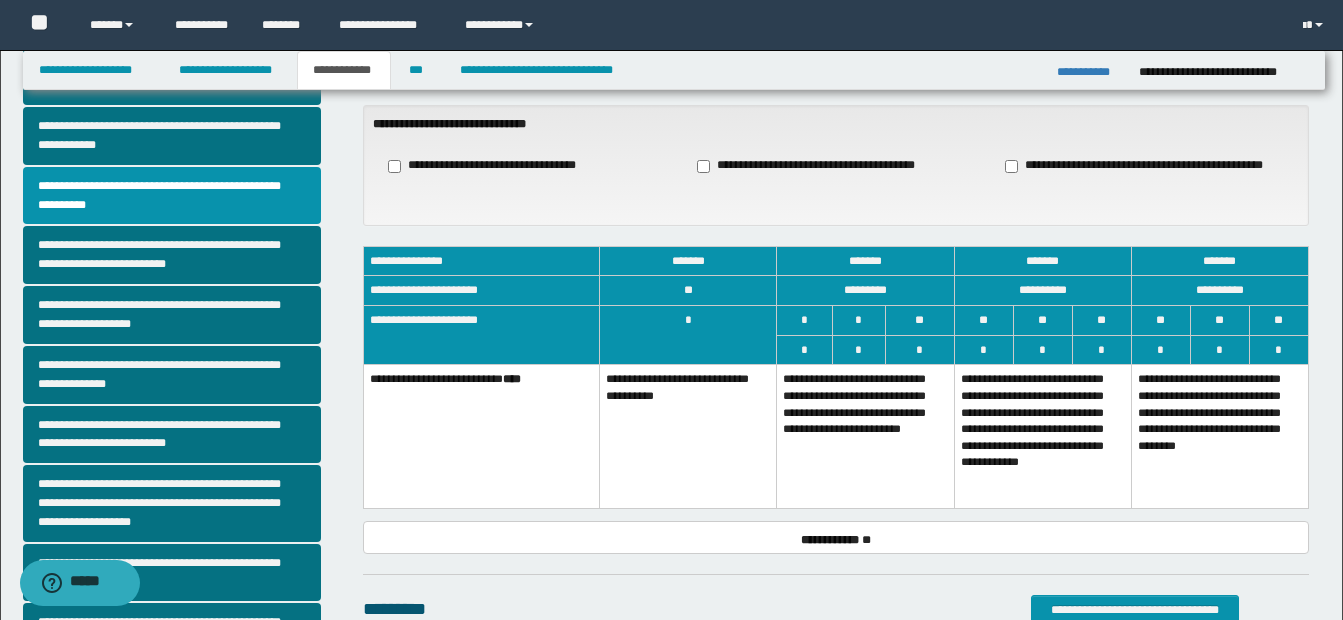 click on "**********" at bounding box center [865, 436] 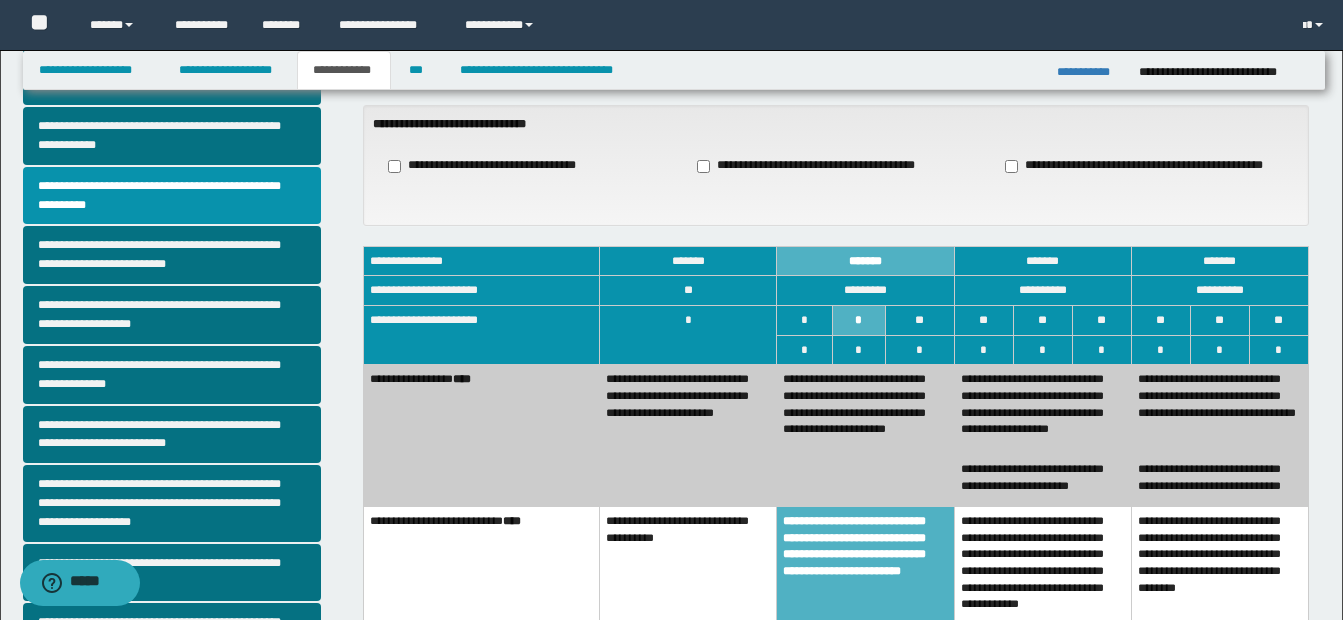 click on "**********" at bounding box center [1042, 410] 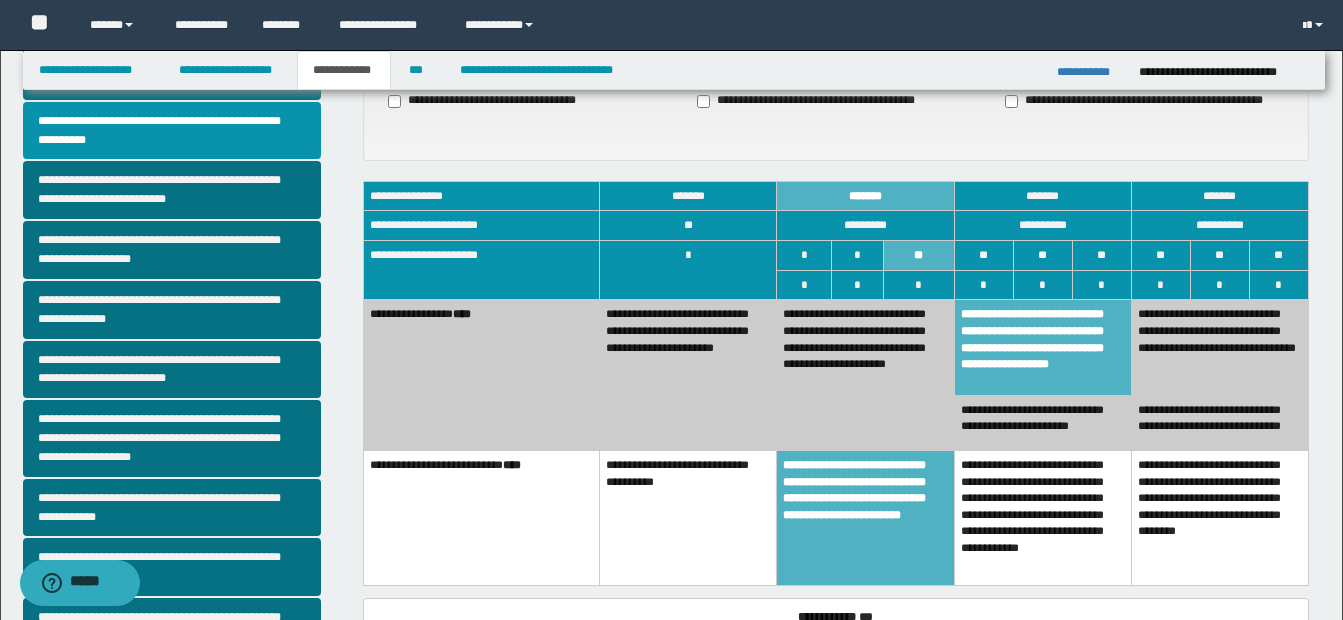 scroll, scrollTop: 300, scrollLeft: 0, axis: vertical 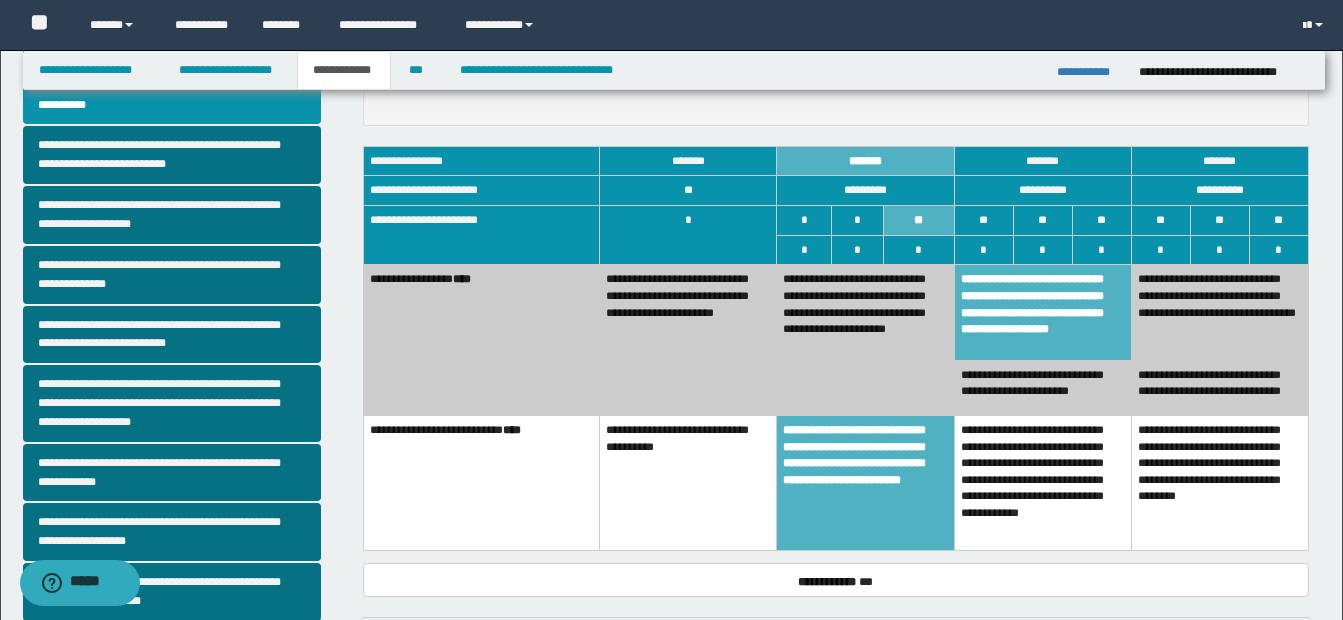 click on "**********" at bounding box center [1219, 482] 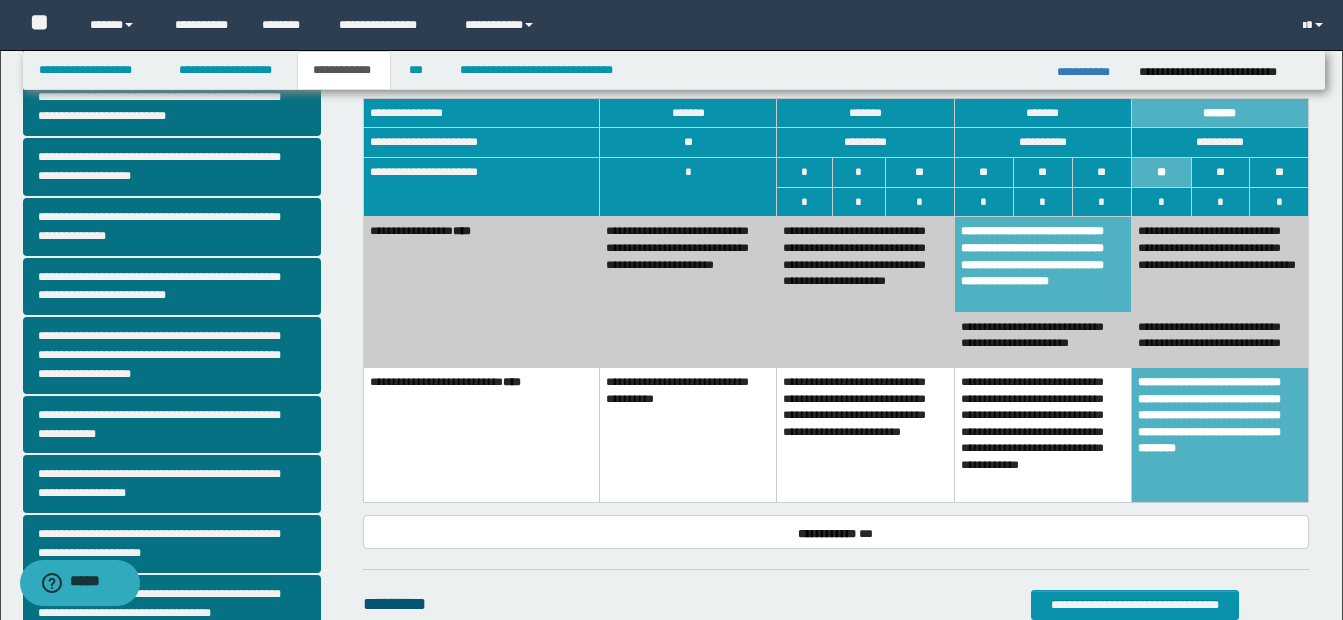 scroll, scrollTop: 300, scrollLeft: 0, axis: vertical 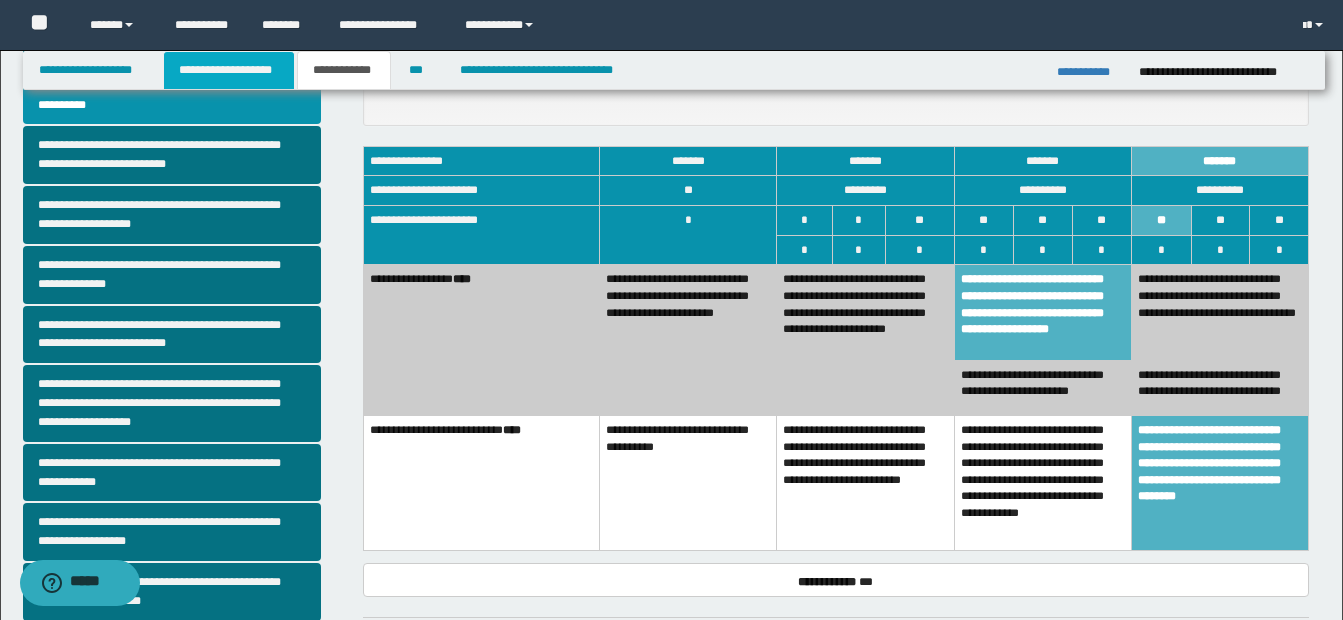 click on "**********" at bounding box center (229, 70) 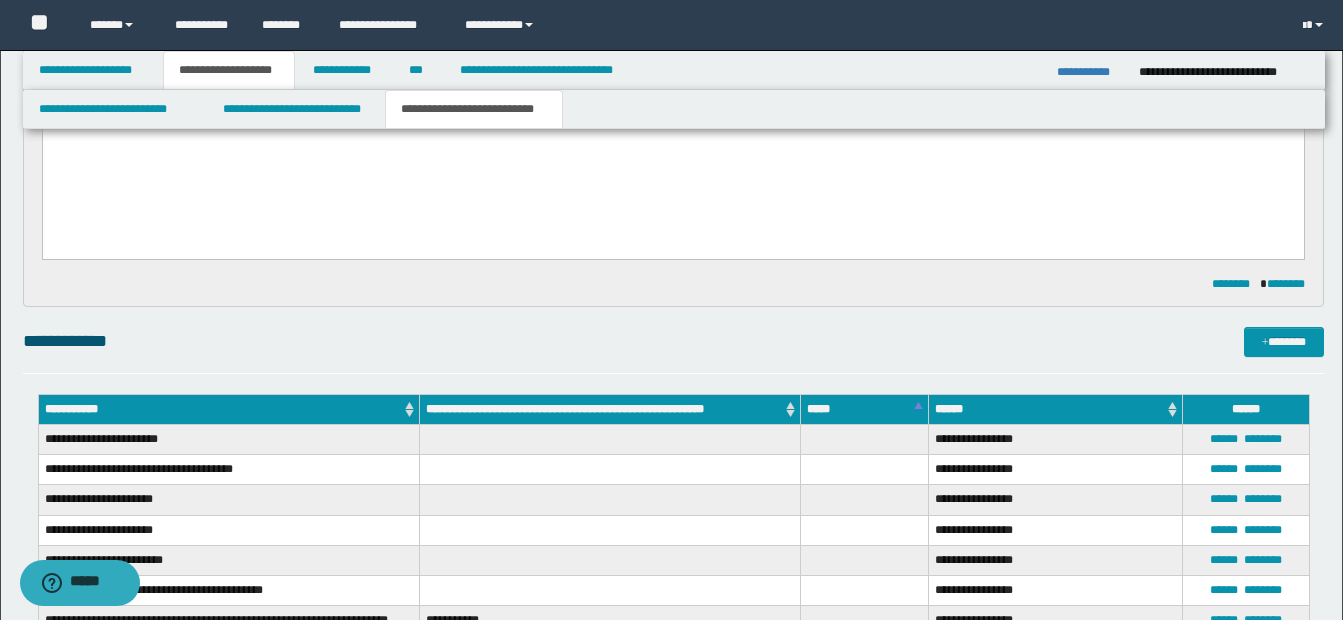 scroll, scrollTop: 1231, scrollLeft: 0, axis: vertical 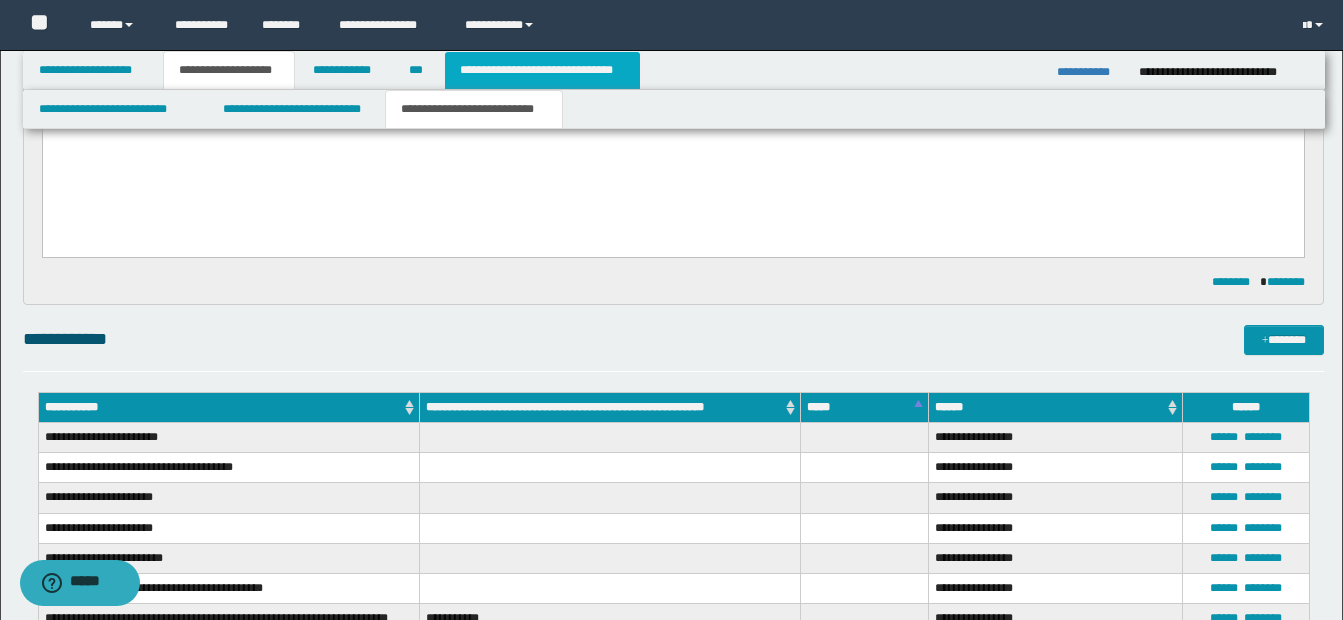 click on "**********" at bounding box center [542, 70] 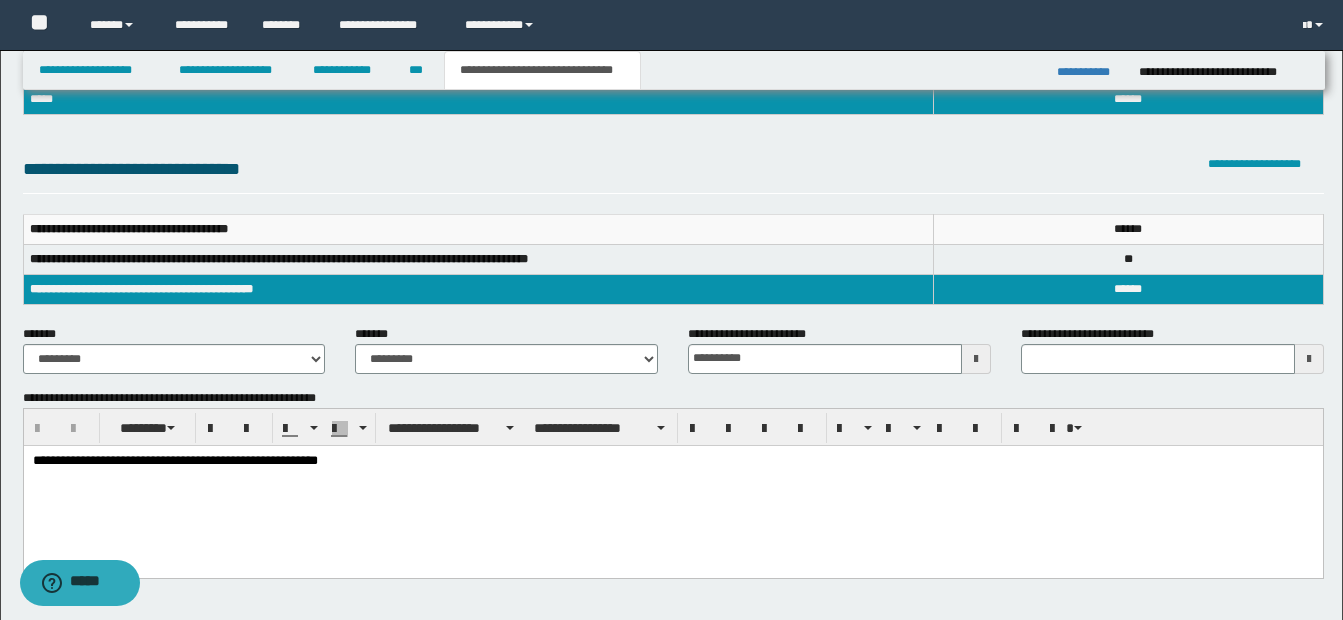 scroll, scrollTop: 263, scrollLeft: 0, axis: vertical 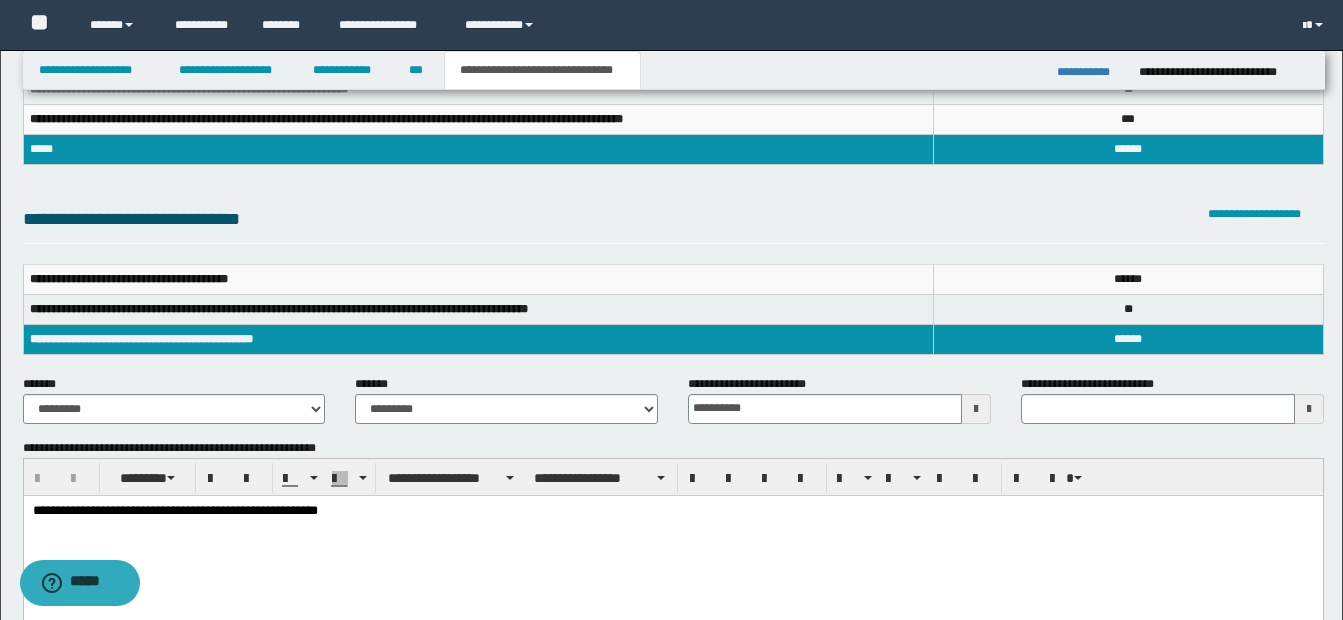 type 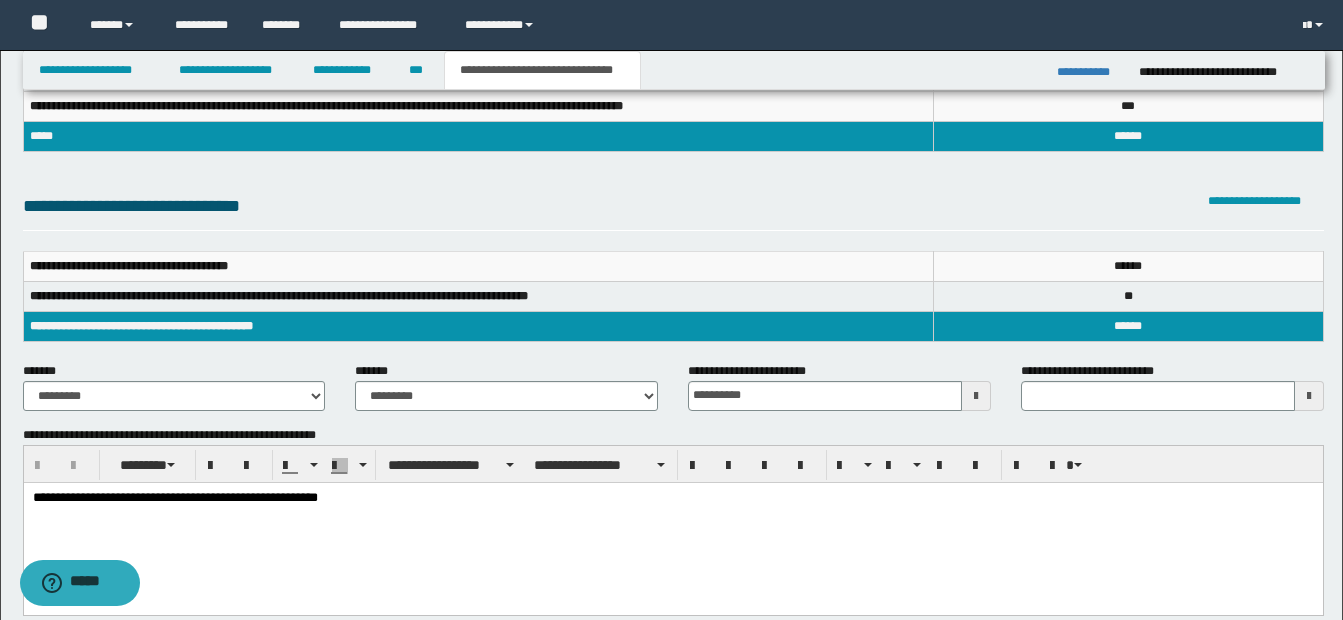 scroll, scrollTop: 363, scrollLeft: 0, axis: vertical 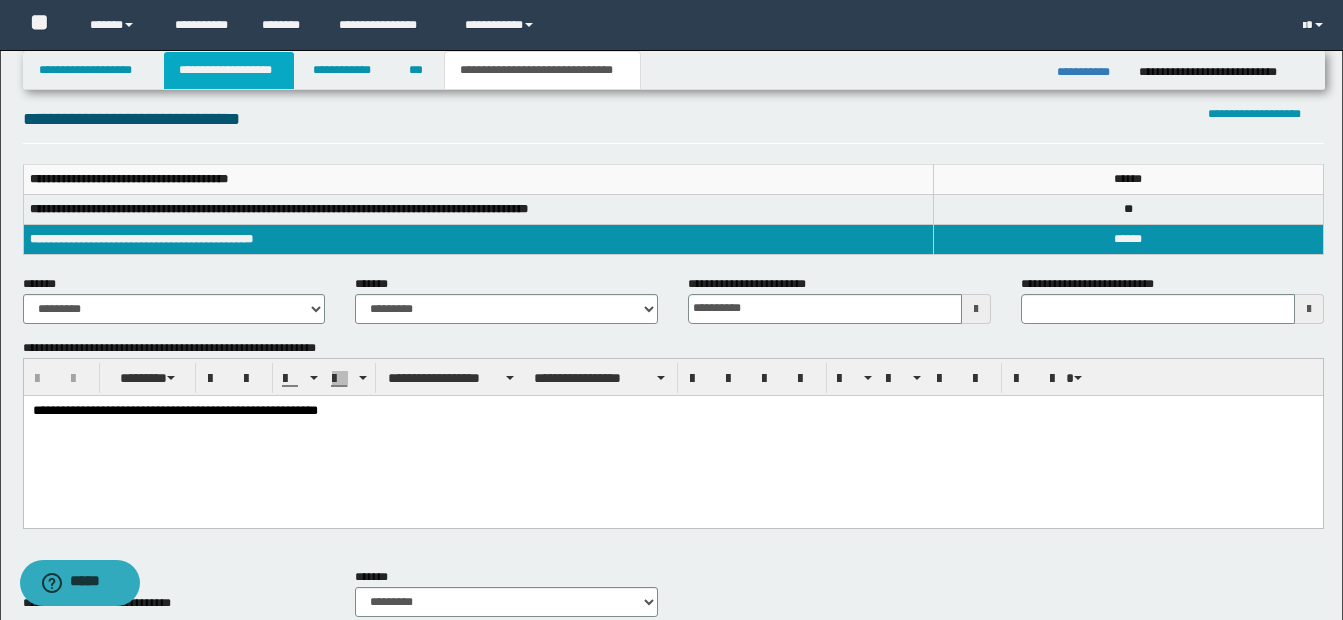 click on "**********" at bounding box center (229, 70) 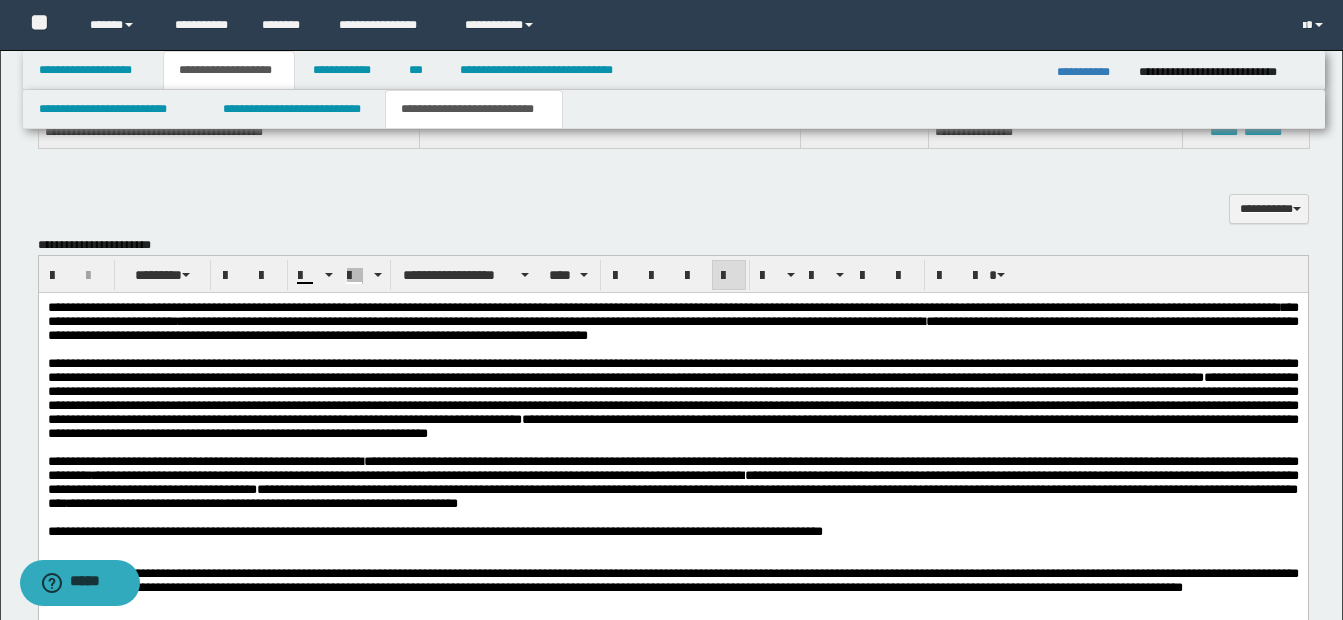 scroll, scrollTop: 1894, scrollLeft: 0, axis: vertical 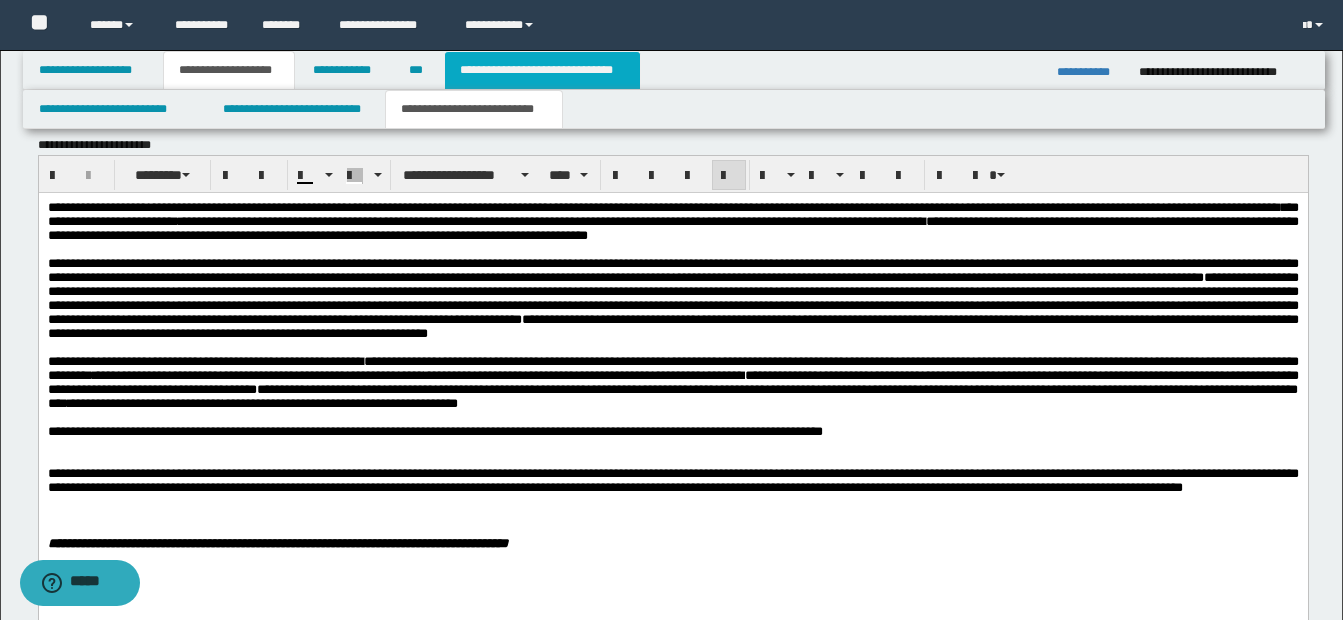click on "**********" at bounding box center [542, 70] 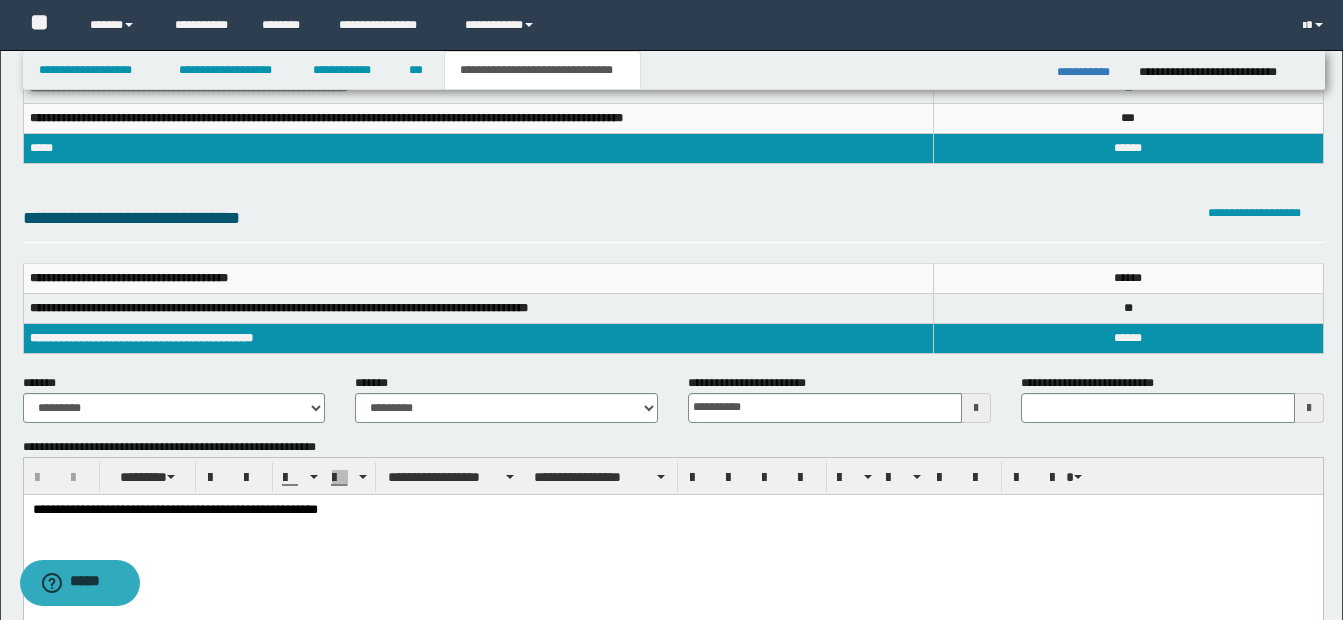 scroll, scrollTop: 0, scrollLeft: 0, axis: both 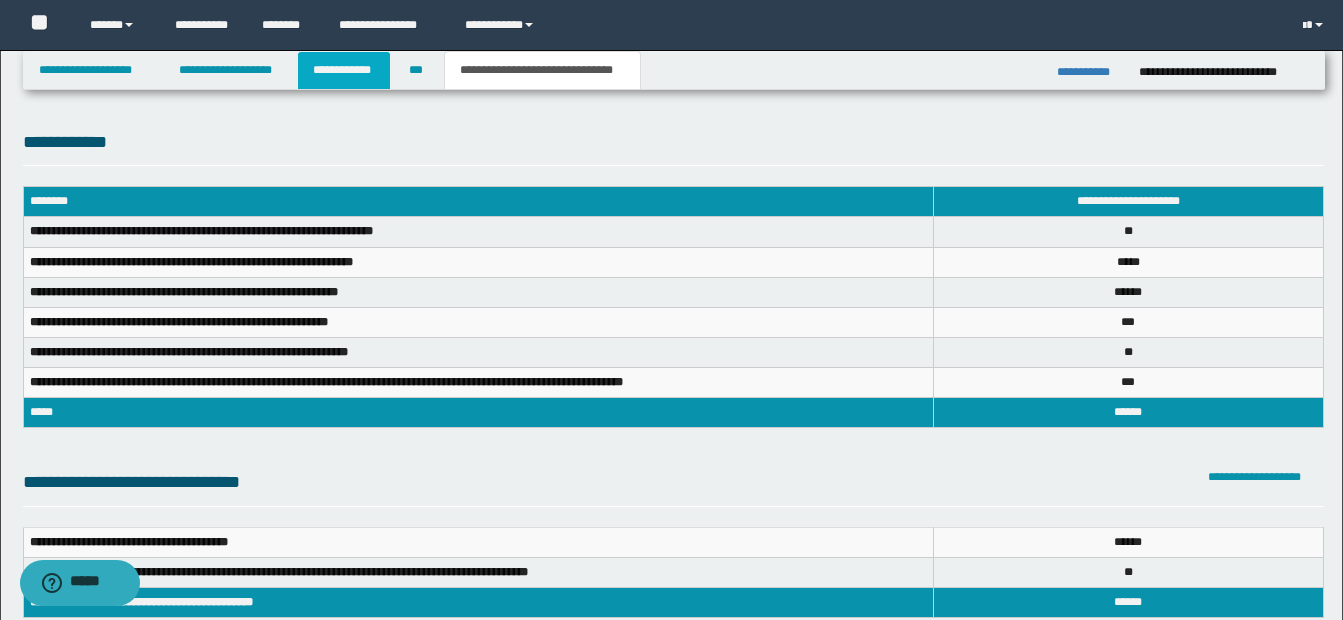click on "**********" at bounding box center [344, 70] 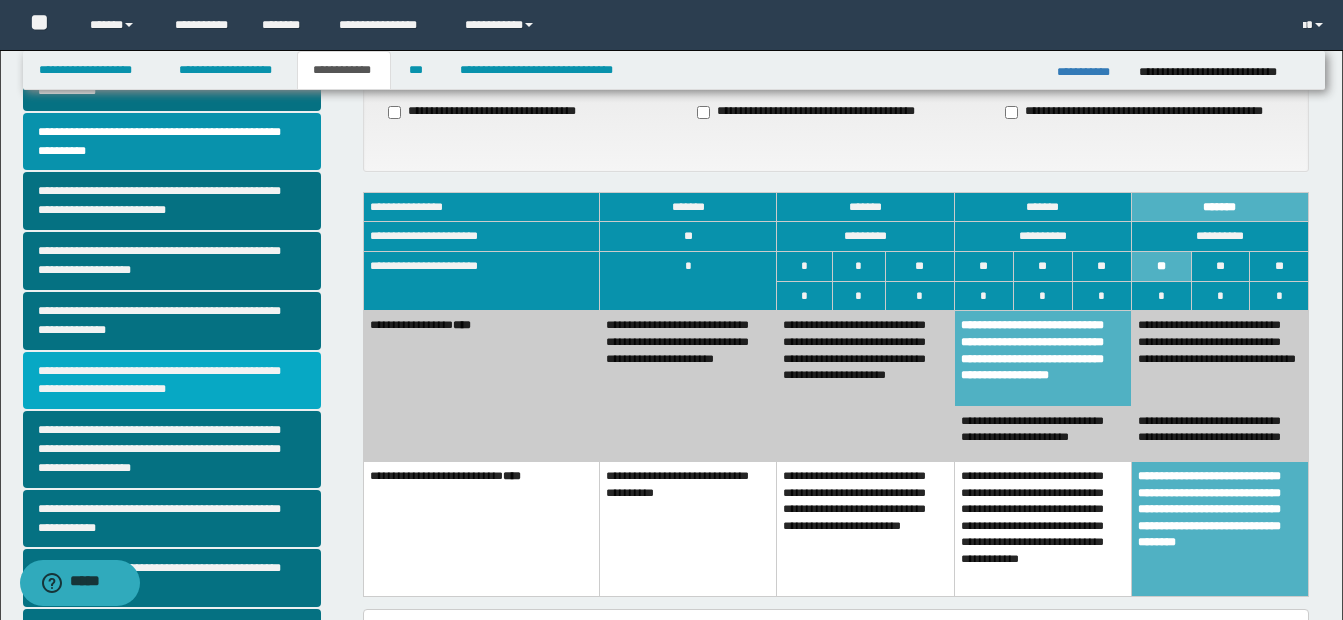 scroll, scrollTop: 300, scrollLeft: 0, axis: vertical 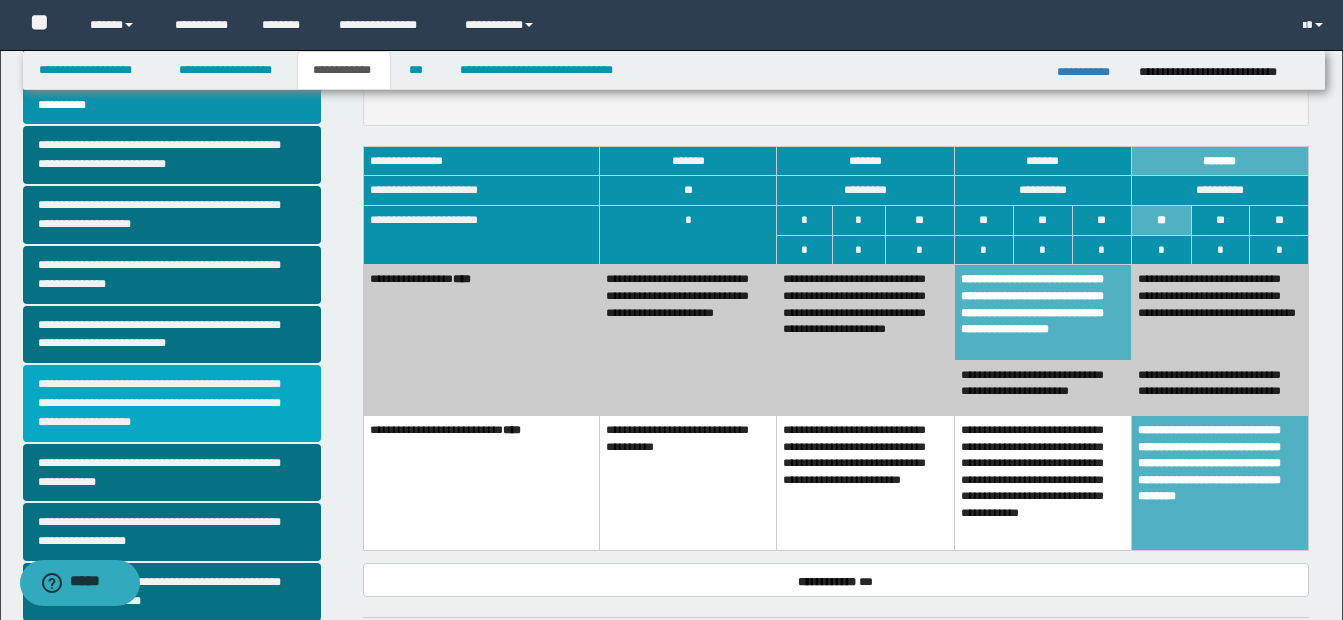 click on "**********" at bounding box center [172, 403] 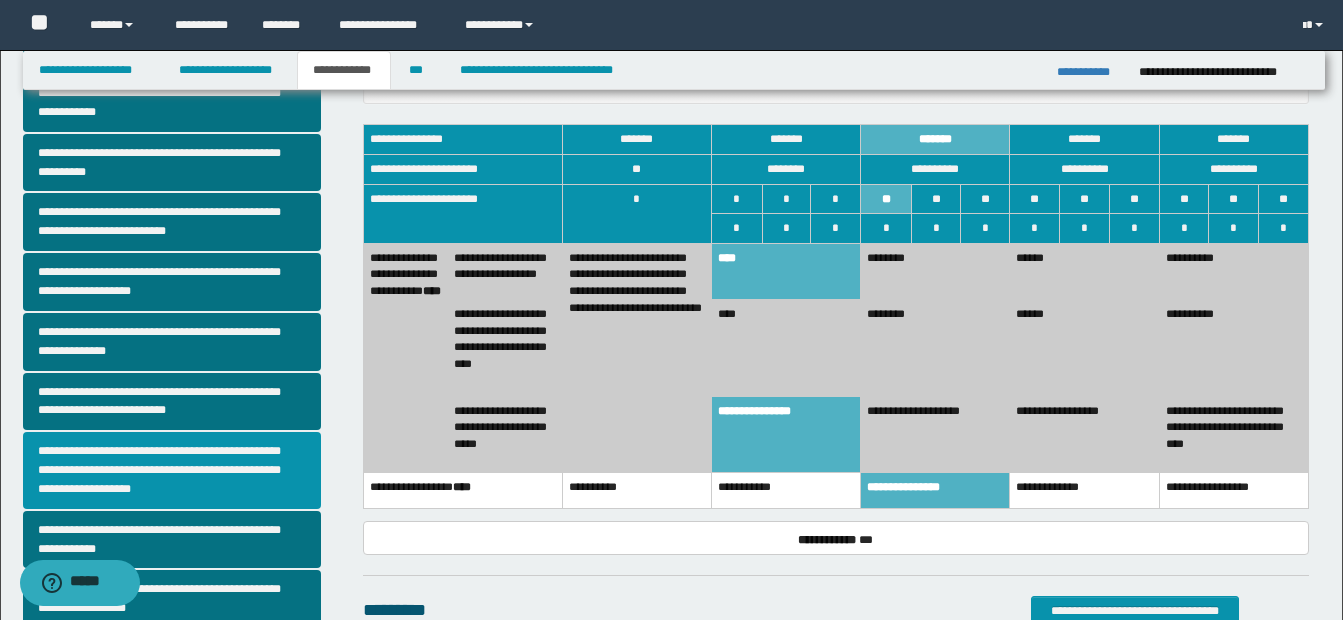 scroll, scrollTop: 200, scrollLeft: 0, axis: vertical 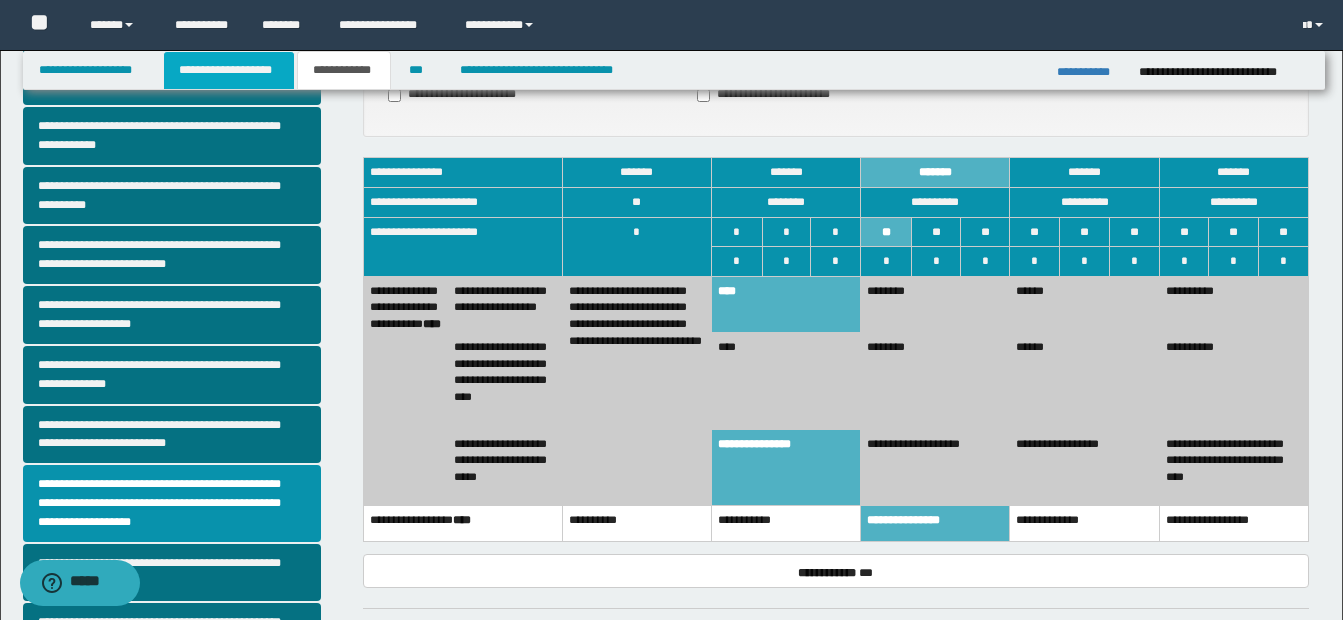 click on "**********" at bounding box center (229, 70) 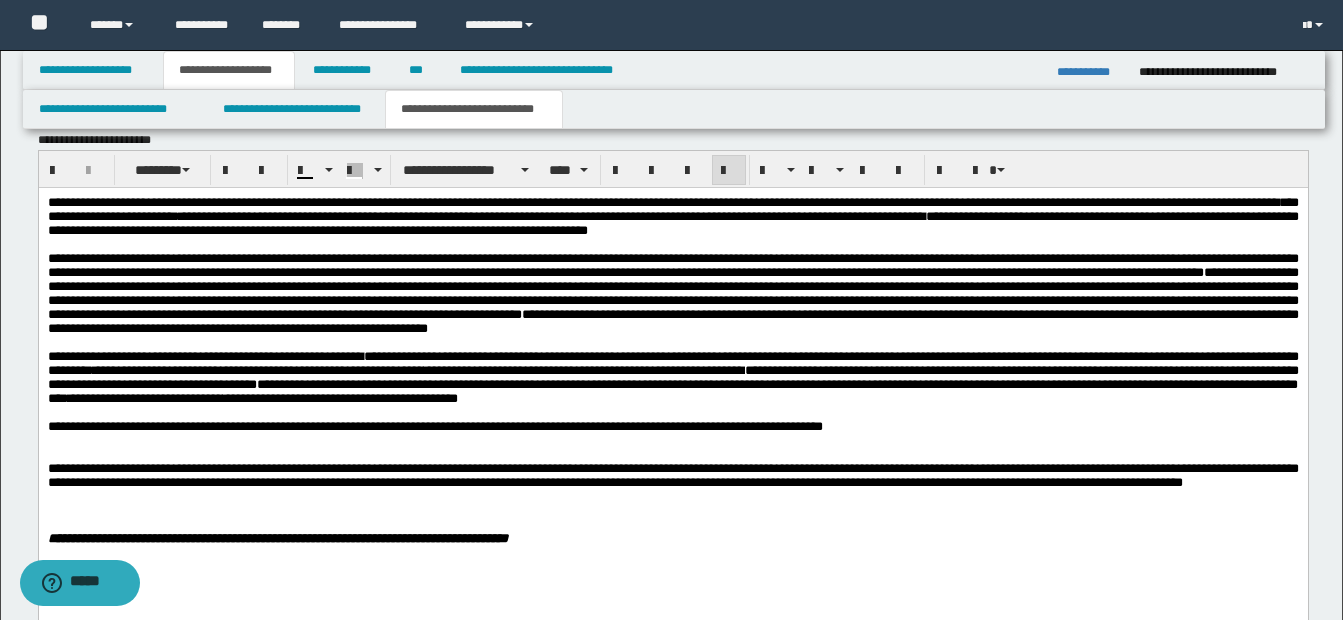 scroll, scrollTop: 1931, scrollLeft: 0, axis: vertical 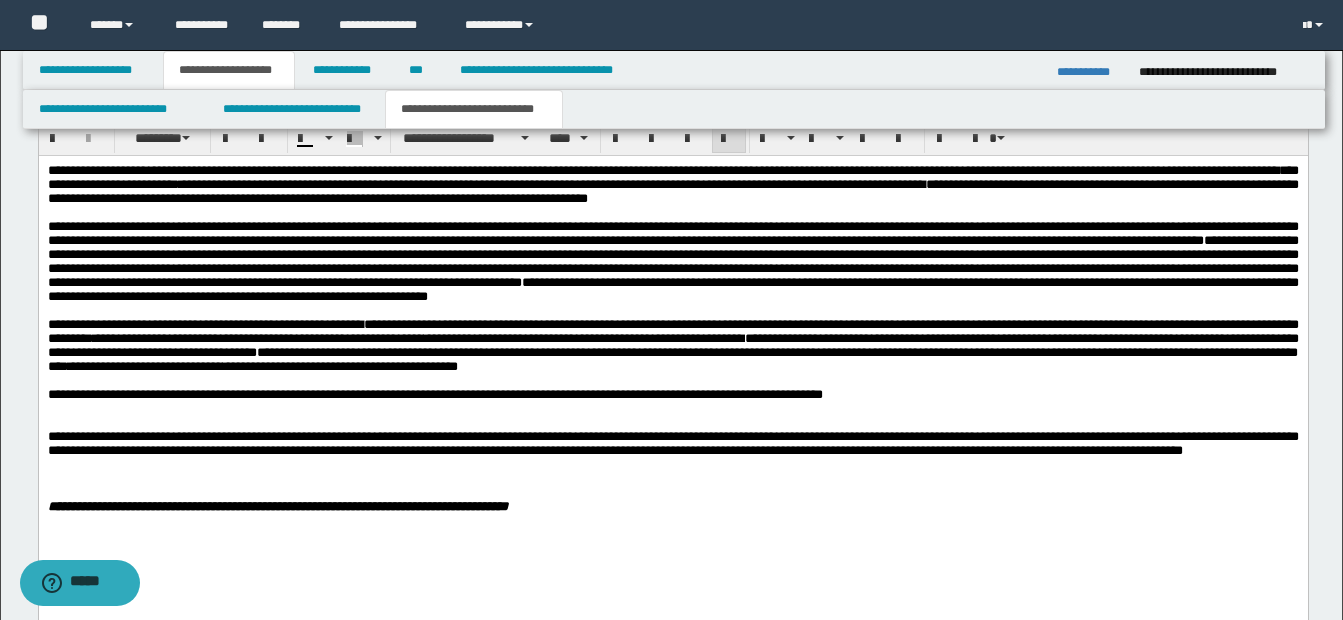 click on "**********" at bounding box center [580, 337] 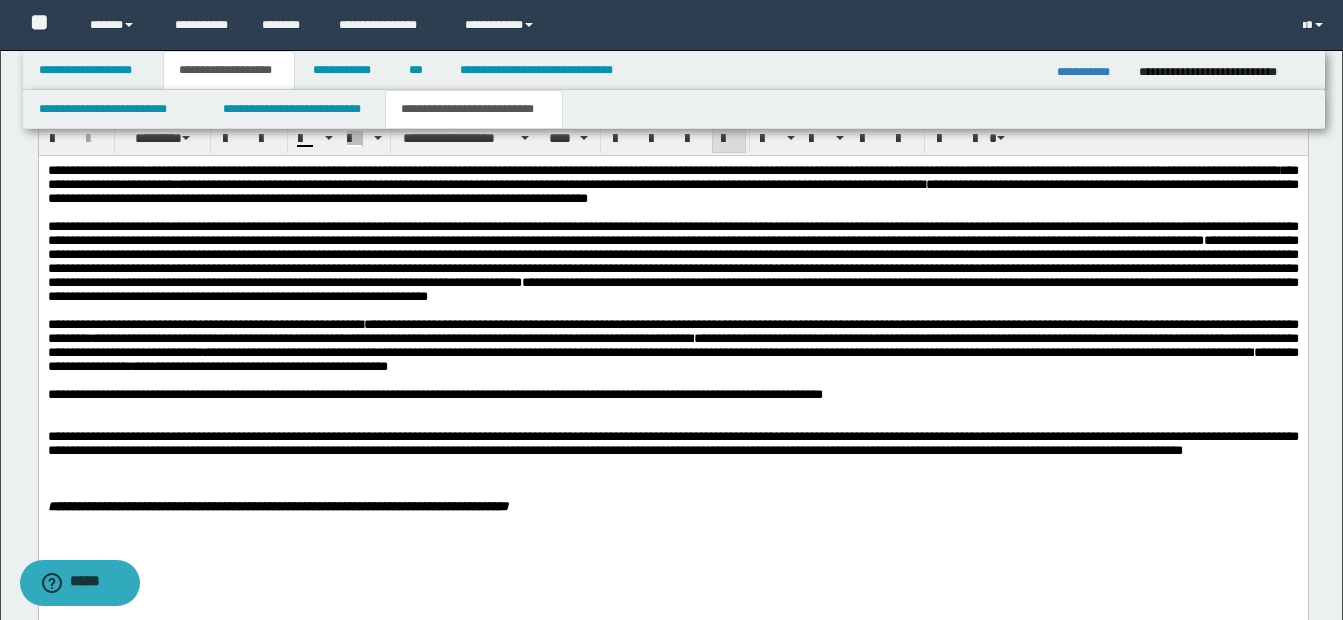 click on "**********" at bounding box center [672, 344] 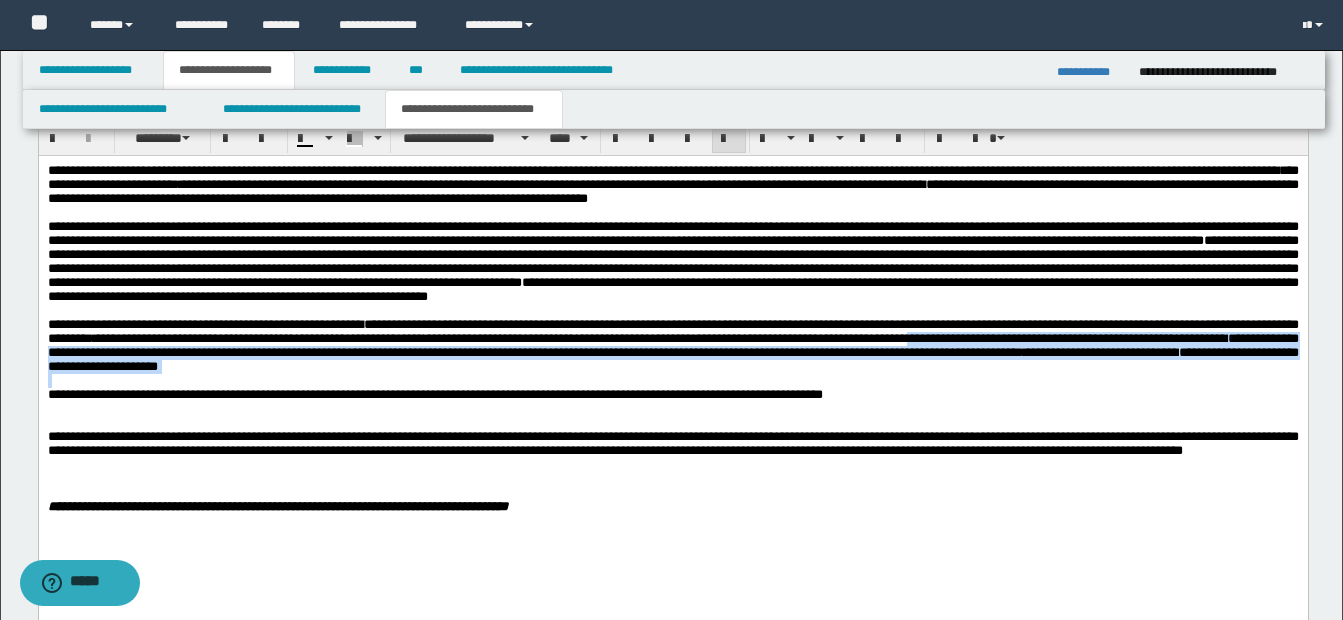 drag, startPoint x: 1036, startPoint y: 365, endPoint x: 1126, endPoint y: 410, distance: 100.62306 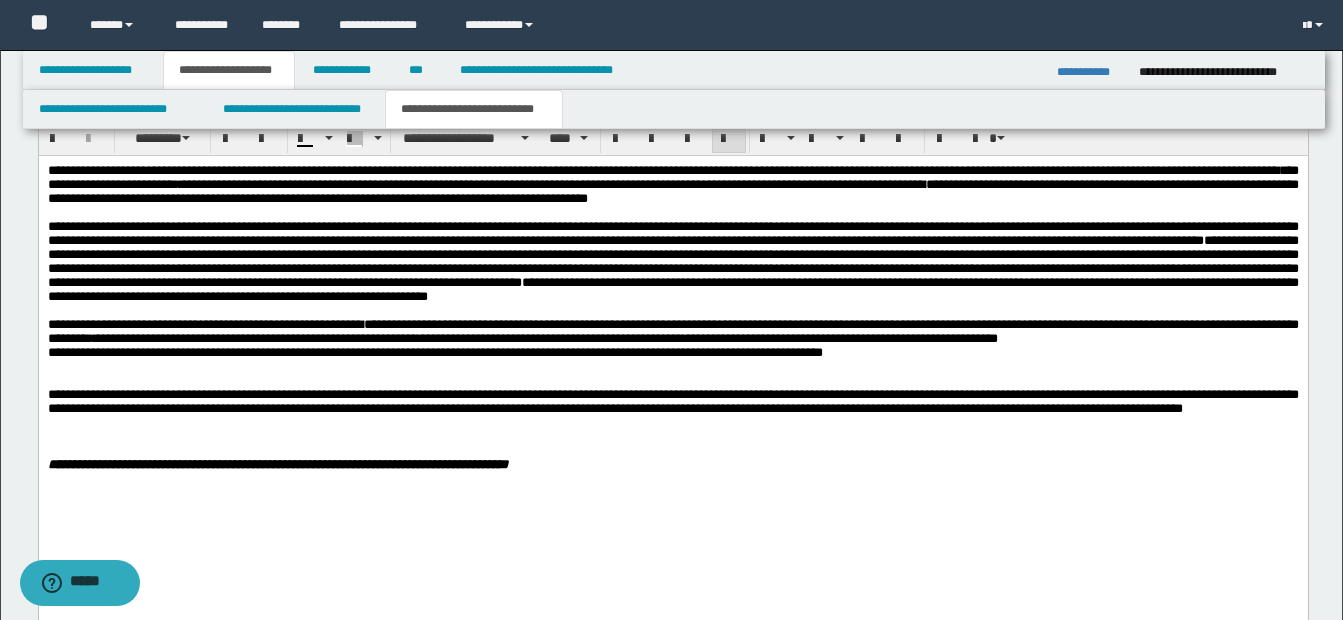 click on "**********" at bounding box center [672, 330] 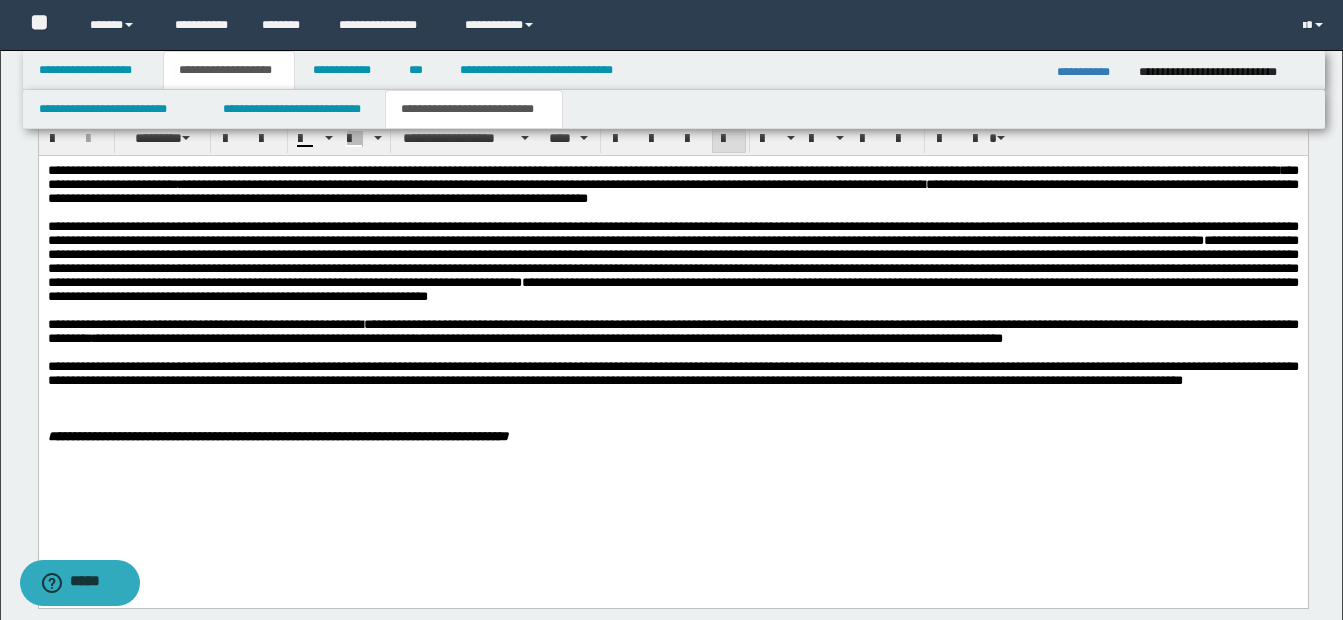 click on "**********" at bounding box center (672, 331) 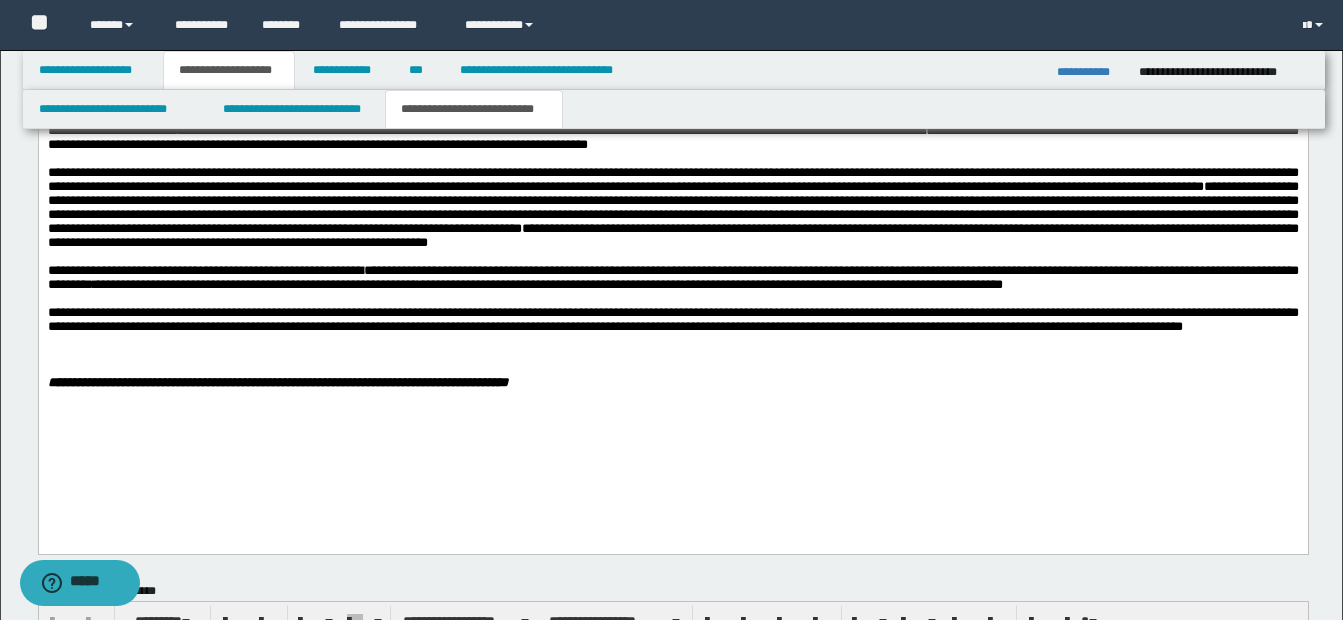 scroll, scrollTop: 2031, scrollLeft: 0, axis: vertical 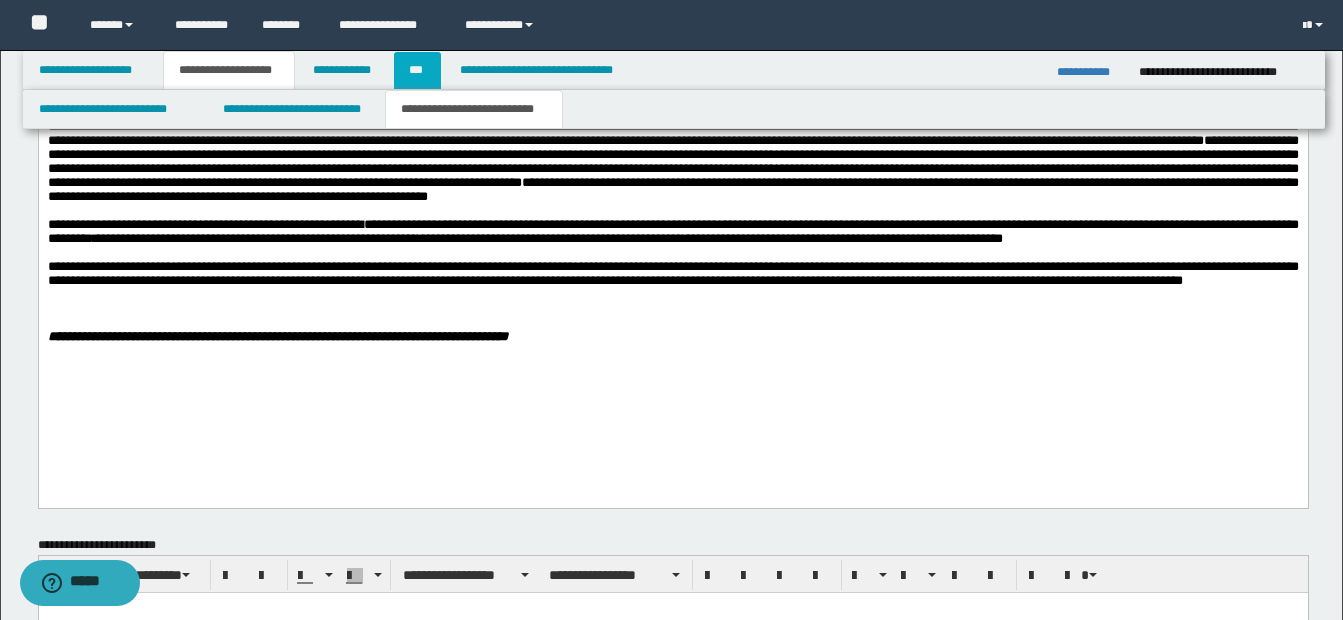 click on "***" at bounding box center [417, 70] 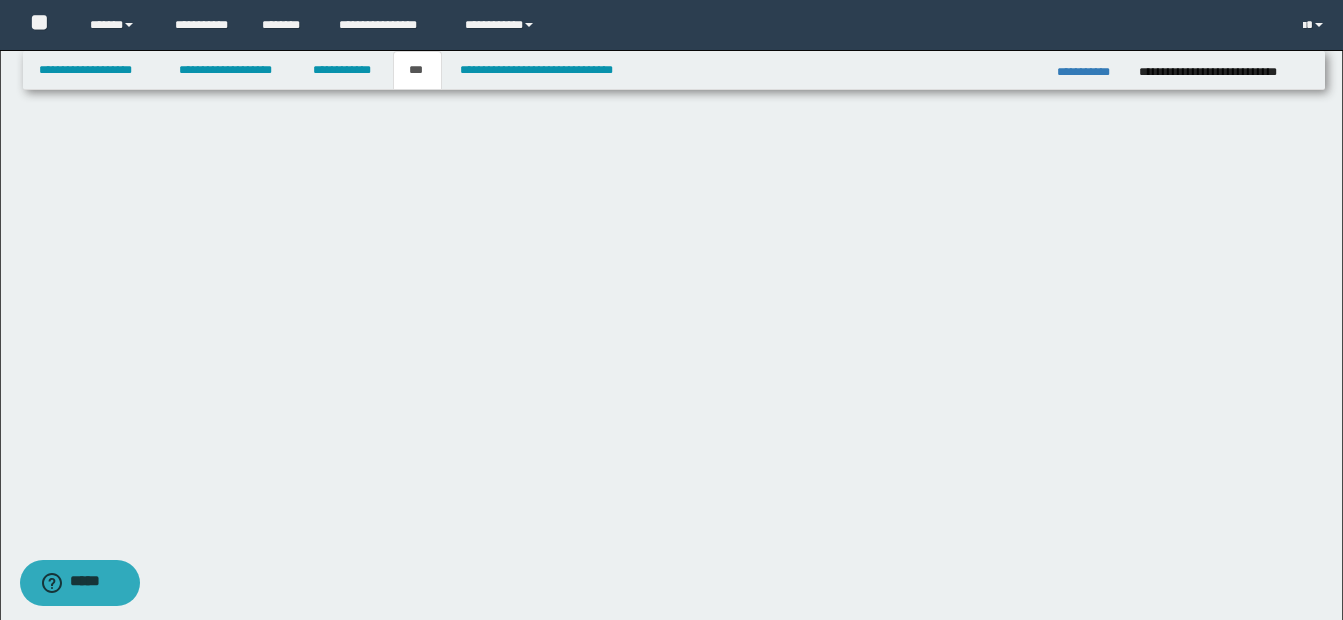 scroll, scrollTop: 0, scrollLeft: 0, axis: both 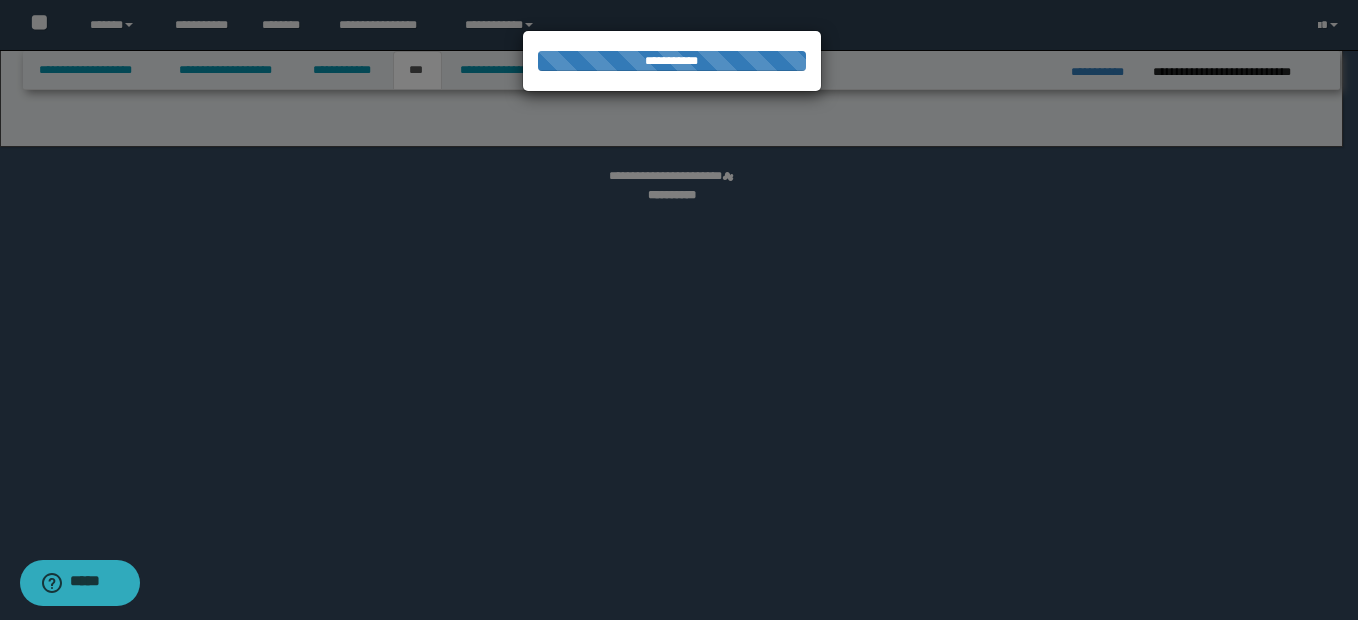 select on "***" 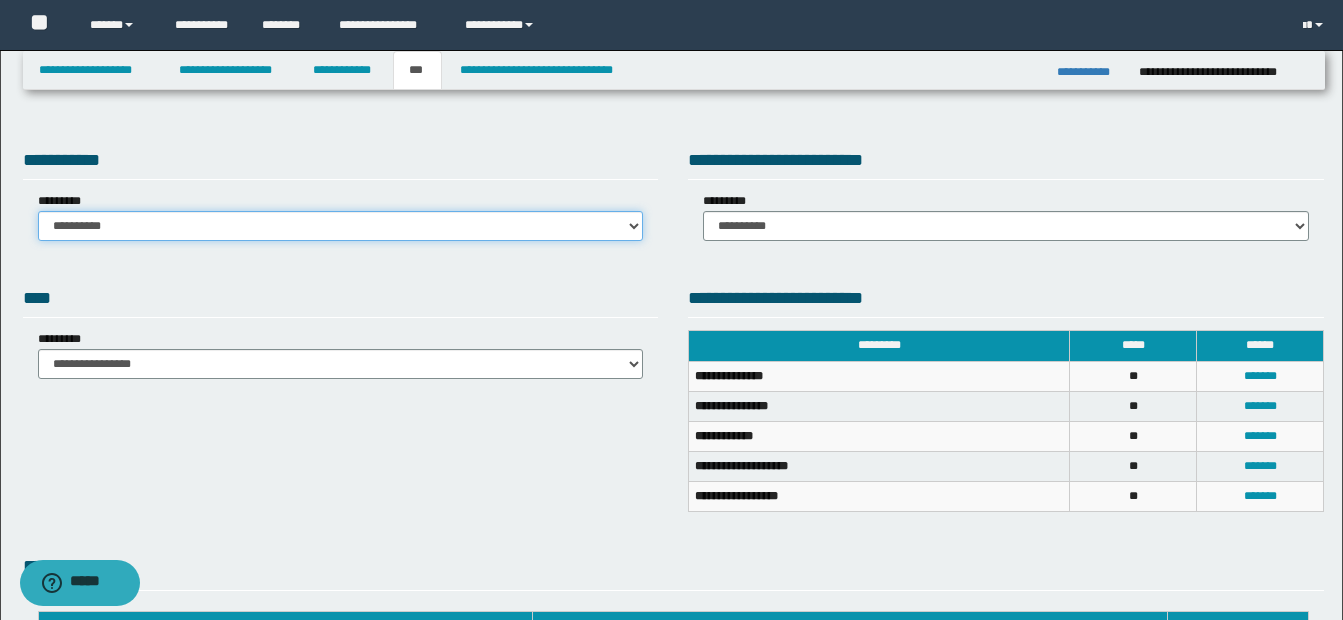 click on "**********" at bounding box center (341, 226) 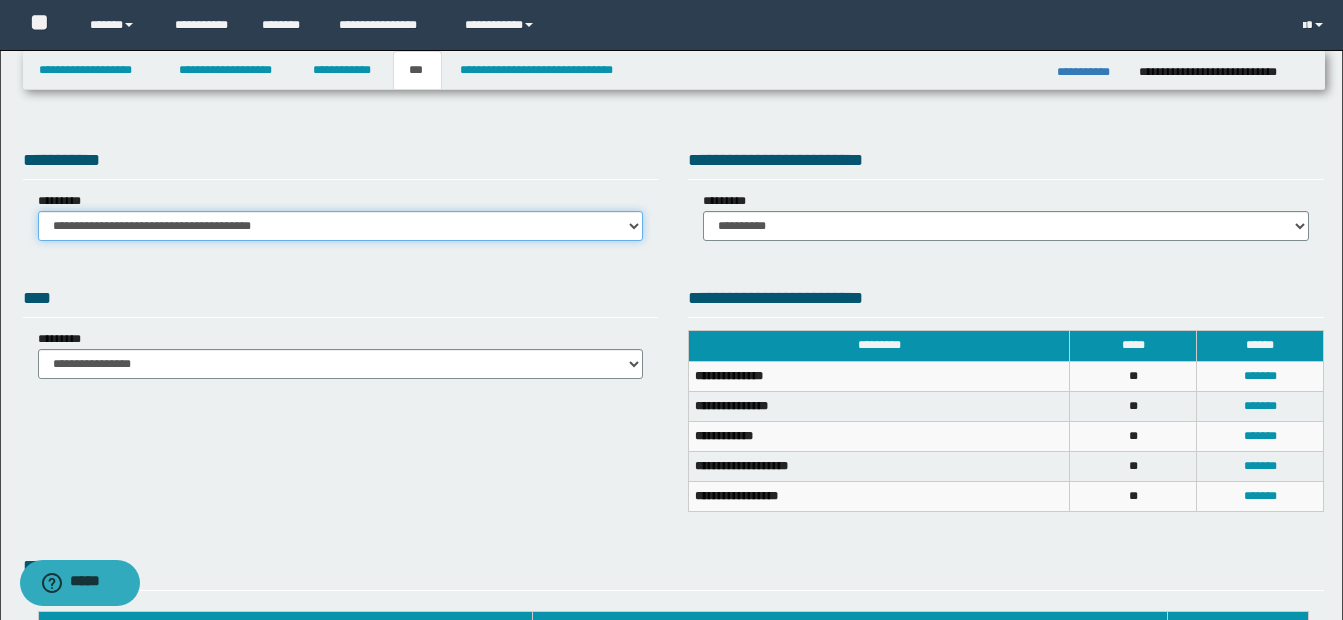 click on "**********" at bounding box center [341, 226] 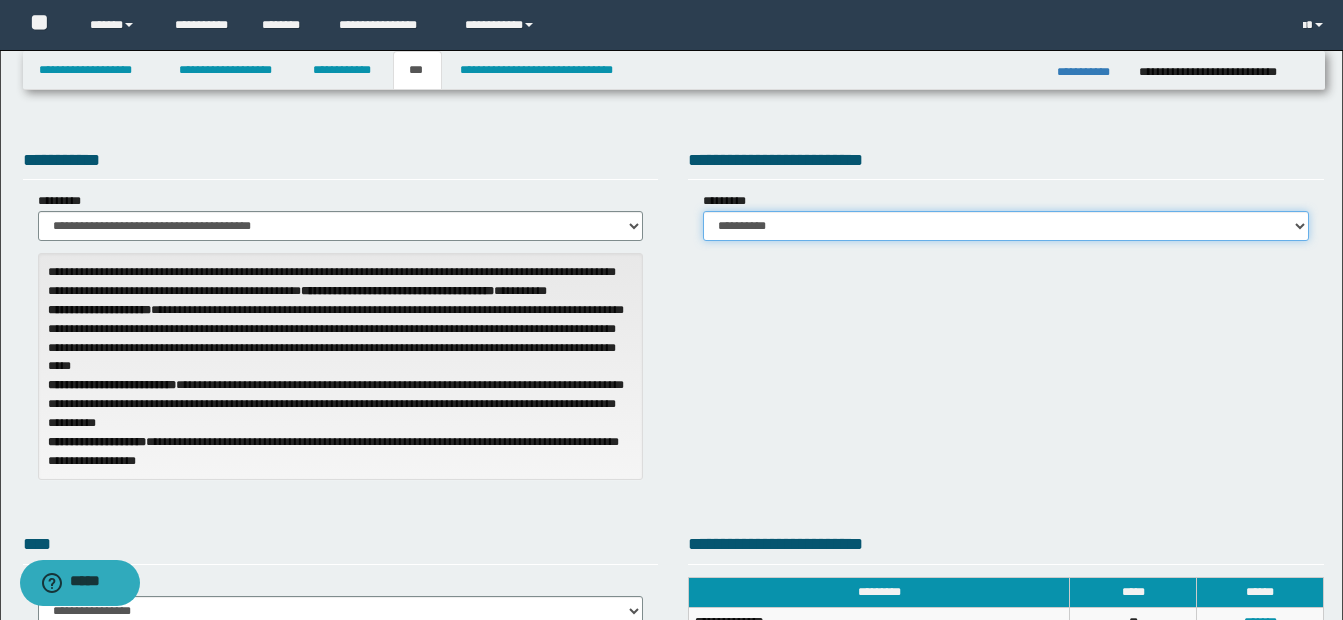 drag, startPoint x: 782, startPoint y: 227, endPoint x: 782, endPoint y: 243, distance: 16 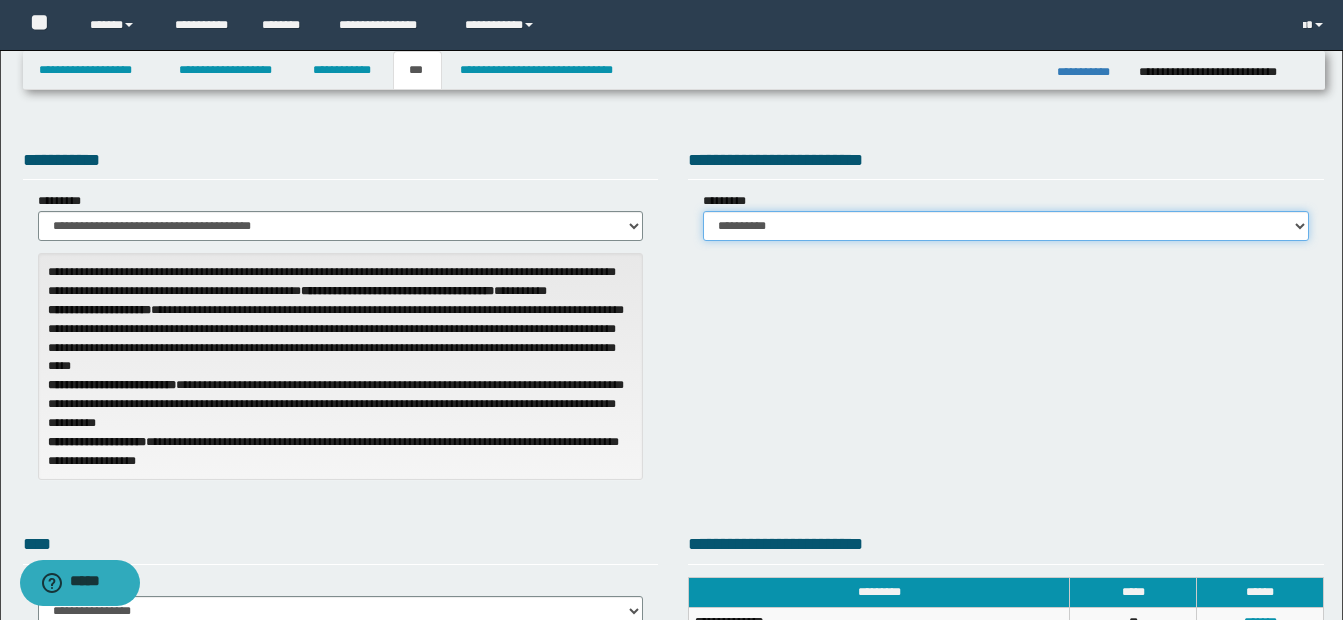 select on "*" 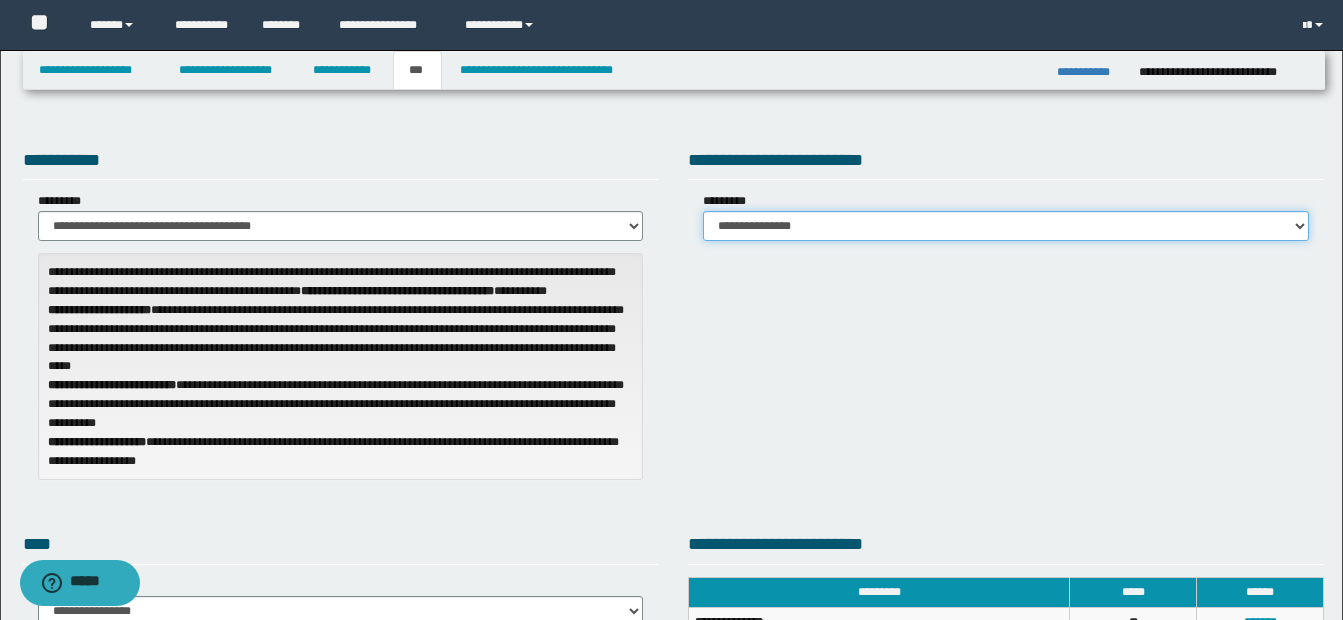 click on "**********" at bounding box center [1006, 226] 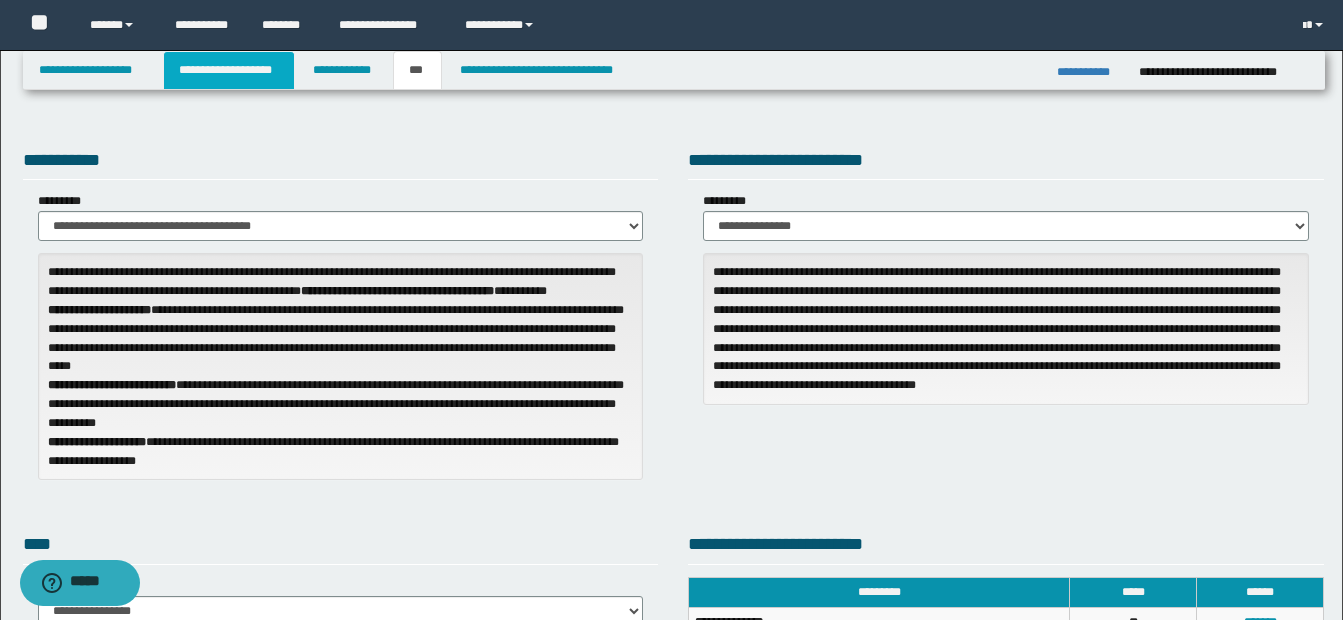 click on "**********" at bounding box center [229, 70] 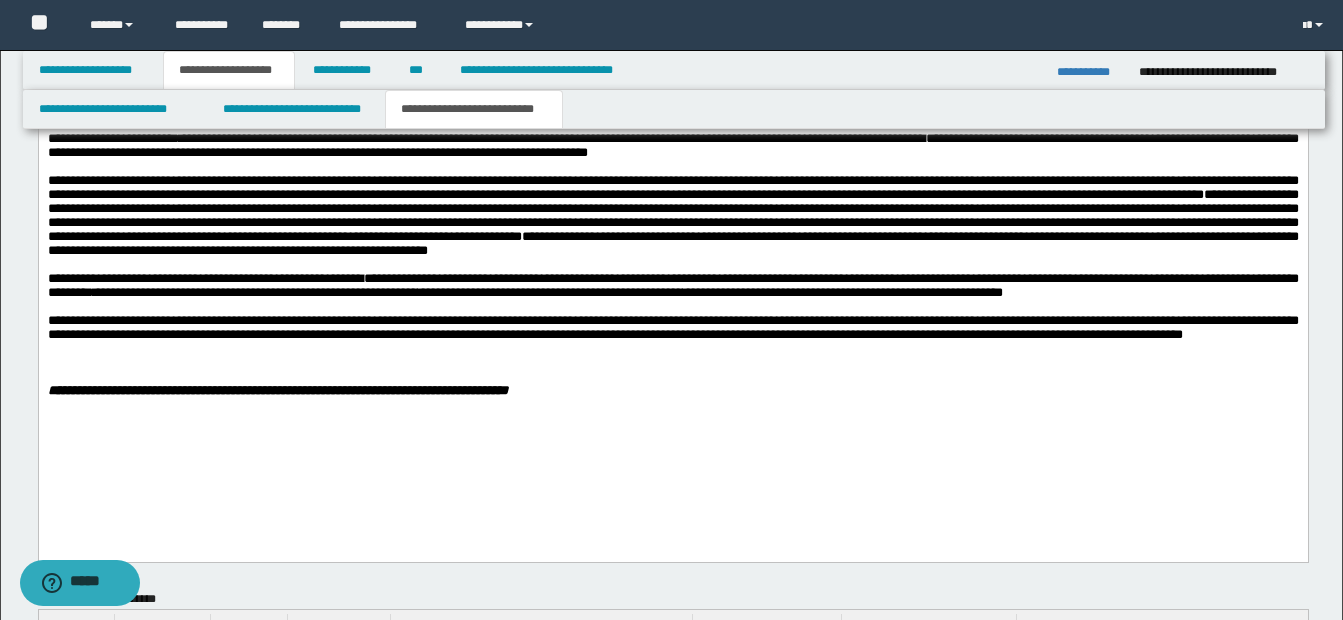 scroll, scrollTop: 2000, scrollLeft: 0, axis: vertical 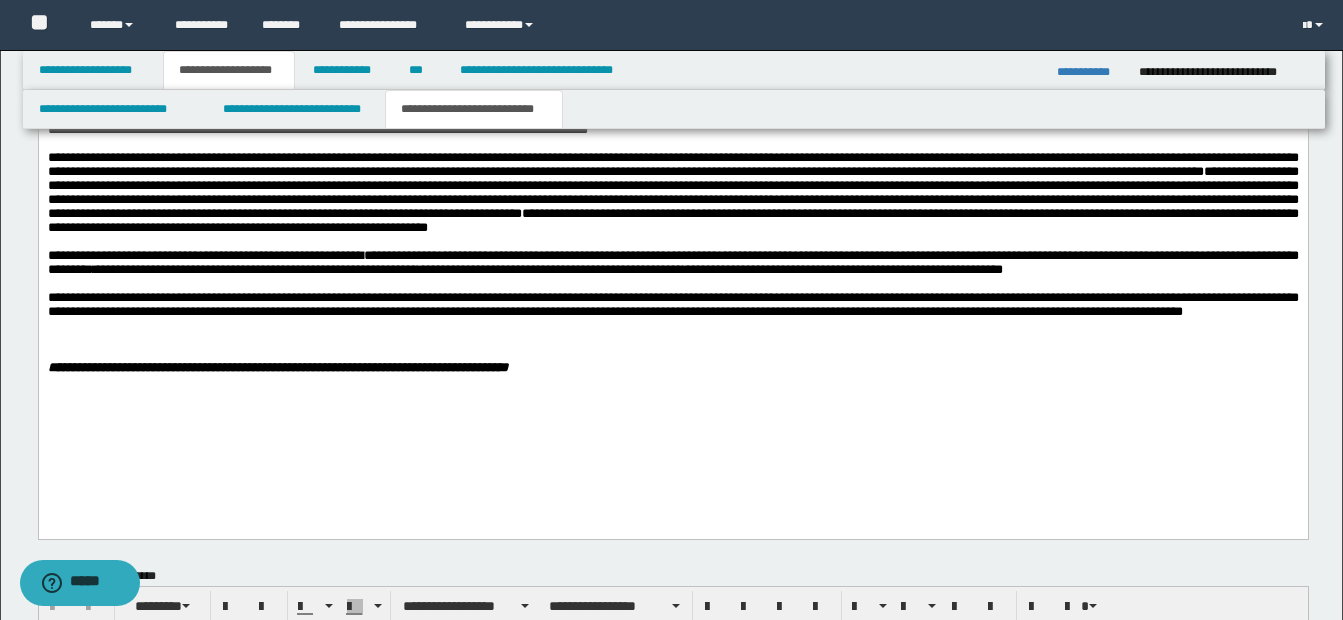 click on "**********" at bounding box center (672, 304) 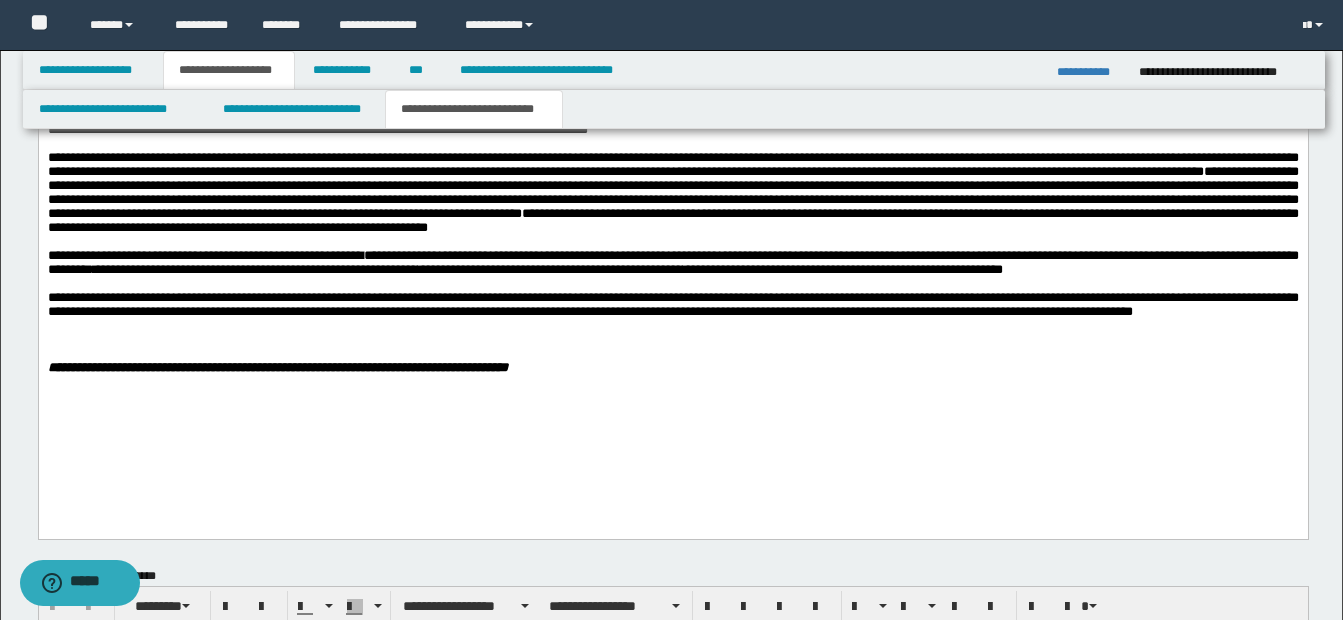 click on "**********" at bounding box center [672, 259] 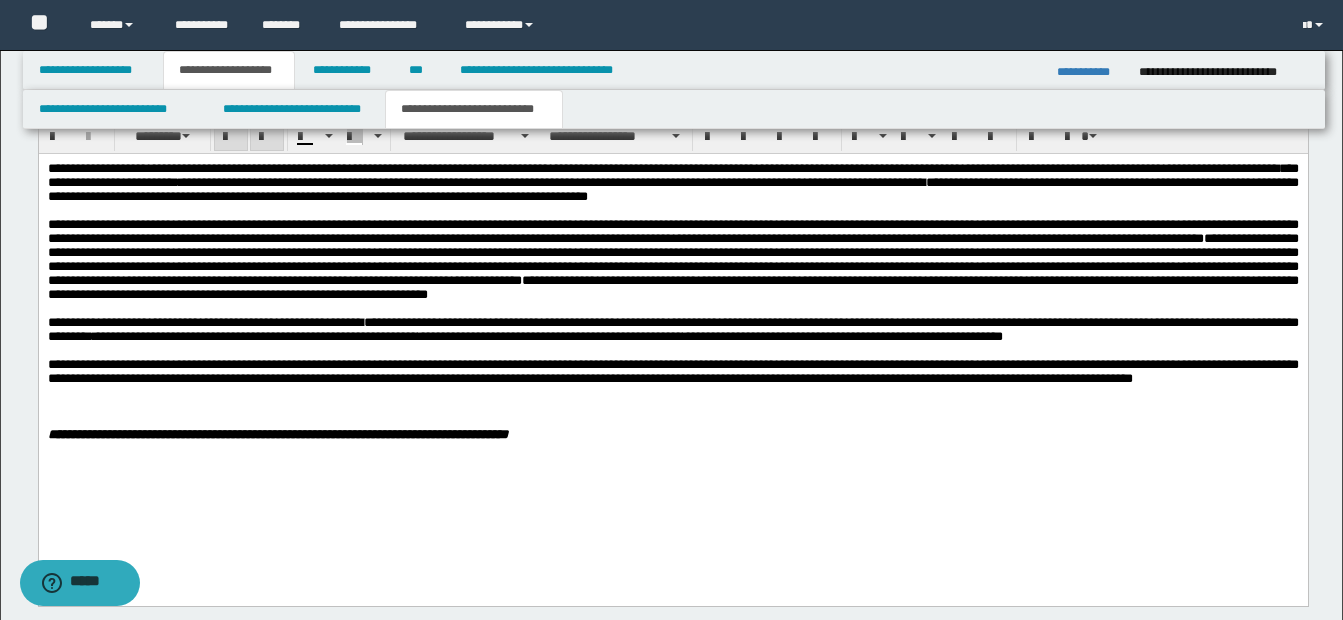 scroll, scrollTop: 1900, scrollLeft: 0, axis: vertical 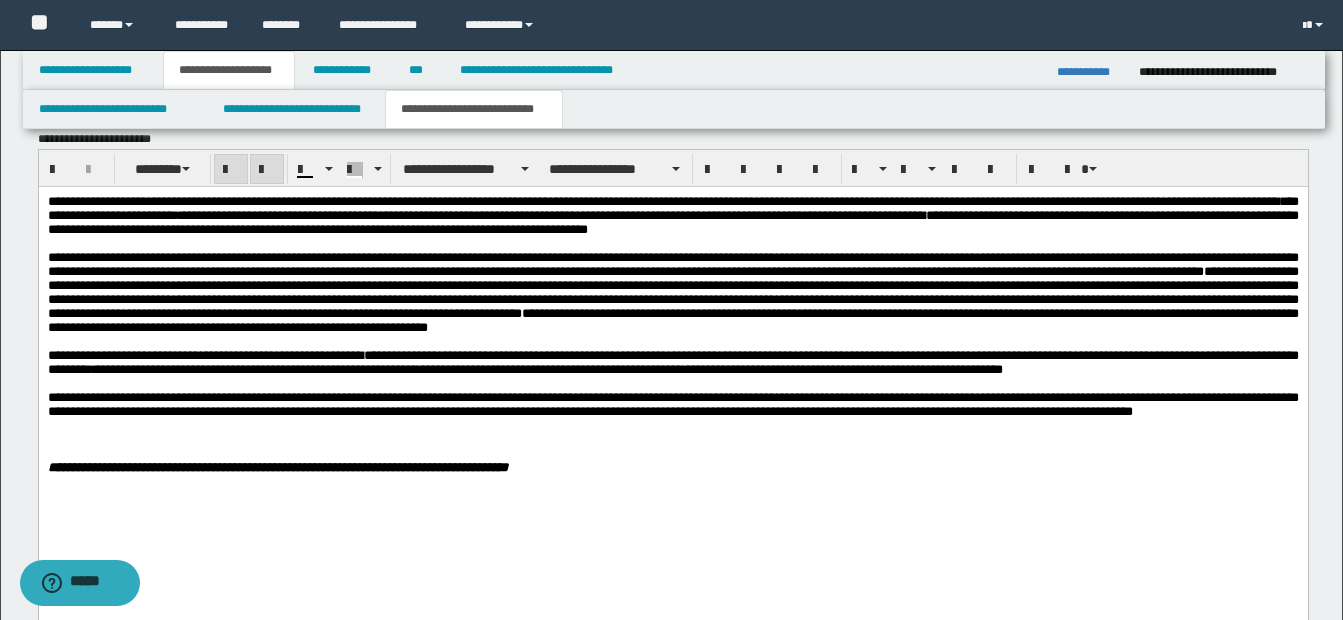 click at bounding box center (672, 425) 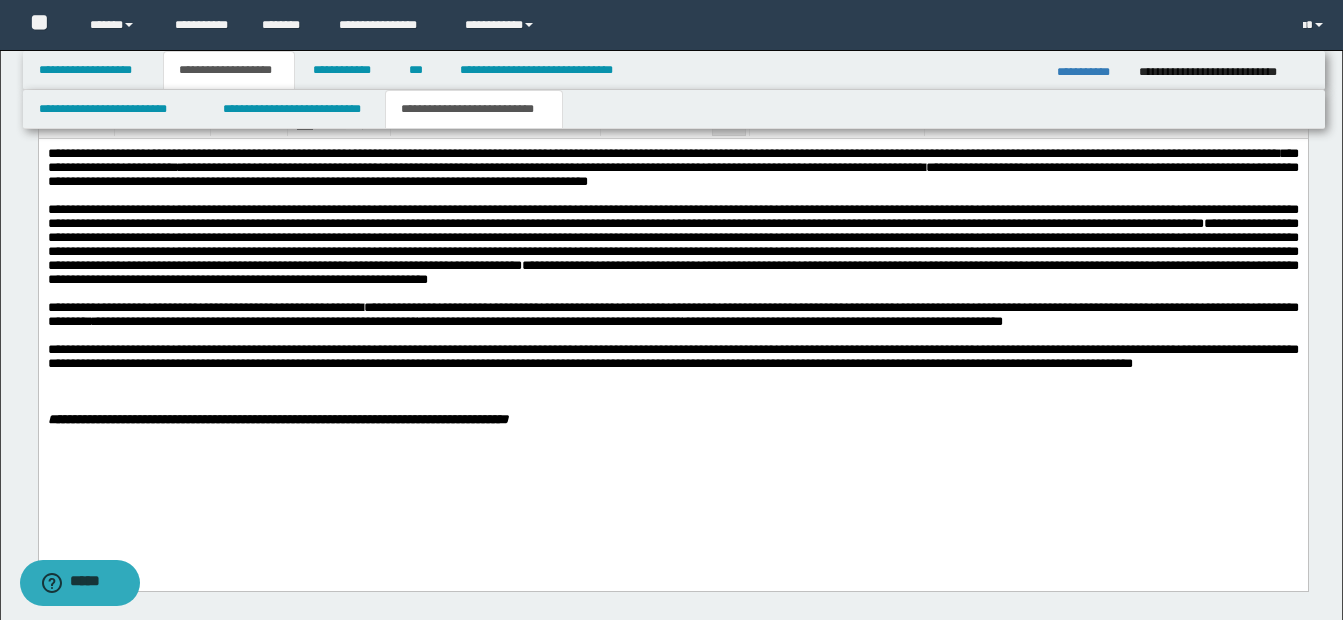 scroll, scrollTop: 1900, scrollLeft: 0, axis: vertical 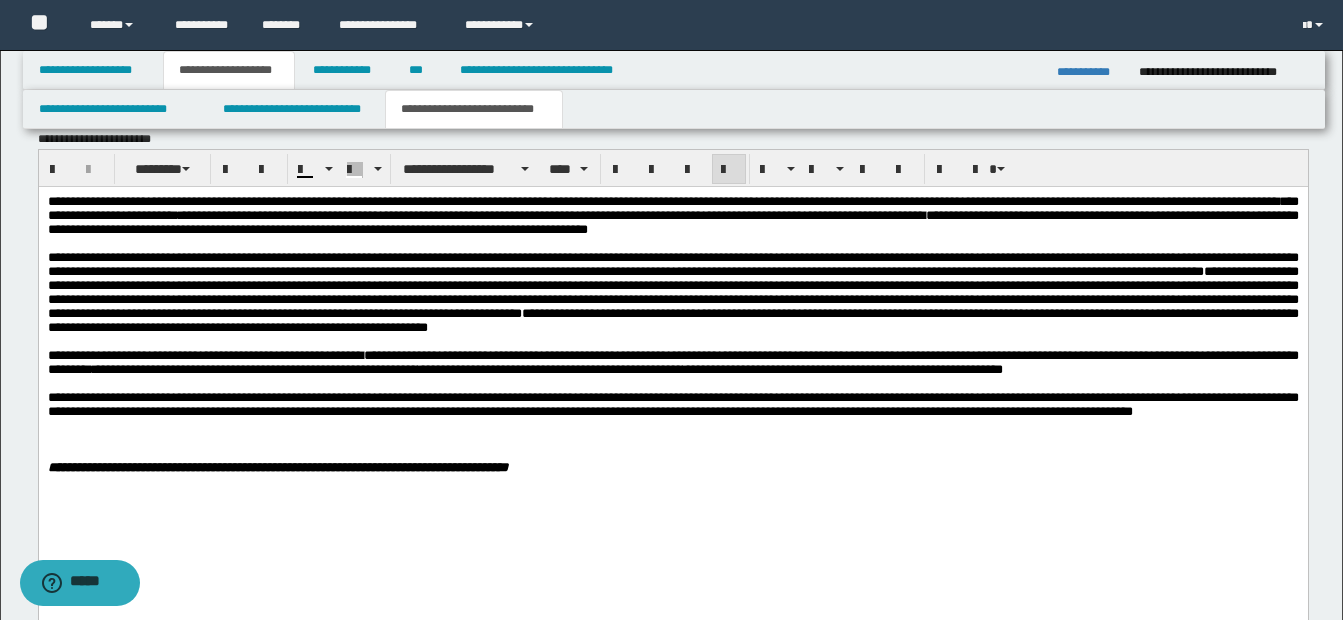 click on "**********" at bounding box center [672, 403] 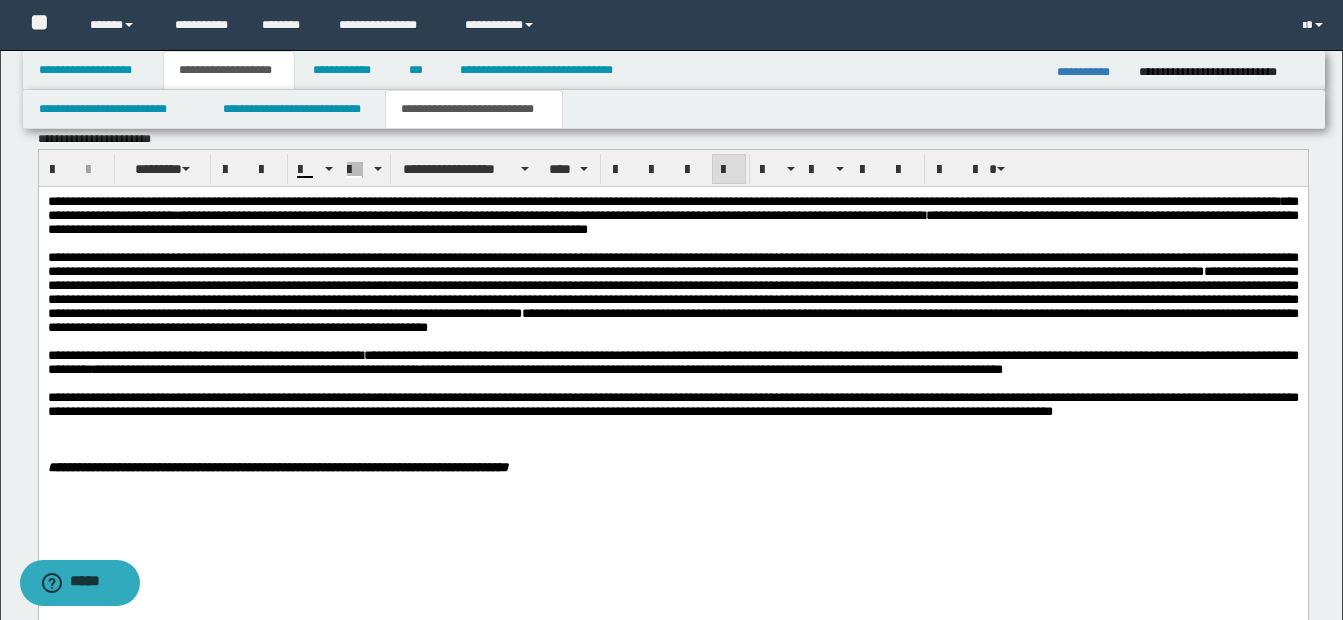 click on "**********" at bounding box center [672, 403] 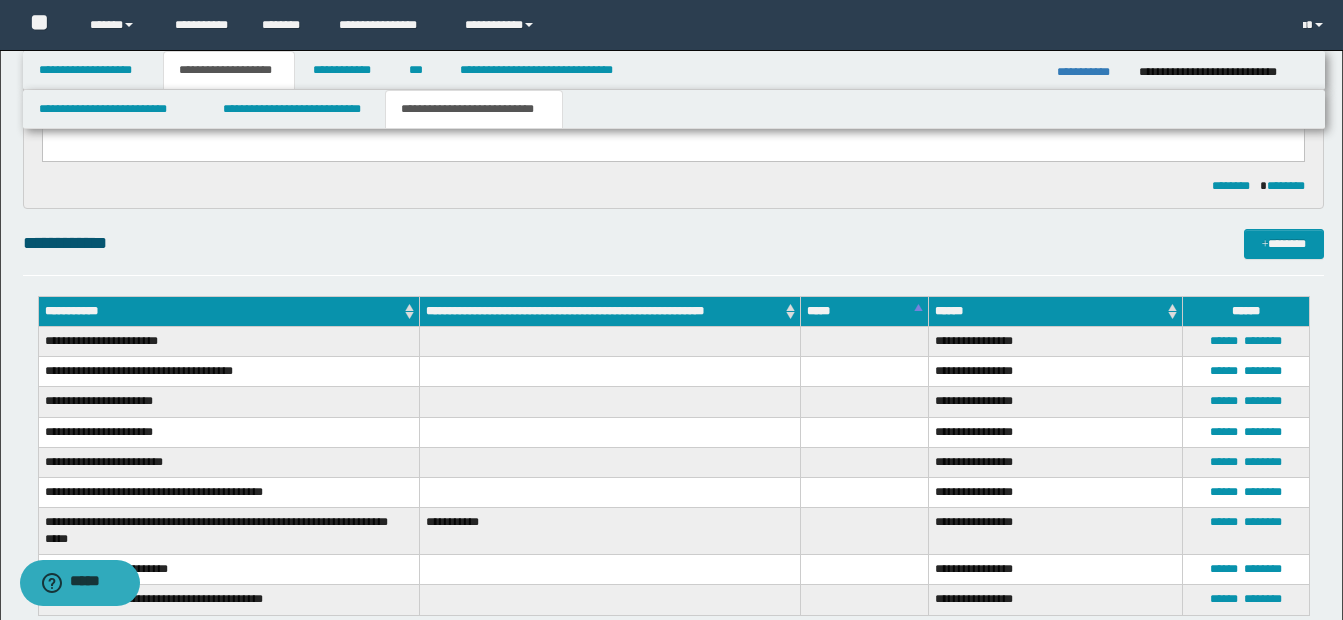 scroll, scrollTop: 1300, scrollLeft: 0, axis: vertical 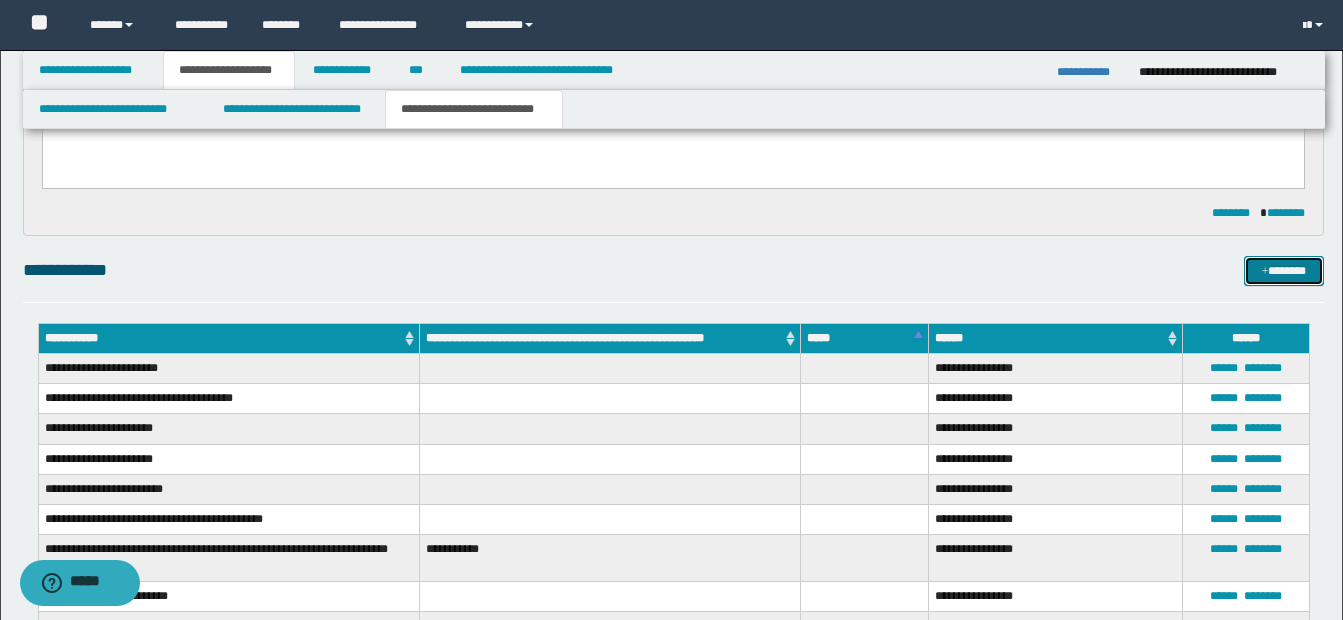 click on "*******" at bounding box center (1284, 271) 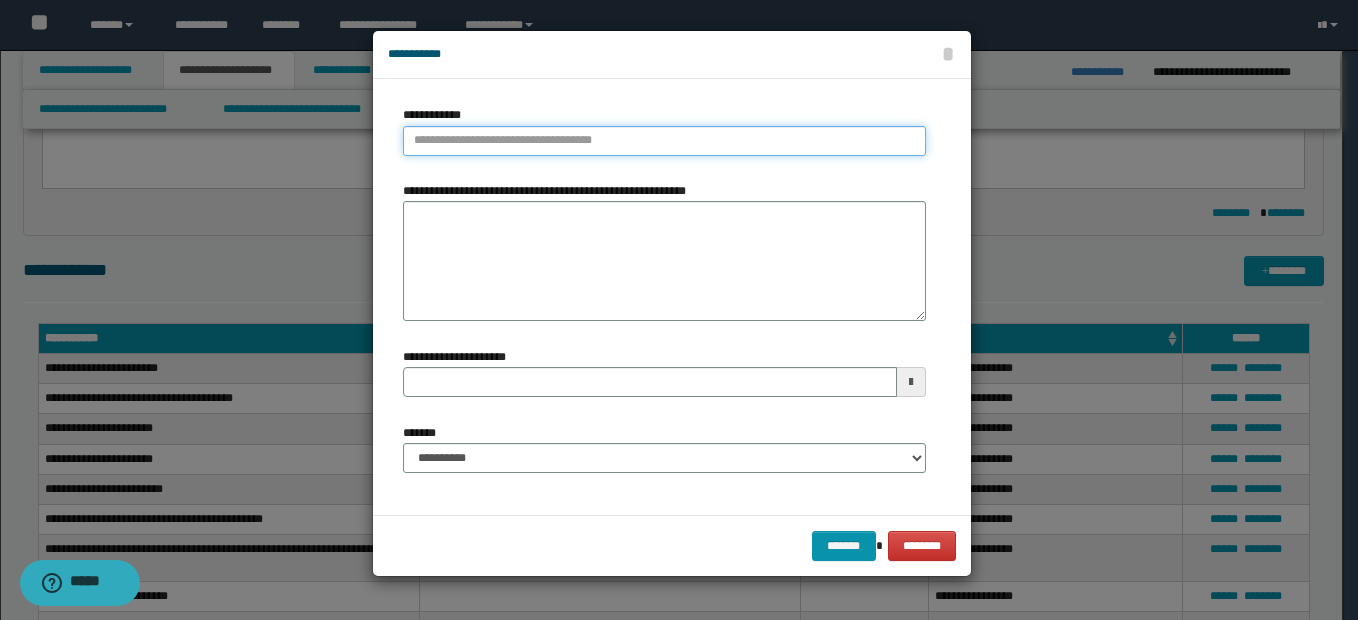 click on "**********" at bounding box center [664, 141] 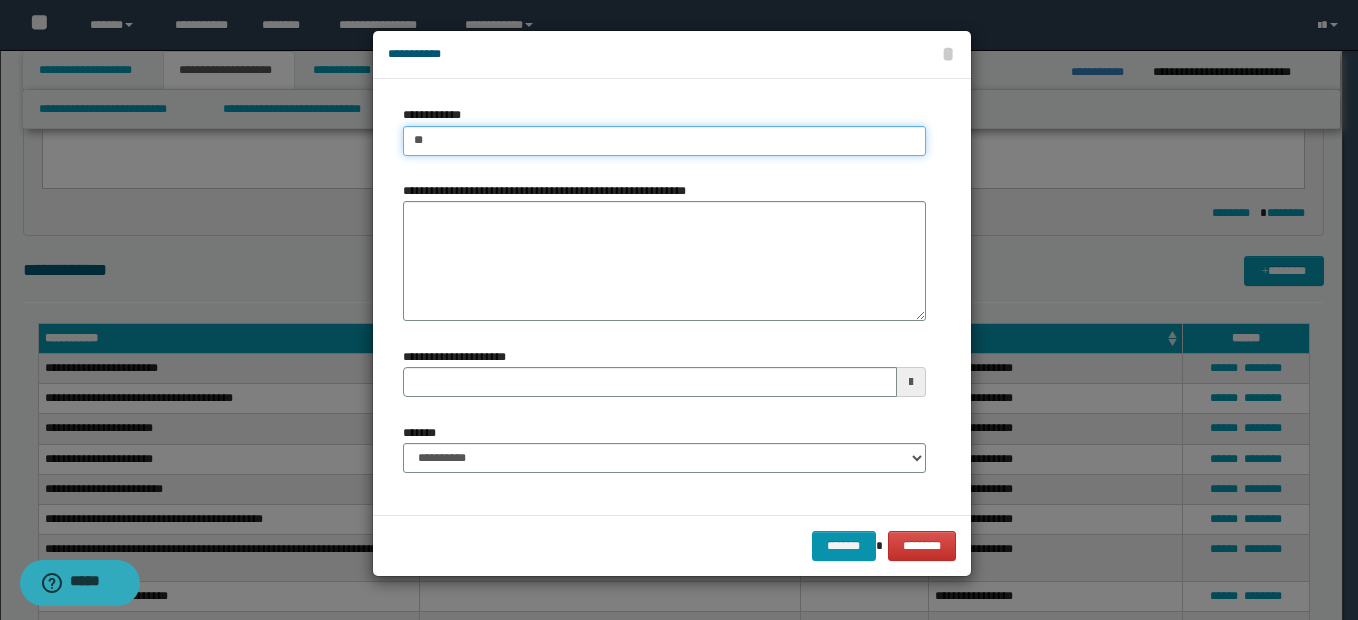 type on "***" 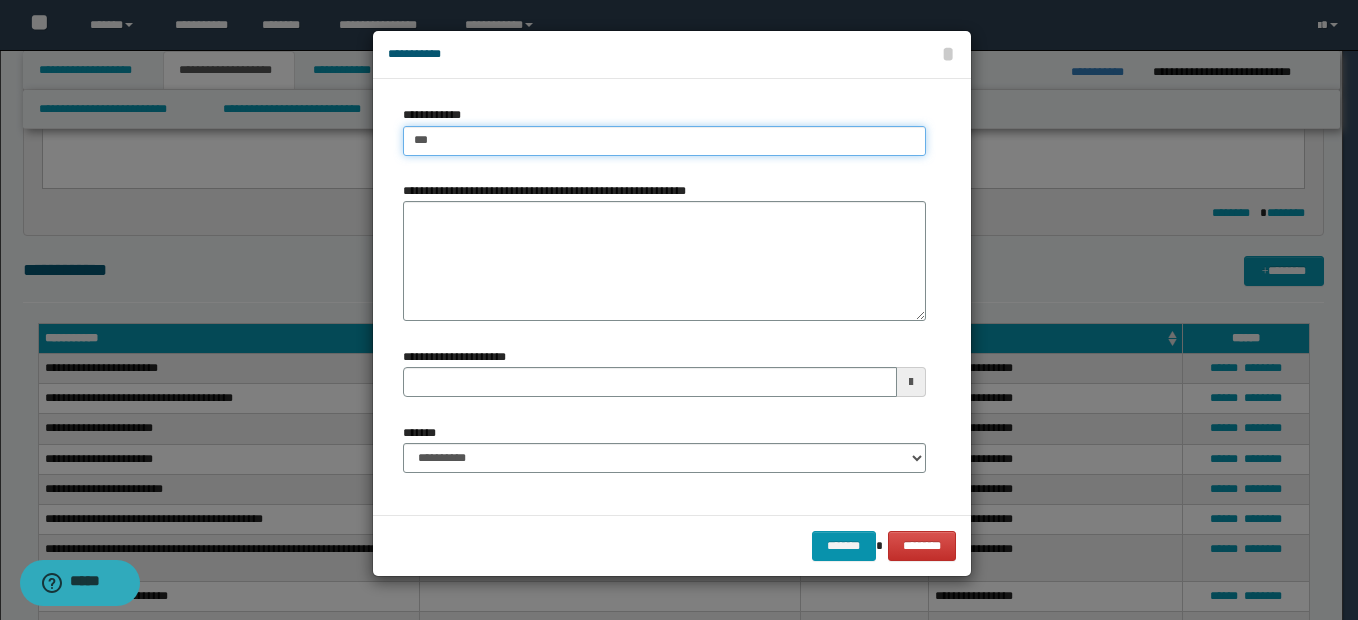 type on "**********" 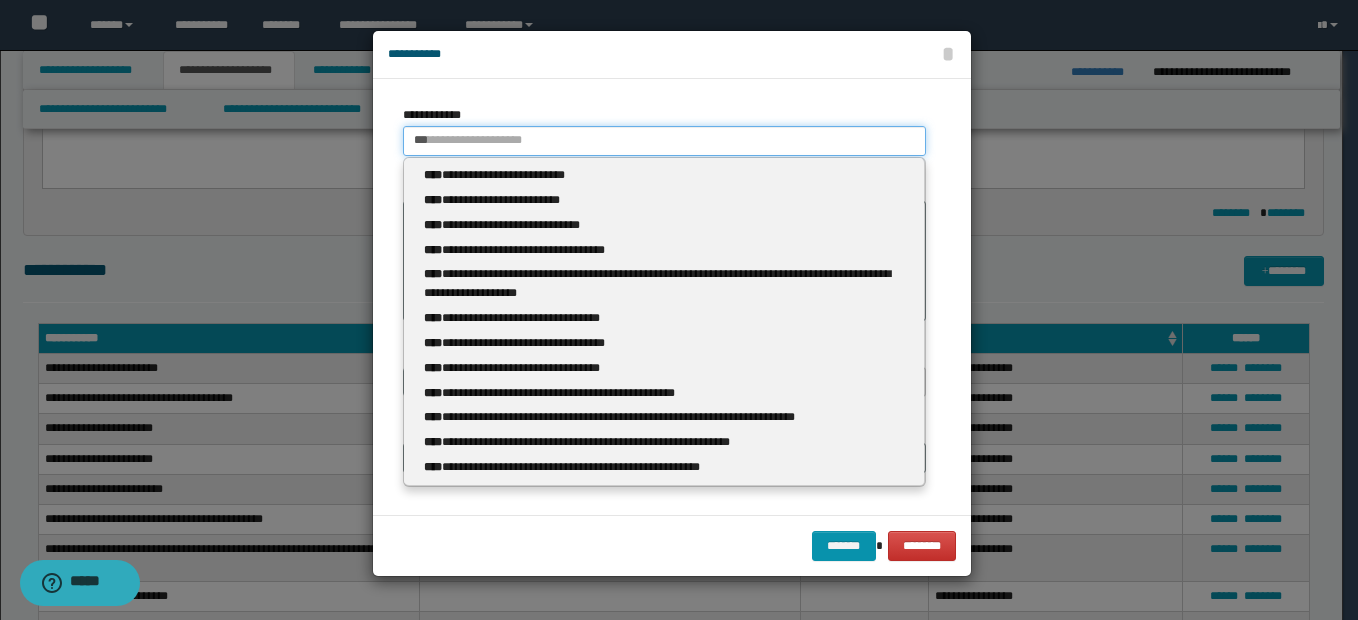 type 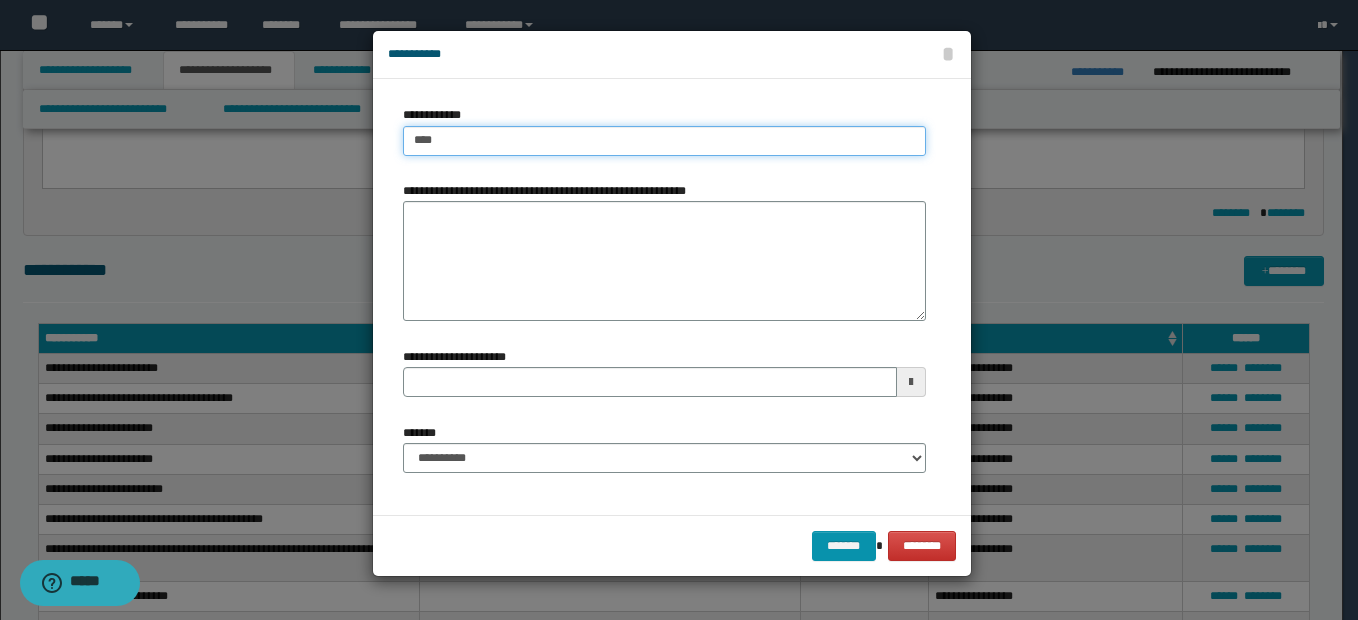 type on "**********" 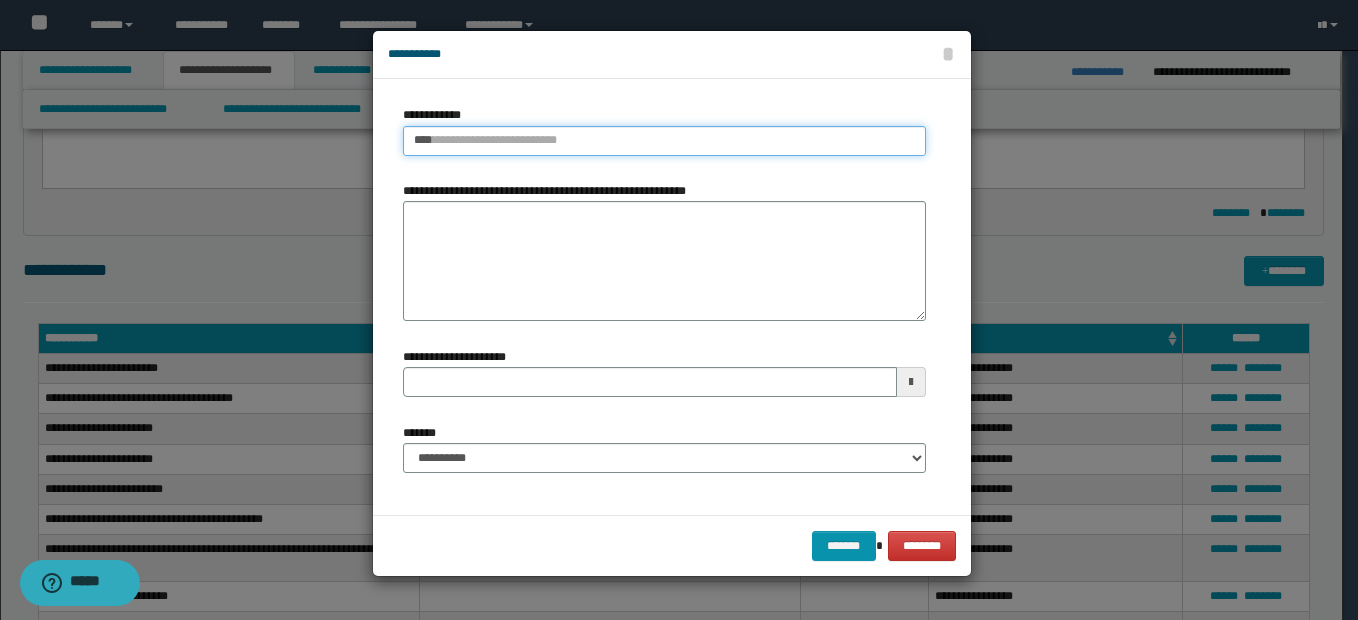 type 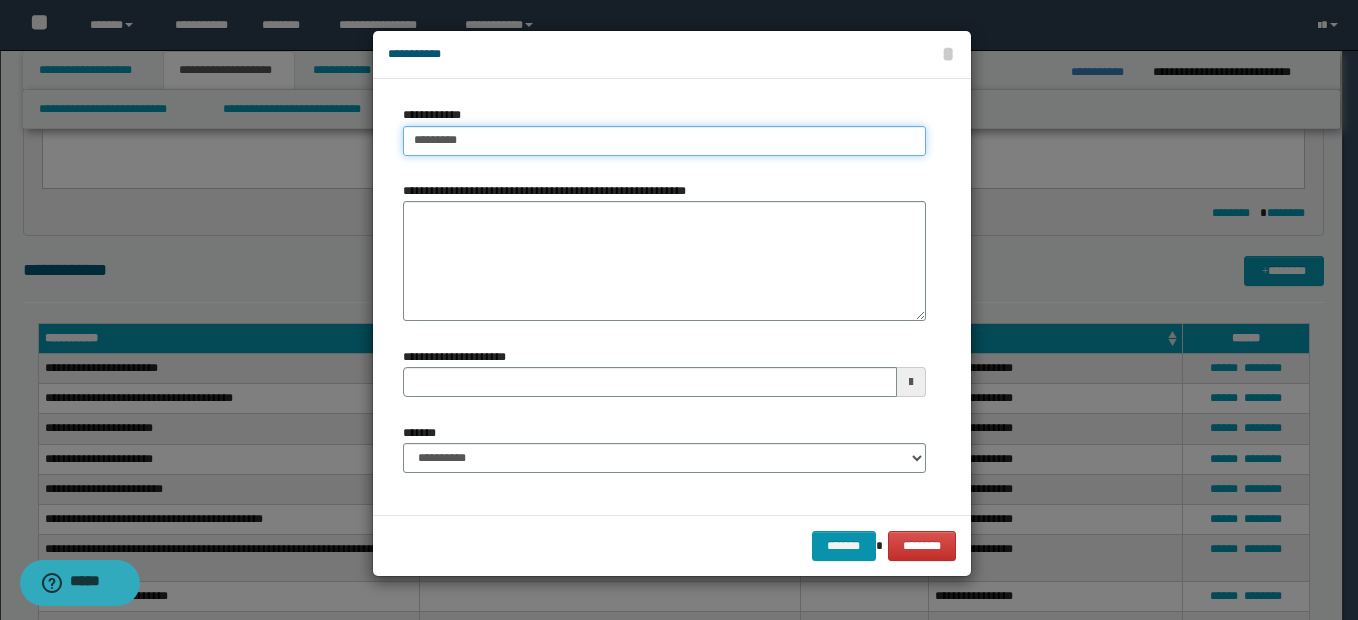 type on "********" 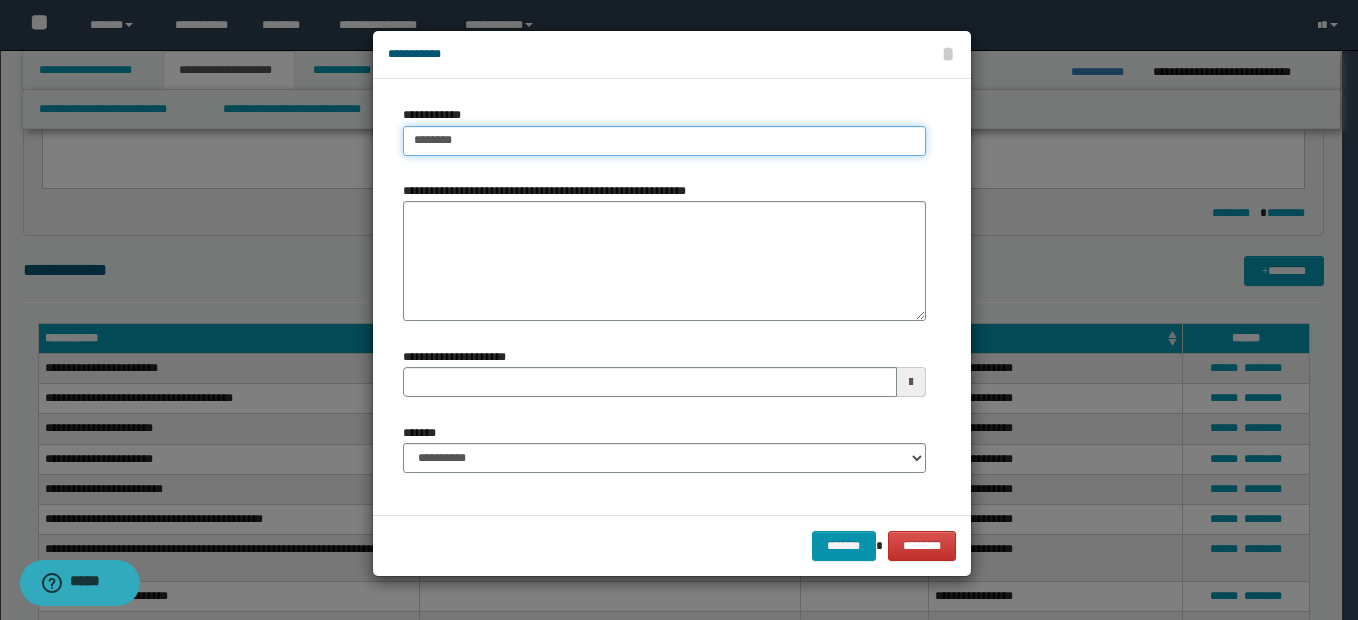 type on "**********" 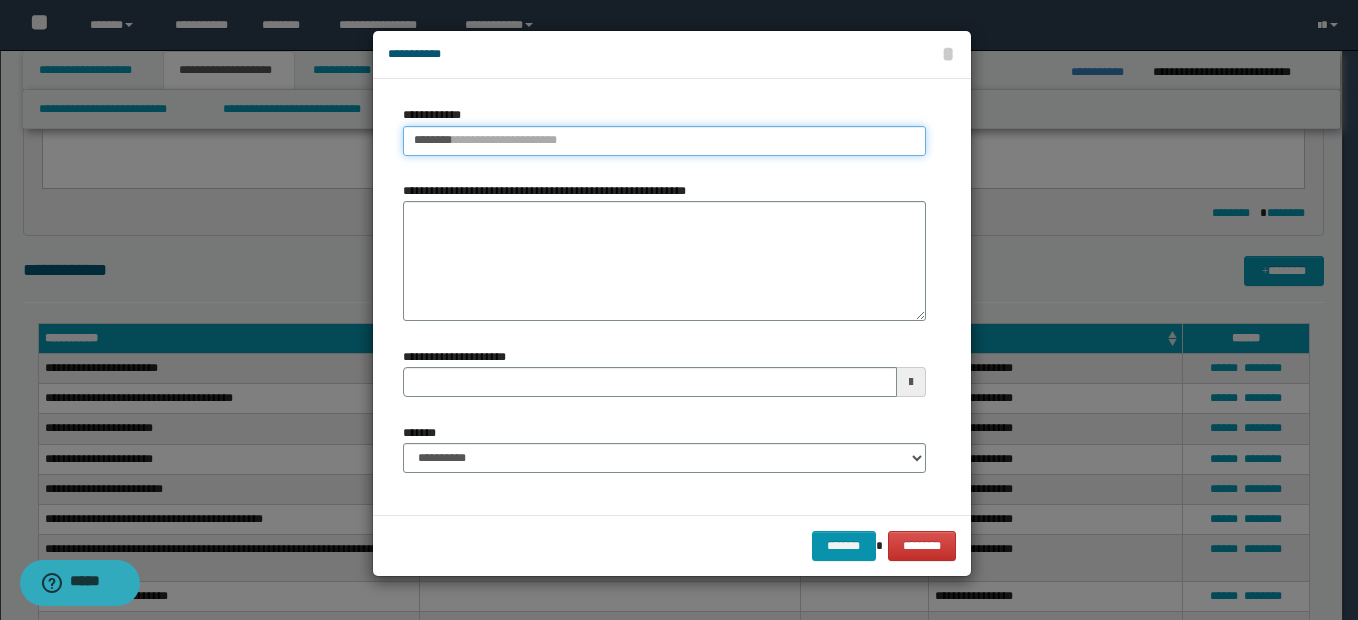 type 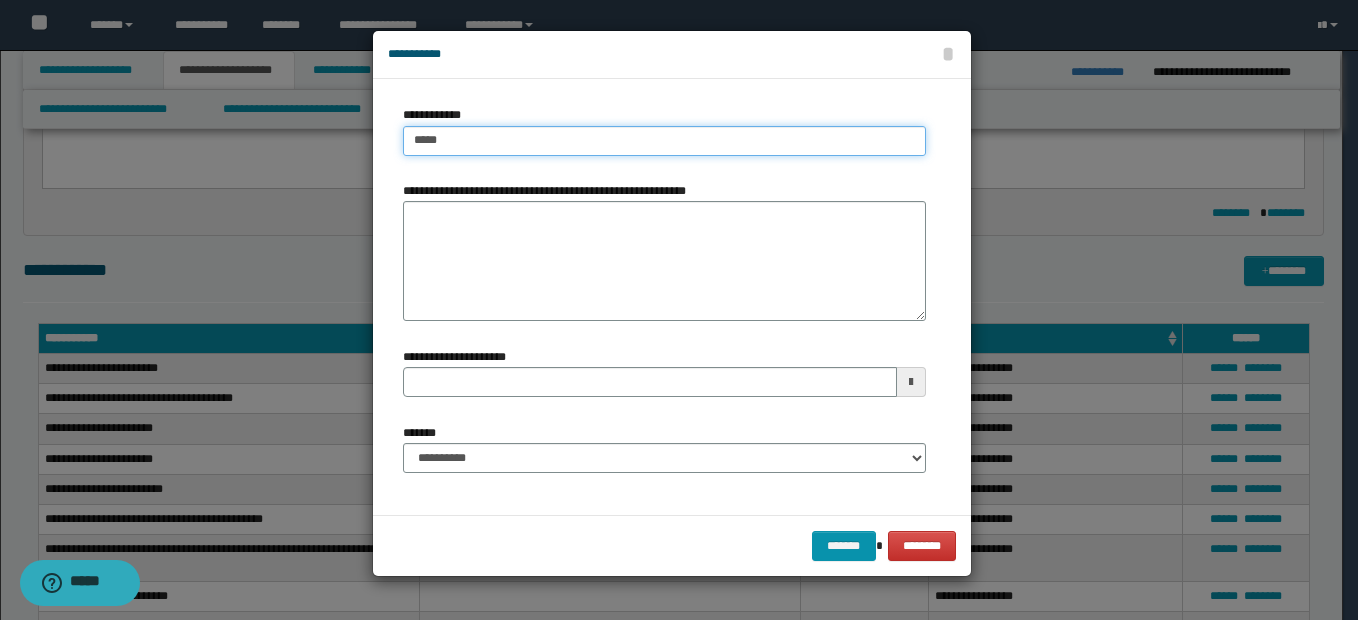 type on "****" 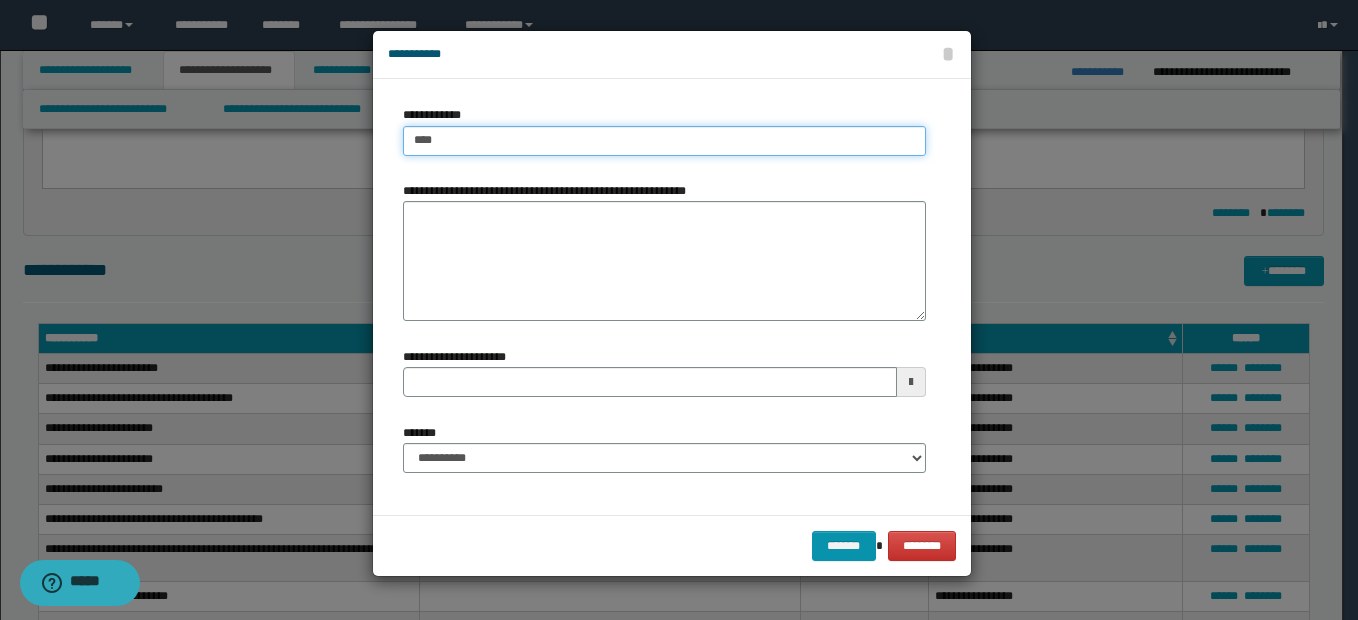 type on "**********" 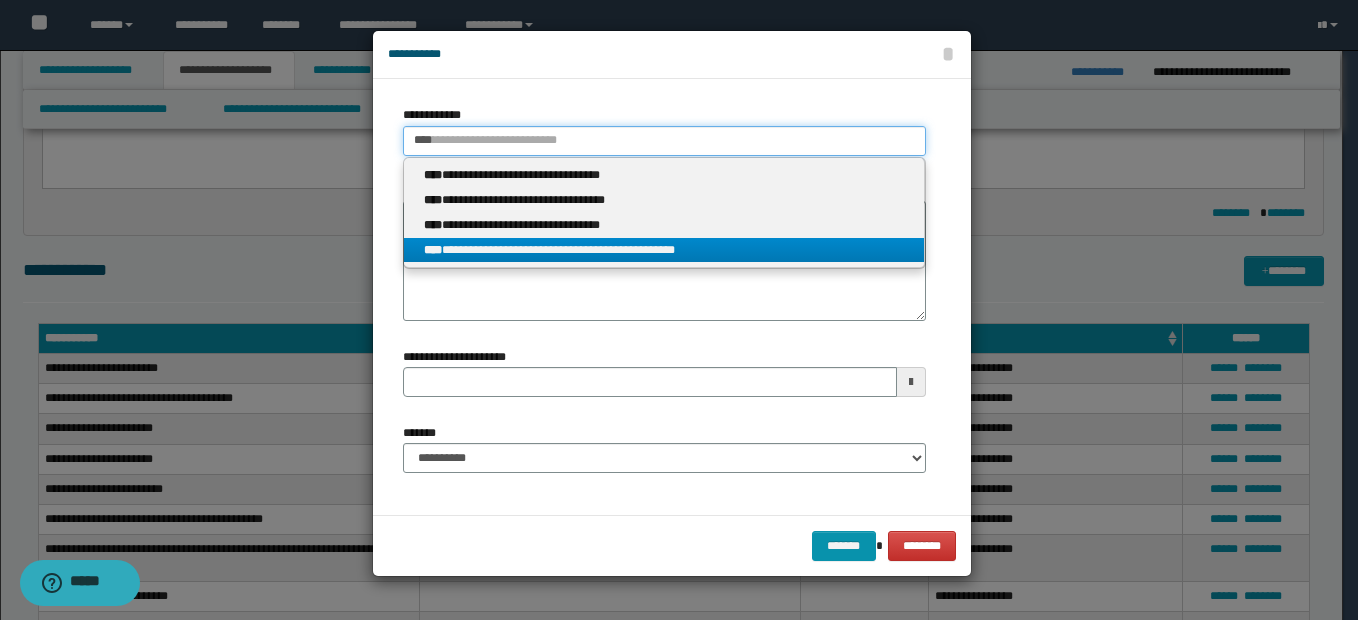 type 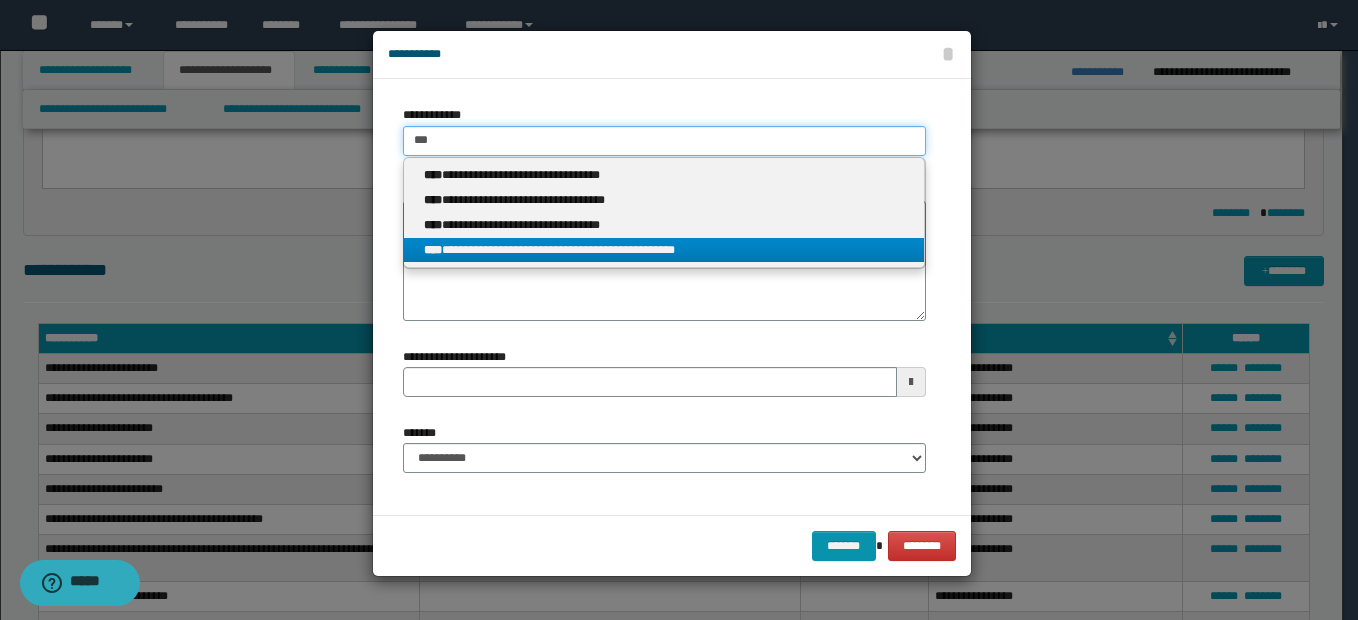 type on "**********" 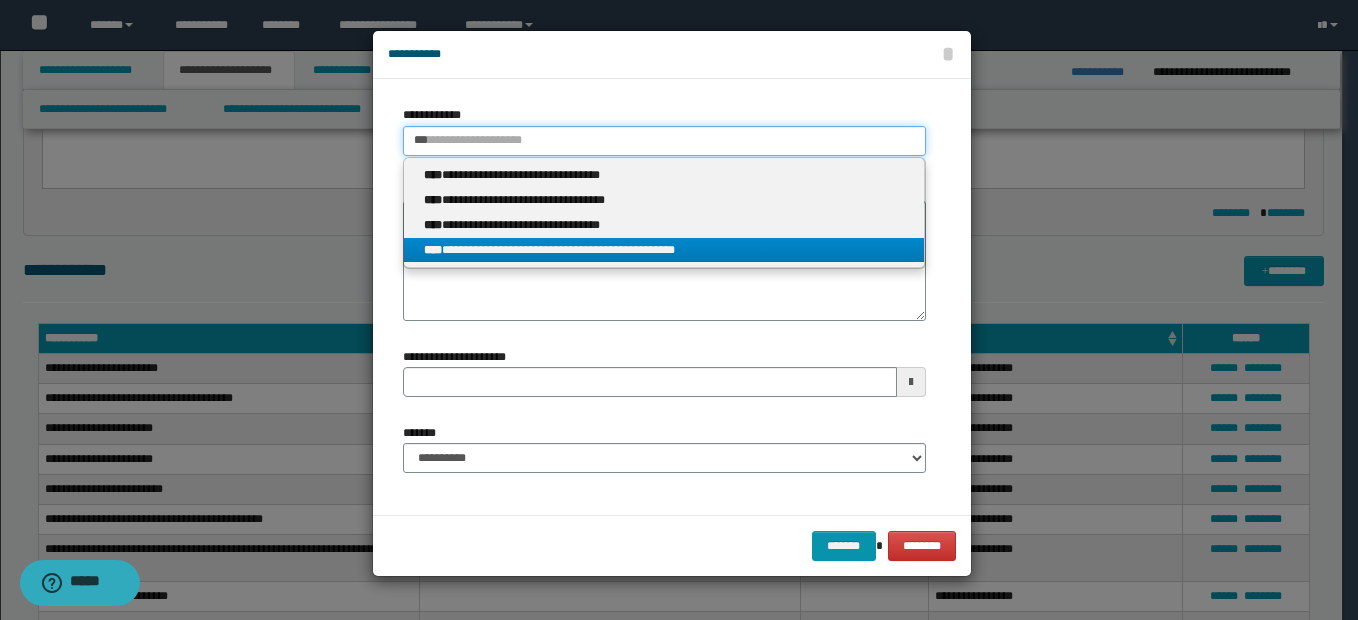 type 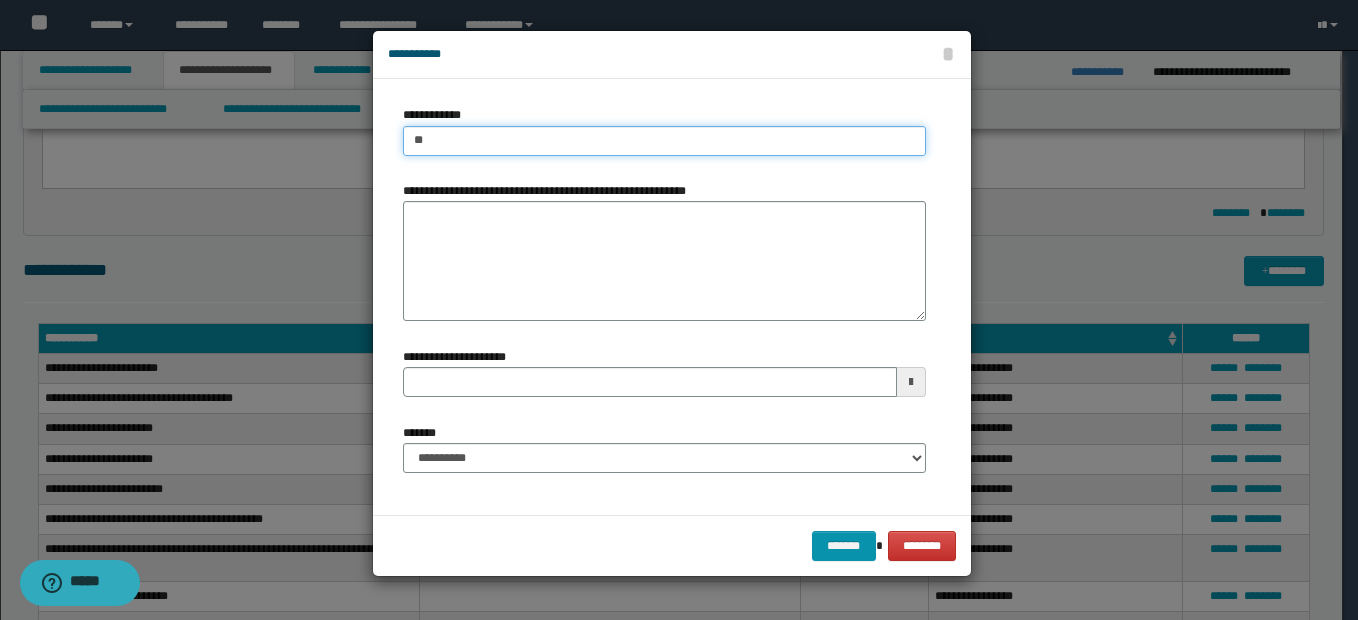type on "*" 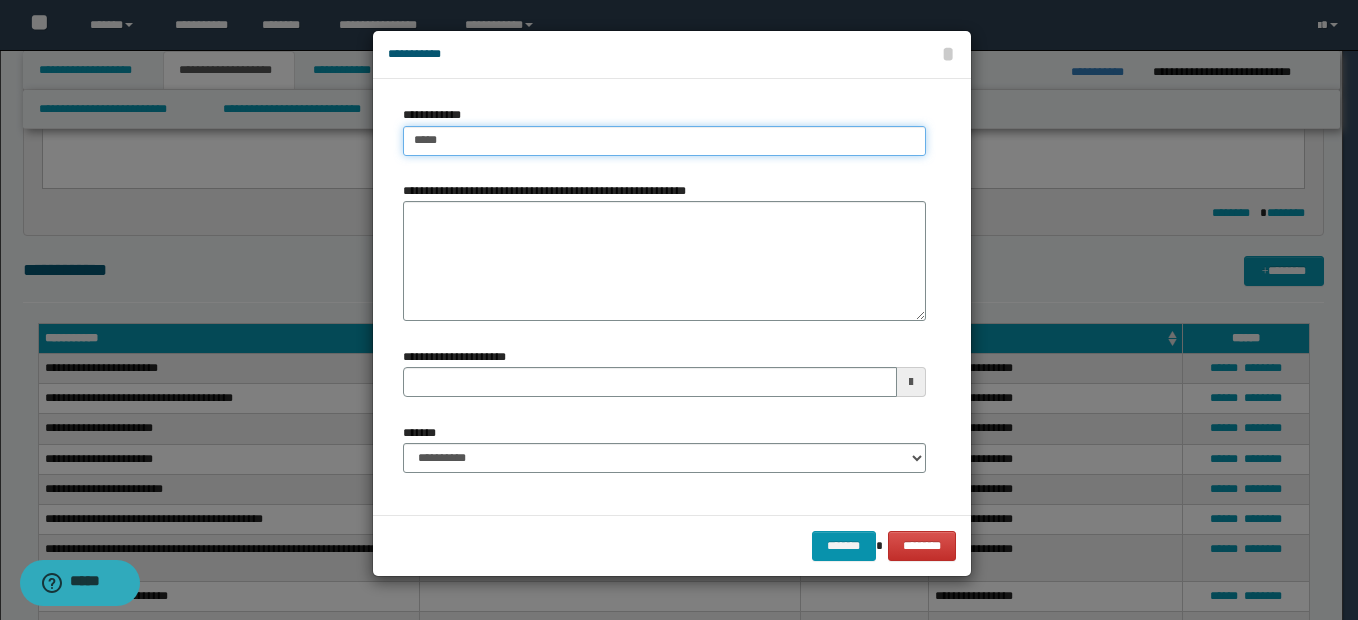 type on "******" 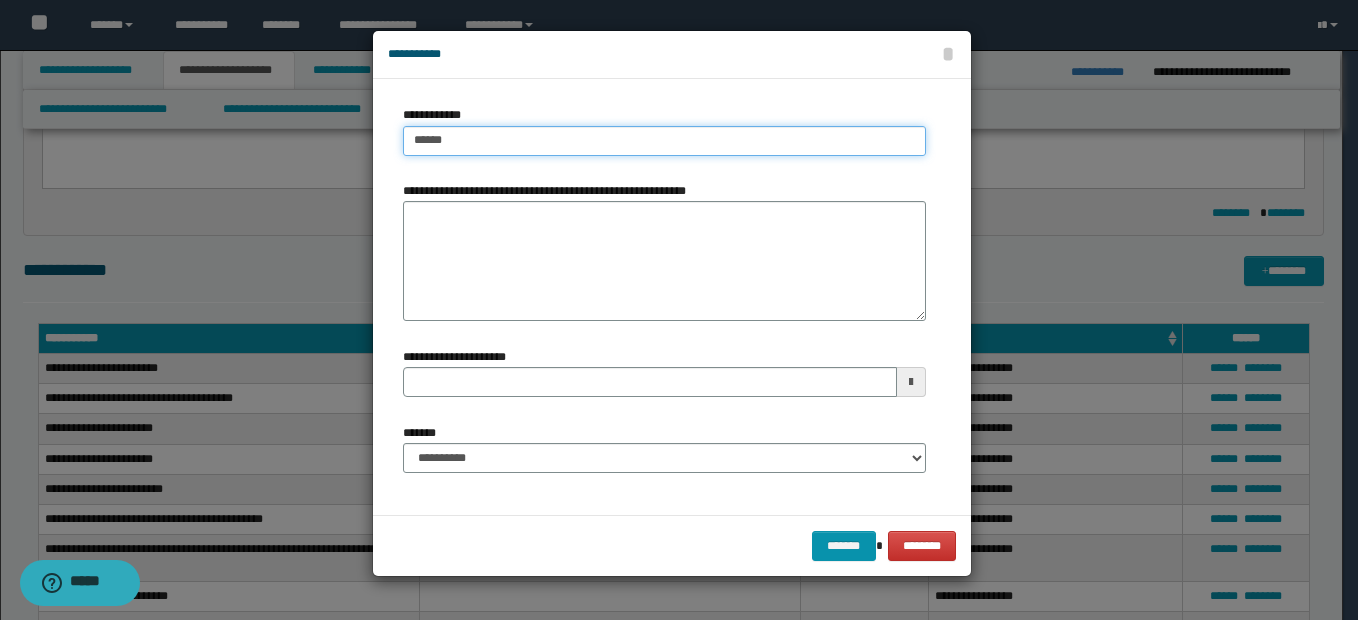 type on "******" 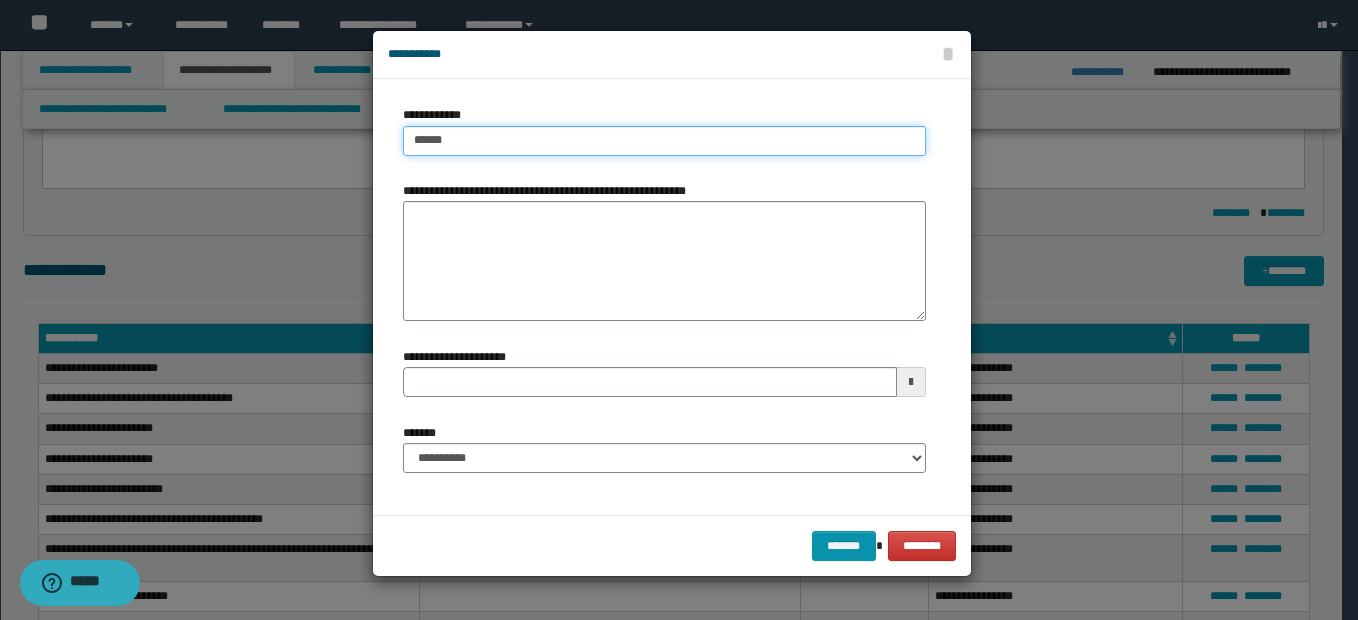 type 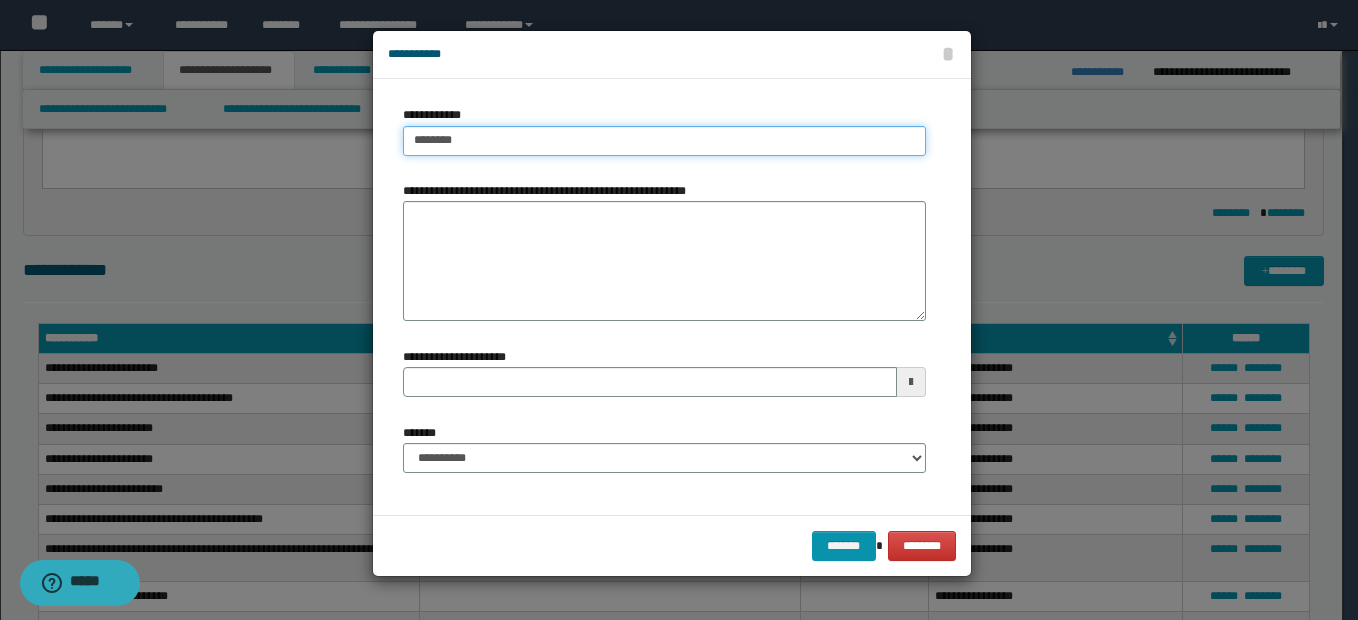 type on "*********" 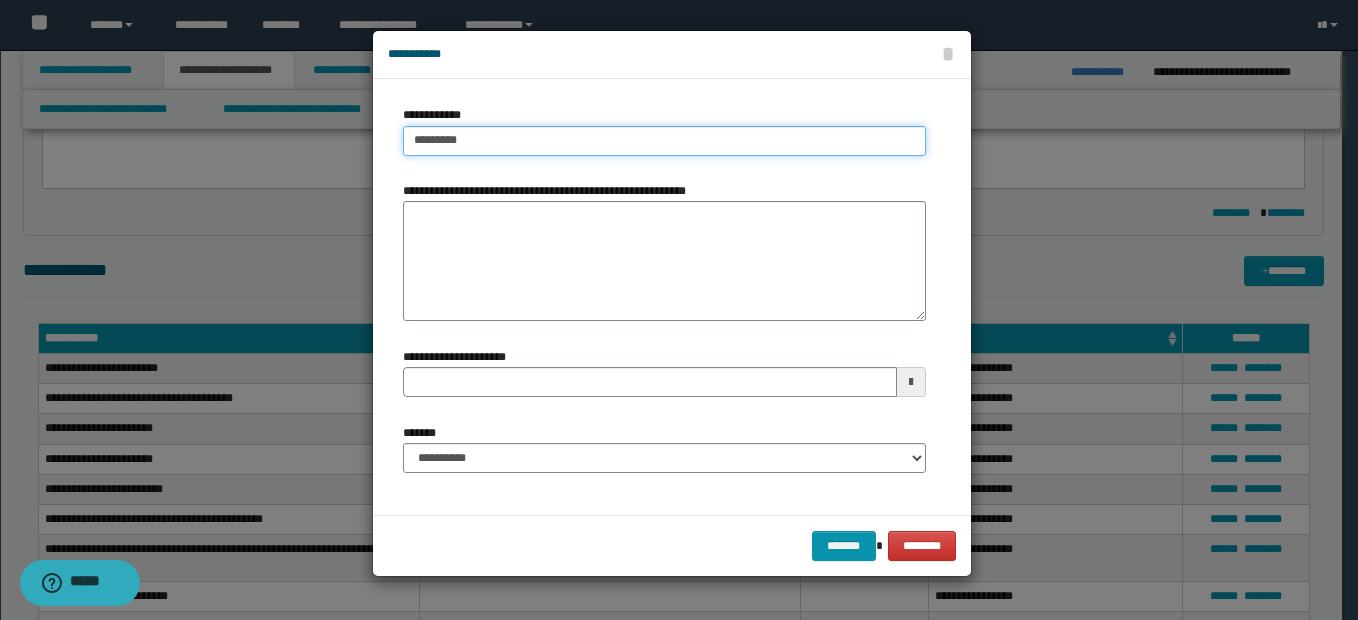 type on "*********" 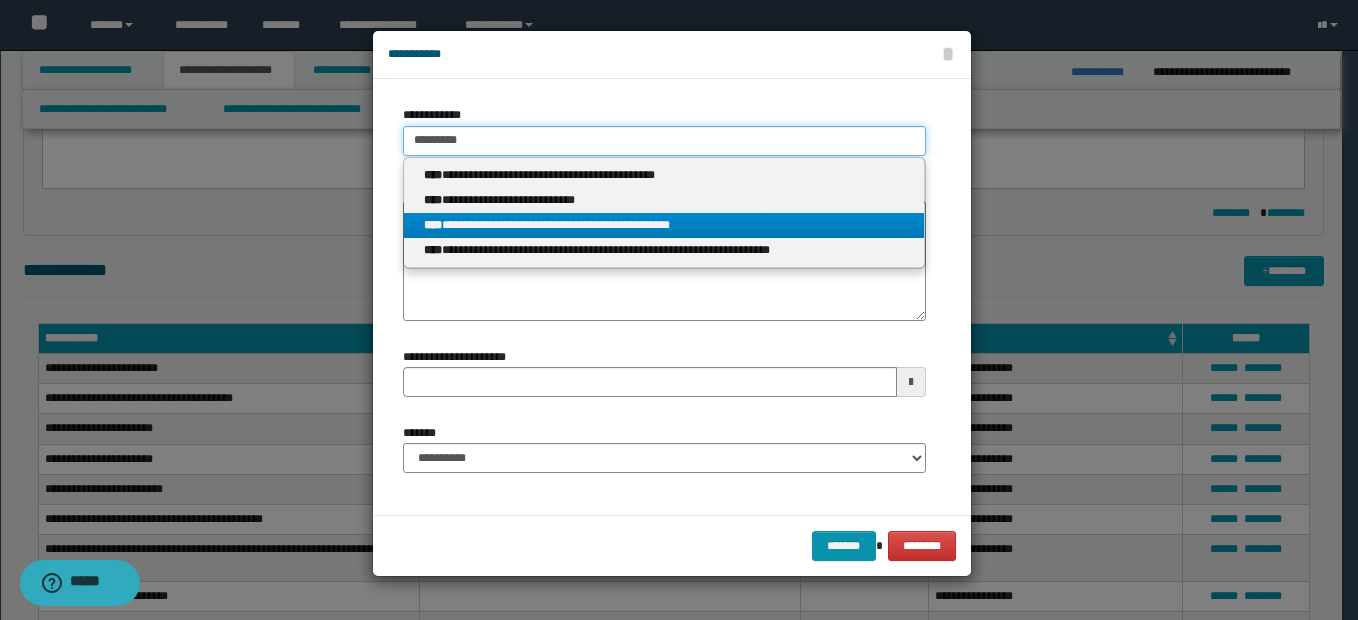 type 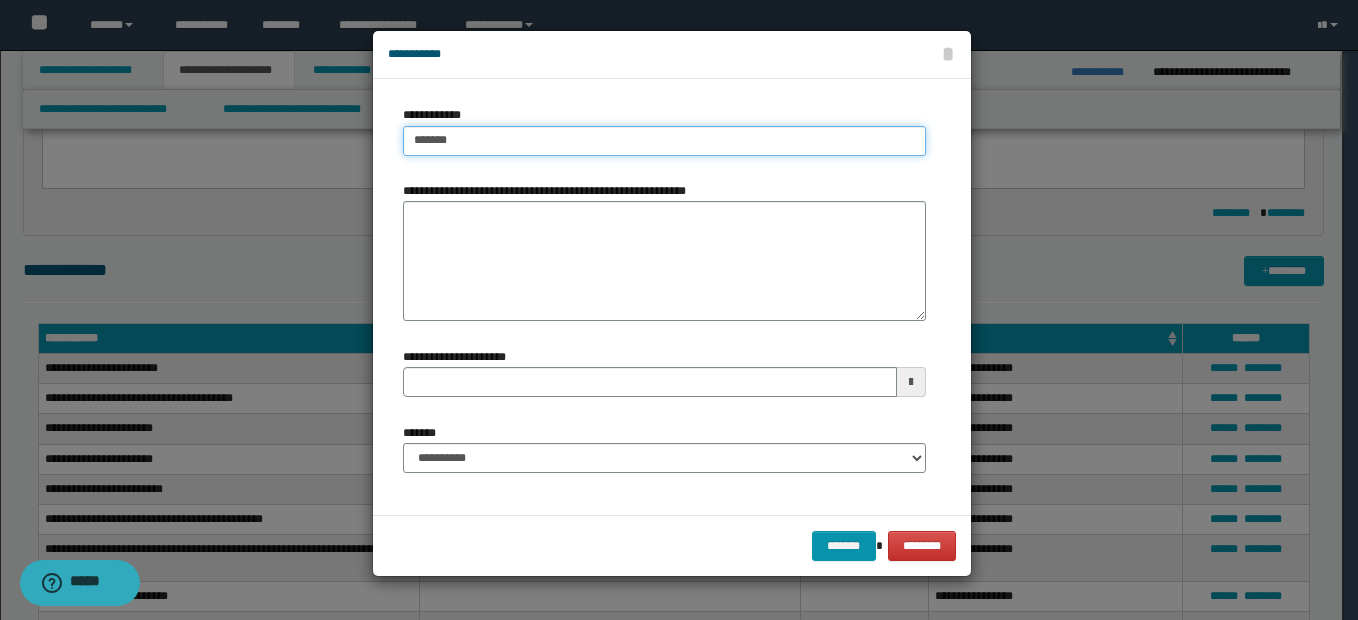 type on "******" 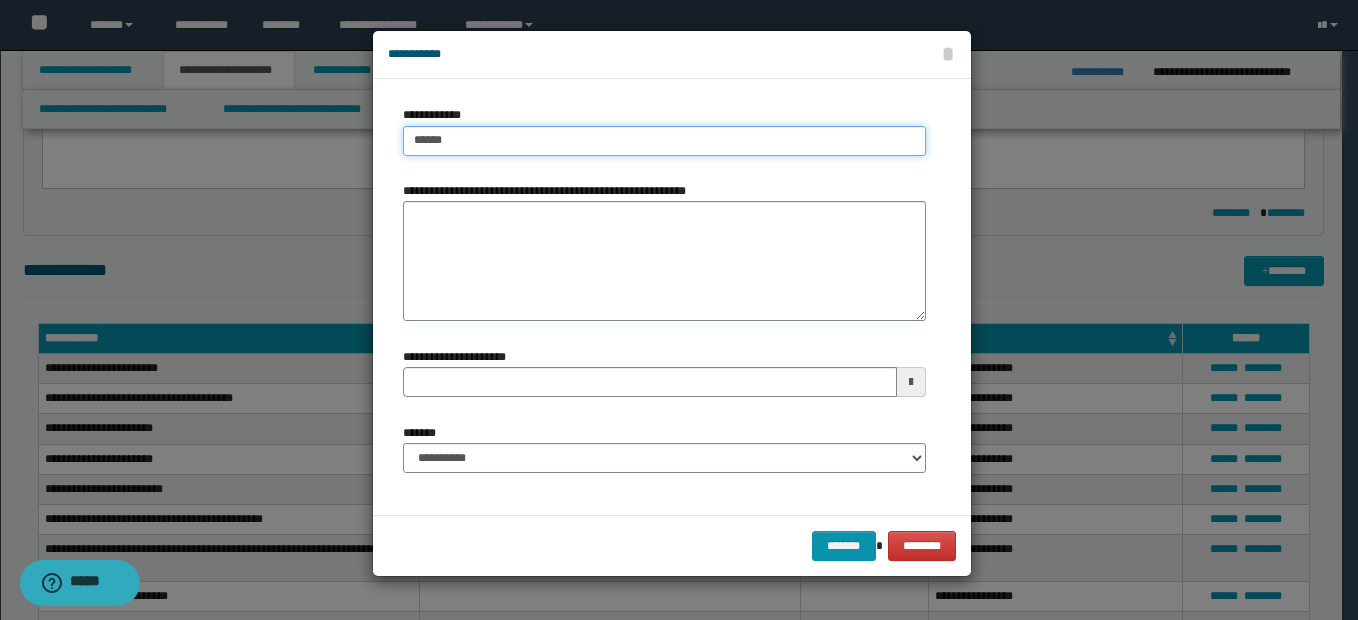 type on "******" 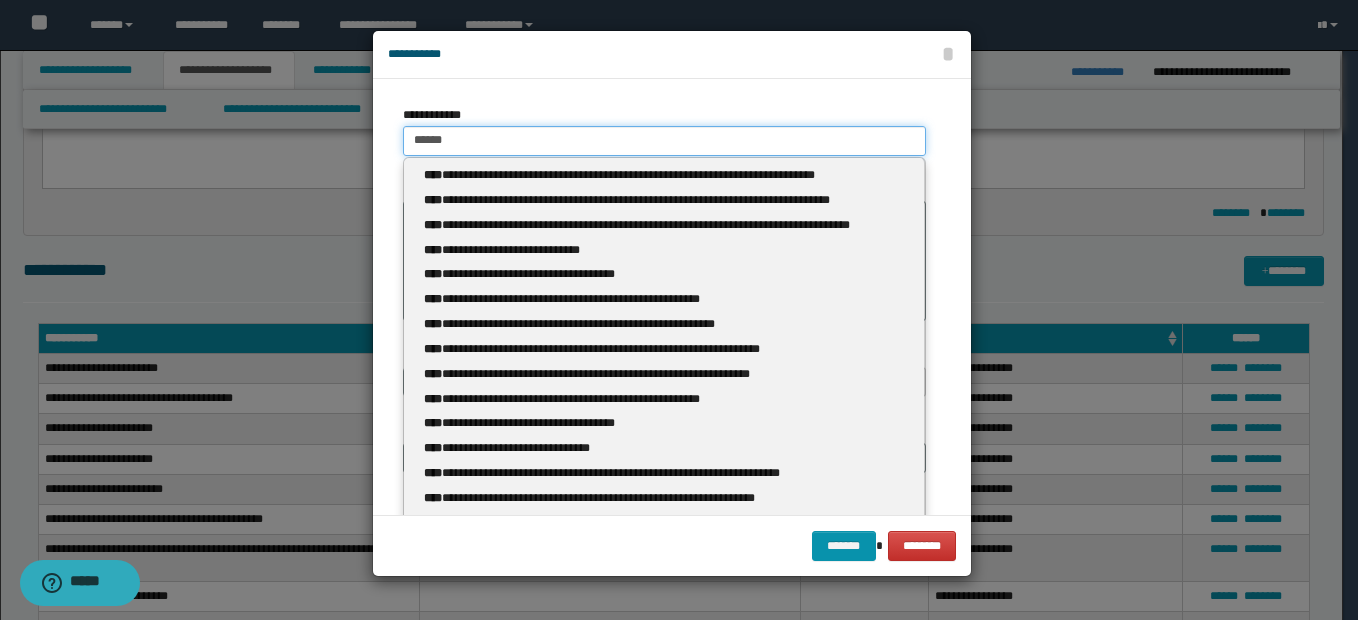 type 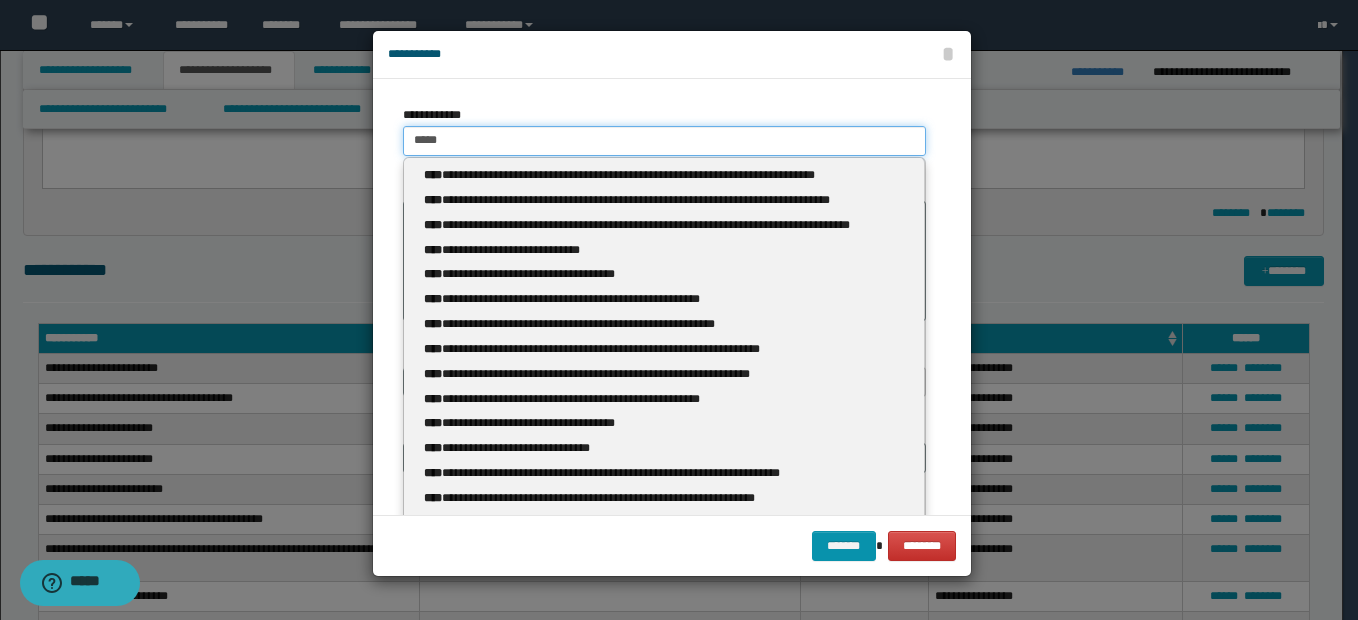type on "****" 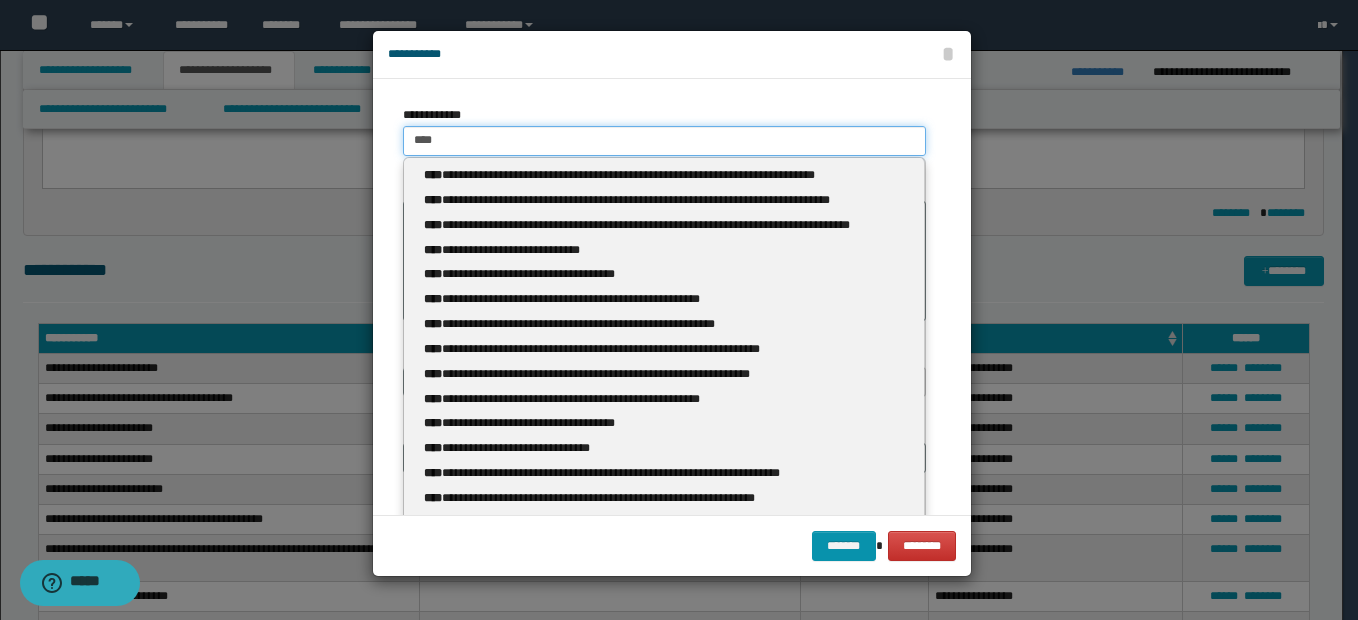 type on "****" 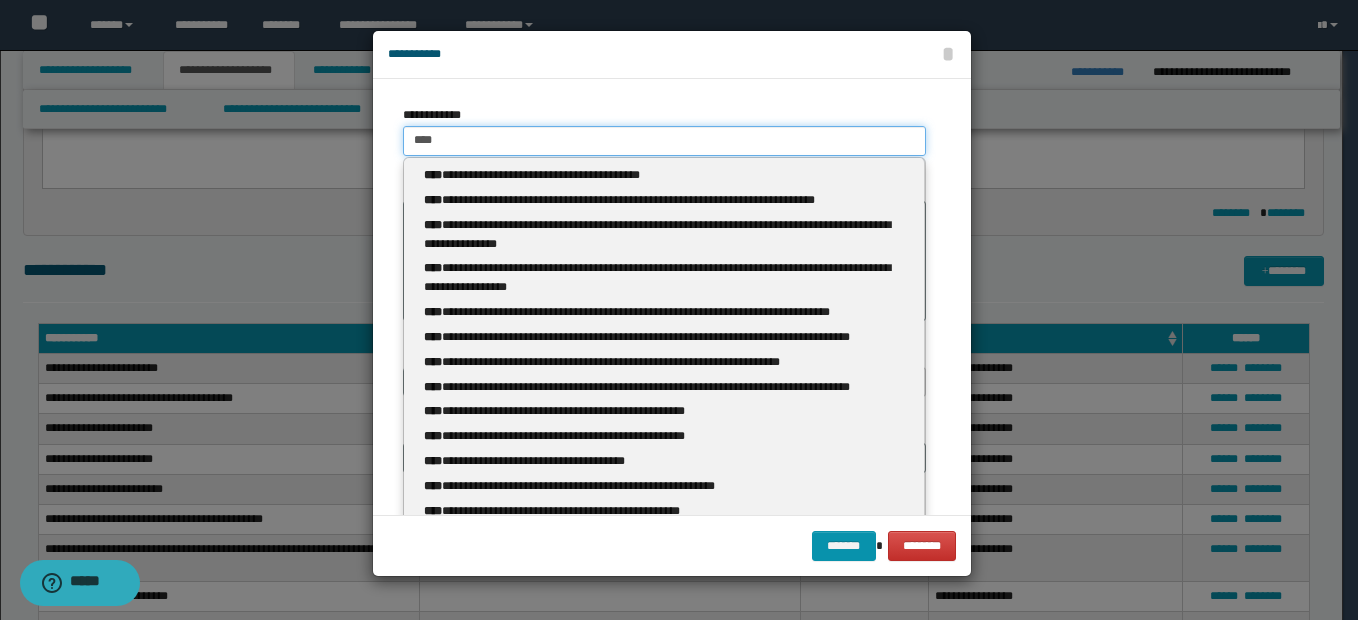 type 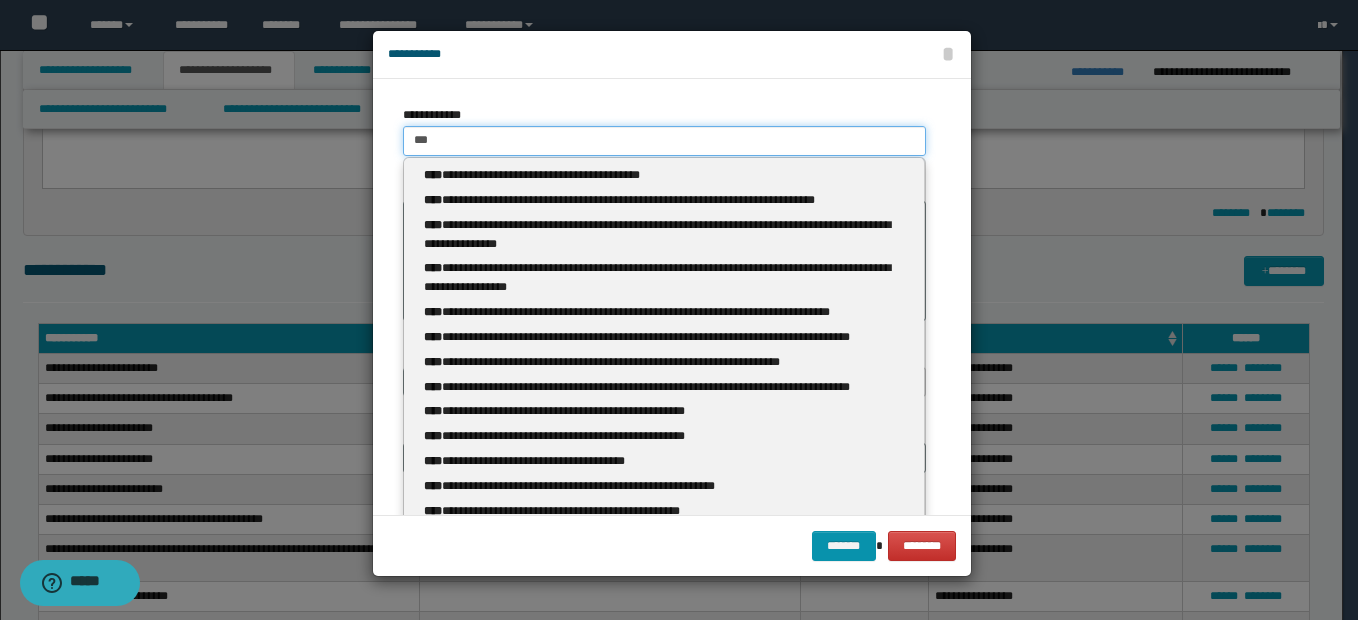 type on "***" 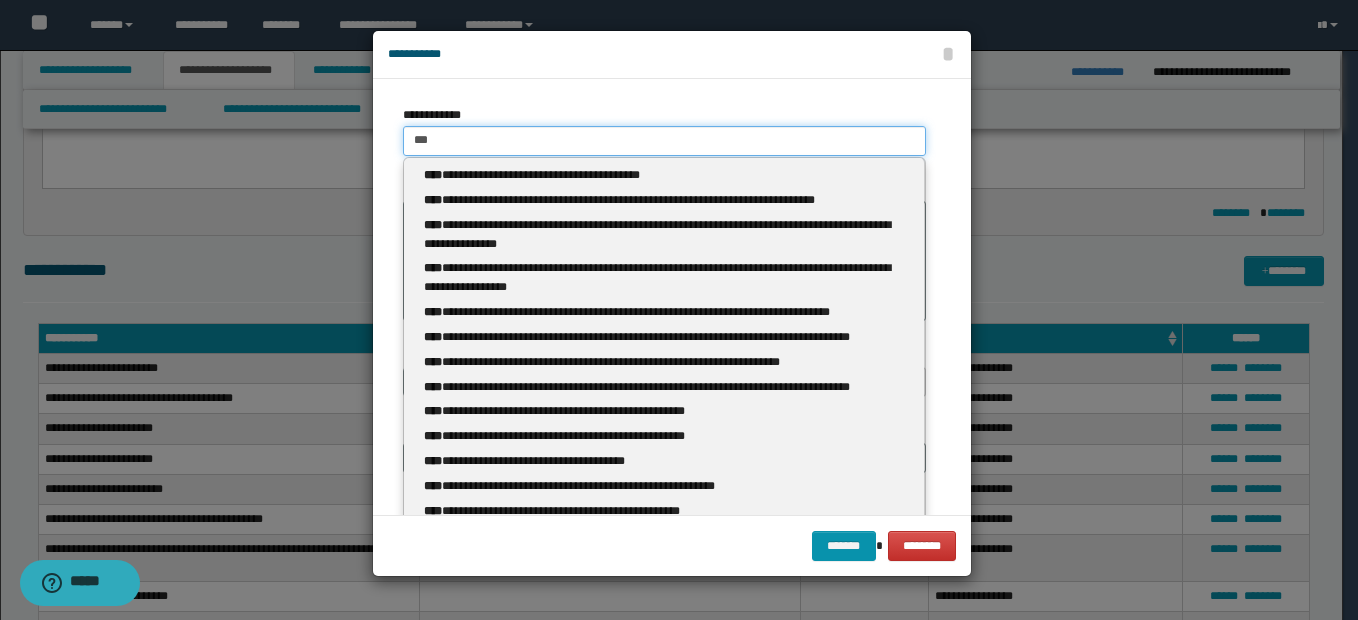 type 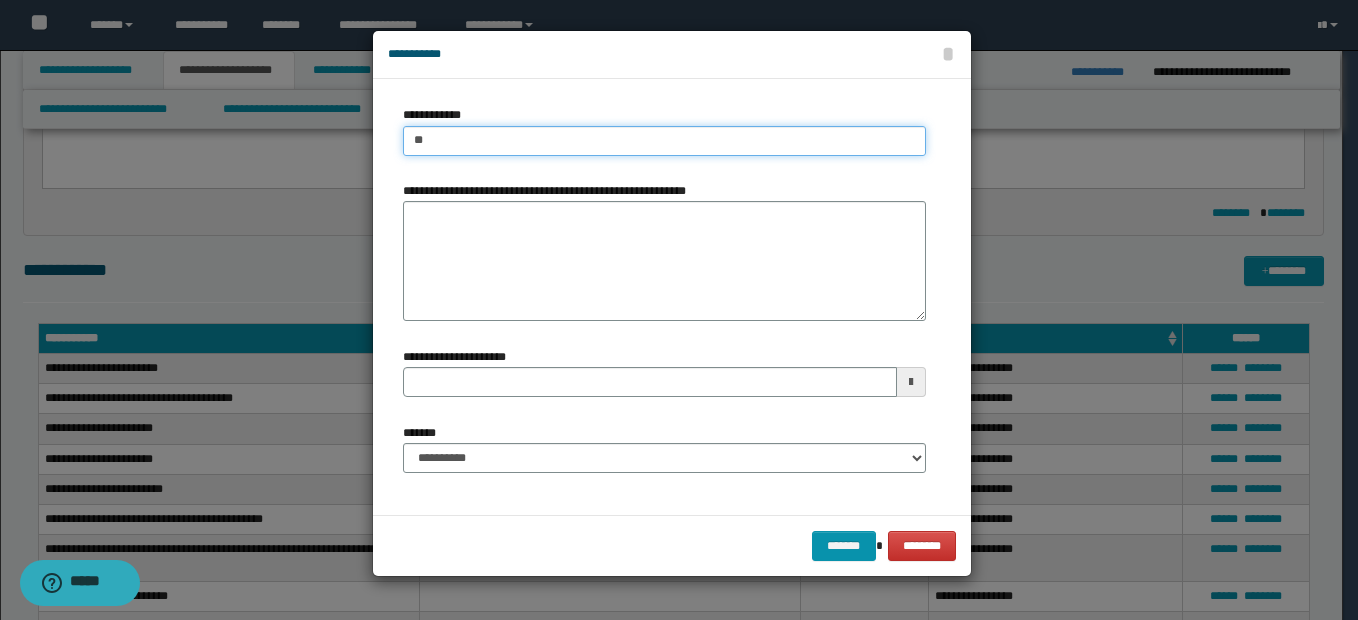type on "*" 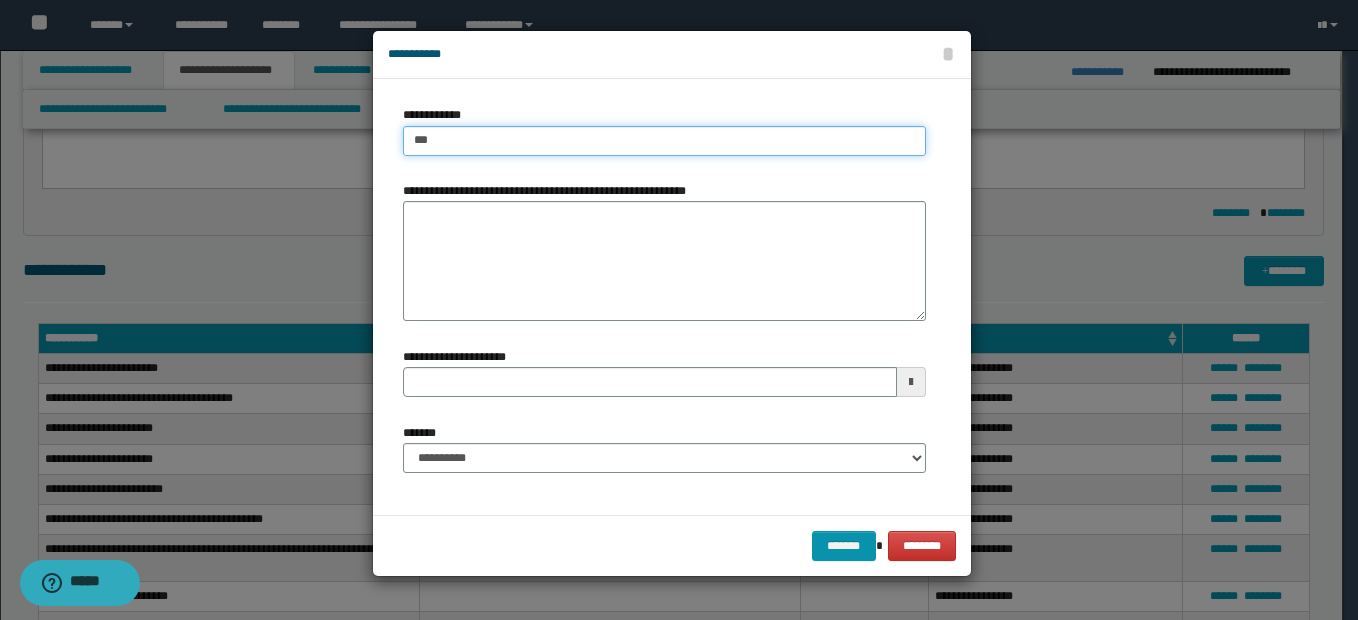 type on "****" 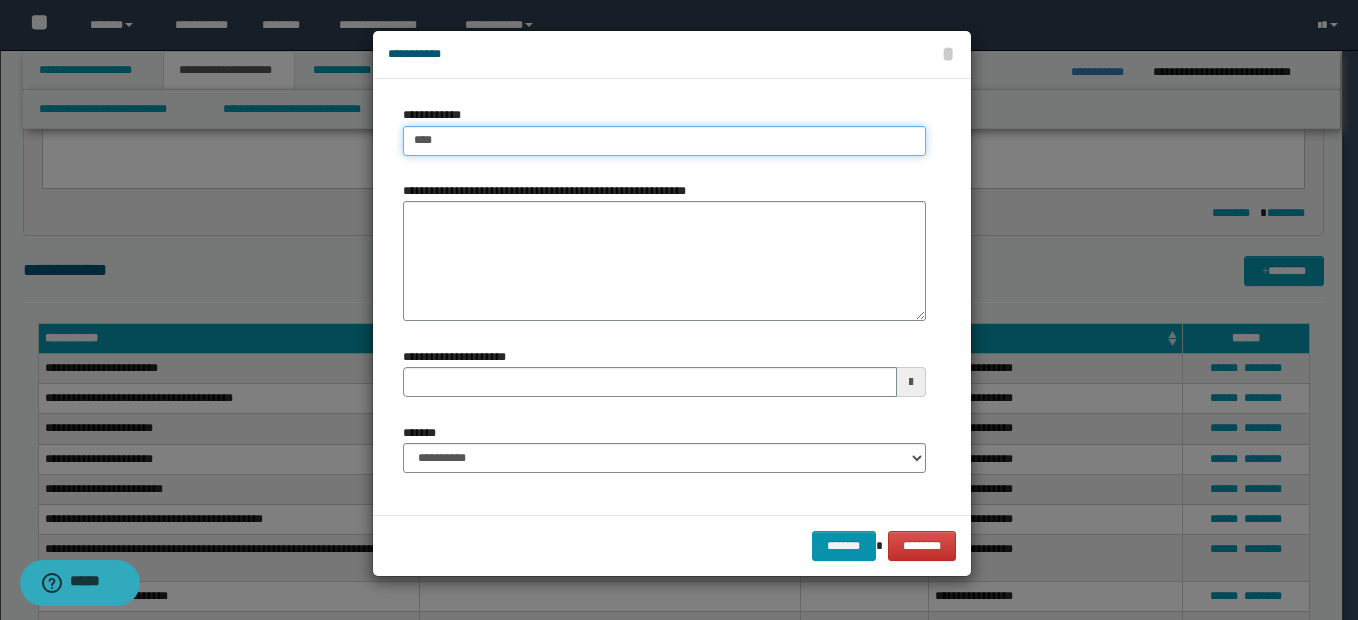 type on "****" 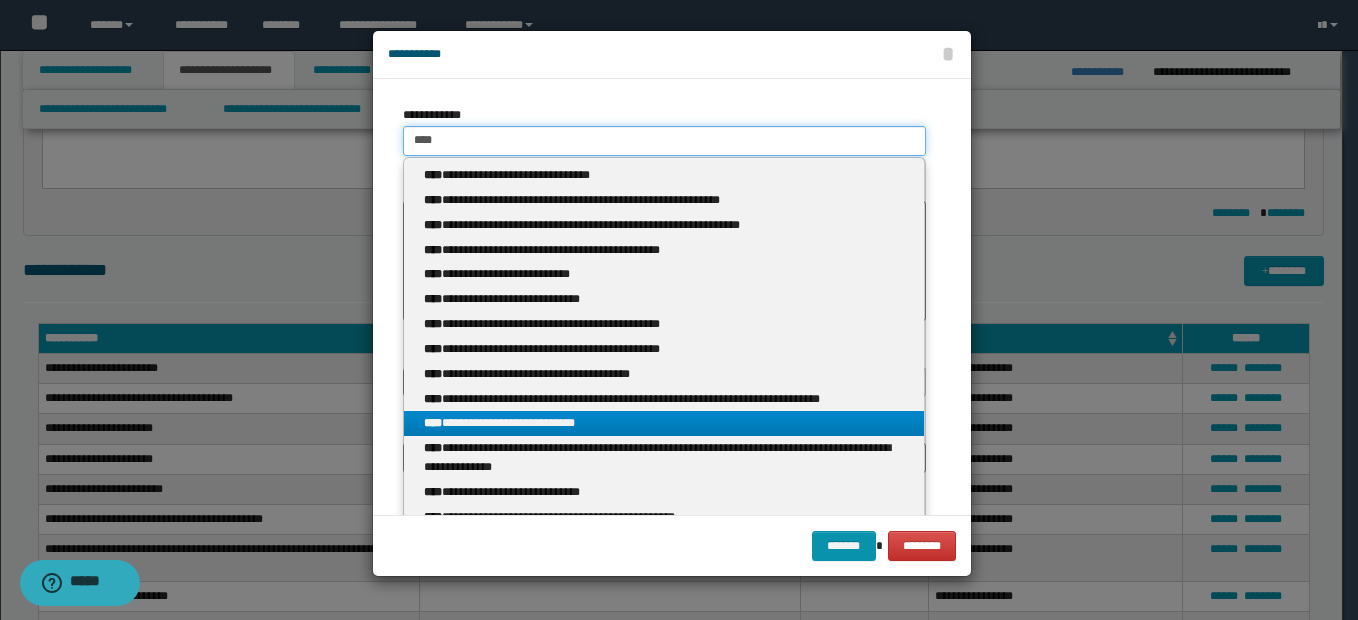 type on "****" 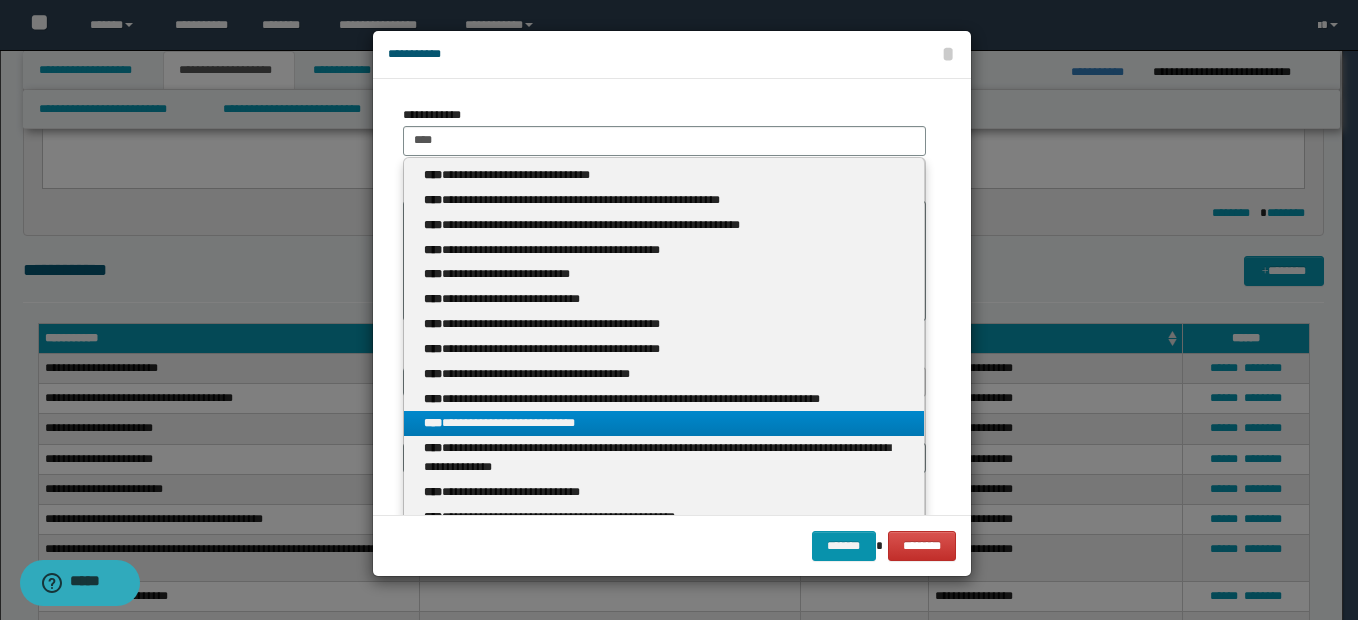 click on "**********" at bounding box center [664, 423] 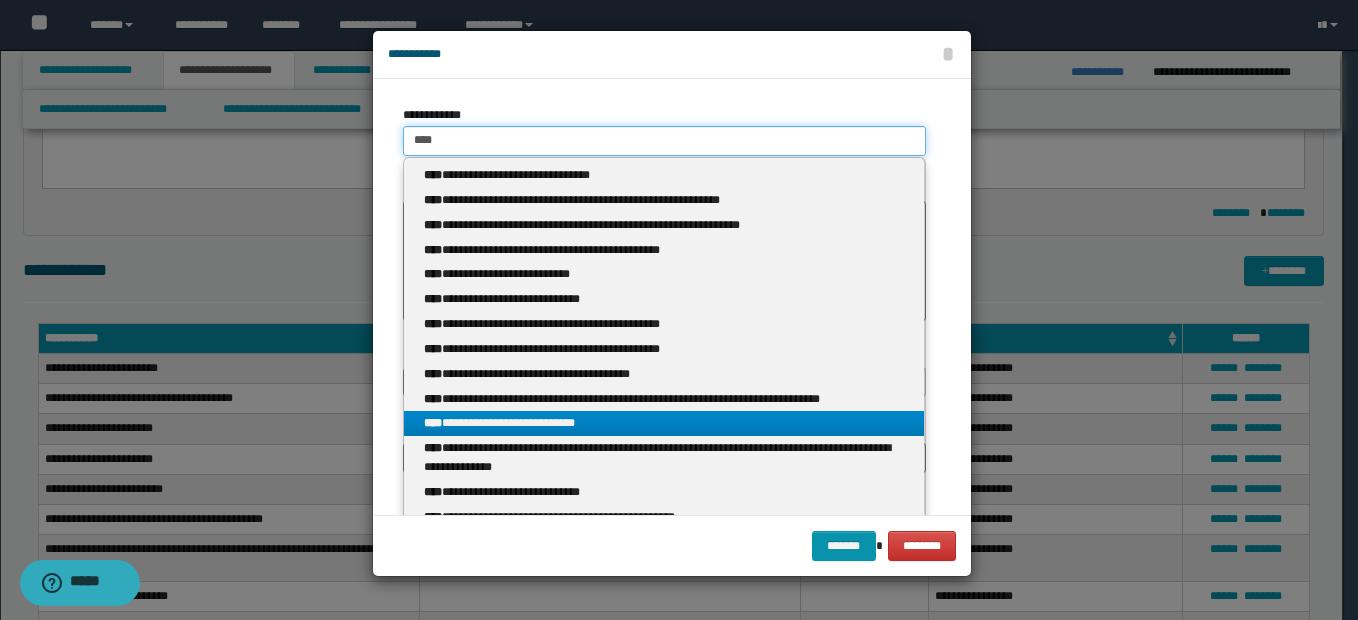 type 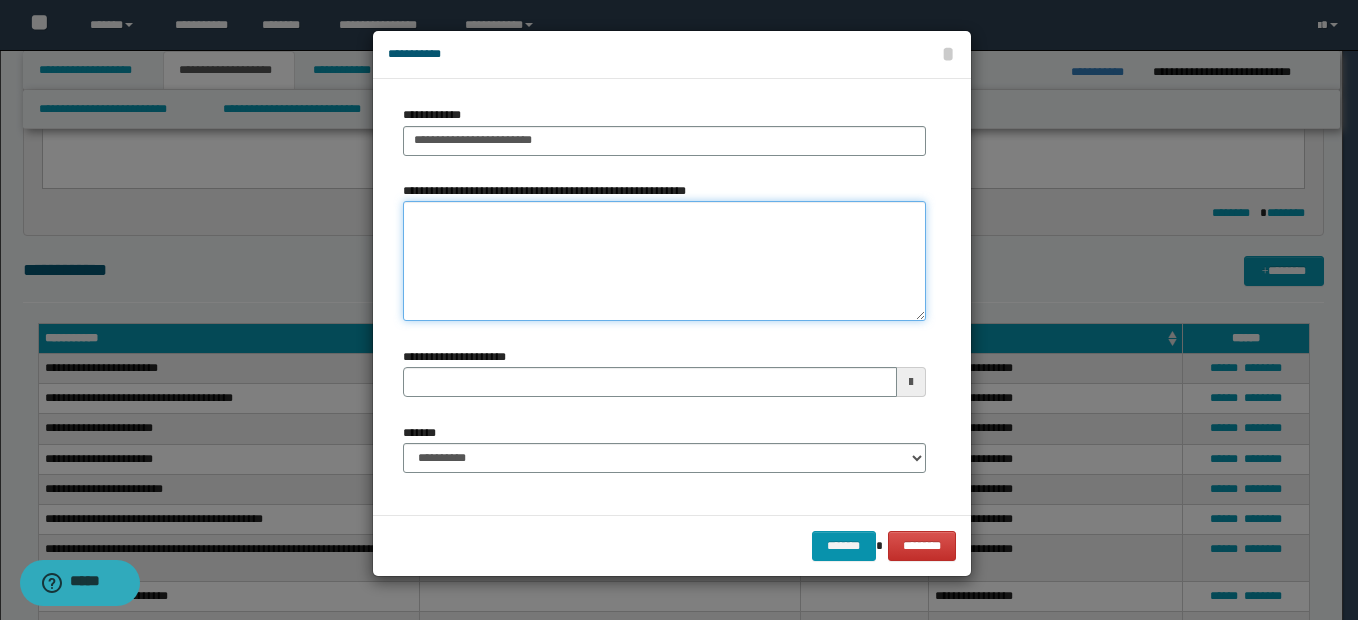 click on "**********" at bounding box center (664, 261) 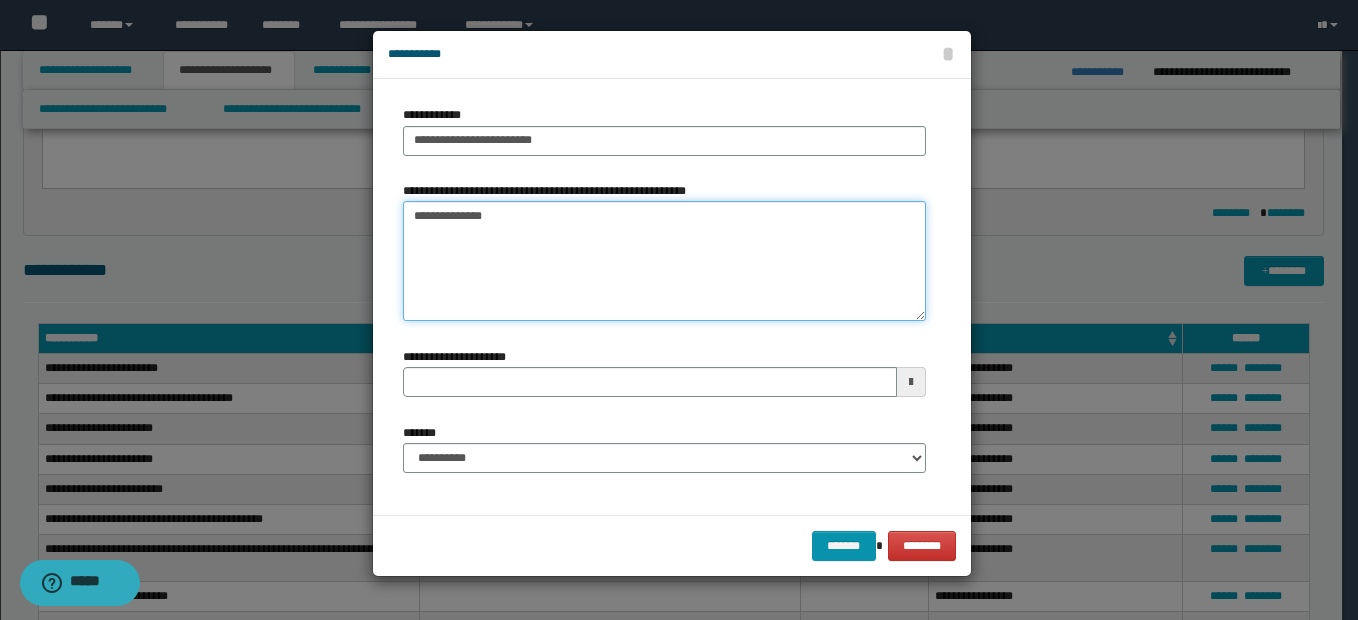 type on "**********" 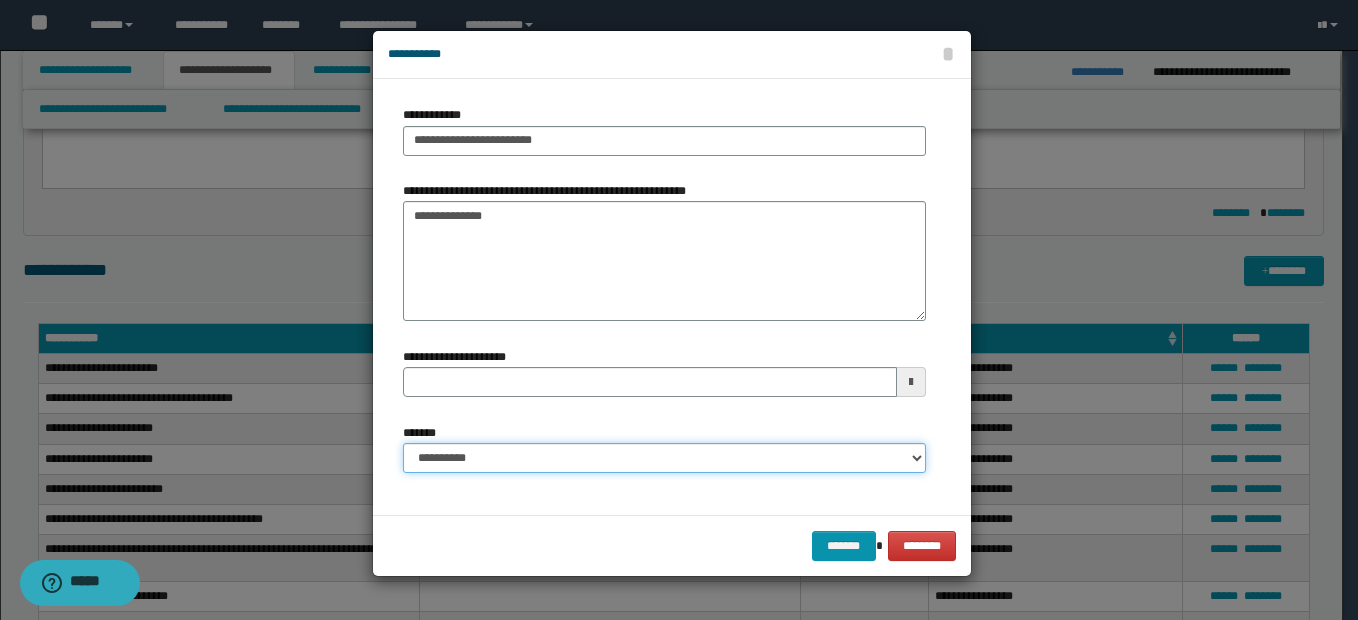click on "**********" at bounding box center (664, 458) 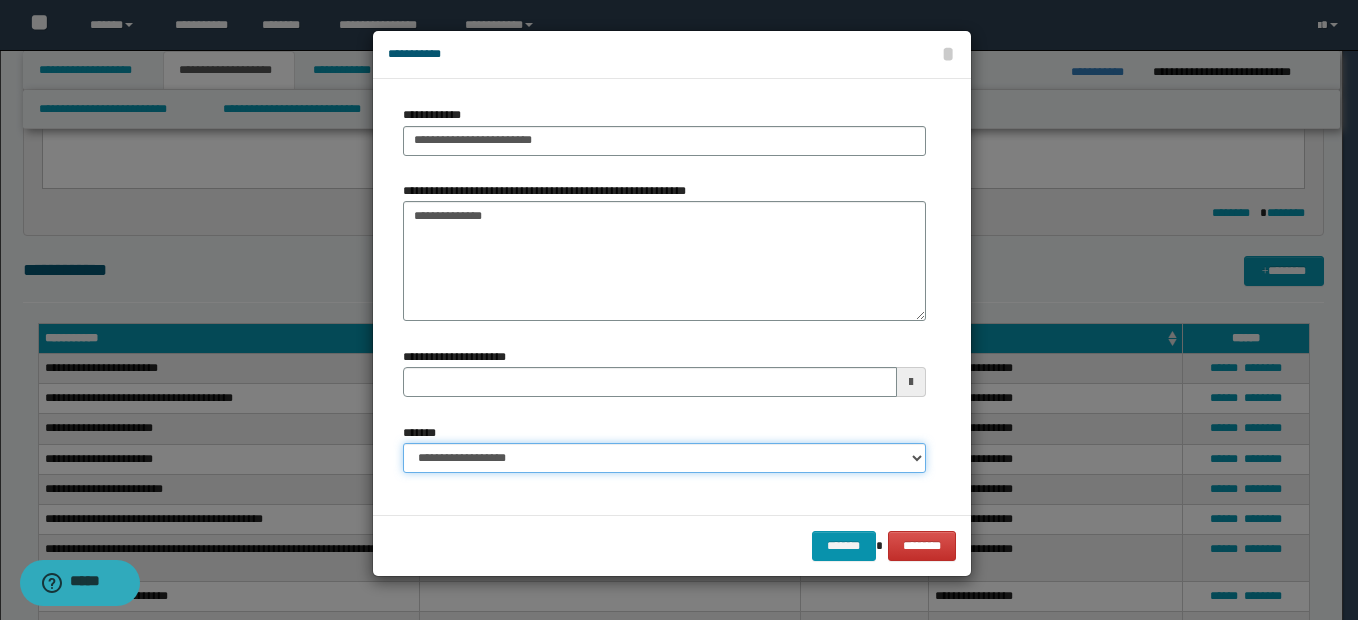 click on "**********" at bounding box center [664, 458] 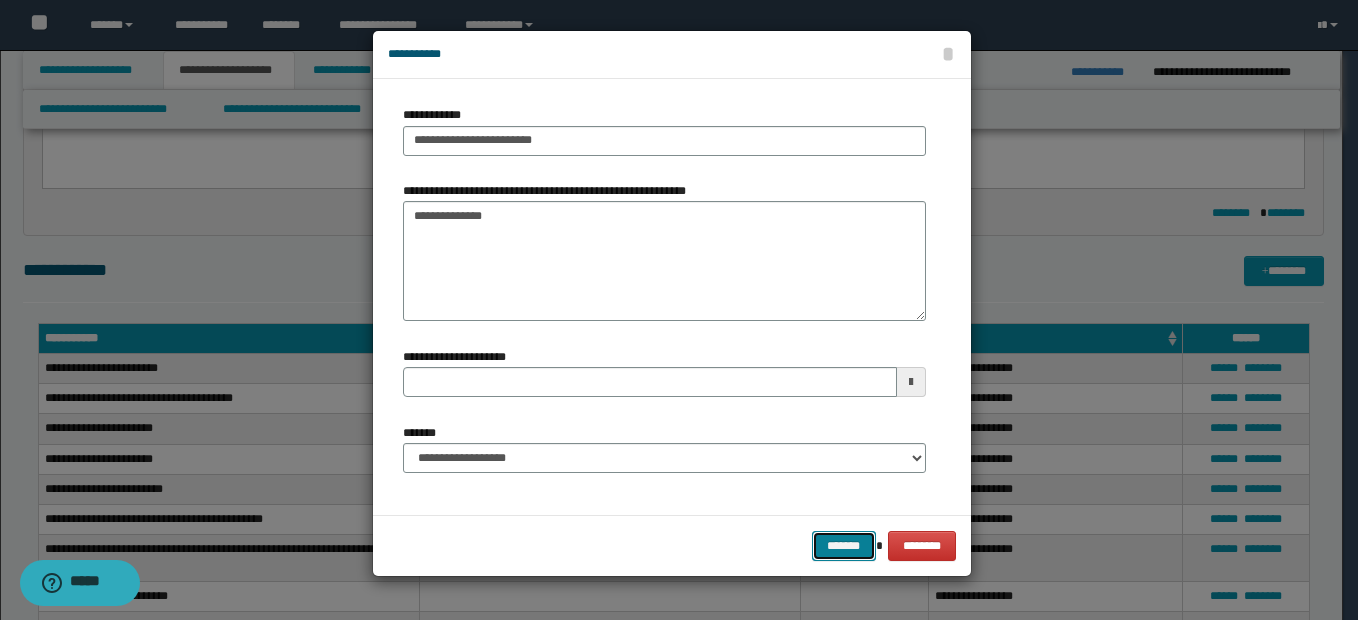 click on "*******" at bounding box center [844, 546] 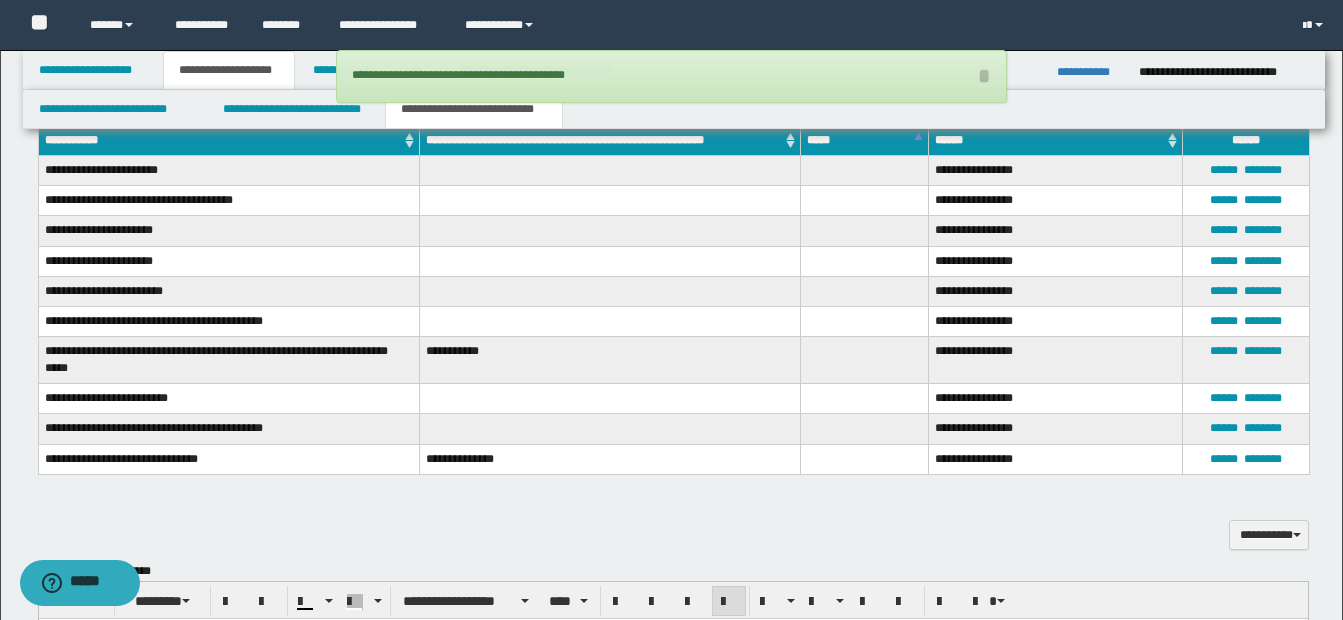 scroll, scrollTop: 1500, scrollLeft: 0, axis: vertical 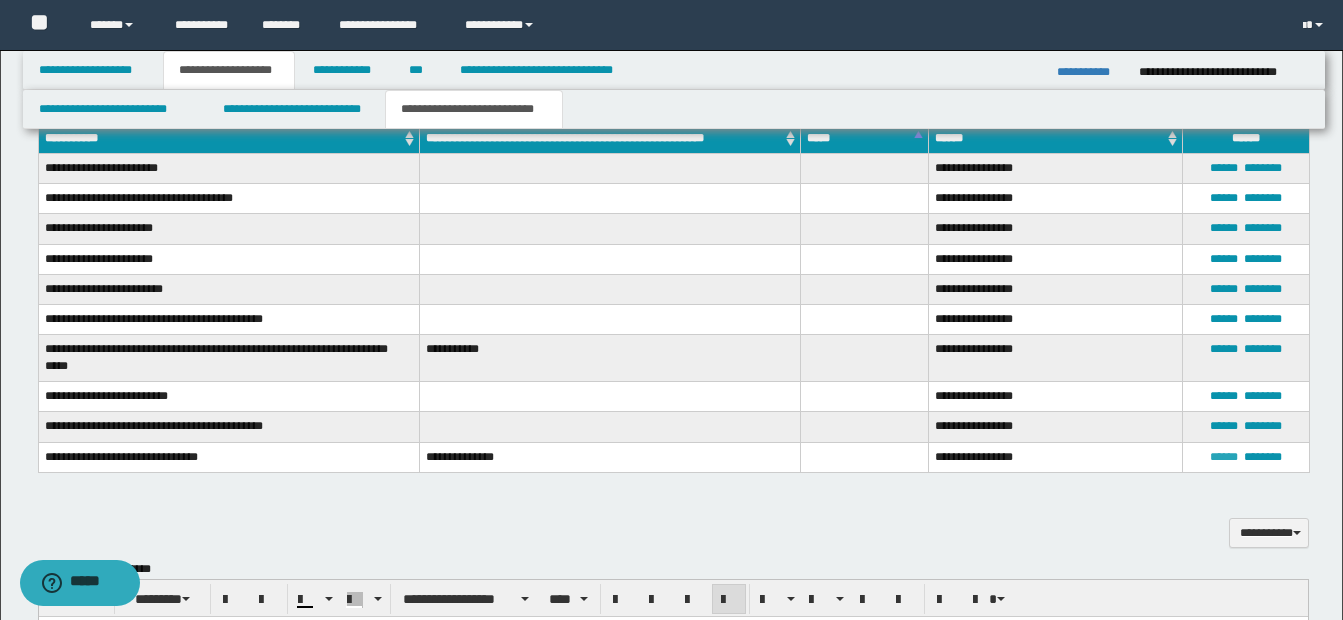 click on "******" at bounding box center [1224, 457] 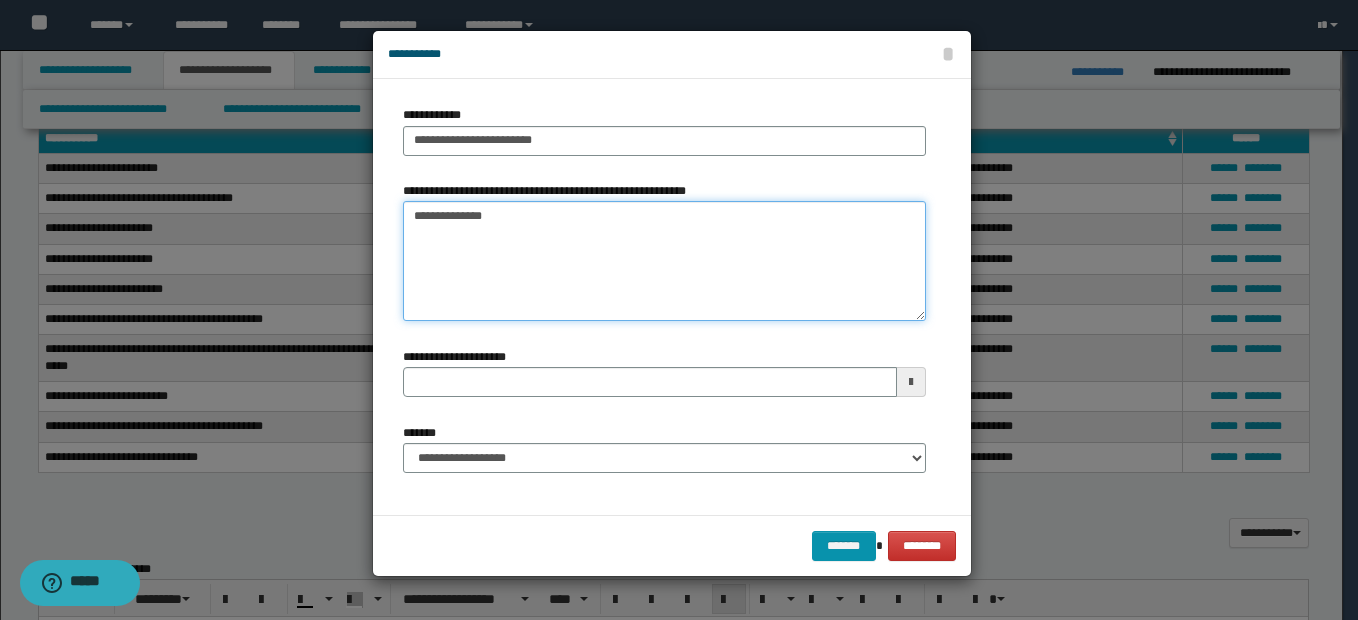 drag, startPoint x: 500, startPoint y: 215, endPoint x: 533, endPoint y: 225, distance: 34.48188 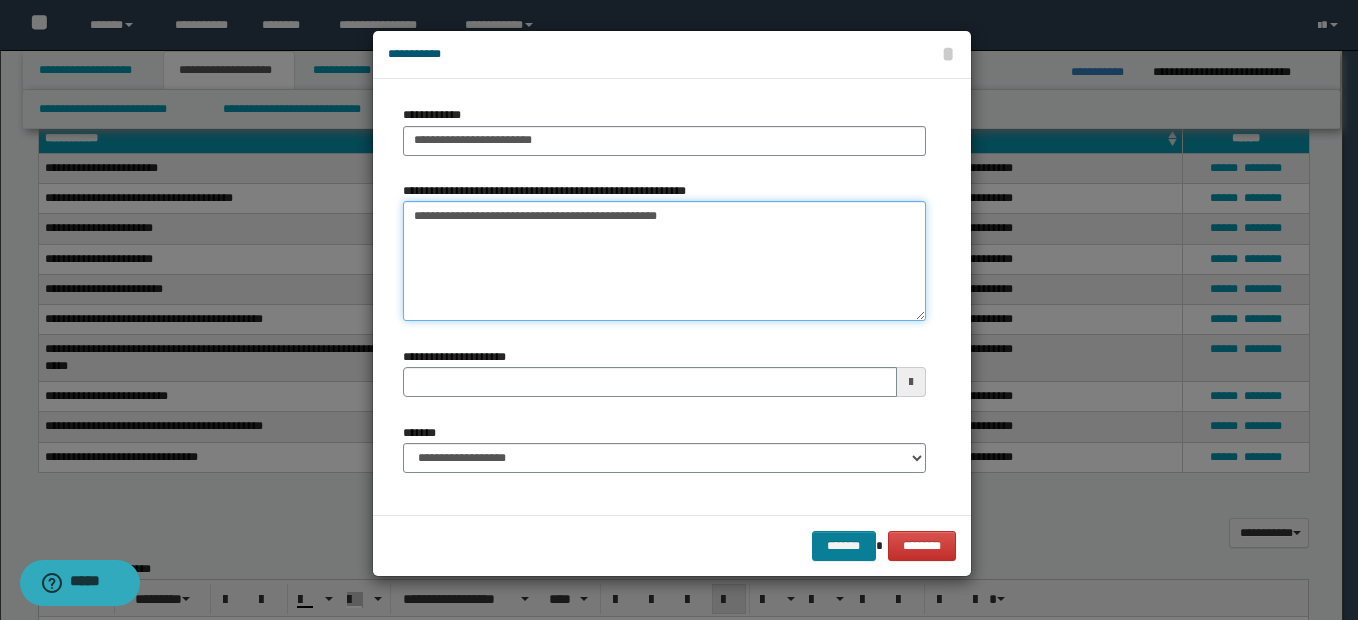 type on "**********" 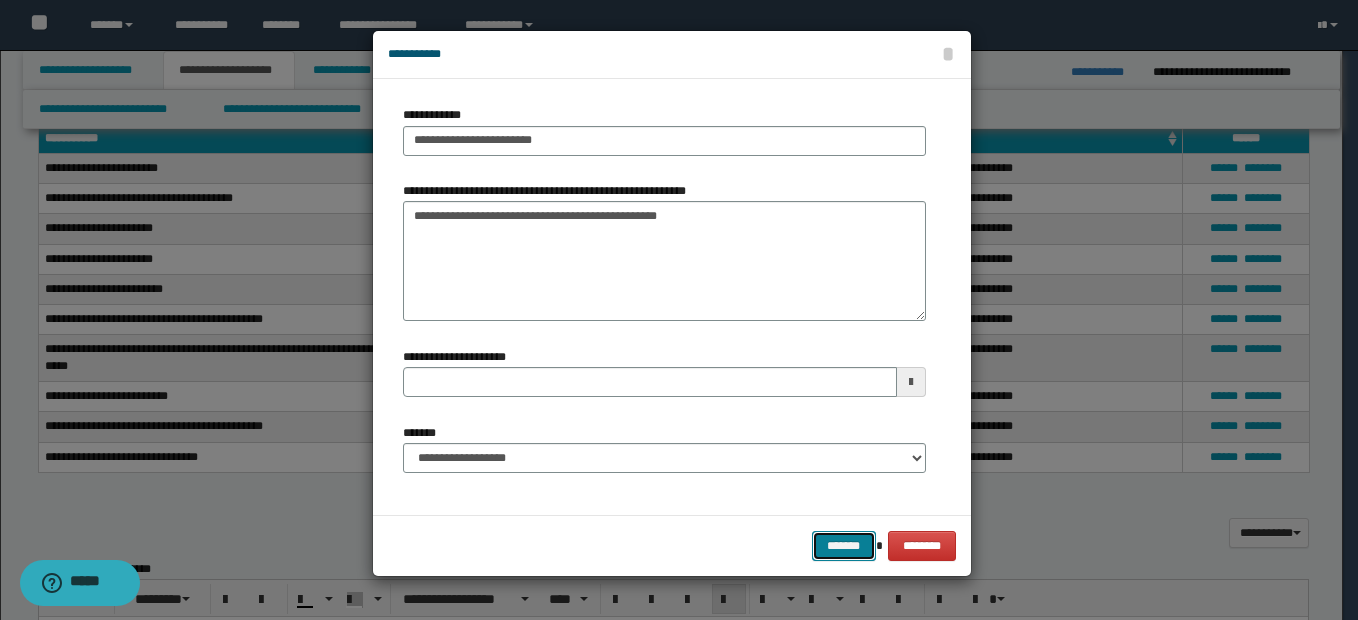 click on "*******" at bounding box center (844, 546) 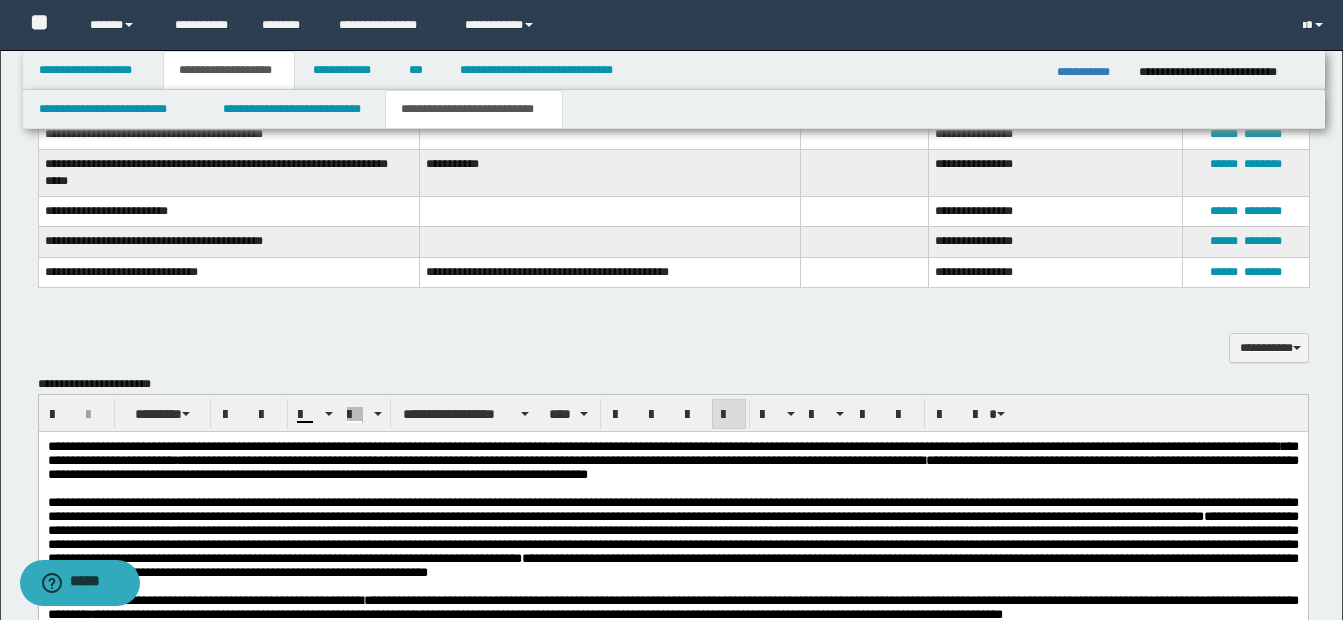 scroll, scrollTop: 1700, scrollLeft: 0, axis: vertical 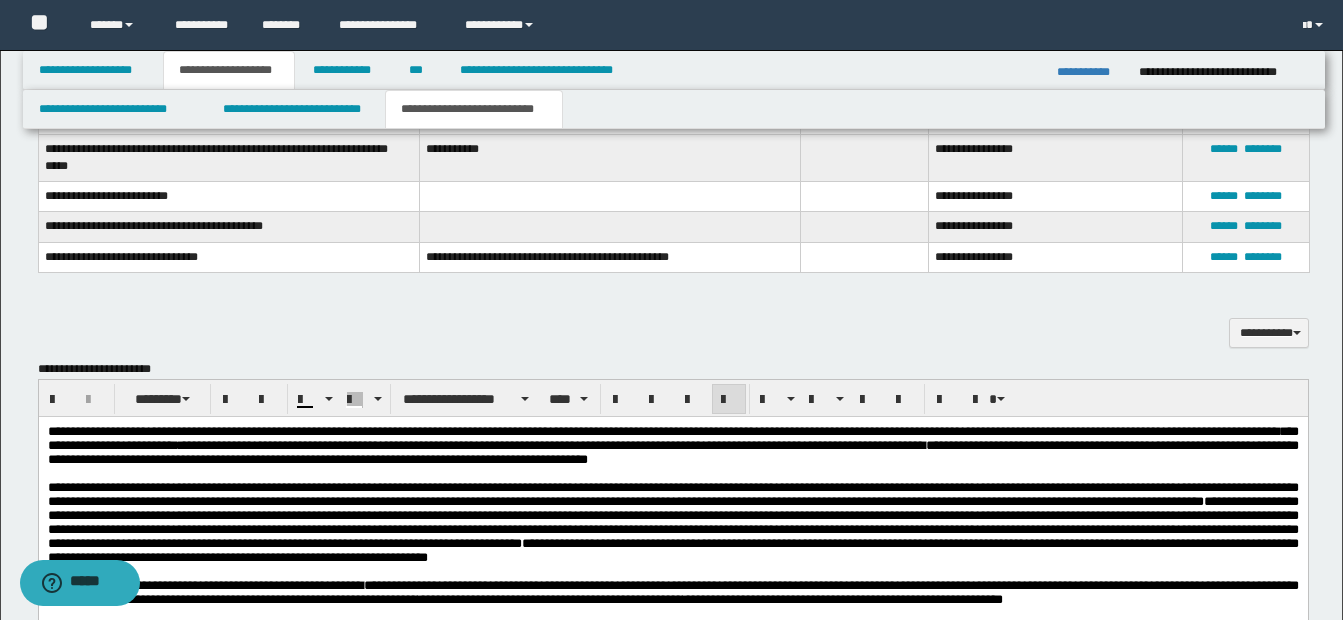 click on "**********" at bounding box center [672, 452] 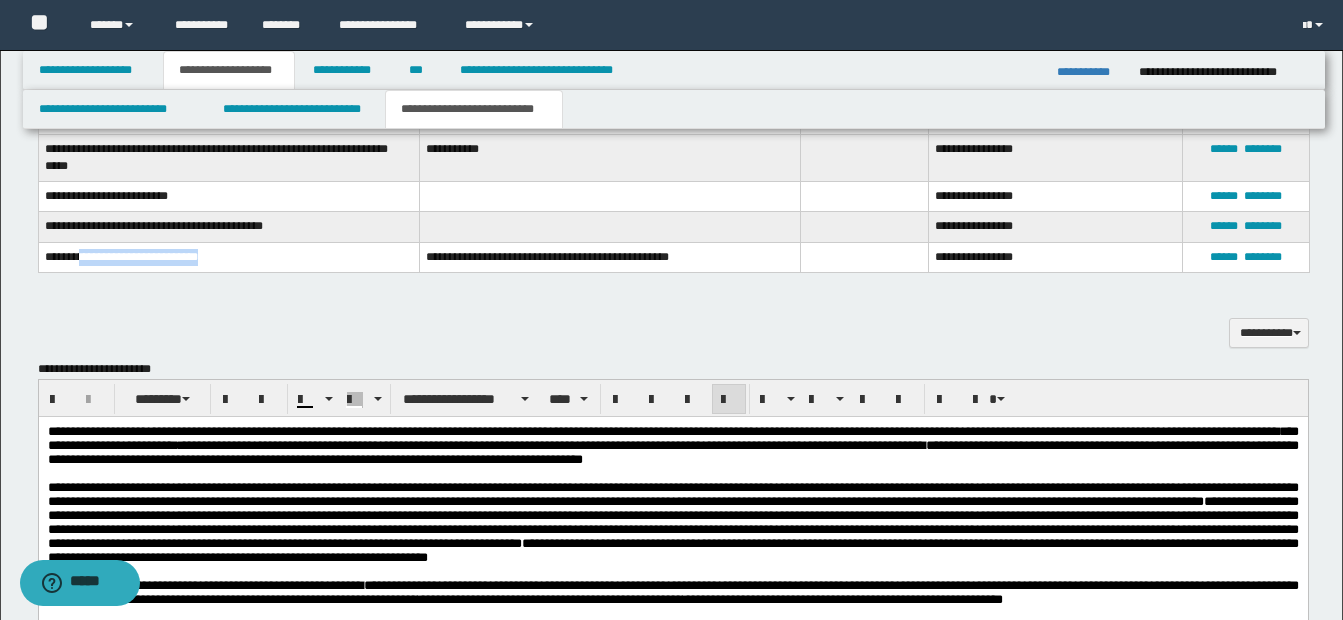 drag, startPoint x: 83, startPoint y: 256, endPoint x: 222, endPoint y: 259, distance: 139.03236 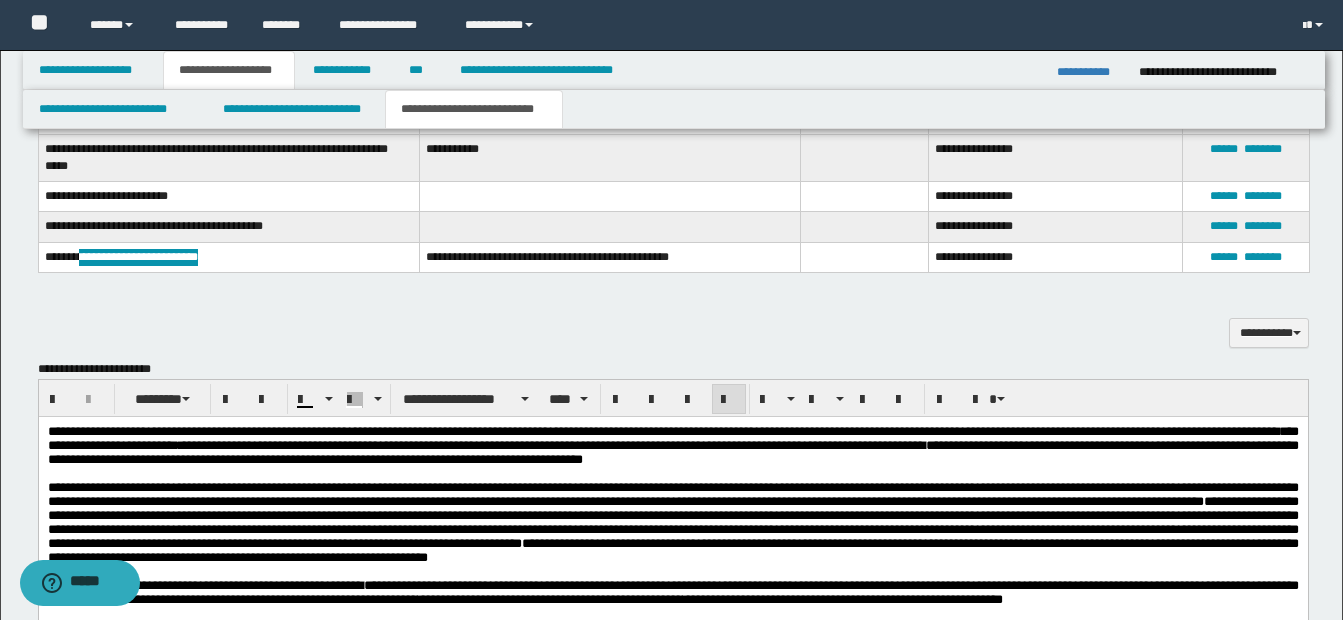click on "**********" at bounding box center [672, 446] 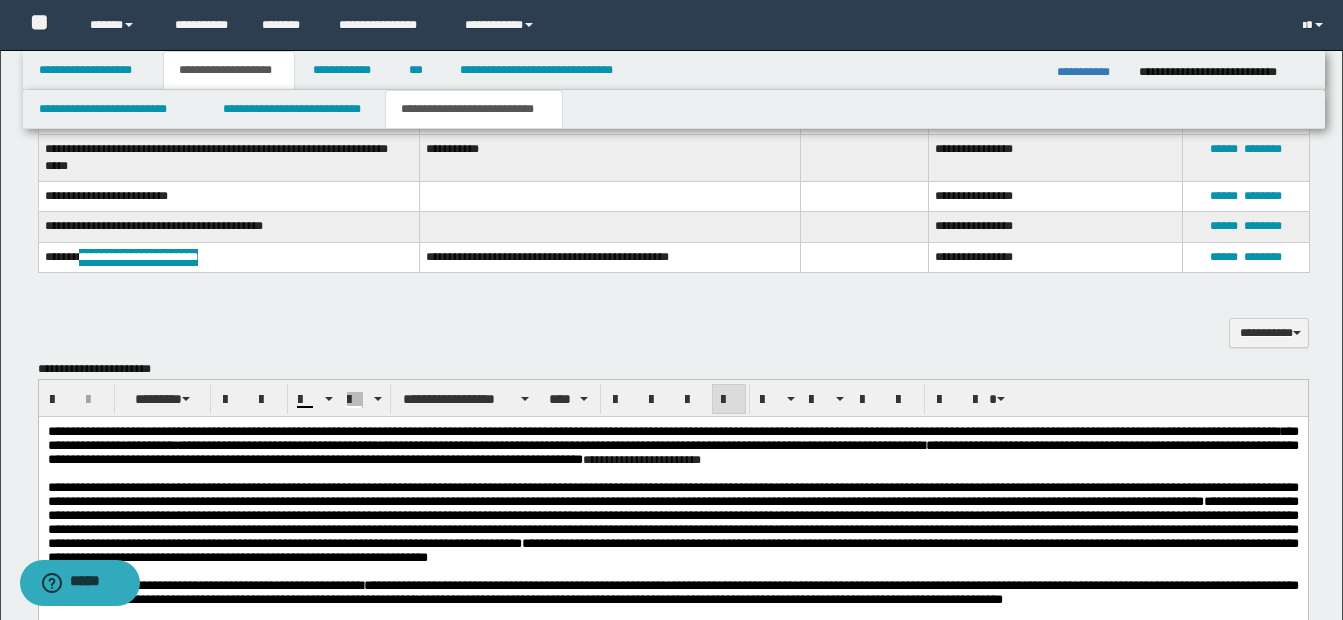 click on "**********" at bounding box center [641, 460] 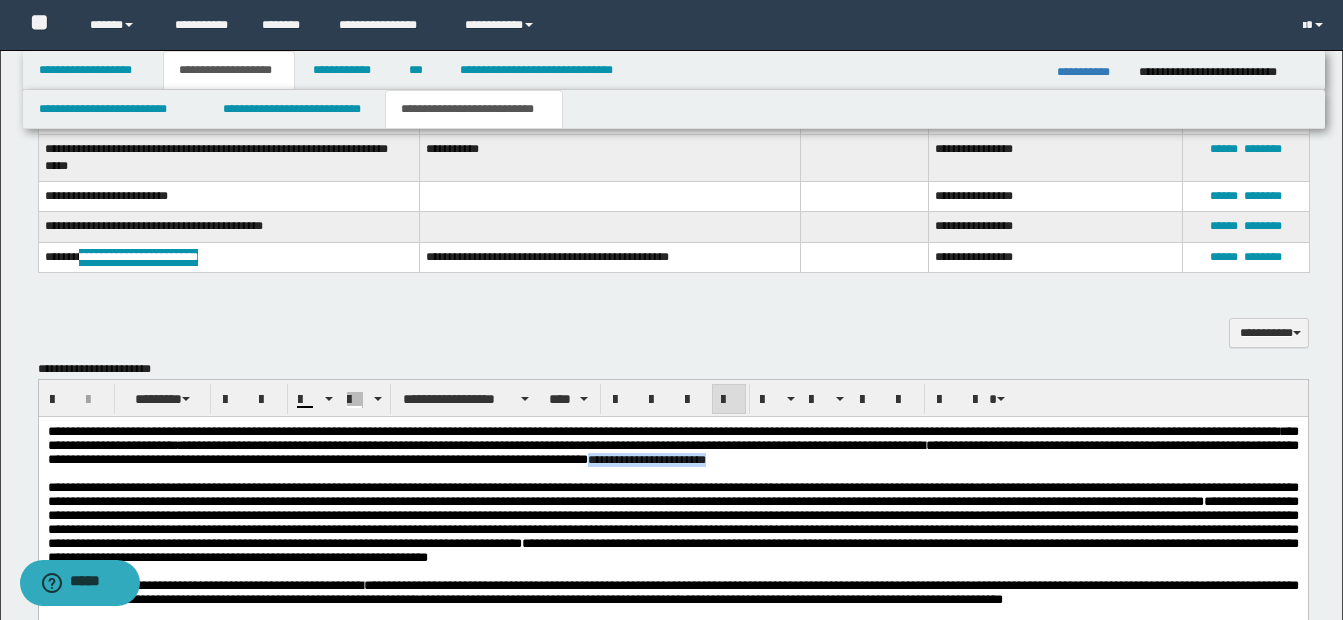 drag, startPoint x: 1036, startPoint y: 466, endPoint x: 1218, endPoint y: 466, distance: 182 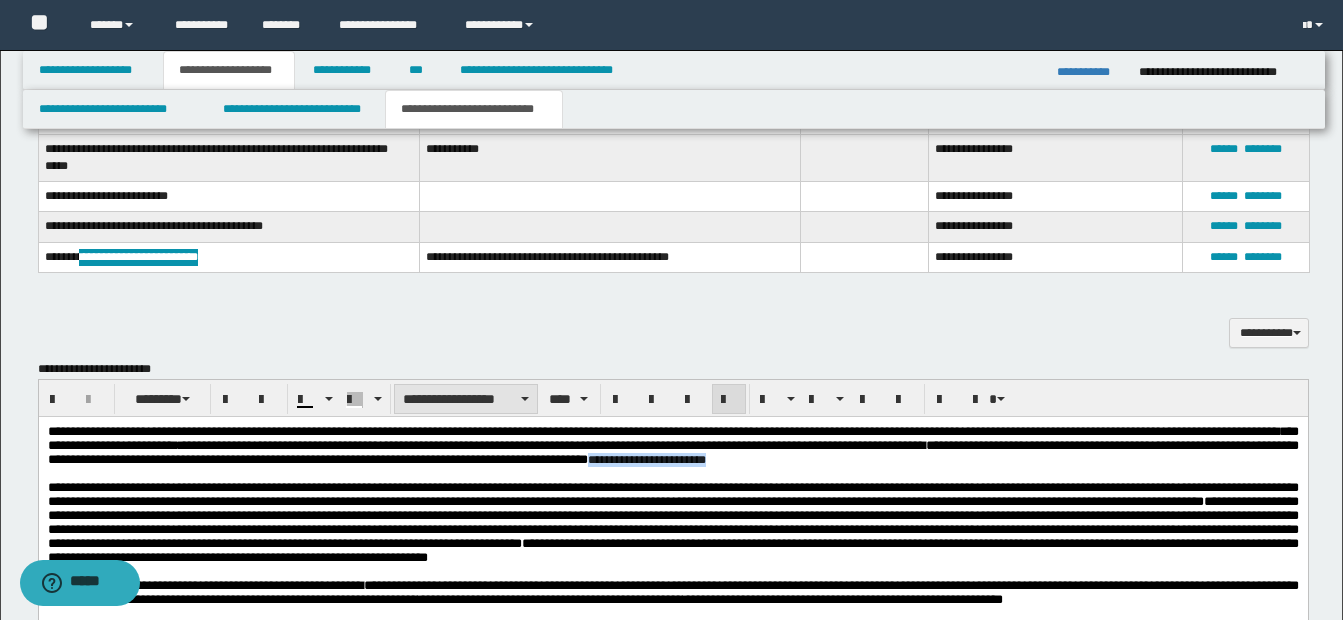 click on "**********" at bounding box center [466, 399] 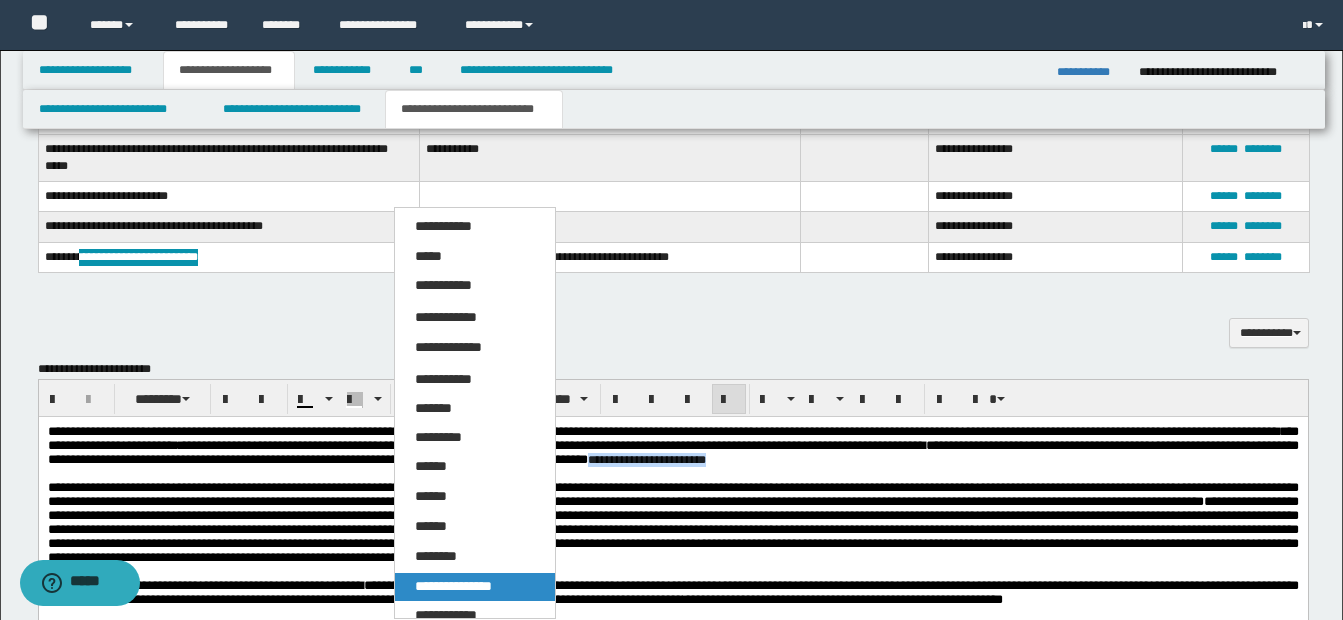 click on "**********" at bounding box center (453, 586) 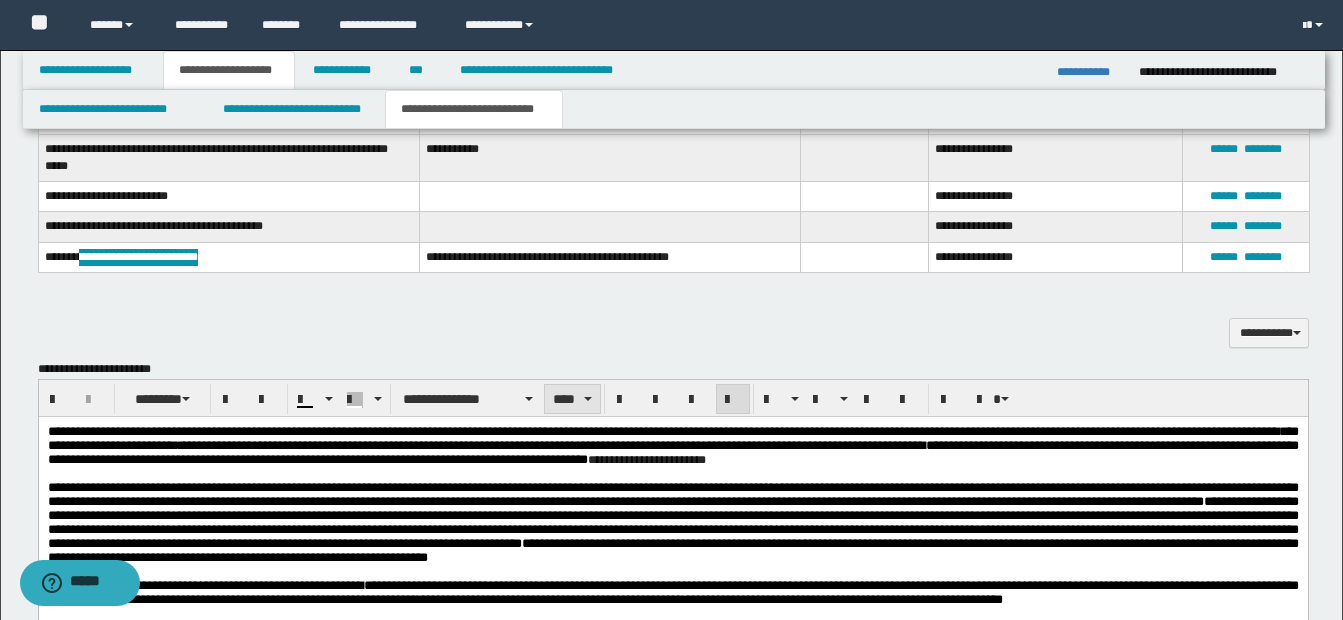click on "****" at bounding box center (572, 399) 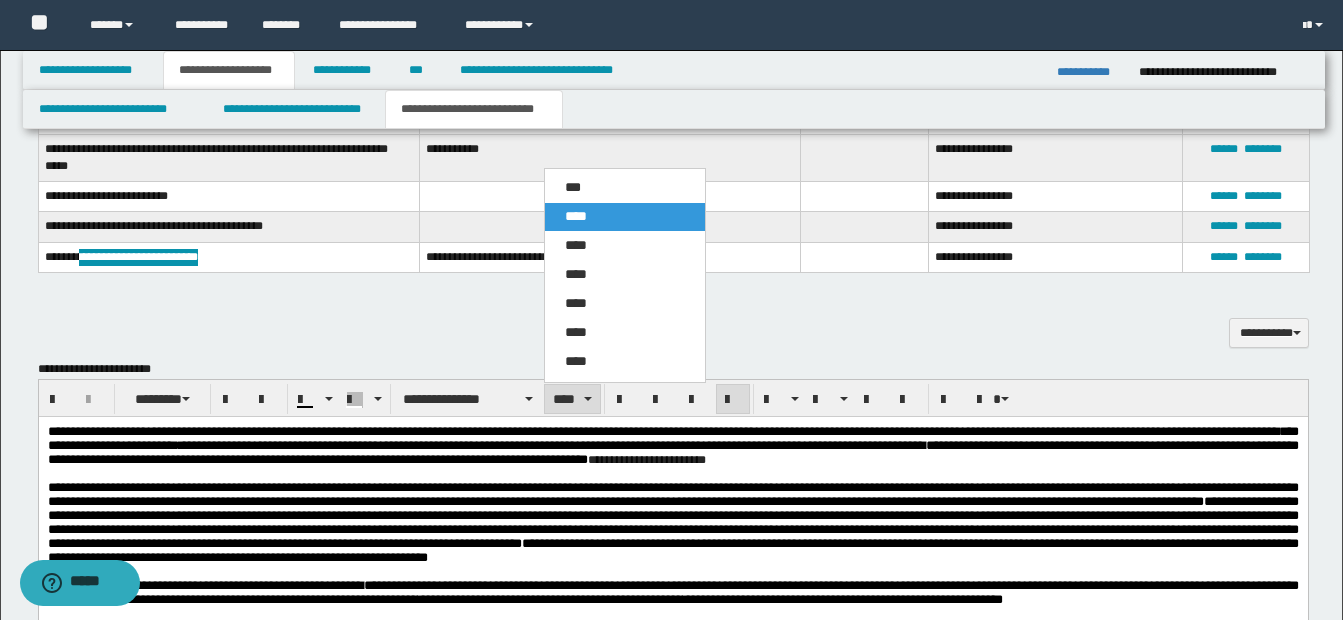 click on "****" at bounding box center [576, 216] 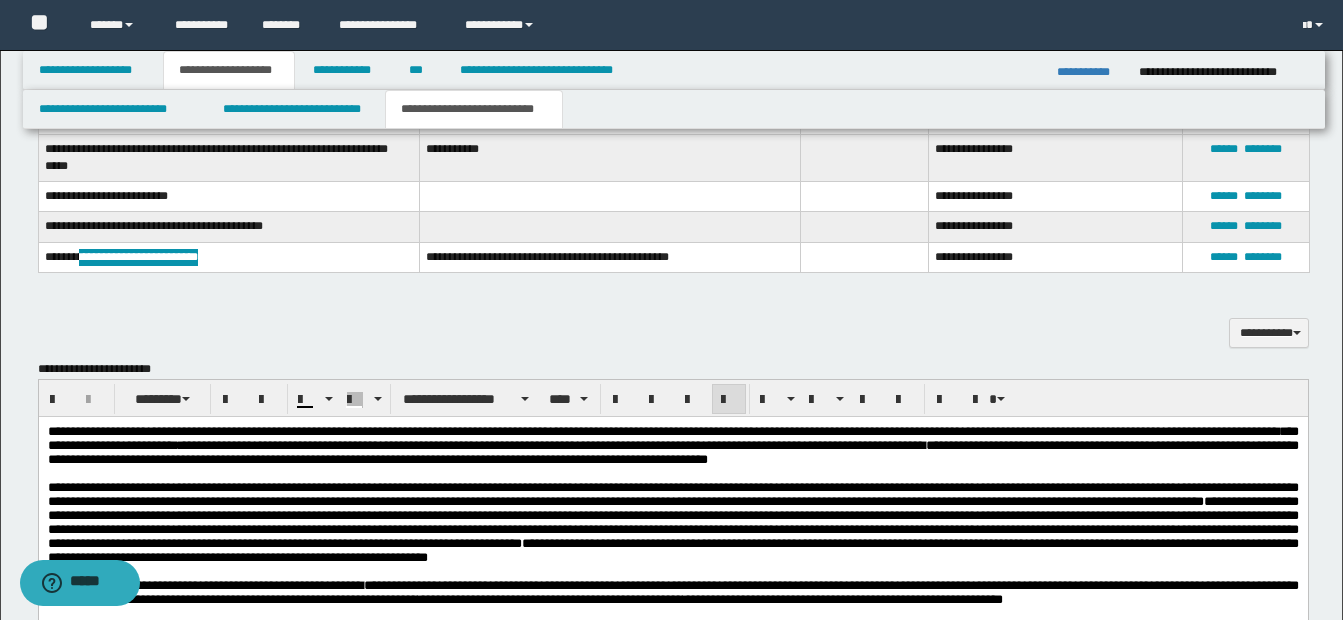 click on "**********" at bounding box center [672, 452] 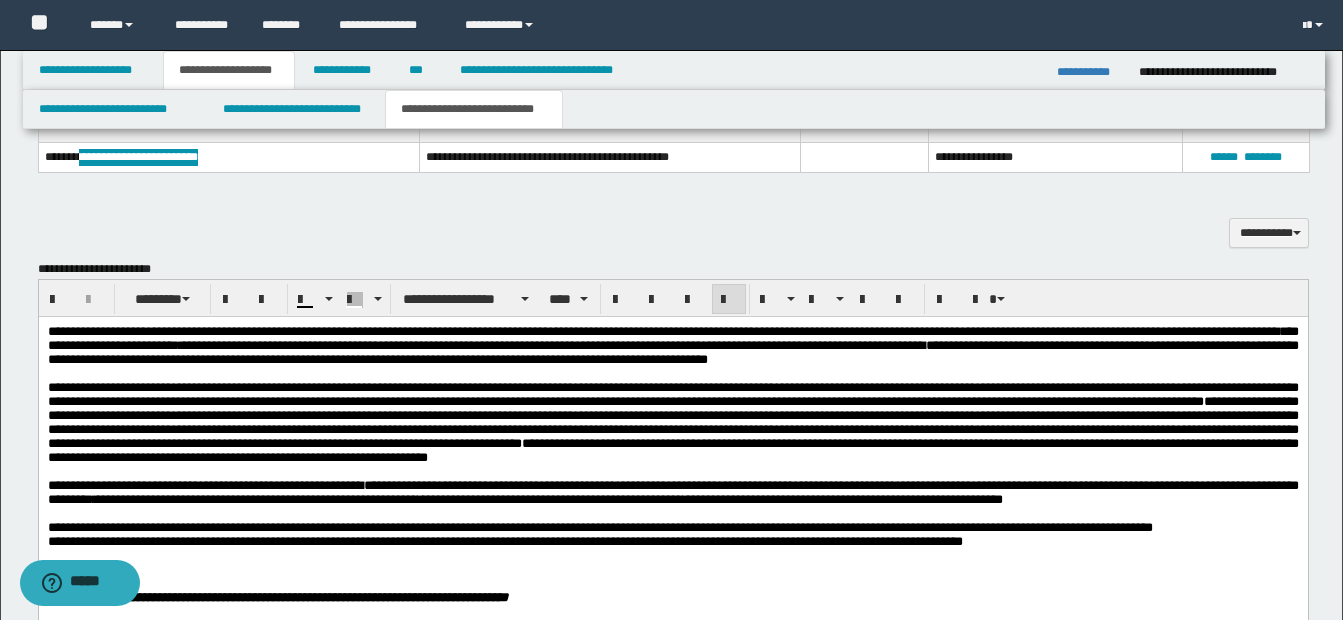 click on "**********" at bounding box center (672, 346) 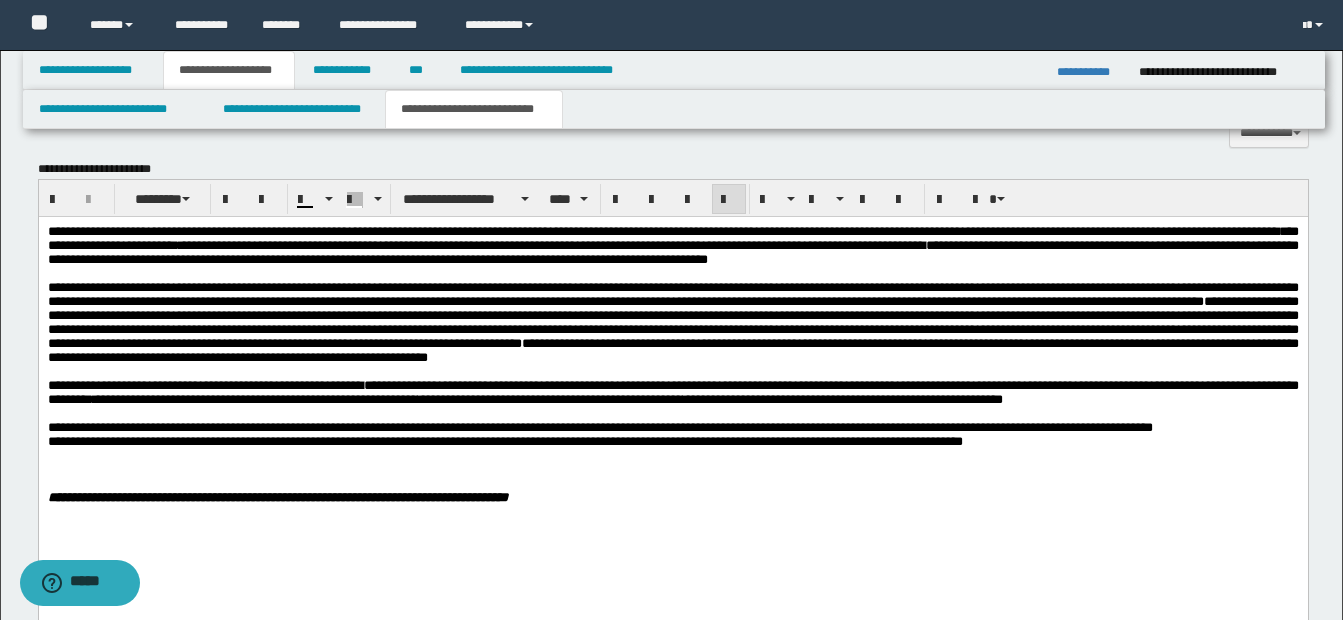 scroll, scrollTop: 2000, scrollLeft: 0, axis: vertical 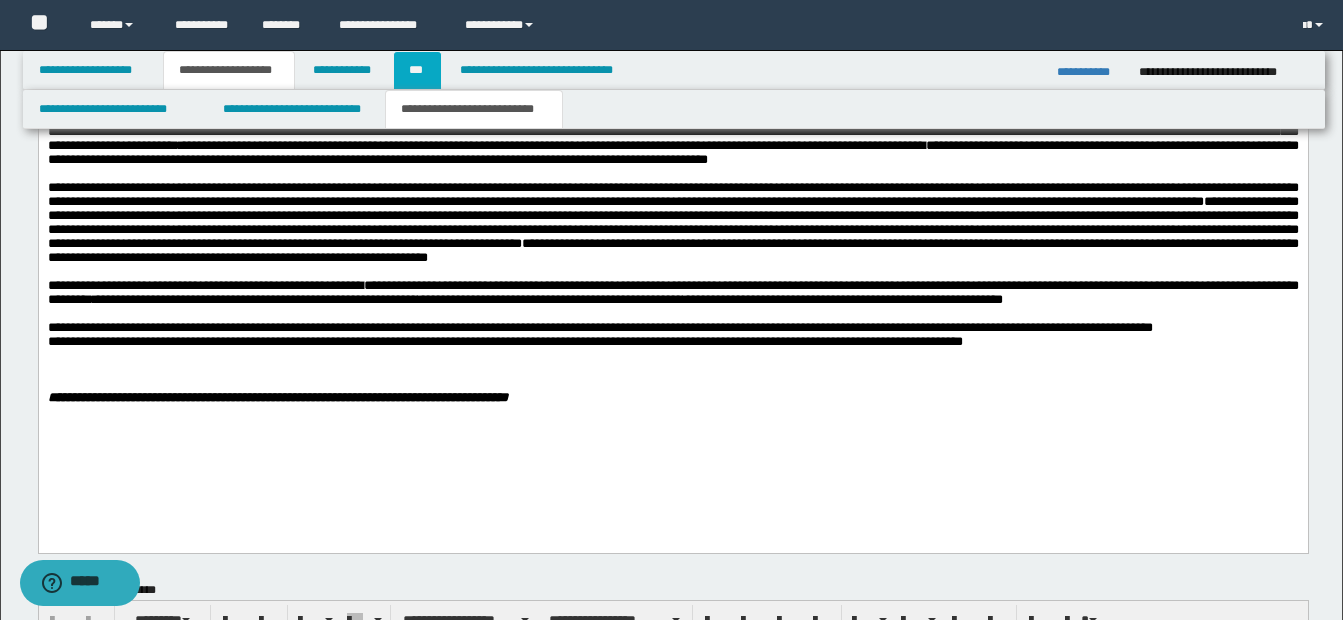 click on "***" at bounding box center (417, 70) 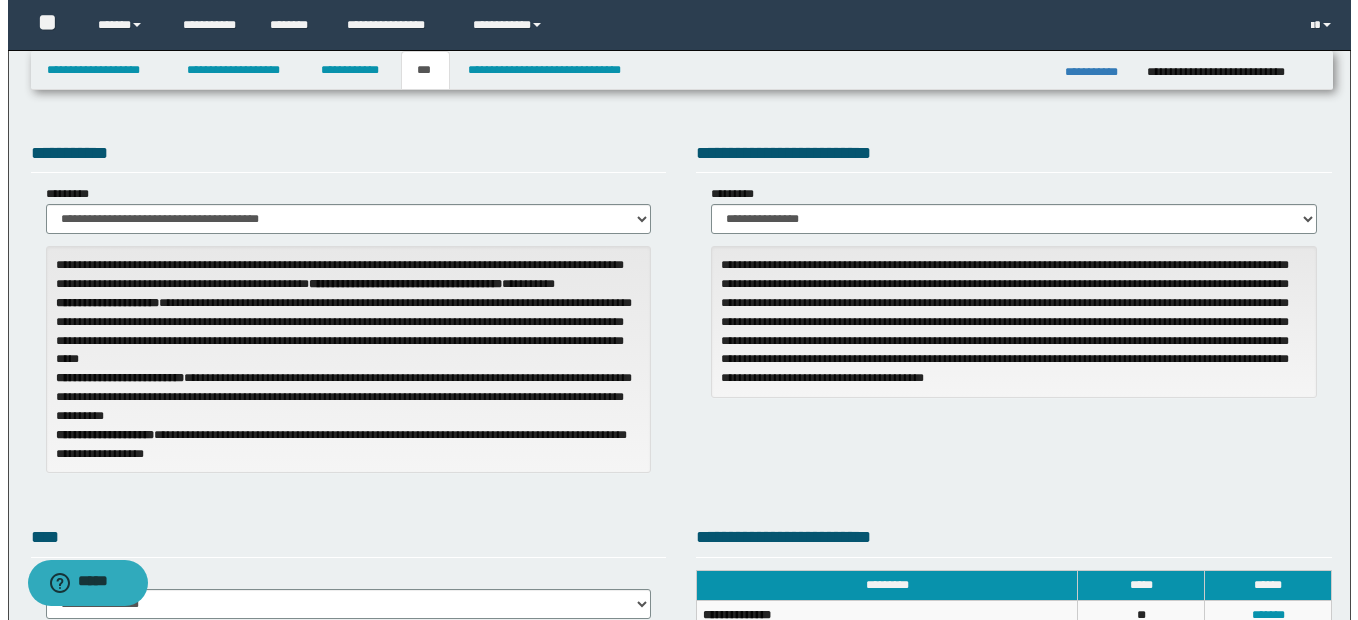scroll, scrollTop: 300, scrollLeft: 0, axis: vertical 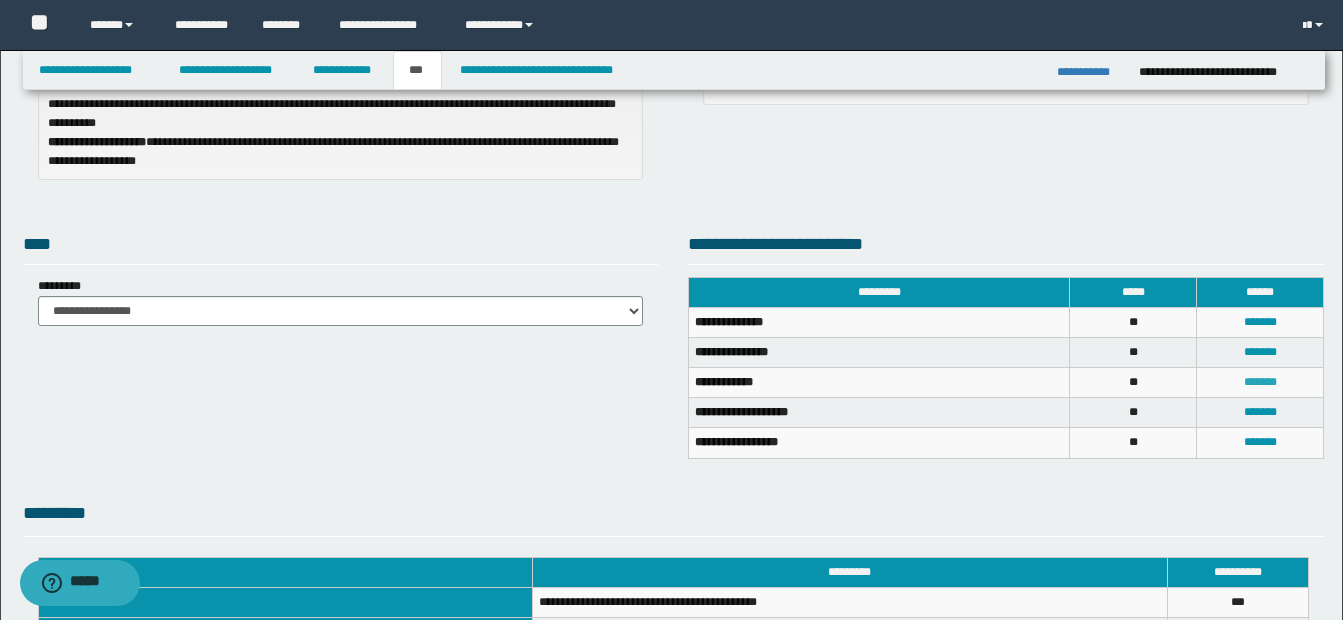 click on "*******" at bounding box center (1260, 382) 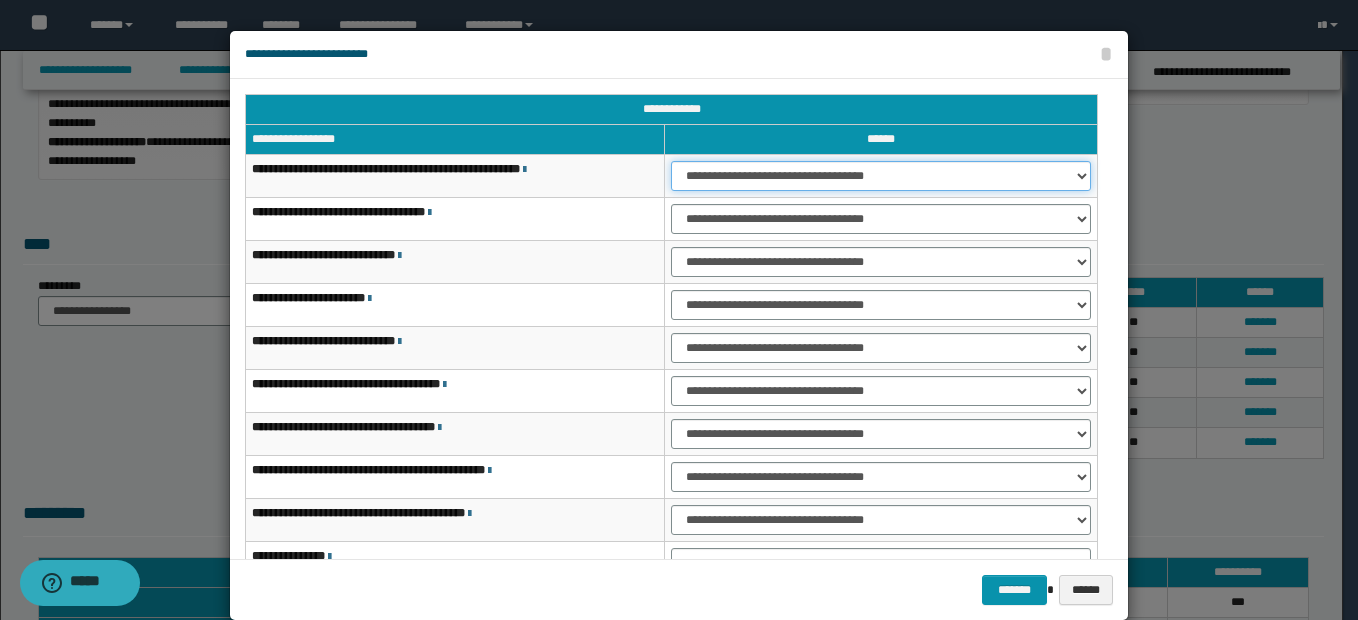 click on "**********" at bounding box center (881, 176) 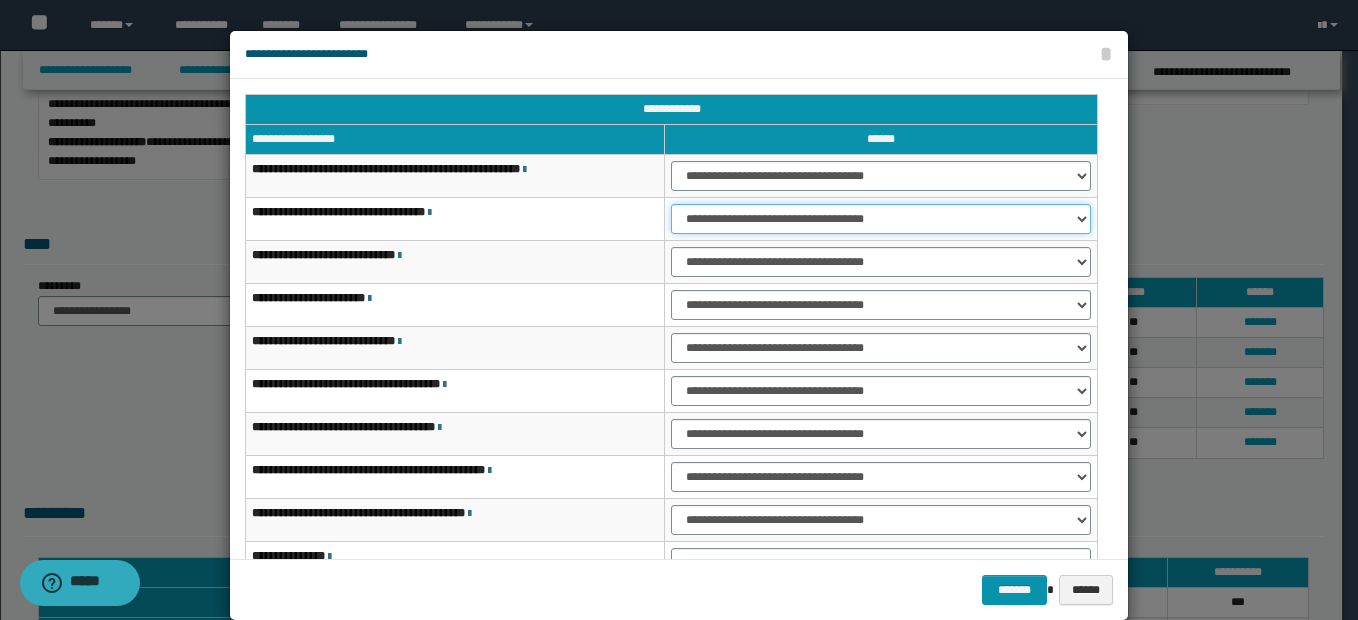 click on "**********" at bounding box center (881, 219) 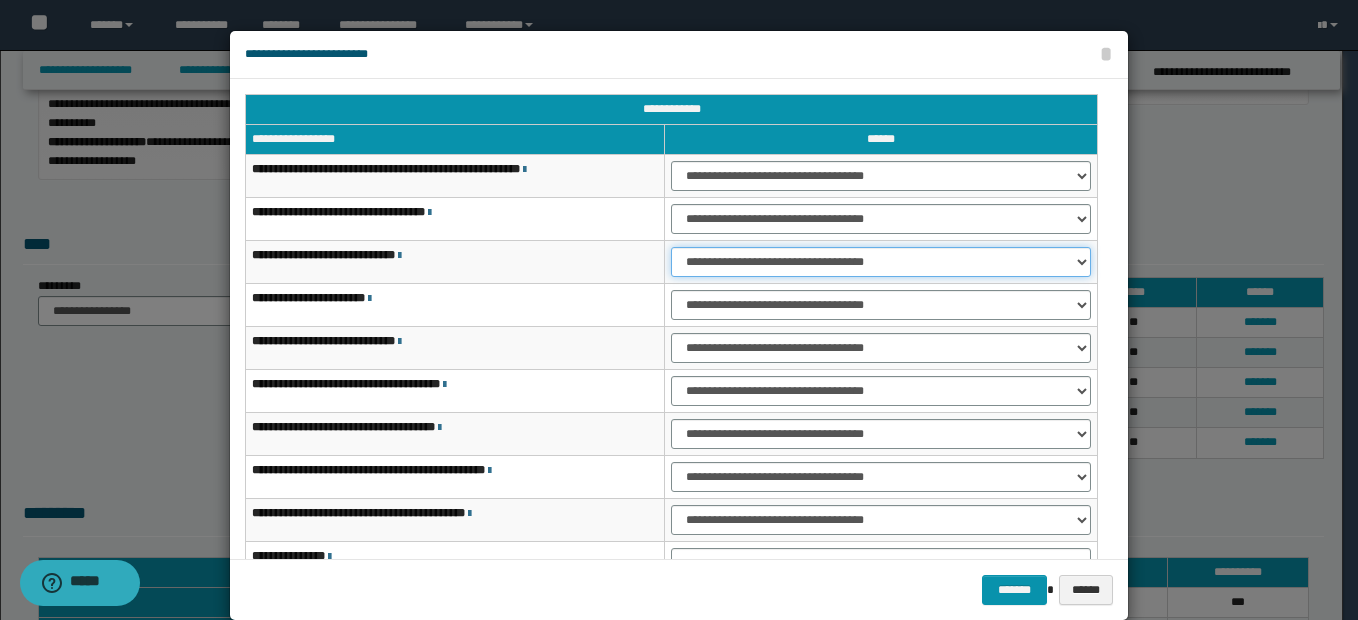 click on "**********" at bounding box center [881, 262] 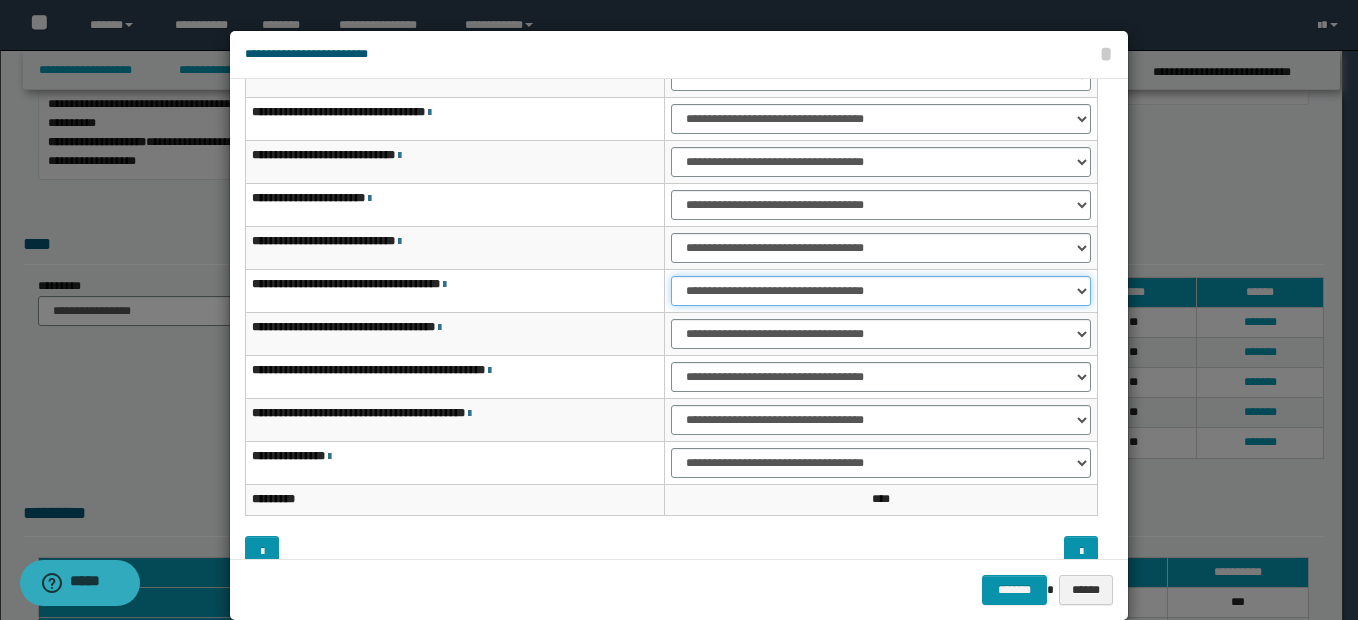 drag, startPoint x: 728, startPoint y: 290, endPoint x: 728, endPoint y: 309, distance: 19 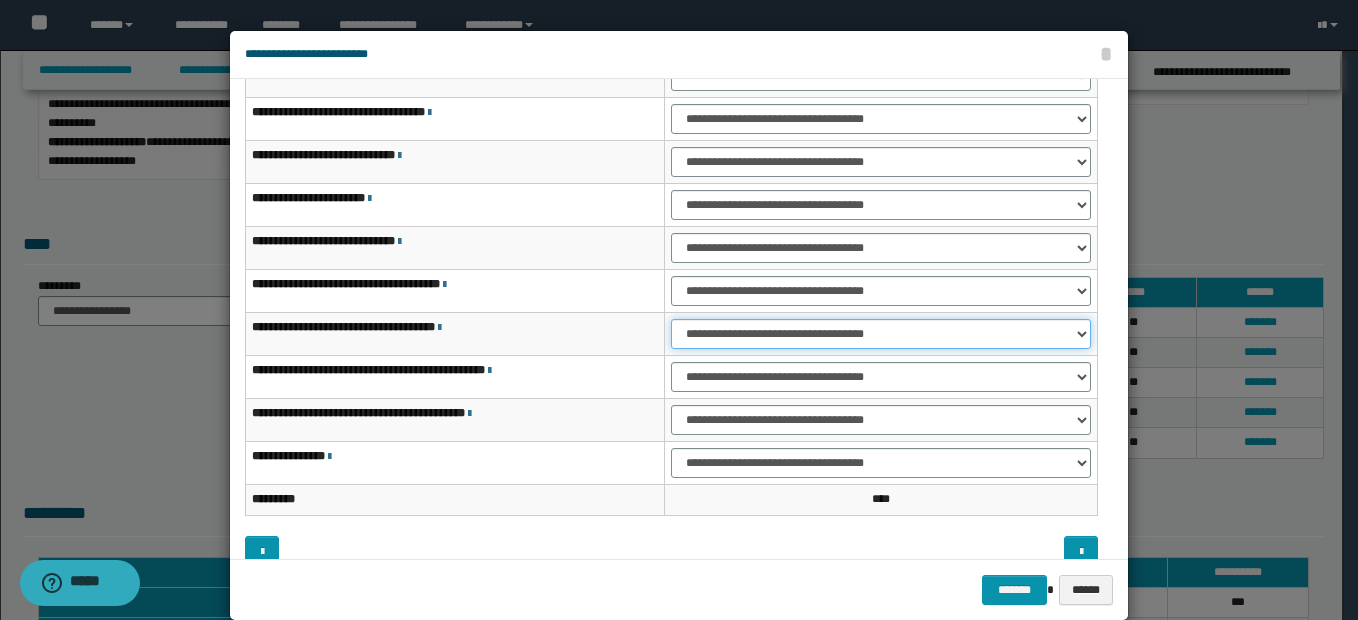 drag, startPoint x: 732, startPoint y: 330, endPoint x: 732, endPoint y: 352, distance: 22 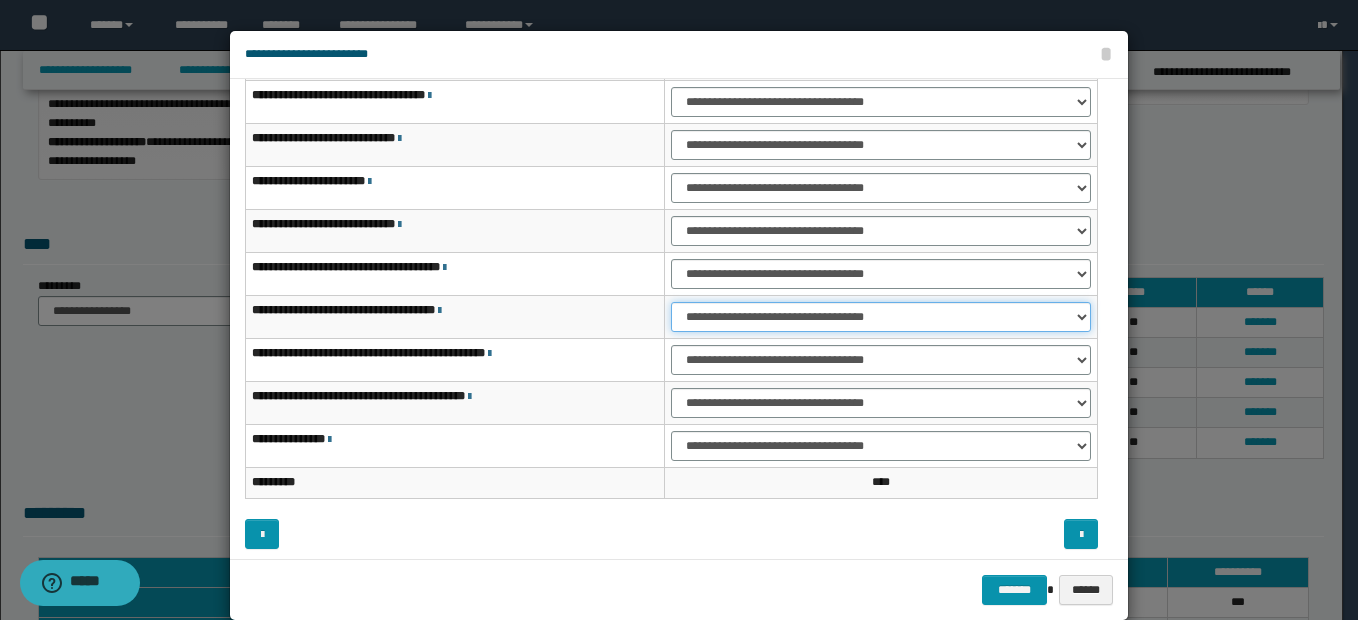 scroll, scrollTop: 121, scrollLeft: 0, axis: vertical 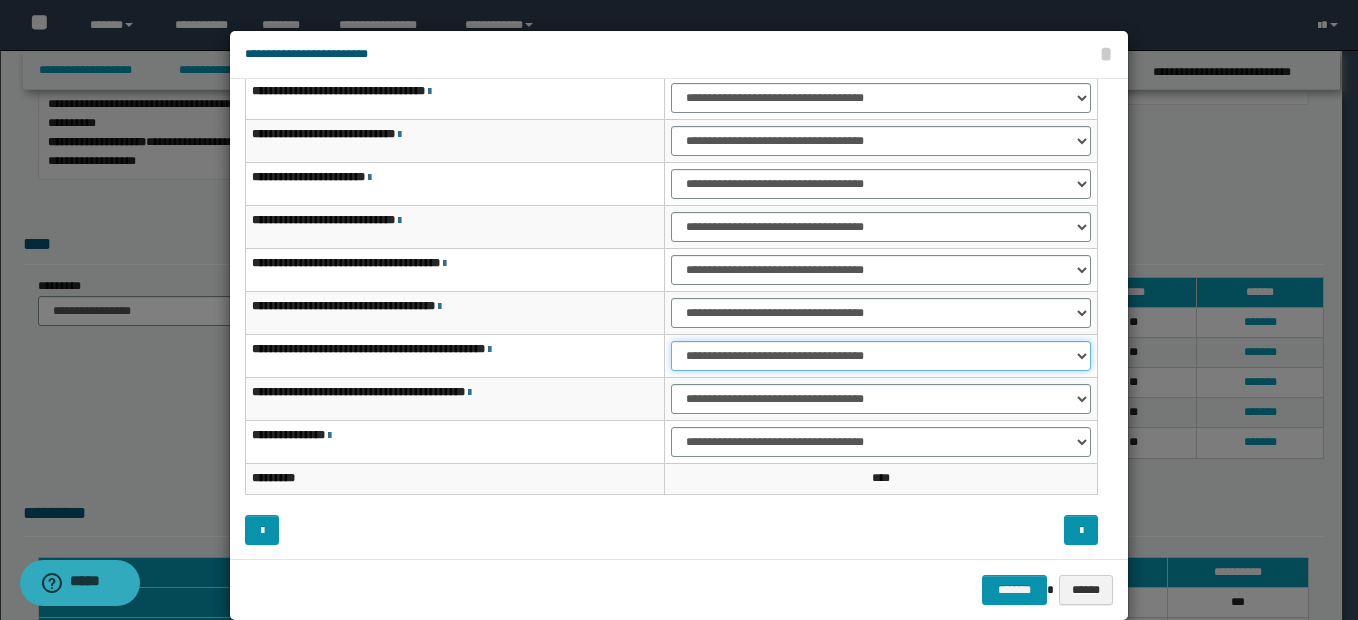 click on "**********" at bounding box center (881, 356) 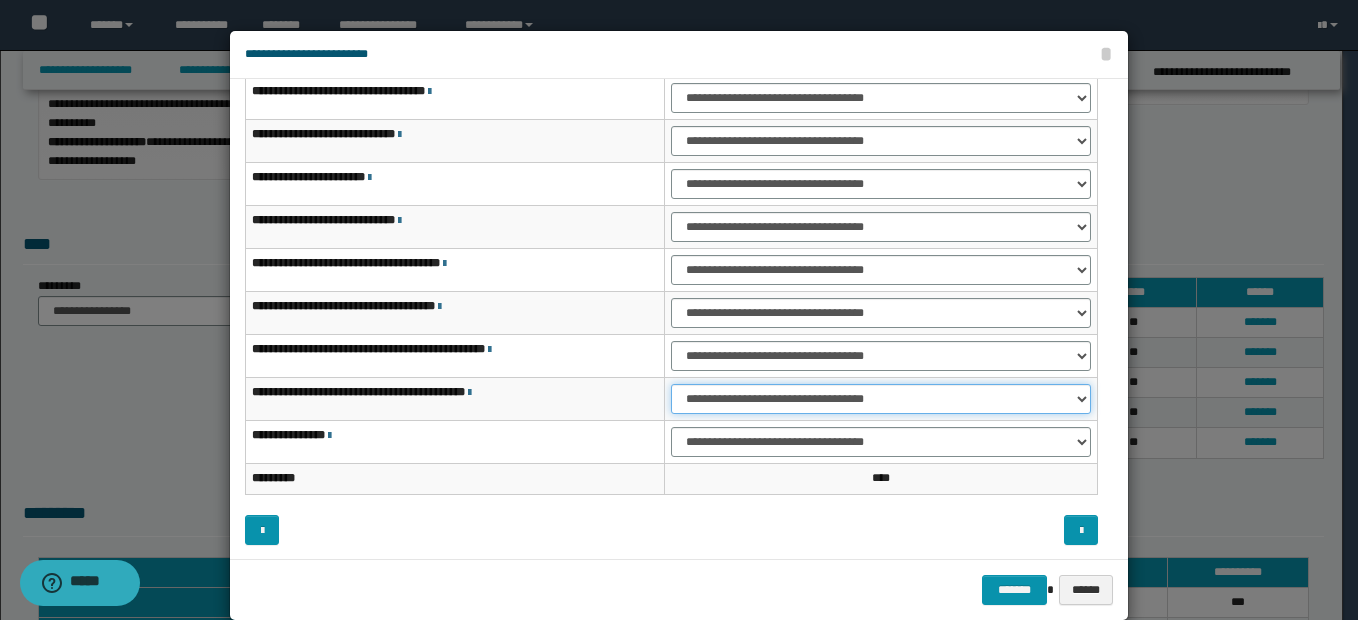 drag, startPoint x: 694, startPoint y: 398, endPoint x: 702, endPoint y: 417, distance: 20.615528 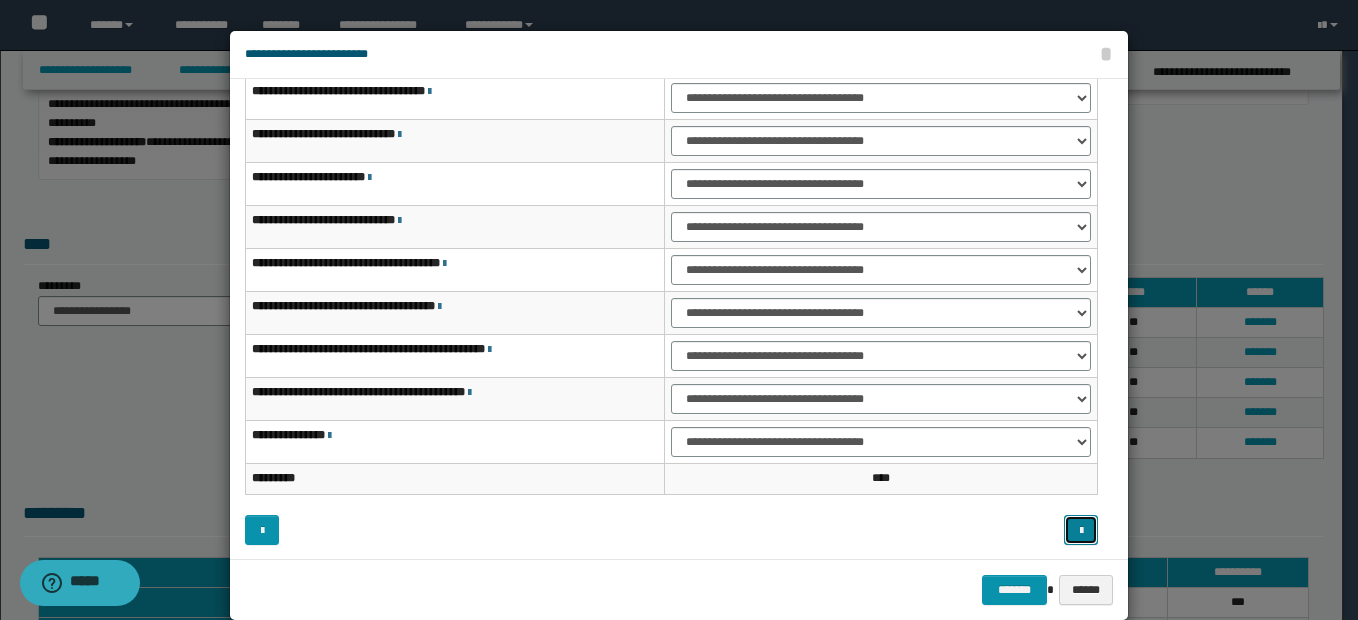 click at bounding box center [1081, 531] 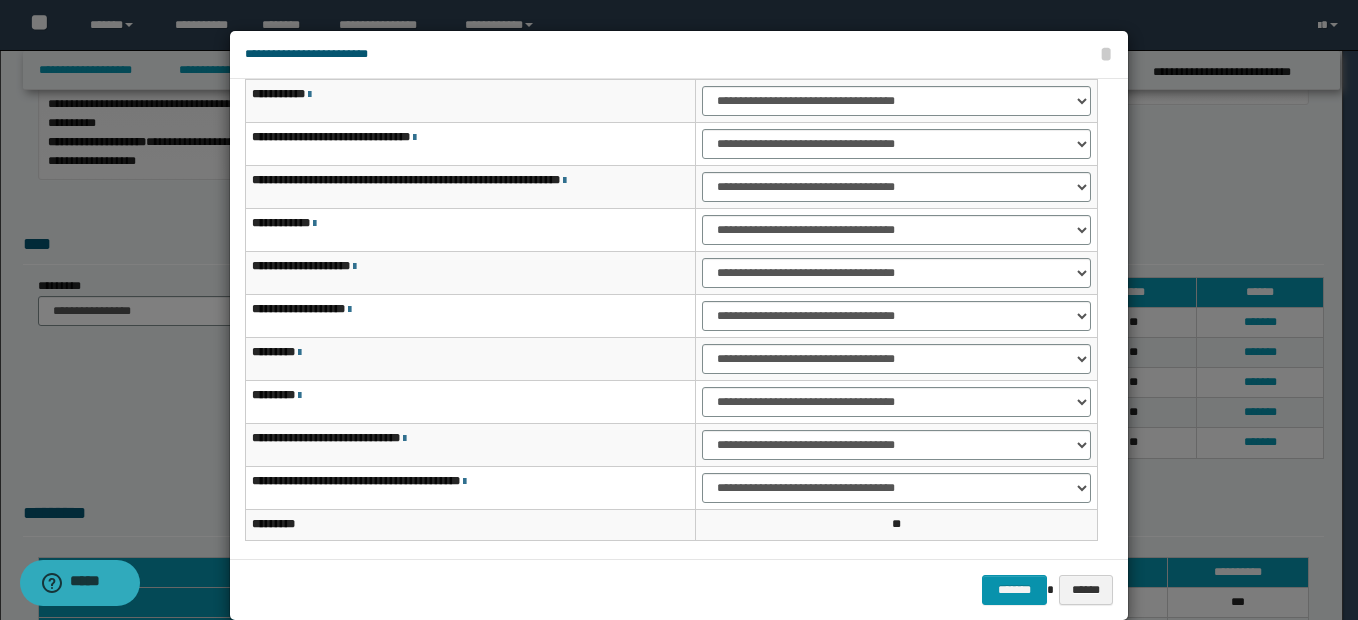 scroll, scrollTop: 0, scrollLeft: 0, axis: both 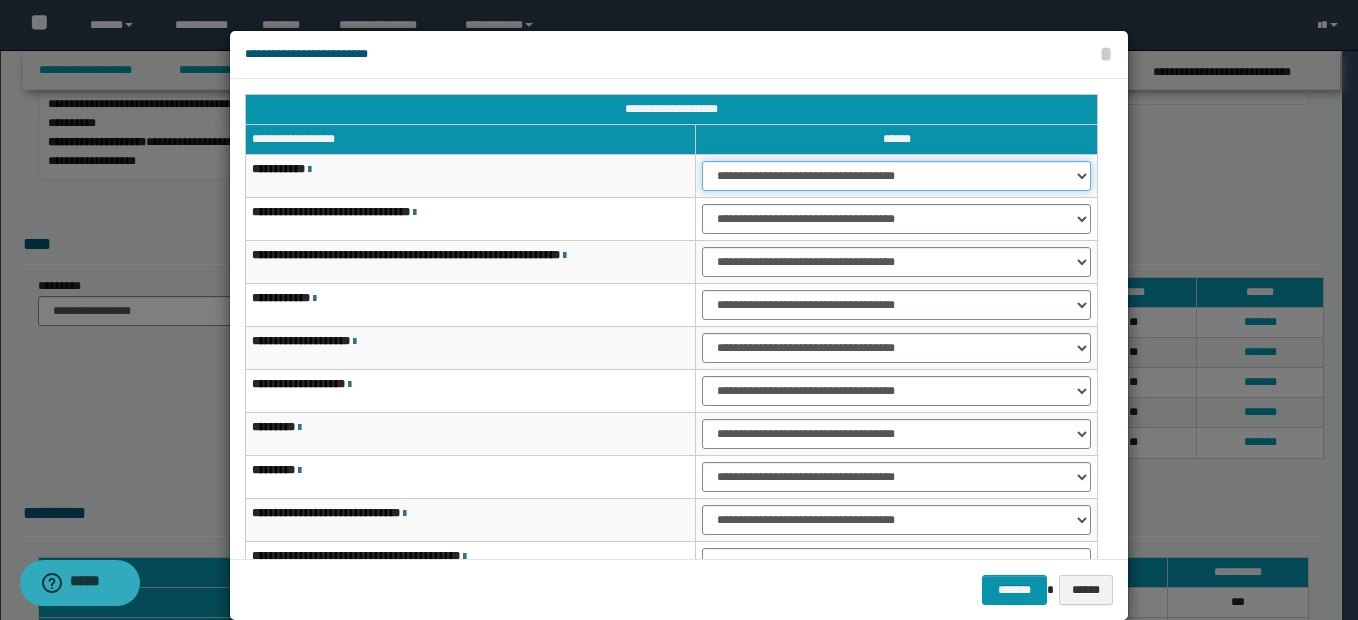 click on "**********" at bounding box center [896, 176] 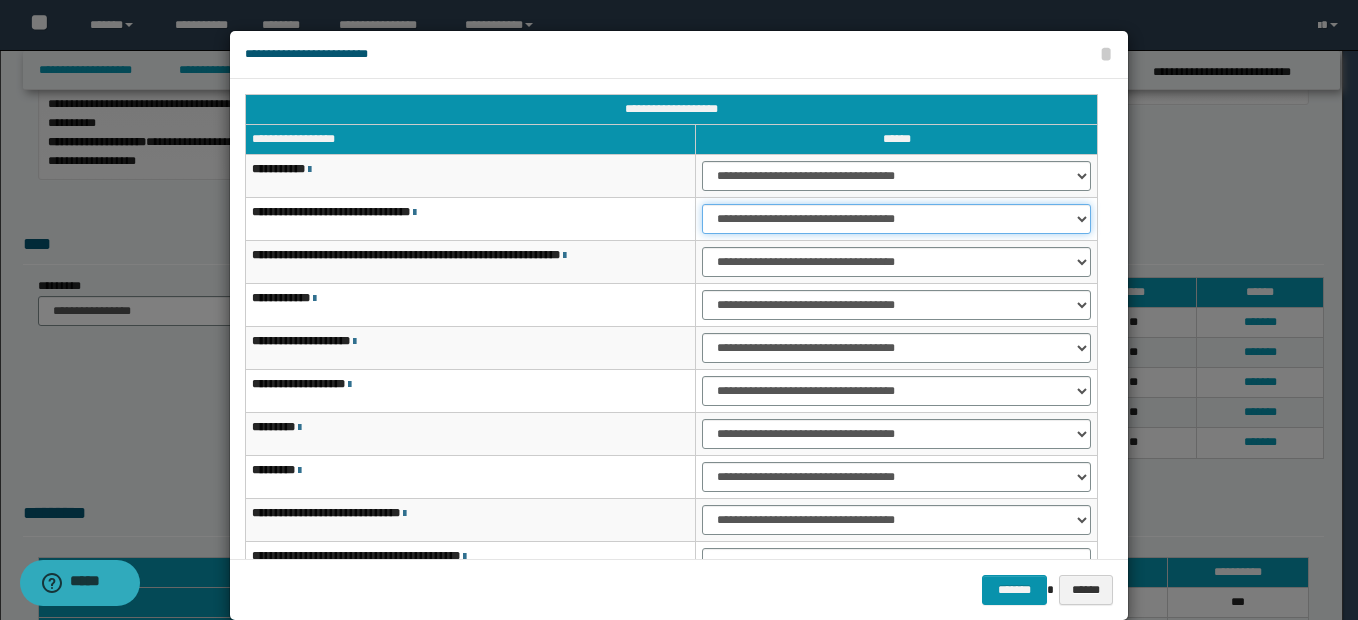 click on "**********" at bounding box center [896, 219] 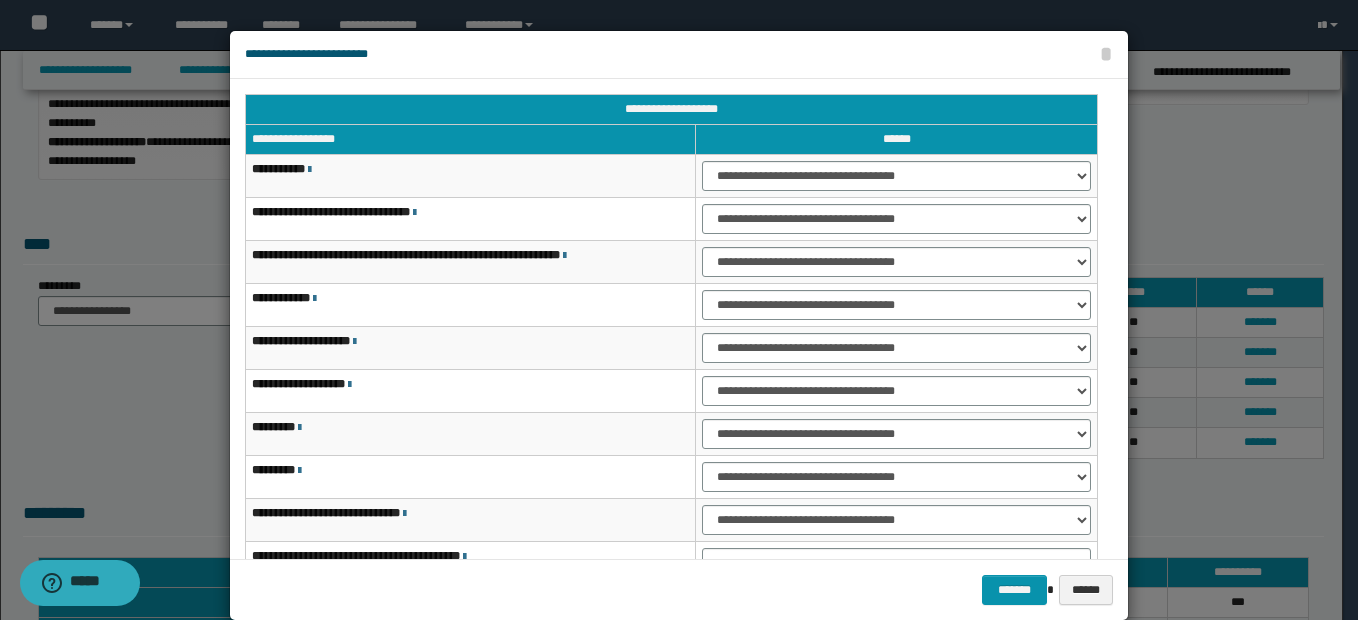 click on "**********" at bounding box center [471, 391] 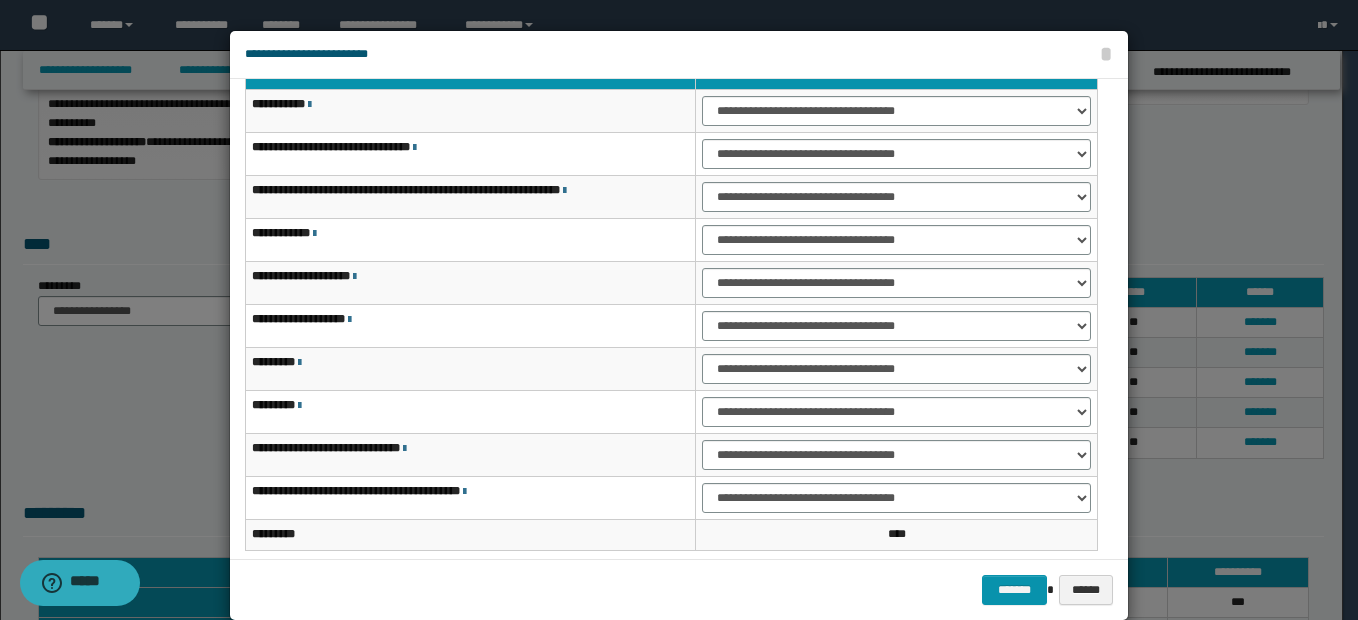 scroll, scrollTop: 100, scrollLeft: 0, axis: vertical 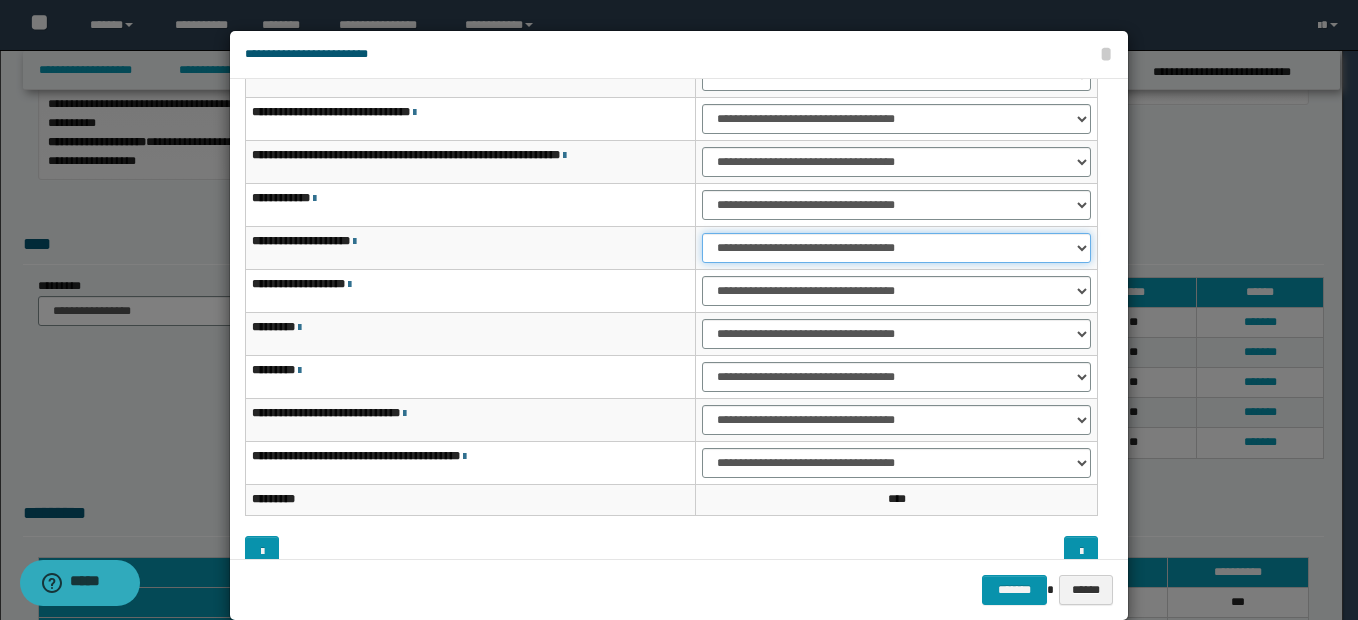 click on "**********" at bounding box center [896, 248] 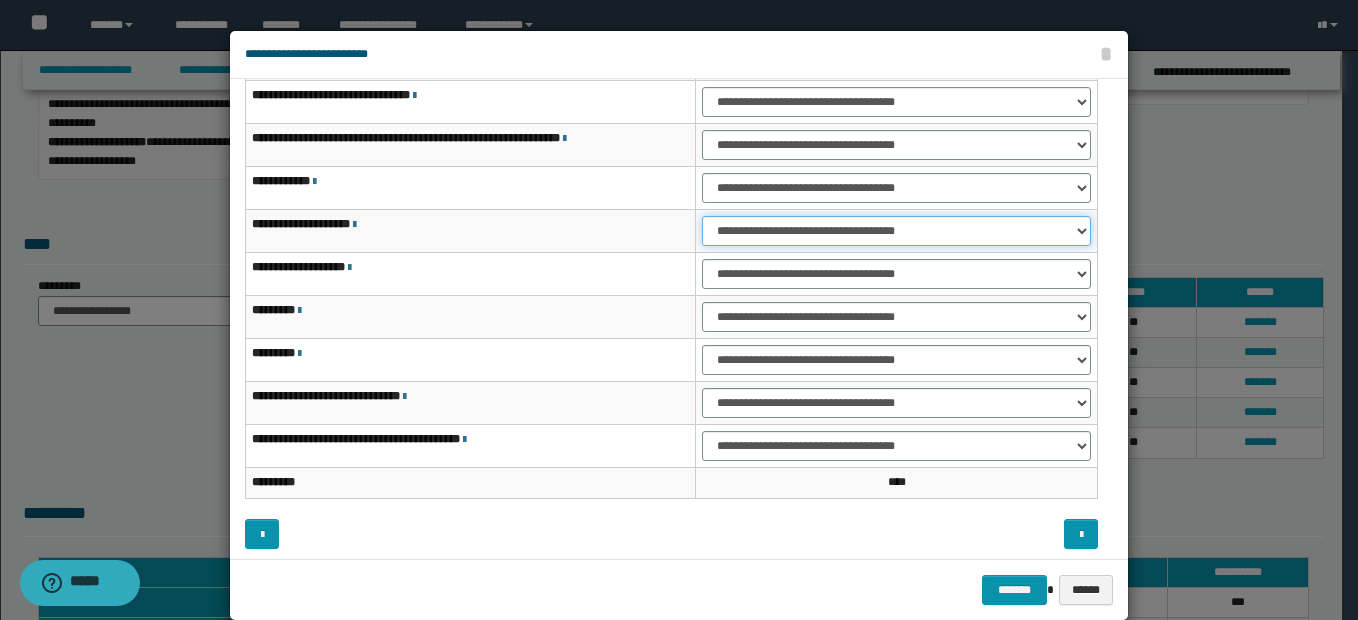 scroll, scrollTop: 121, scrollLeft: 0, axis: vertical 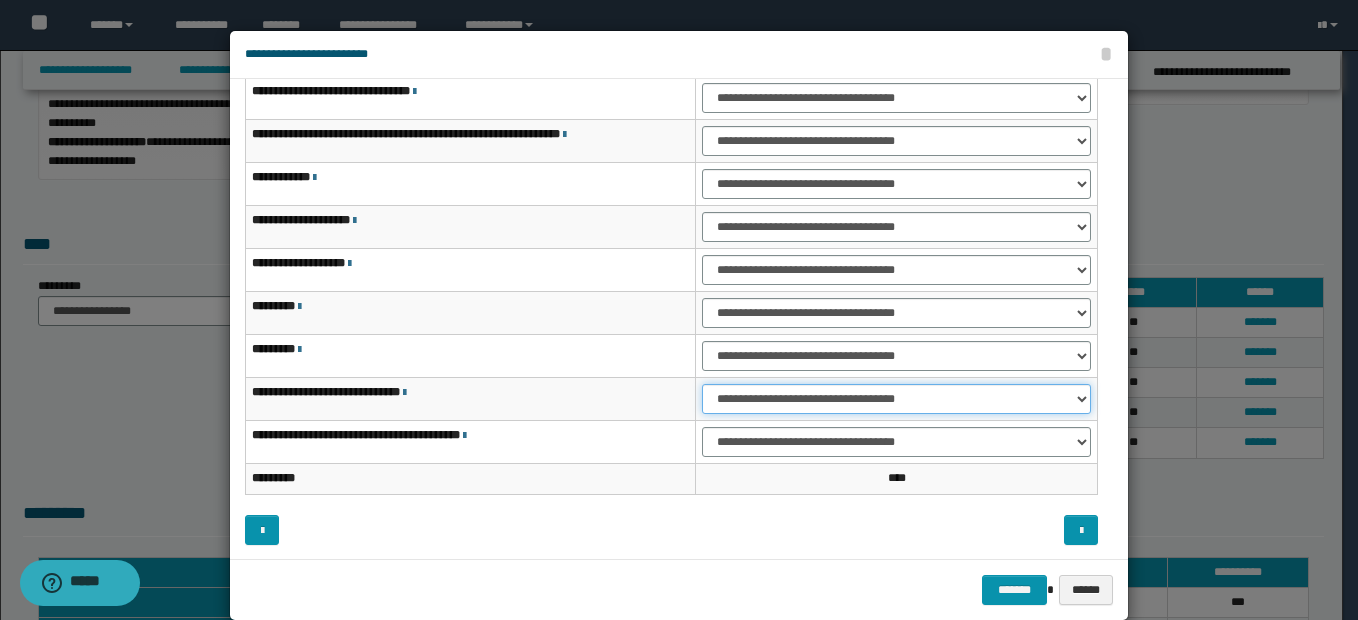 click on "**********" at bounding box center [896, 399] 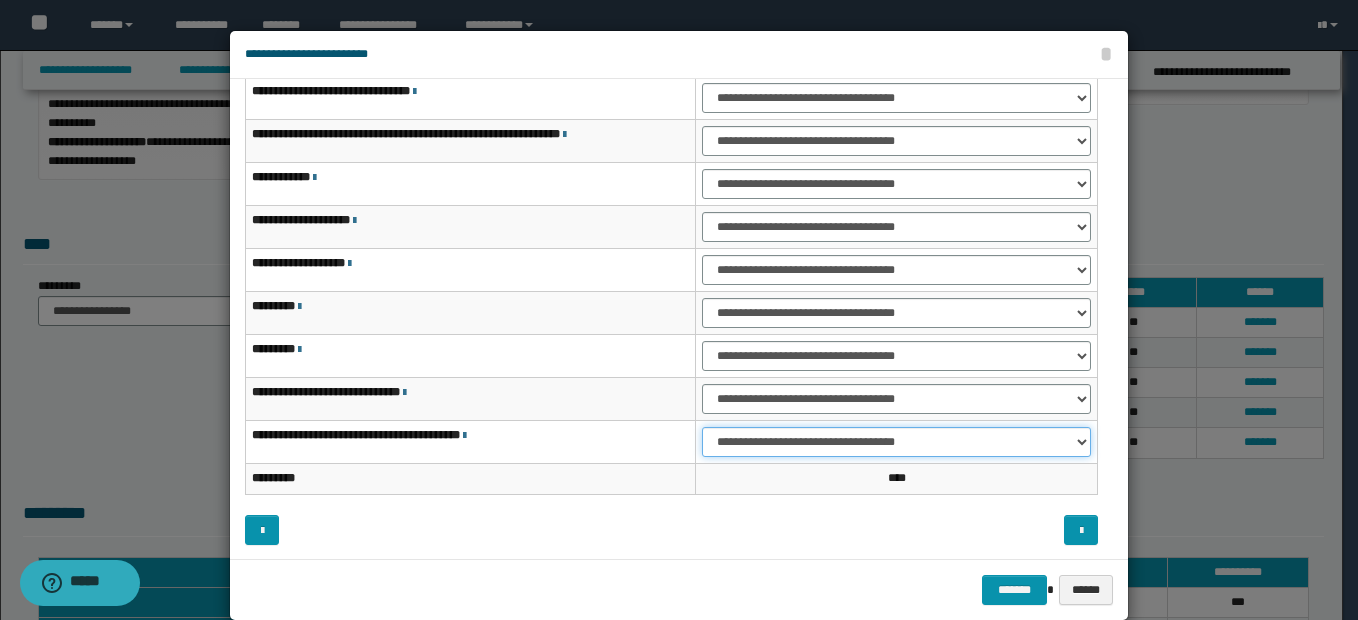 drag, startPoint x: 732, startPoint y: 441, endPoint x: 729, endPoint y: 457, distance: 16.27882 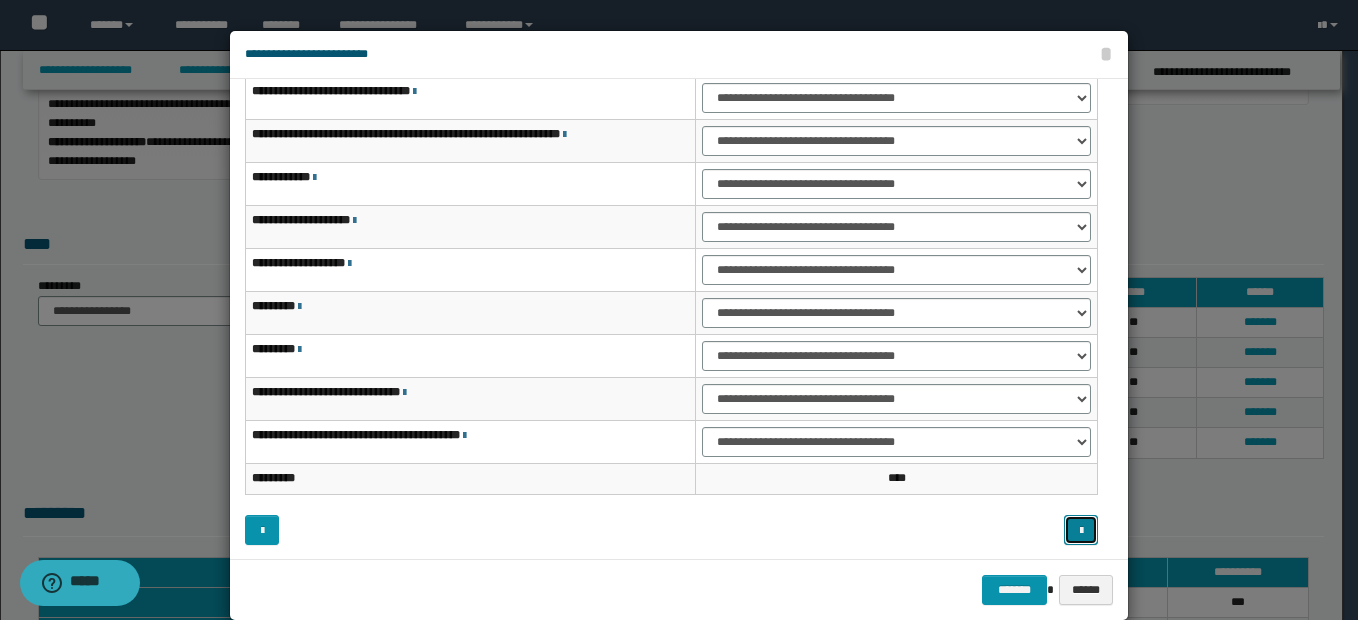 click at bounding box center (1081, 531) 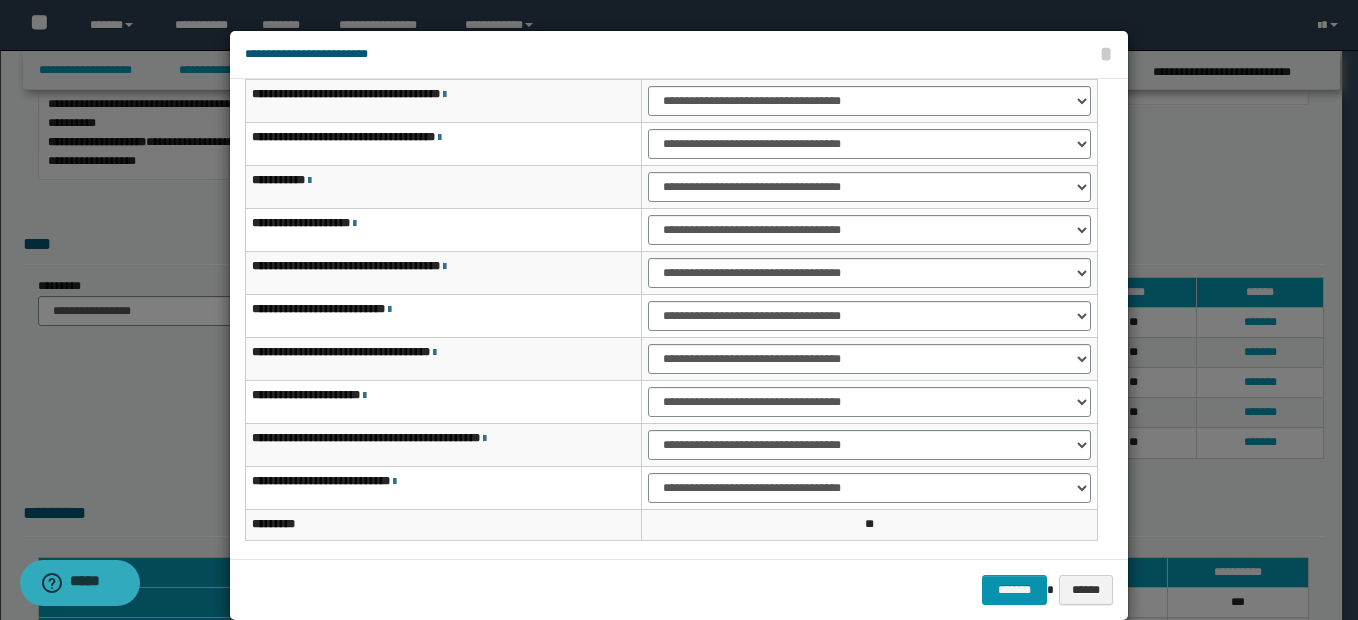 scroll, scrollTop: 0, scrollLeft: 0, axis: both 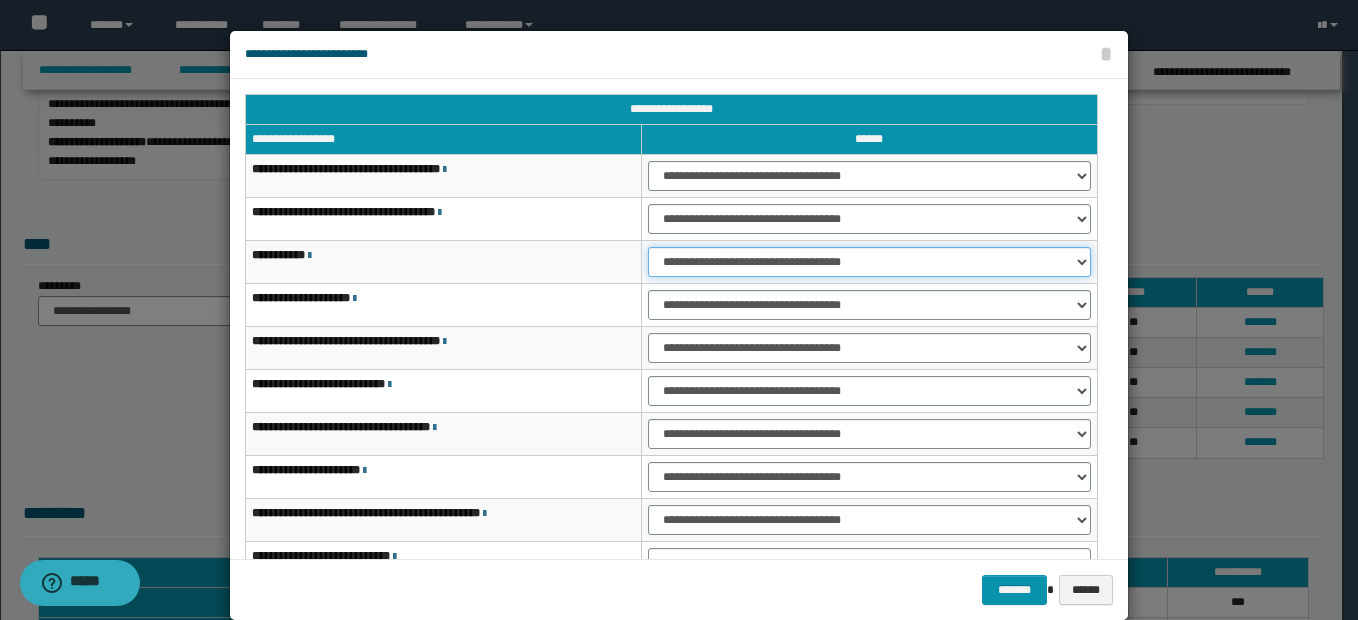 click on "**********" at bounding box center (869, 262) 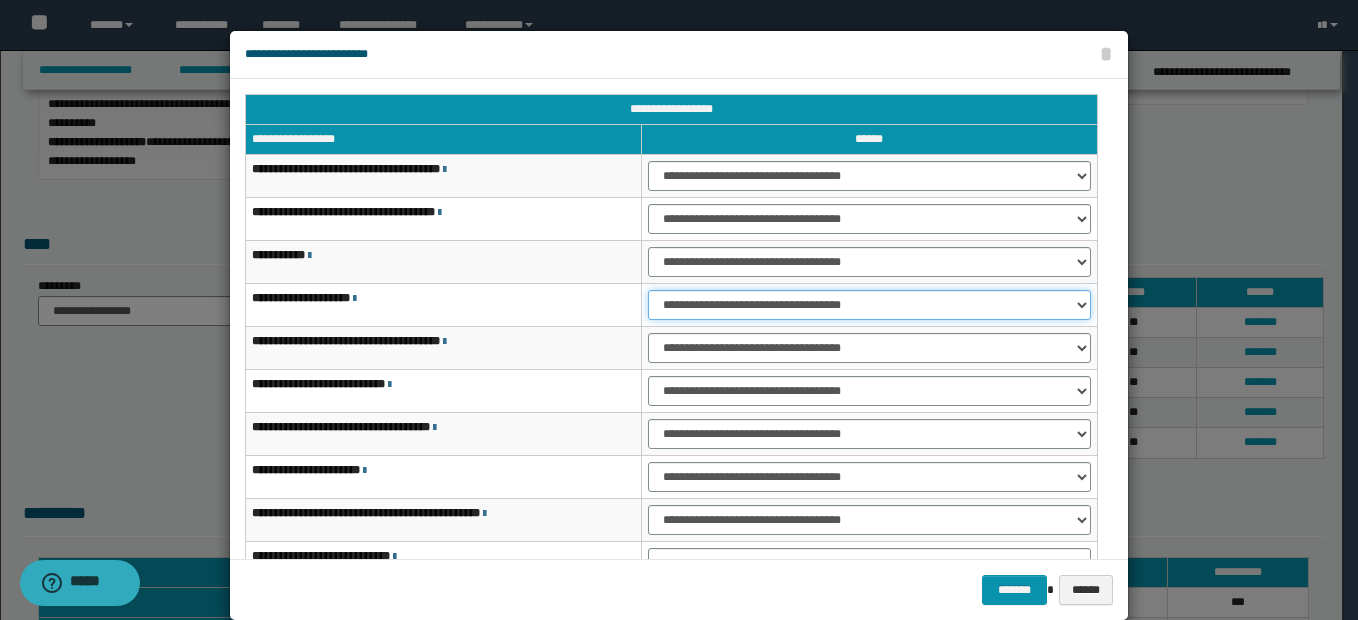 click on "**********" at bounding box center (869, 305) 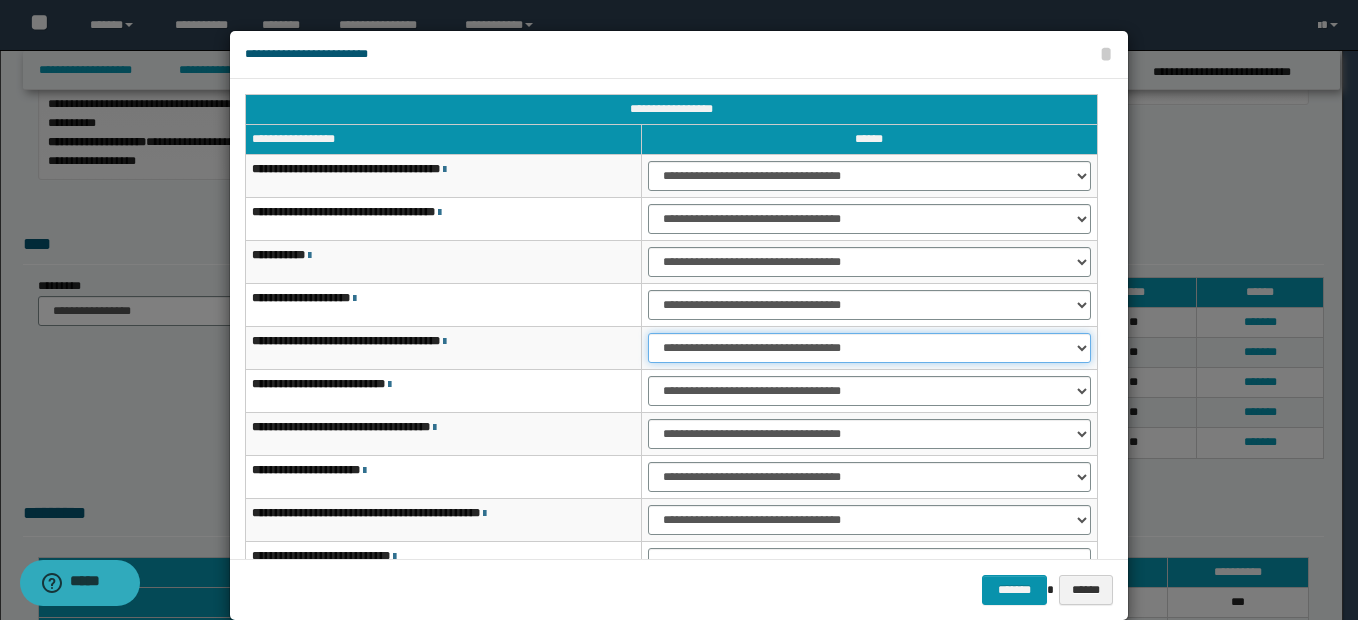 click on "**********" at bounding box center (869, 348) 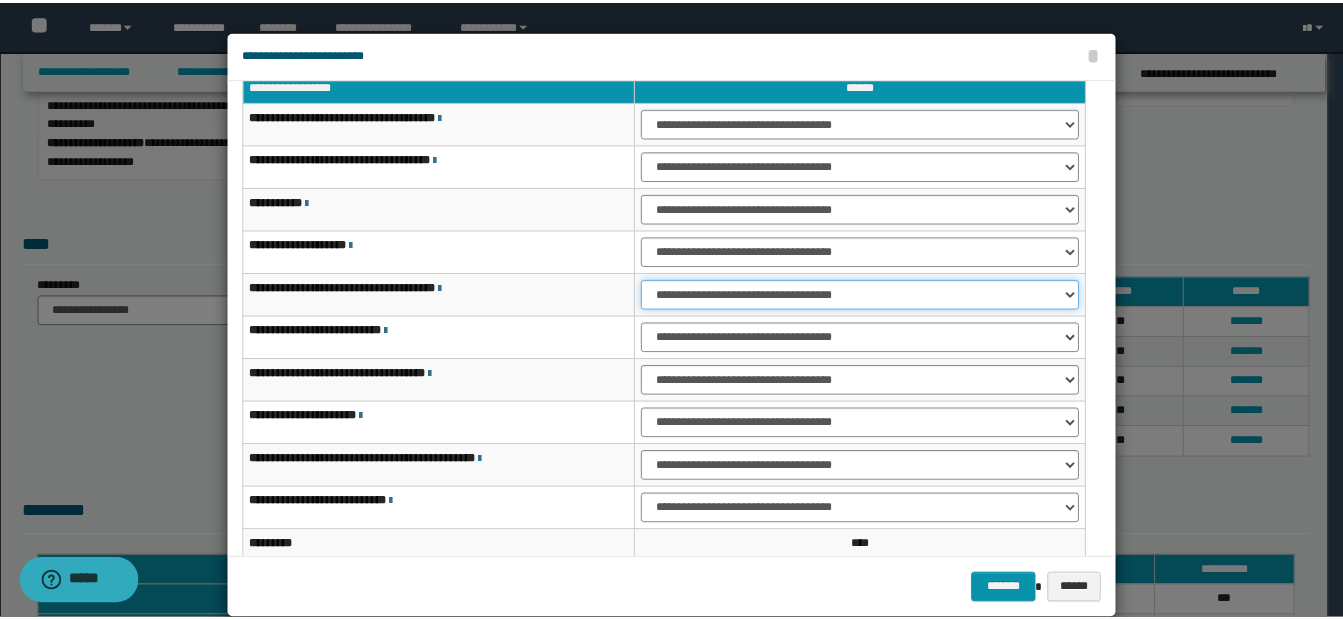 scroll, scrollTop: 100, scrollLeft: 0, axis: vertical 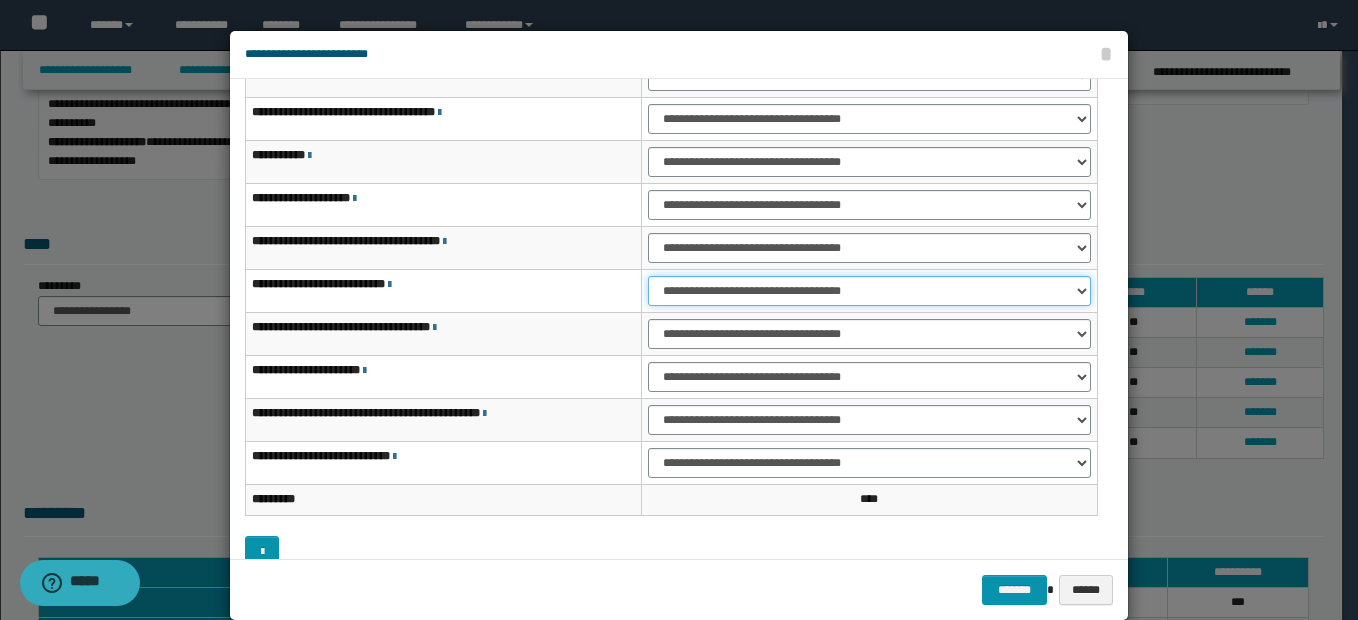 click on "**********" at bounding box center [869, 291] 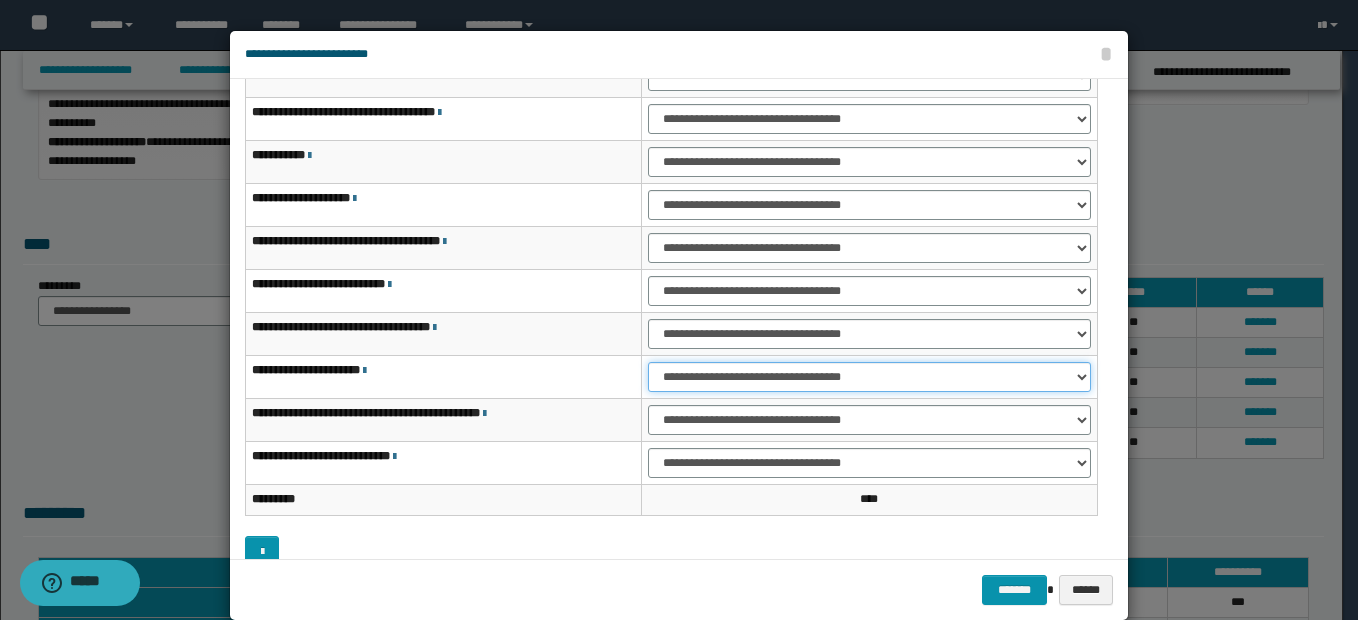 click on "**********" at bounding box center [869, 377] 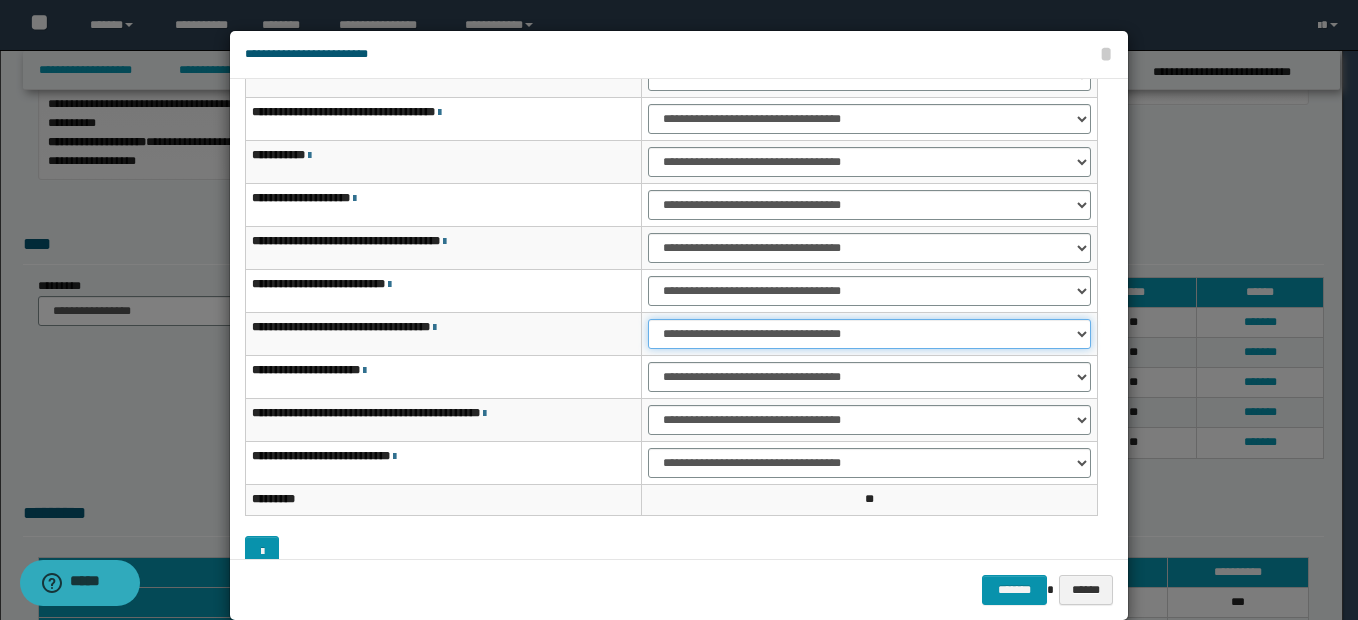 click on "**********" at bounding box center (869, 334) 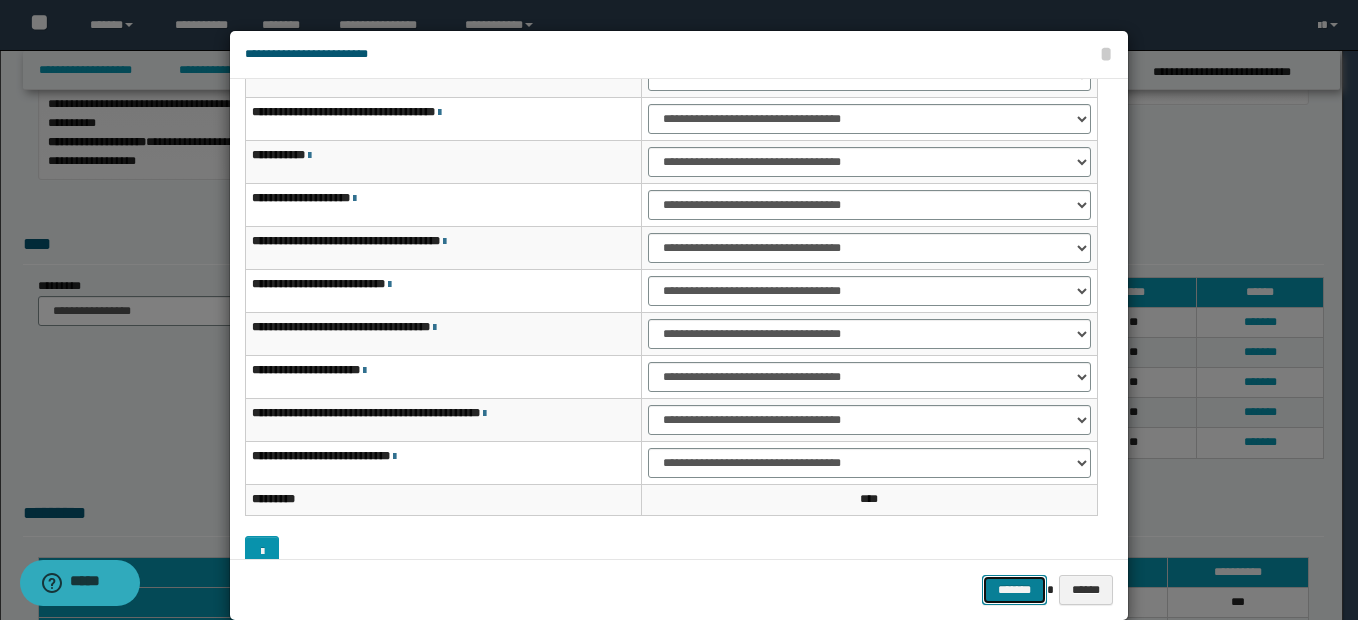 click on "*******" at bounding box center [1014, 590] 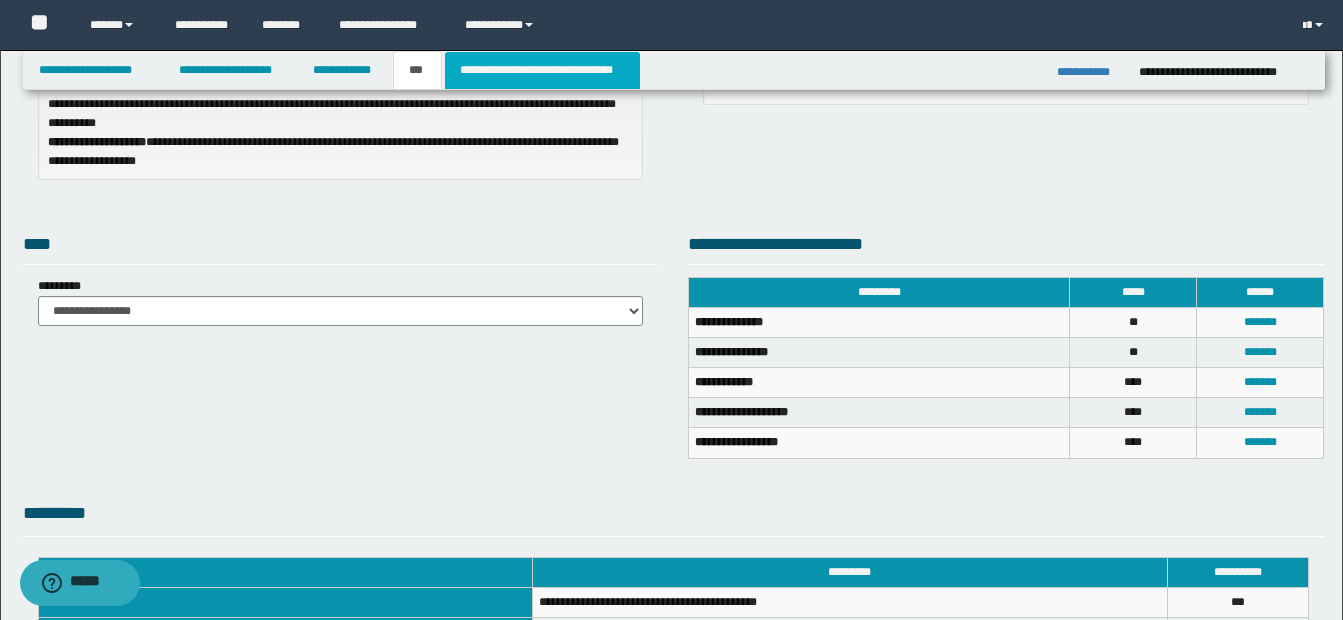 click on "**********" at bounding box center (542, 70) 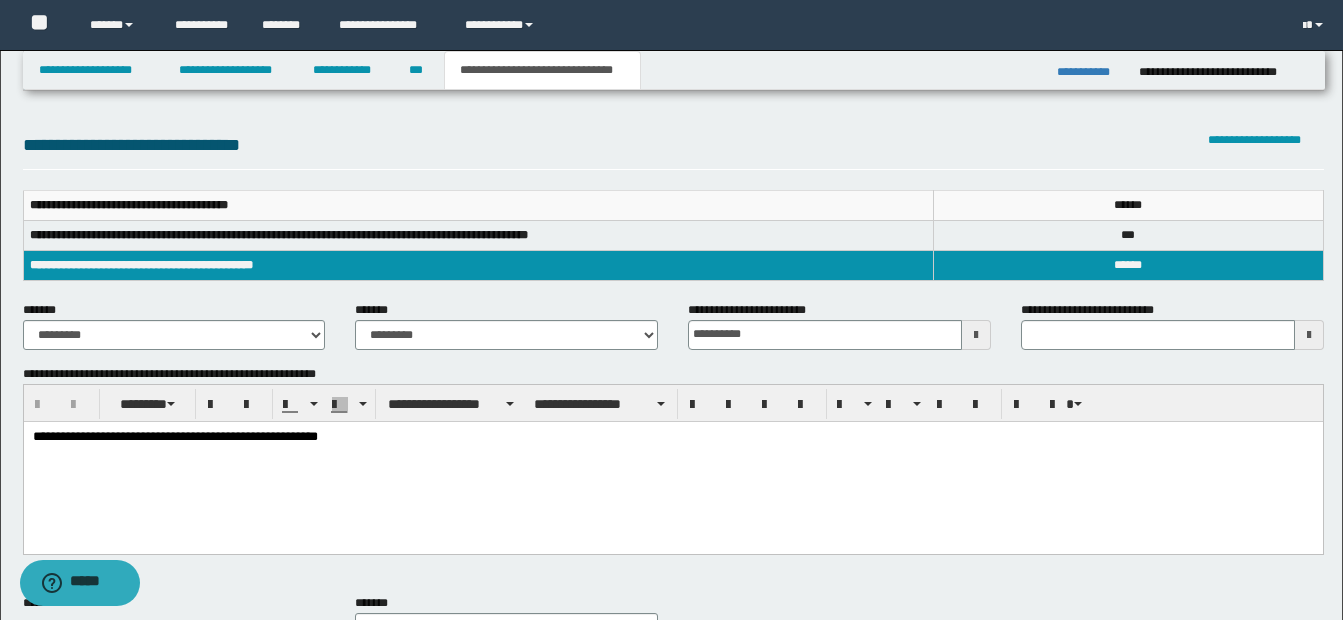 scroll, scrollTop: 400, scrollLeft: 0, axis: vertical 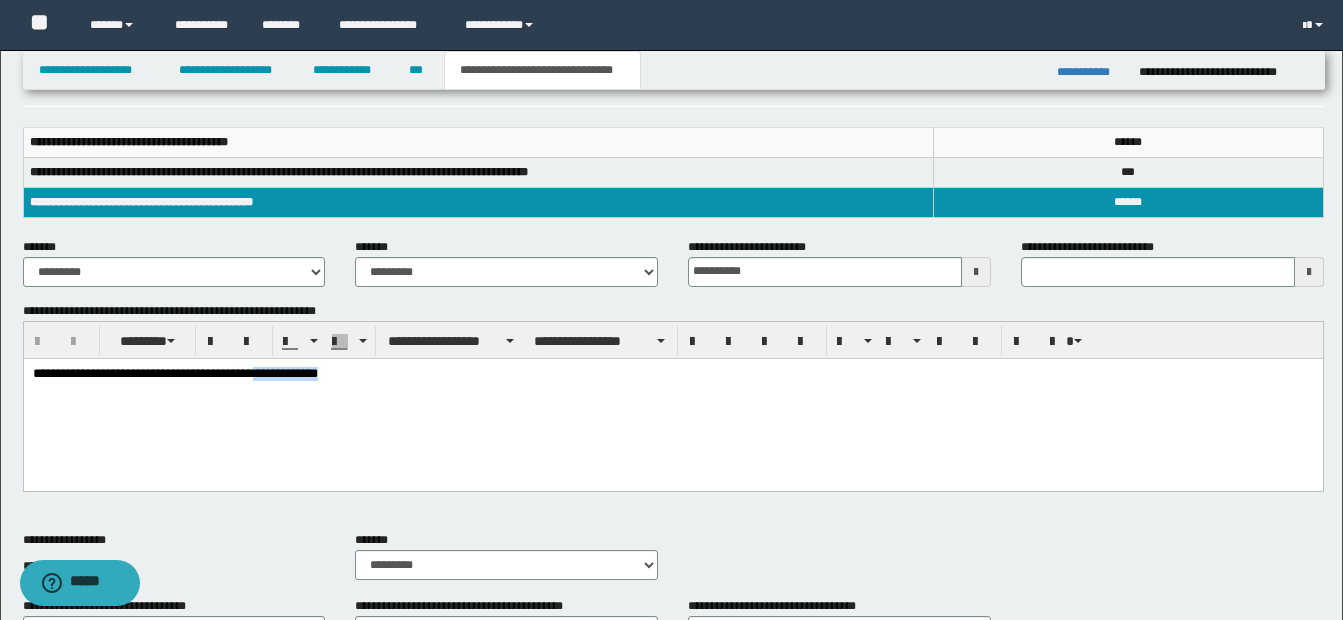 drag, startPoint x: 277, startPoint y: 371, endPoint x: 498, endPoint y: 381, distance: 221.22614 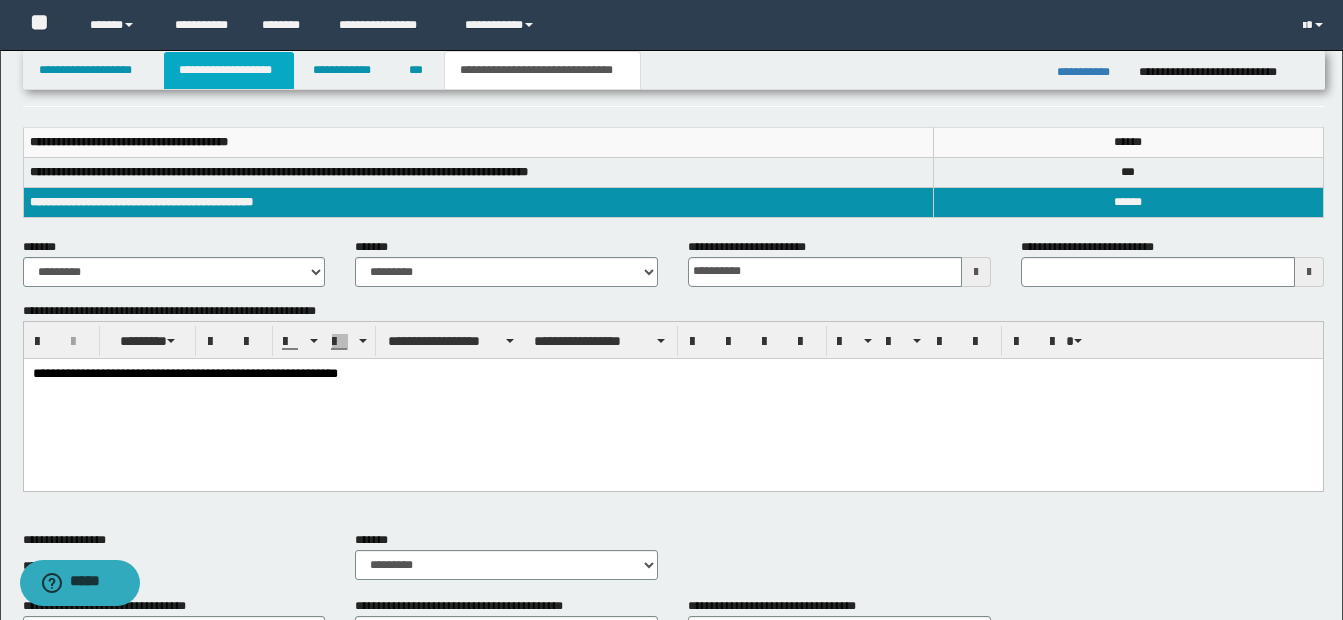 click on "**********" at bounding box center [229, 70] 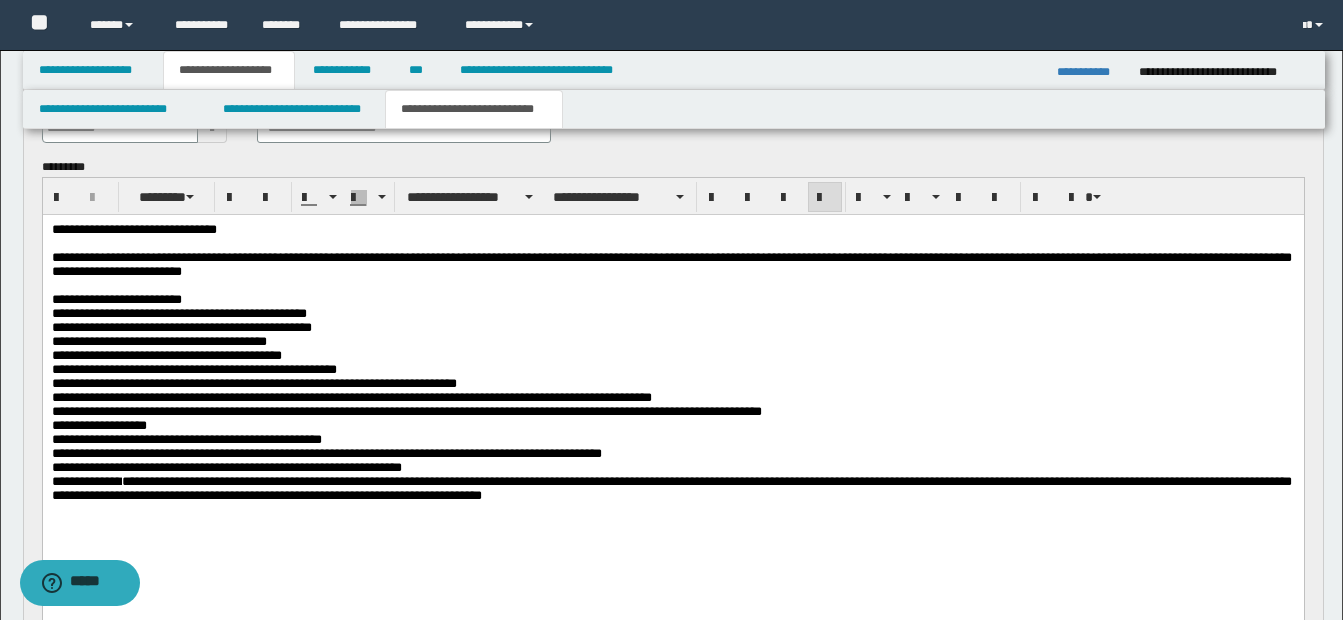 scroll, scrollTop: 800, scrollLeft: 0, axis: vertical 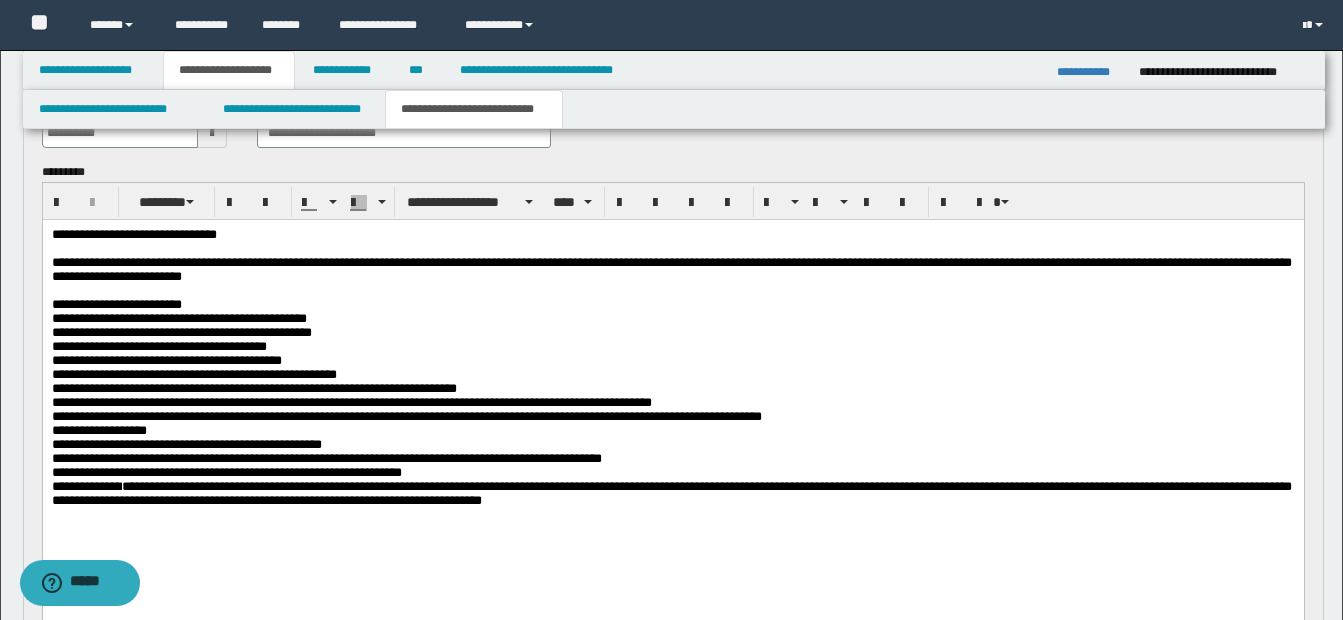 type 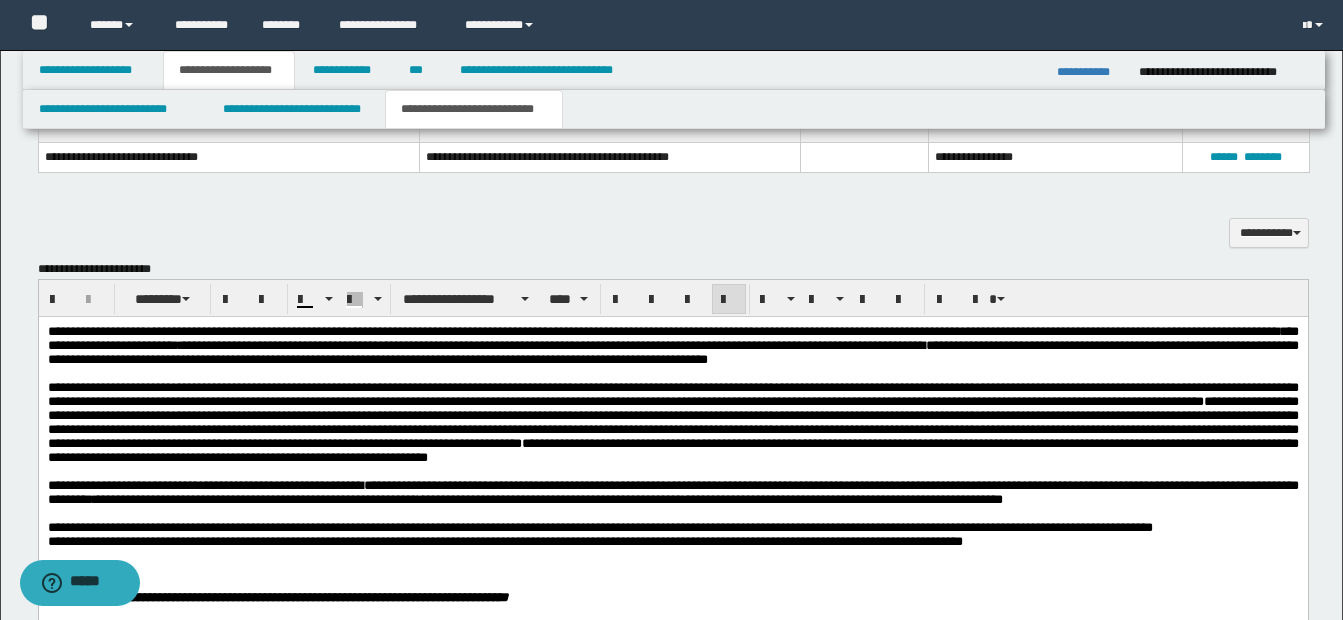 scroll, scrollTop: 1900, scrollLeft: 0, axis: vertical 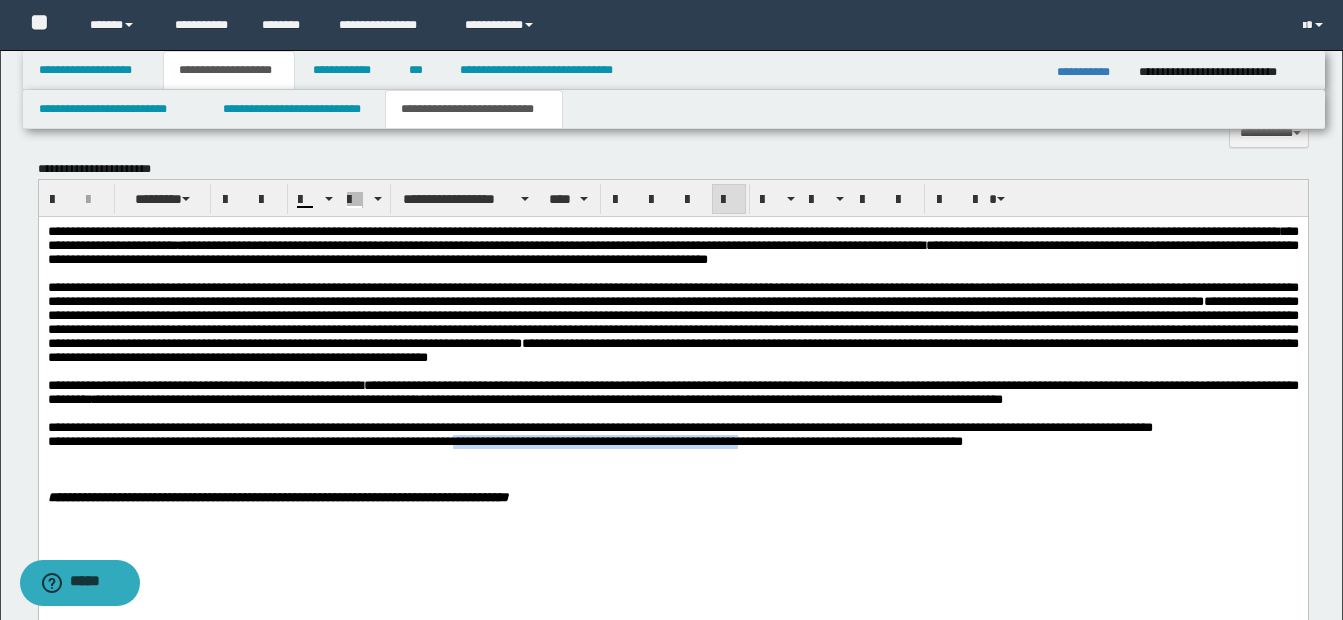 drag, startPoint x: 484, startPoint y: 472, endPoint x: 797, endPoint y: 473, distance: 313.0016 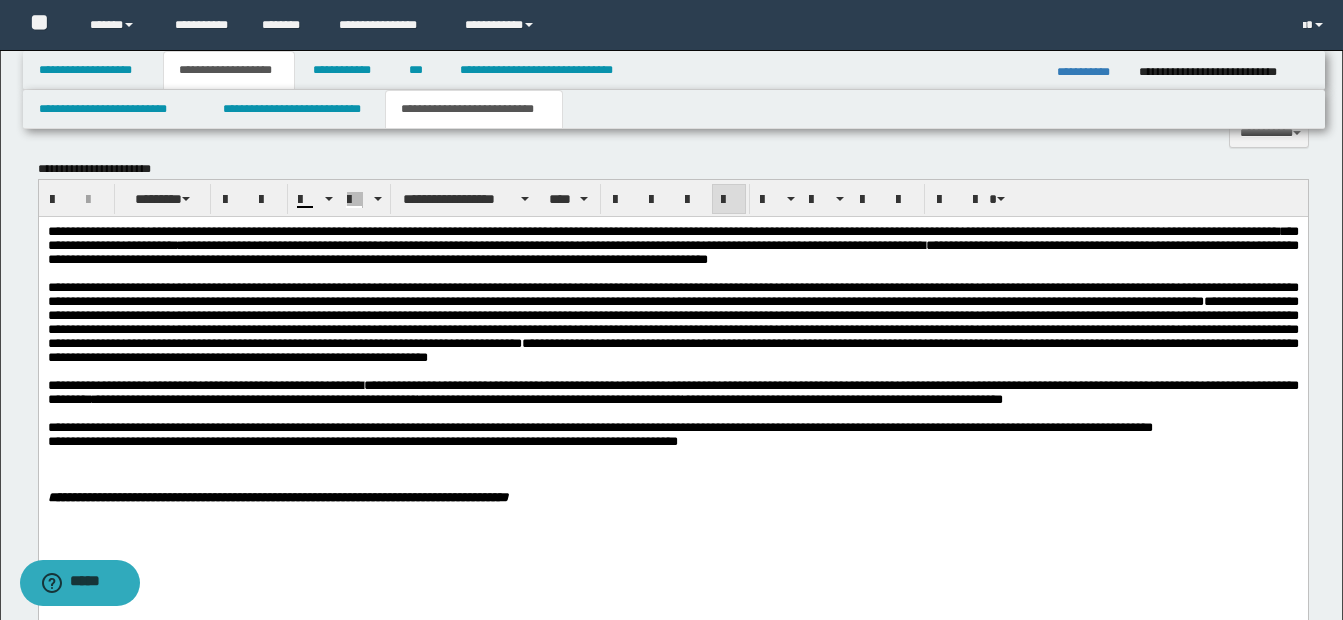 click on "**********" at bounding box center [672, 442] 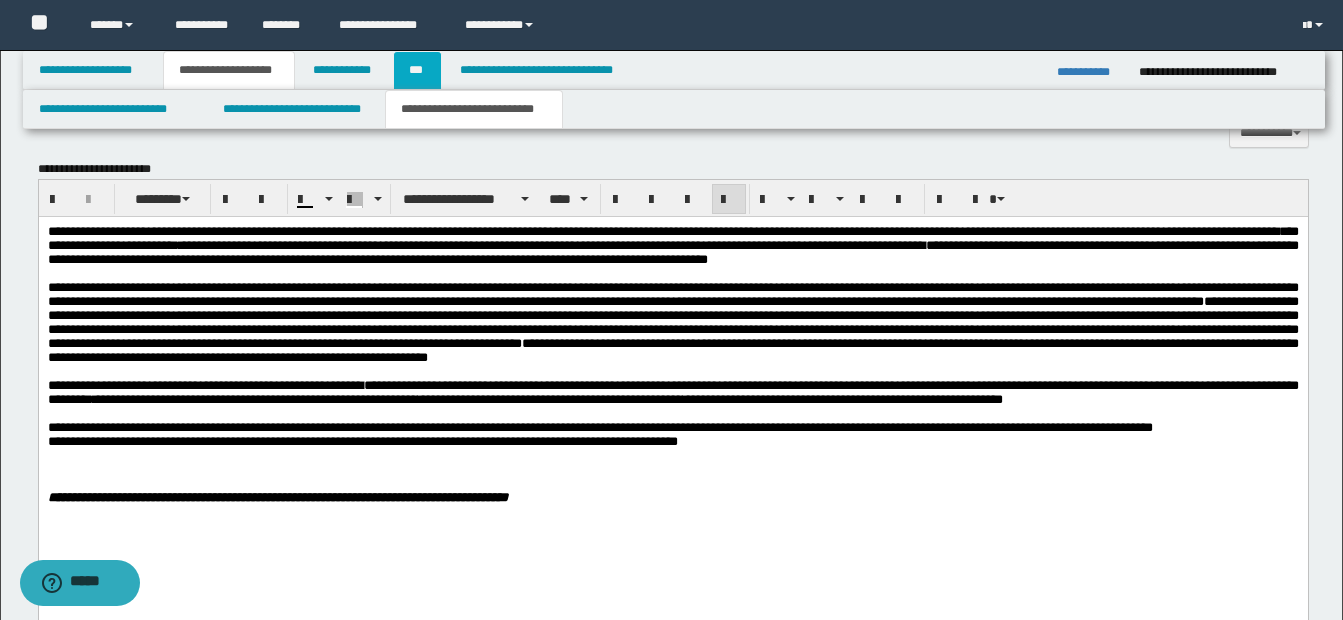 click on "***" at bounding box center (417, 70) 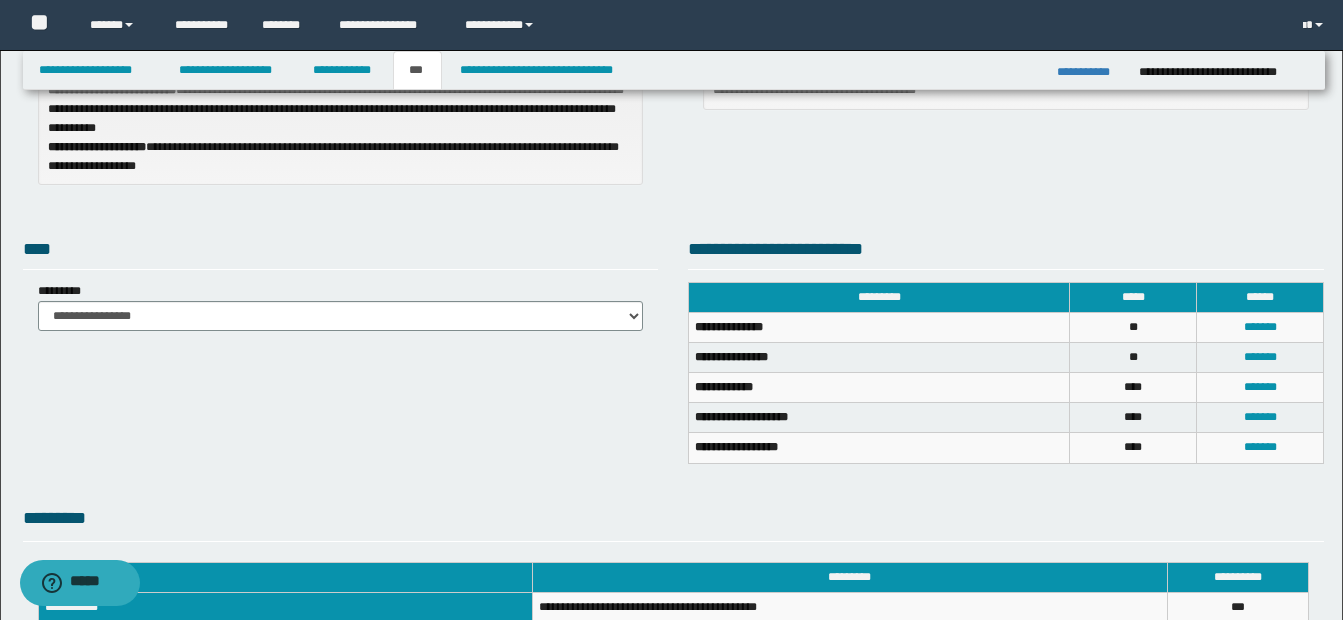 scroll, scrollTop: 300, scrollLeft: 0, axis: vertical 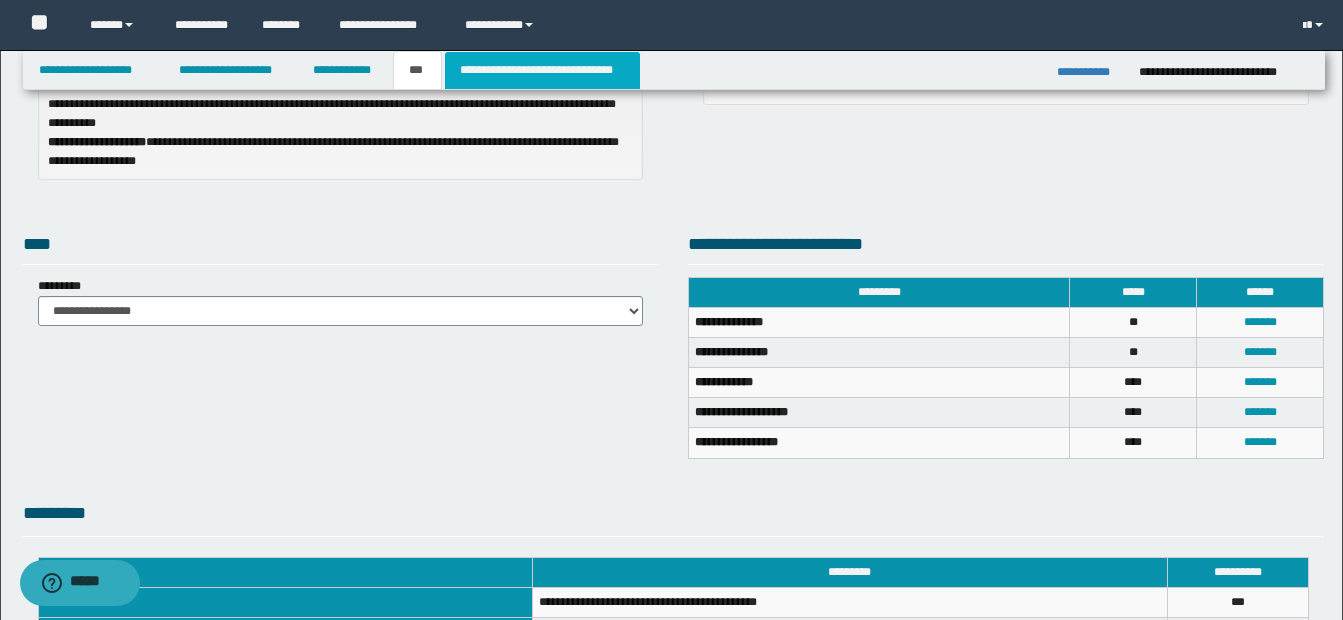 click on "**********" at bounding box center (542, 70) 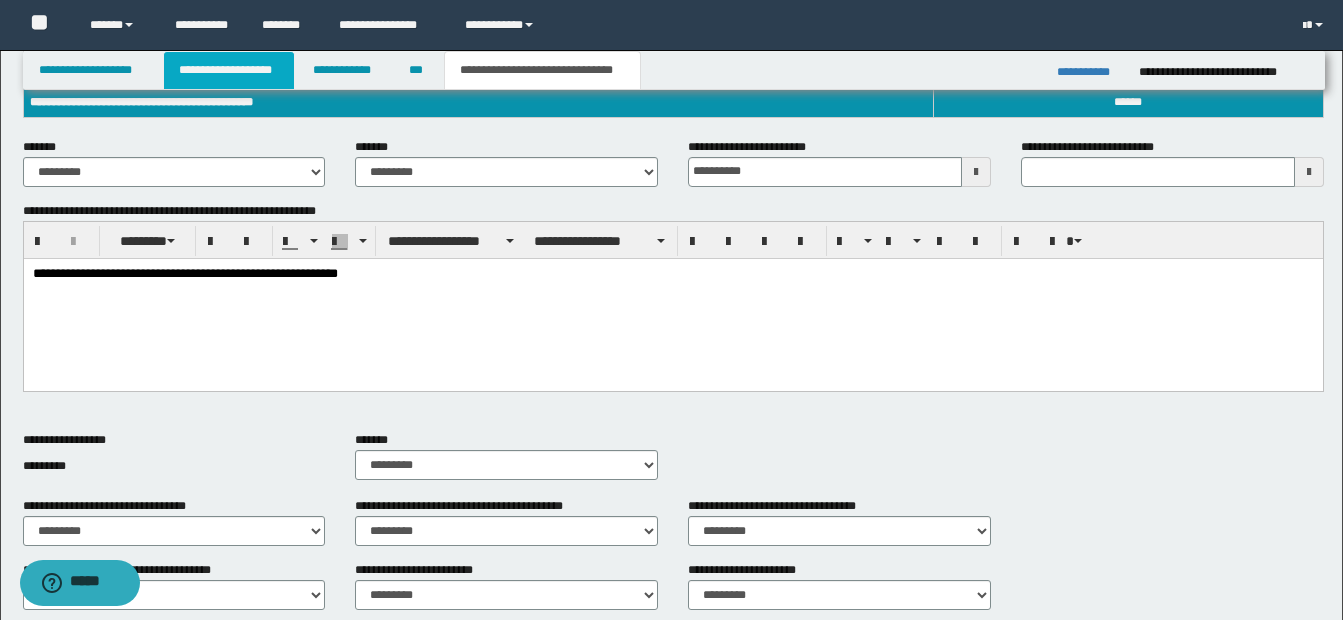 click on "**********" at bounding box center (229, 70) 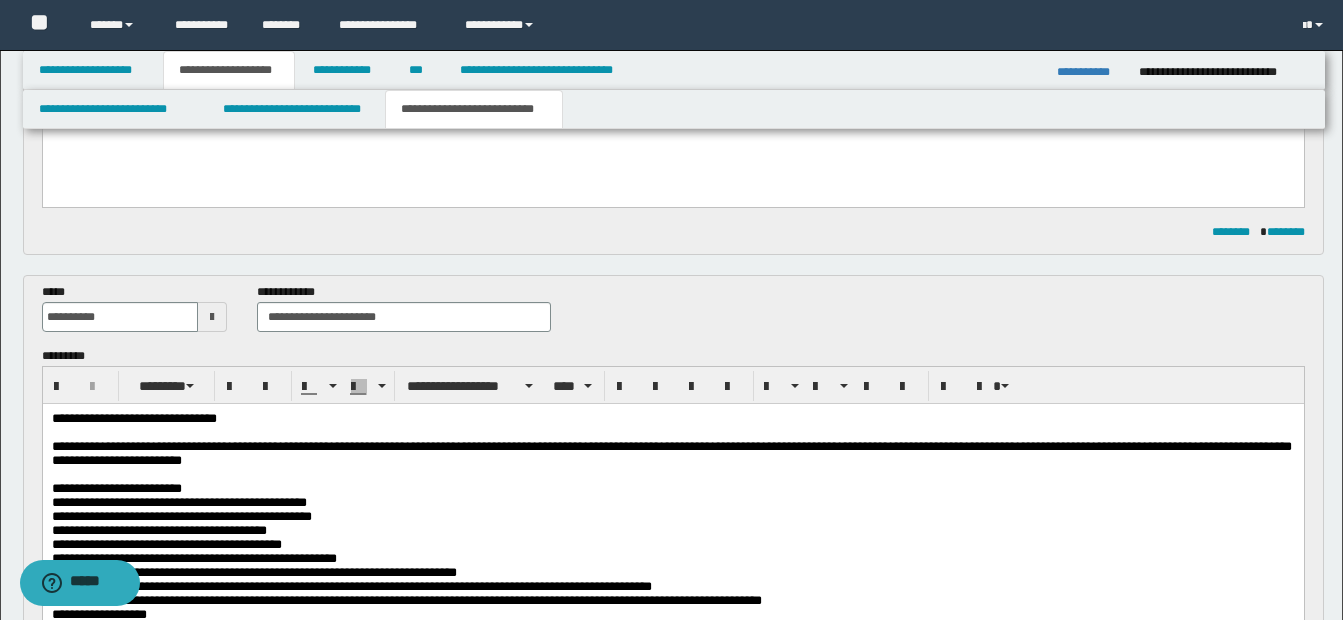 scroll, scrollTop: 831, scrollLeft: 0, axis: vertical 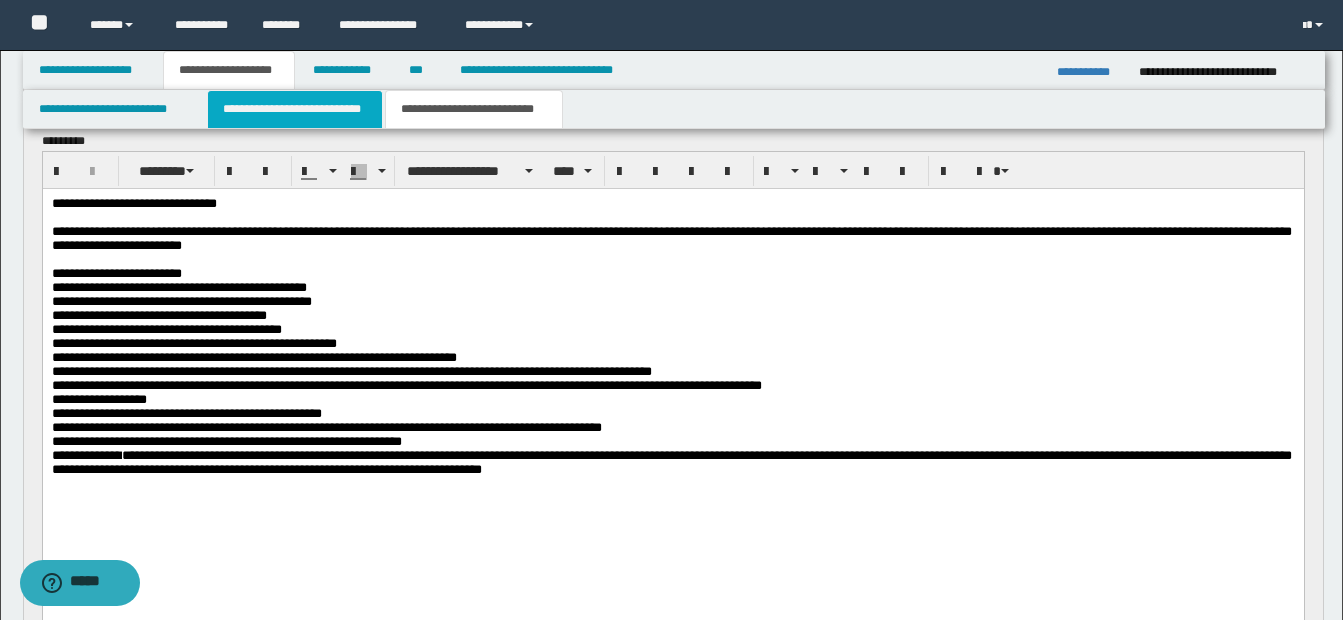 click on "**********" at bounding box center (295, 109) 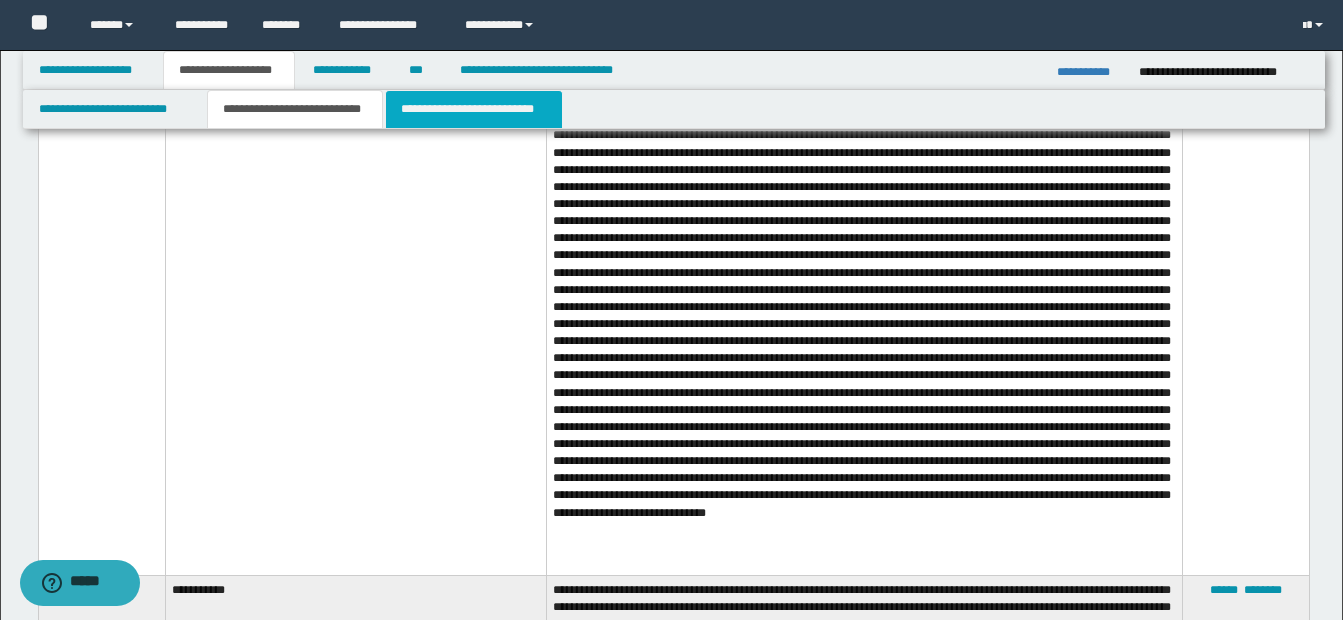 click on "**********" at bounding box center [474, 109] 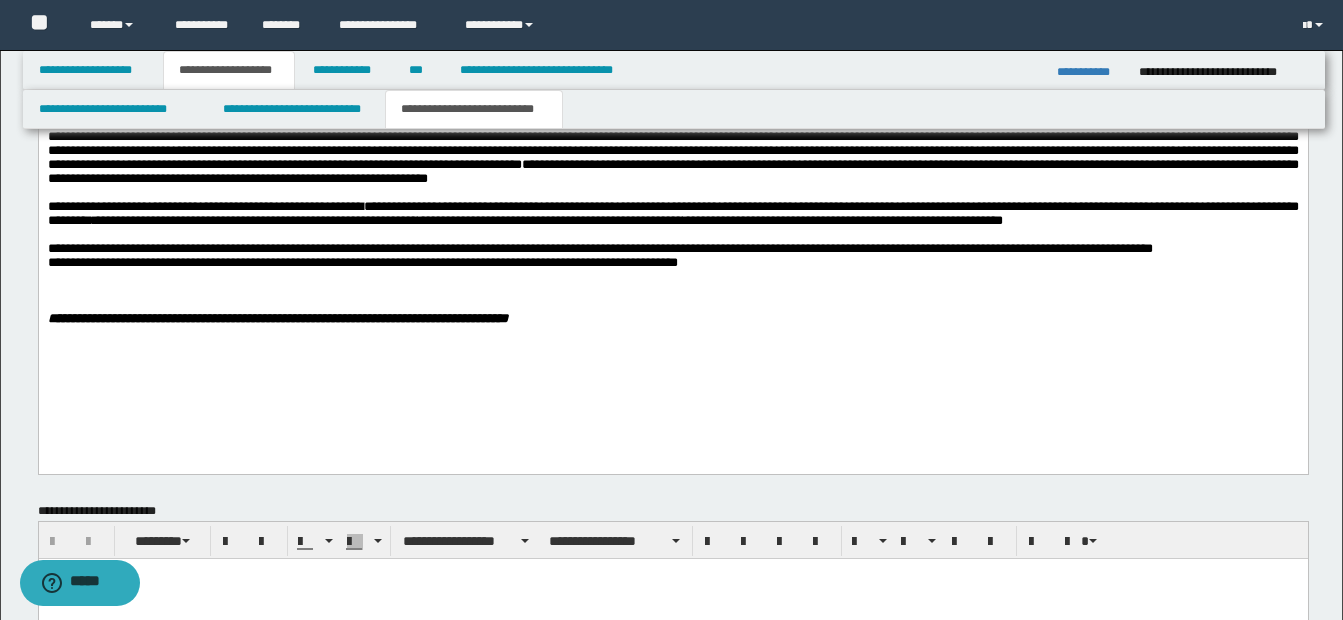 scroll, scrollTop: 2044, scrollLeft: 0, axis: vertical 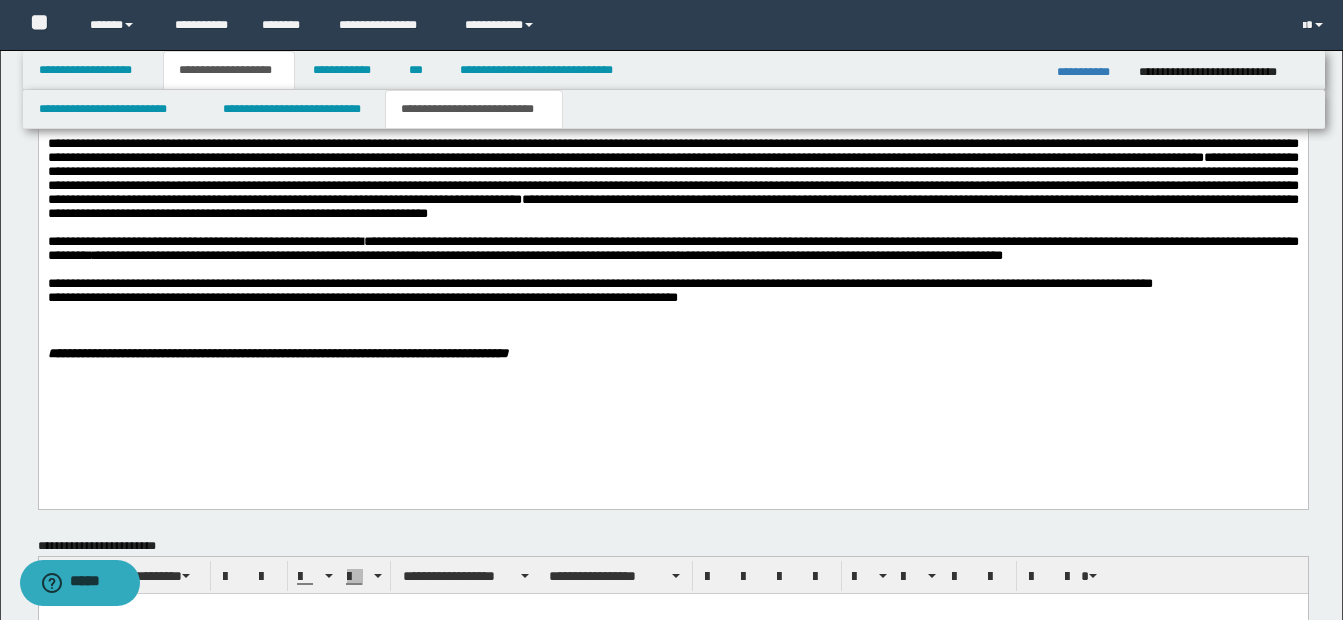 click at bounding box center (672, 326) 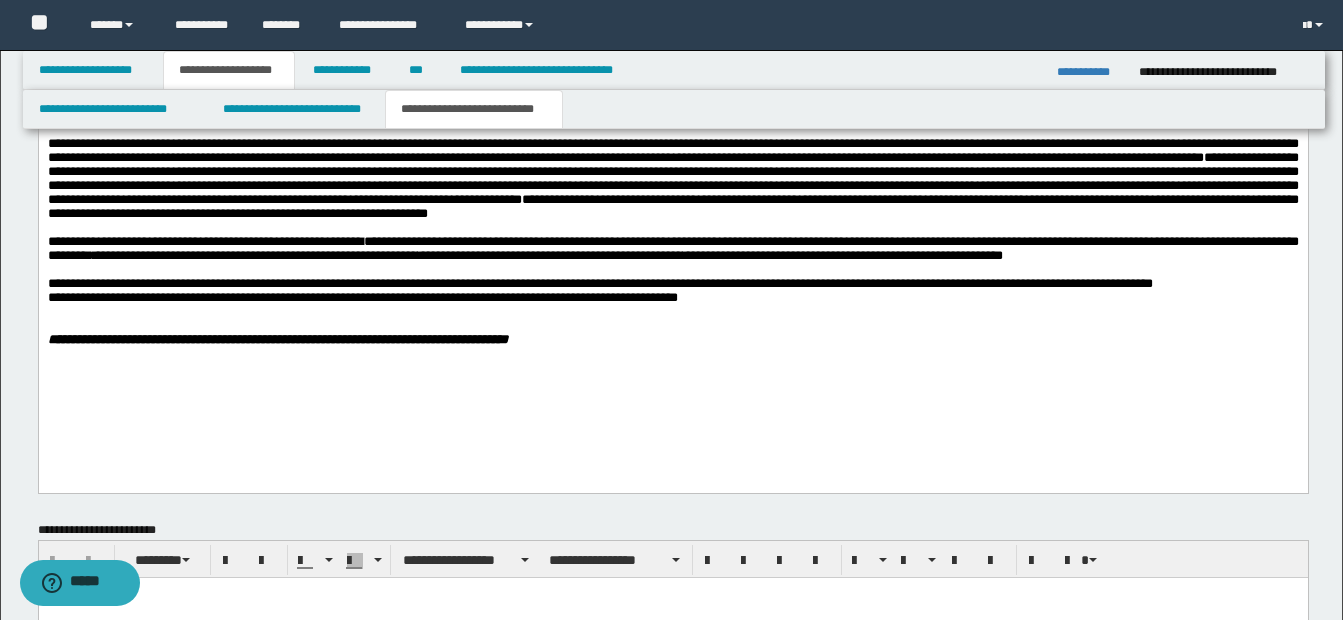 click at bounding box center [696, 326] 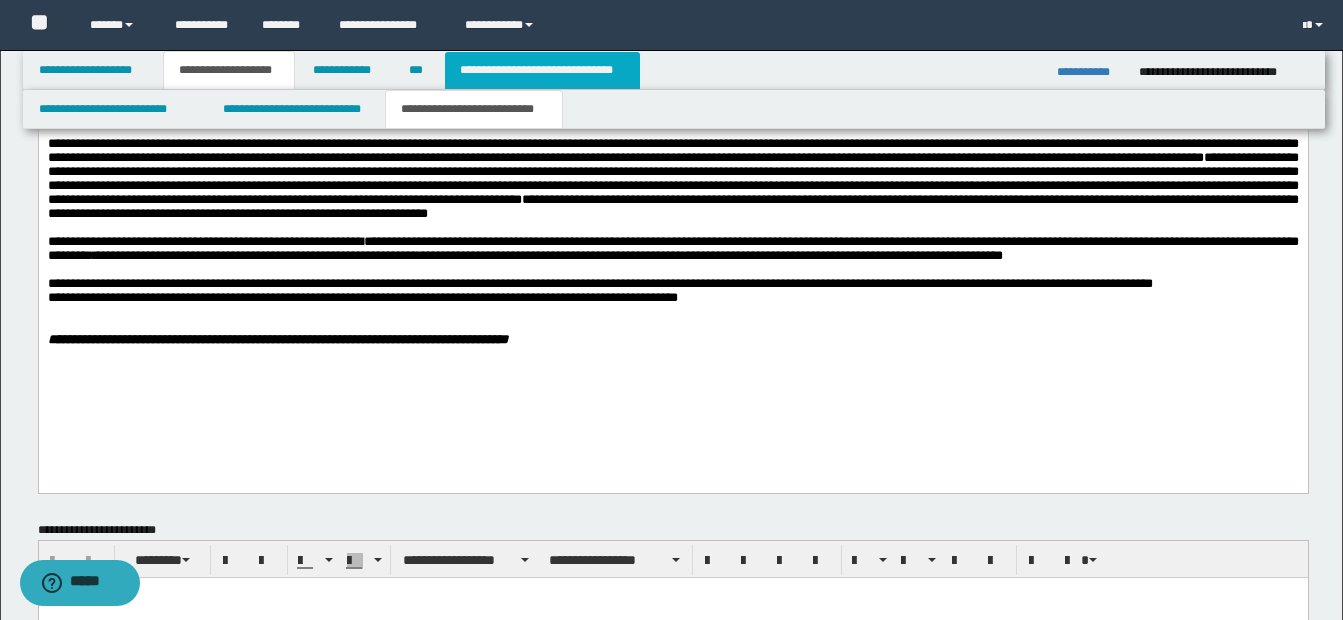 click on "**********" at bounding box center [542, 70] 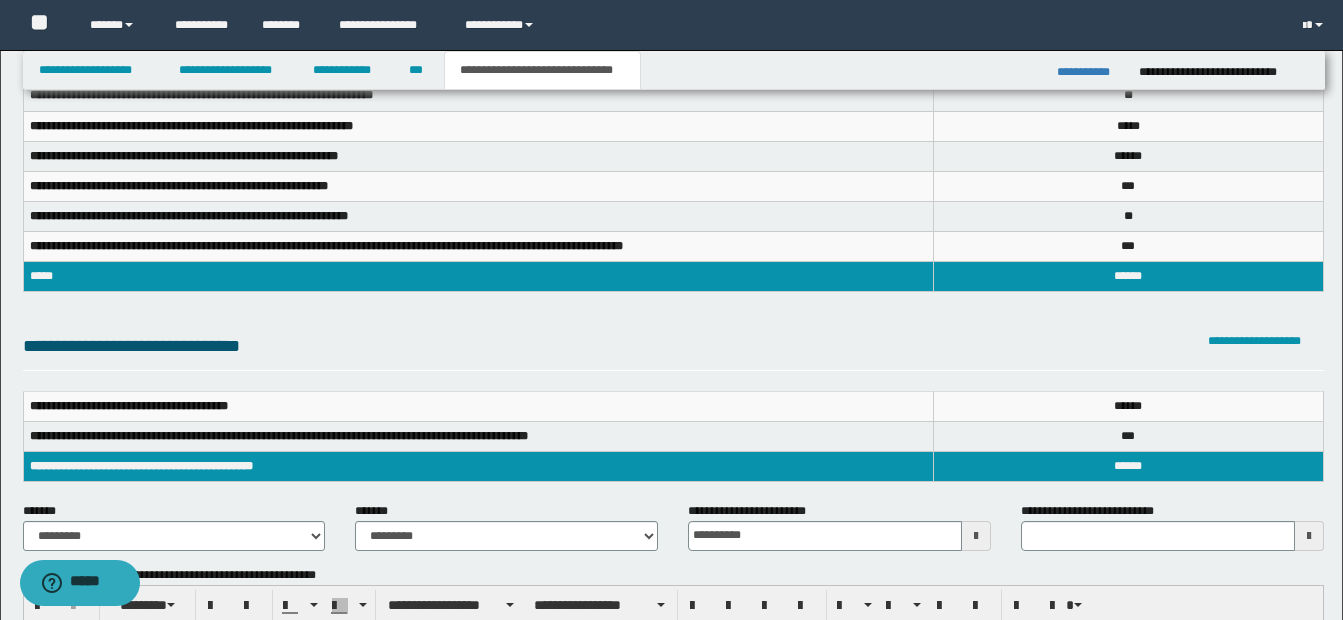 scroll, scrollTop: 0, scrollLeft: 0, axis: both 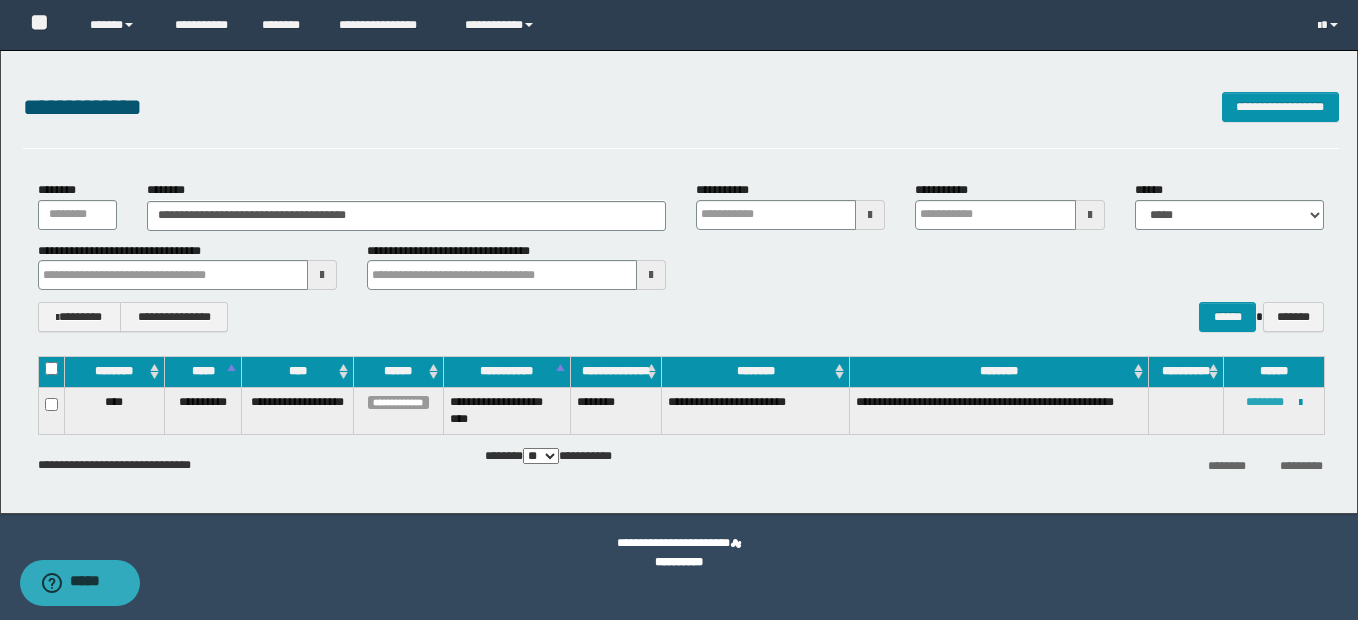 click on "********" at bounding box center (1265, 402) 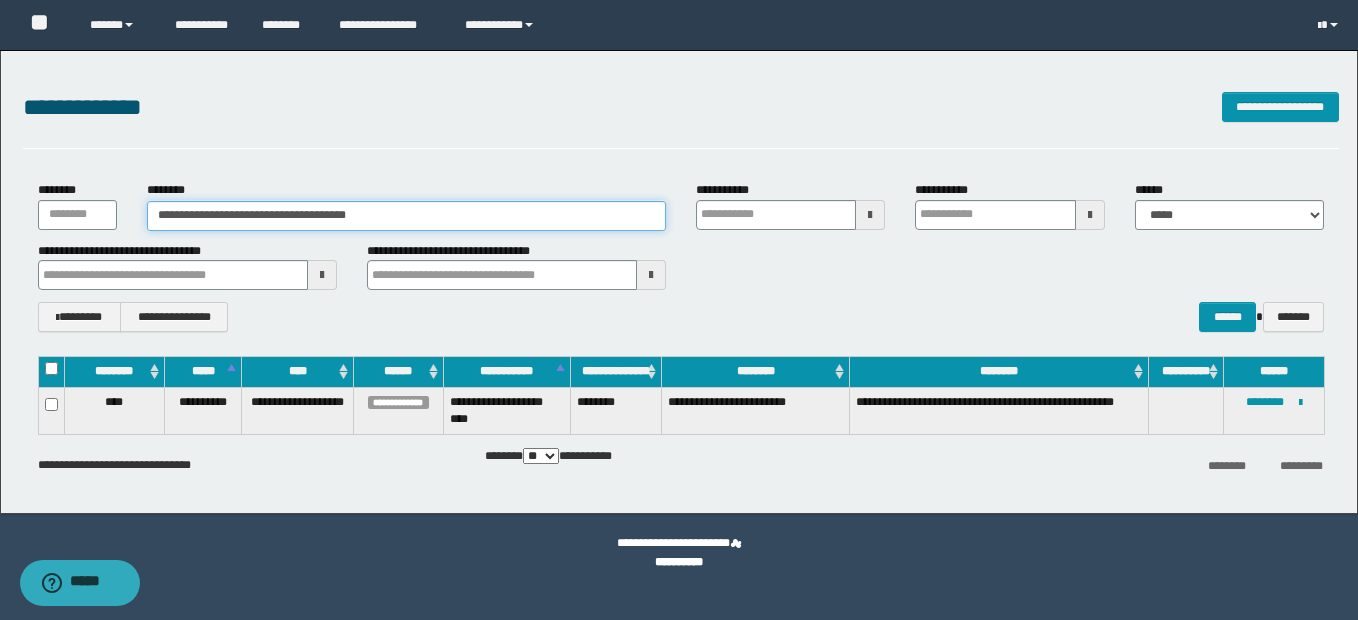 drag, startPoint x: 156, startPoint y: 217, endPoint x: 475, endPoint y: 216, distance: 319.00156 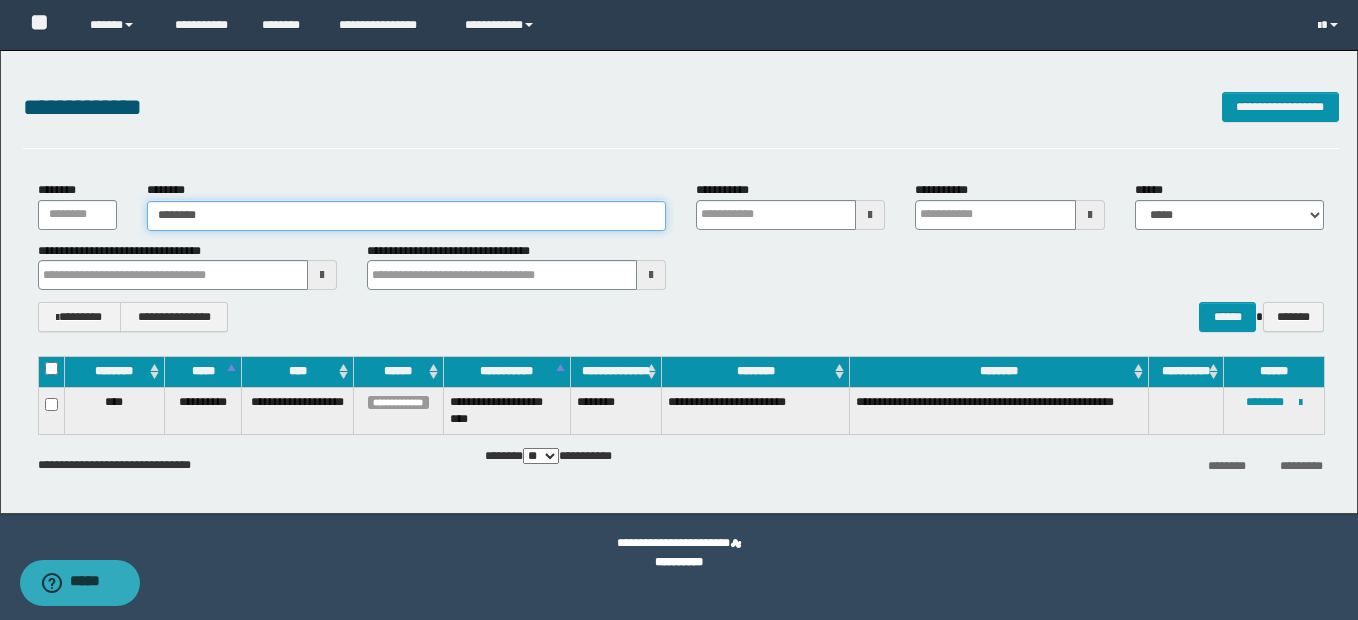 type on "********" 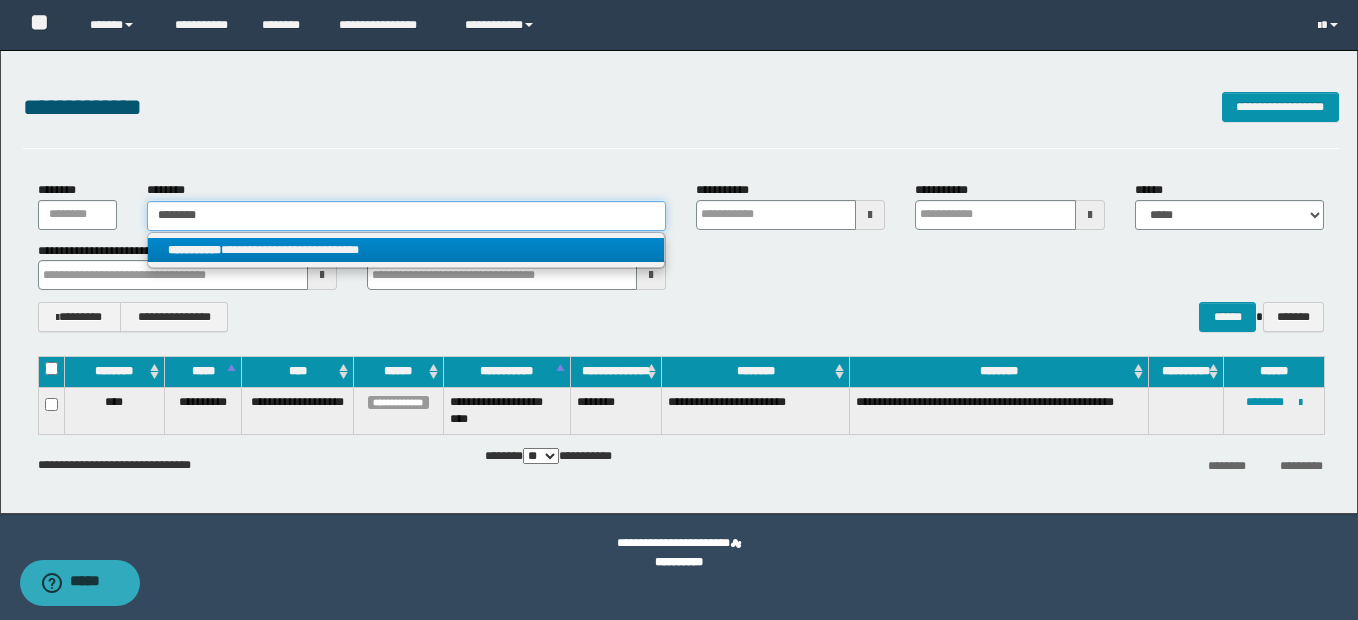 type on "********" 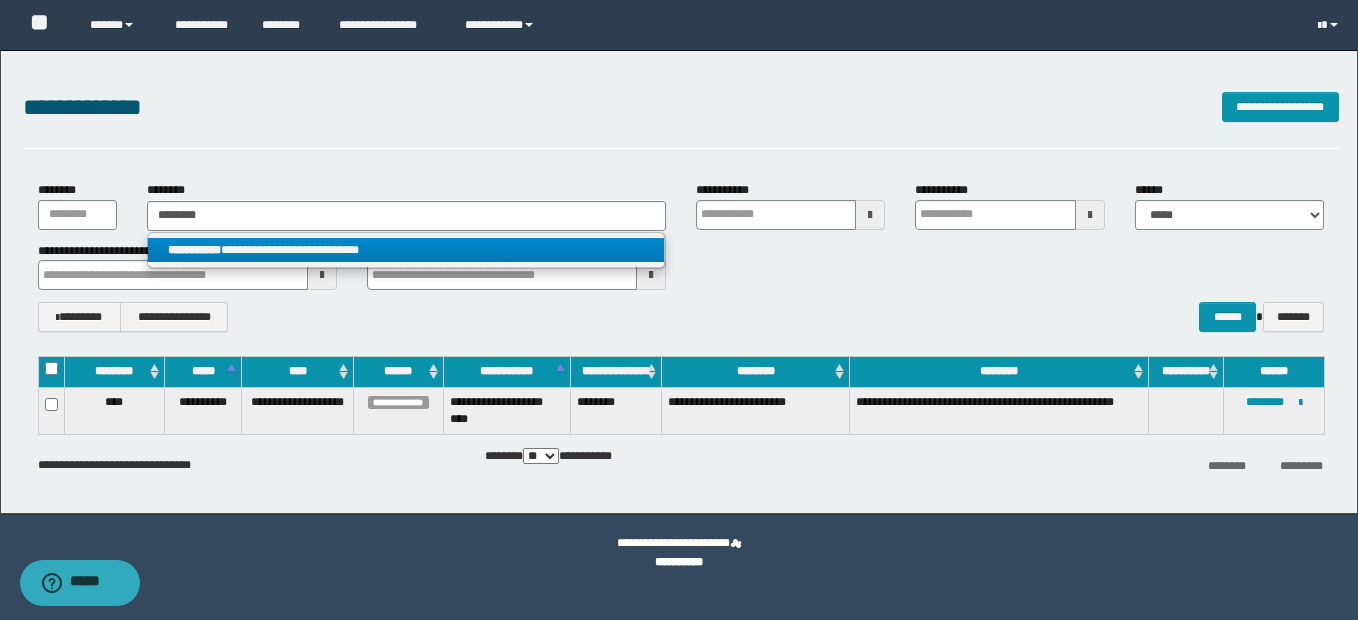 click on "**********" at bounding box center (194, 250) 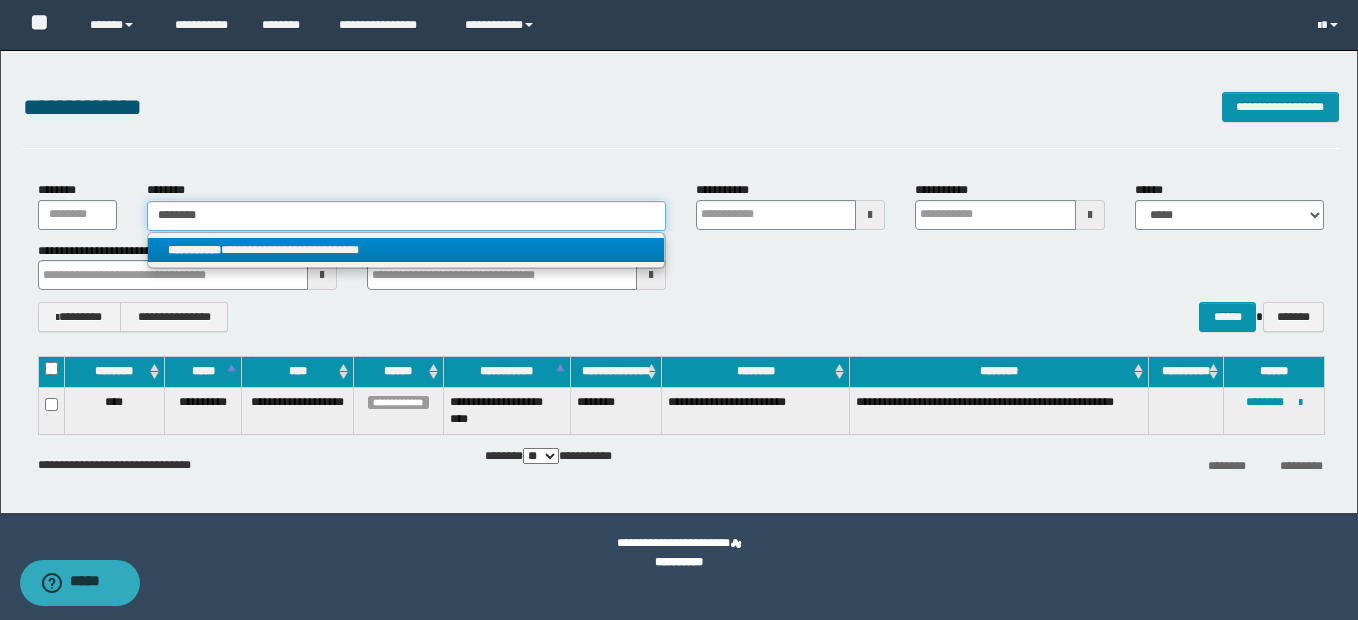 type 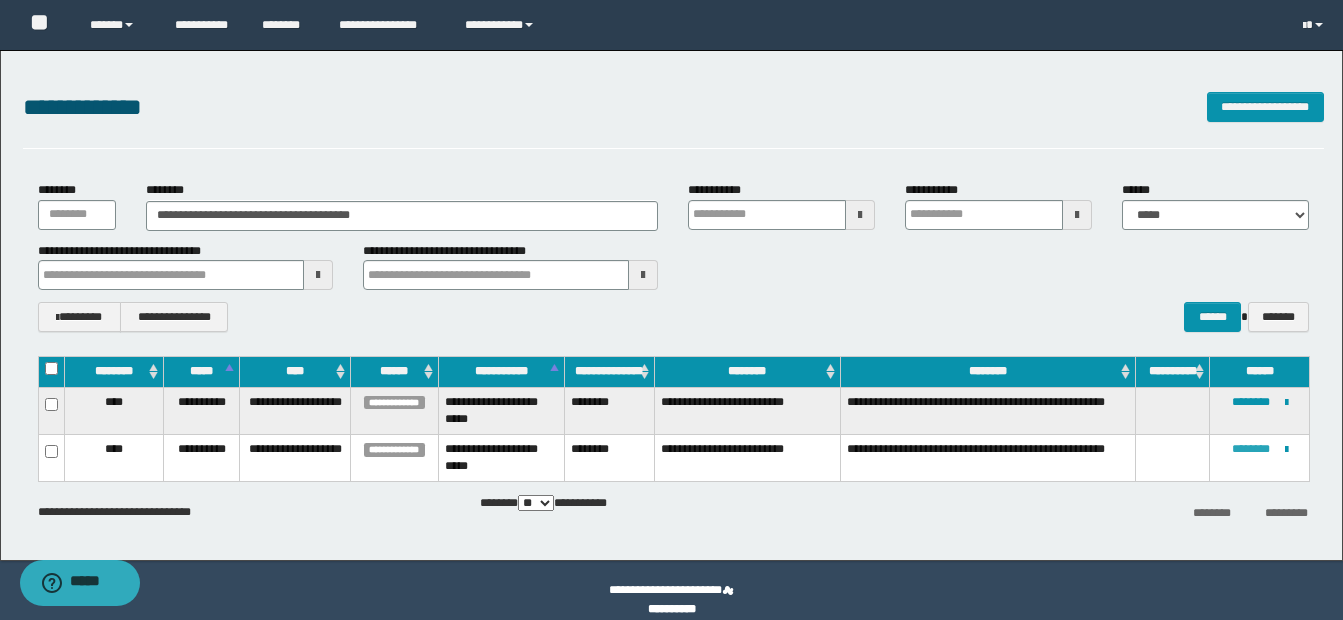 click on "********" at bounding box center [1251, 449] 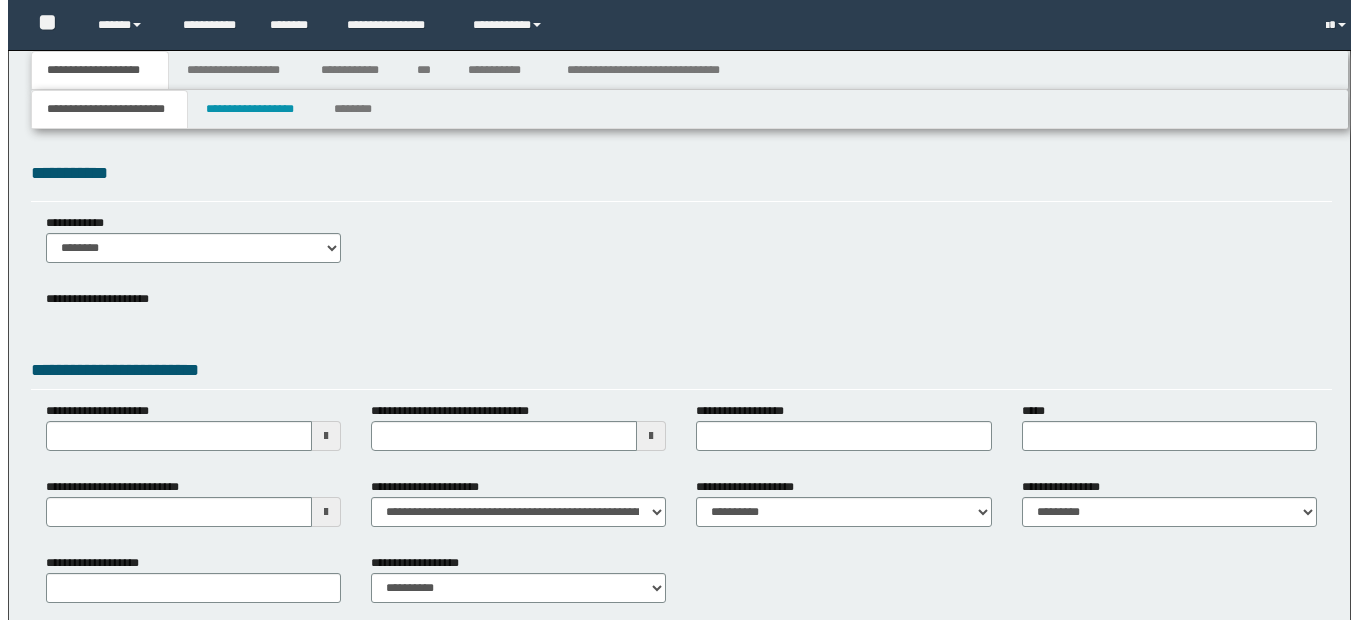 scroll, scrollTop: 0, scrollLeft: 0, axis: both 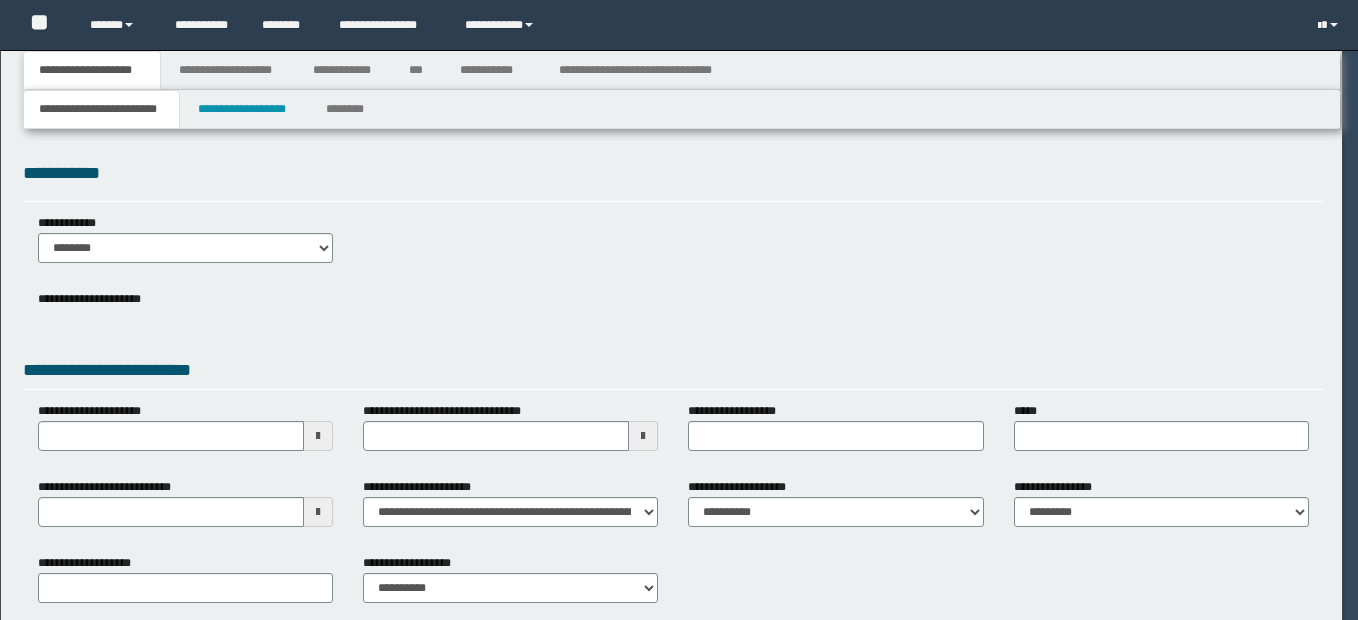 type on "**********" 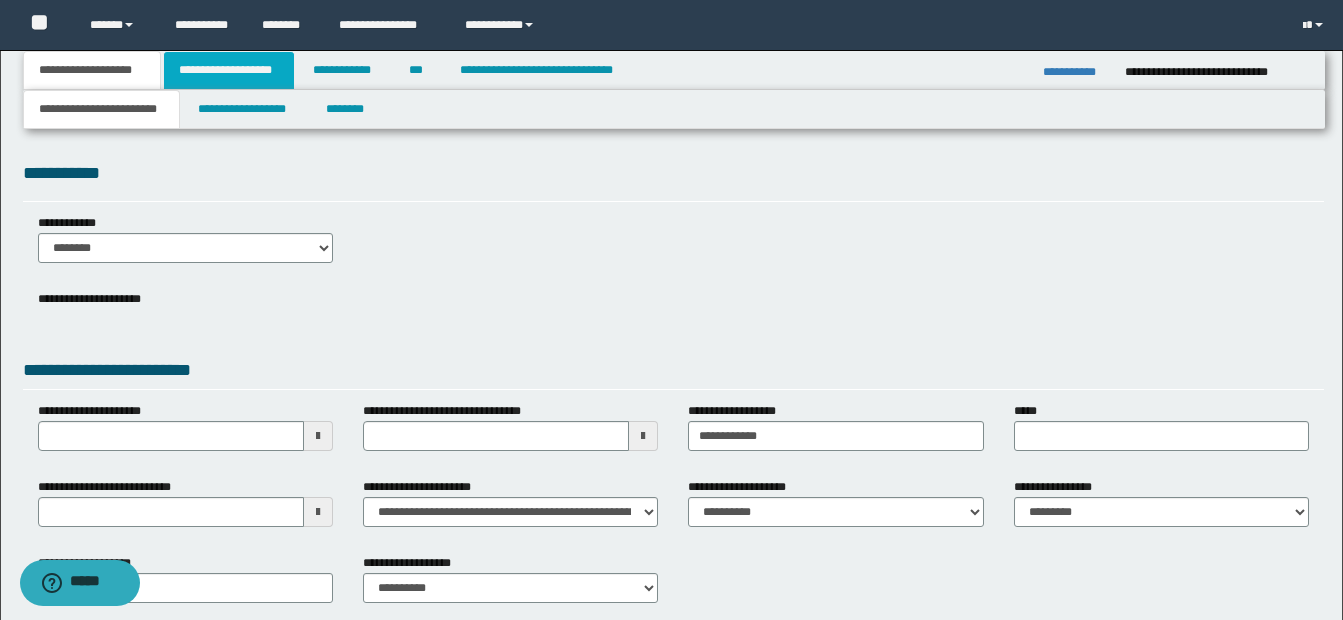 click on "**********" at bounding box center (229, 70) 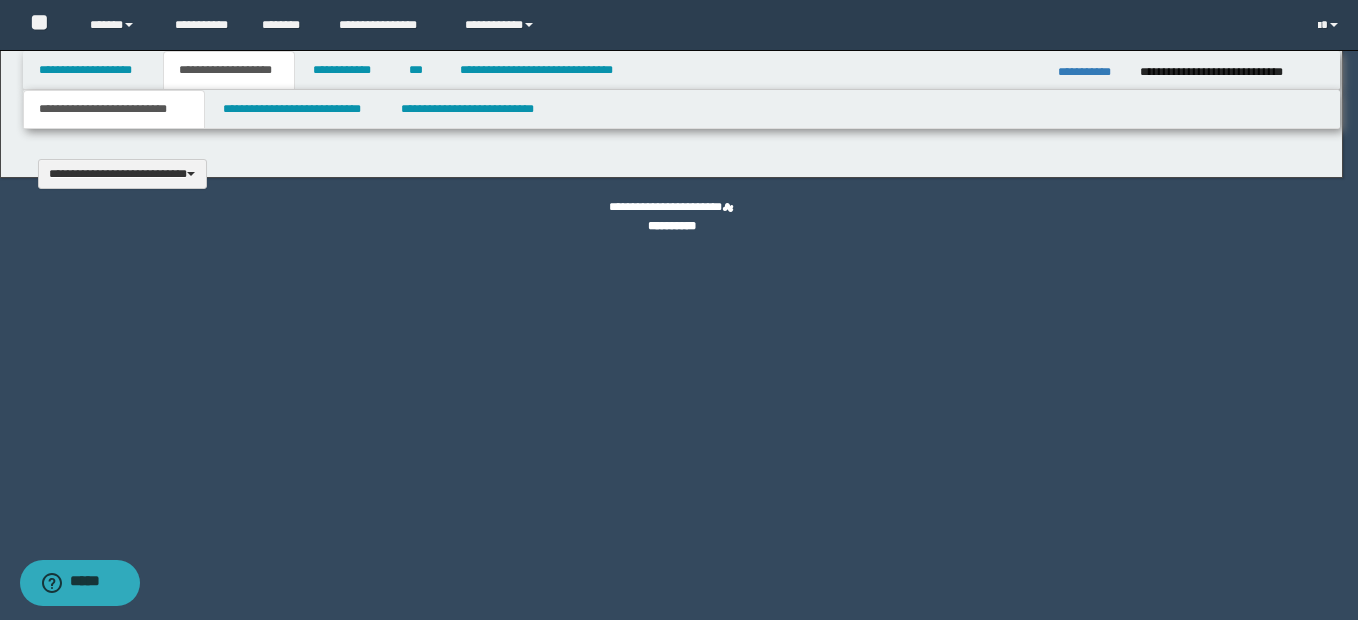 type 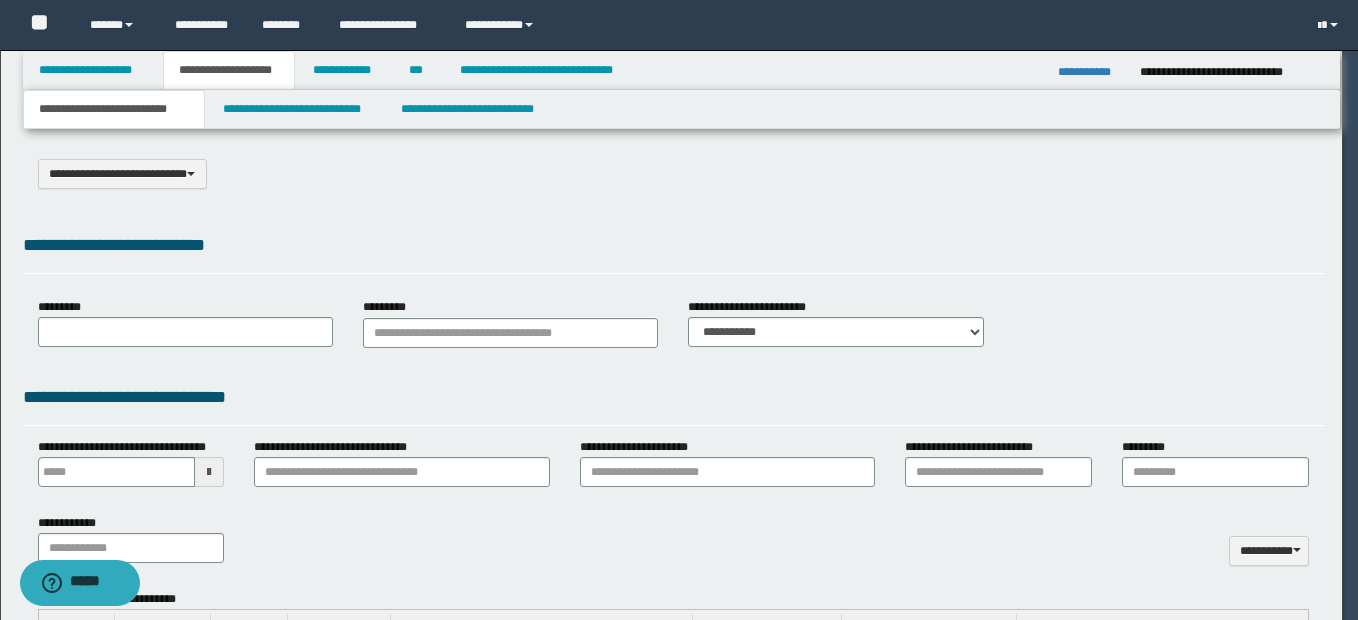 scroll, scrollTop: 0, scrollLeft: 0, axis: both 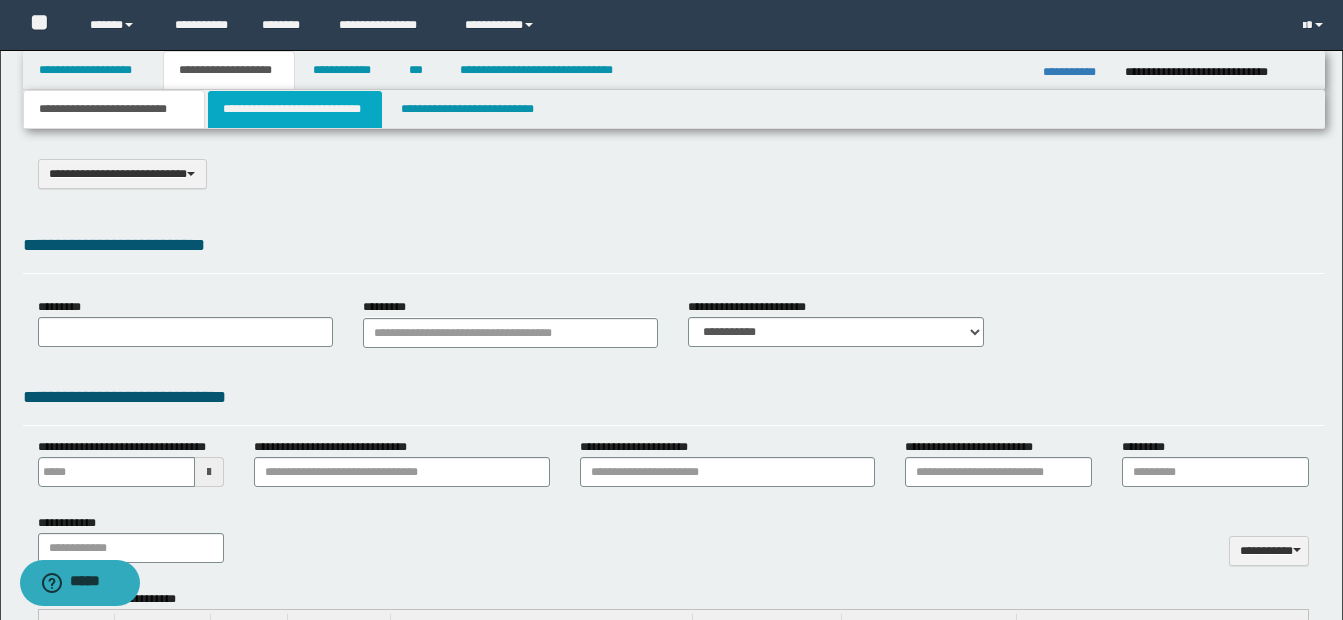click on "**********" at bounding box center [295, 109] 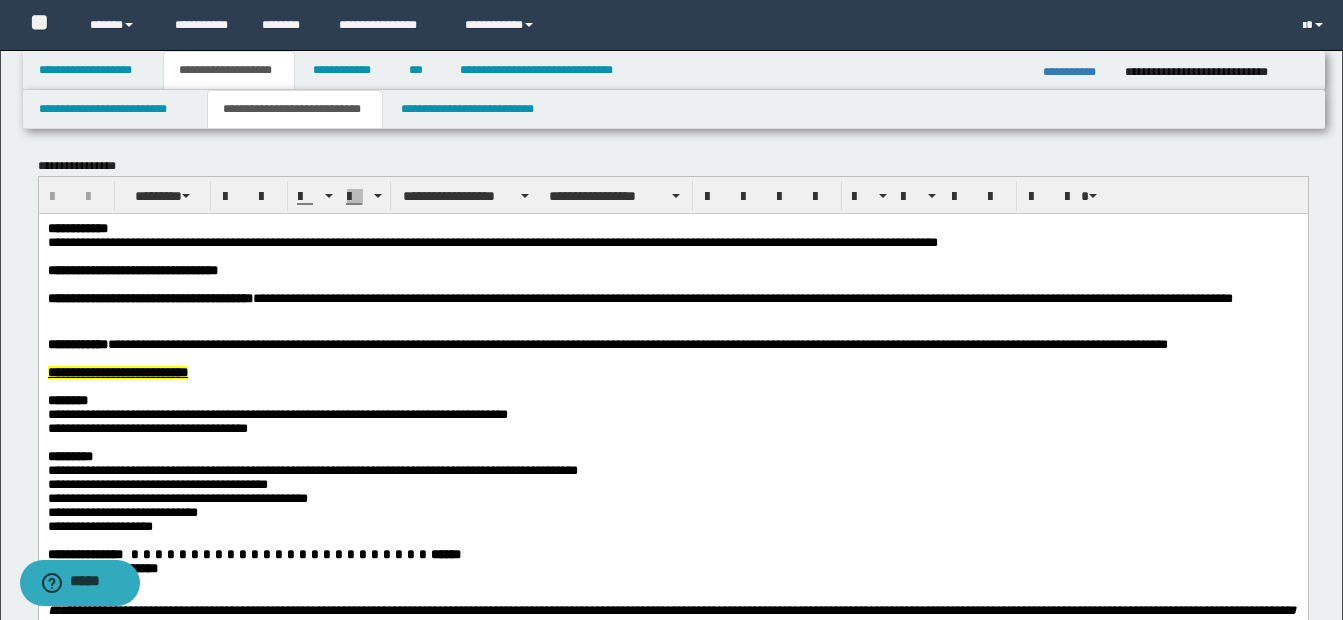 scroll, scrollTop: 0, scrollLeft: 0, axis: both 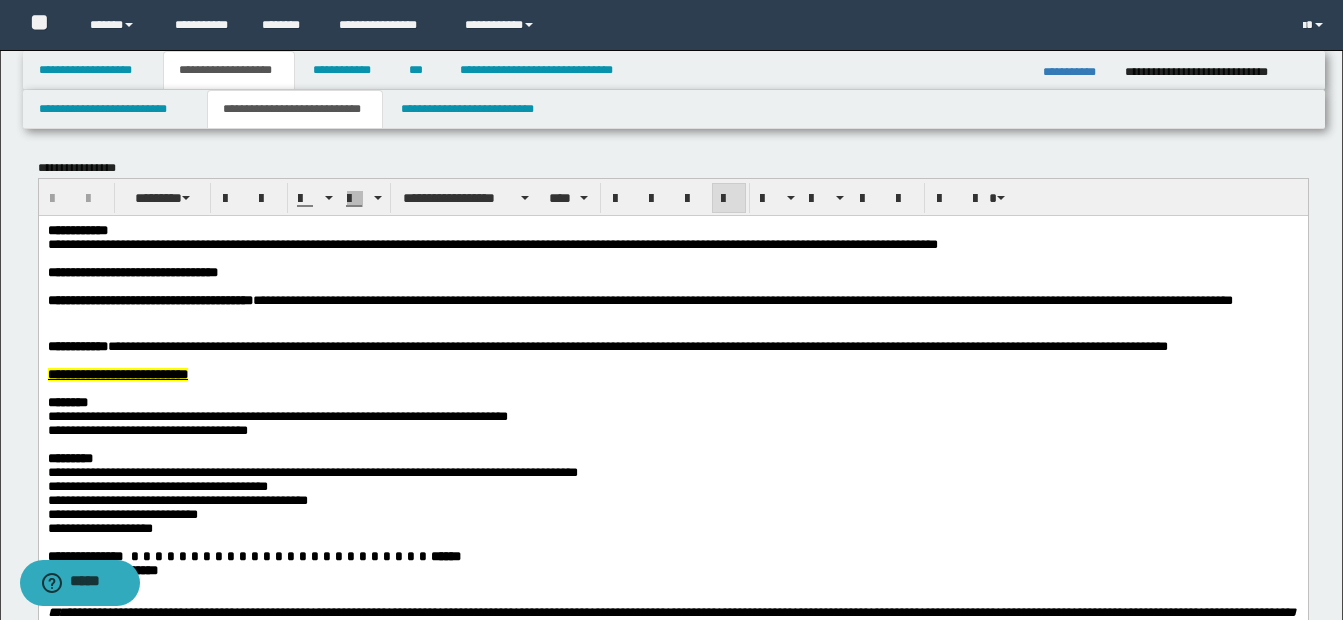 click on "**********" at bounding box center [672, 416] 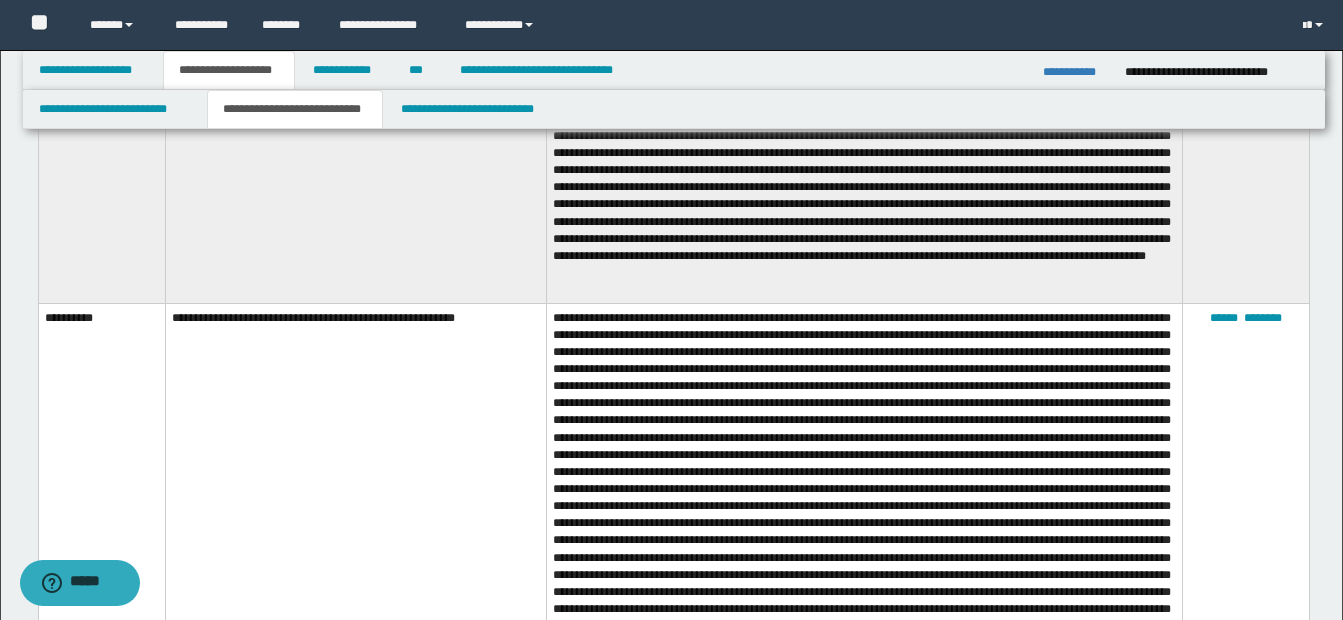 scroll, scrollTop: 3900, scrollLeft: 0, axis: vertical 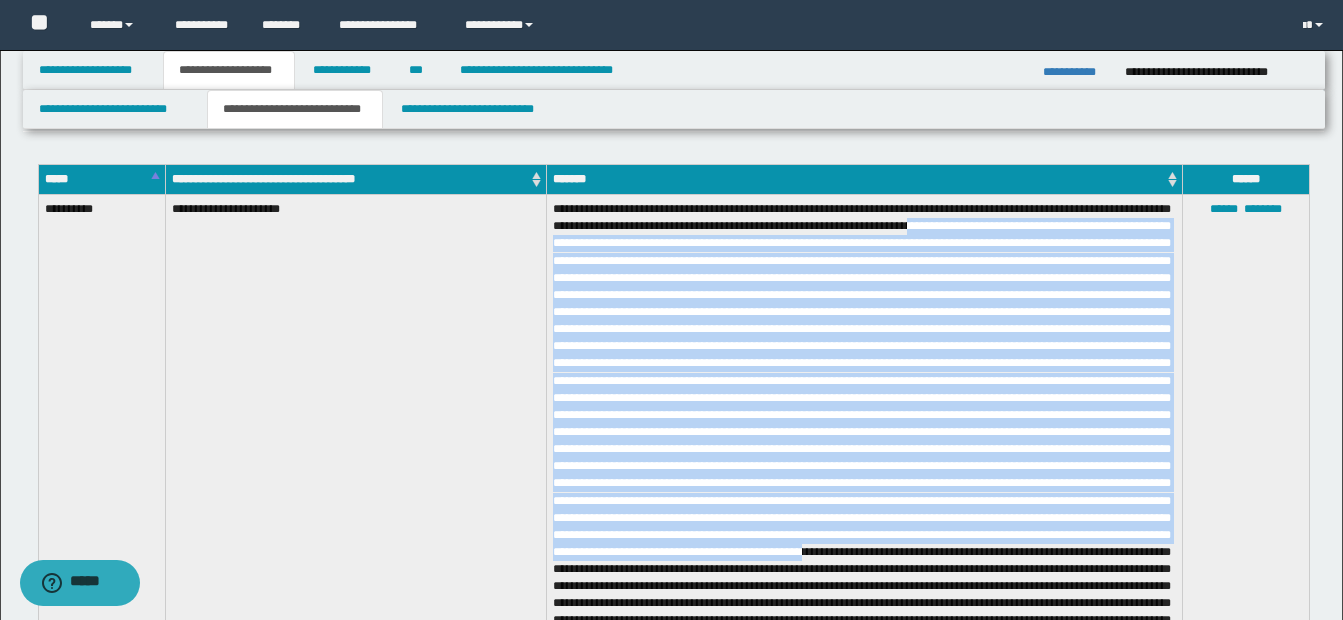 drag, startPoint x: 1023, startPoint y: 227, endPoint x: 1065, endPoint y: 581, distance: 356.48282 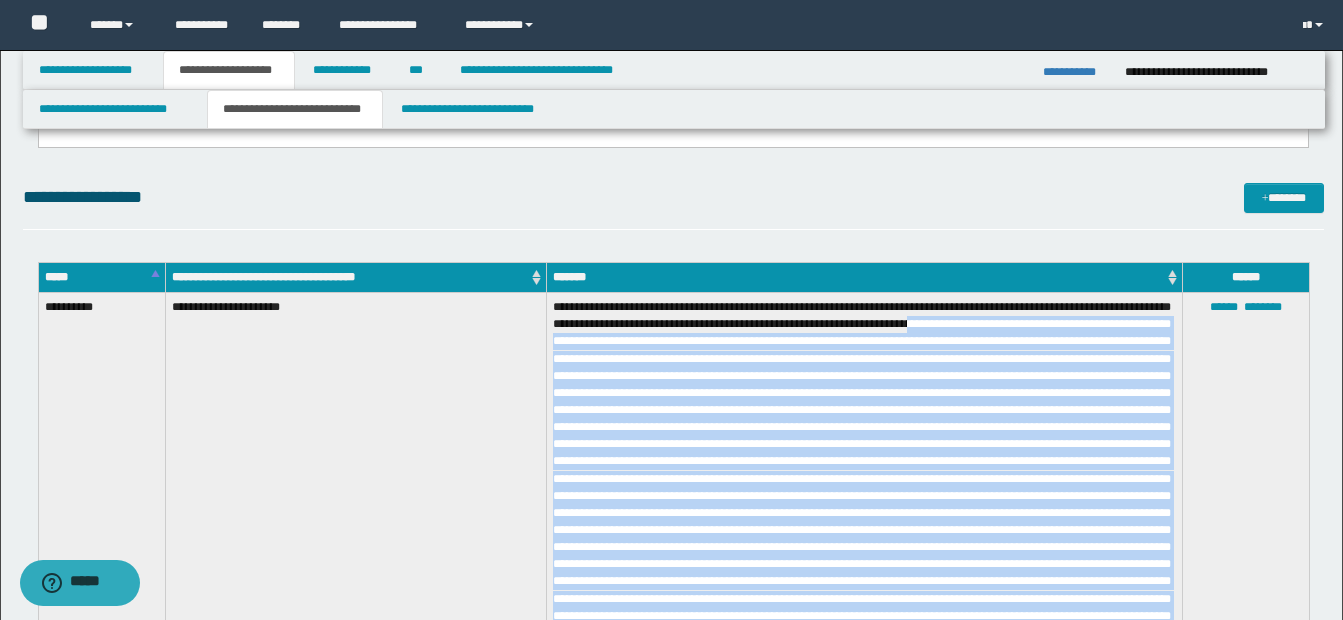 scroll, scrollTop: 1600, scrollLeft: 0, axis: vertical 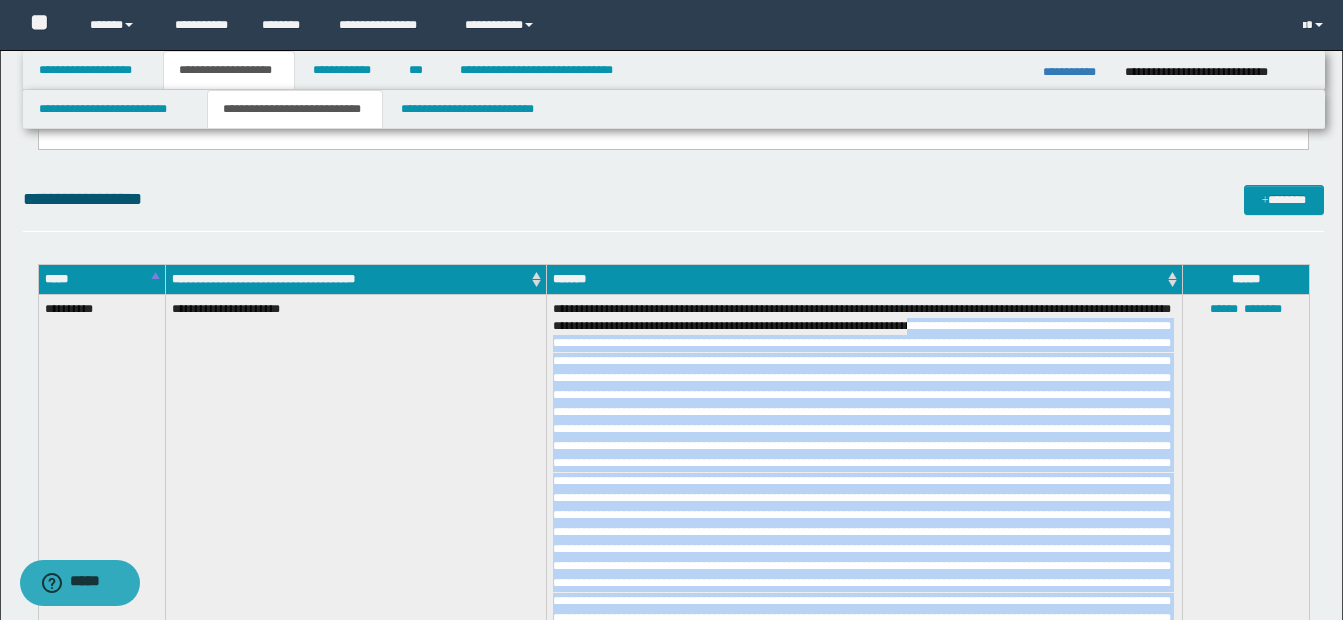 copy on "**********" 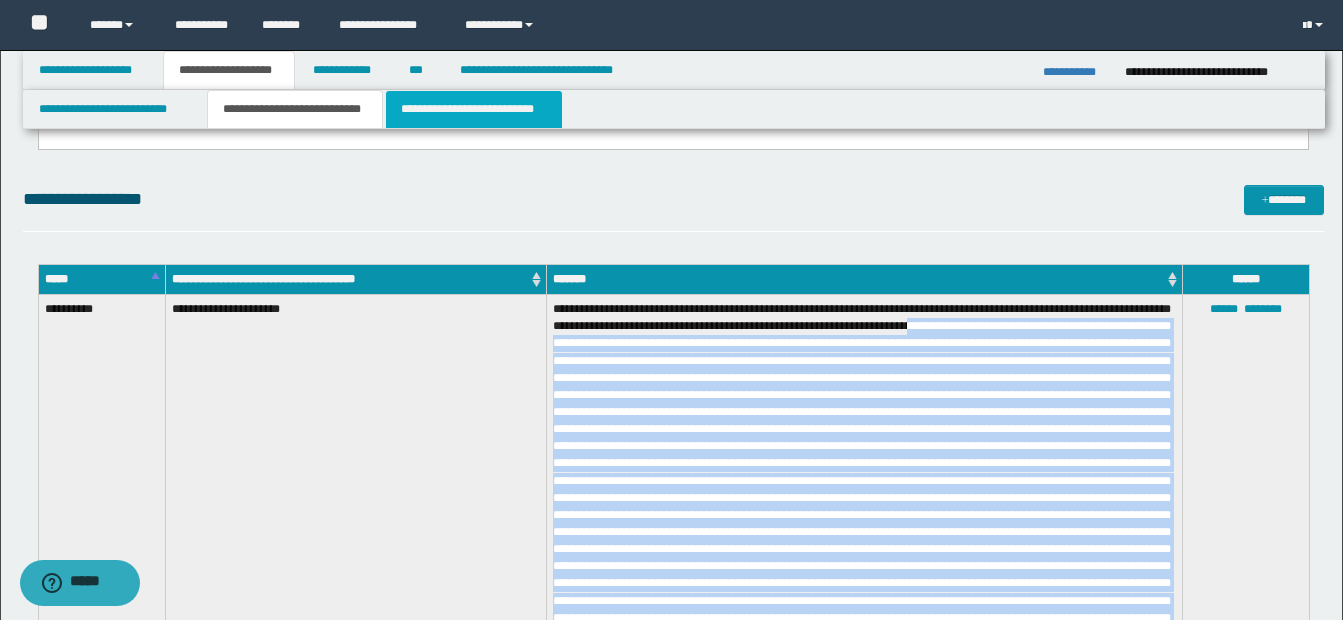 click on "**********" at bounding box center (474, 109) 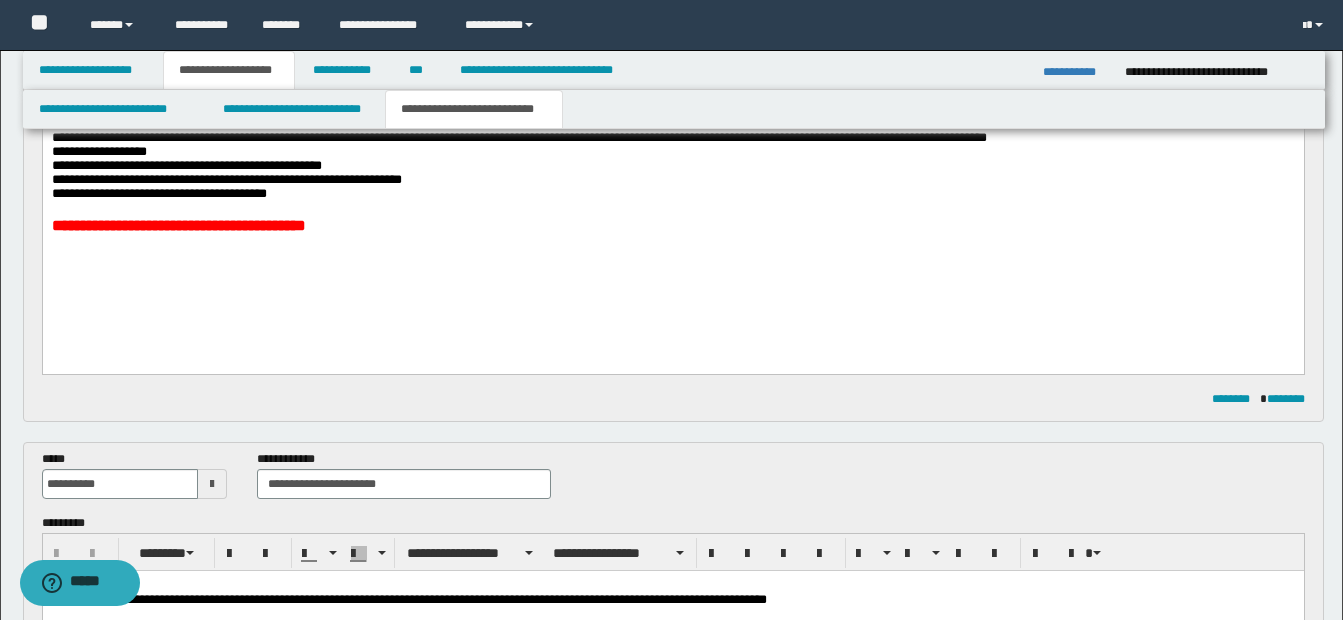 scroll, scrollTop: 400, scrollLeft: 0, axis: vertical 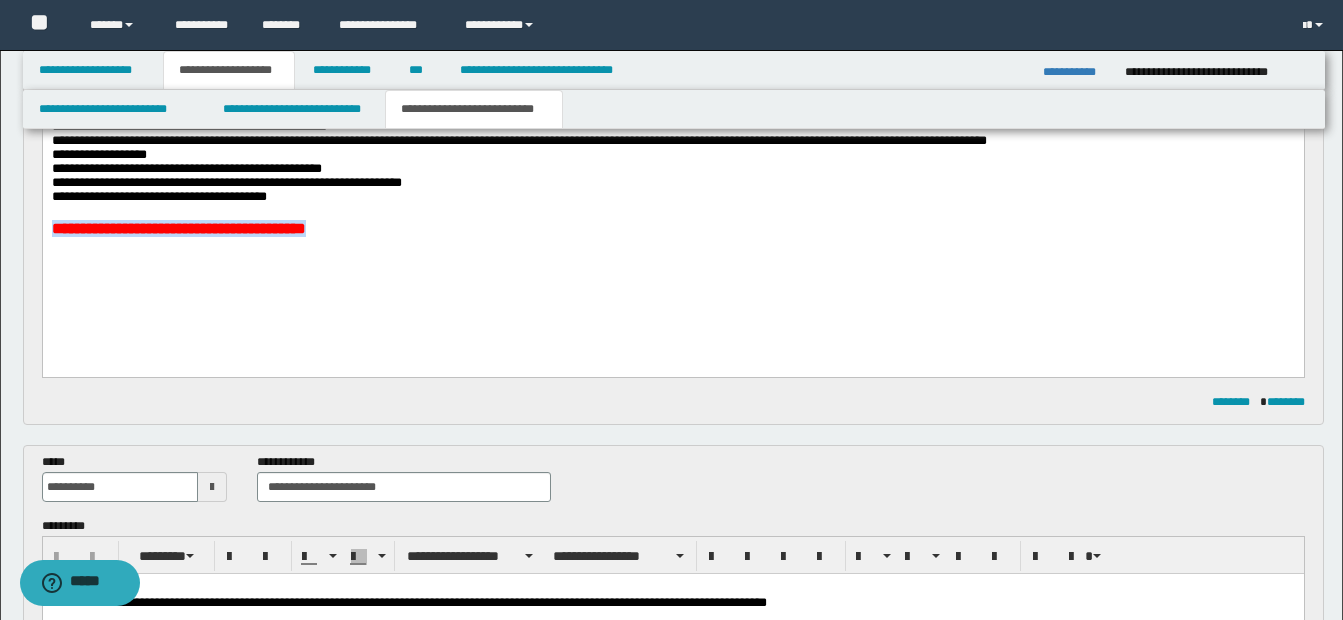 drag, startPoint x: 409, startPoint y: 263, endPoint x: -5, endPoint y: 282, distance: 414.43576 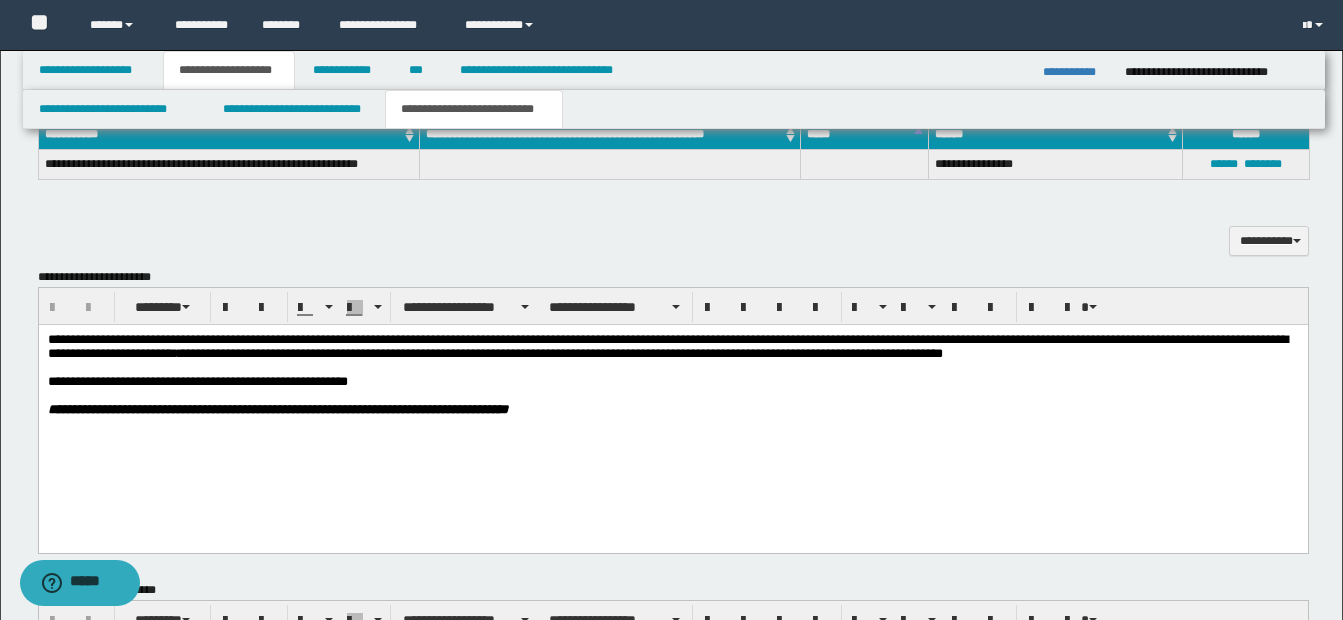 scroll, scrollTop: 1300, scrollLeft: 0, axis: vertical 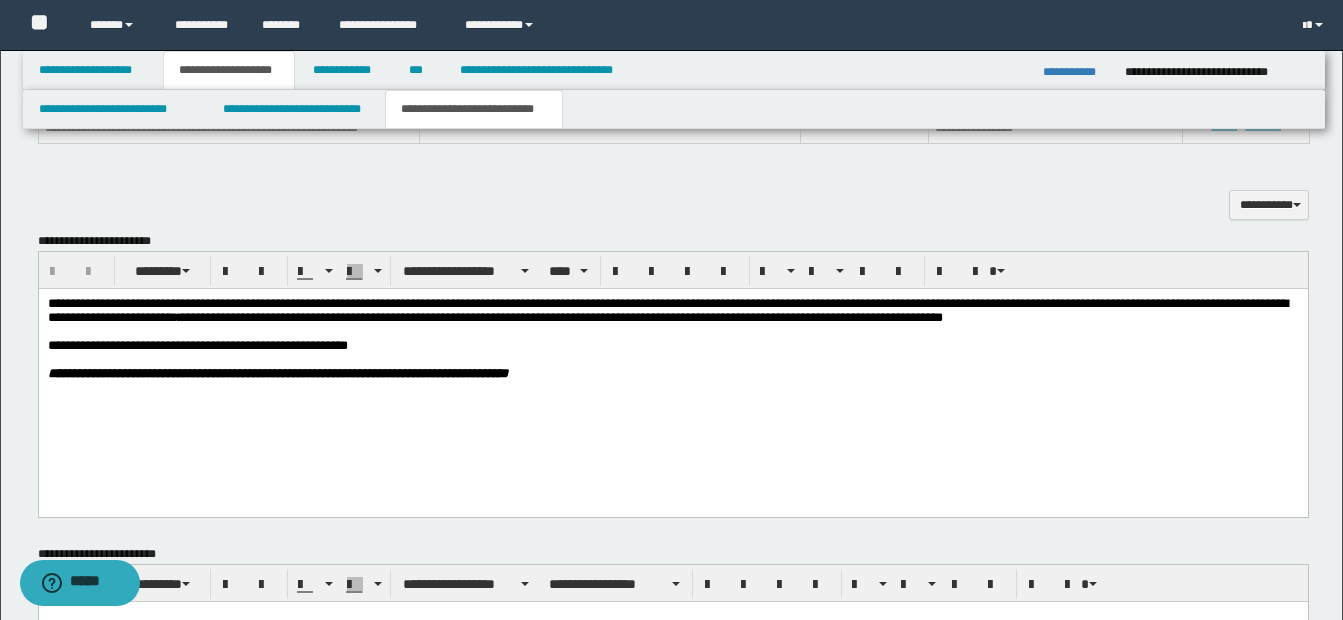 click on "**********" at bounding box center [672, 310] 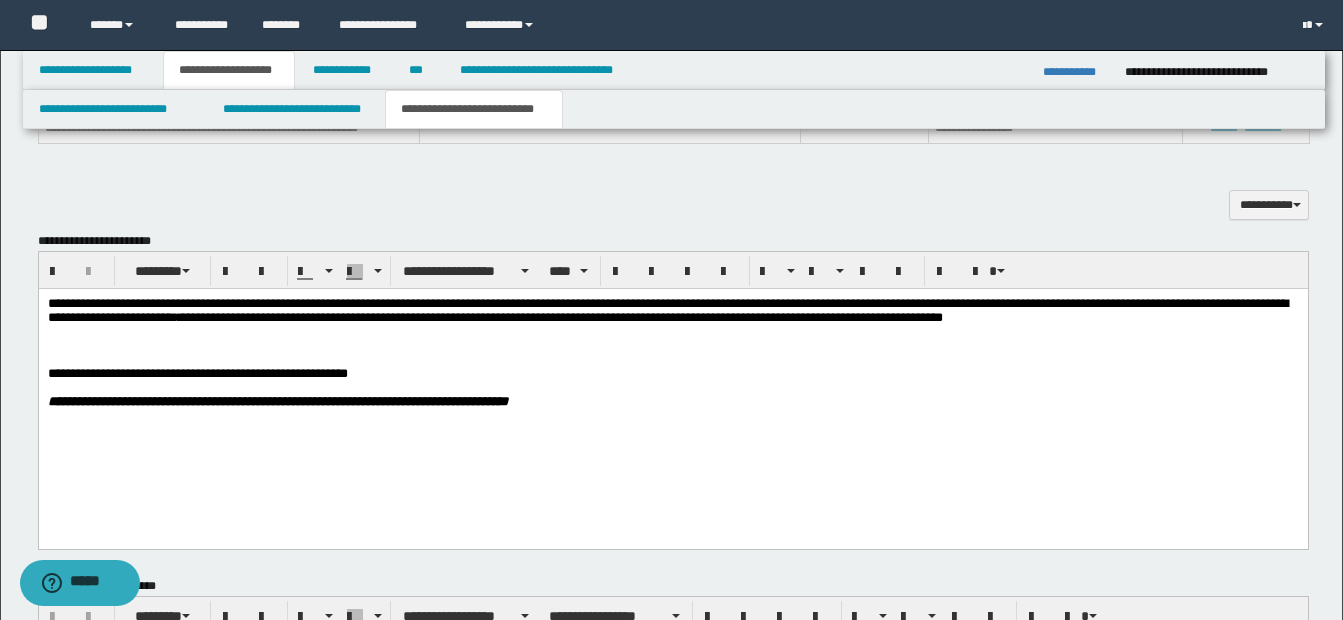click on "**********" at bounding box center [807, 316] 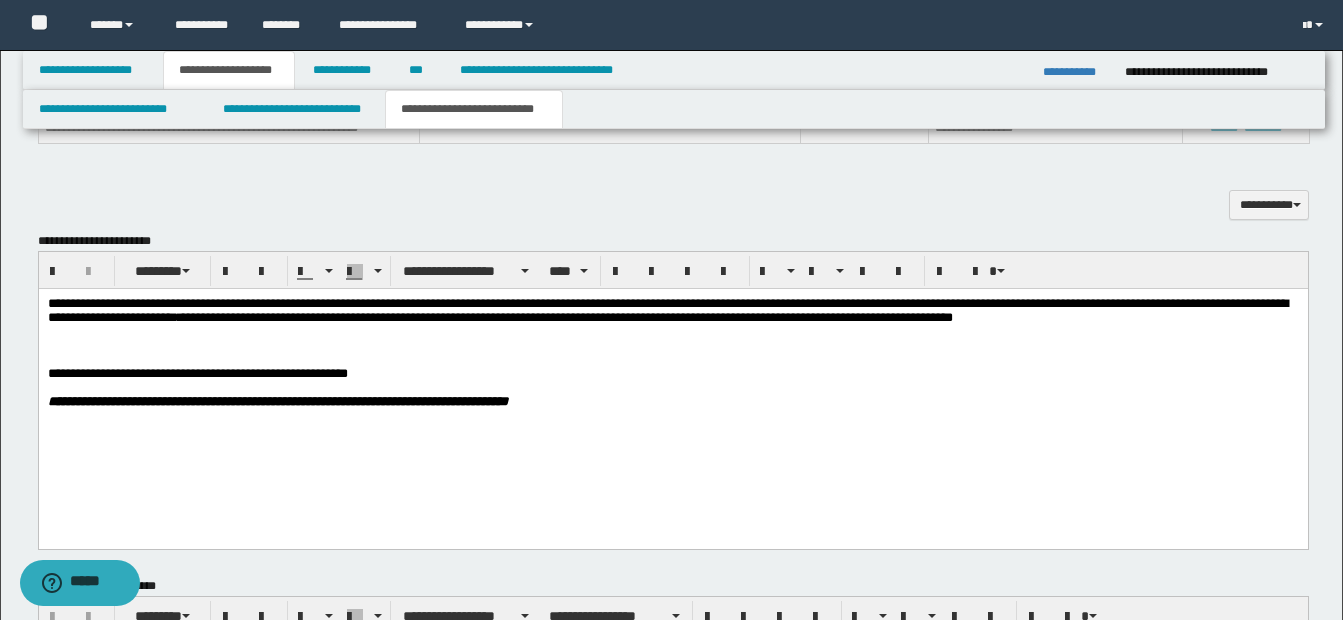click at bounding box center [672, 345] 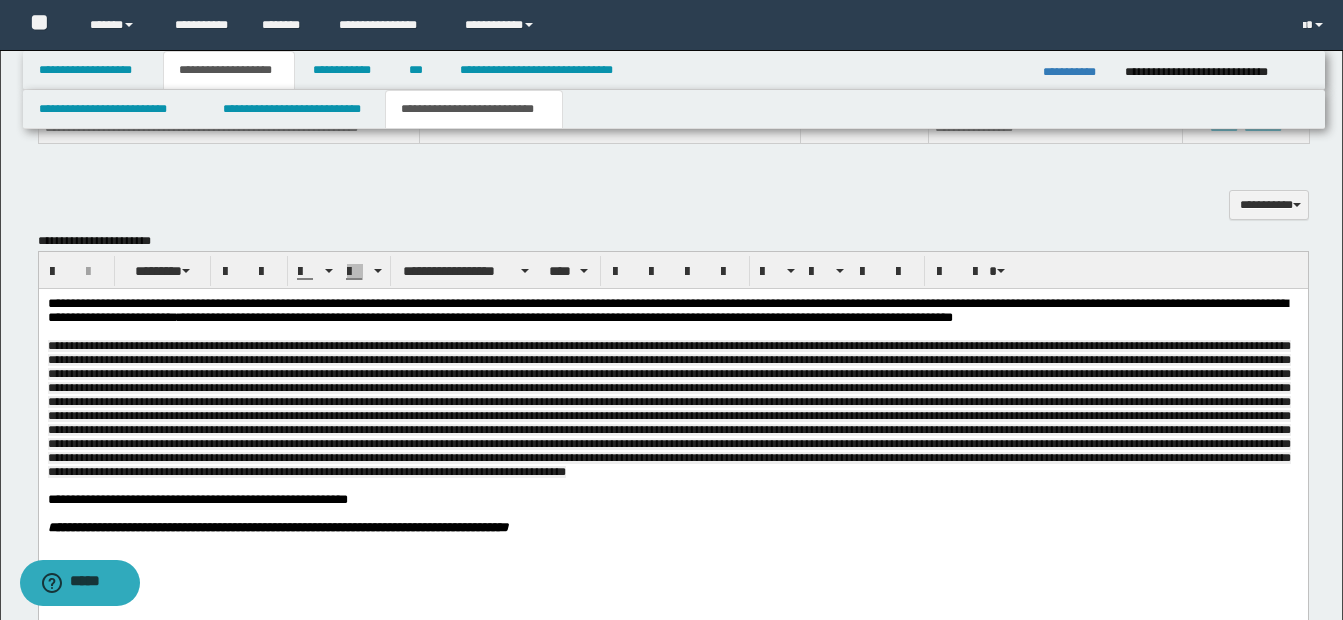 click at bounding box center [668, 408] 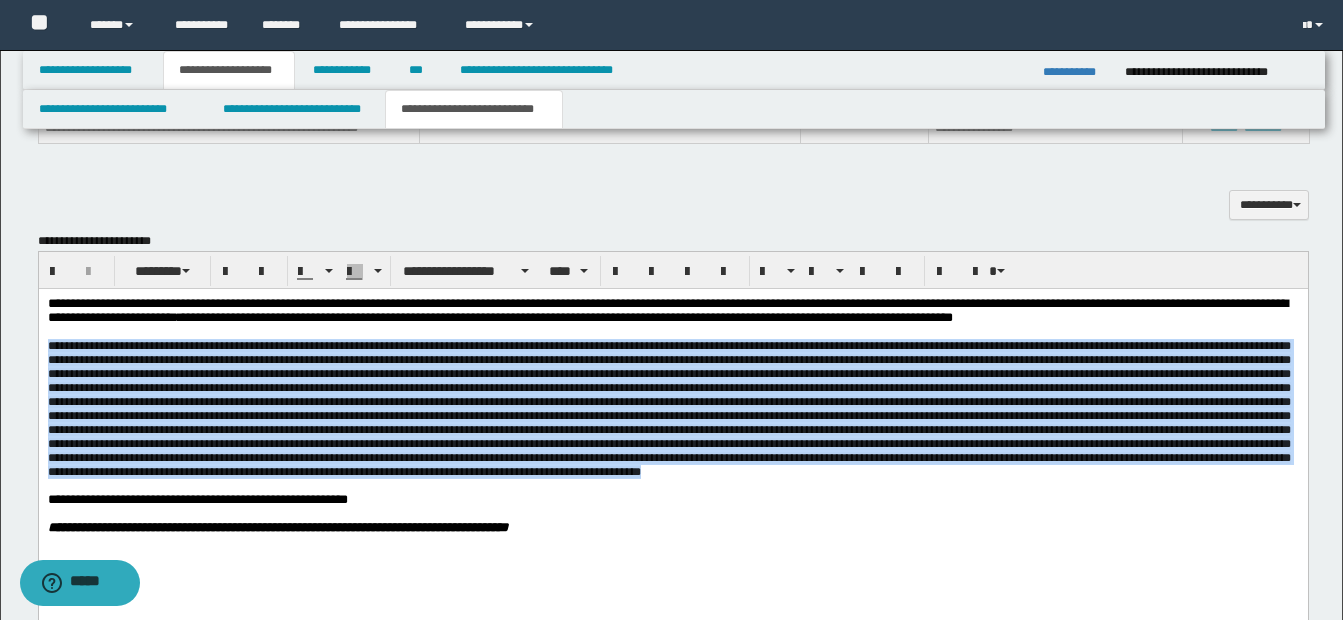 drag, startPoint x: 49, startPoint y: 371, endPoint x: 469, endPoint y: 538, distance: 451.9834 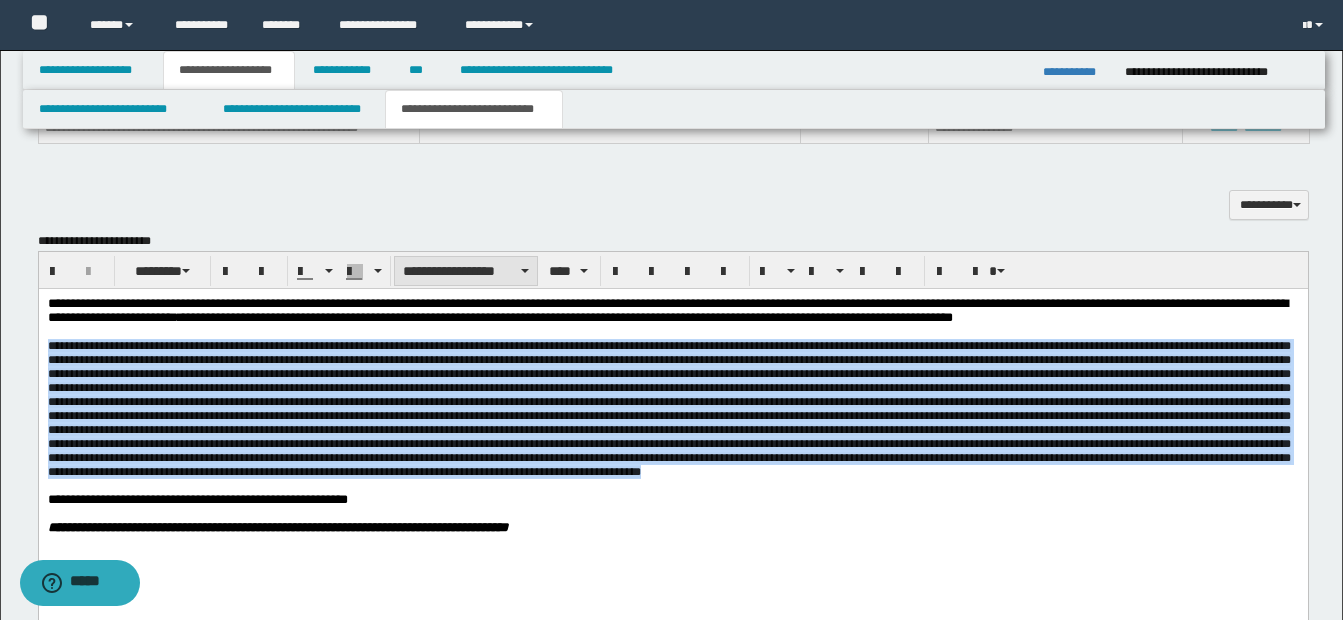 click on "**********" at bounding box center [466, 271] 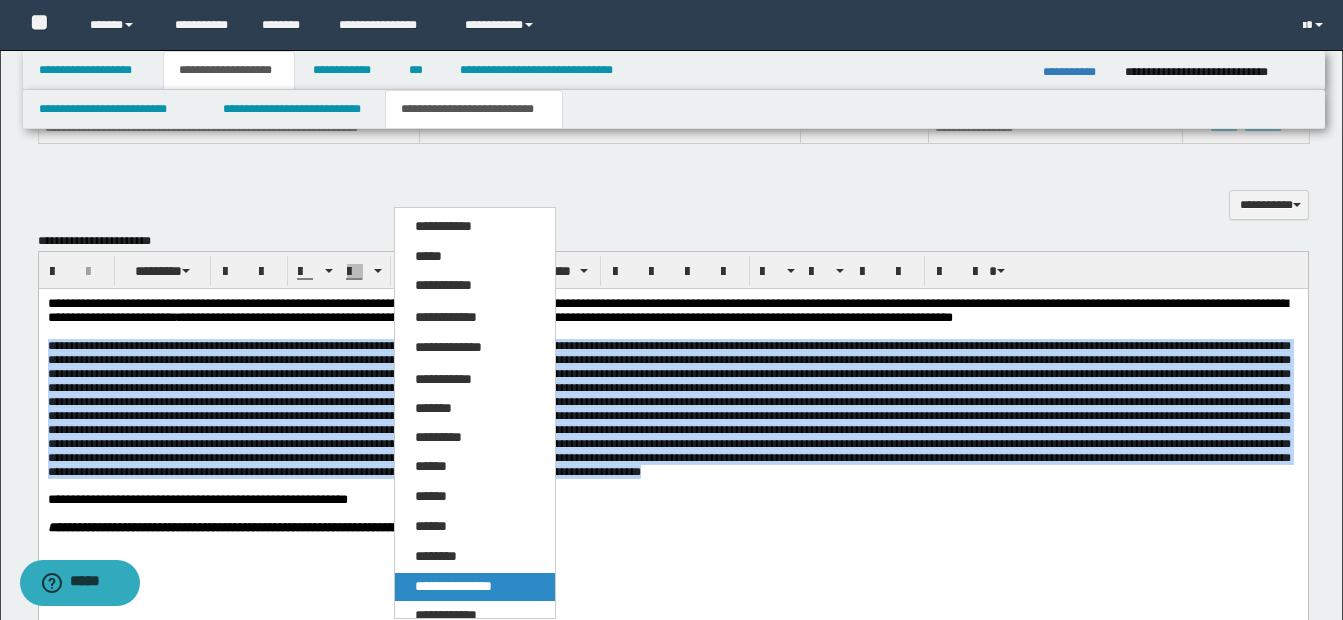 click on "**********" at bounding box center (475, 587) 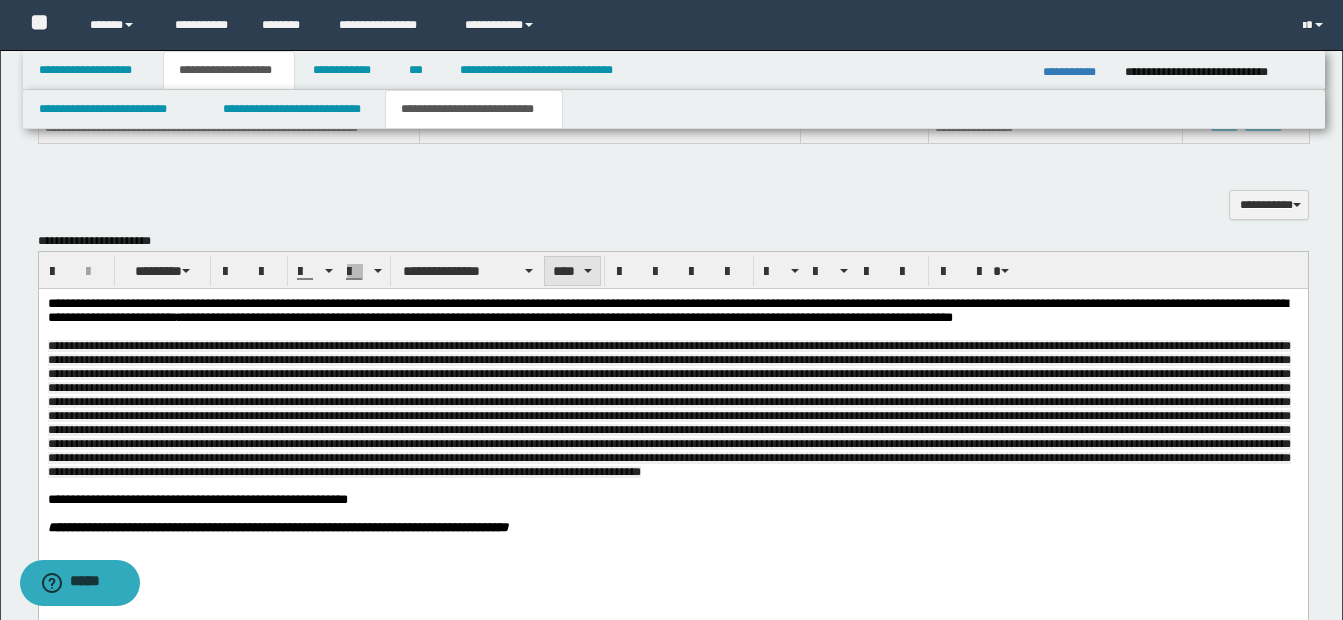 click on "****" at bounding box center [572, 271] 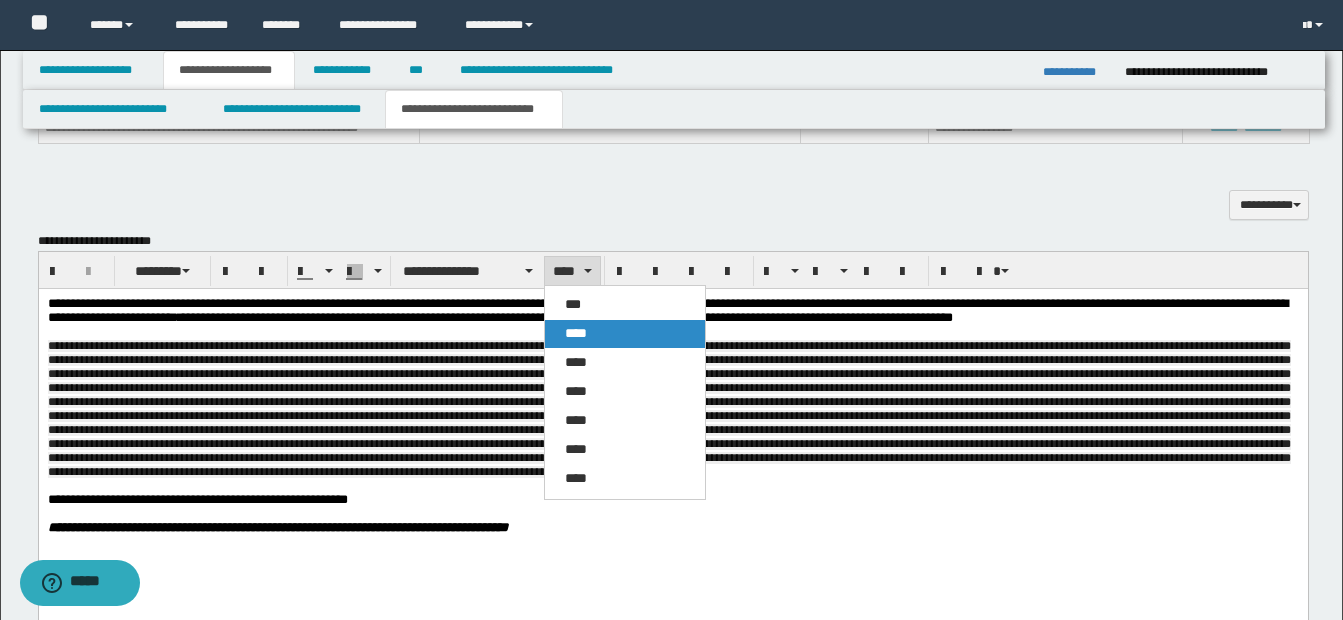 click on "****" at bounding box center [576, 333] 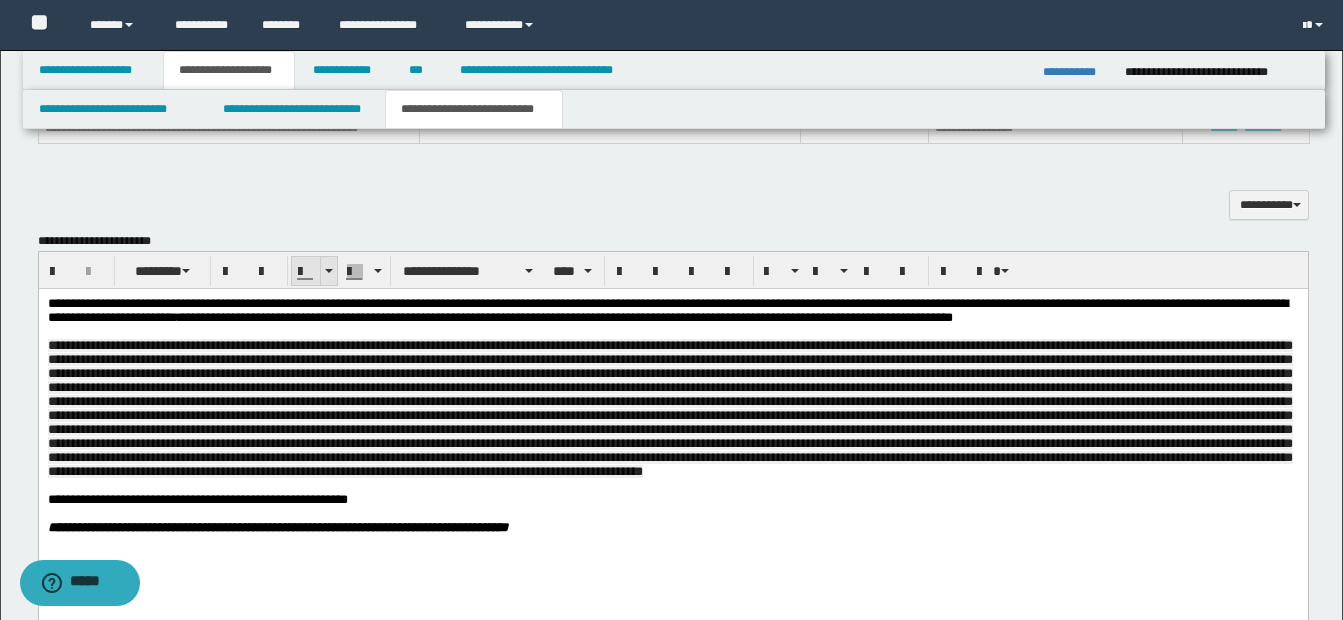 click at bounding box center [328, 271] 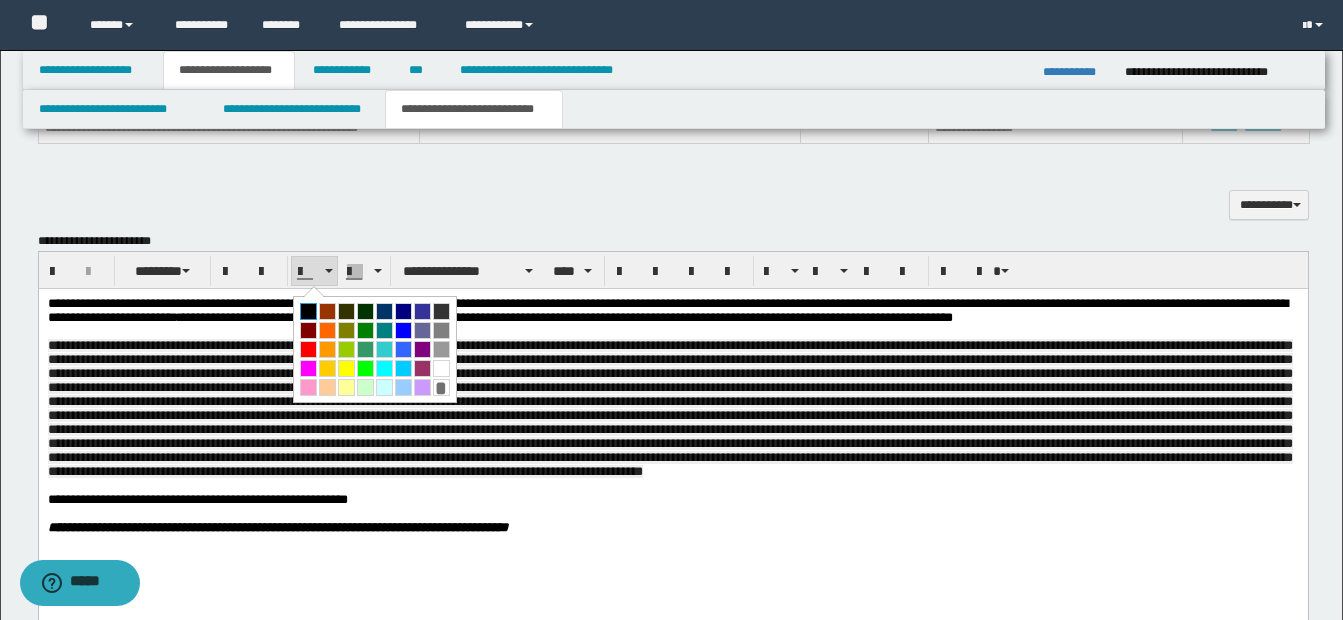 drag, startPoint x: 311, startPoint y: 311, endPoint x: 301, endPoint y: 15, distance: 296.16888 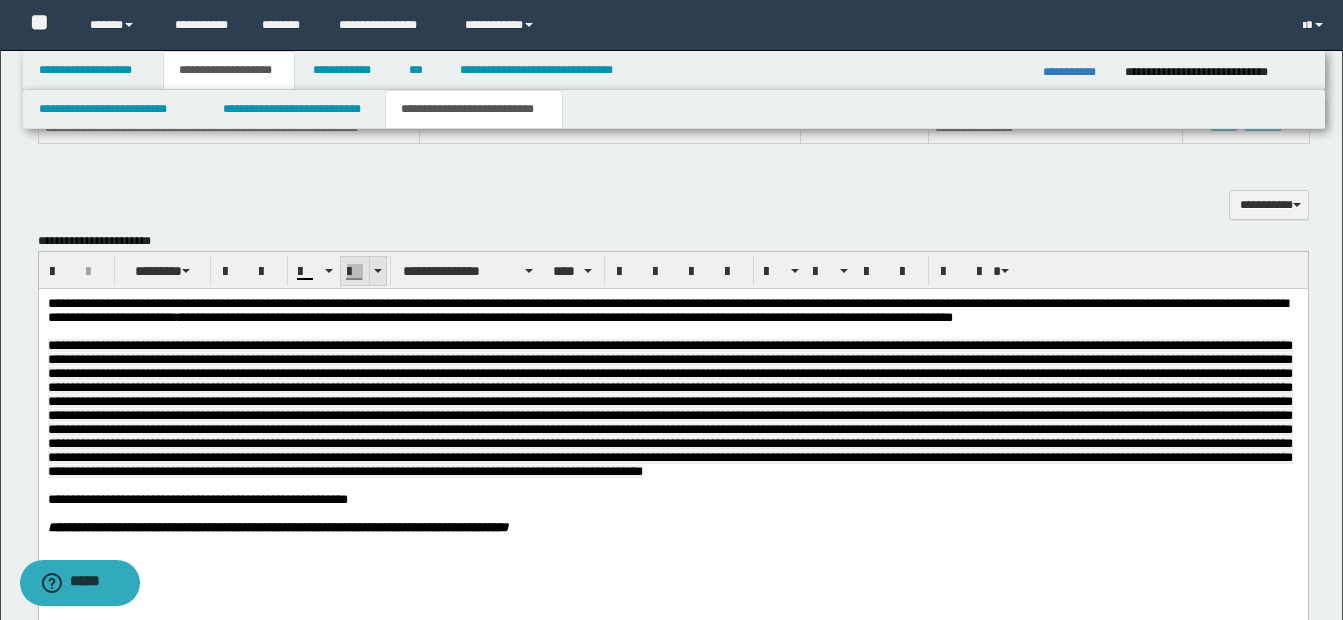 click at bounding box center (378, 271) 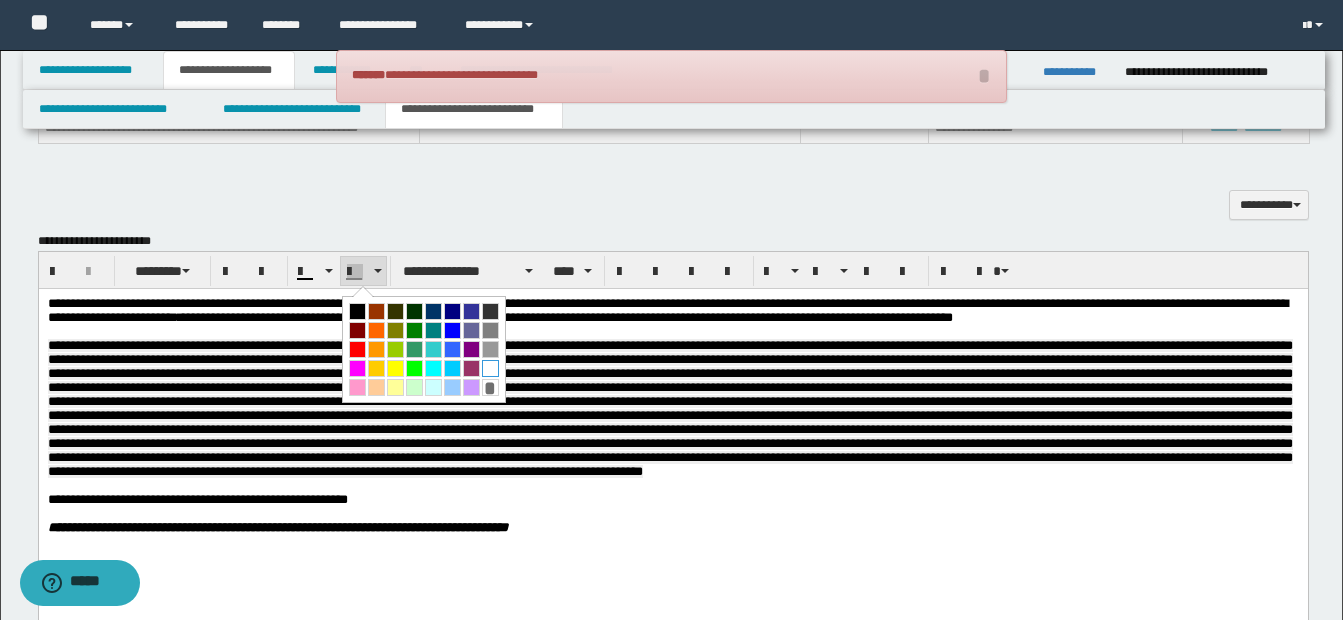 click at bounding box center [490, 368] 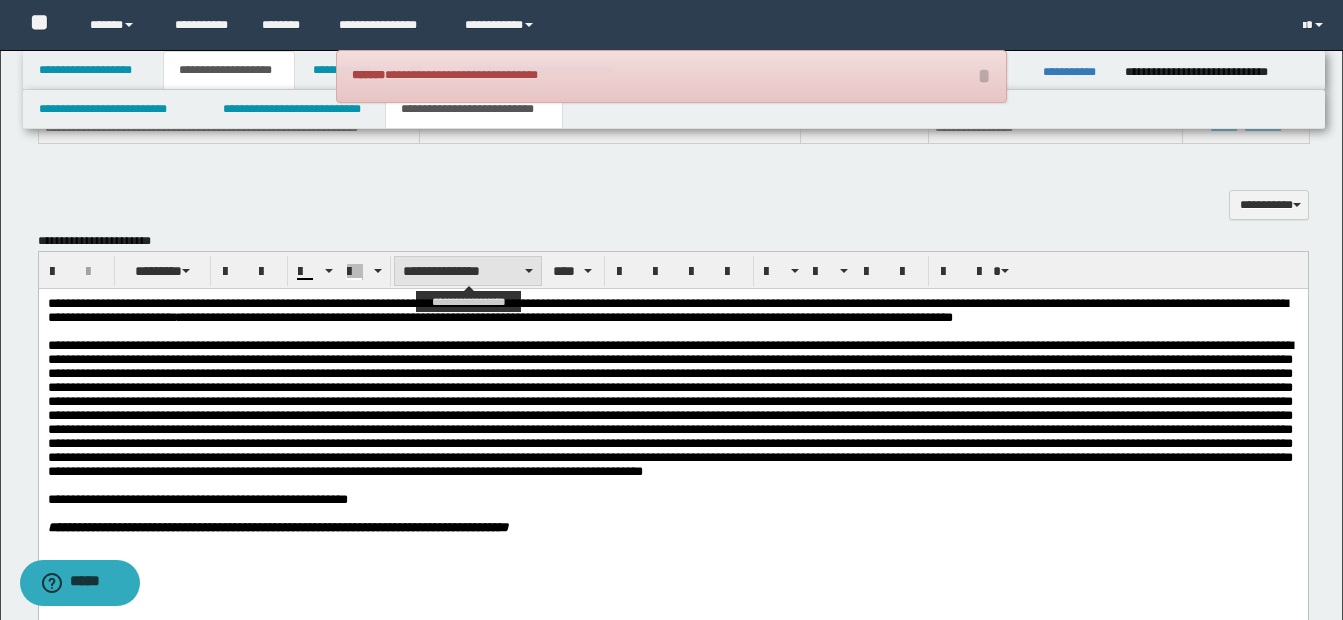 click on "**********" at bounding box center [468, 271] 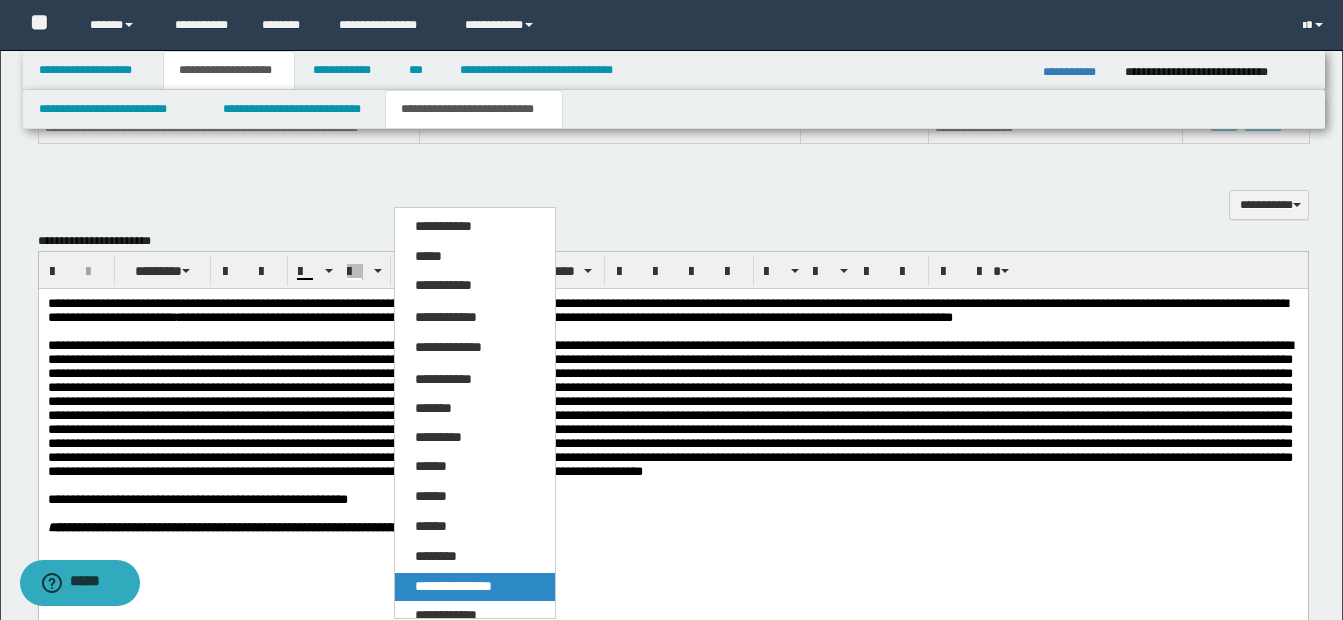 drag, startPoint x: 448, startPoint y: 580, endPoint x: 443, endPoint y: 187, distance: 393.0318 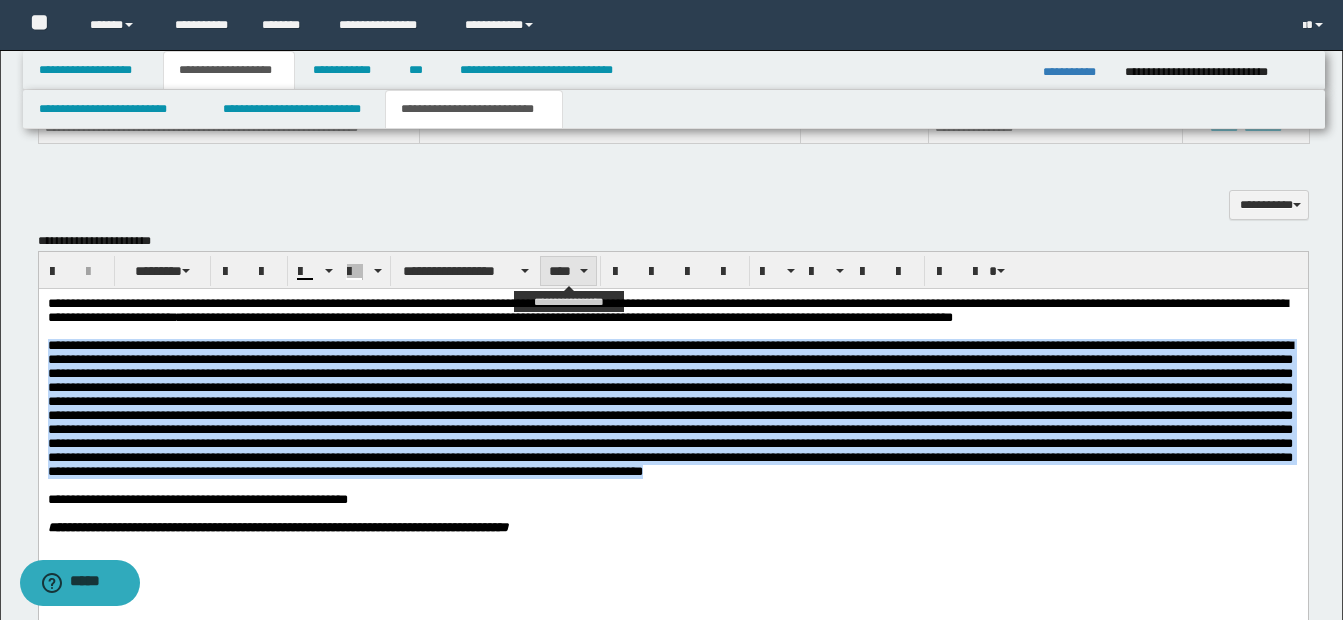 click on "****" at bounding box center (568, 271) 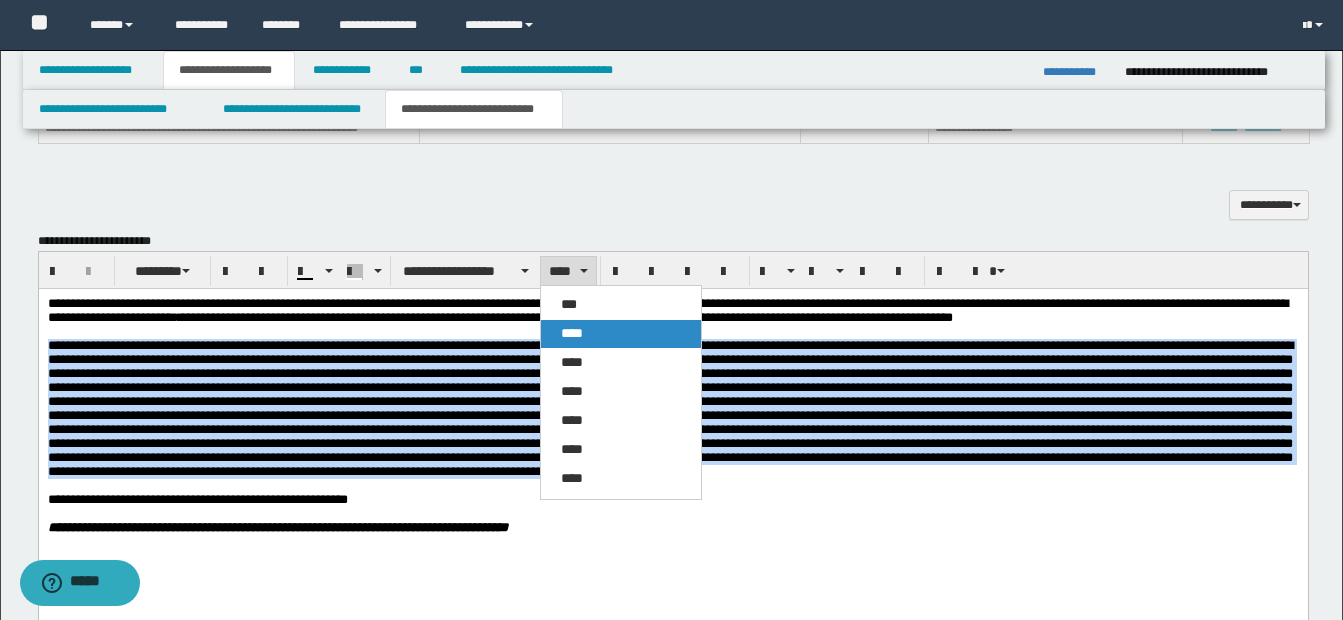 drag, startPoint x: 566, startPoint y: 330, endPoint x: 528, endPoint y: 53, distance: 279.59436 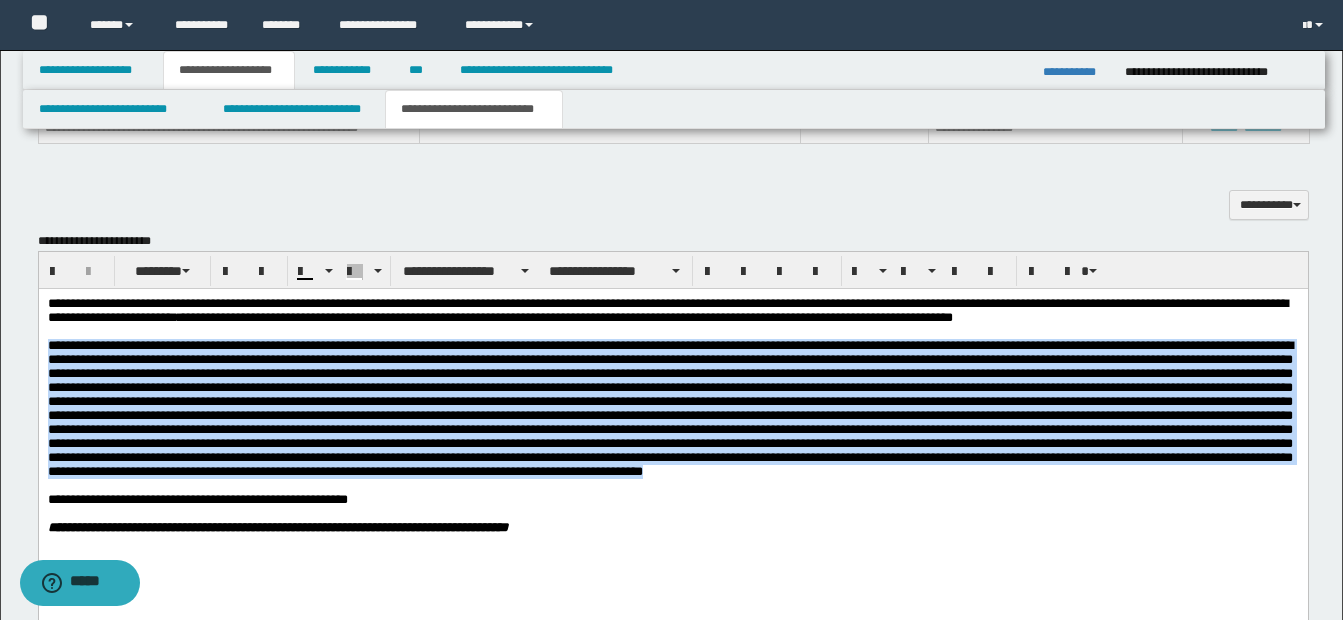 click at bounding box center [669, 407] 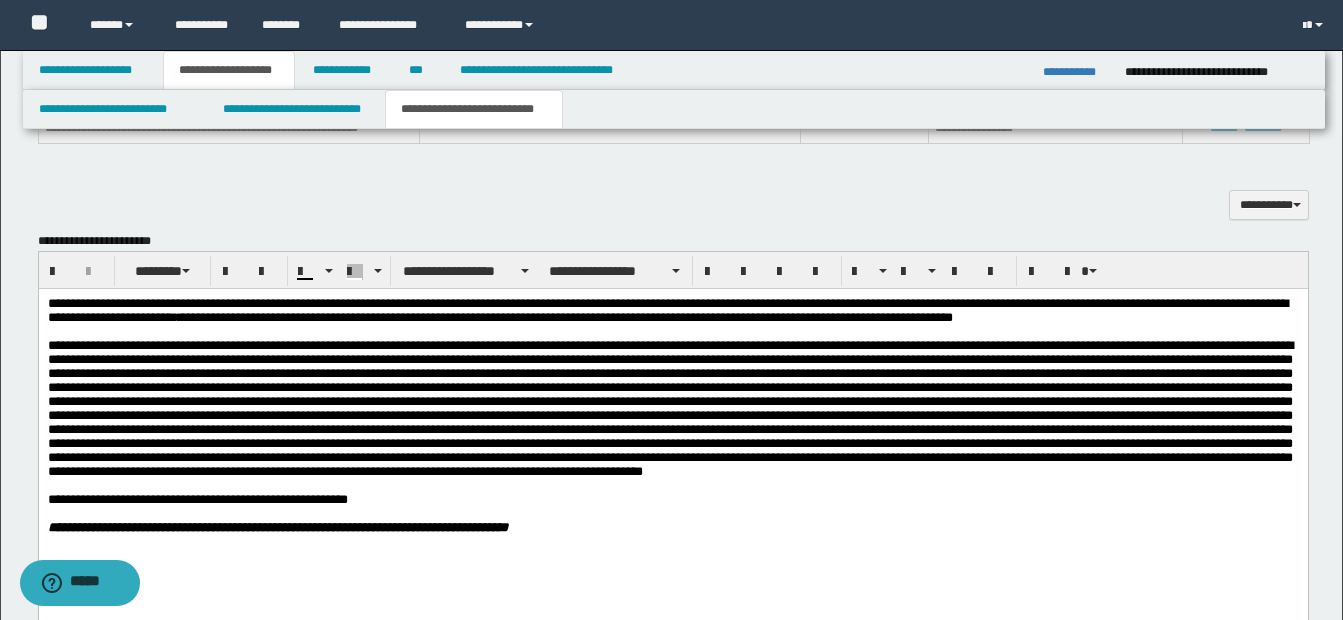 scroll, scrollTop: 1400, scrollLeft: 0, axis: vertical 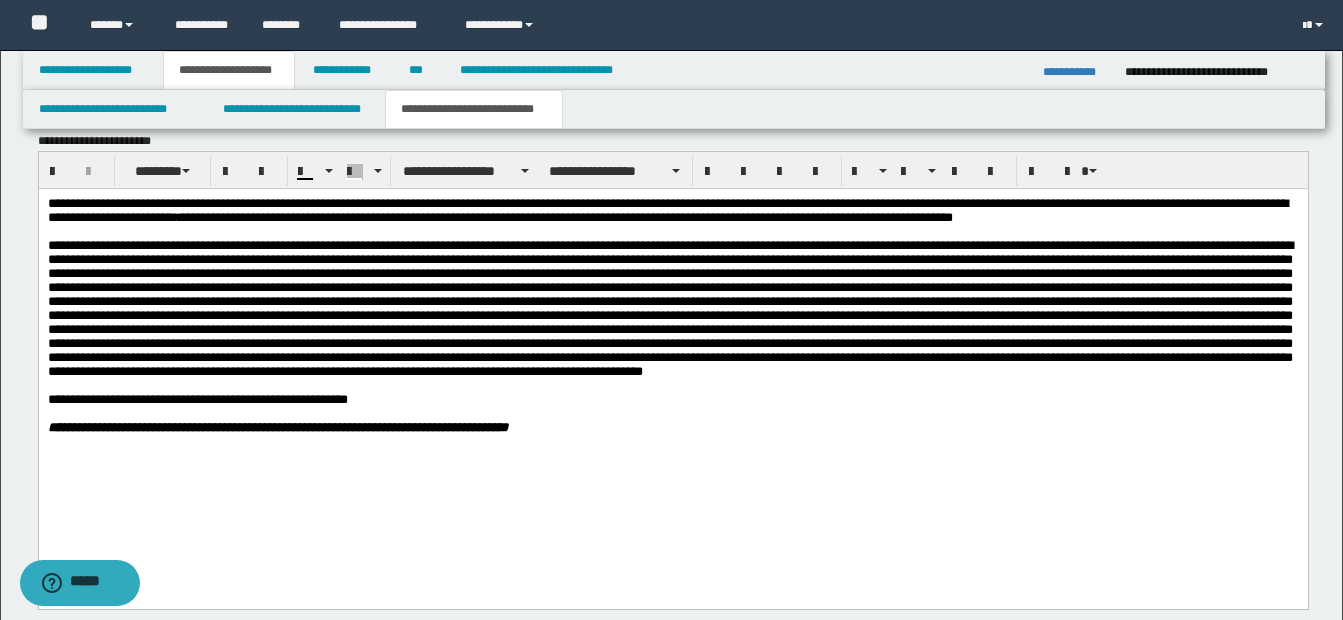 click at bounding box center (669, 307) 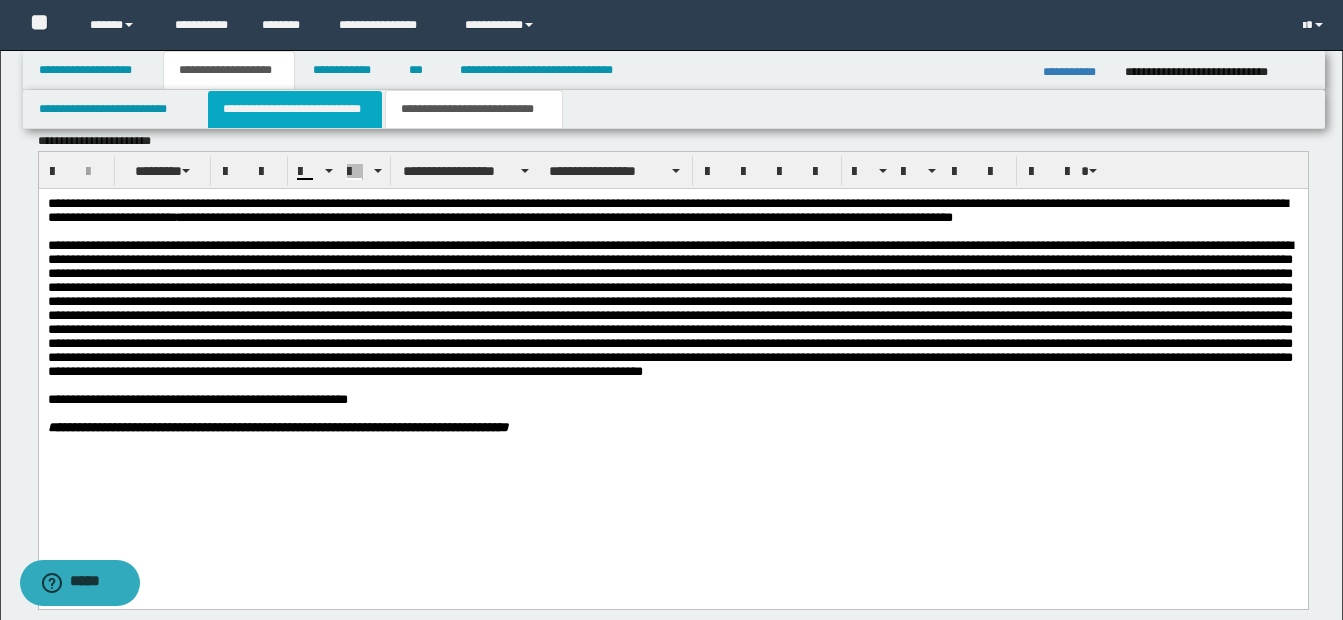 click on "**********" at bounding box center (295, 109) 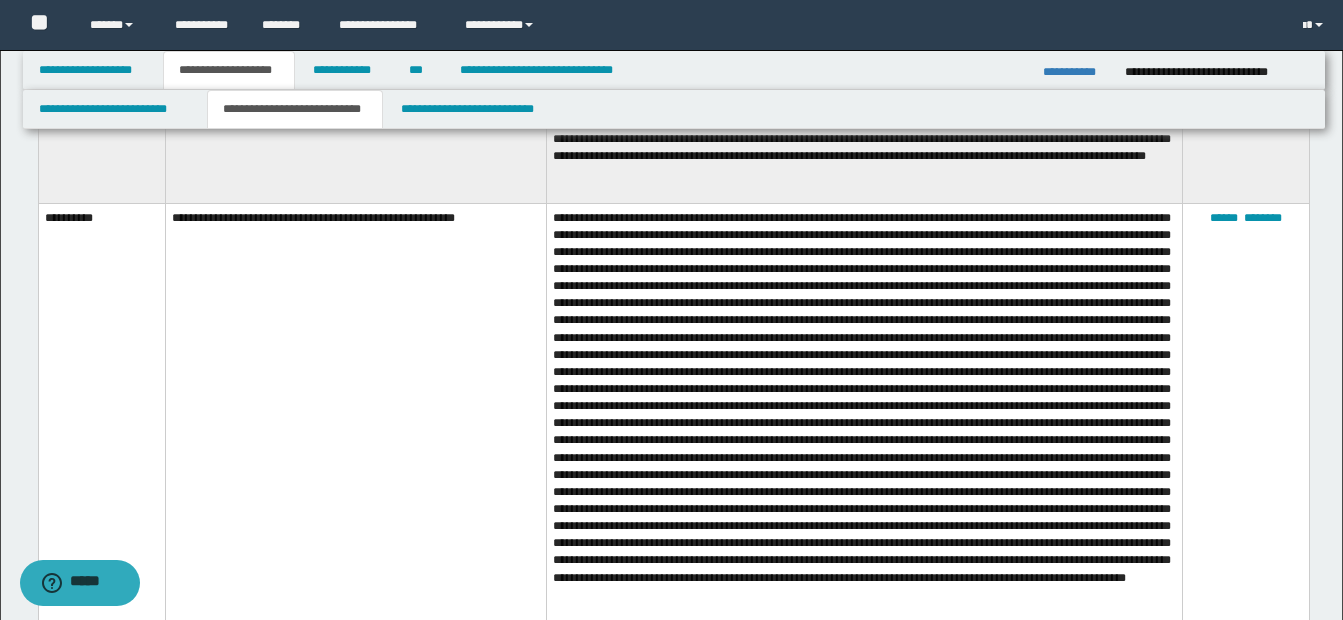 scroll, scrollTop: 4000, scrollLeft: 0, axis: vertical 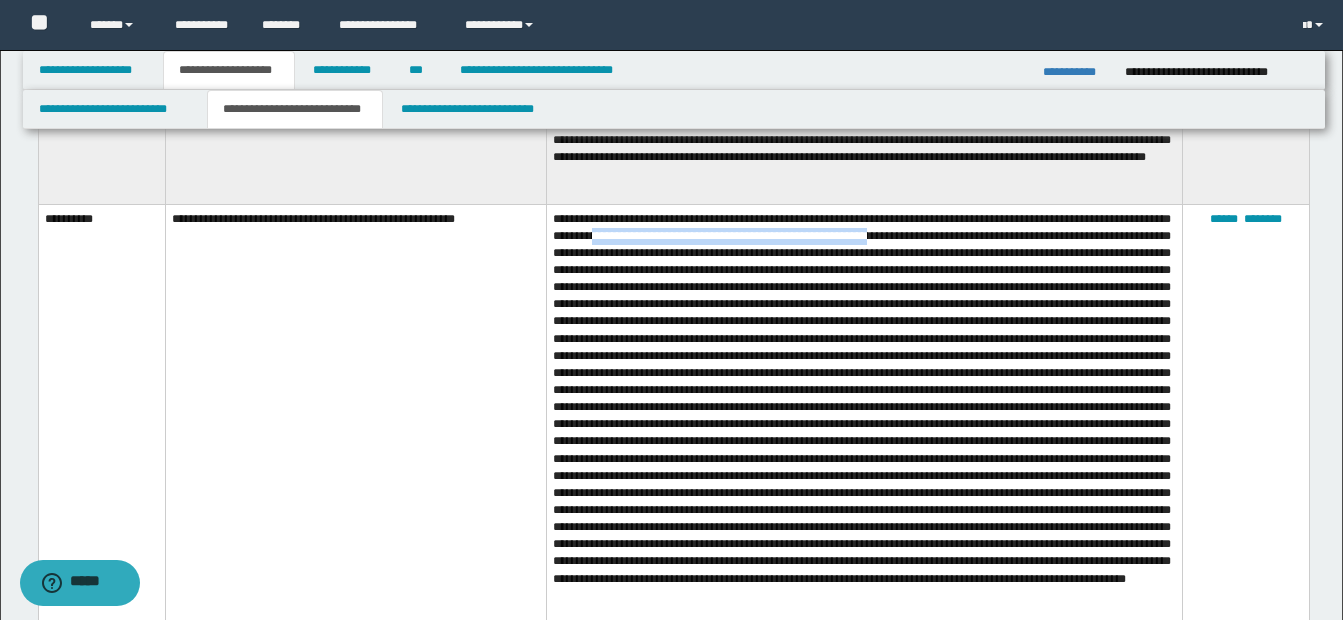 drag, startPoint x: 677, startPoint y: 238, endPoint x: 978, endPoint y: 239, distance: 301.00165 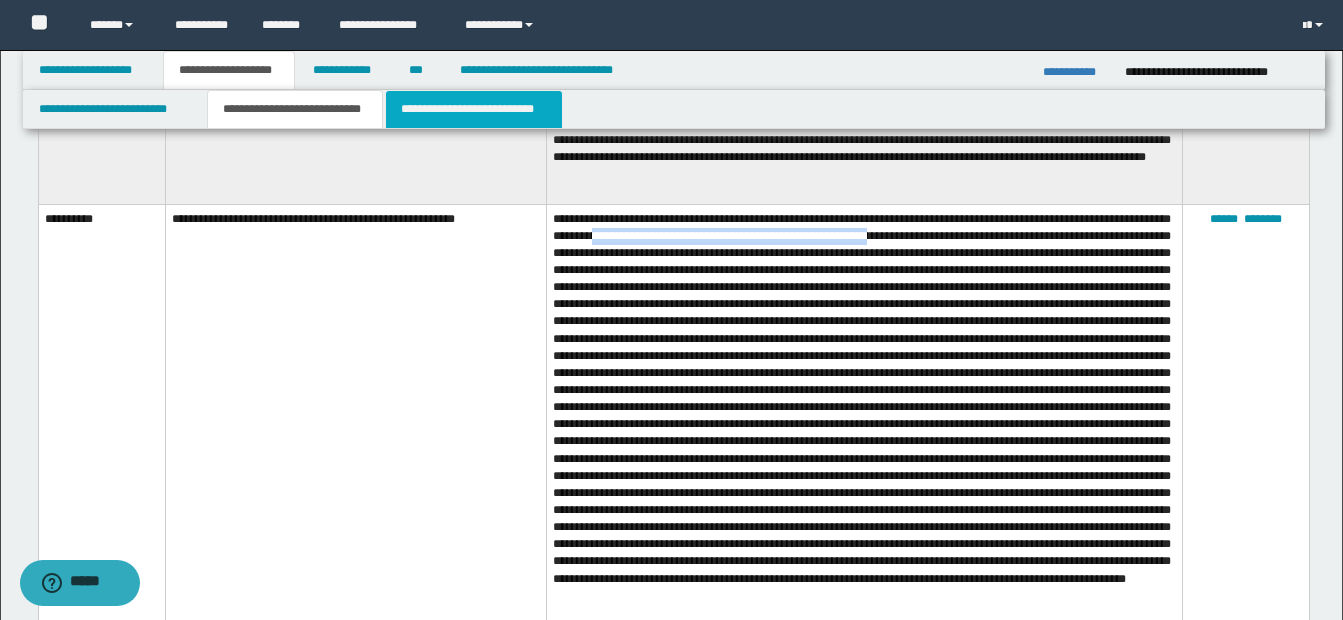 click on "**********" at bounding box center (474, 109) 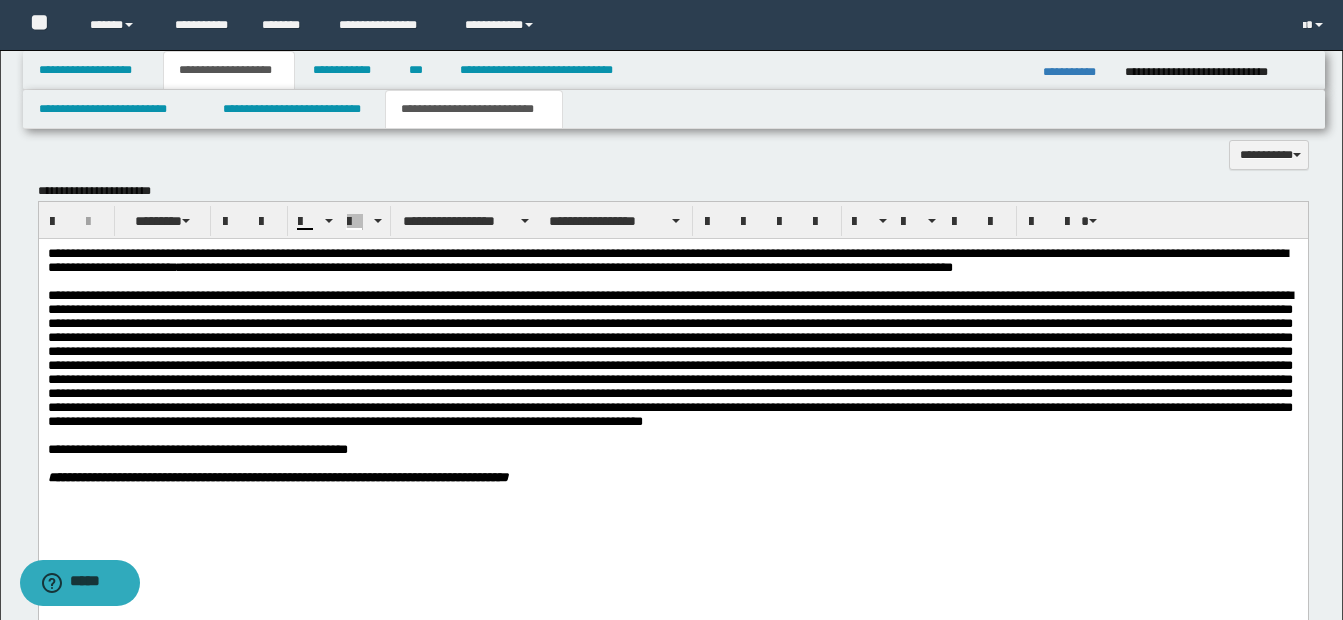 scroll, scrollTop: 1399, scrollLeft: 0, axis: vertical 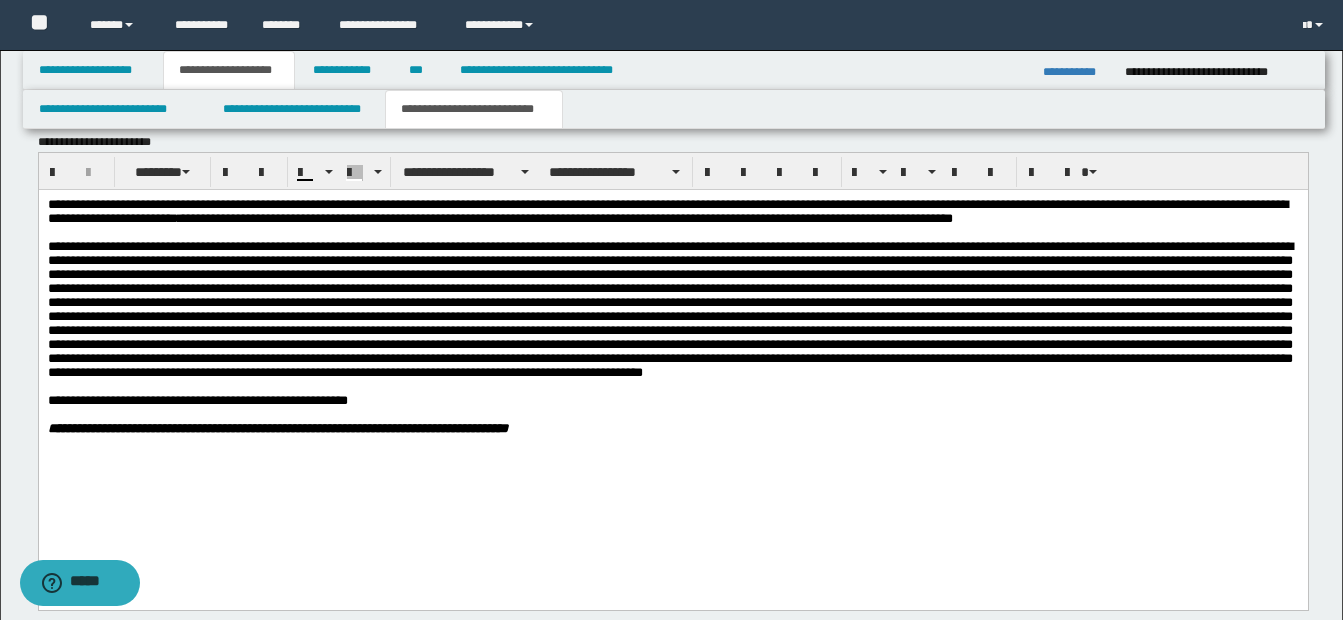 click at bounding box center (669, 308) 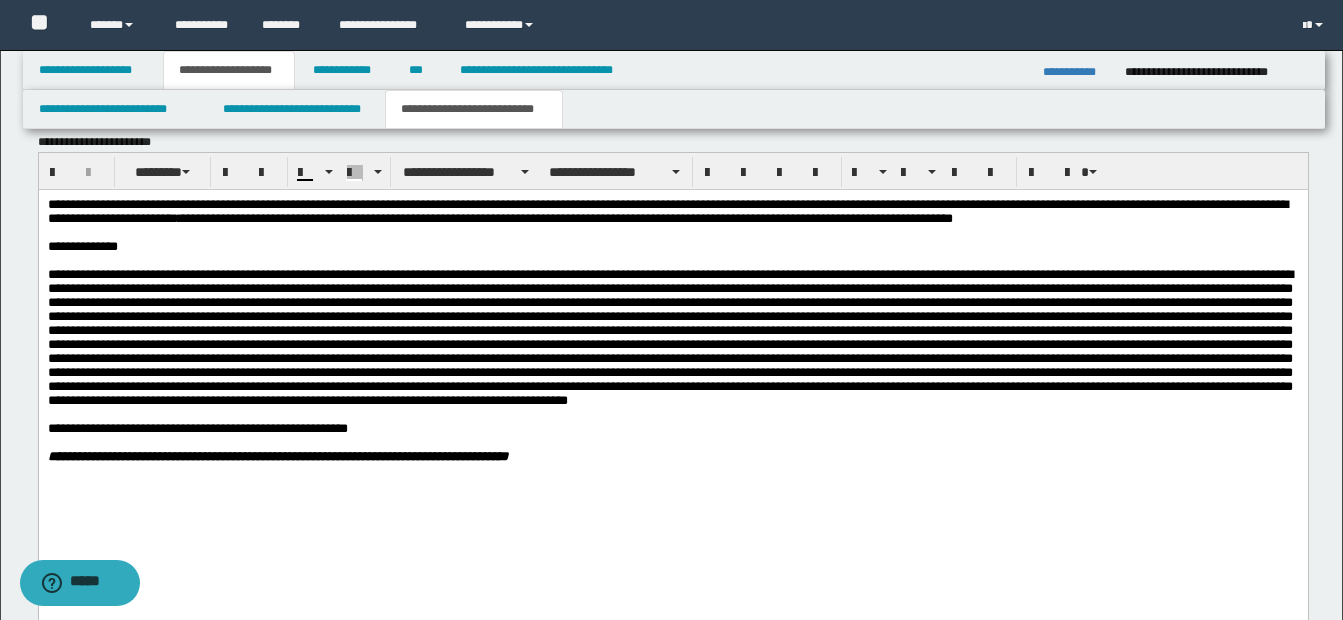 click on "**********" at bounding box center (672, 246) 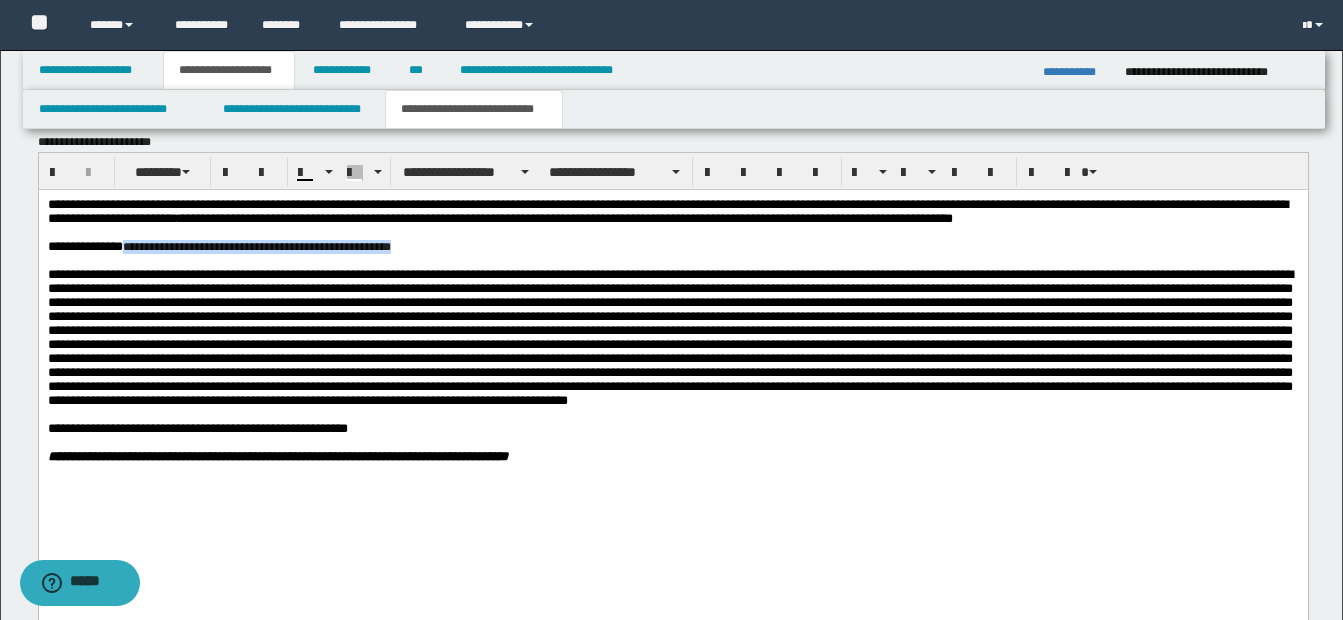 drag, startPoint x: 135, startPoint y: 271, endPoint x: 582, endPoint y: 273, distance: 447.0045 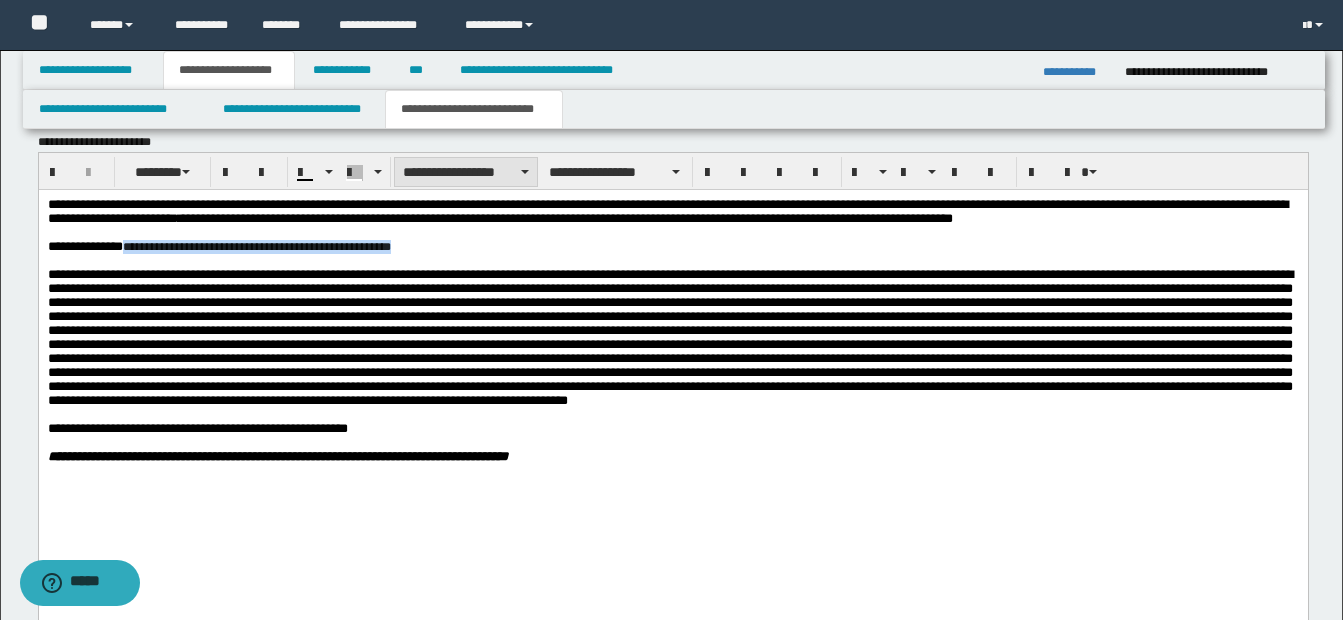 click on "**********" at bounding box center (466, 172) 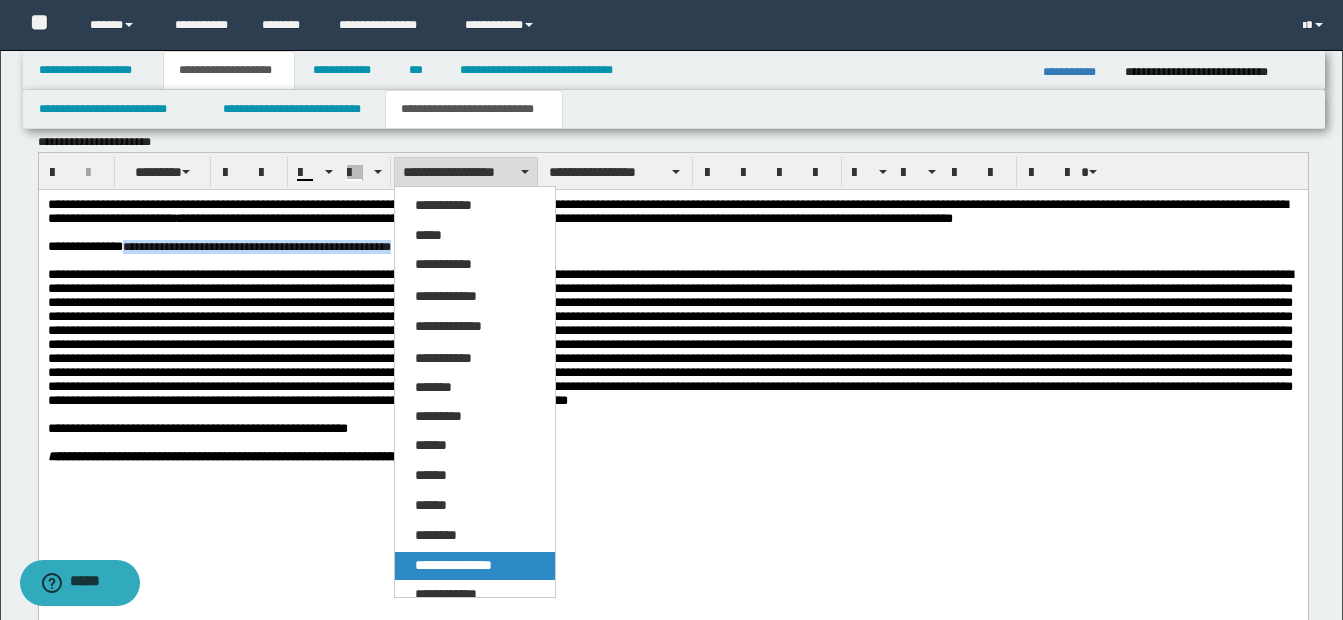 click on "**********" at bounding box center [453, 565] 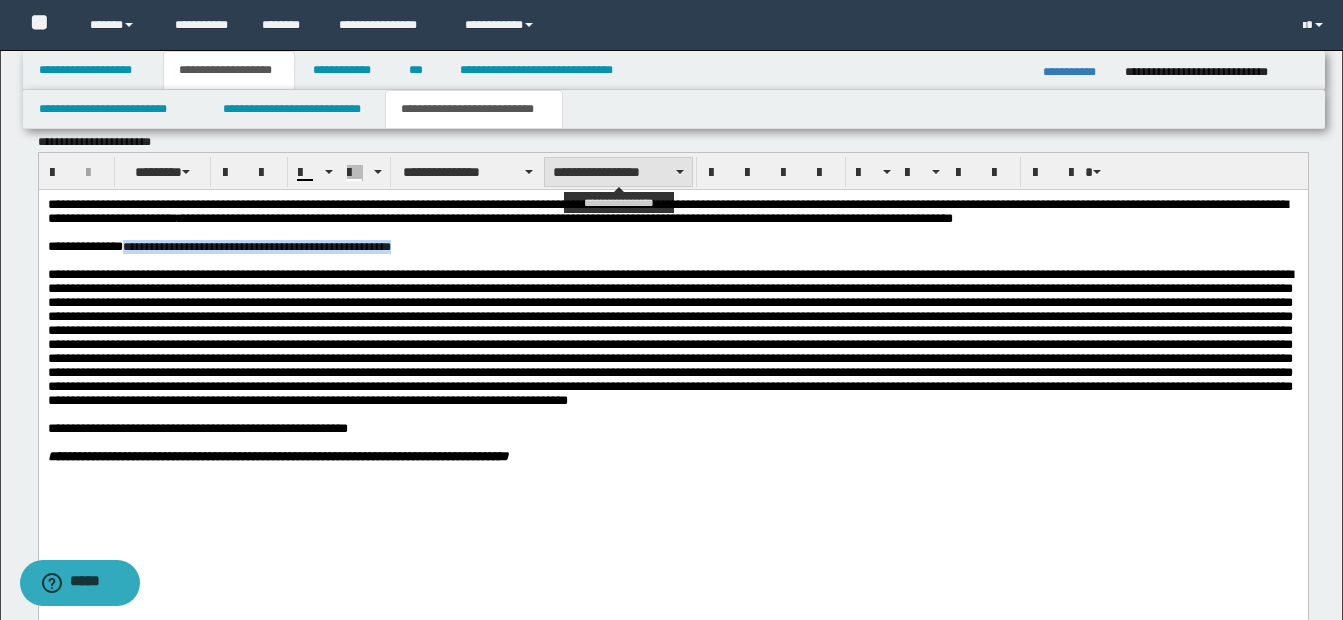 click on "**********" at bounding box center (618, 172) 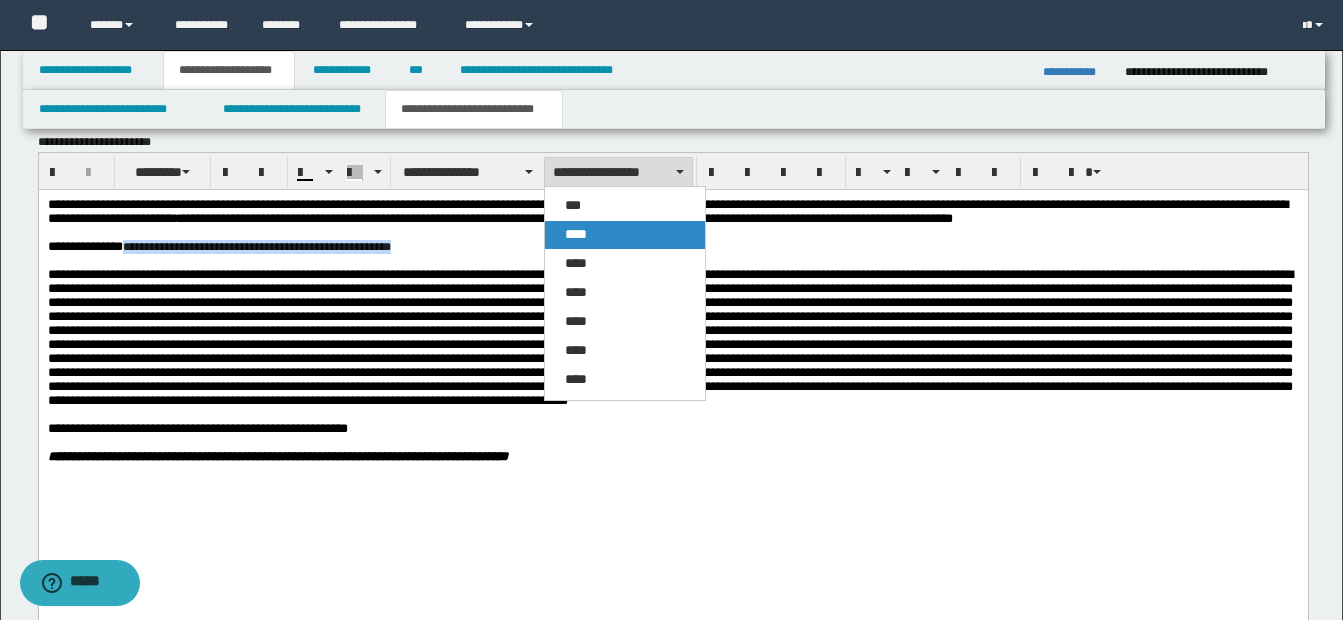 click on "****" at bounding box center (576, 234) 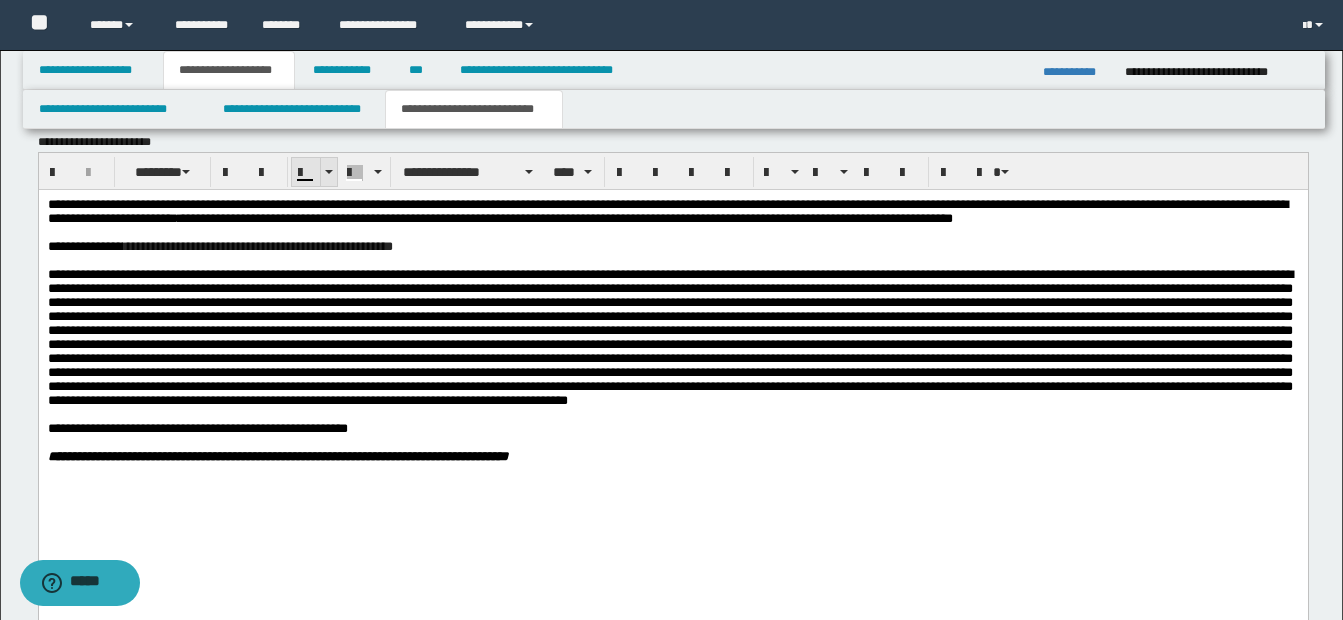 click at bounding box center (329, 172) 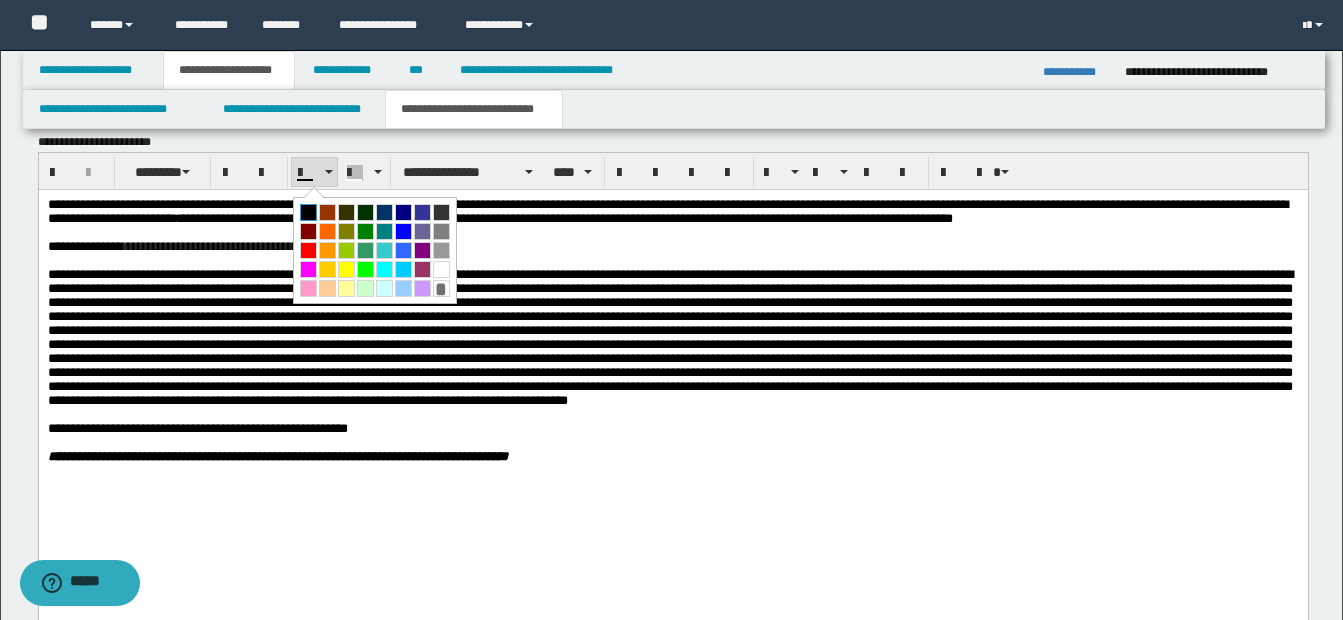 click at bounding box center (308, 212) 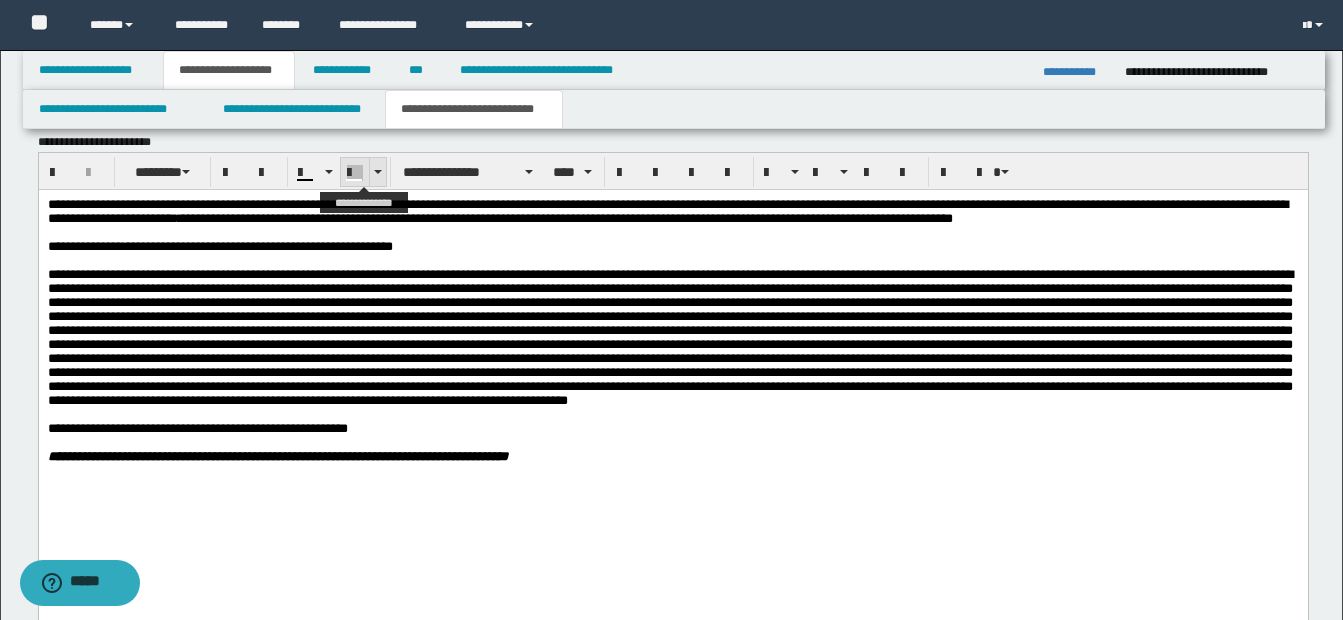 click at bounding box center (377, 172) 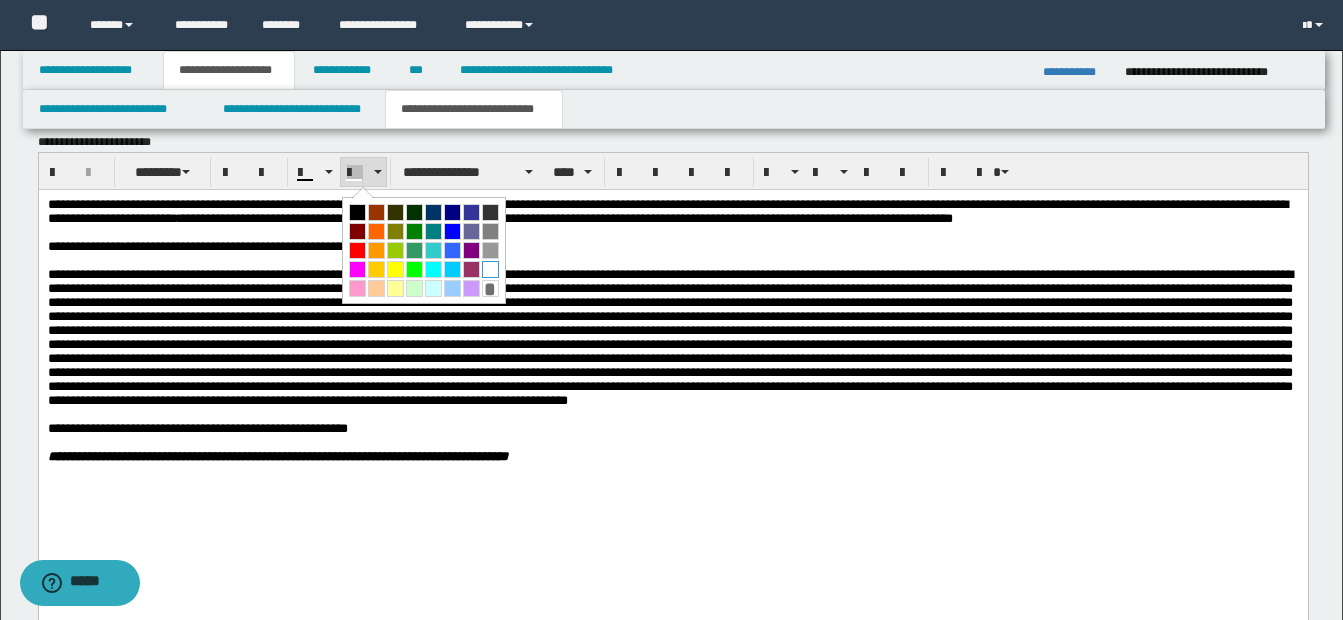 click at bounding box center [490, 269] 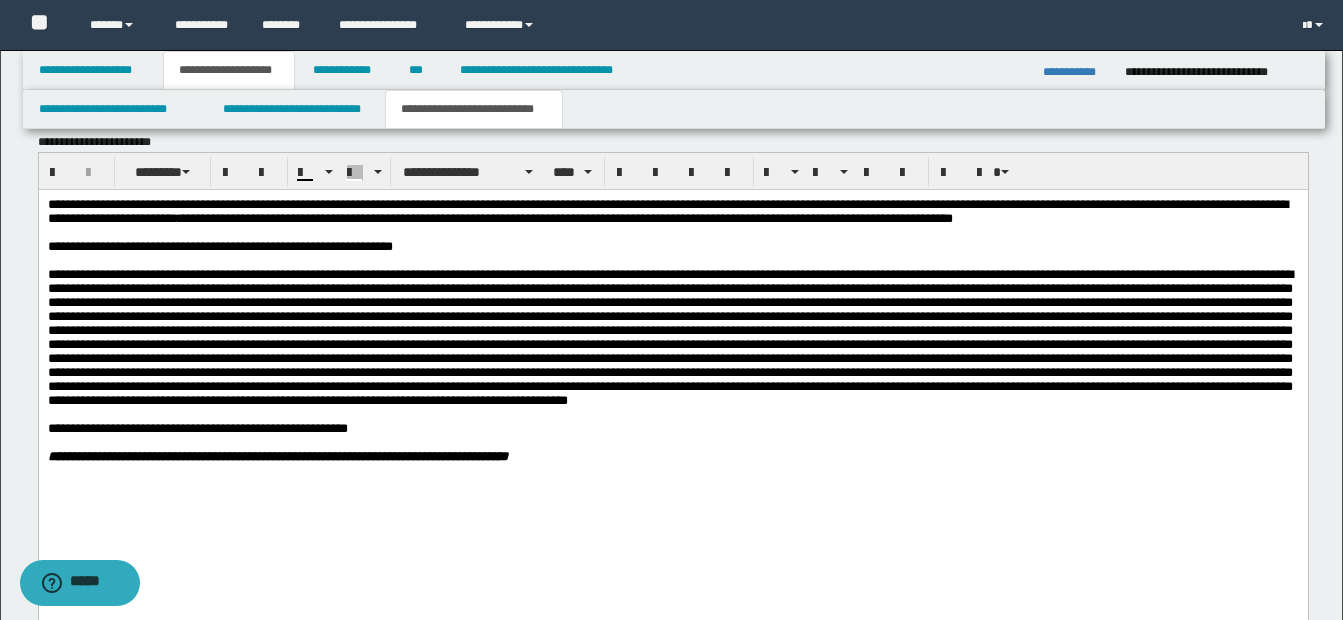 click on "**********" at bounding box center [672, 246] 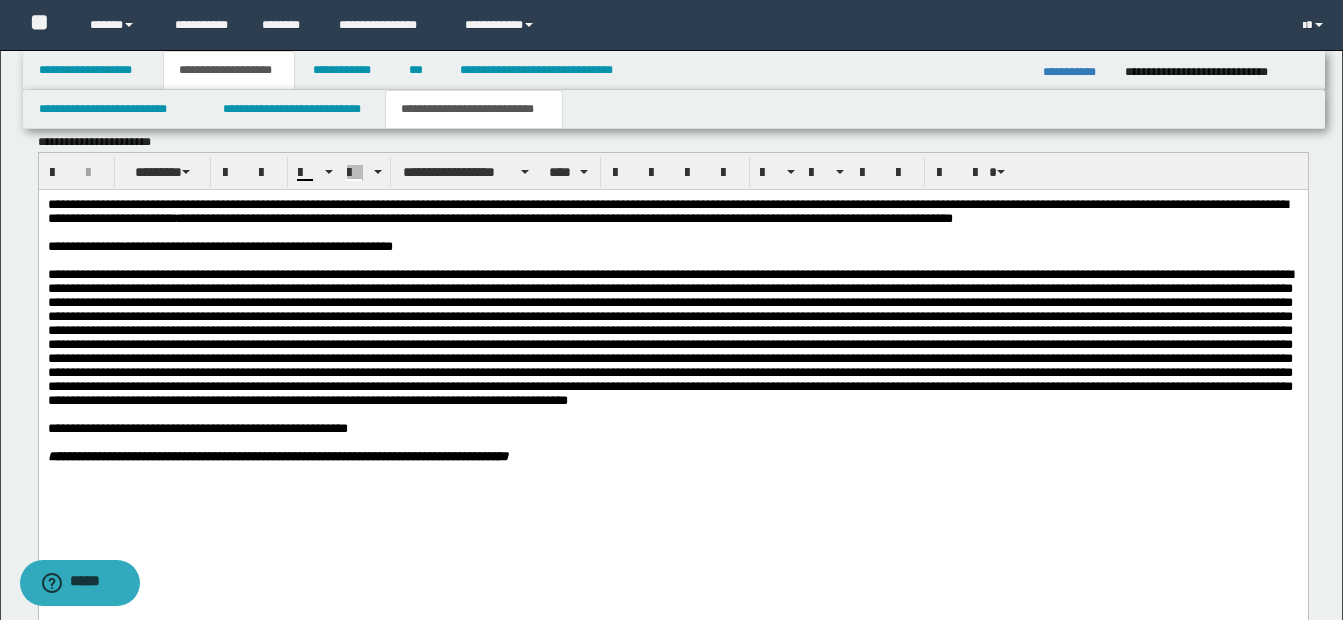 click at bounding box center [672, 232] 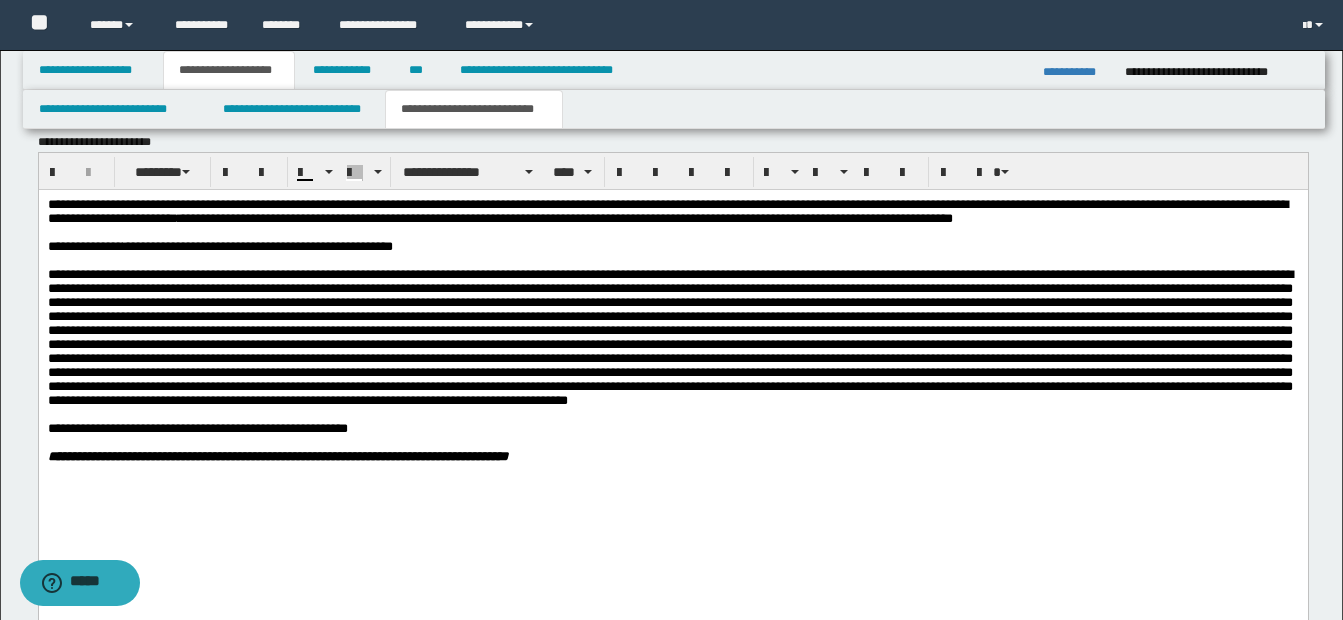 click on "**********" at bounding box center [672, 246] 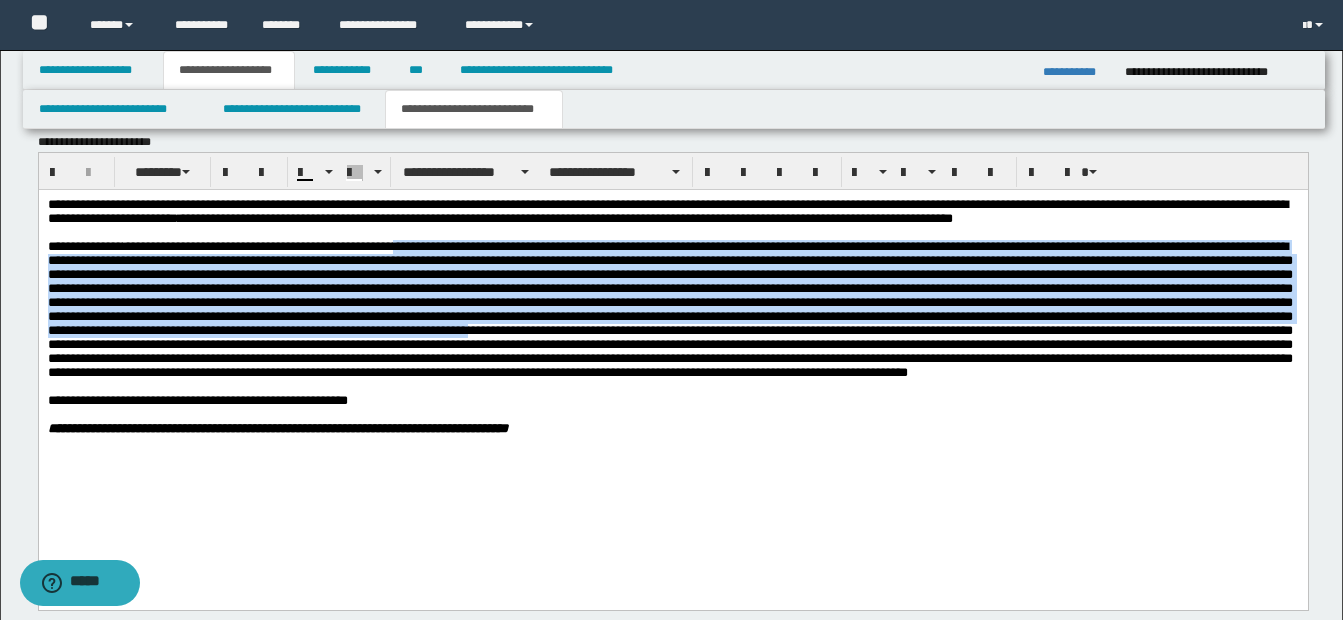 drag, startPoint x: 431, startPoint y: 268, endPoint x: 133, endPoint y: 383, distance: 319.4198 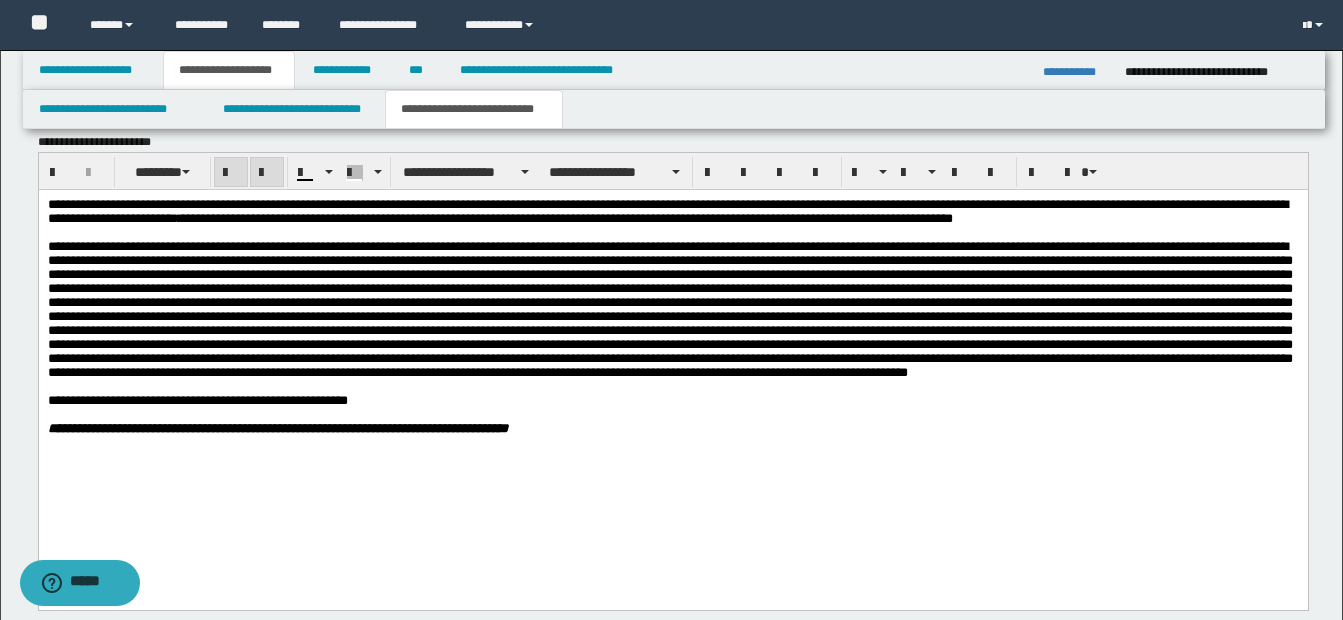 click on "**********" at bounding box center (672, 341) 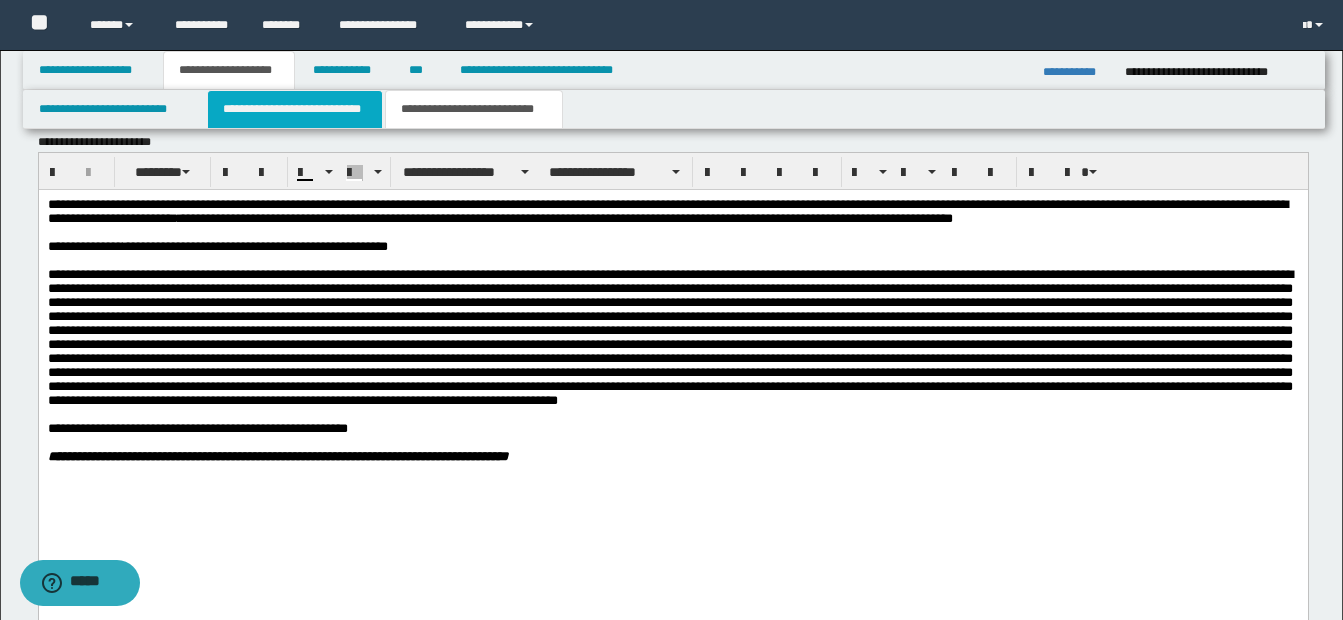 click on "**********" at bounding box center (295, 109) 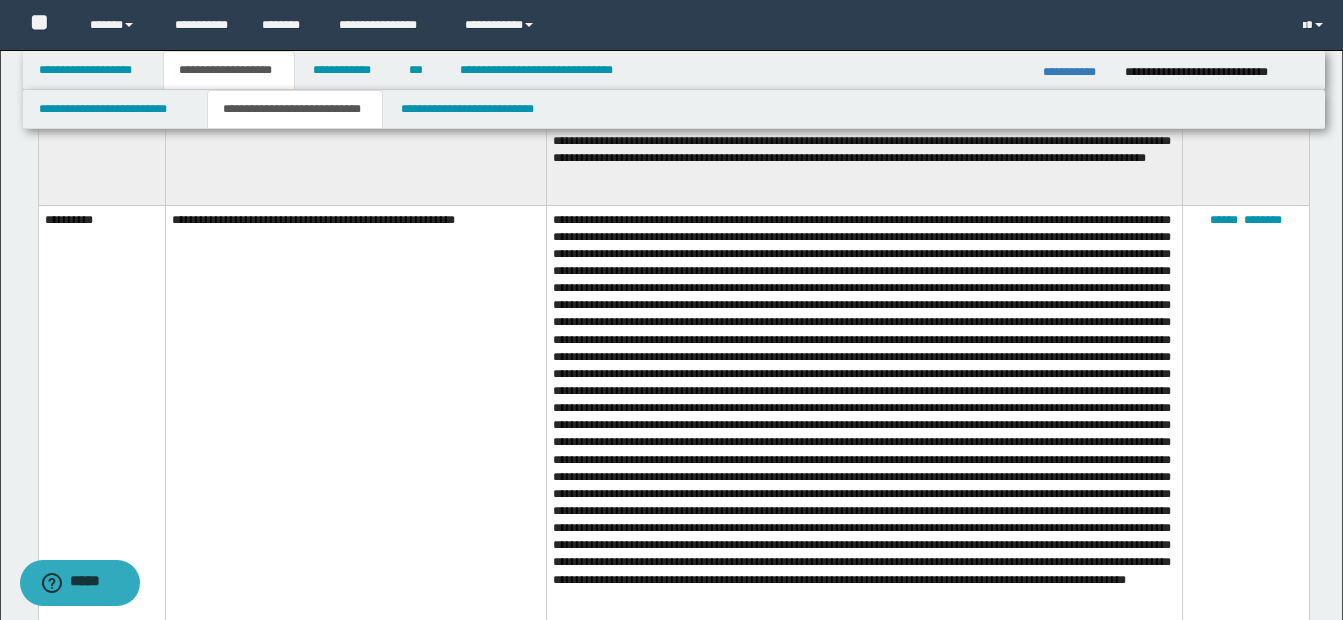 scroll, scrollTop: 4099, scrollLeft: 0, axis: vertical 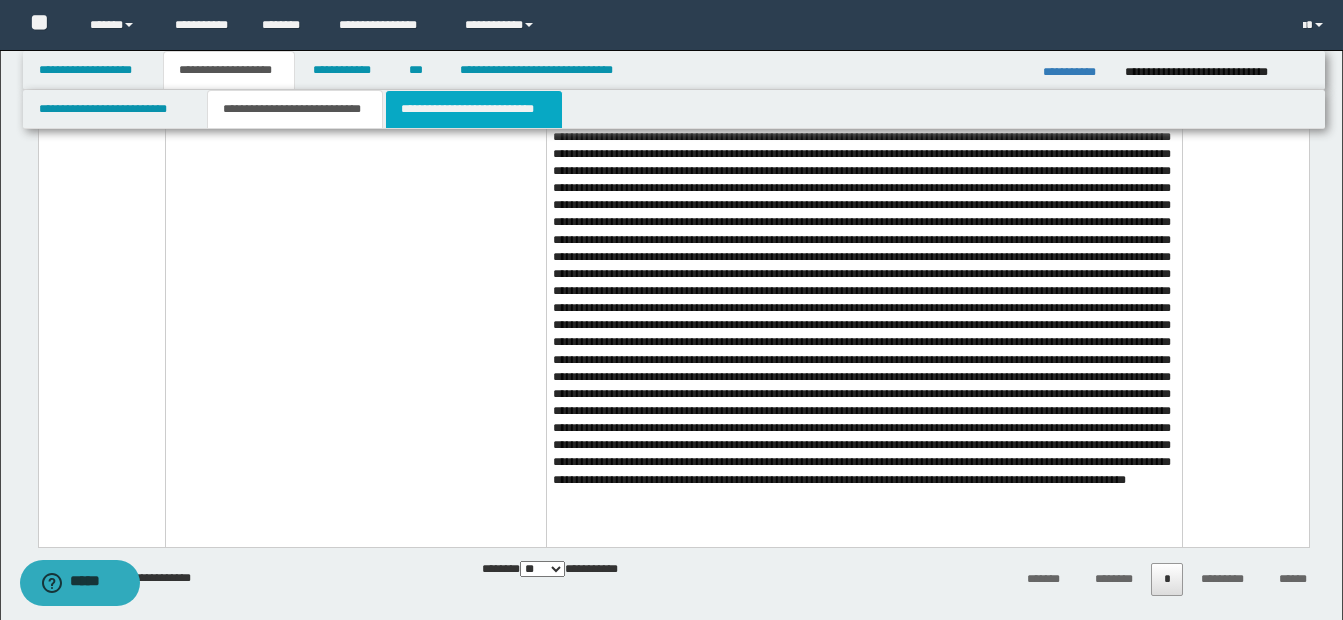 click on "**********" at bounding box center (474, 109) 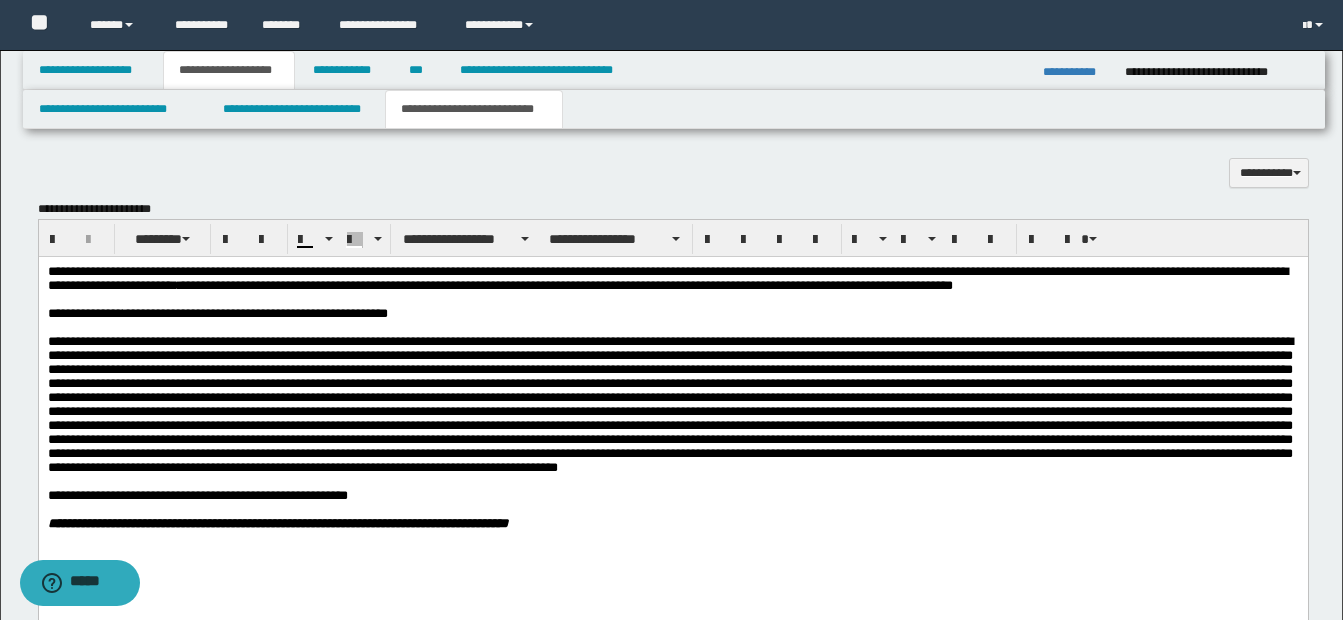 scroll, scrollTop: 1331, scrollLeft: 0, axis: vertical 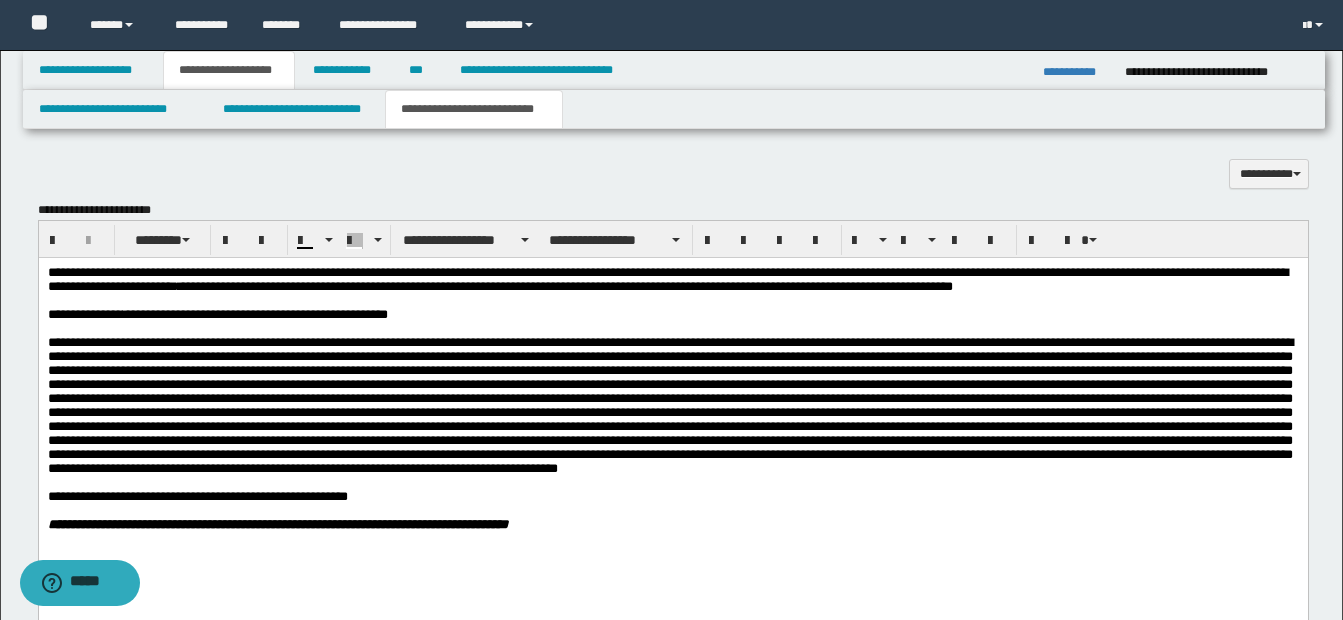 click on "**********" at bounding box center (254, 313) 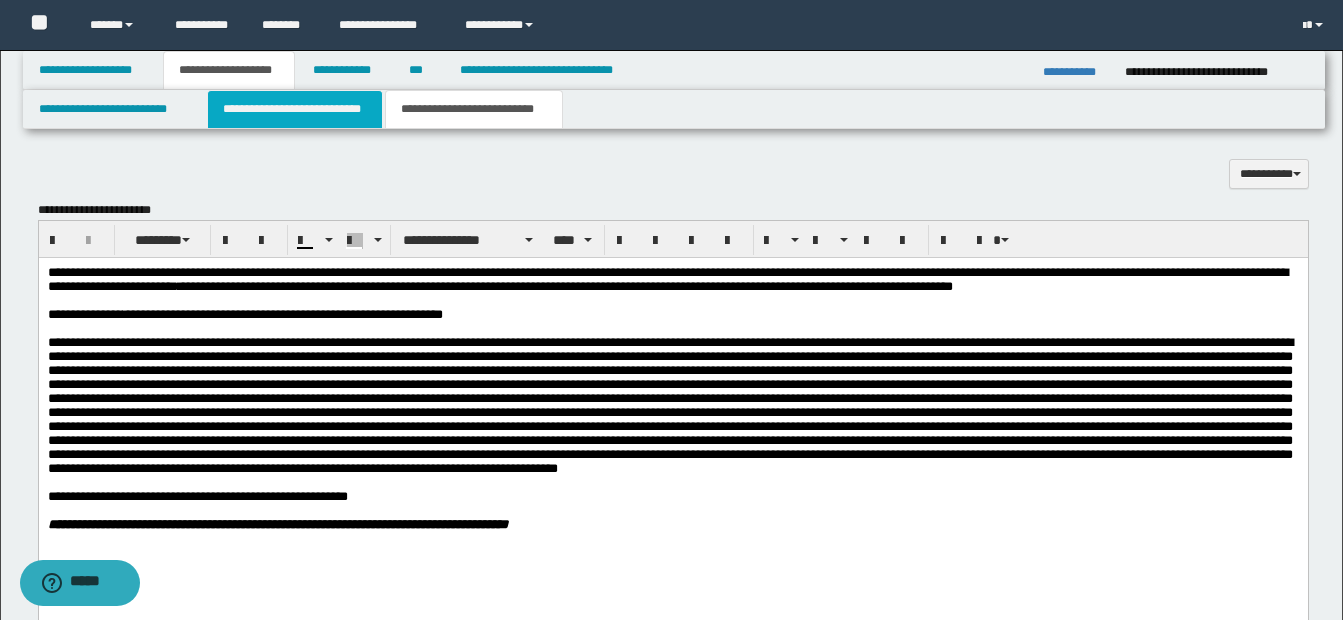 click on "**********" at bounding box center [295, 109] 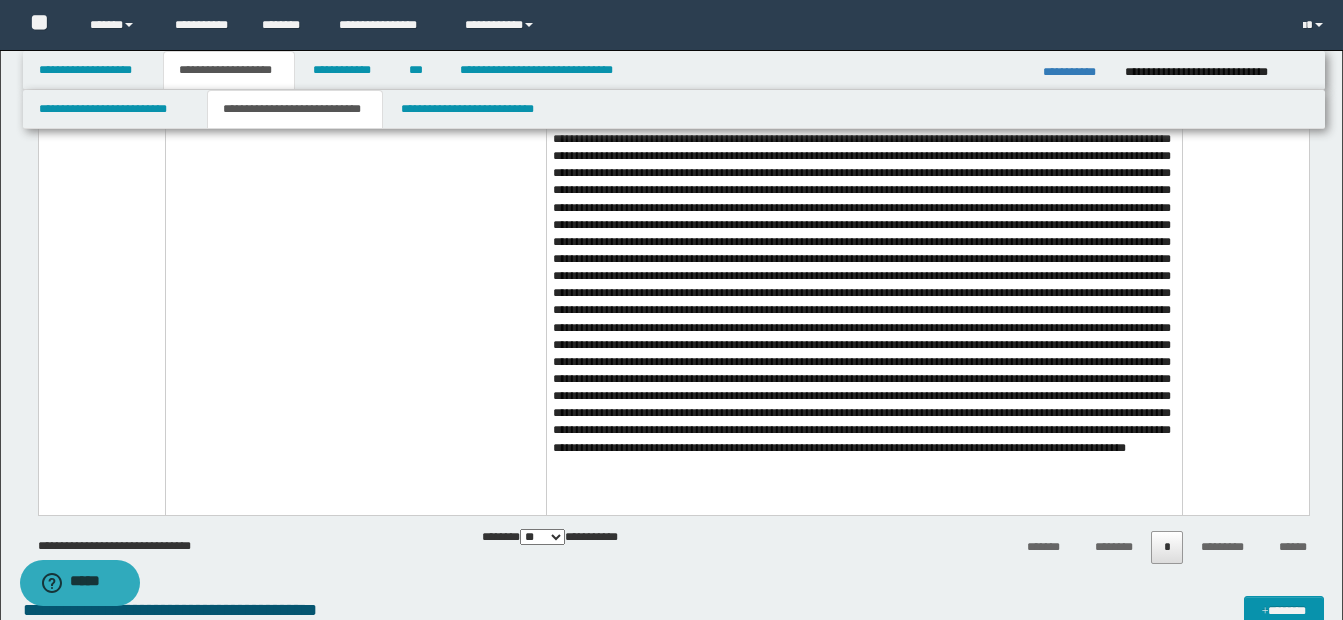 scroll, scrollTop: 4031, scrollLeft: 0, axis: vertical 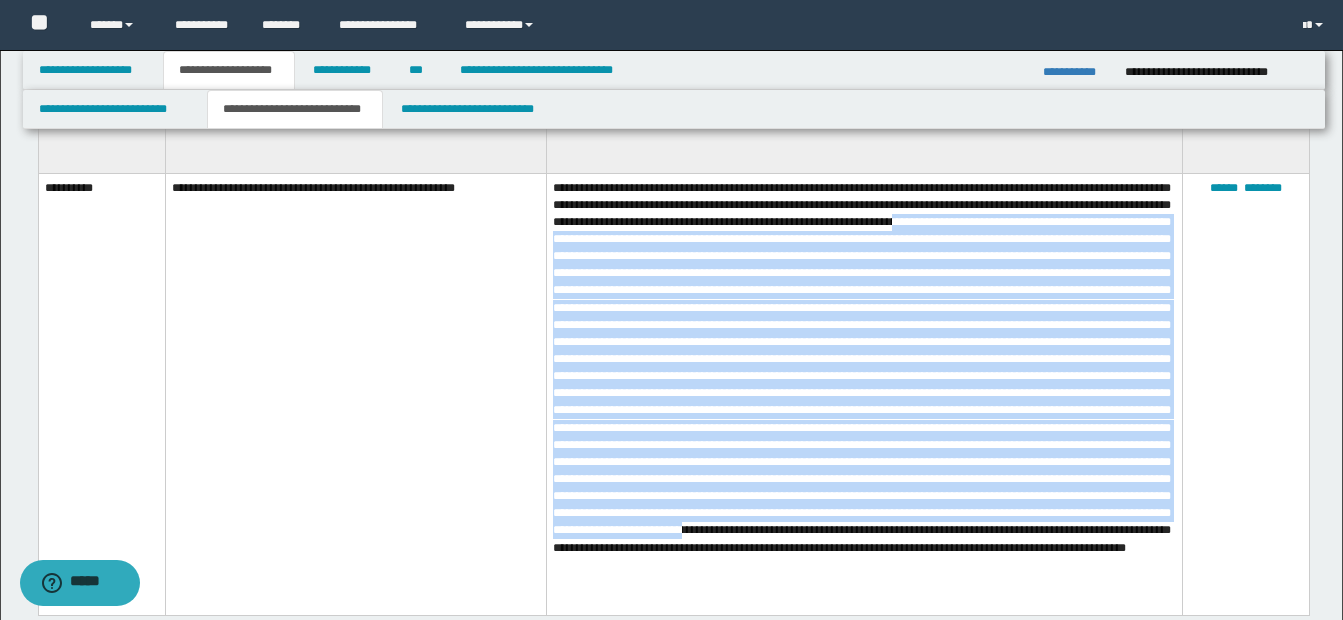 drag, startPoint x: 1108, startPoint y: 225, endPoint x: 936, endPoint y: 563, distance: 379.2466 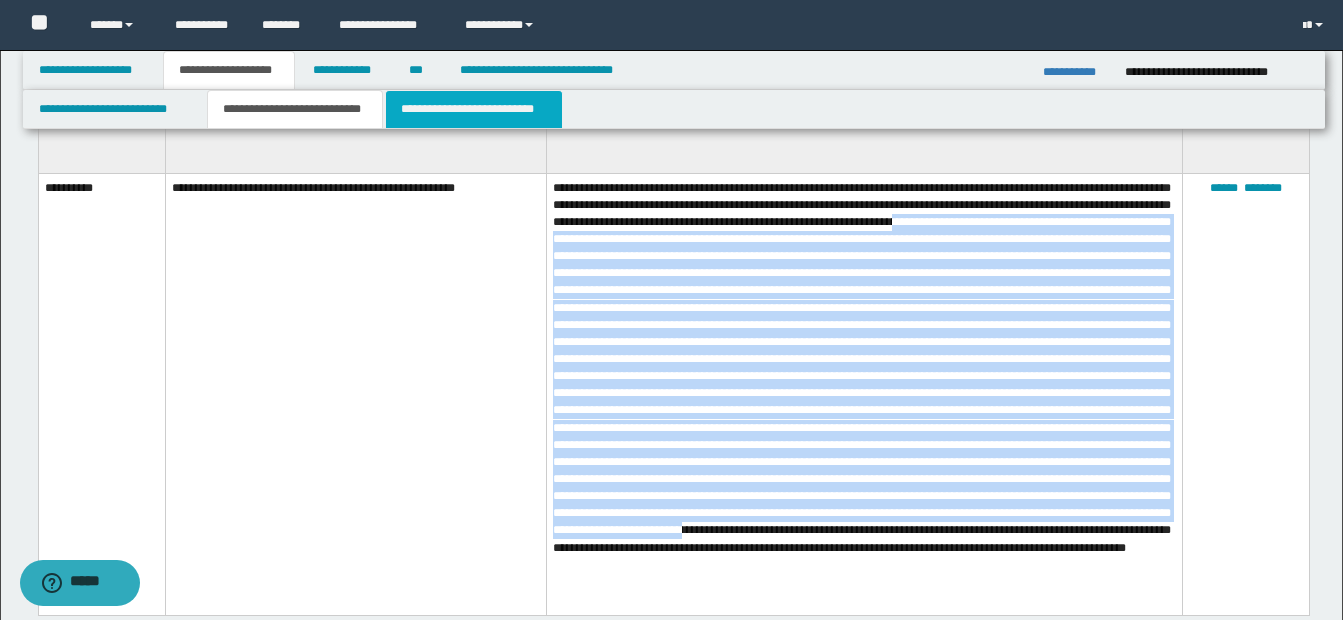 click on "**********" at bounding box center (474, 109) 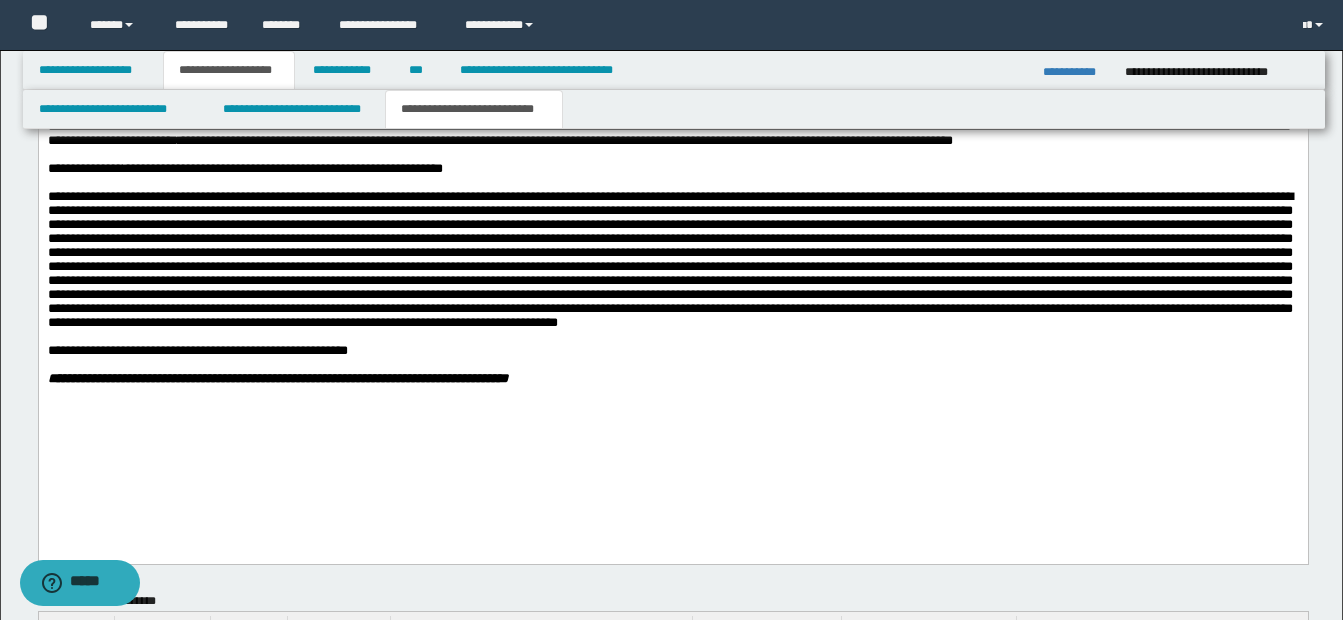 scroll, scrollTop: 1431, scrollLeft: 0, axis: vertical 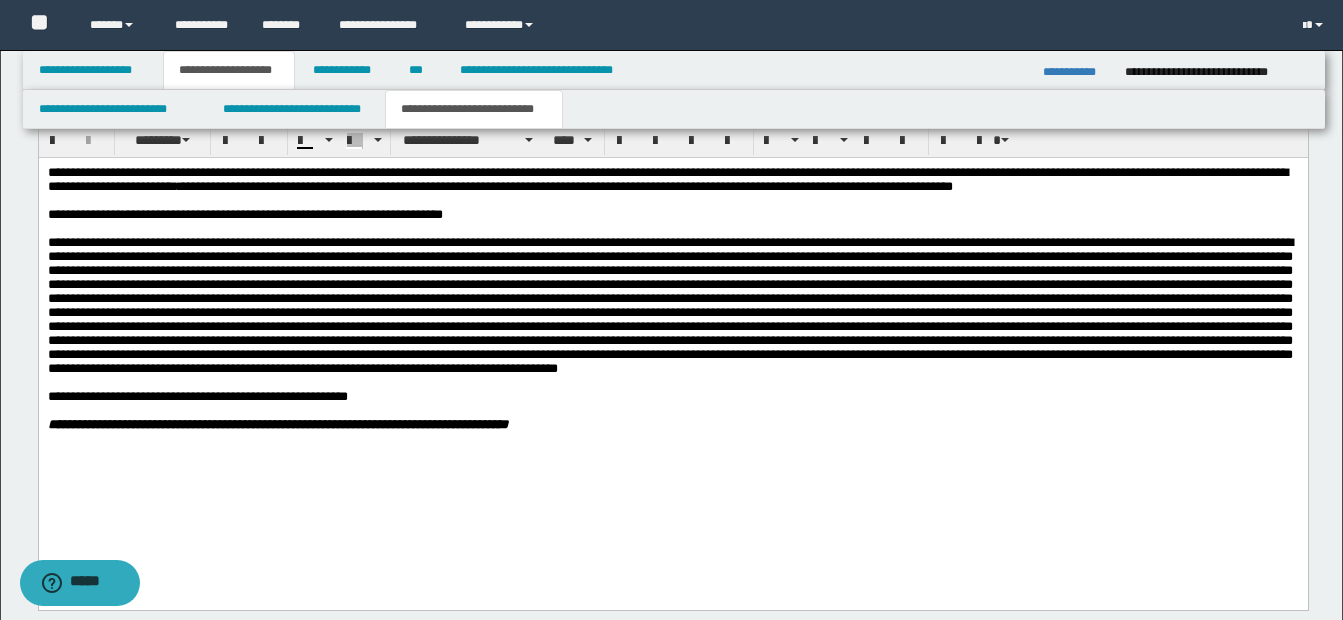 click on "**********" at bounding box center (672, 214) 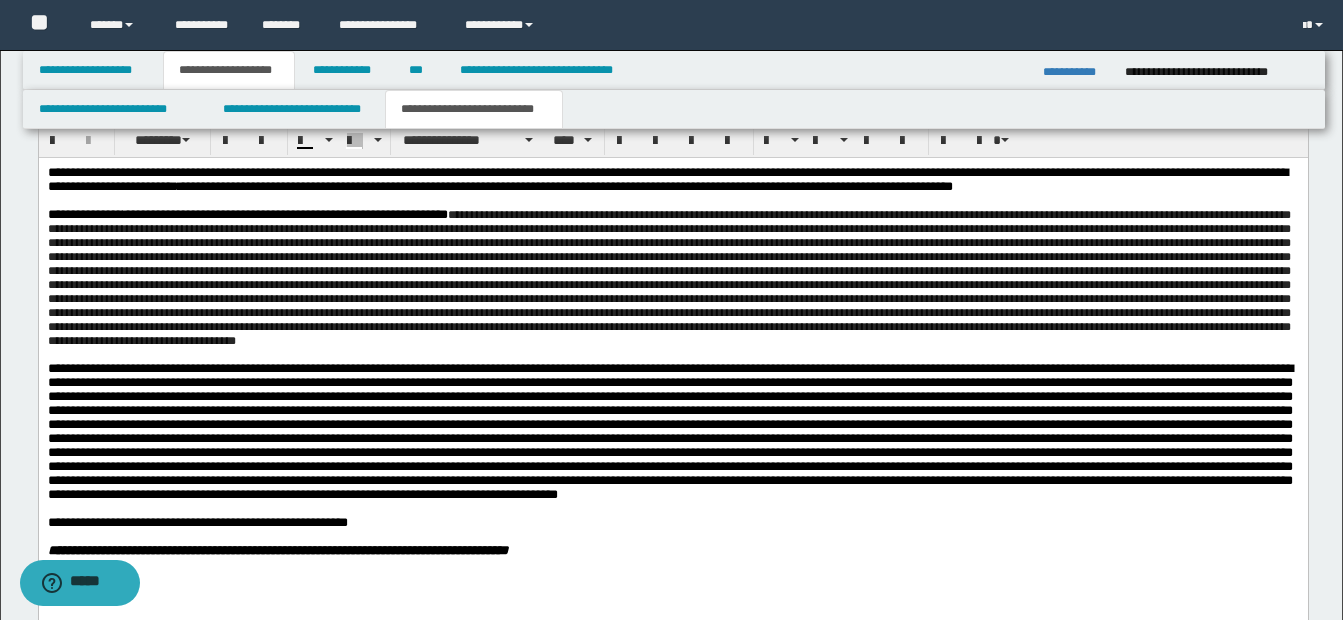 click on "**********" at bounding box center [668, 276] 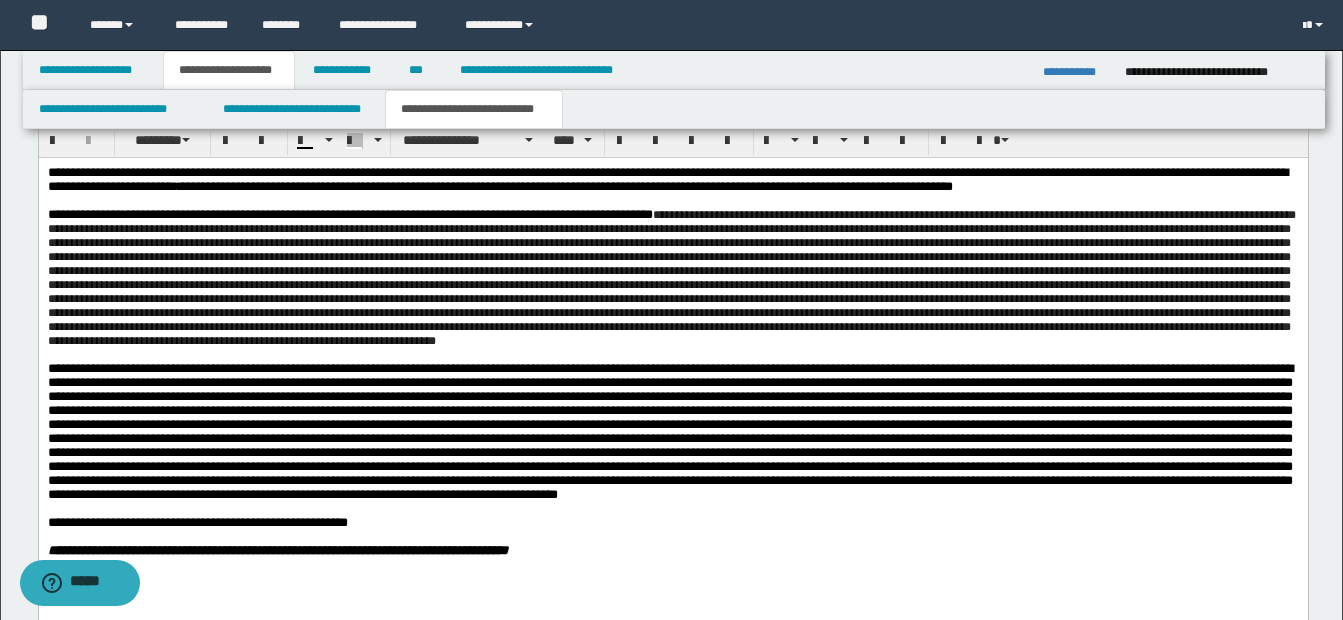 click at bounding box center [671, 277] 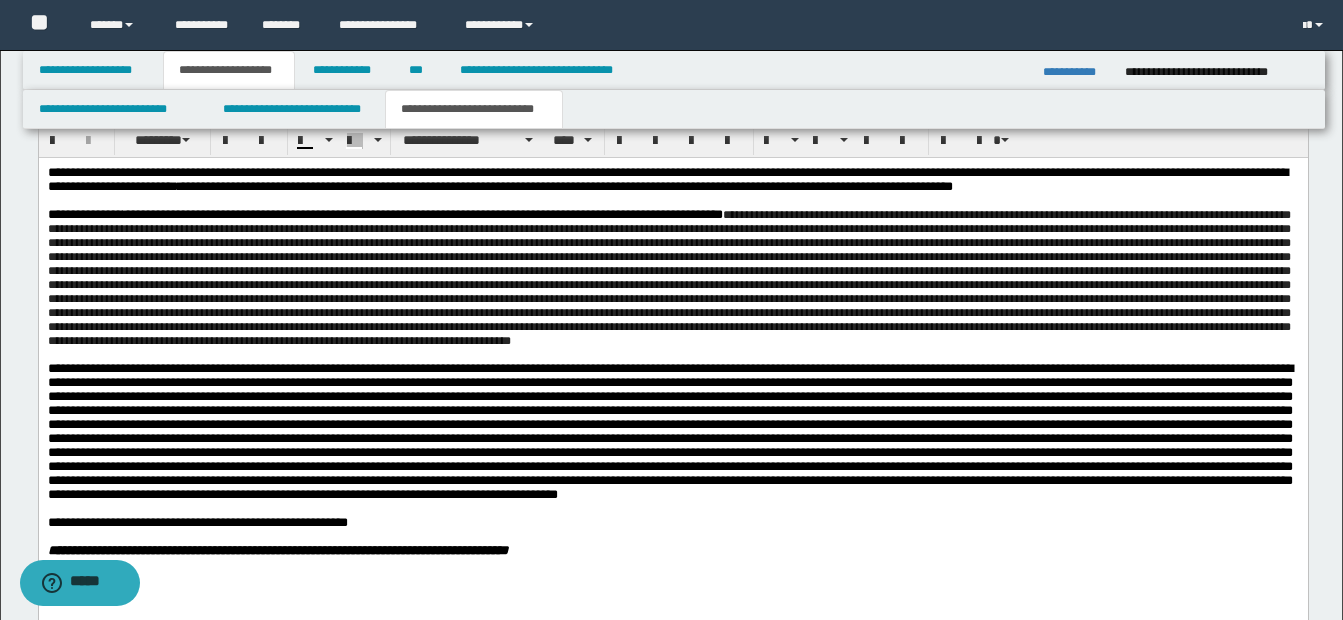 click on "**********" at bounding box center (668, 276) 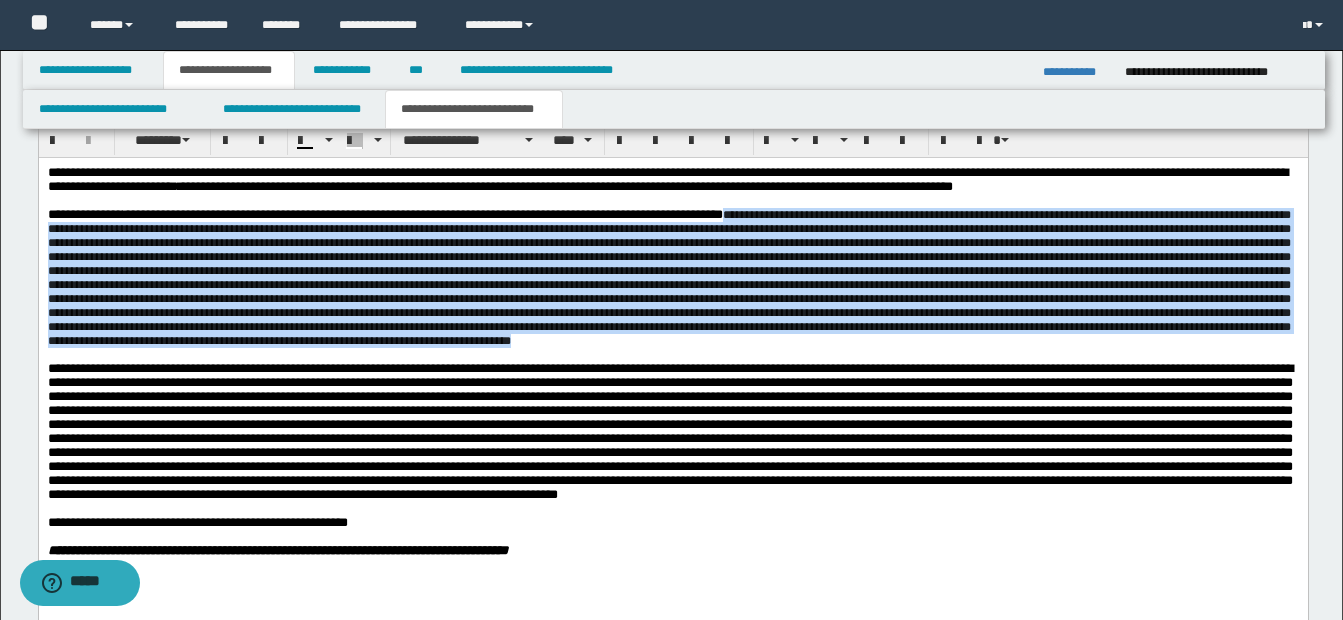 drag, startPoint x: 800, startPoint y: 240, endPoint x: 929, endPoint y: 411, distance: 214.20084 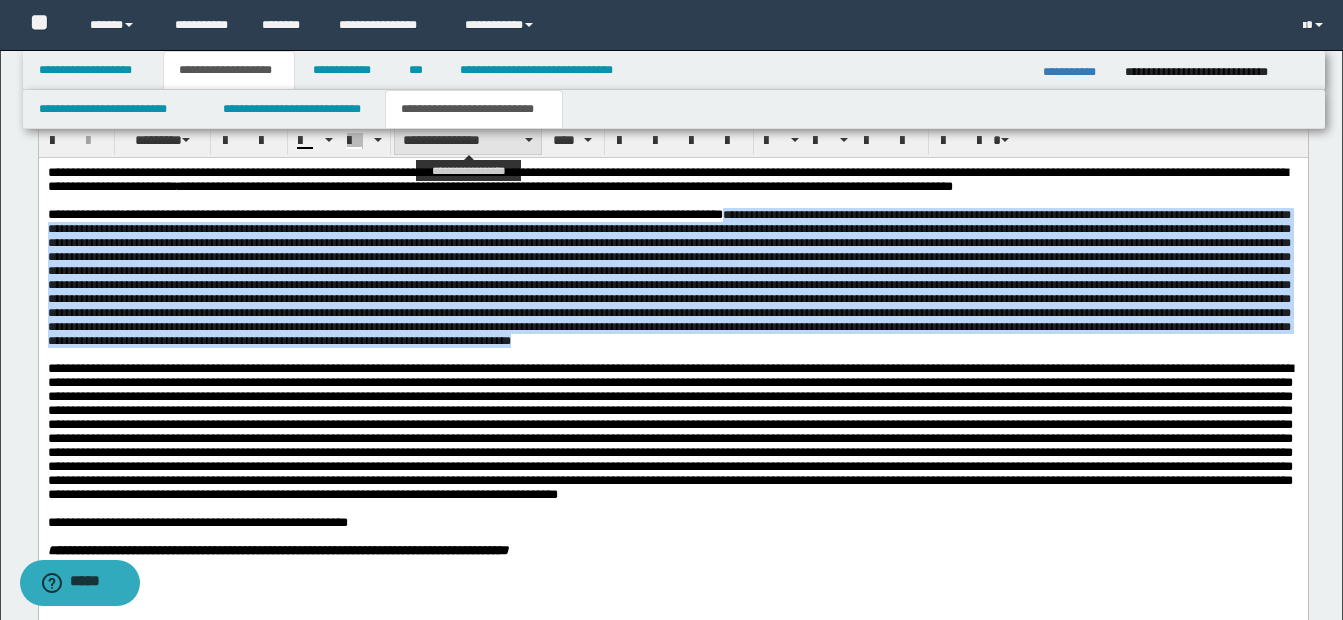 click on "**********" at bounding box center (468, 140) 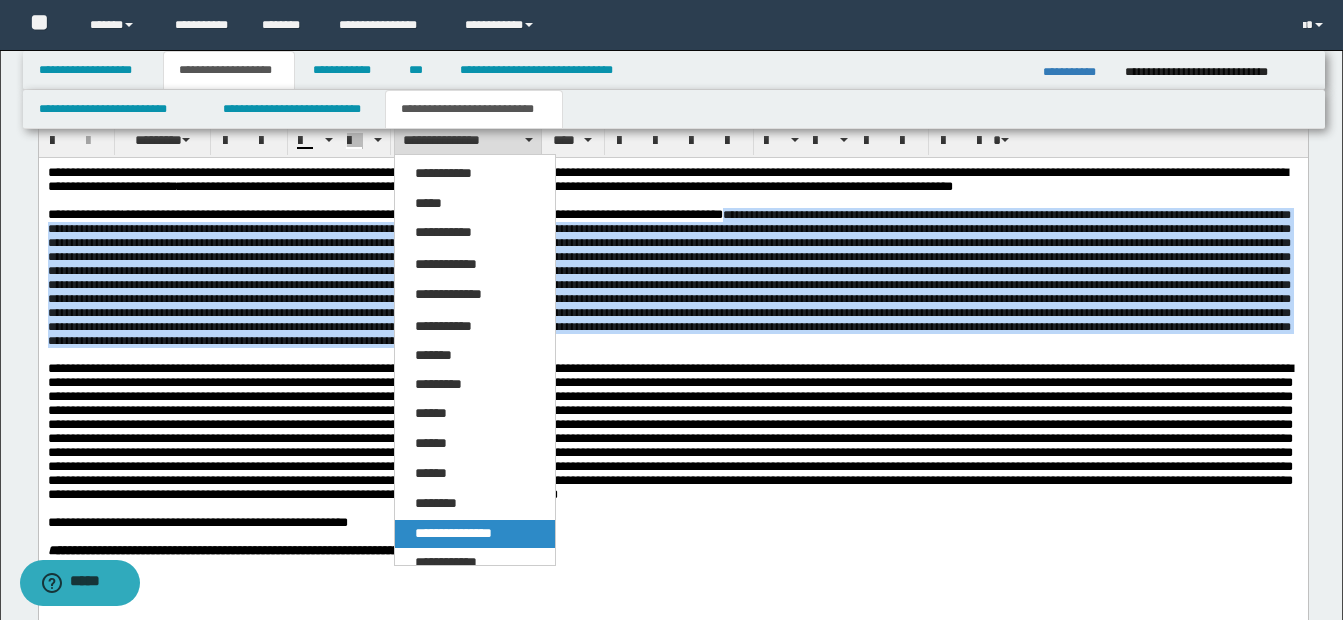 click on "**********" at bounding box center (453, 533) 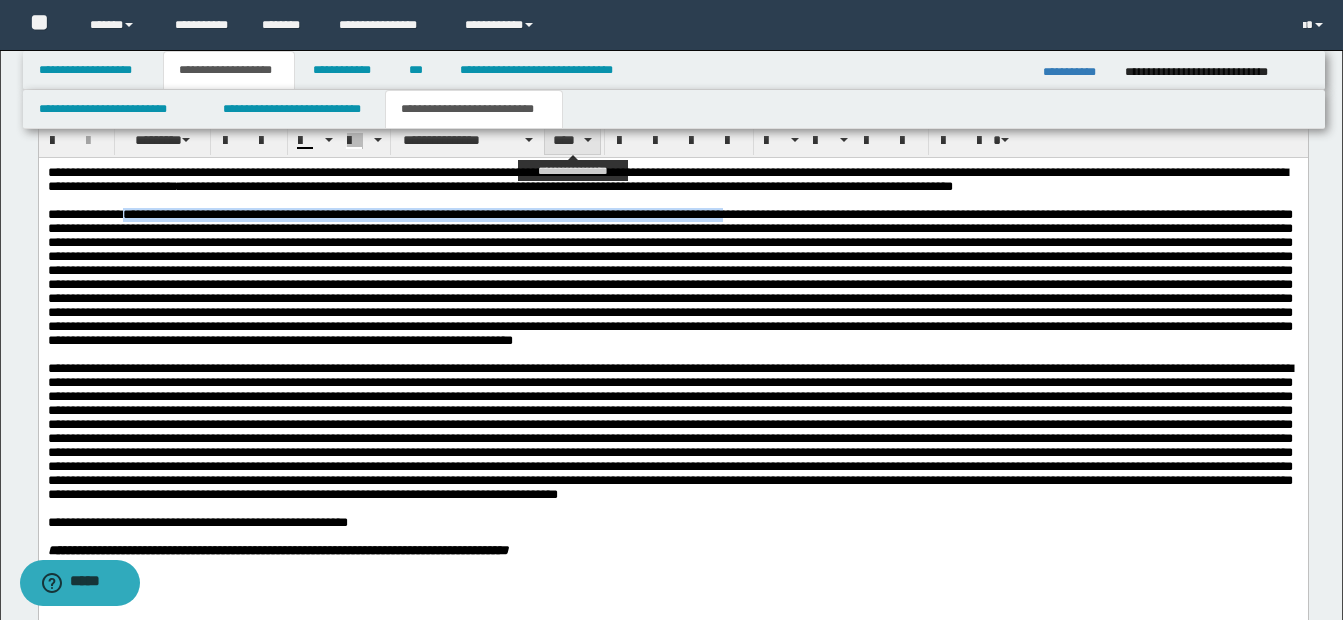 click on "****" at bounding box center (572, 140) 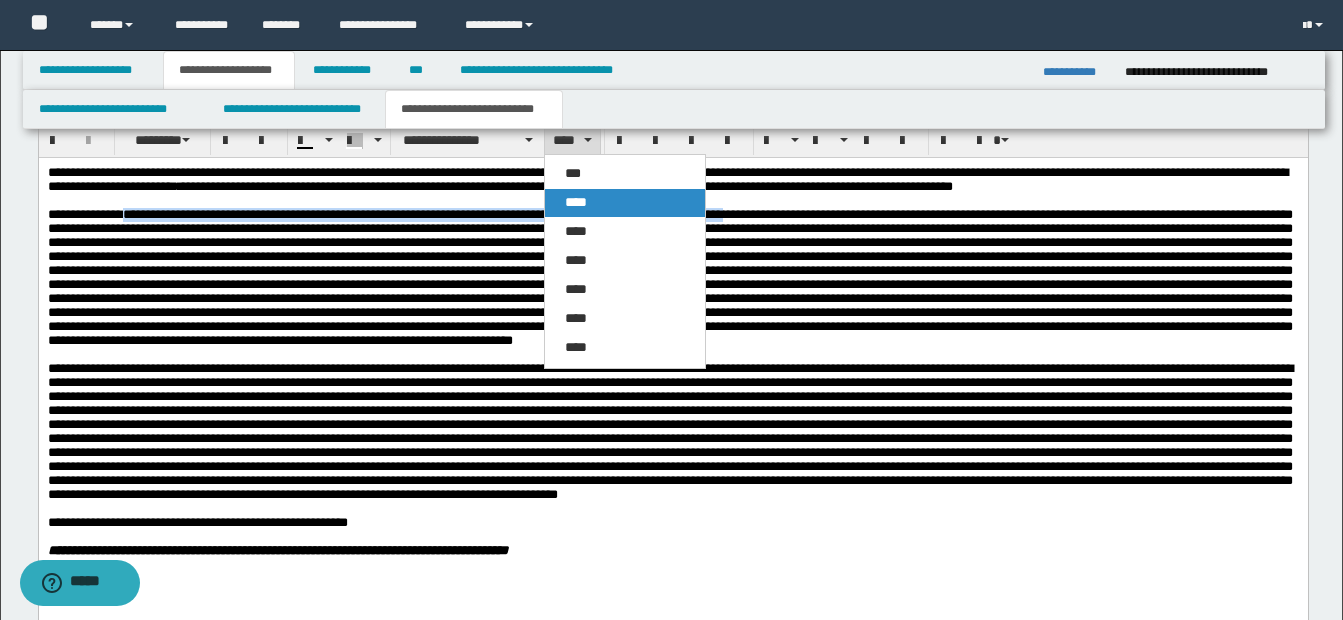 click on "****" at bounding box center [576, 202] 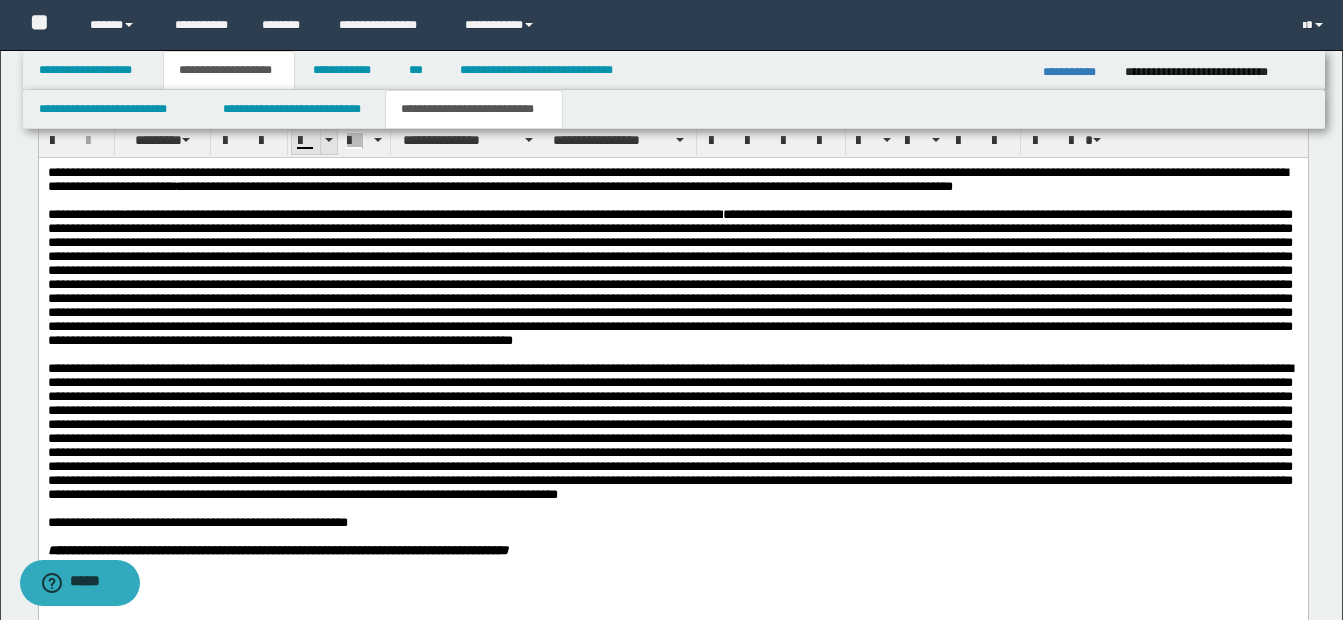 click at bounding box center (329, 140) 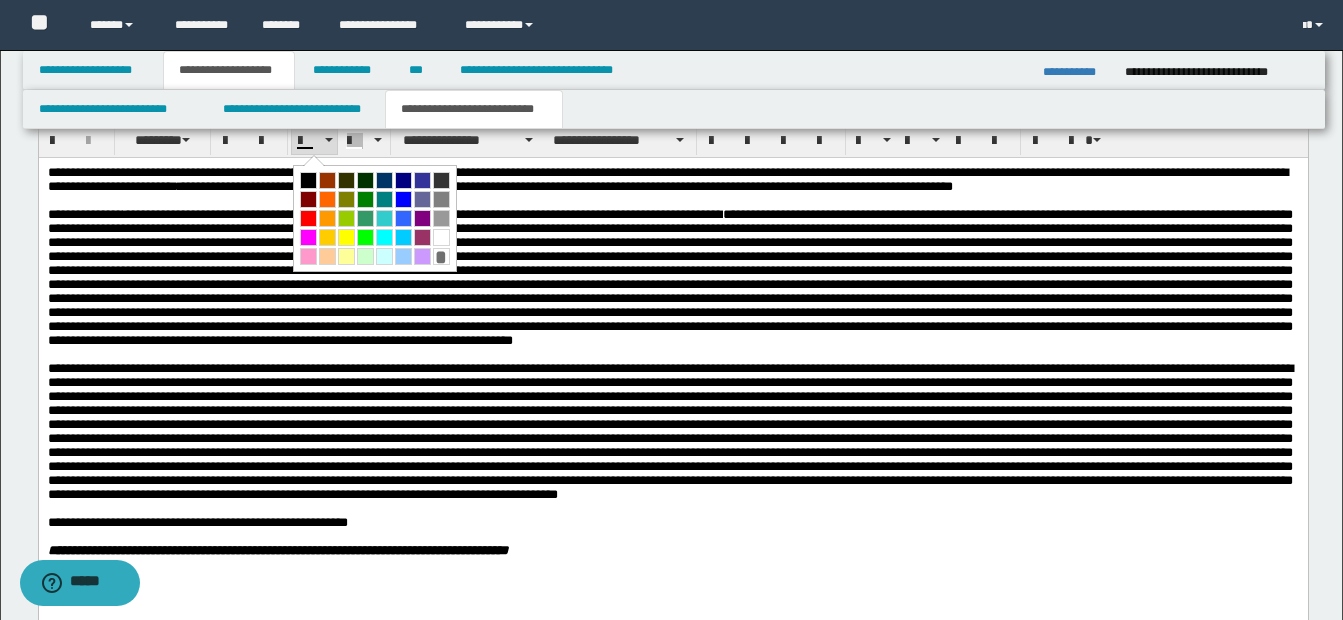 click at bounding box center [308, 180] 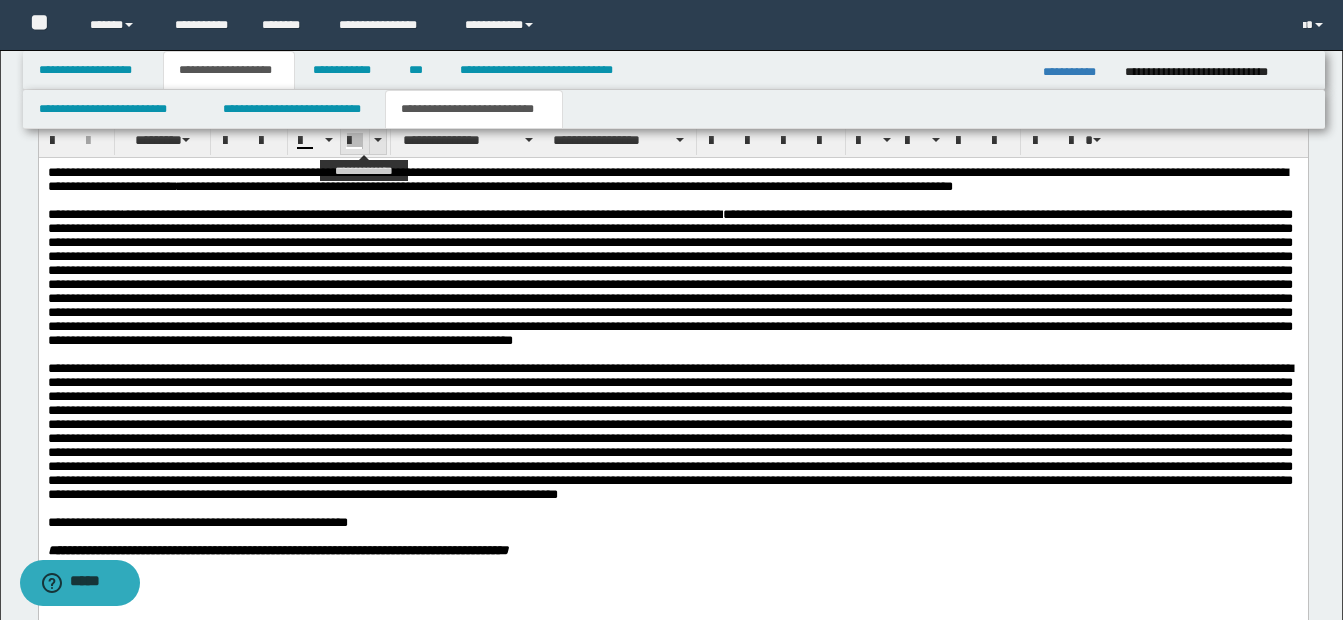 click at bounding box center [377, 140] 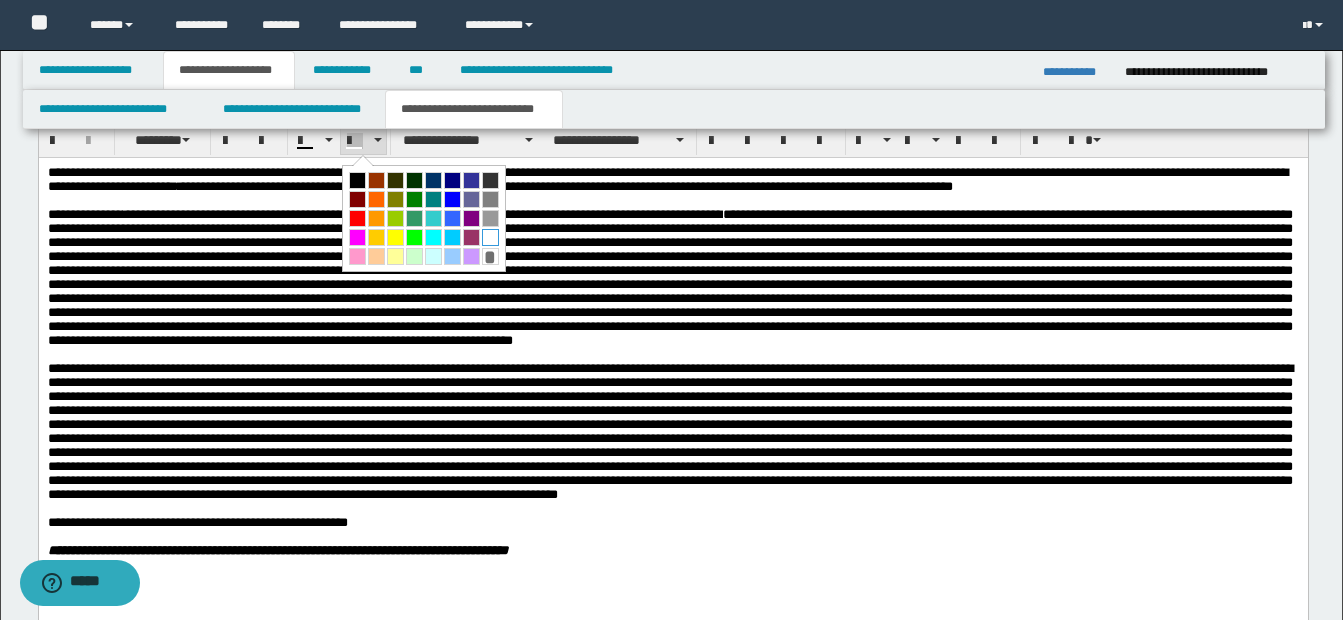 click at bounding box center (490, 237) 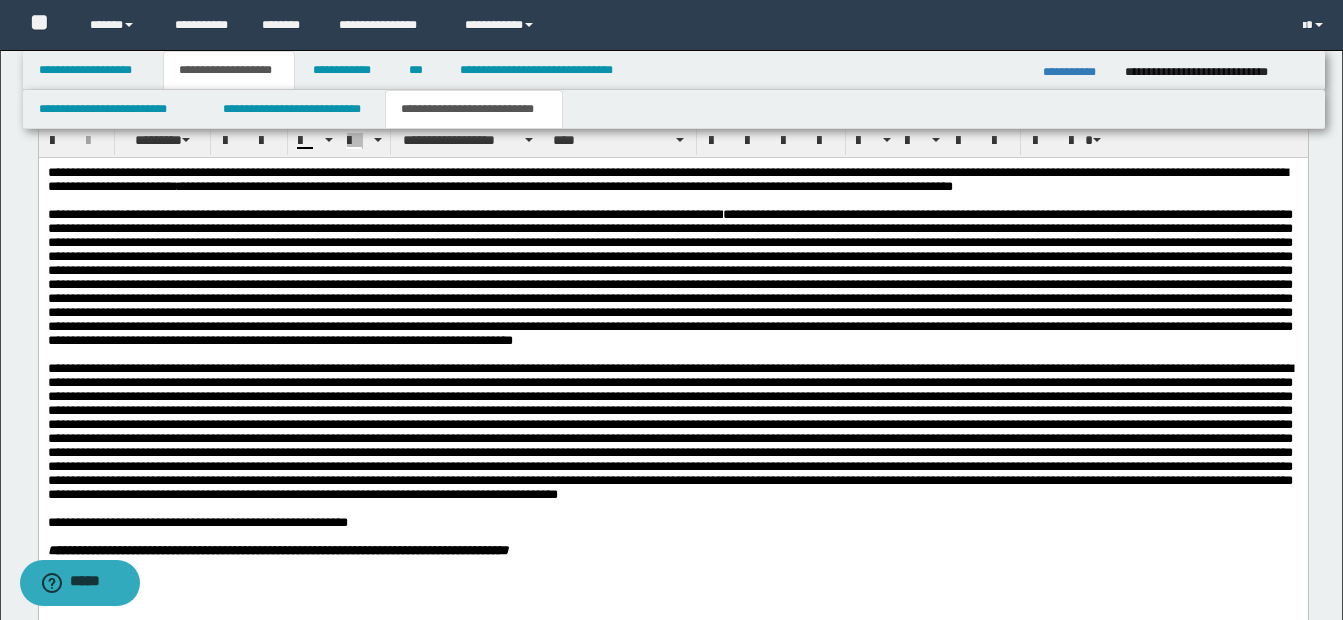 click on "**********" at bounding box center [672, 179] 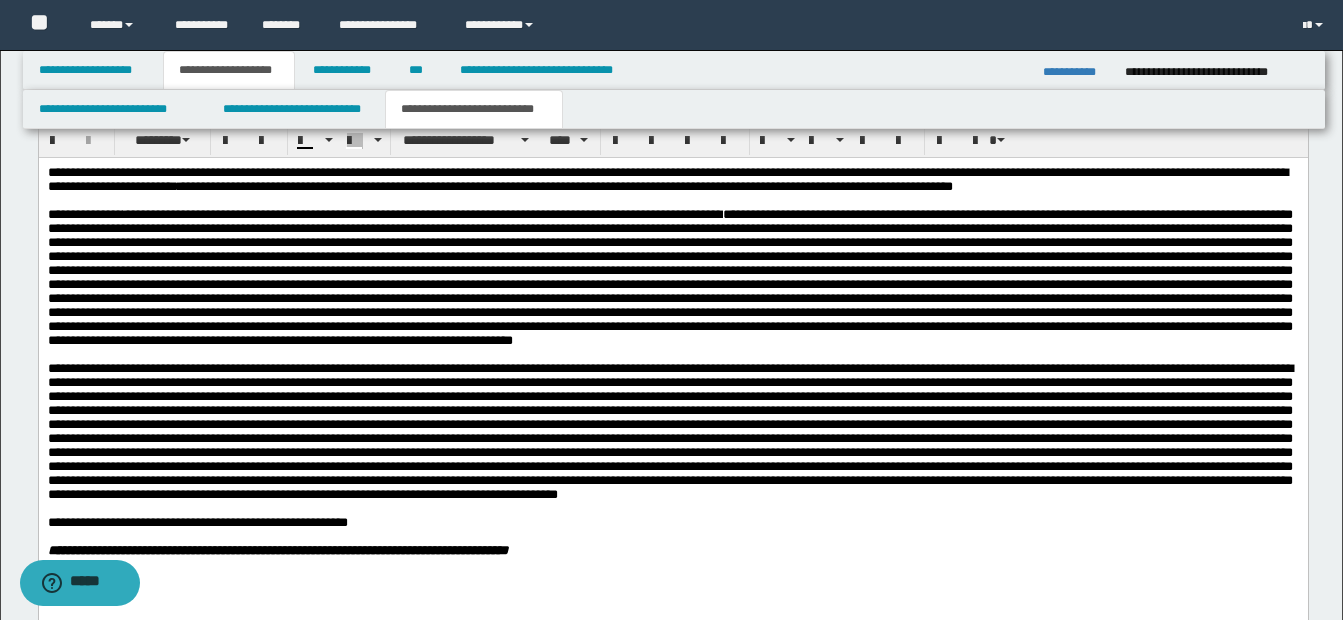 click at bounding box center (669, 276) 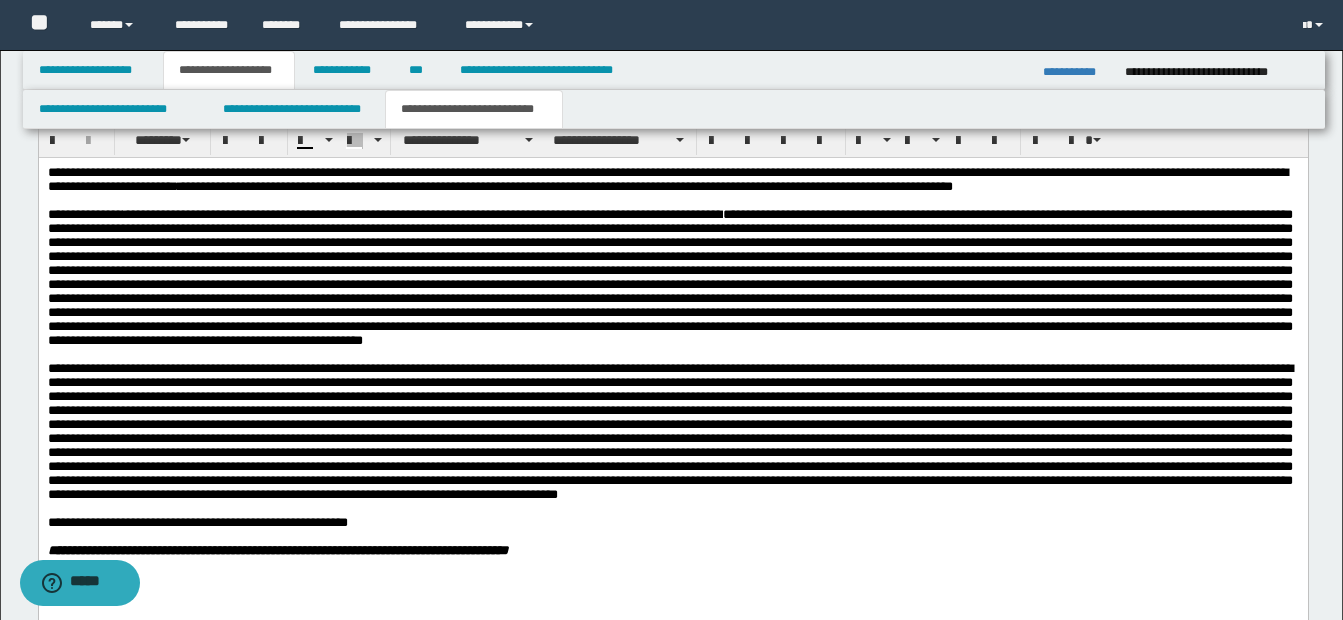 click at bounding box center [669, 276] 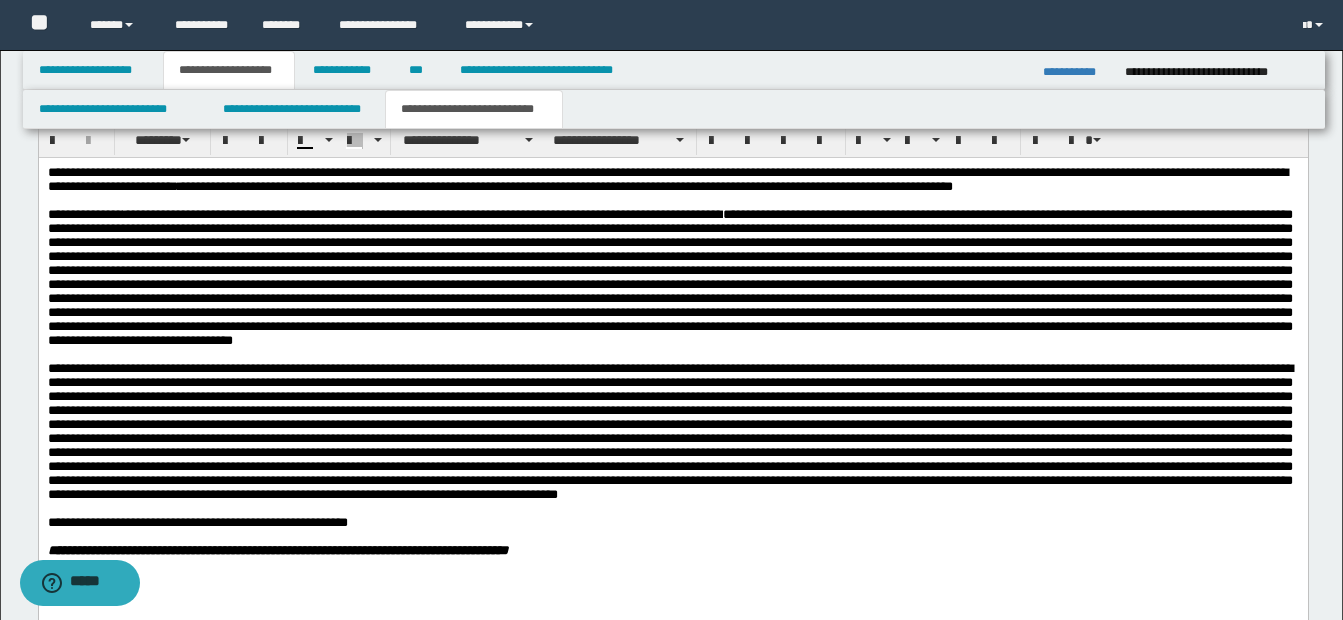 click at bounding box center (669, 276) 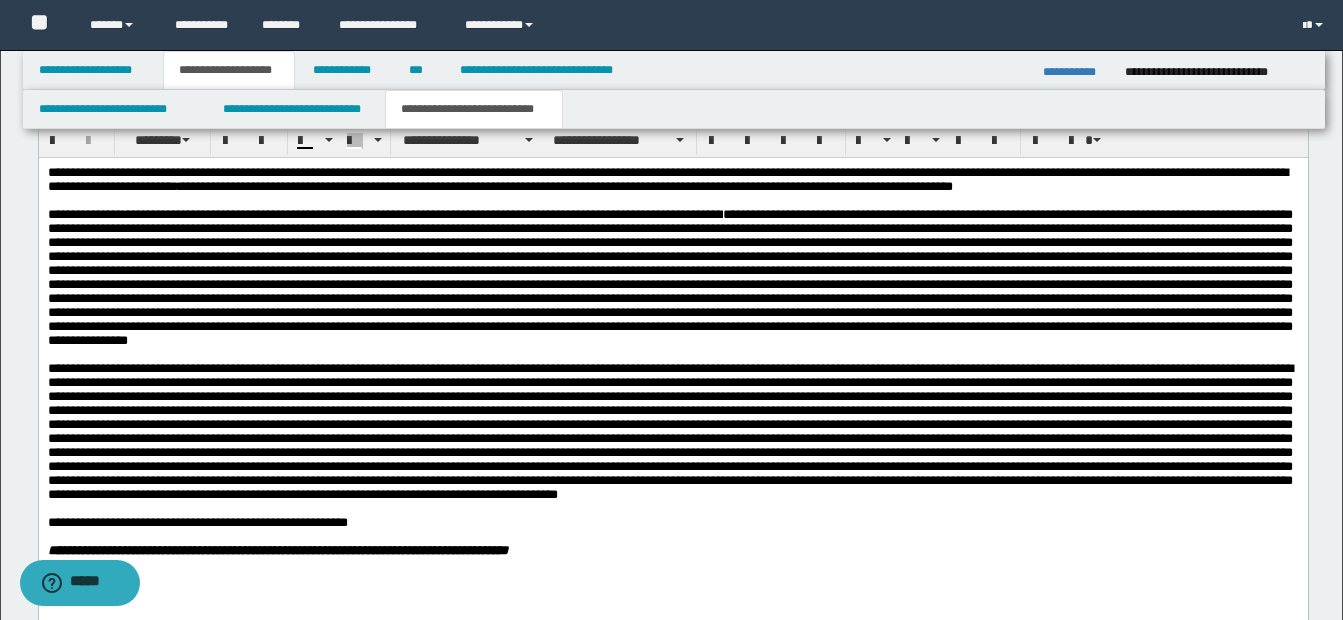 click at bounding box center [669, 276] 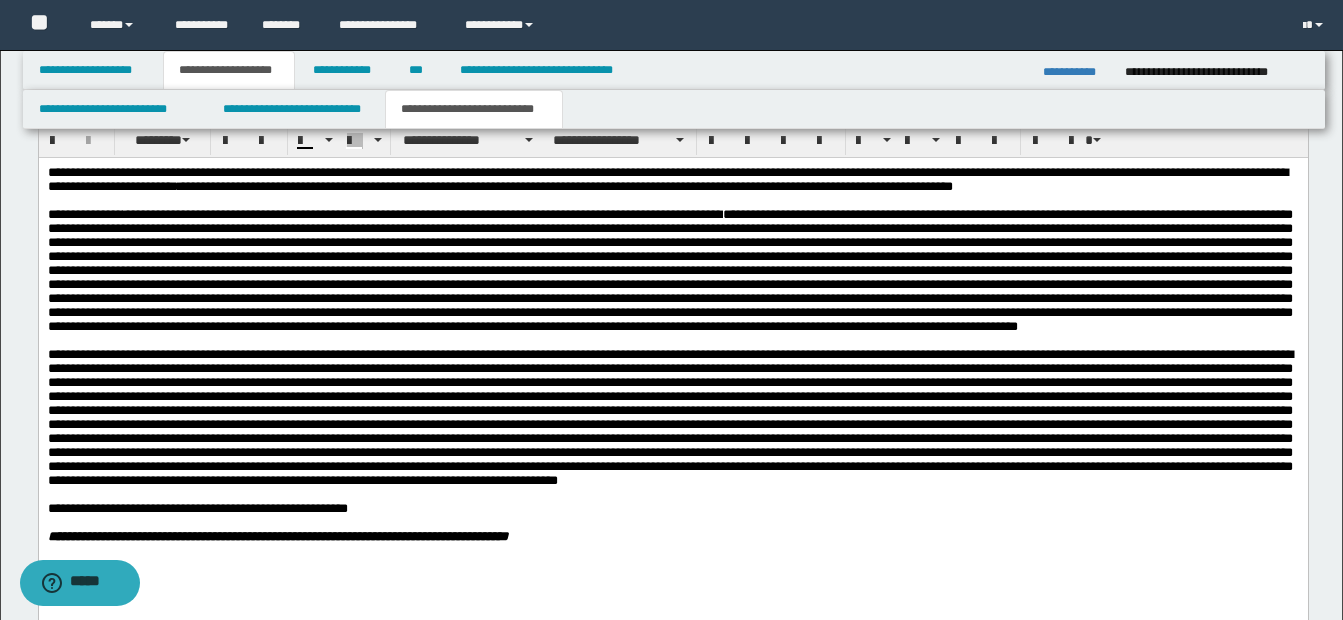 click at bounding box center (669, 269) 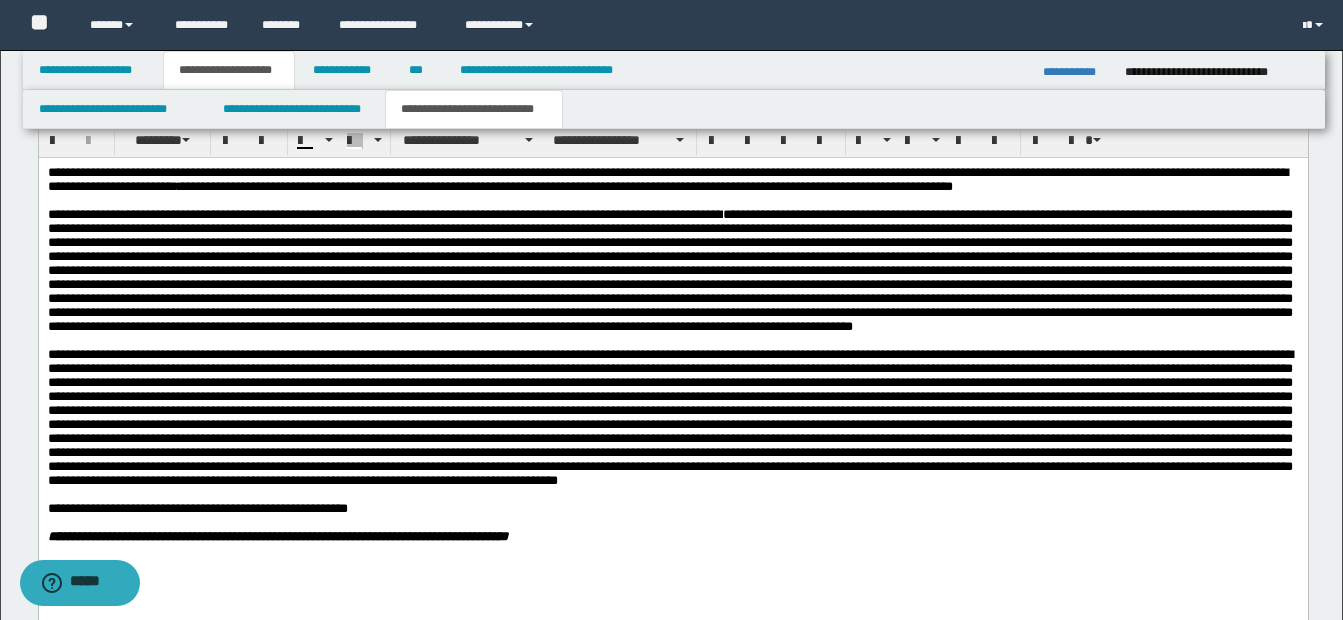 click at bounding box center [669, 269] 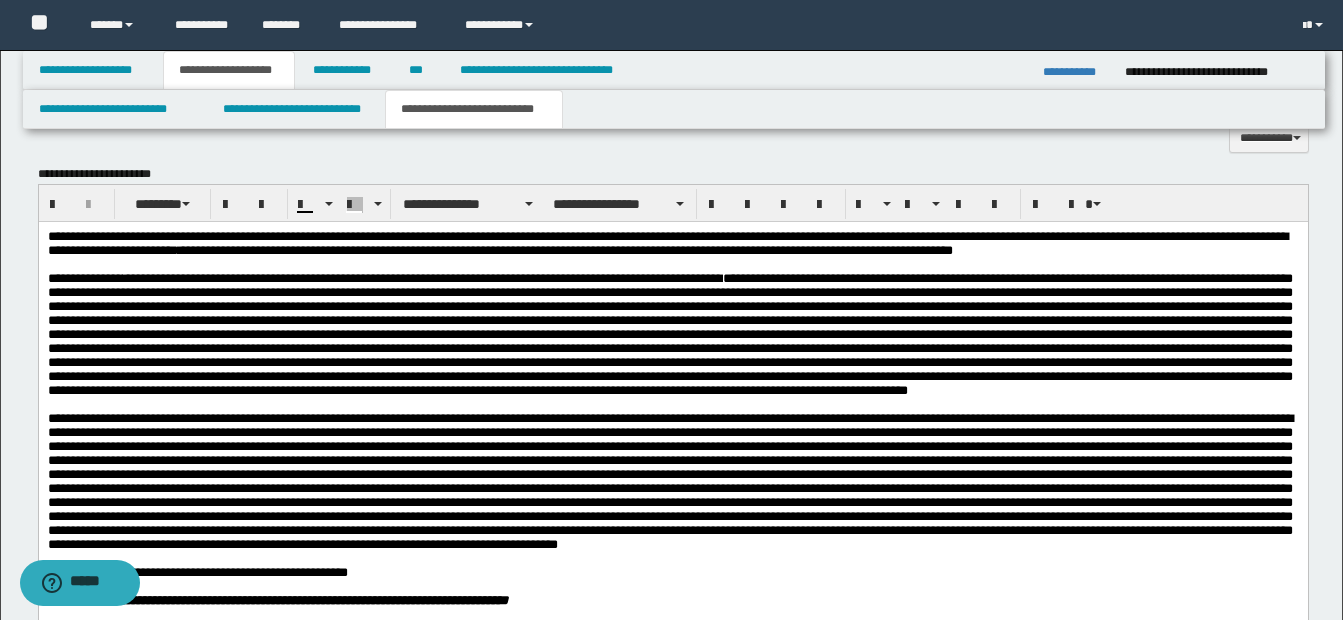 scroll, scrollTop: 1331, scrollLeft: 0, axis: vertical 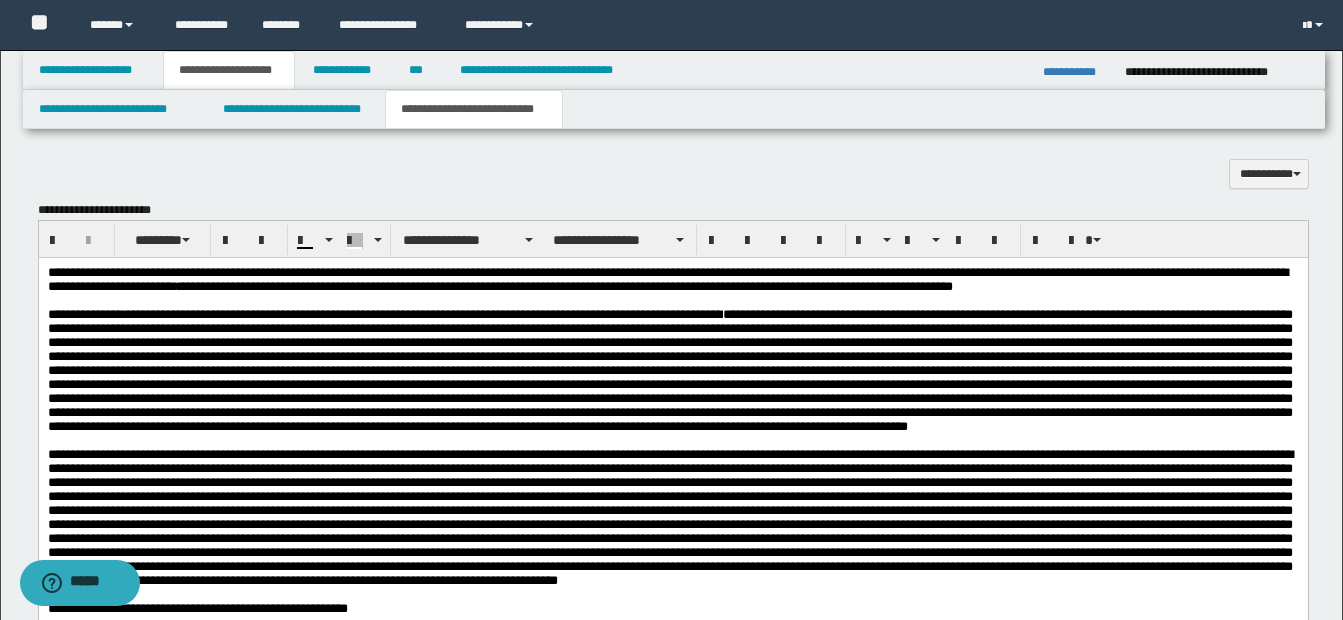 click at bounding box center [669, 369] 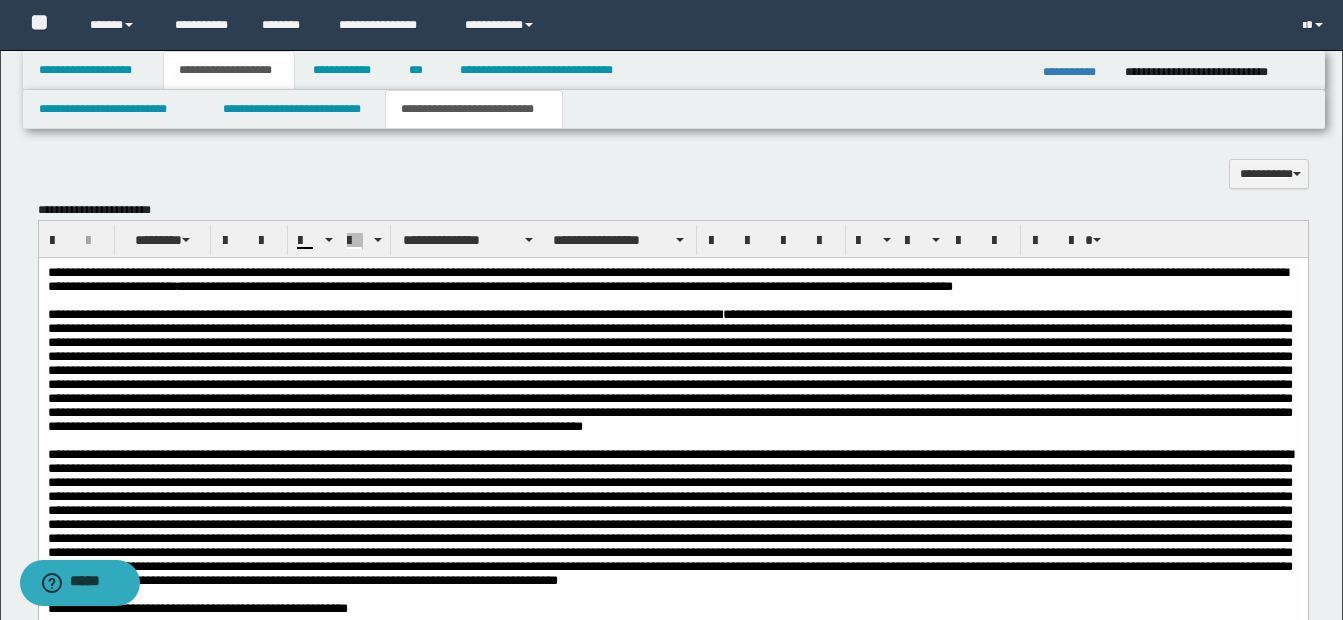 click at bounding box center [669, 369] 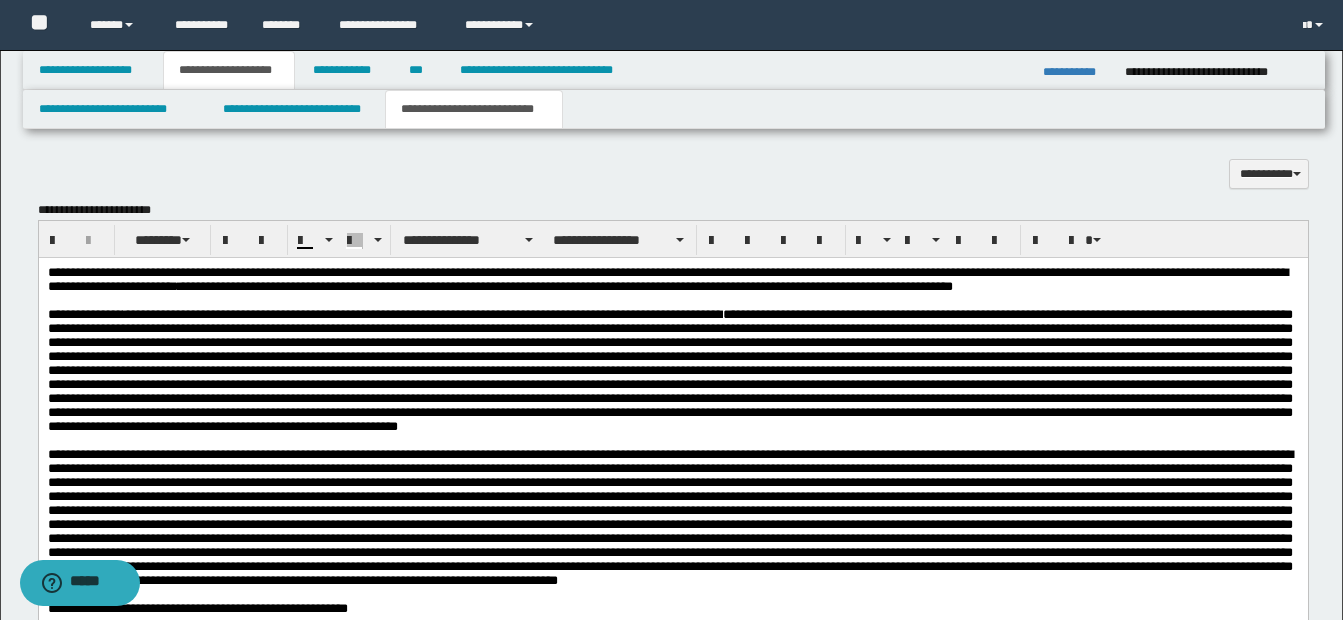 click at bounding box center [669, 369] 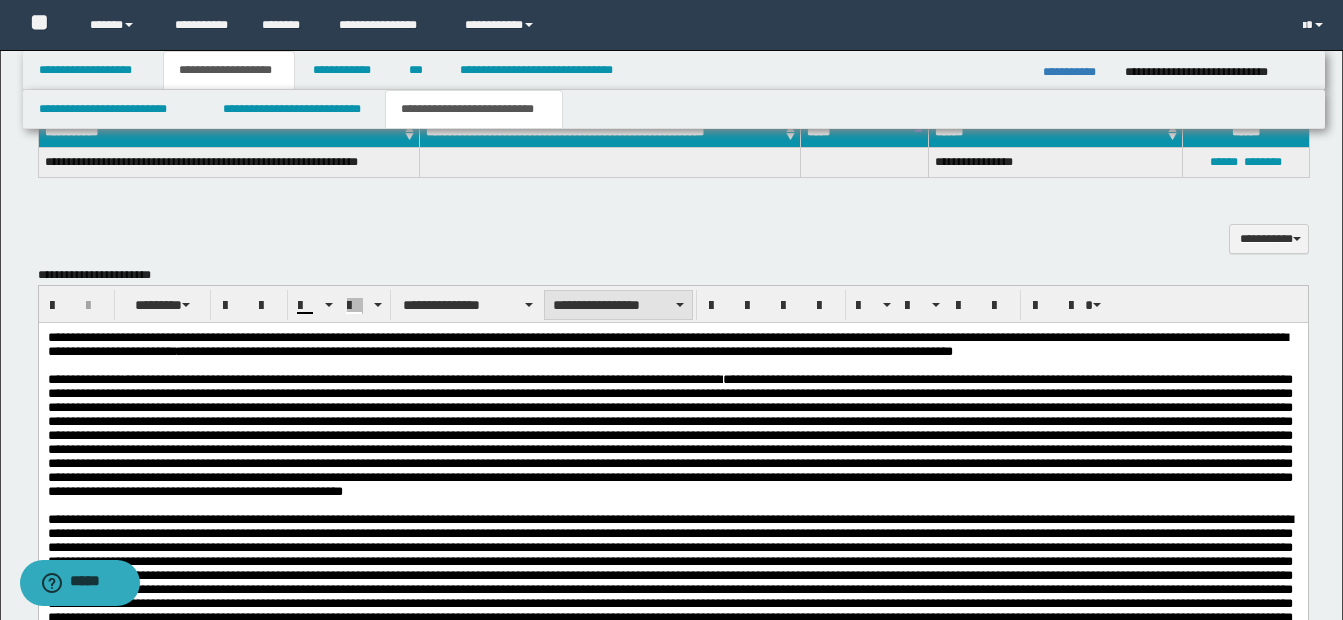scroll, scrollTop: 1231, scrollLeft: 0, axis: vertical 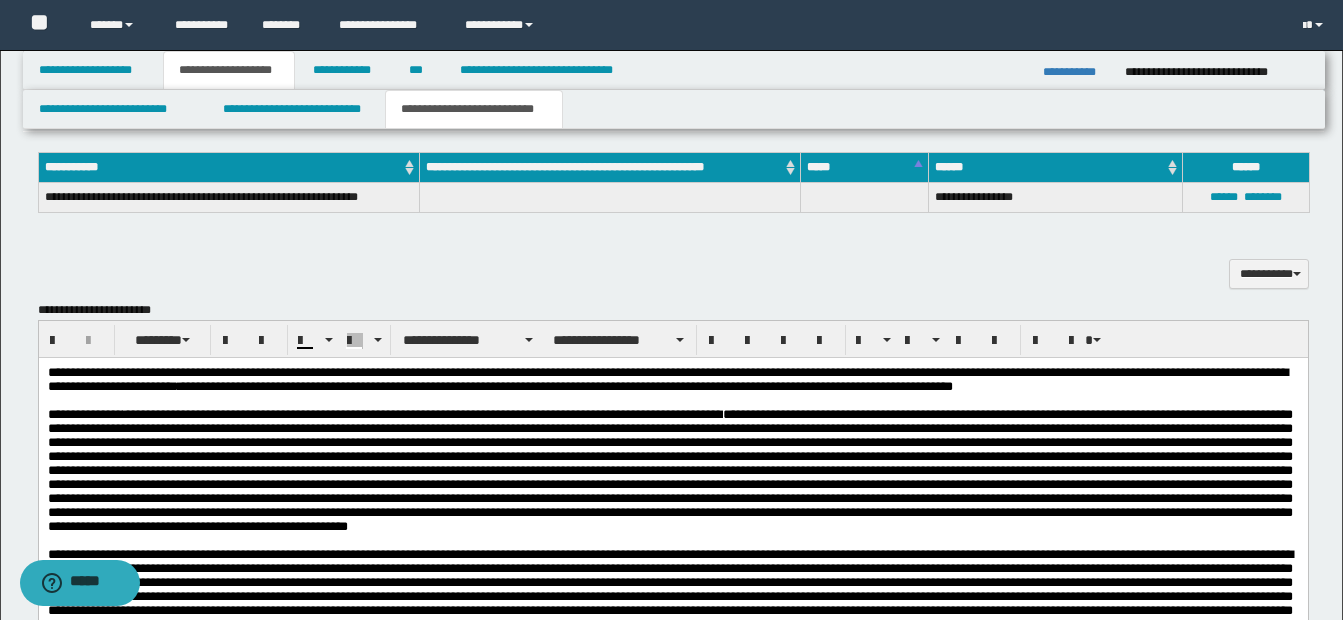 click at bounding box center [669, 469] 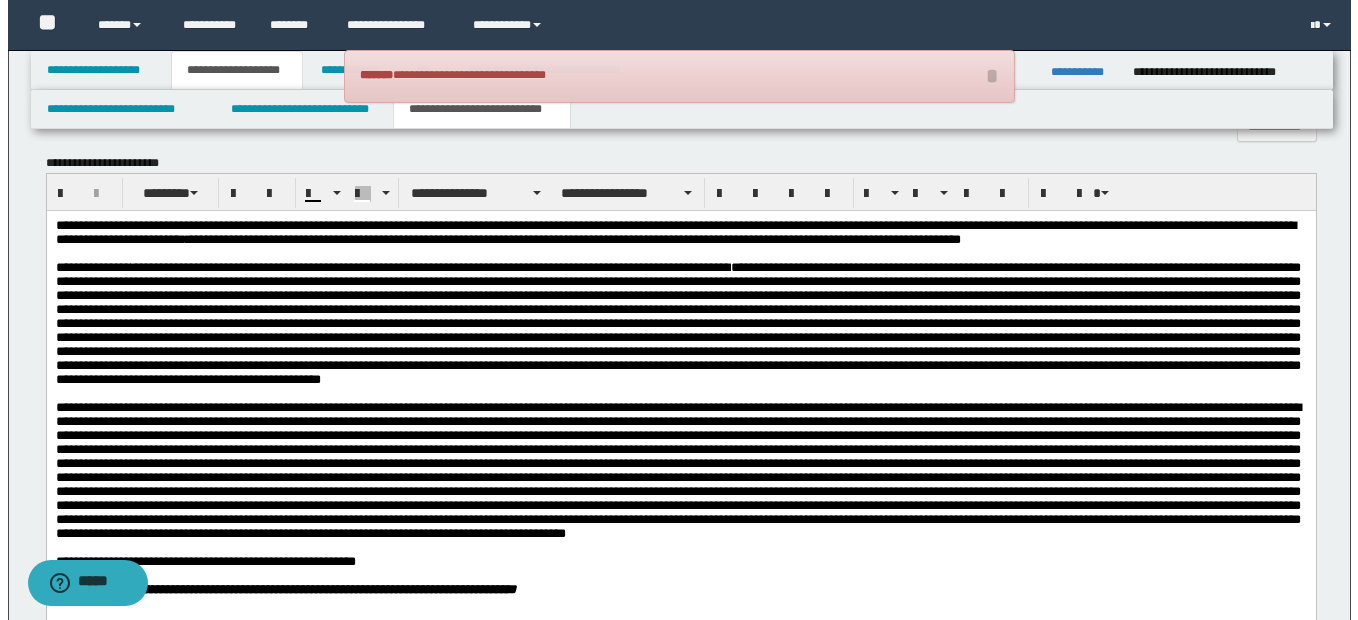 scroll, scrollTop: 1431, scrollLeft: 0, axis: vertical 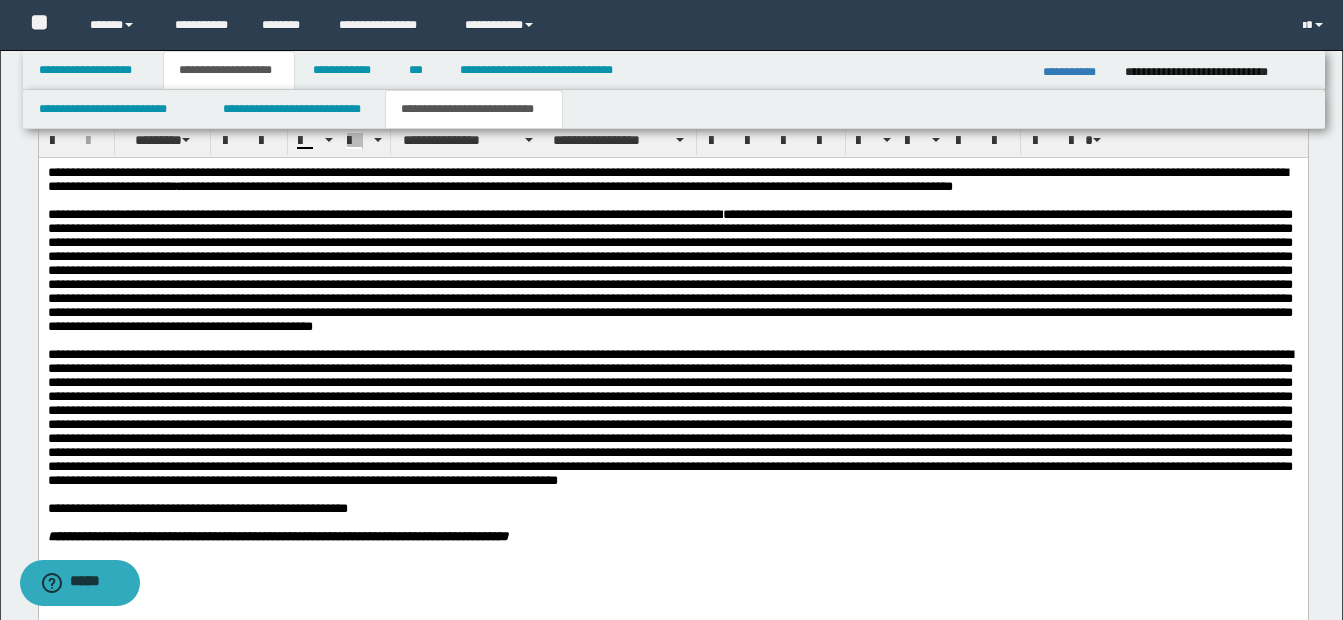 click at bounding box center [669, 269] 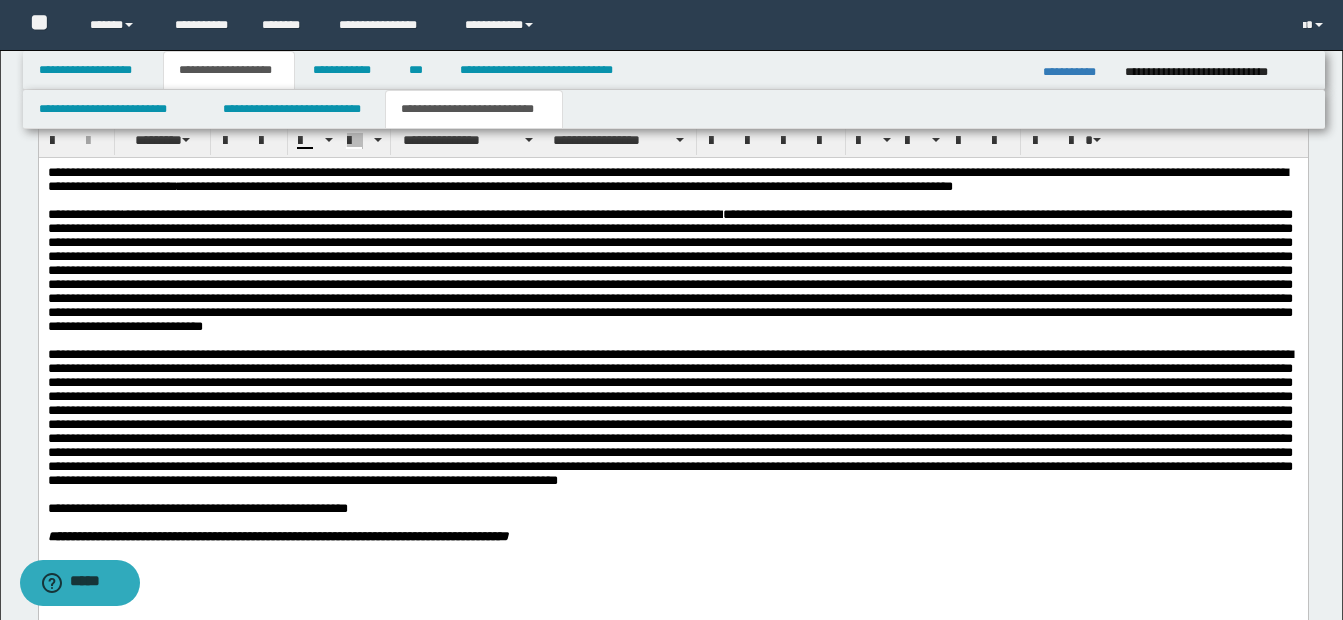 click at bounding box center [669, 269] 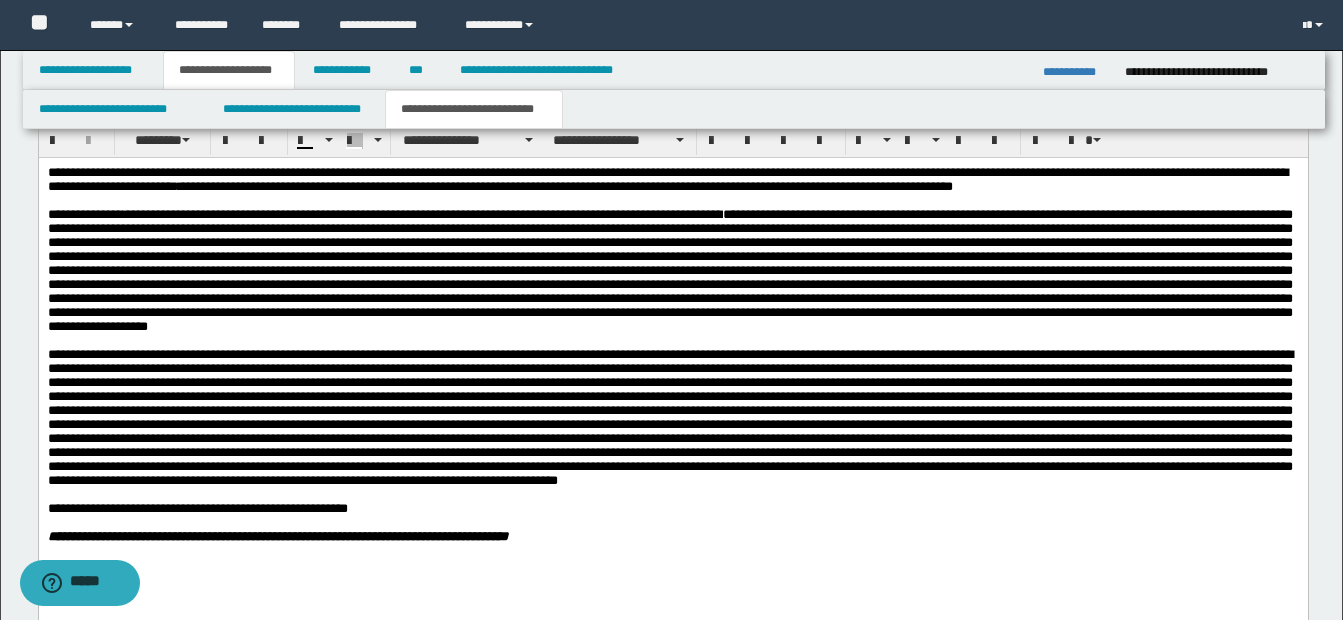 click at bounding box center [669, 269] 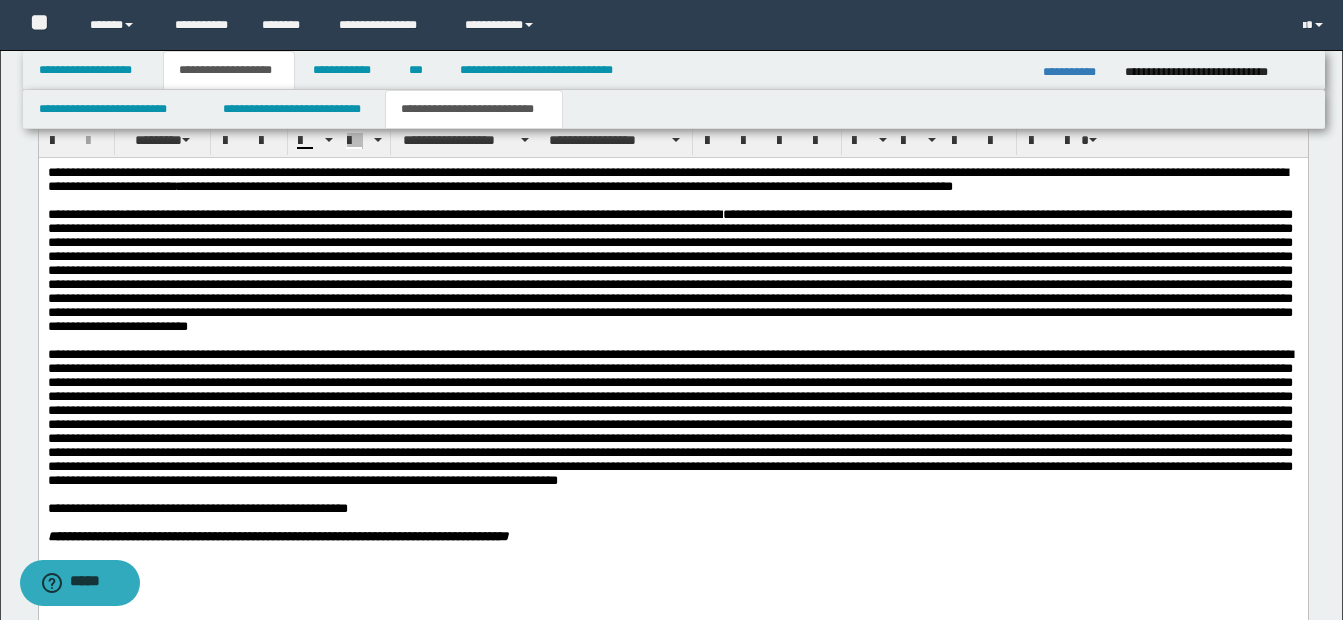 drag, startPoint x: 1011, startPoint y: 468, endPoint x: 1016, endPoint y: 454, distance: 14.866069 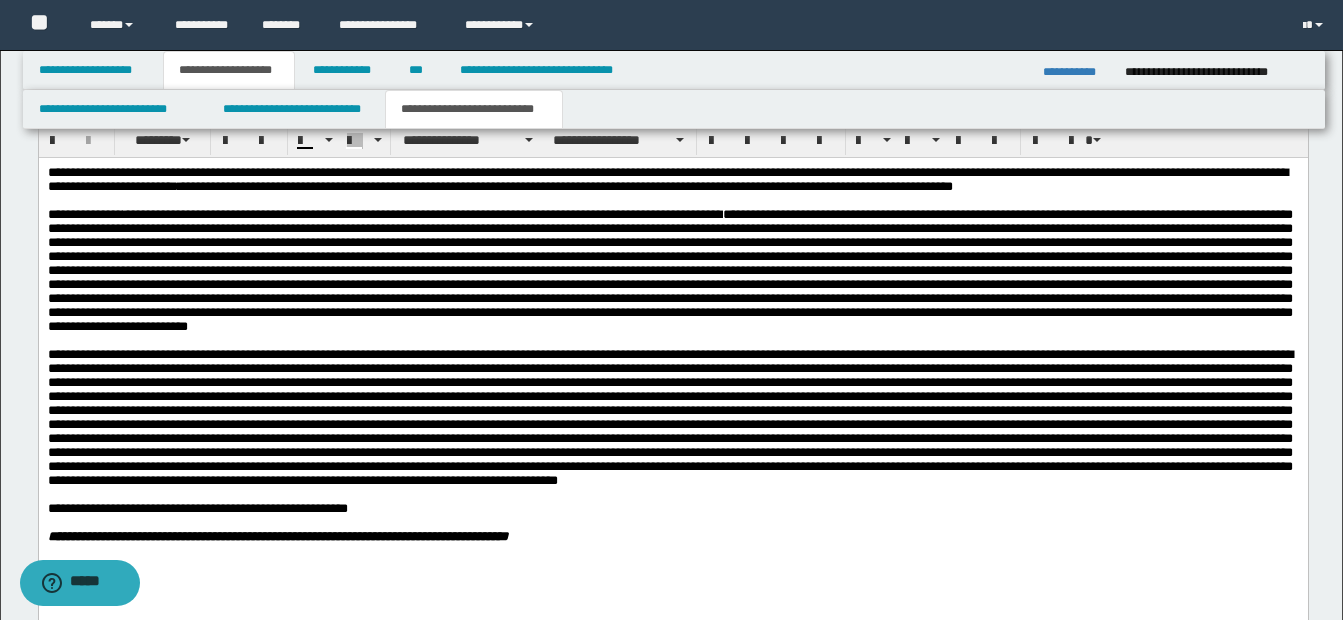 click at bounding box center (669, 269) 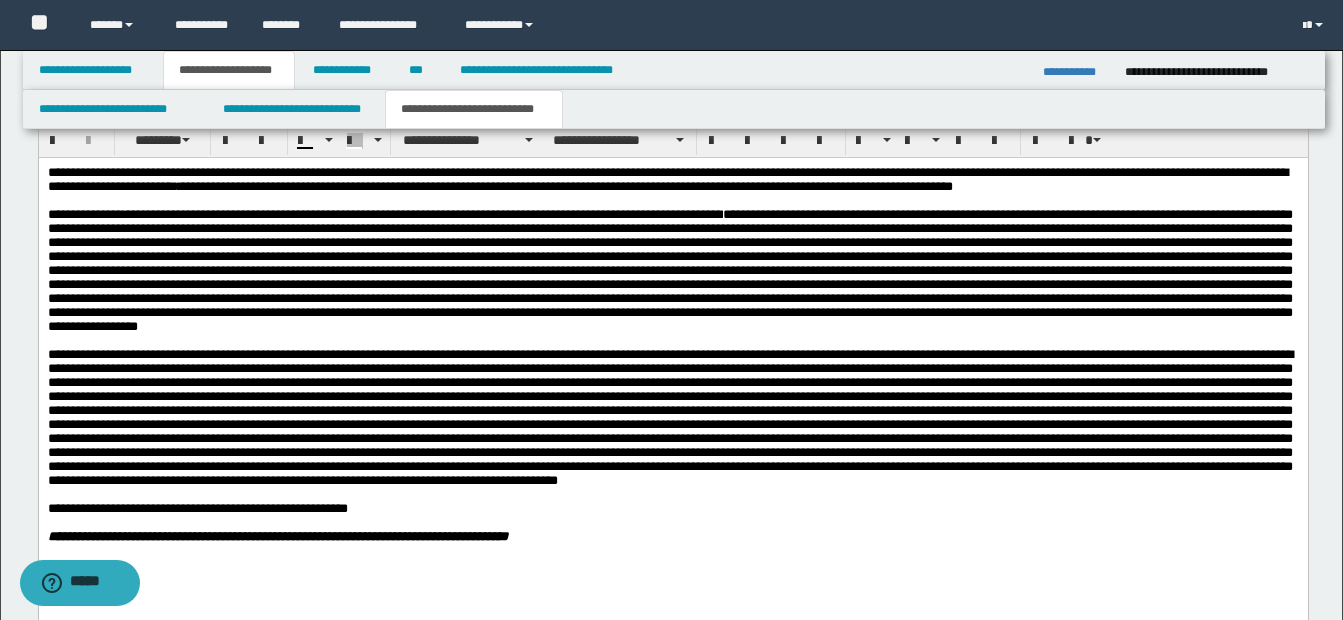 click at bounding box center [669, 269] 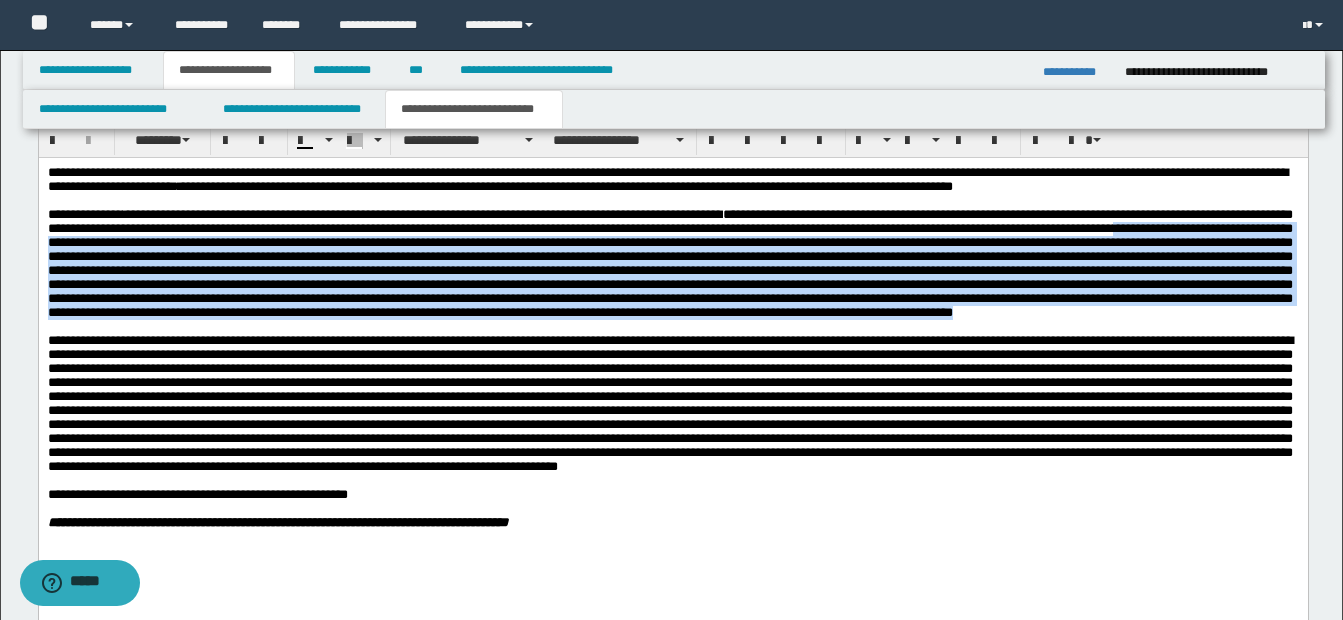 drag, startPoint x: 117, startPoint y: 270, endPoint x: 1090, endPoint y: 363, distance: 977.4344 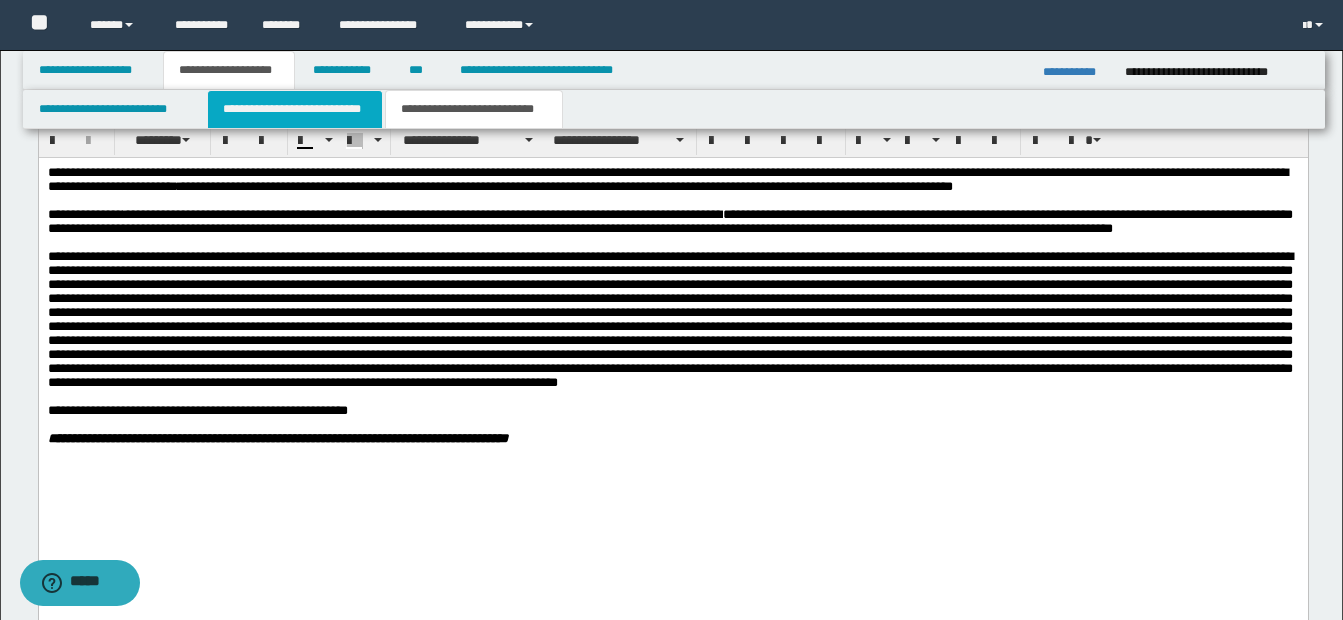 click on "**********" at bounding box center (295, 109) 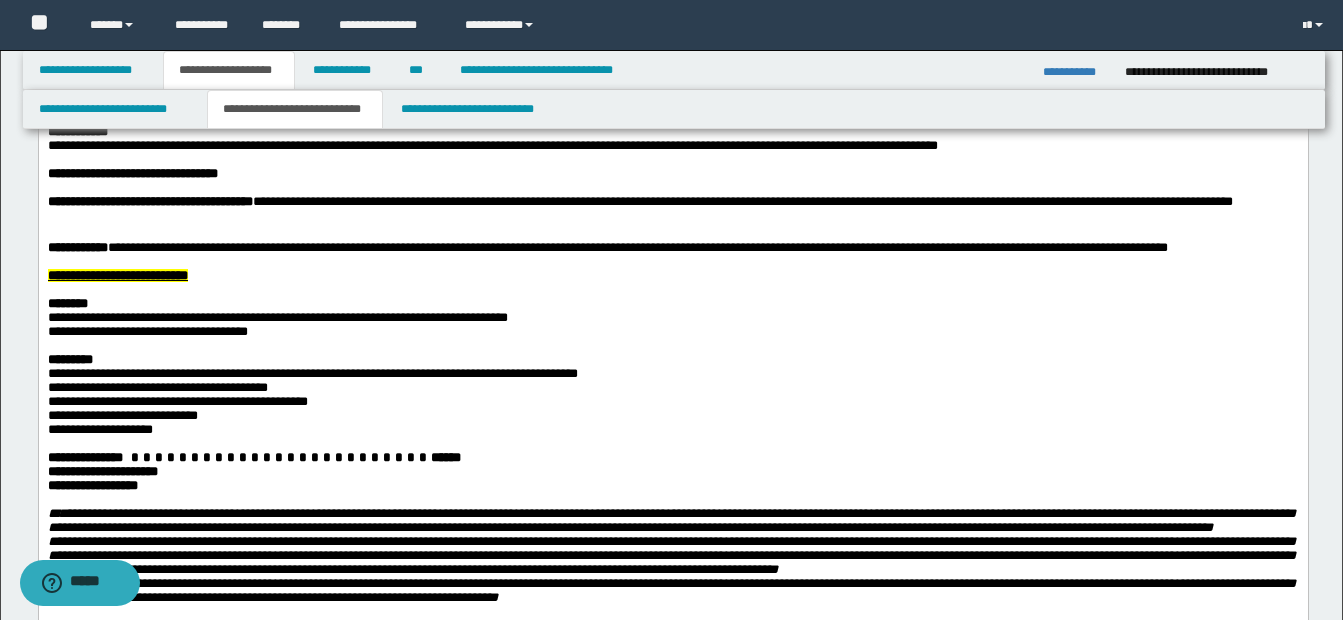 scroll, scrollTop: 100, scrollLeft: 0, axis: vertical 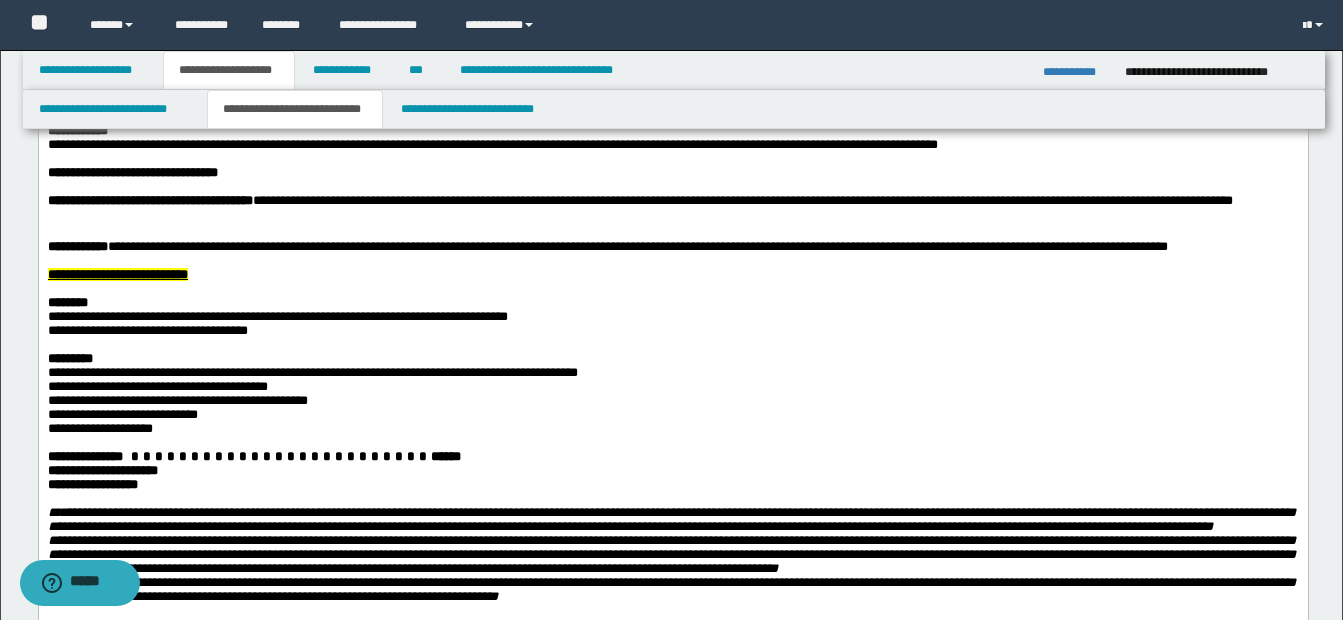 click on "**********" at bounding box center [672, 428] 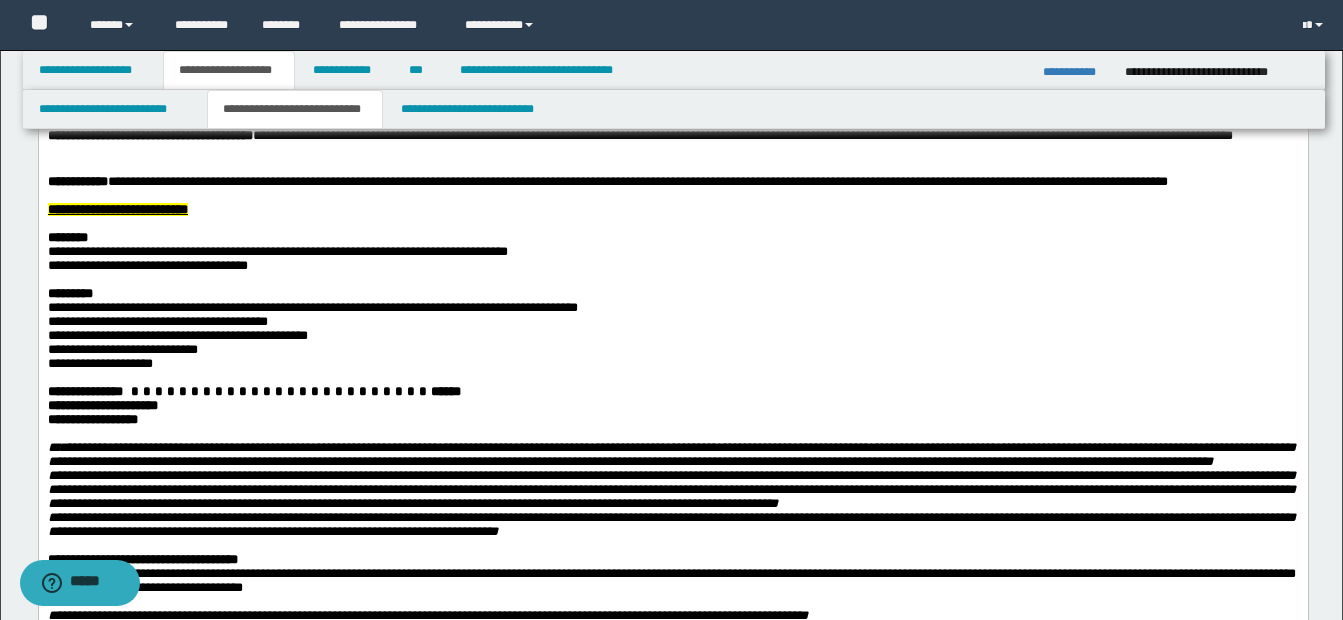 scroll, scrollTop: 200, scrollLeft: 0, axis: vertical 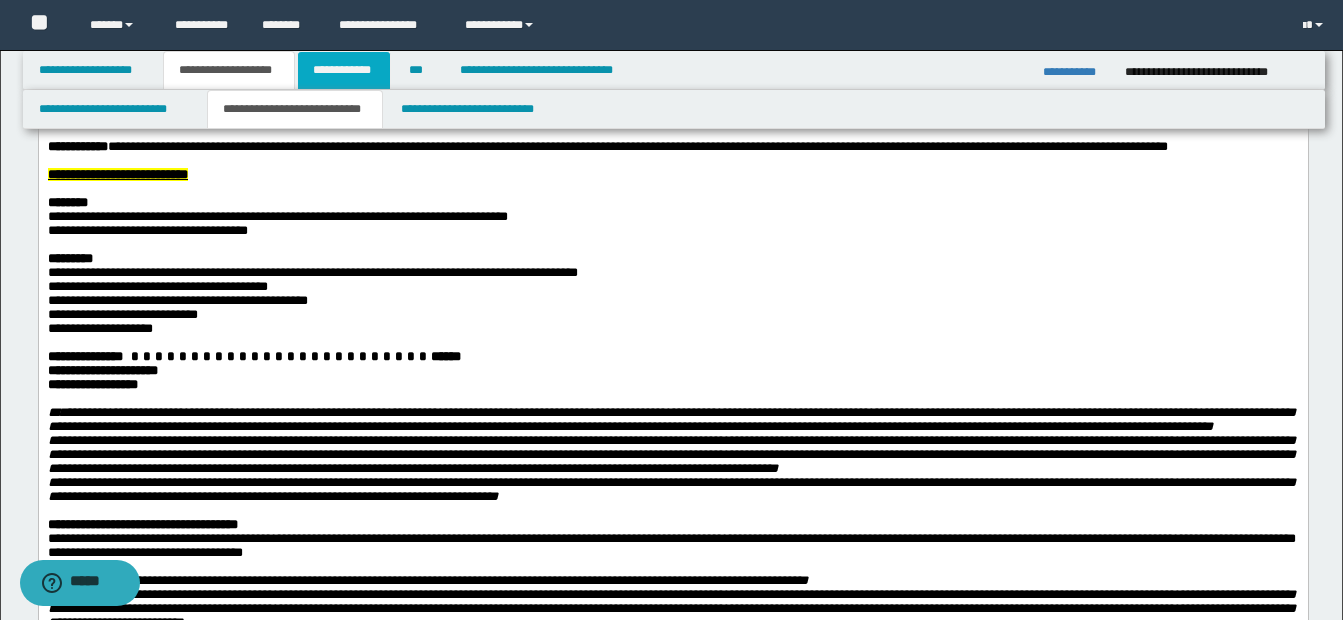 click on "**********" at bounding box center [344, 70] 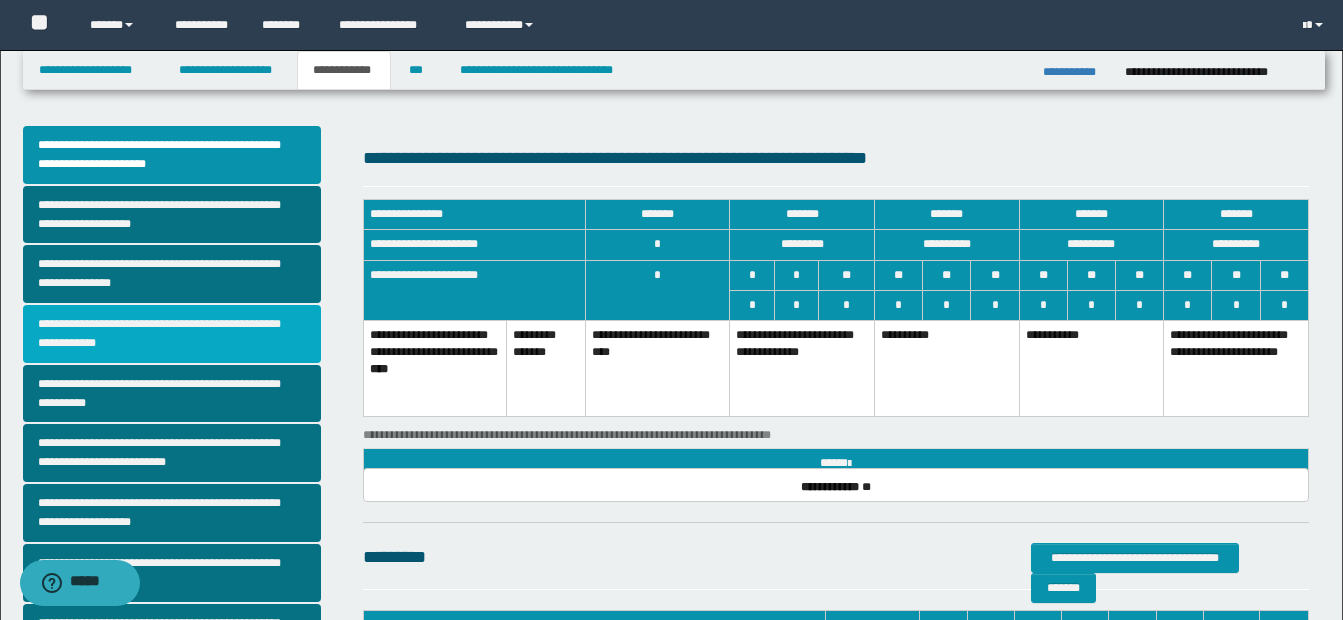 scroll, scrollTop: 0, scrollLeft: 0, axis: both 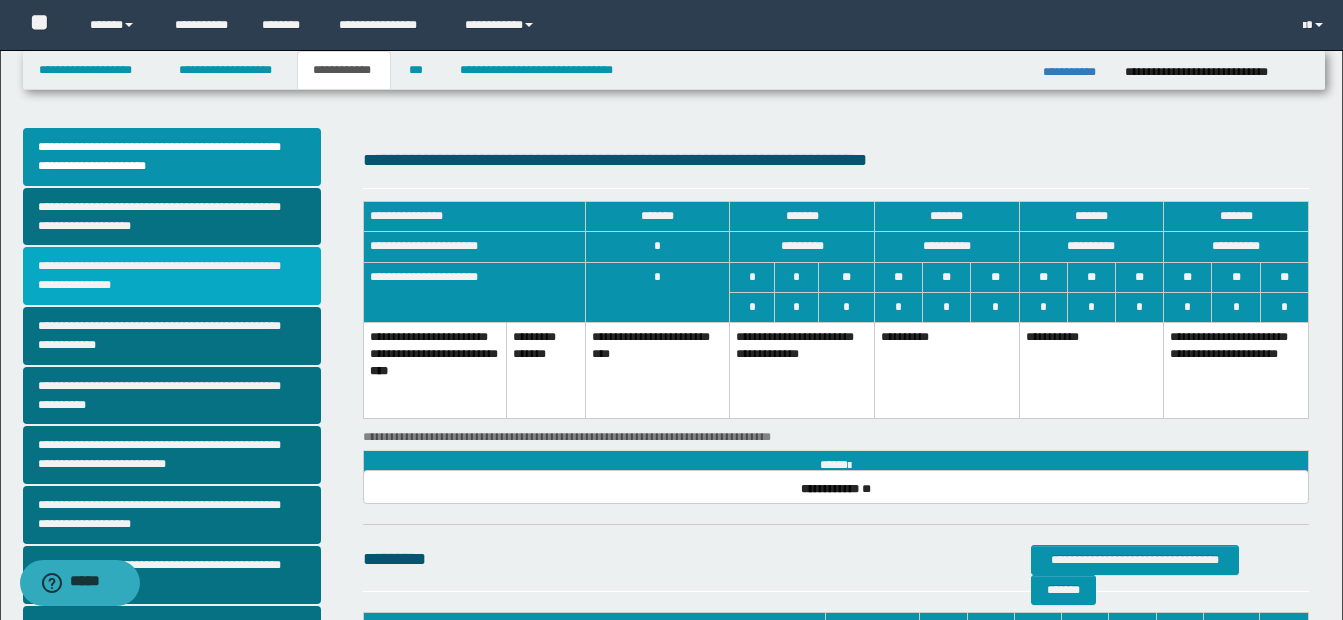 click on "**********" at bounding box center (172, 276) 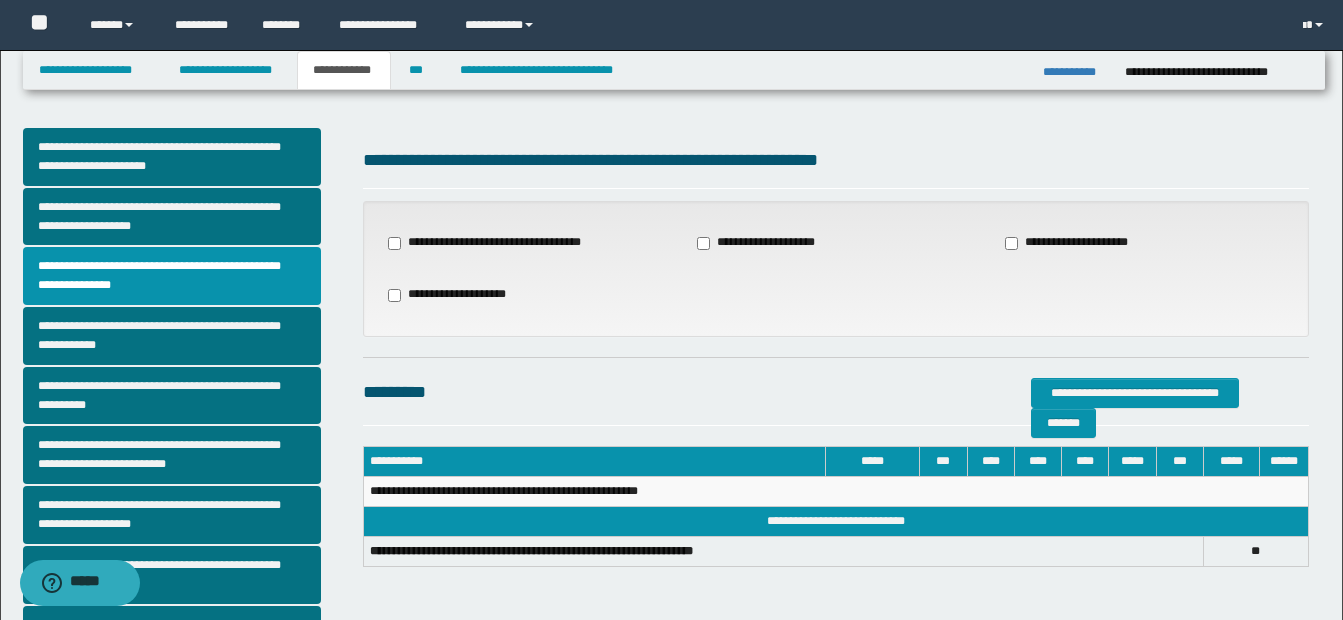 click on "**********" at bounding box center [493, 243] 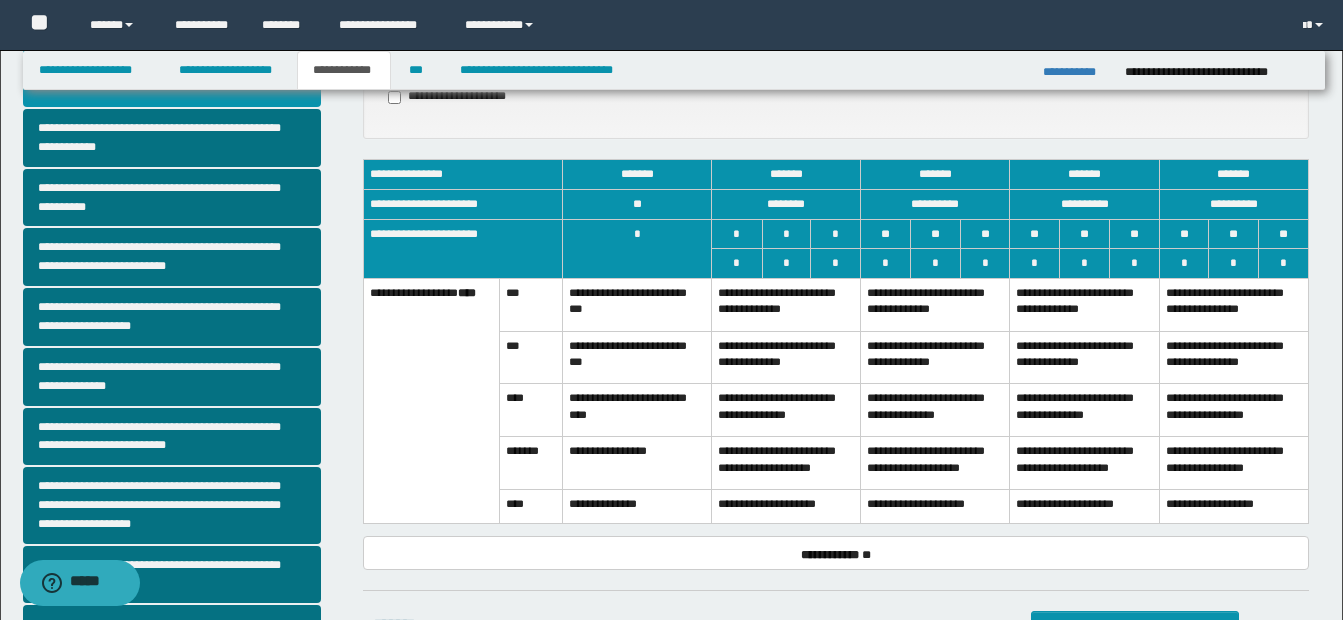 scroll, scrollTop: 200, scrollLeft: 0, axis: vertical 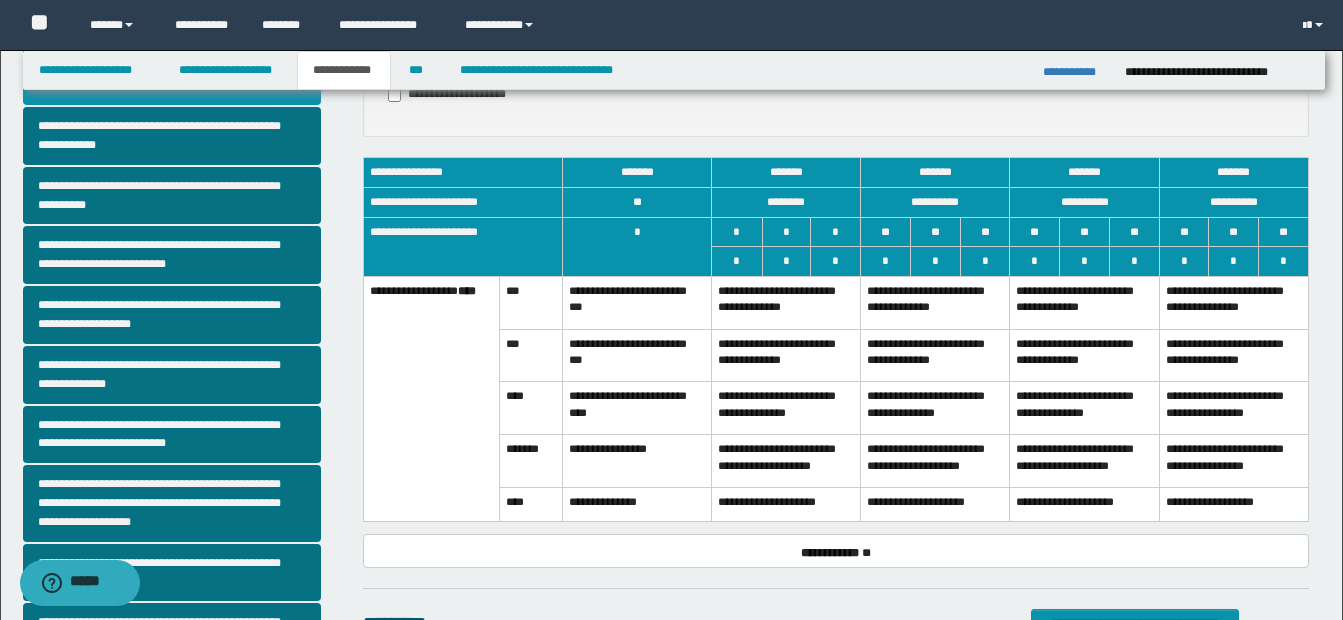 click on "**********" at bounding box center (1084, 302) 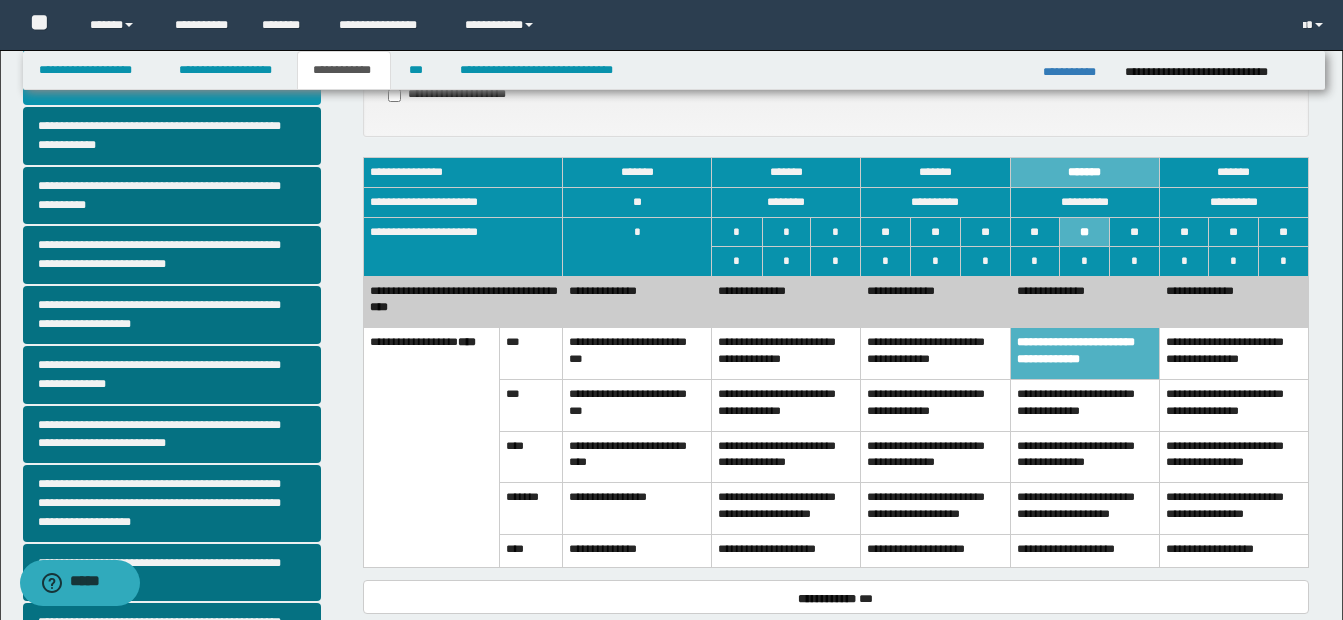 click on "**********" at bounding box center [1084, 302] 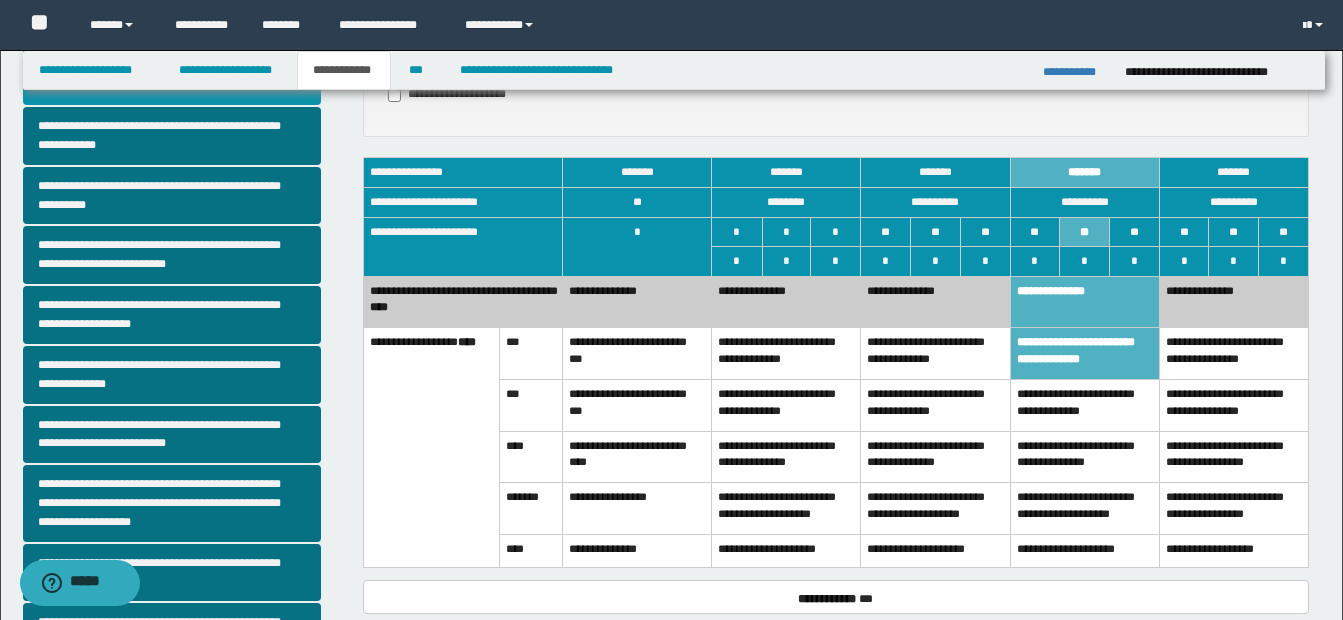 click on "**********" at bounding box center (1084, 406) 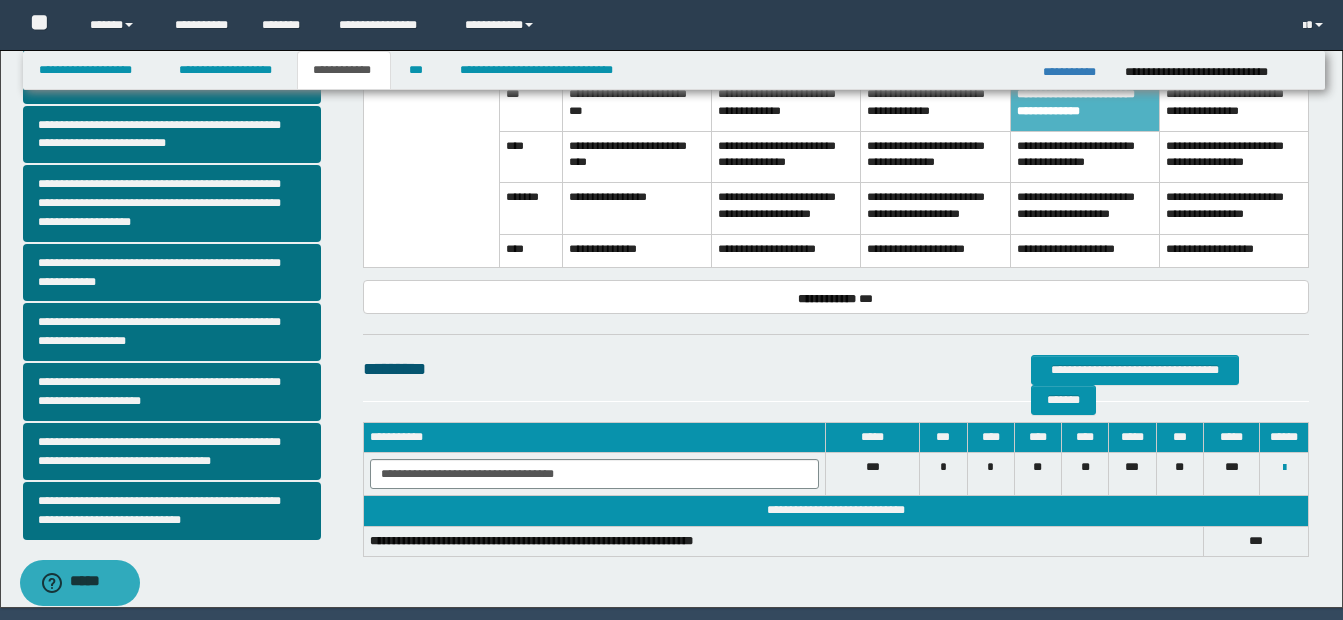 scroll, scrollTop: 565, scrollLeft: 0, axis: vertical 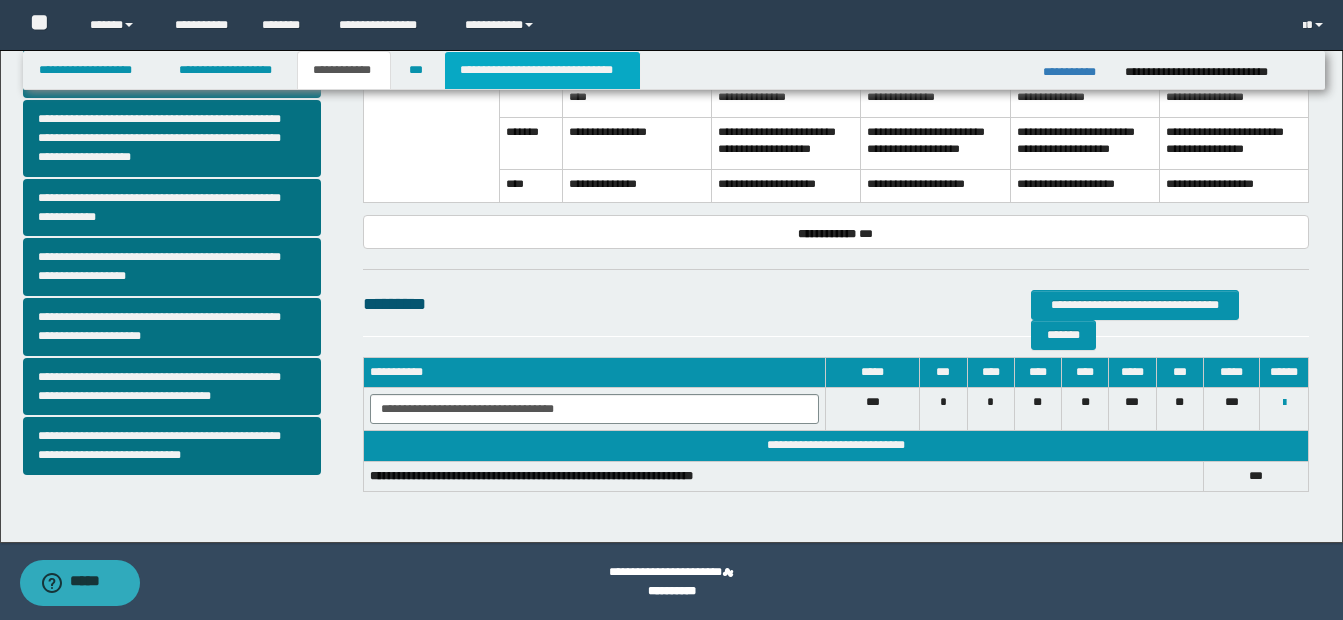 click on "**********" at bounding box center (542, 70) 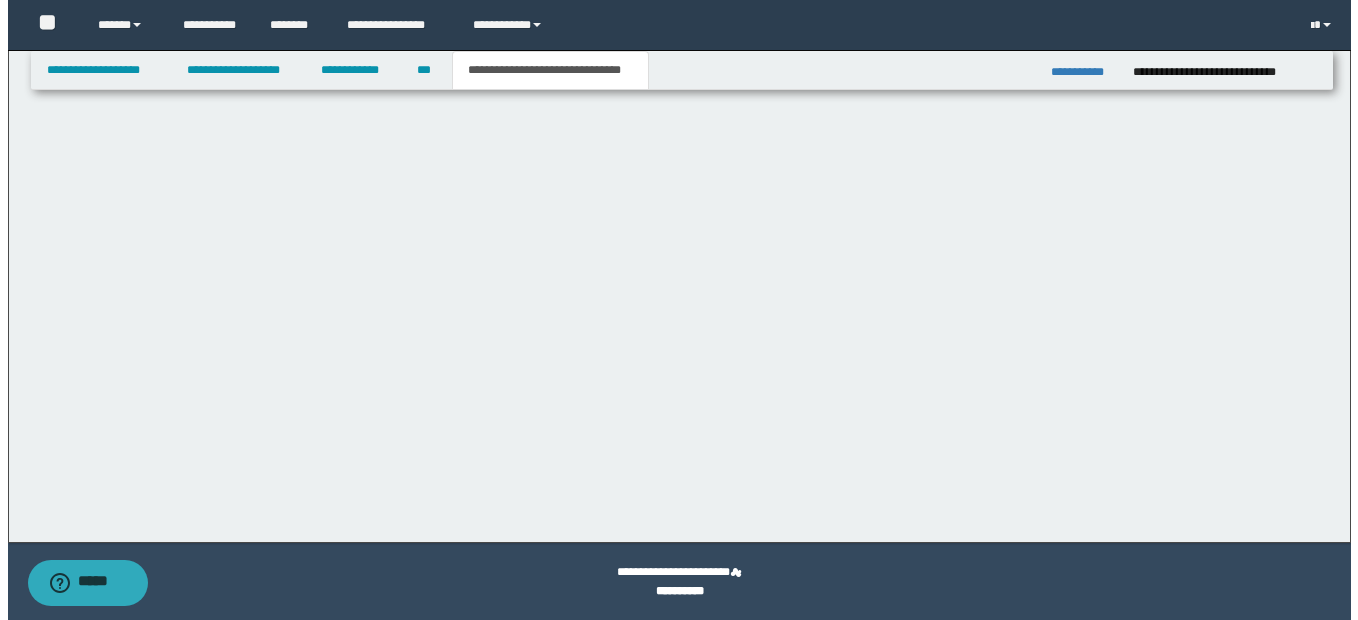 scroll, scrollTop: 0, scrollLeft: 0, axis: both 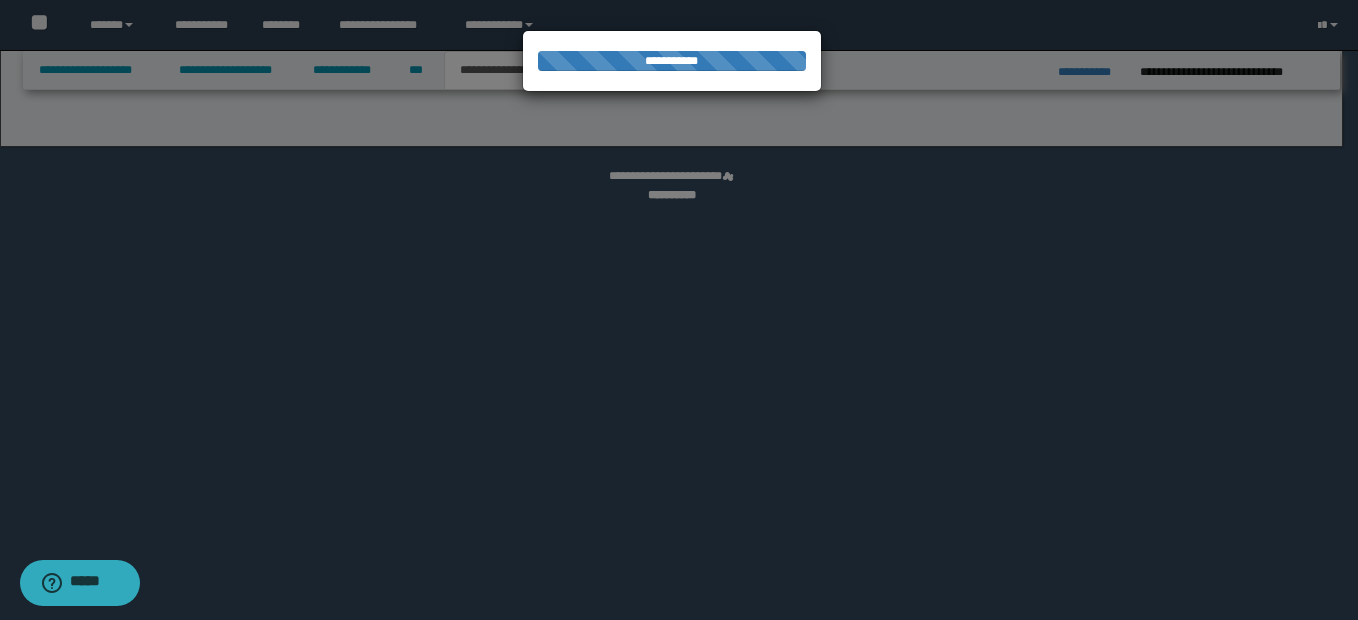 select on "*" 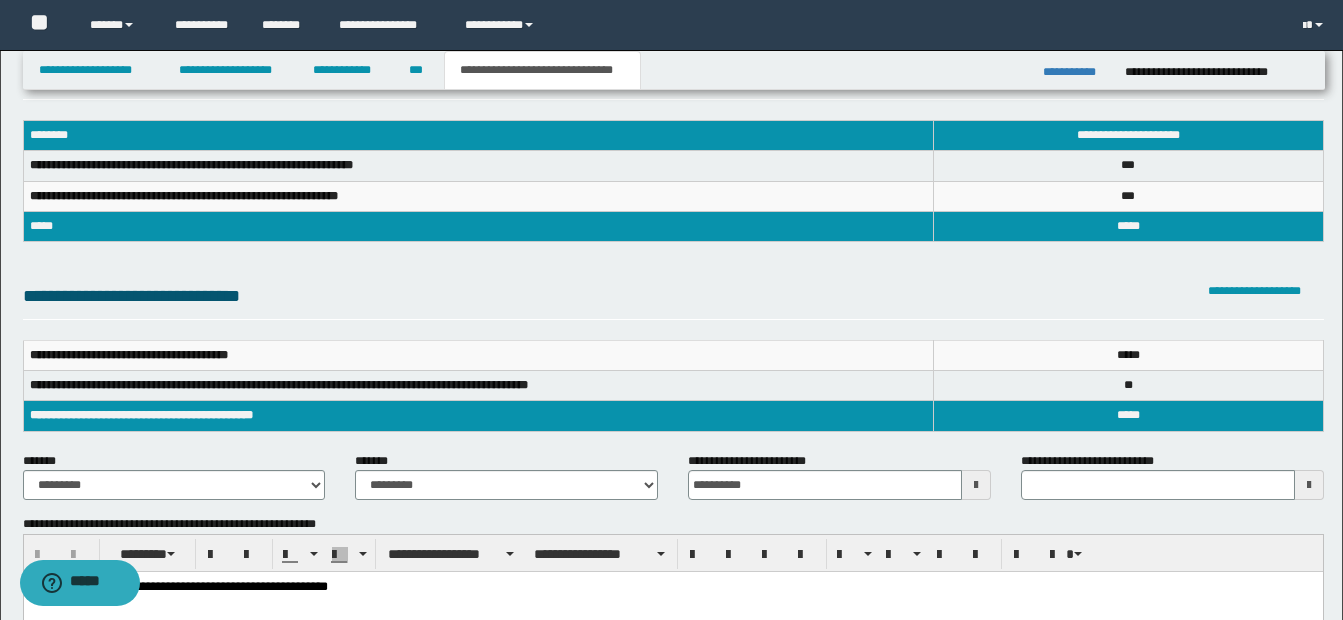 scroll, scrollTop: 100, scrollLeft: 0, axis: vertical 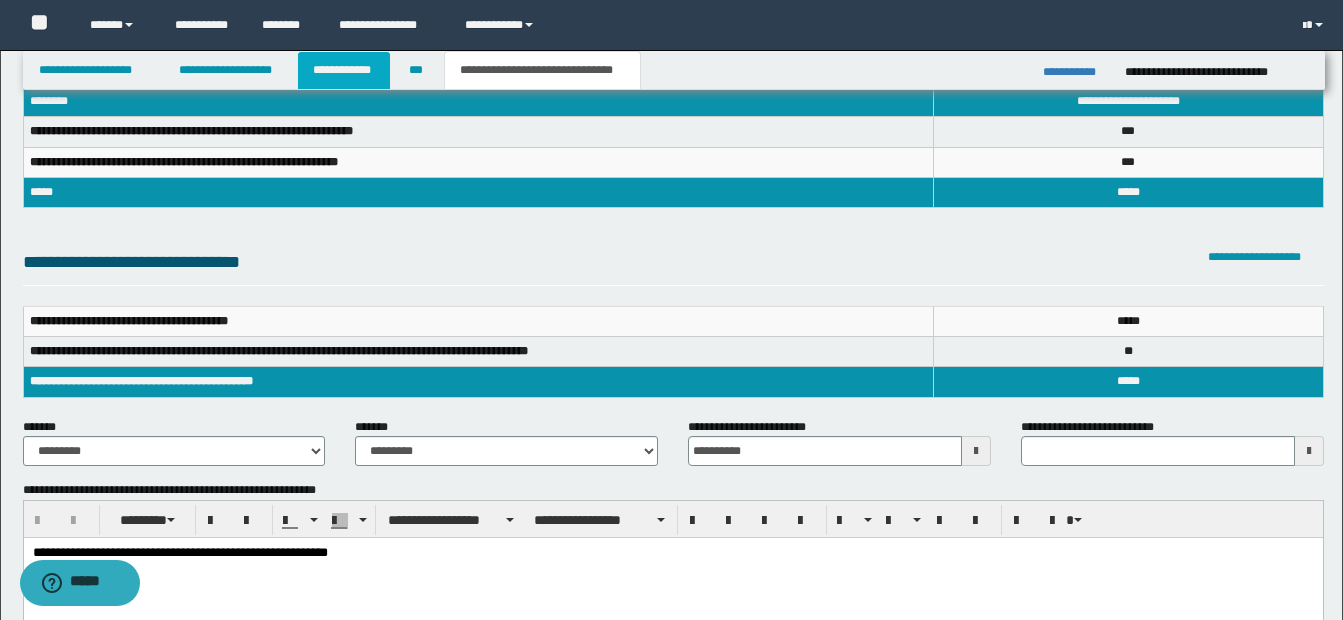 click on "**********" at bounding box center [344, 70] 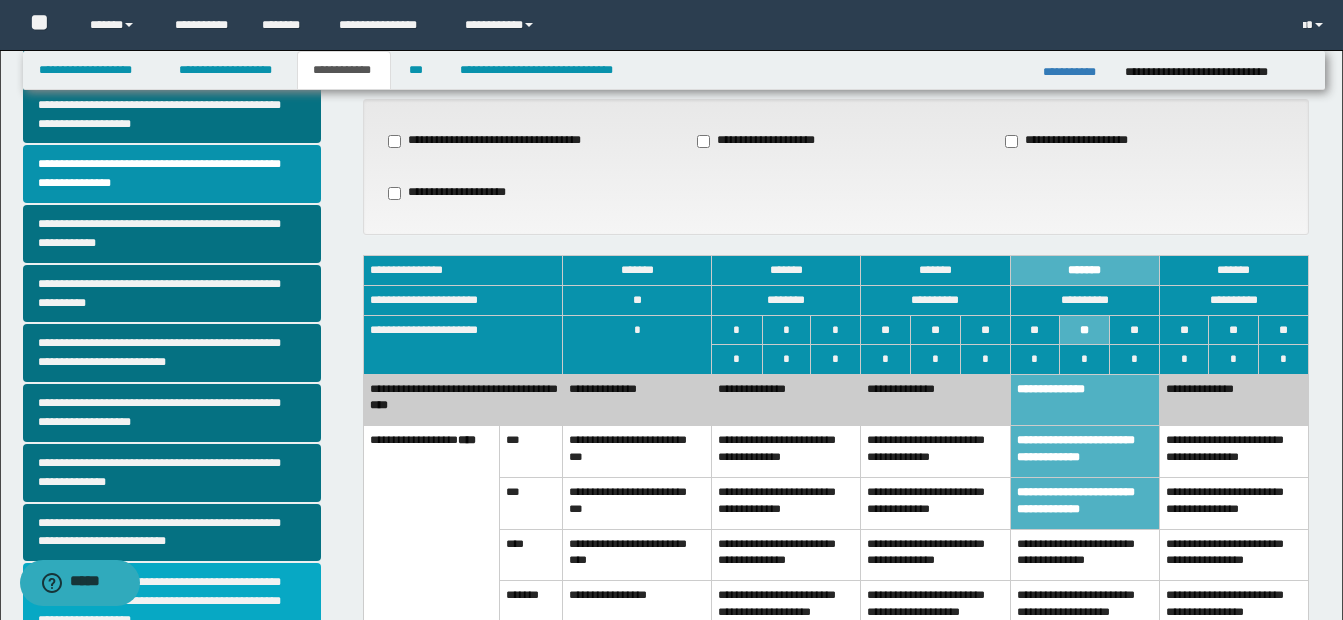 scroll, scrollTop: 100, scrollLeft: 0, axis: vertical 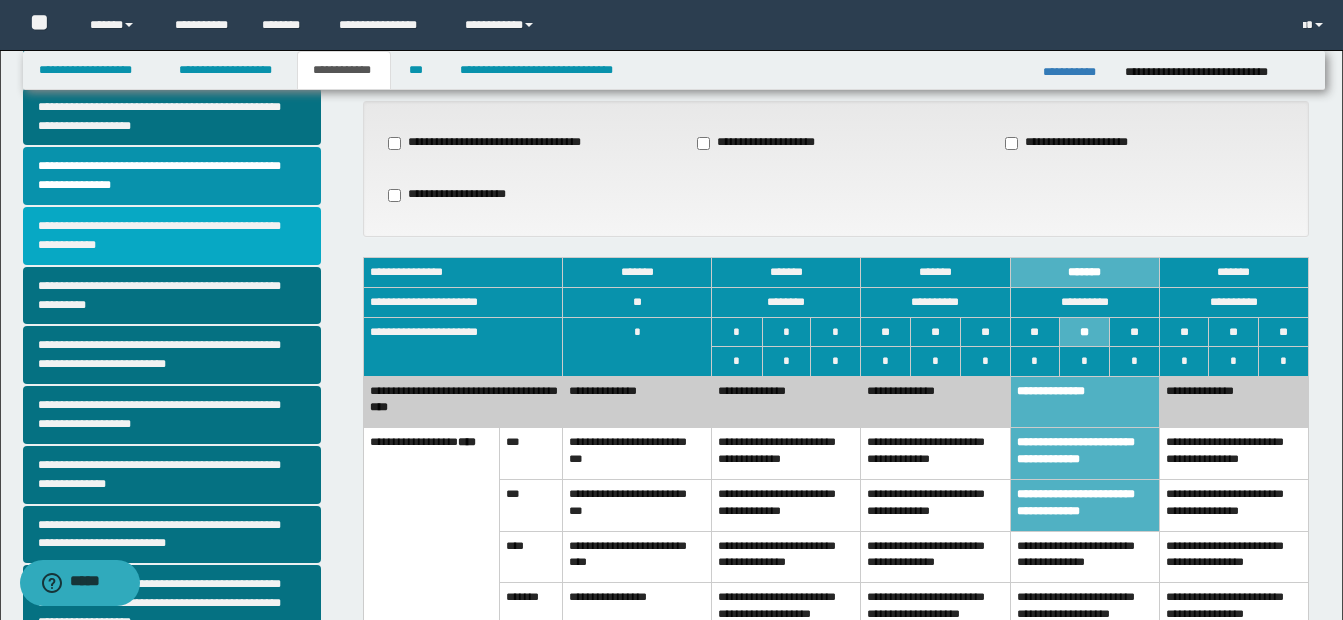 click on "**********" at bounding box center (172, 236) 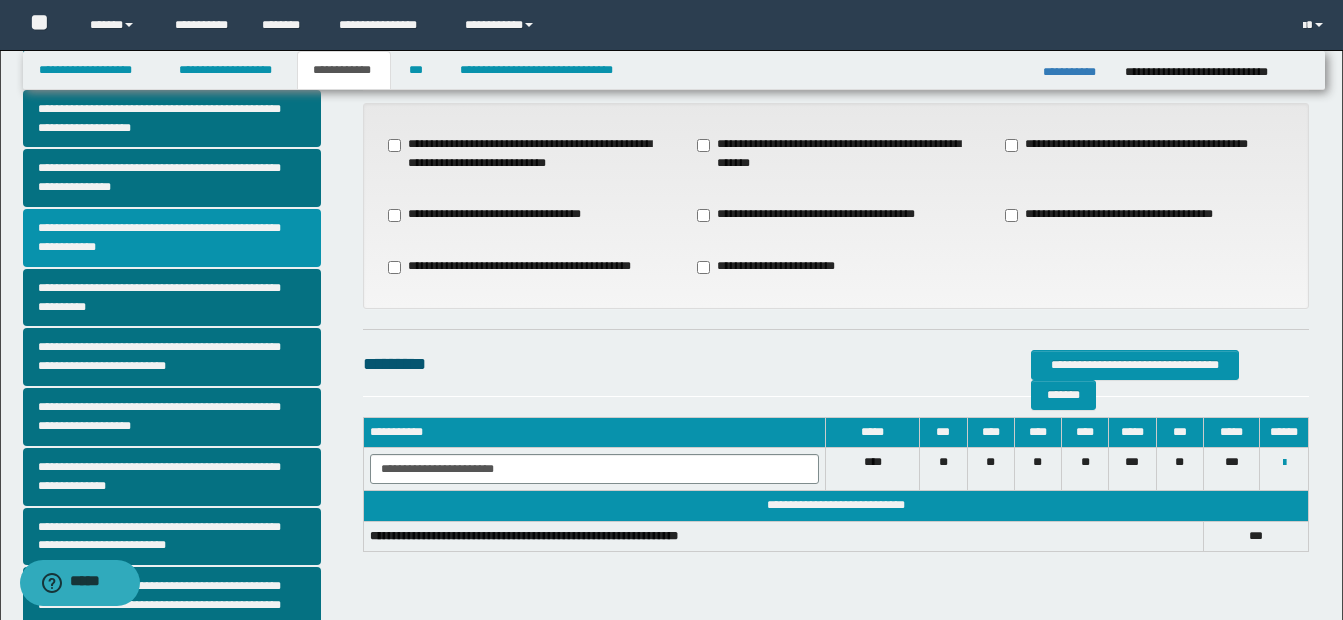 scroll, scrollTop: 0, scrollLeft: 0, axis: both 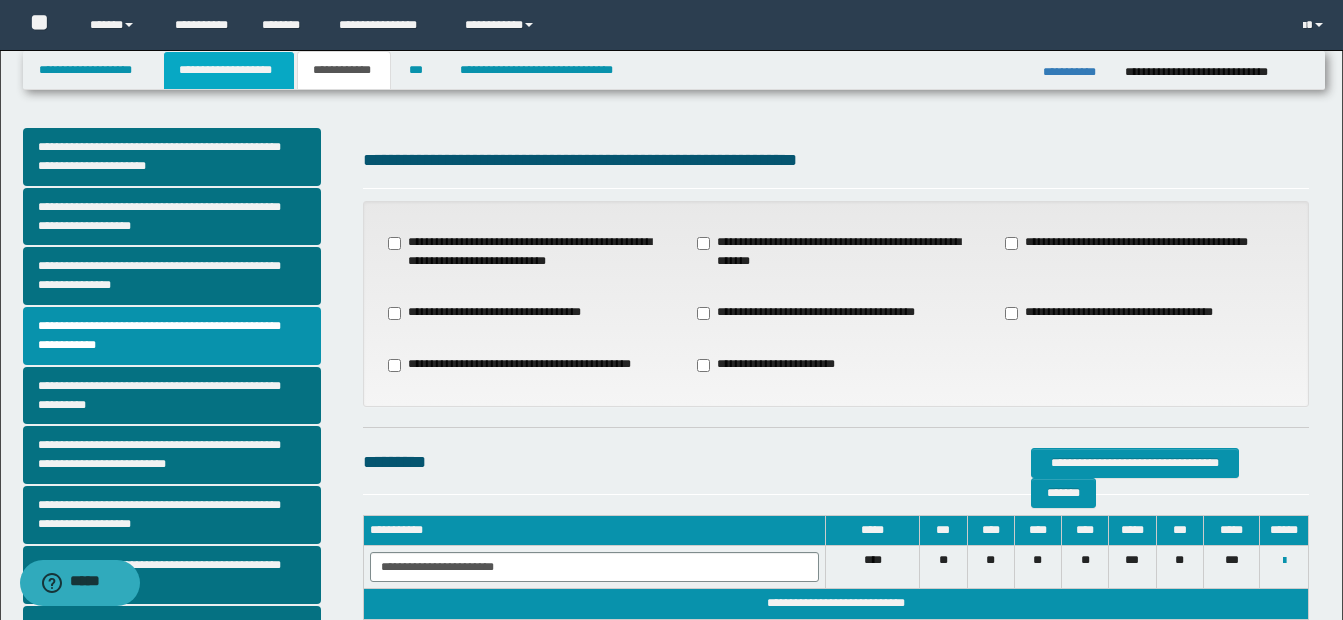 click on "**********" at bounding box center (229, 70) 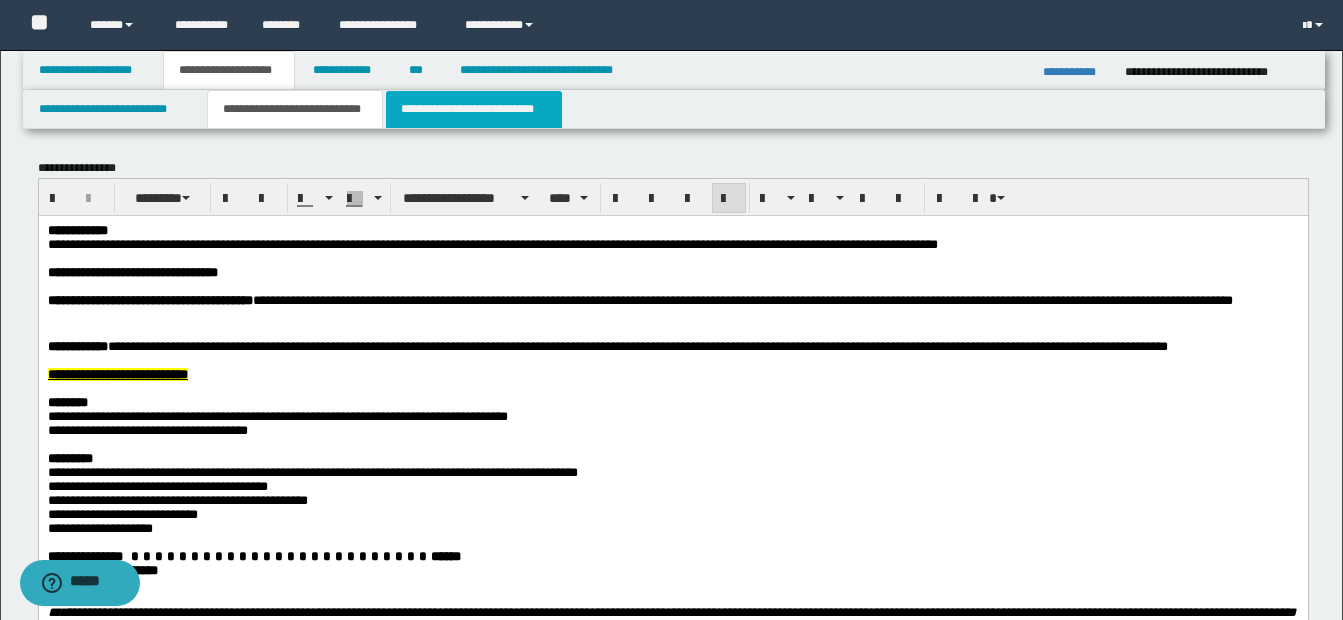 click on "**********" at bounding box center (474, 109) 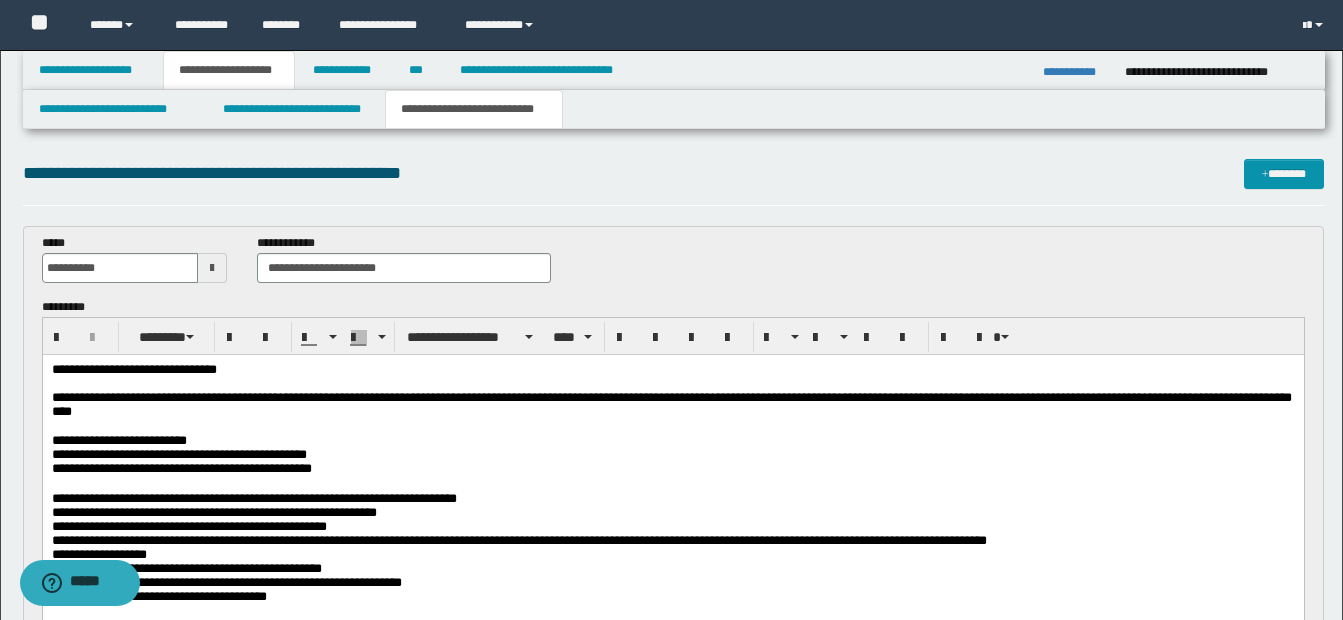 scroll, scrollTop: 100, scrollLeft: 0, axis: vertical 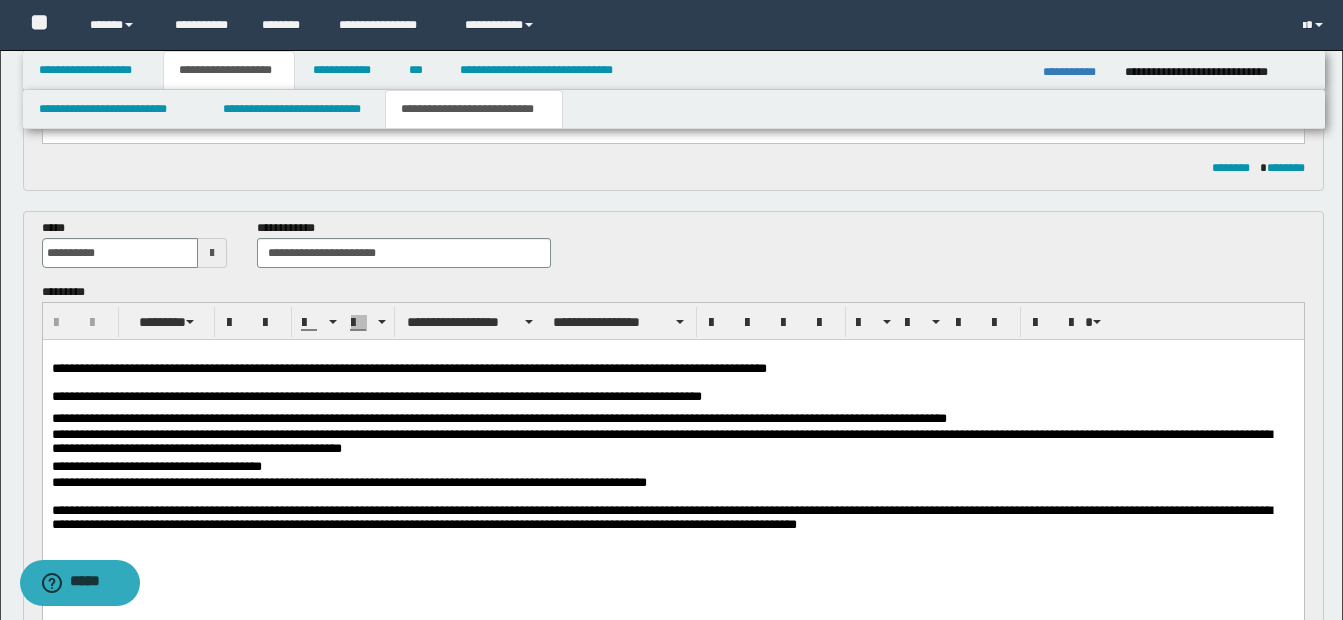 click on "**********" at bounding box center (672, 379) 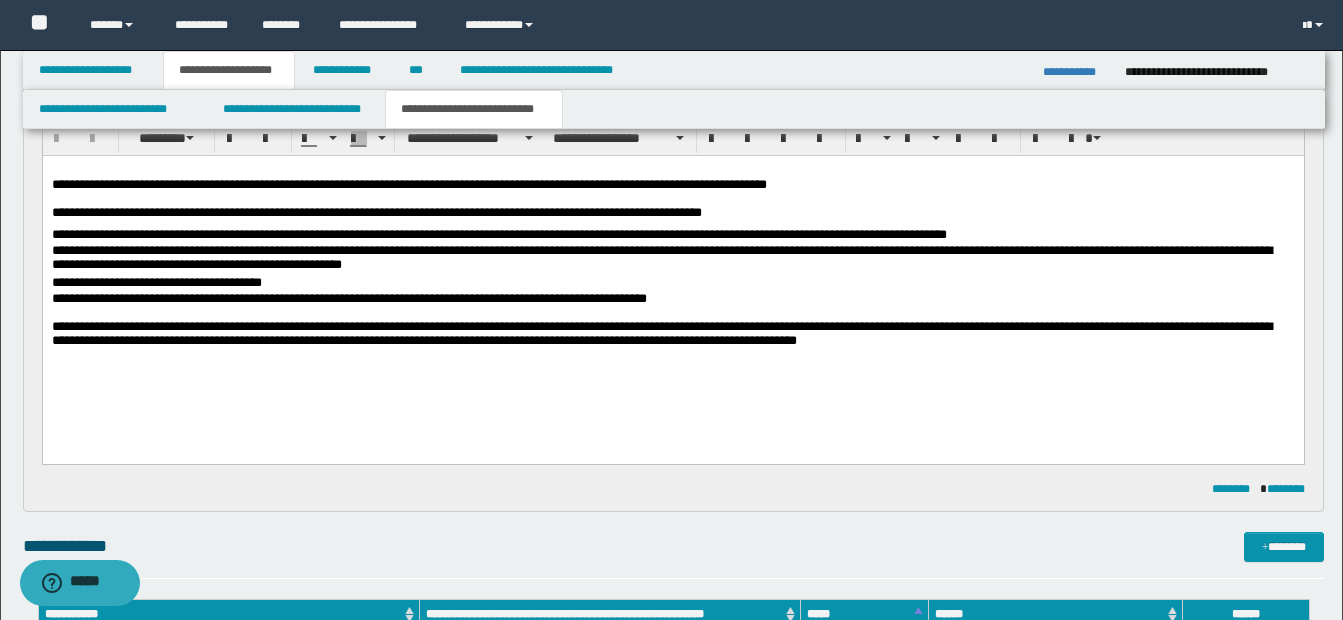 scroll, scrollTop: 800, scrollLeft: 0, axis: vertical 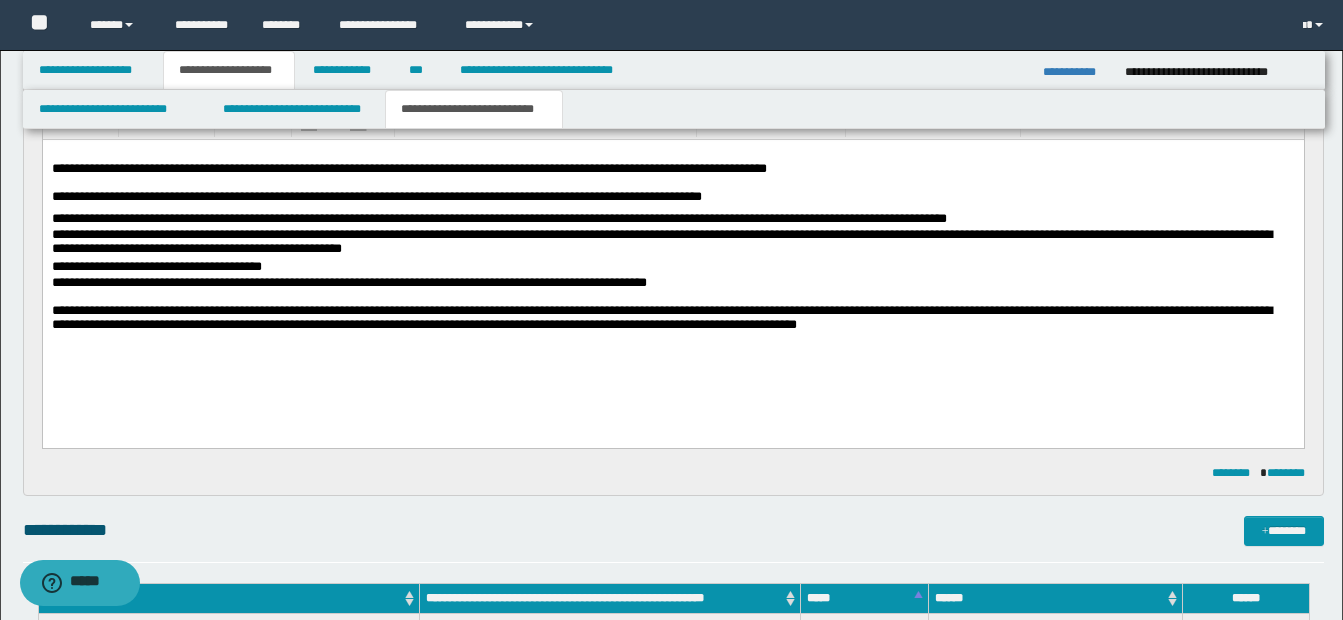 click on "**********" at bounding box center (672, 268) 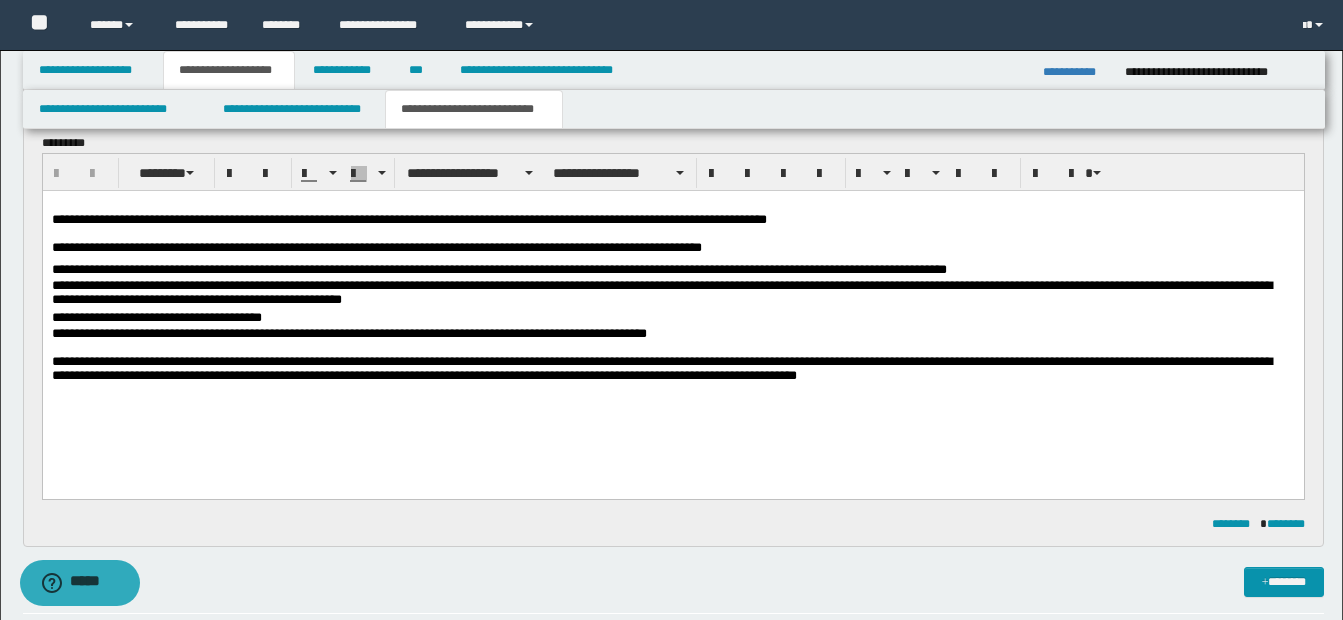 scroll, scrollTop: 700, scrollLeft: 0, axis: vertical 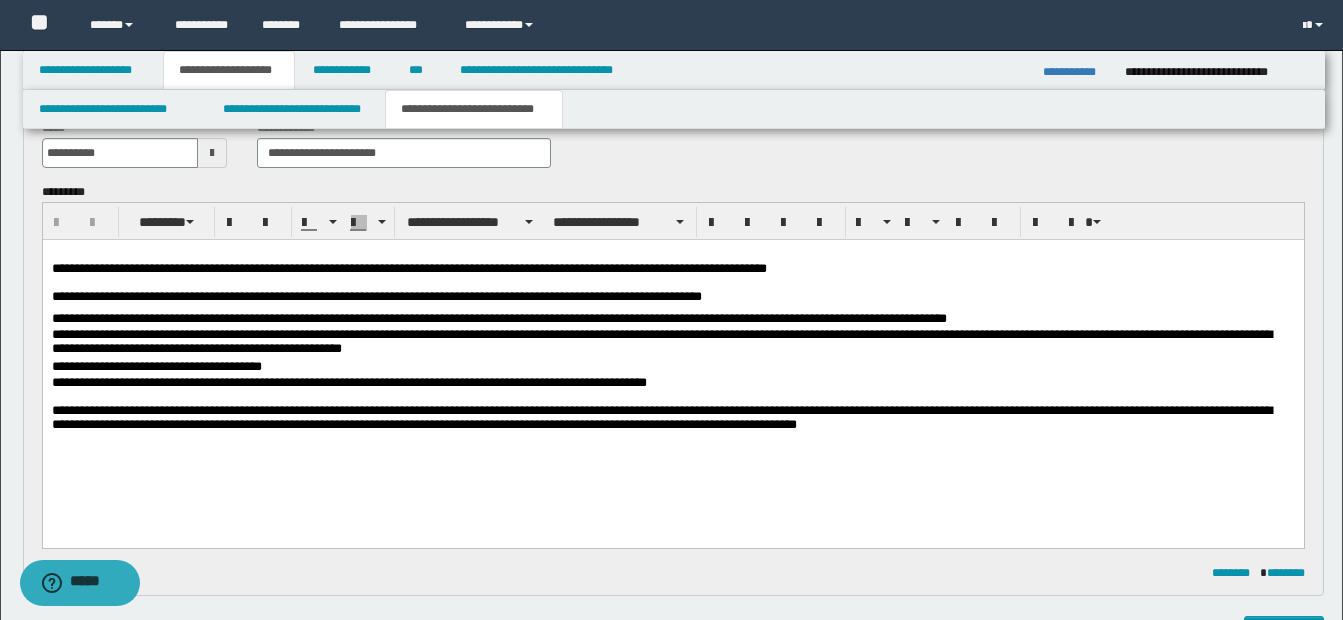 click on "**********" at bounding box center [672, 279] 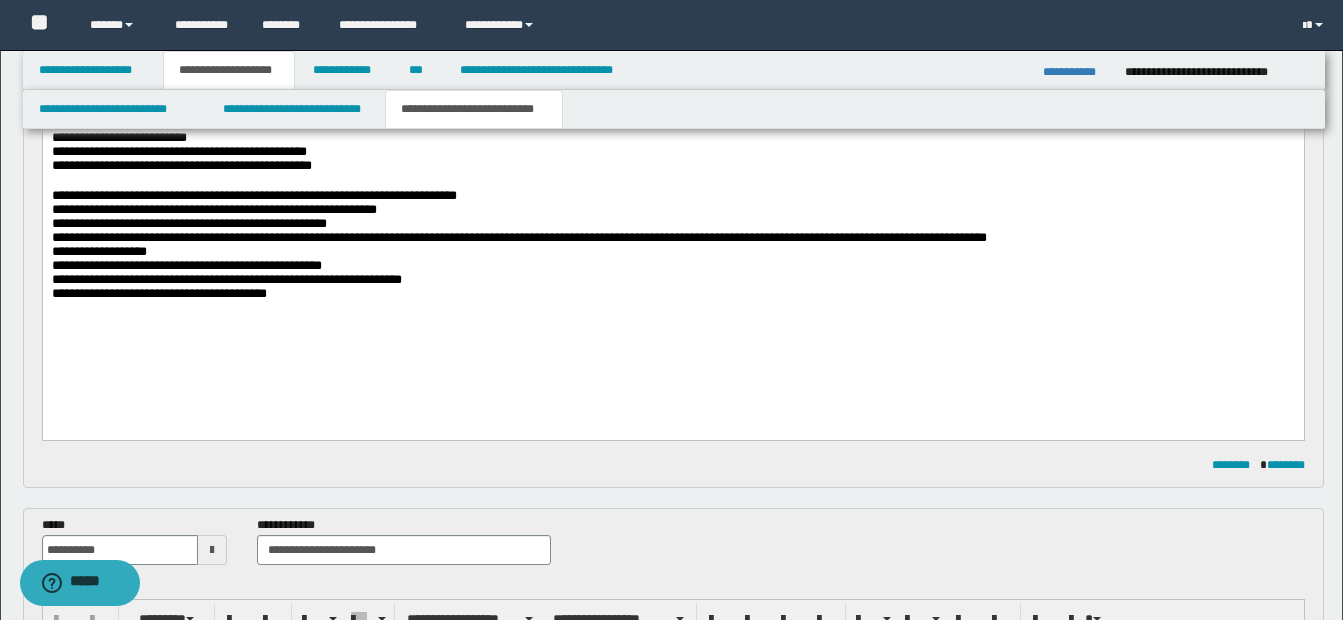 scroll, scrollTop: 300, scrollLeft: 0, axis: vertical 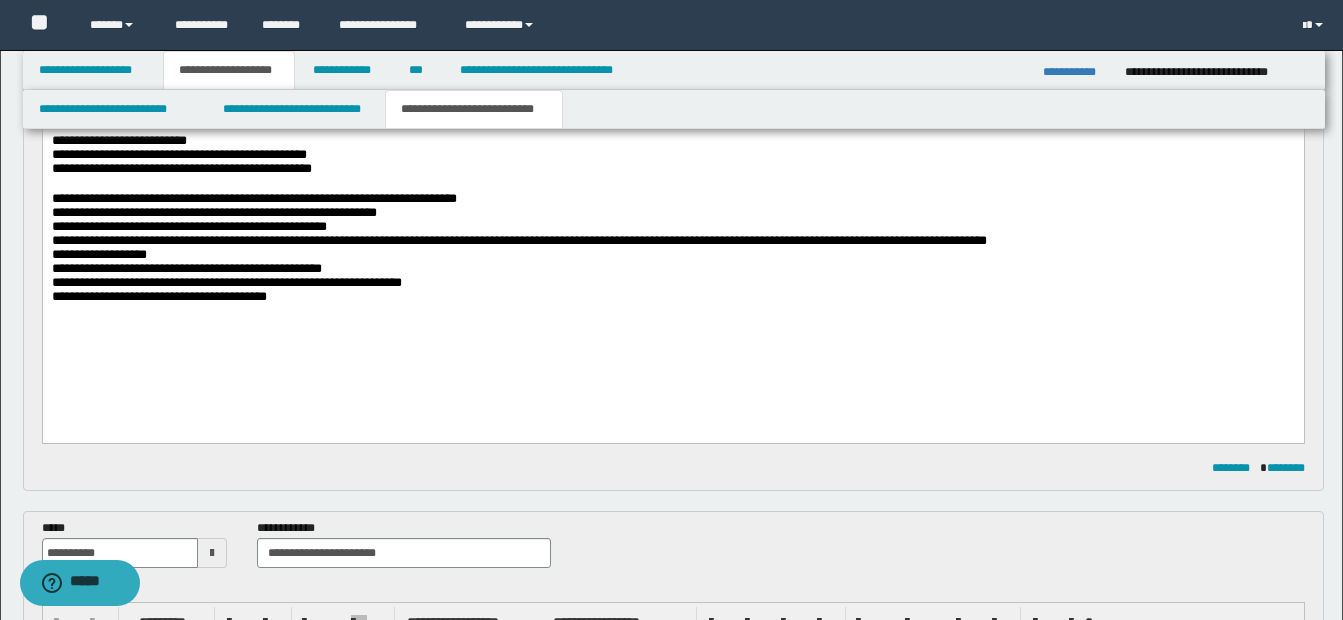 click on "**********" at bounding box center (672, 199) 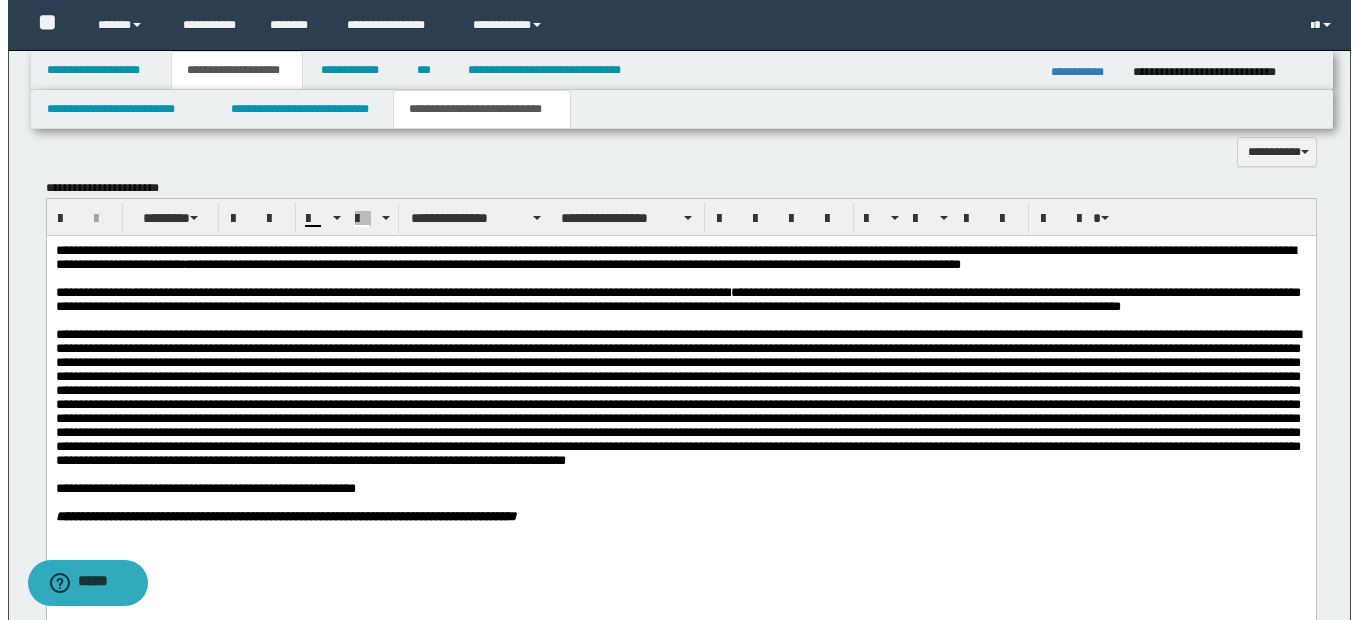 scroll, scrollTop: 1400, scrollLeft: 0, axis: vertical 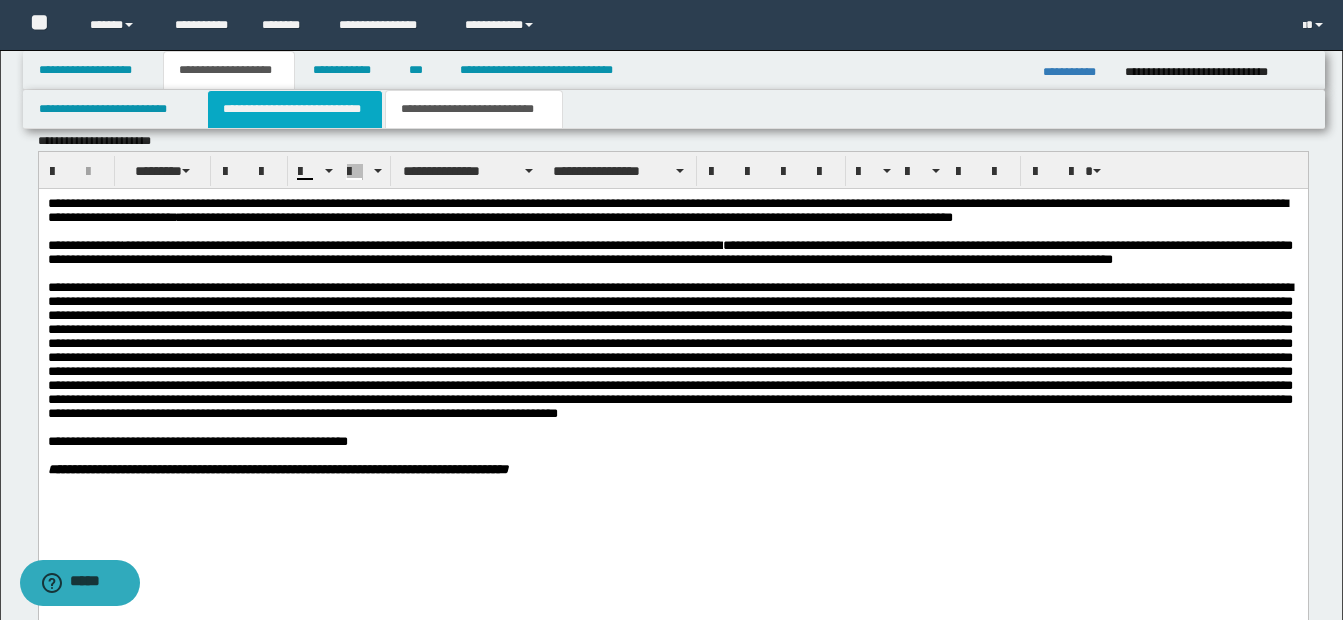 click on "**********" at bounding box center (295, 109) 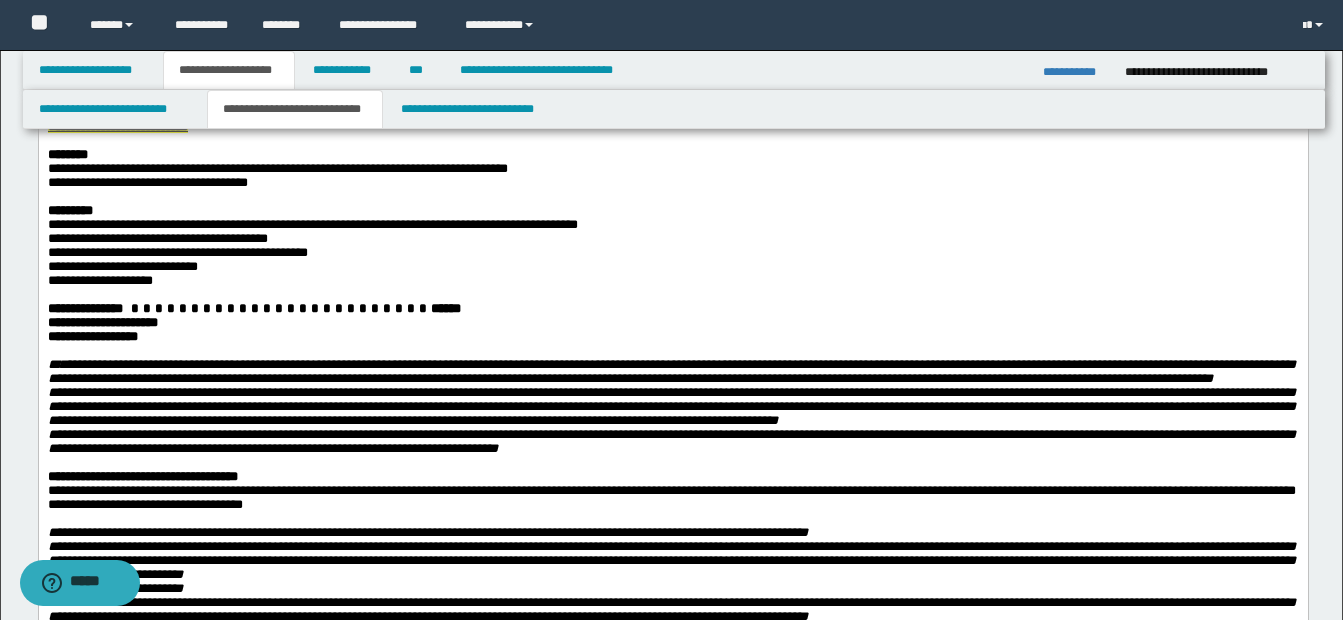 scroll, scrollTop: 0, scrollLeft: 0, axis: both 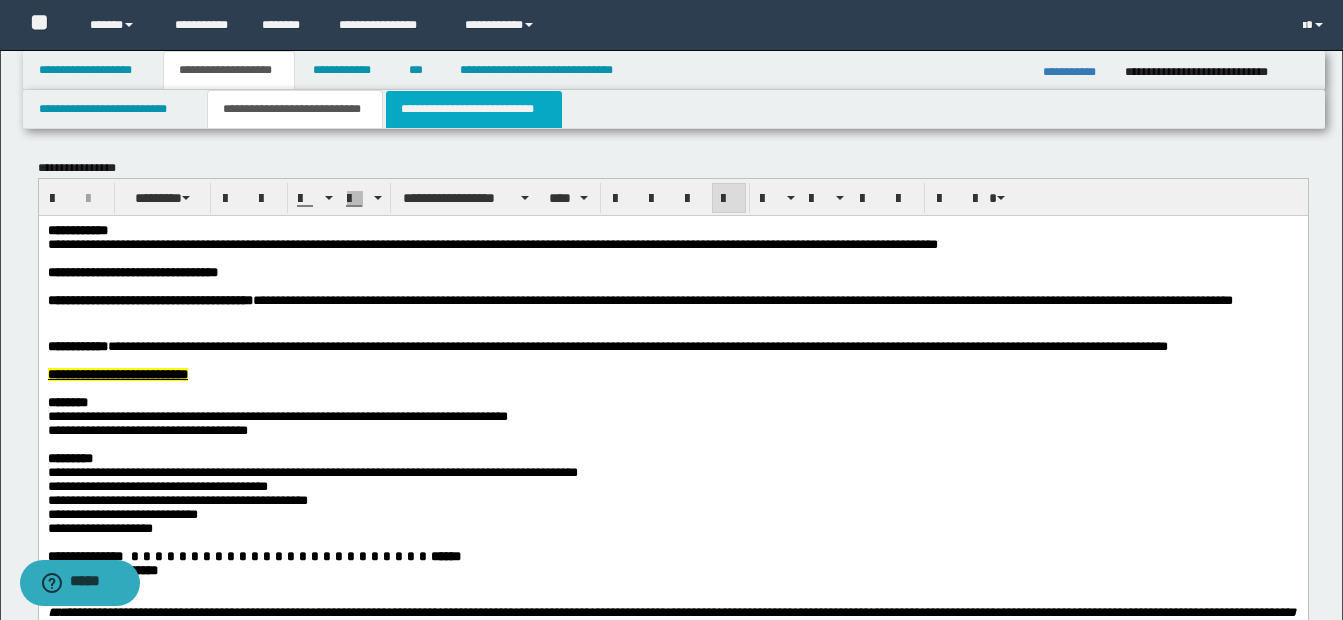 click on "**********" at bounding box center [474, 109] 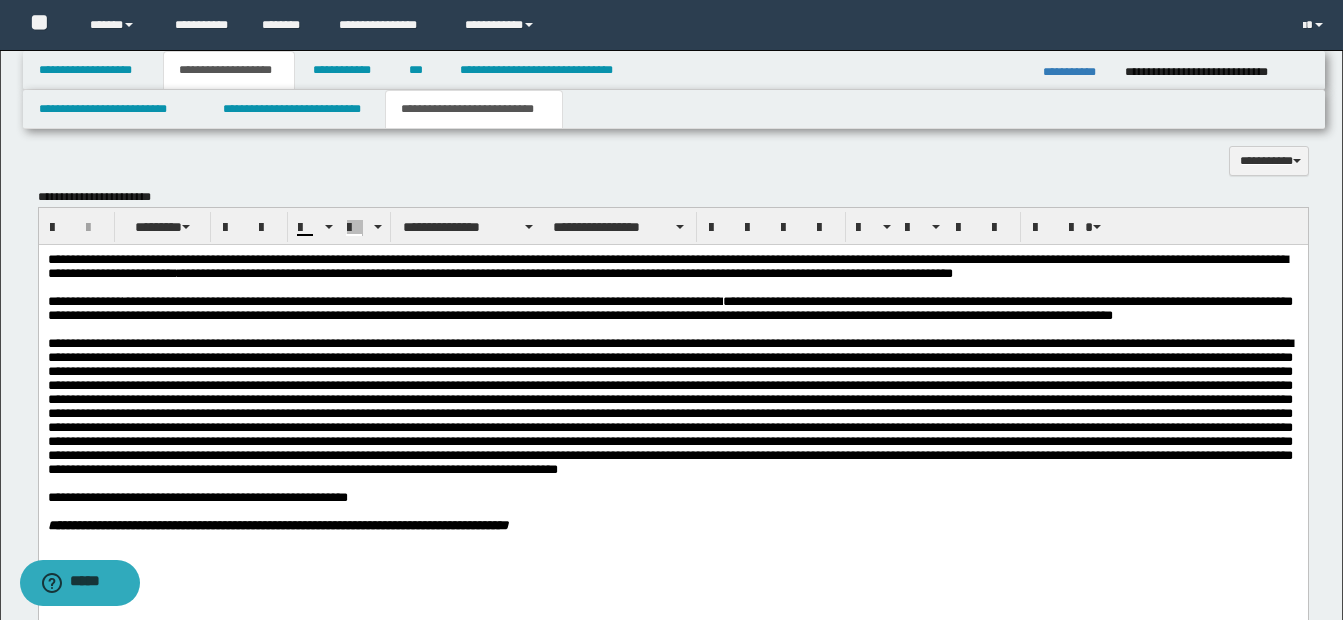 scroll, scrollTop: 1403, scrollLeft: 0, axis: vertical 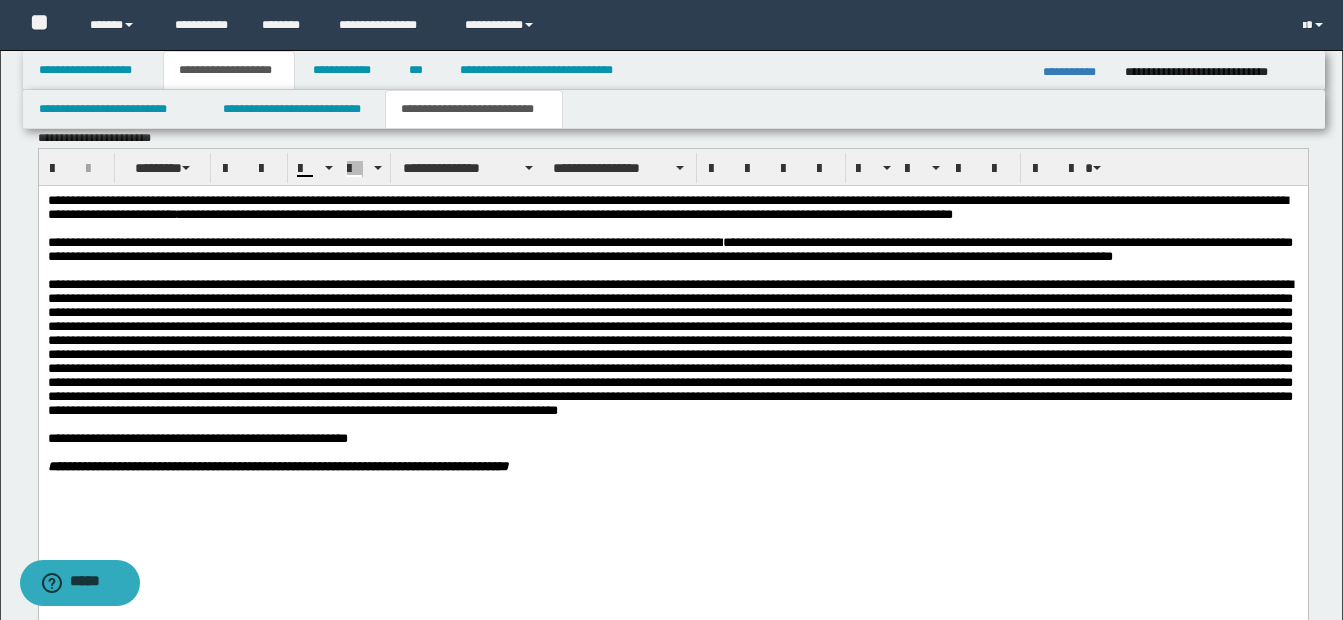 click on "**********" at bounding box center [669, 248] 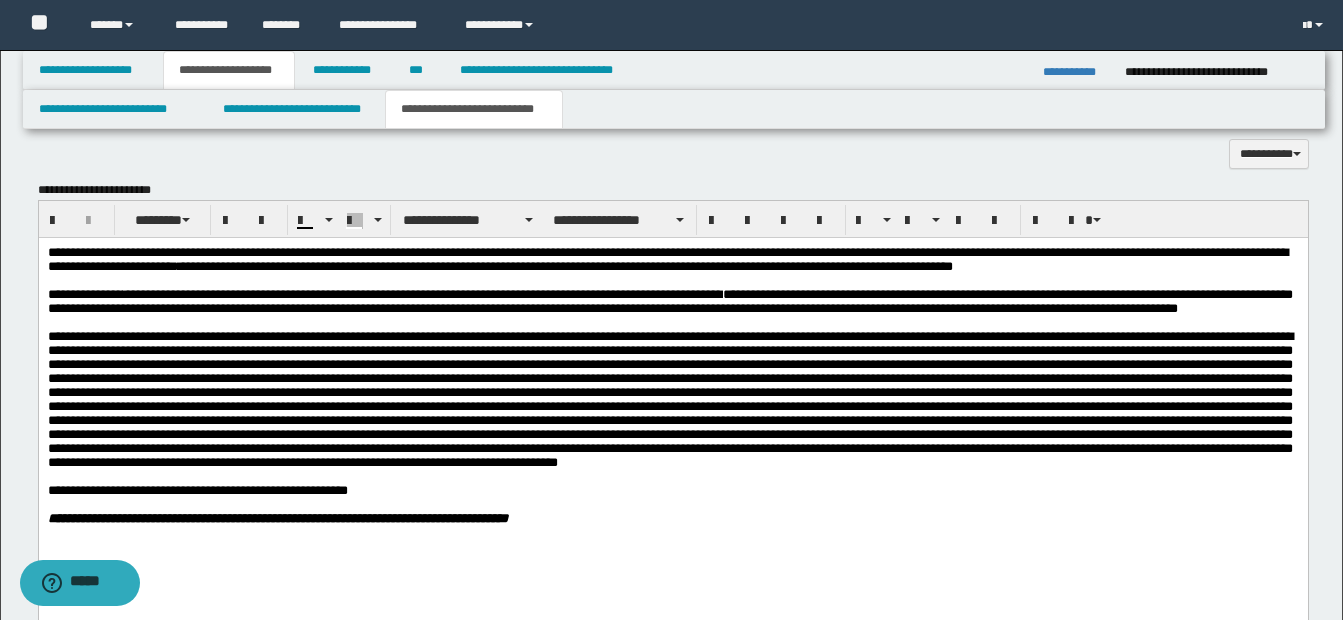 scroll, scrollTop: 1349, scrollLeft: 0, axis: vertical 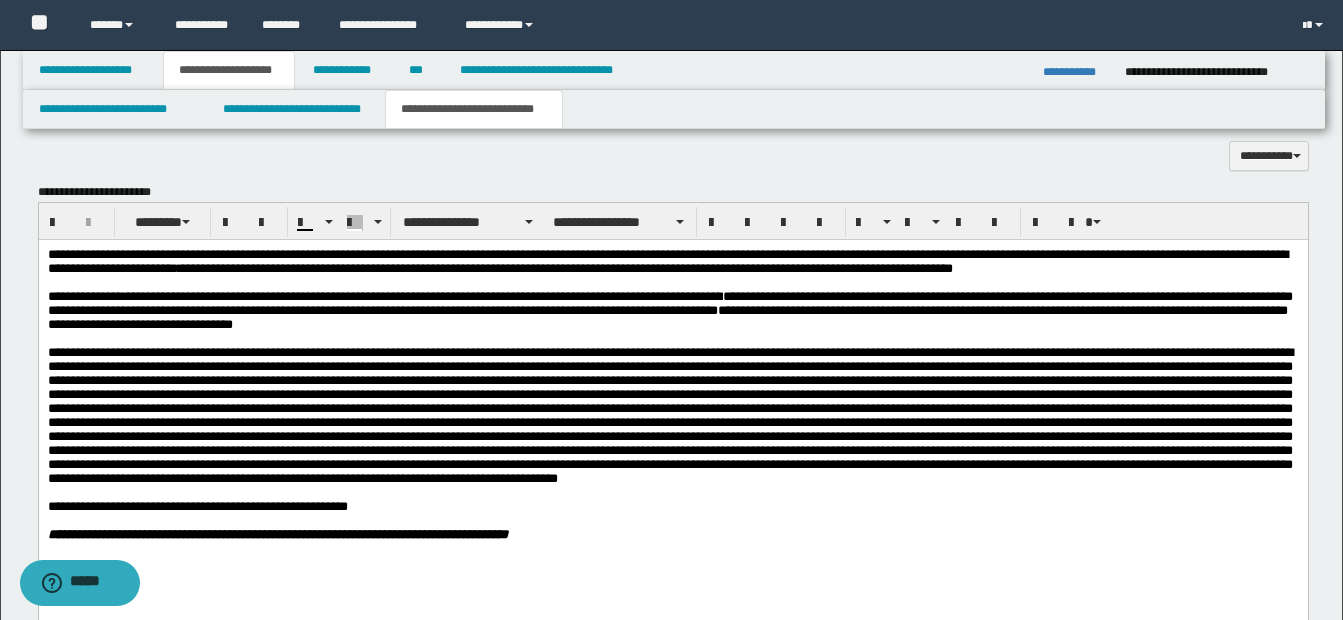 click at bounding box center (672, 338) 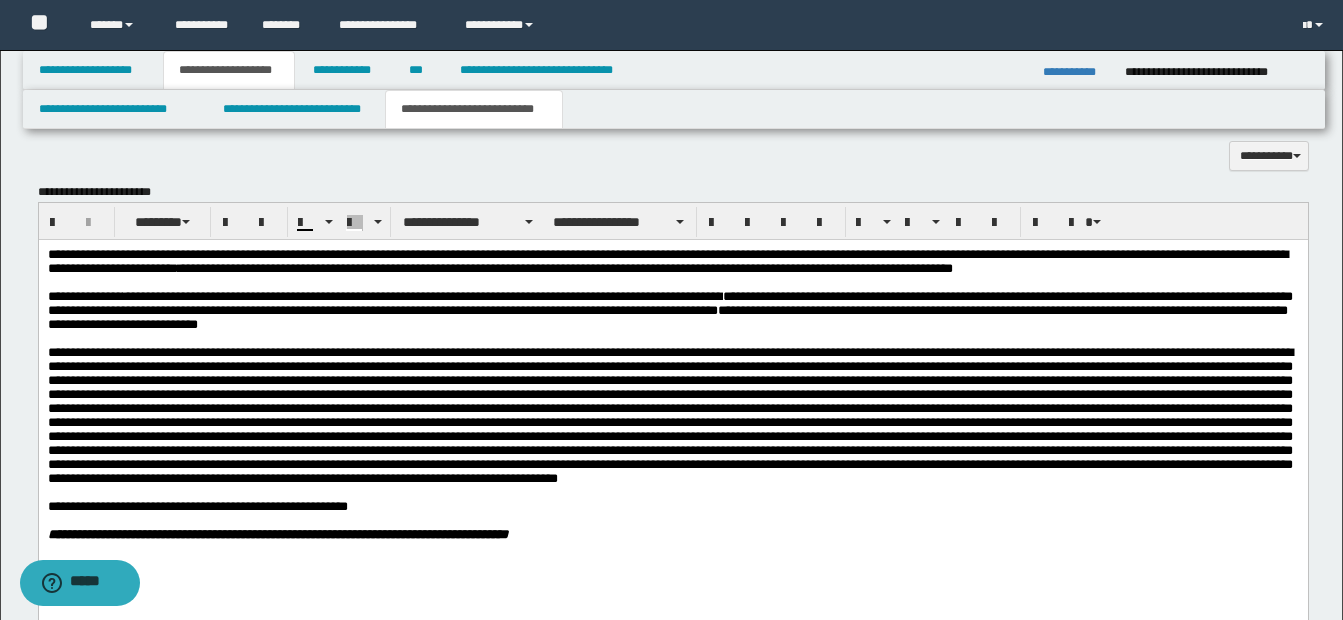 click on "**********" at bounding box center (669, 309) 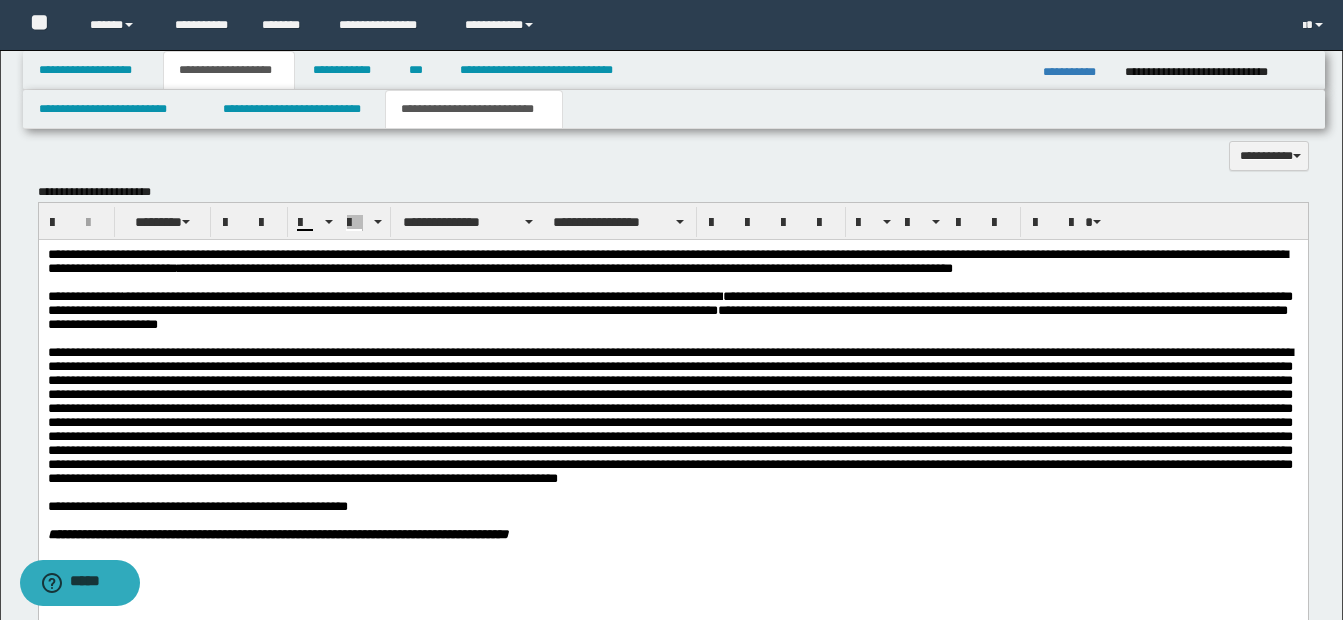 click on "**********" at bounding box center [669, 309] 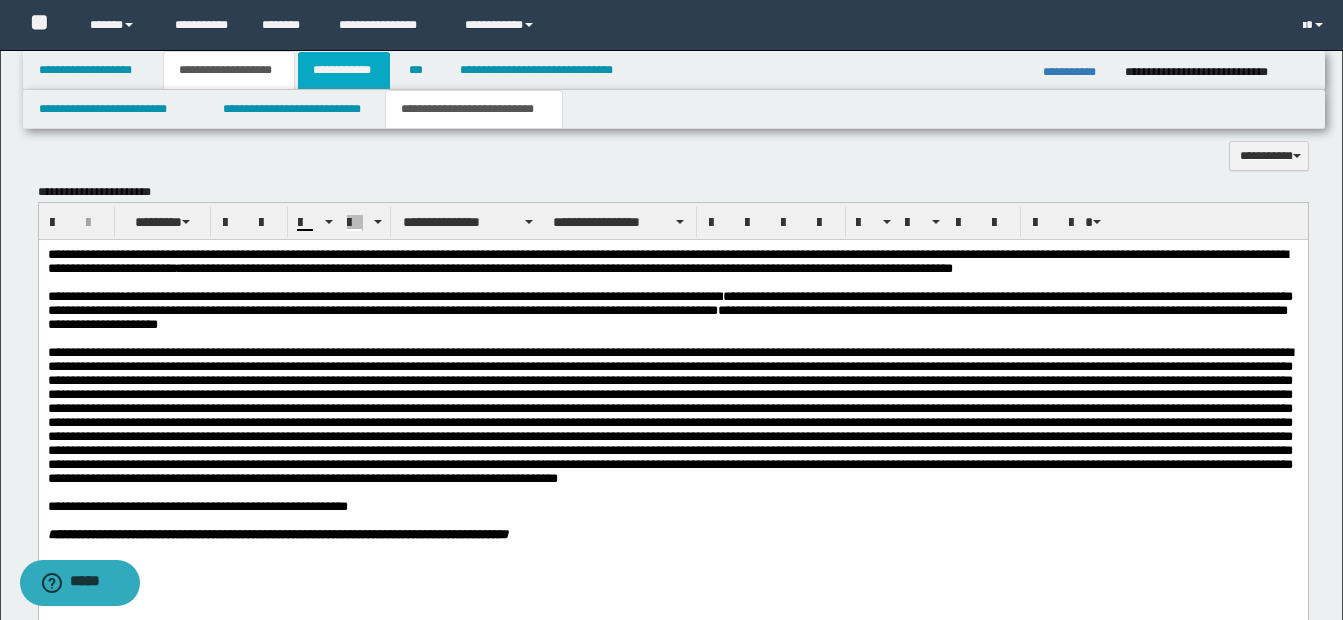 click on "**********" at bounding box center (344, 70) 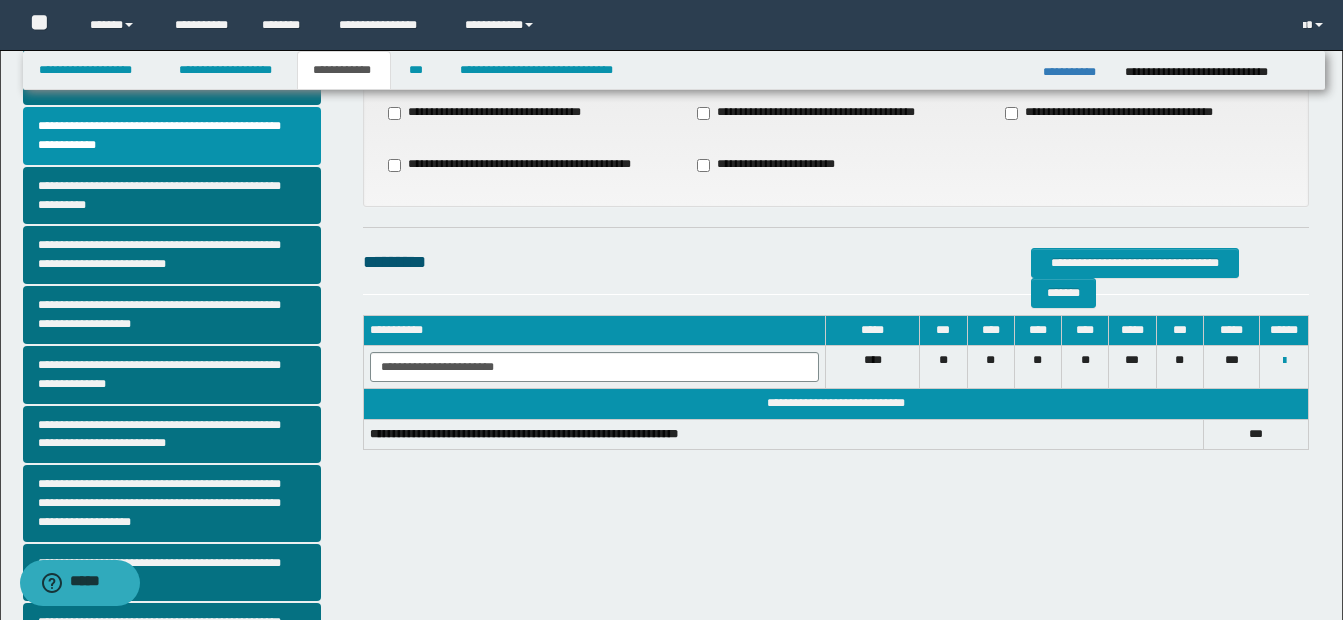 scroll, scrollTop: 0, scrollLeft: 0, axis: both 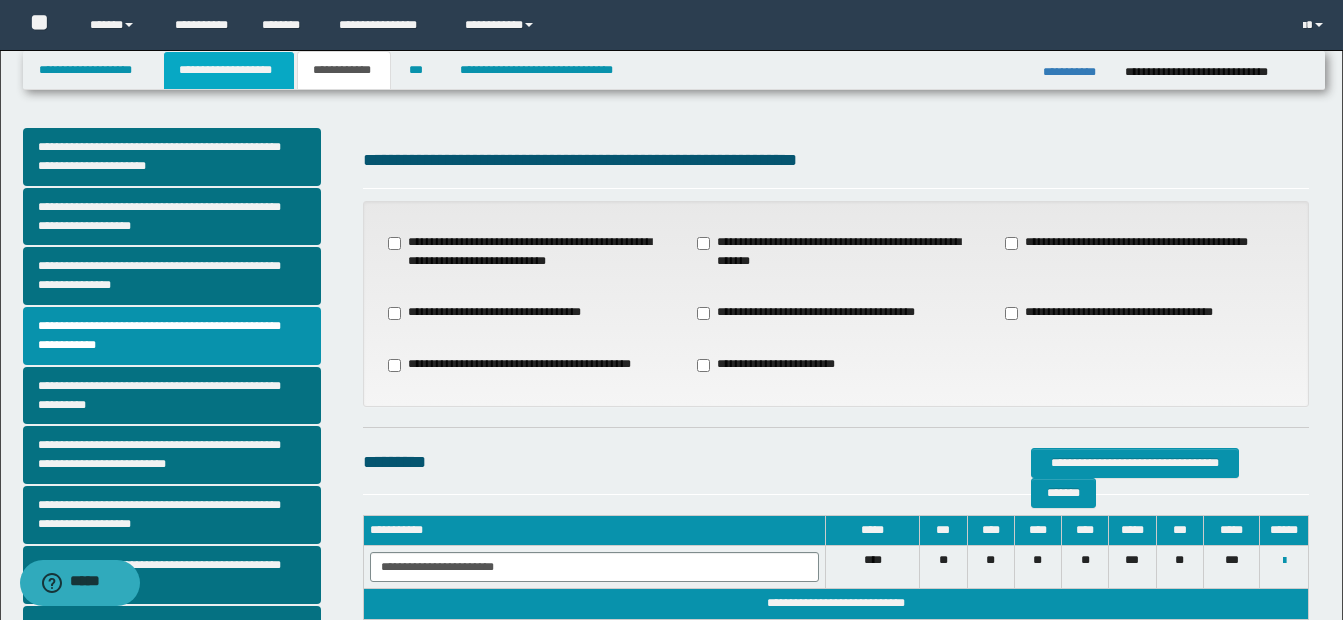 click on "**********" at bounding box center (229, 70) 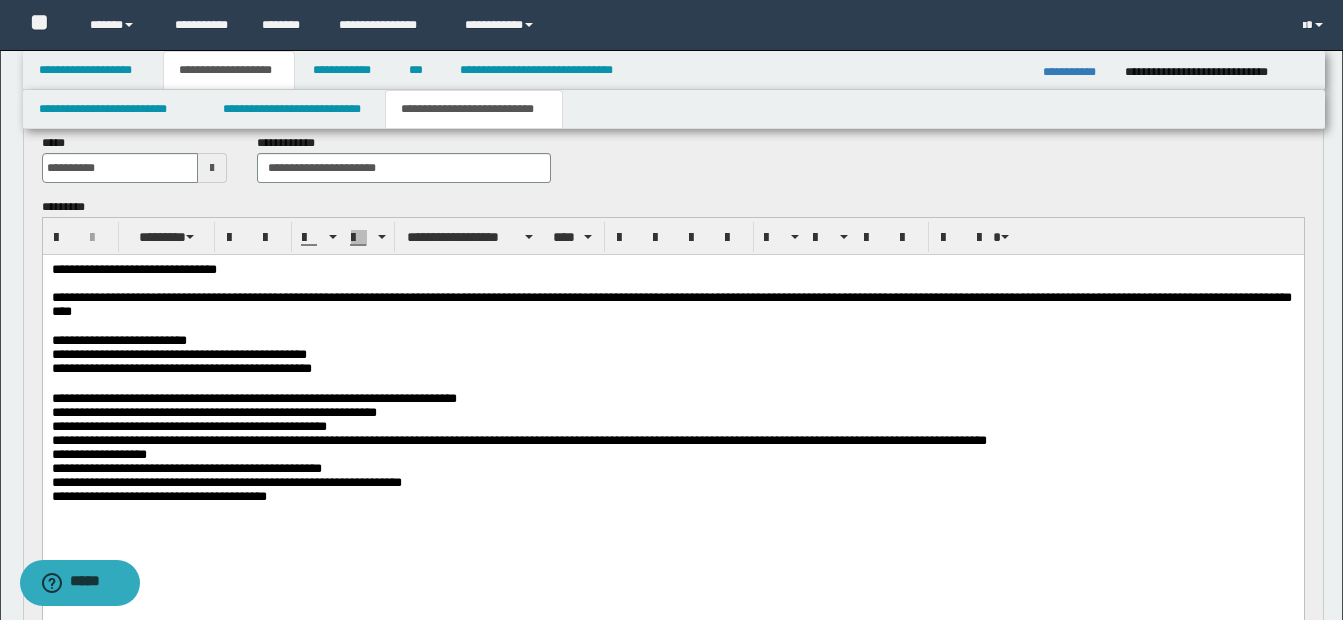 scroll, scrollTop: 200, scrollLeft: 0, axis: vertical 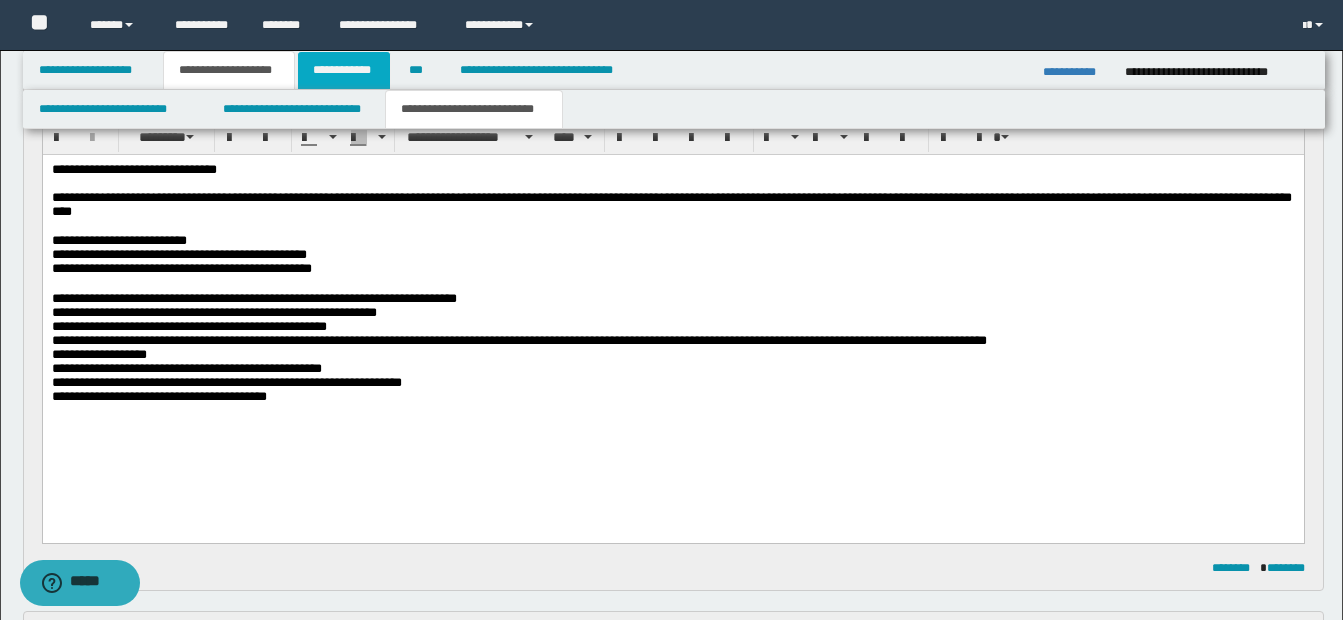 click on "**********" at bounding box center (344, 70) 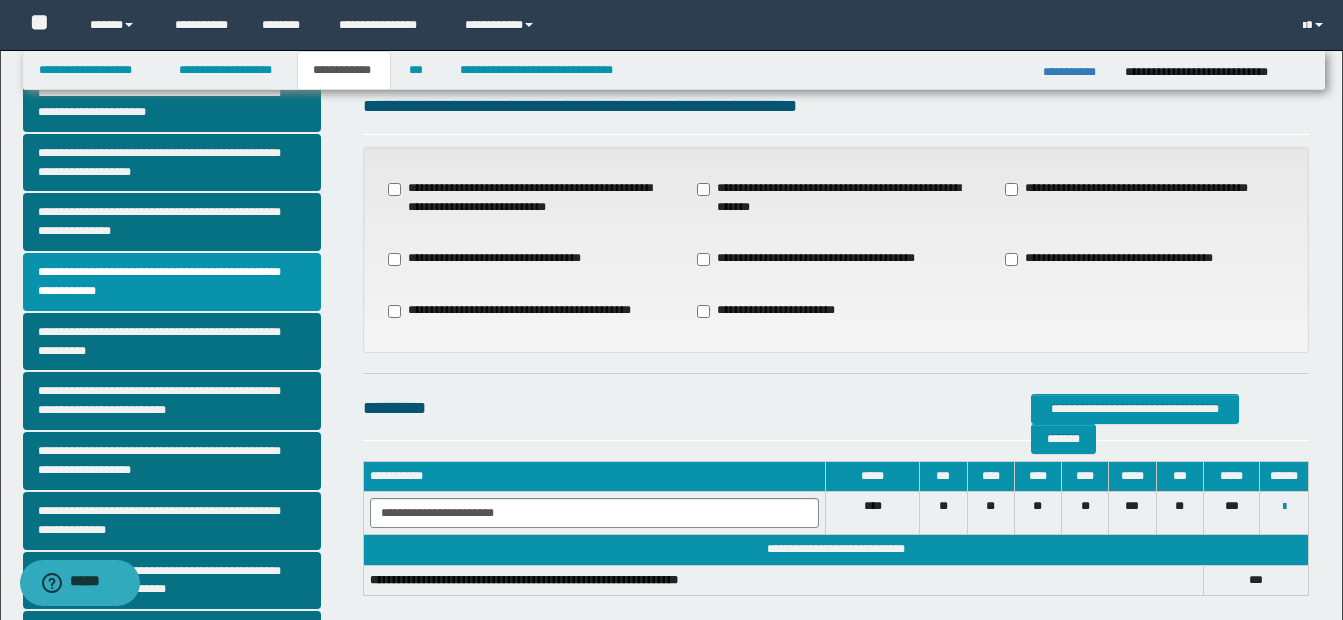 scroll, scrollTop: 100, scrollLeft: 0, axis: vertical 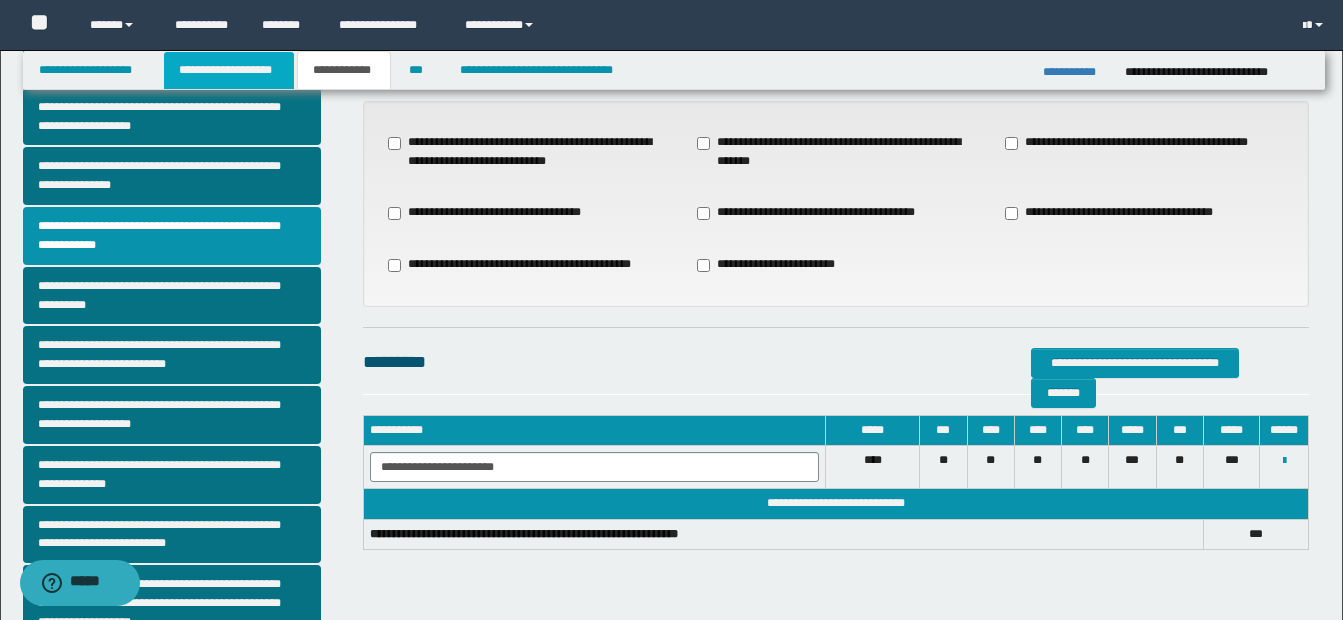 click on "**********" at bounding box center [229, 70] 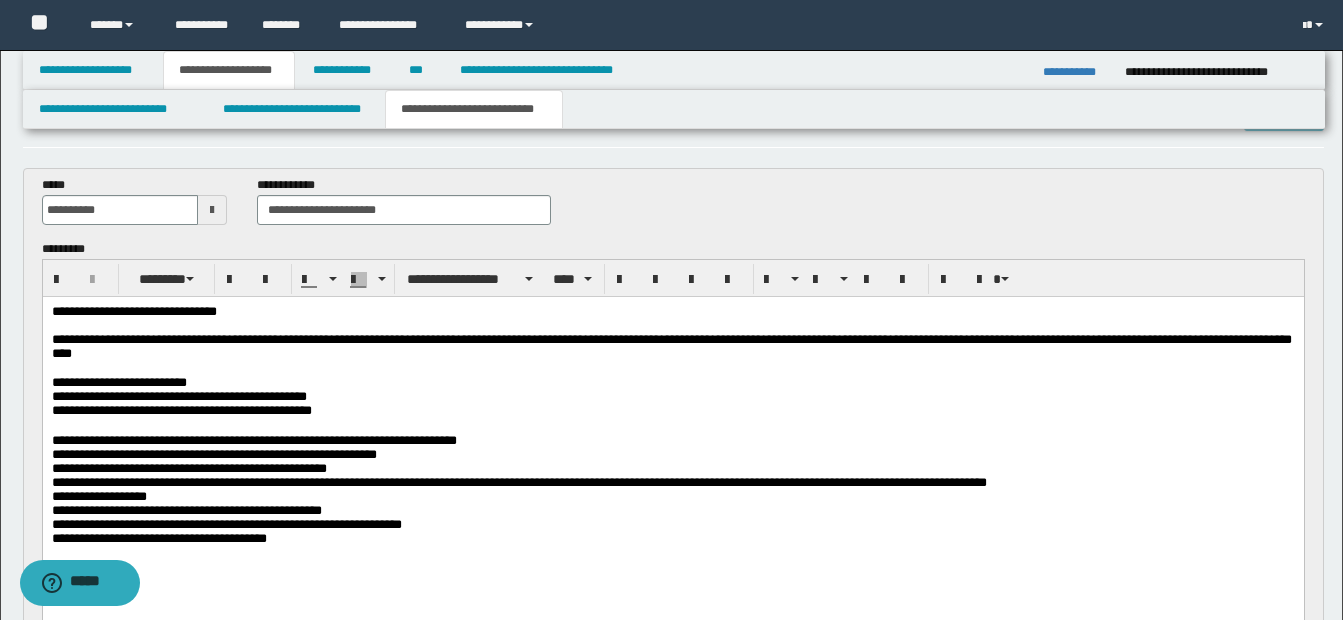 scroll, scrollTop: 0, scrollLeft: 0, axis: both 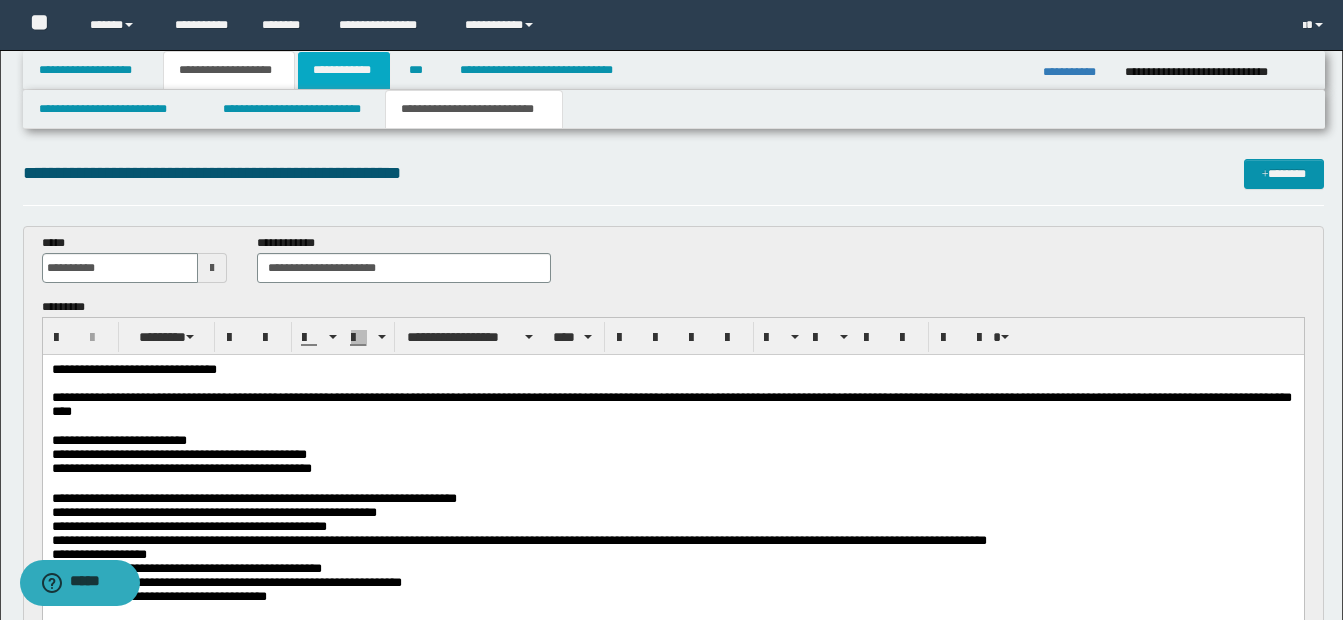 click on "**********" at bounding box center [344, 70] 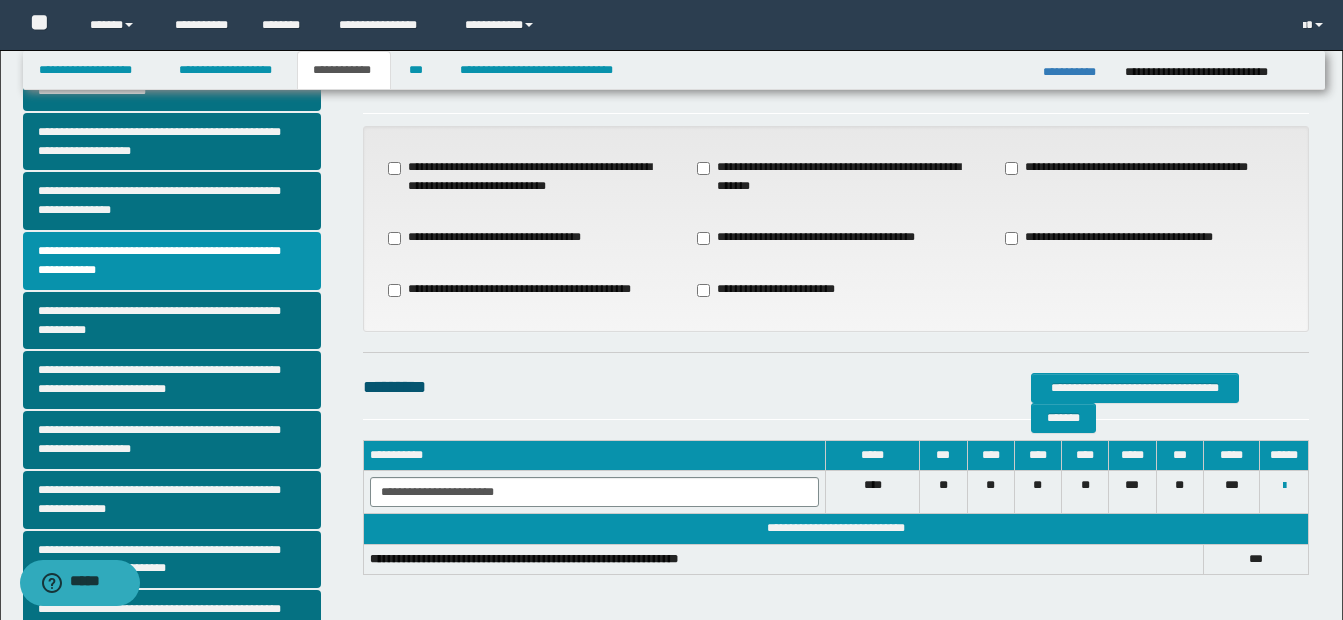 scroll, scrollTop: 0, scrollLeft: 0, axis: both 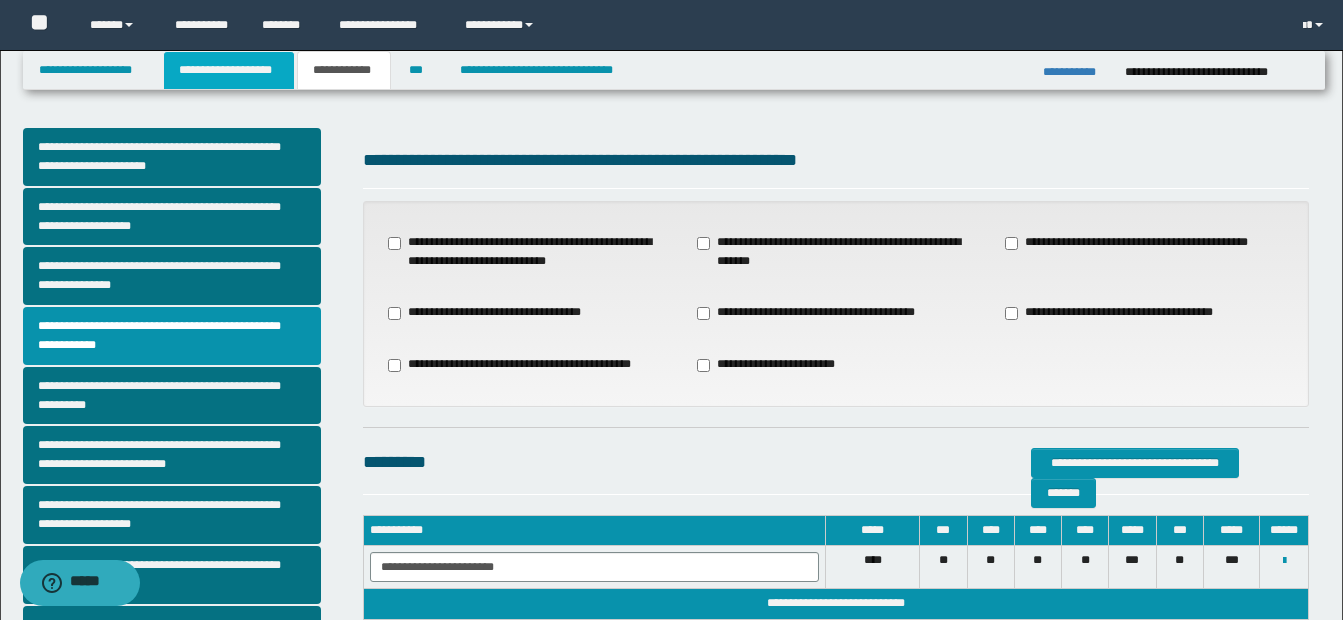 click on "**********" at bounding box center [229, 70] 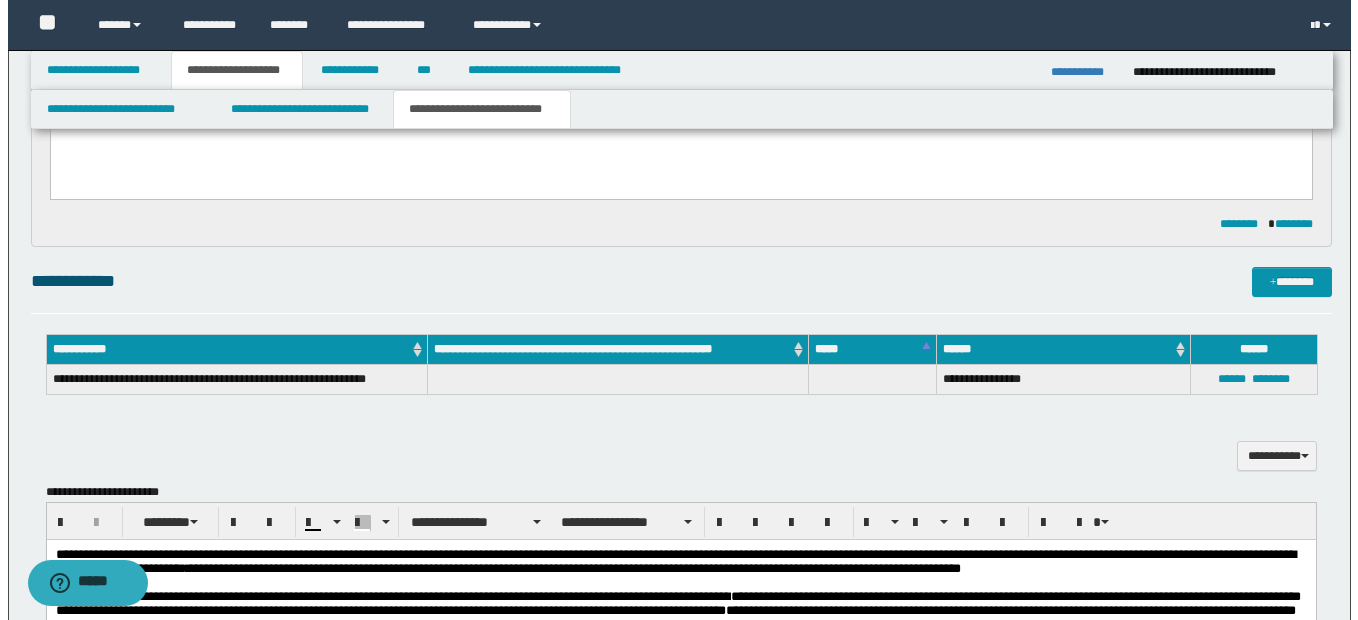 scroll, scrollTop: 1000, scrollLeft: 0, axis: vertical 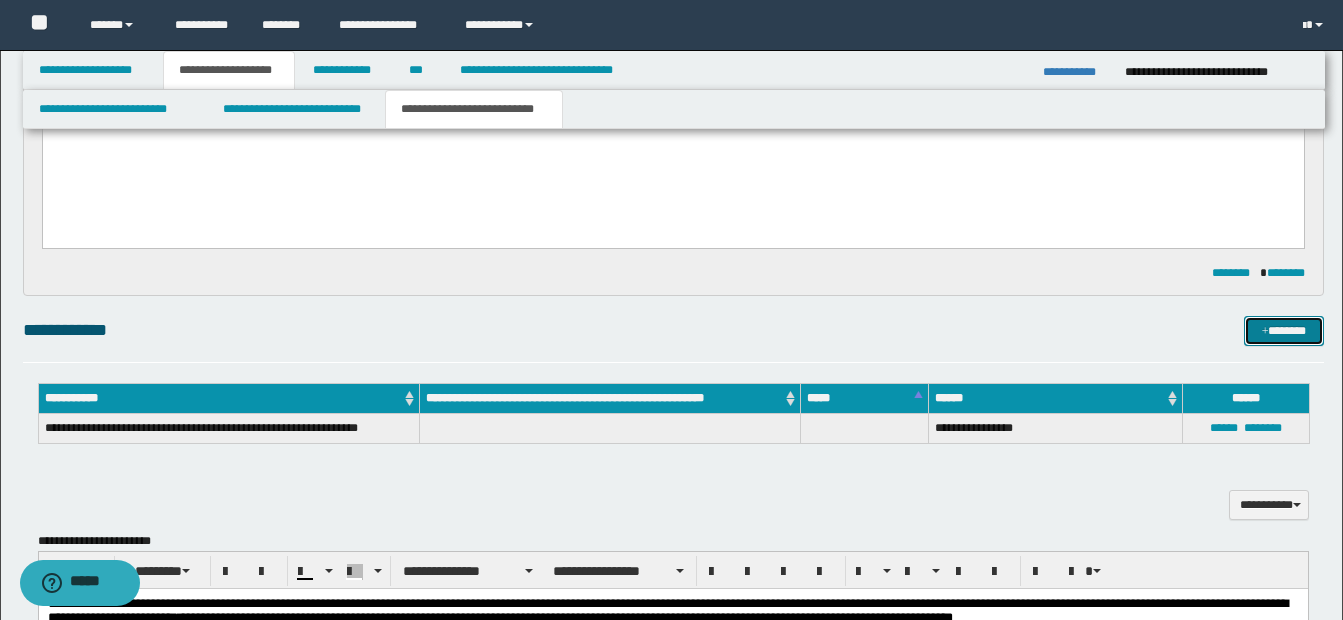 click at bounding box center [1265, 332] 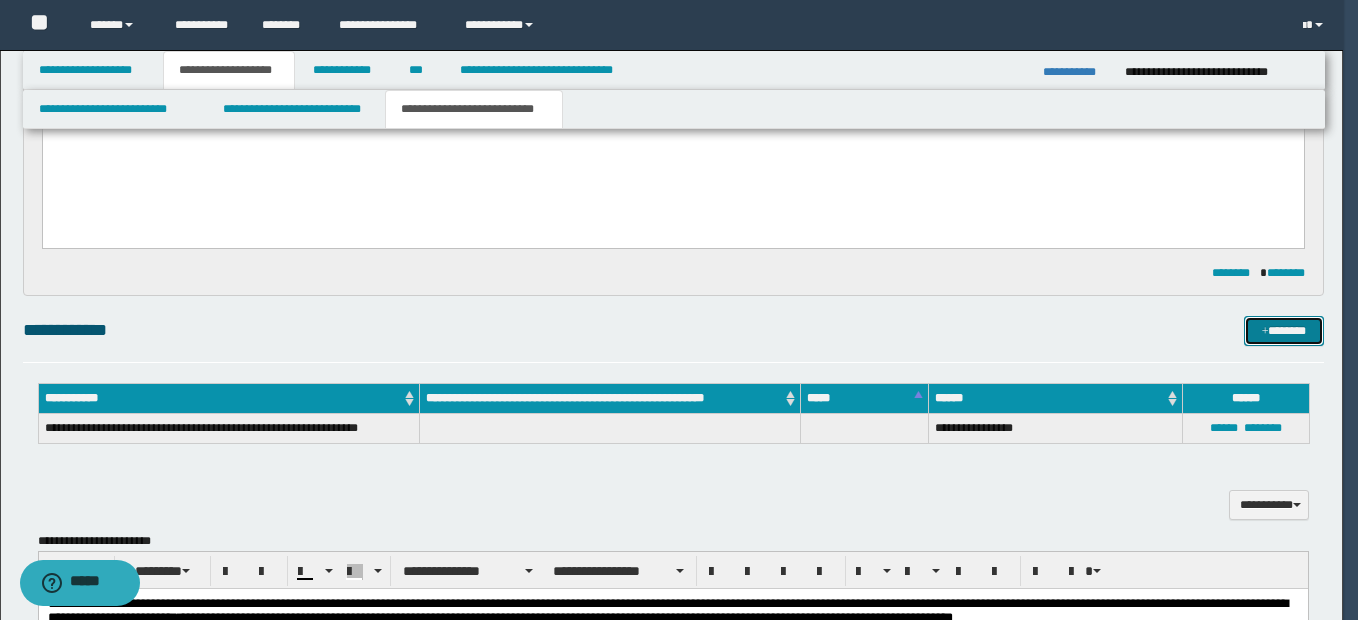type 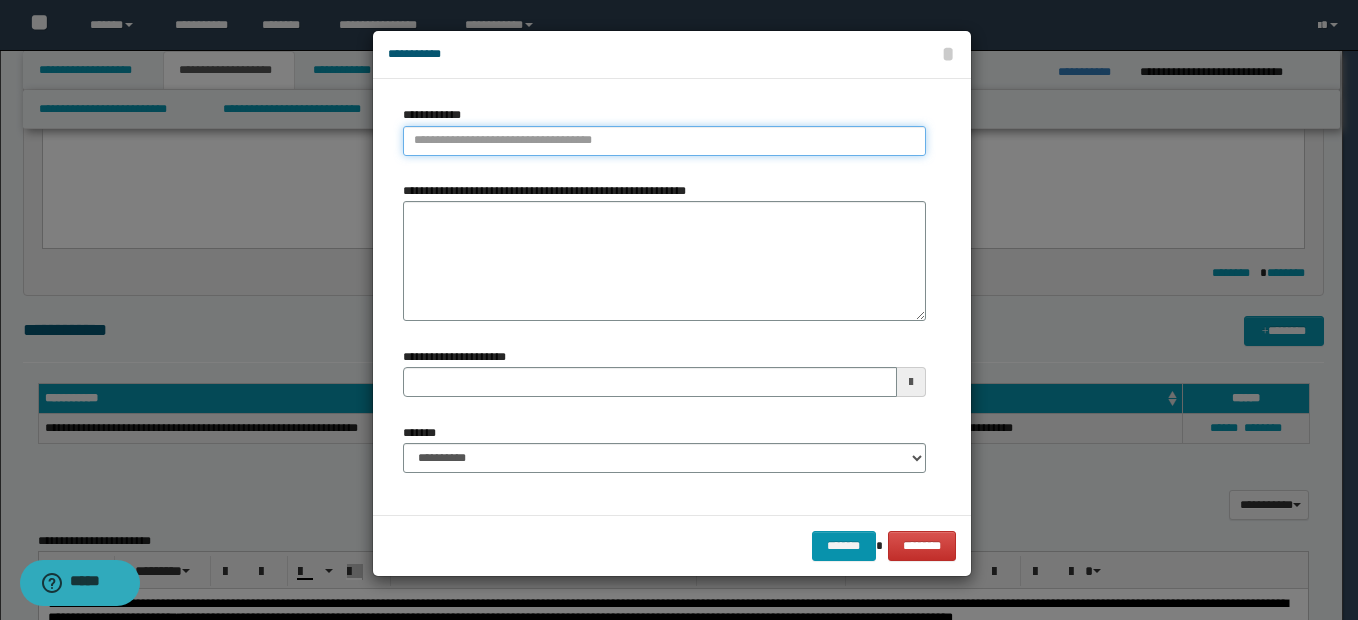 click on "**********" at bounding box center (664, 141) 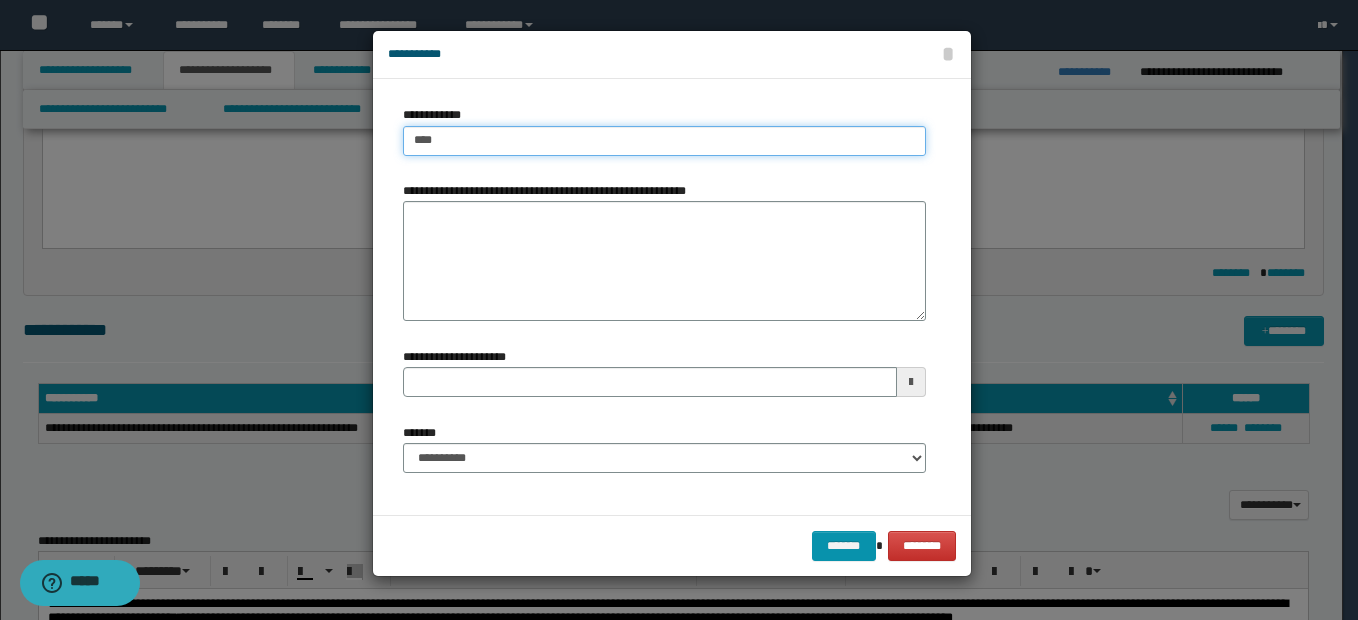 type on "***" 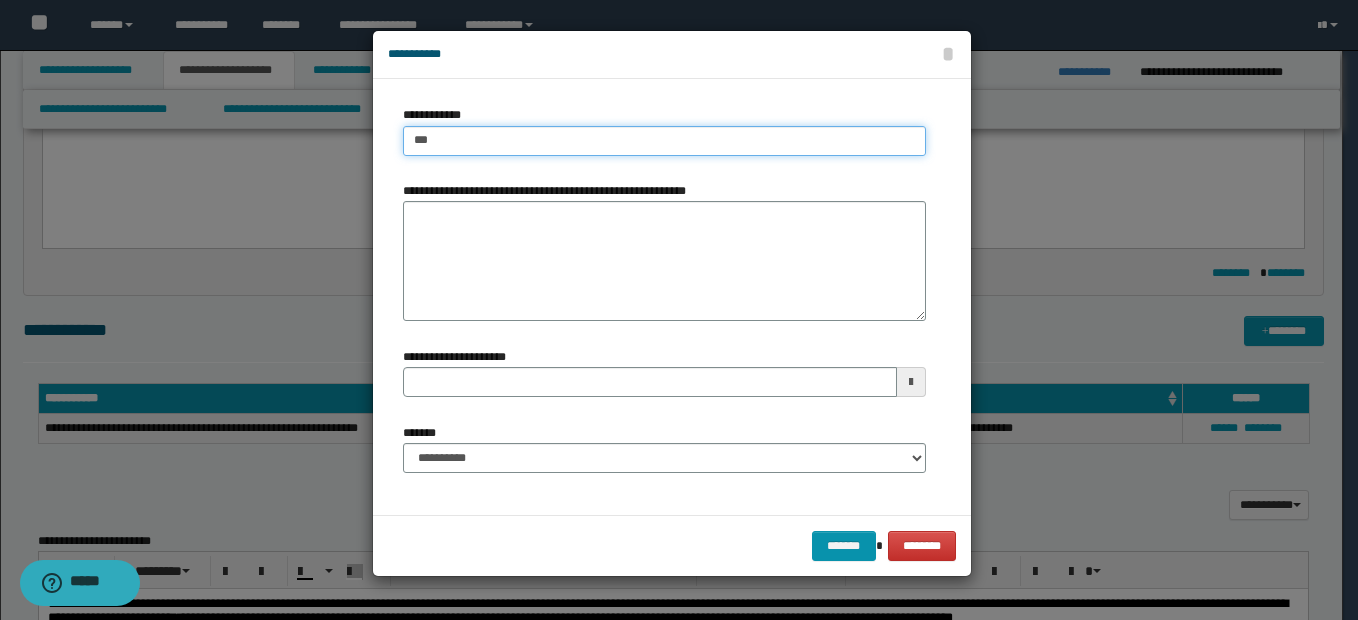 type on "***" 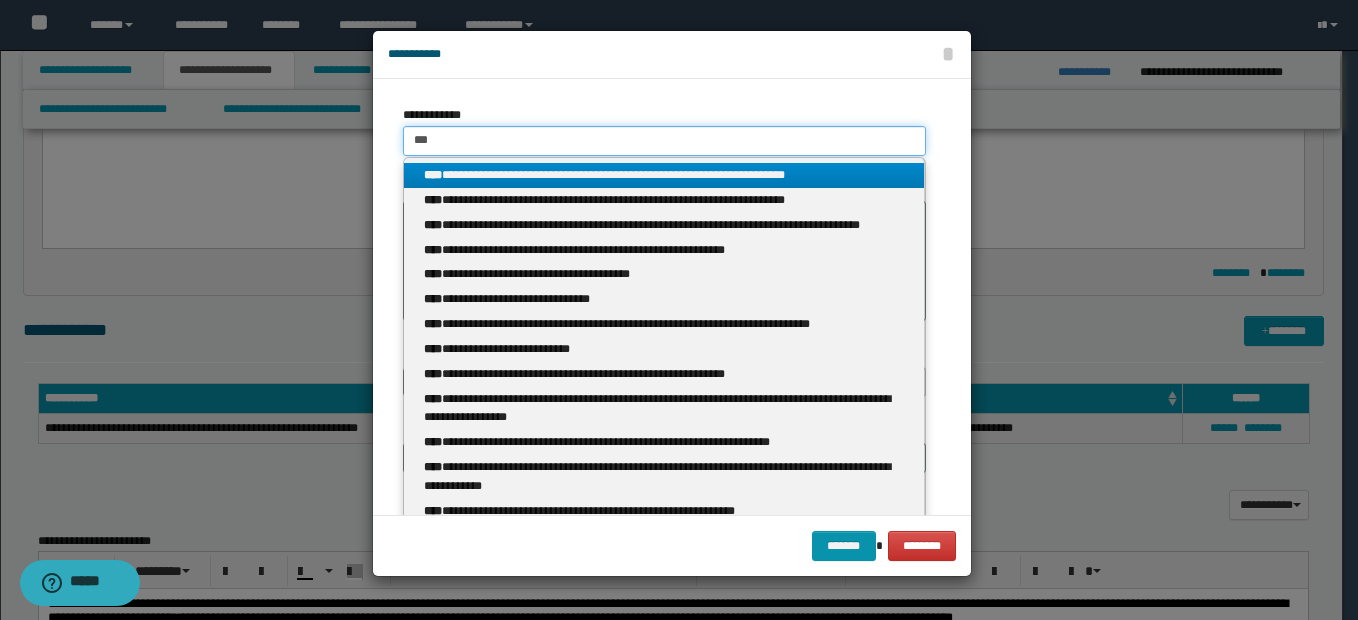 type 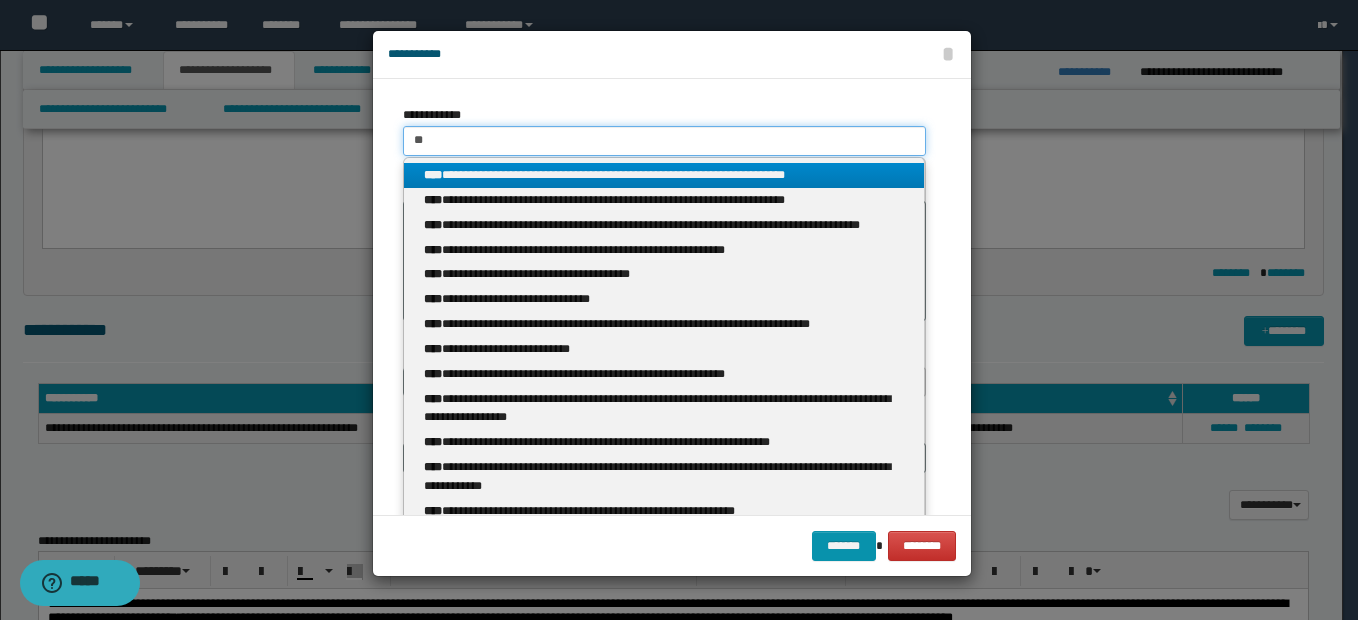 type on "*" 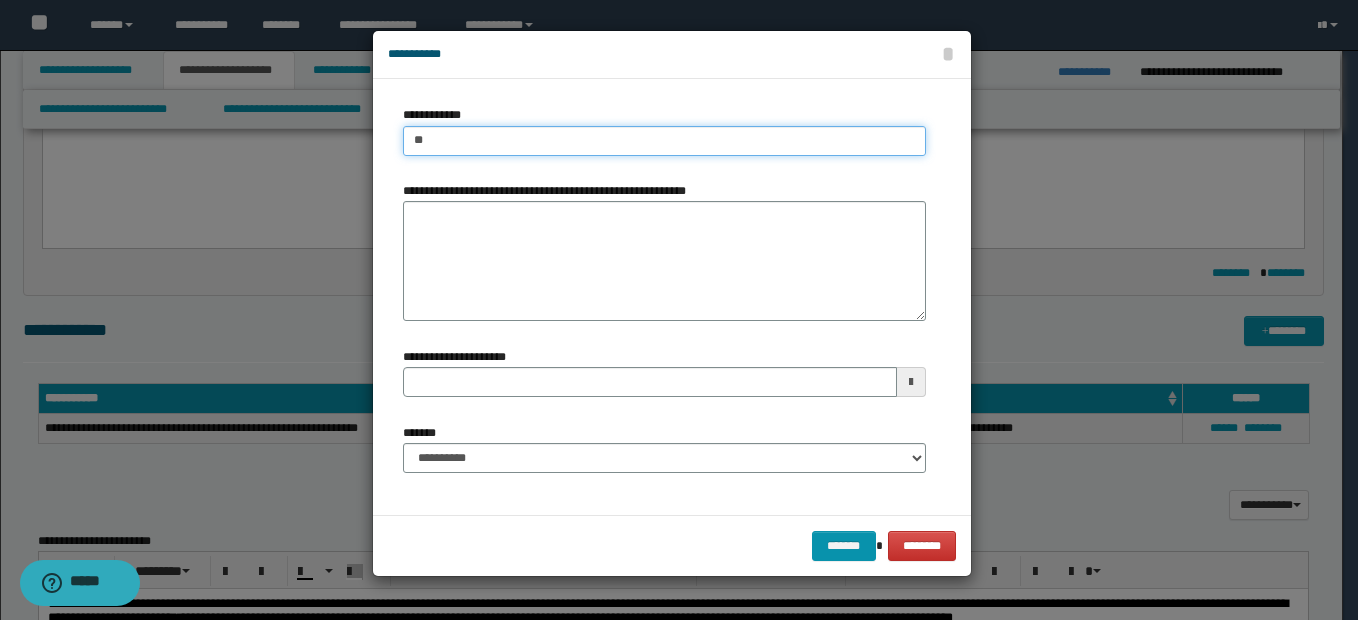 type on "***" 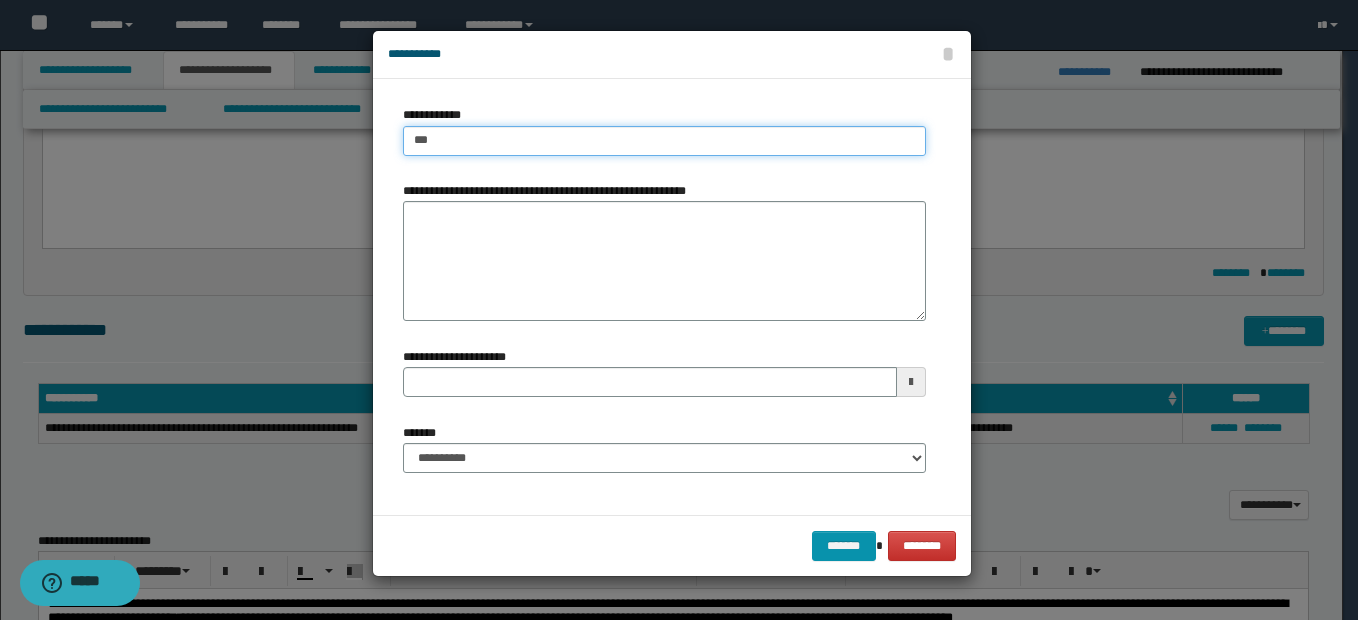type on "***" 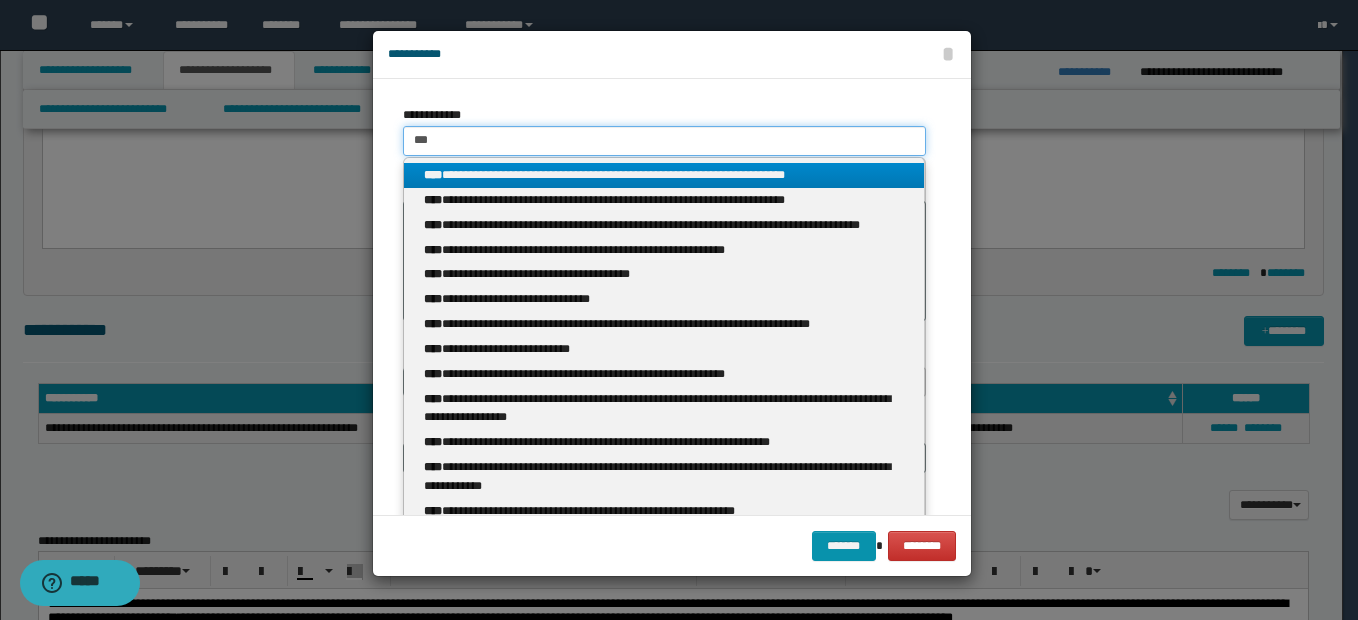 type 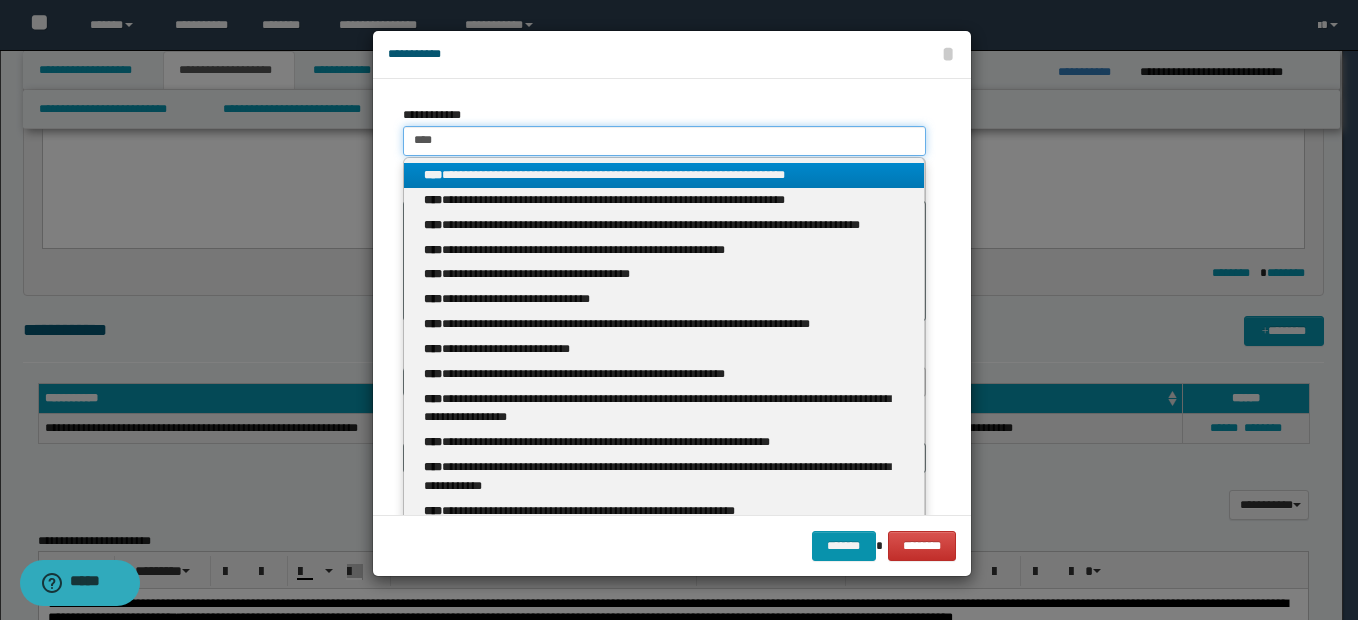 type on "****" 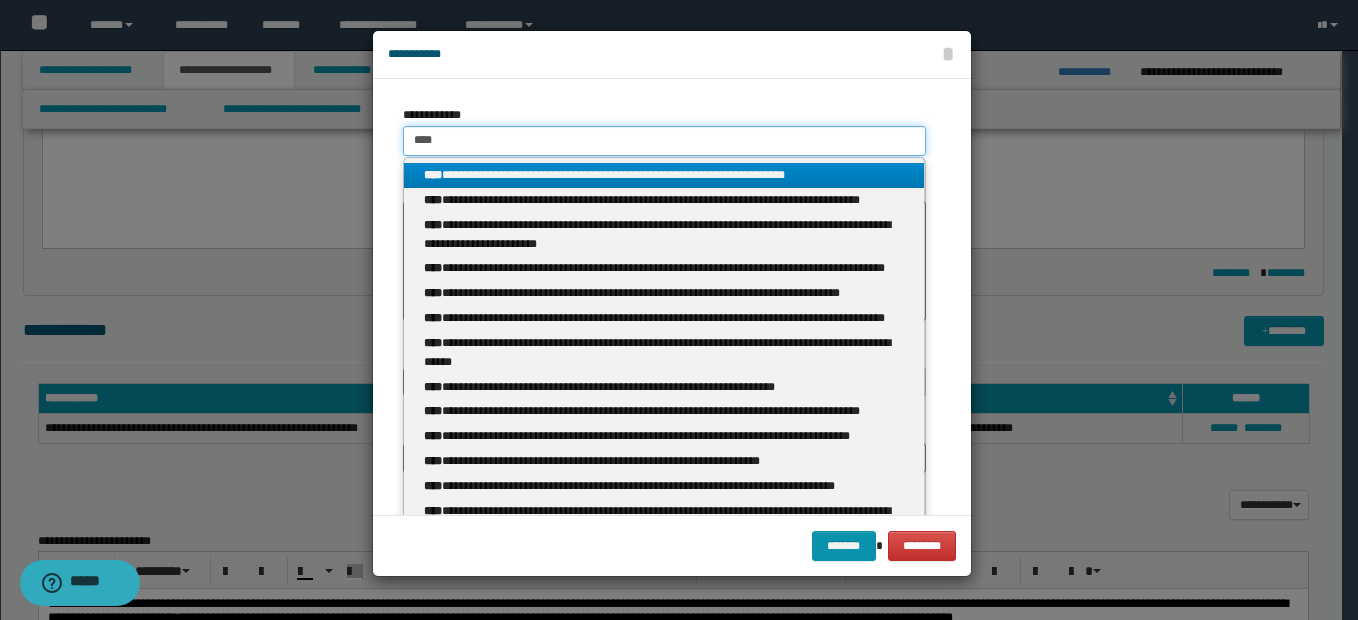 type 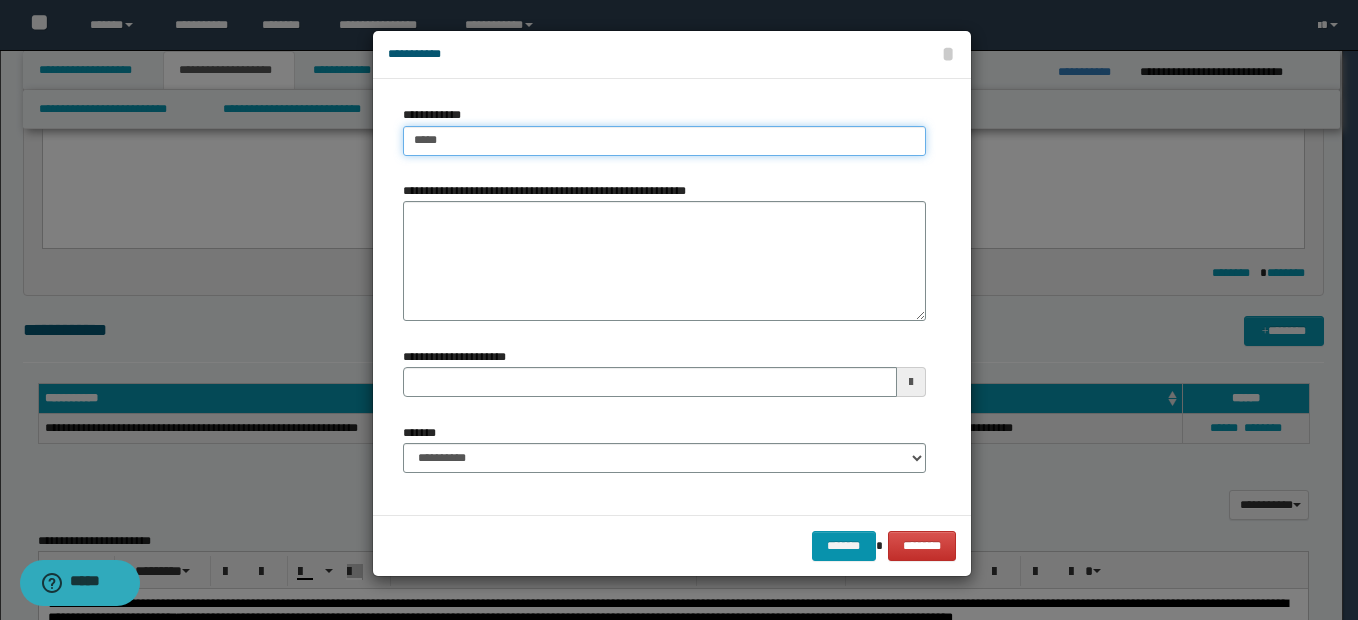 type on "****" 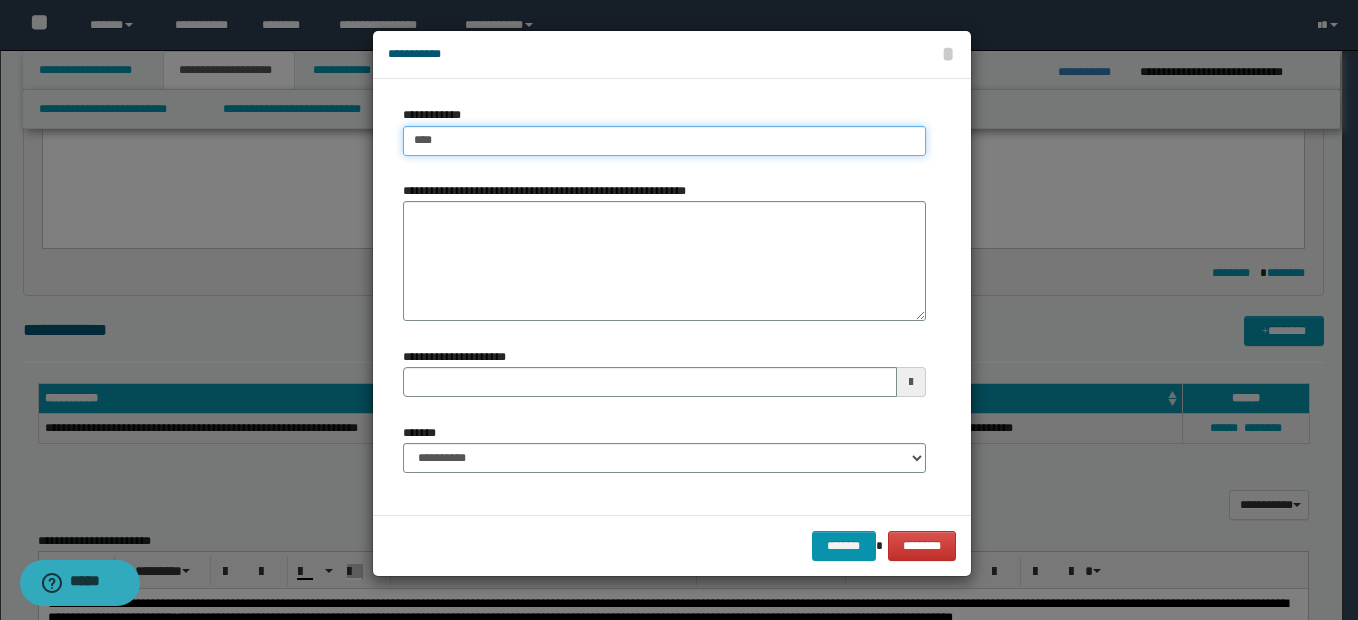 type on "****" 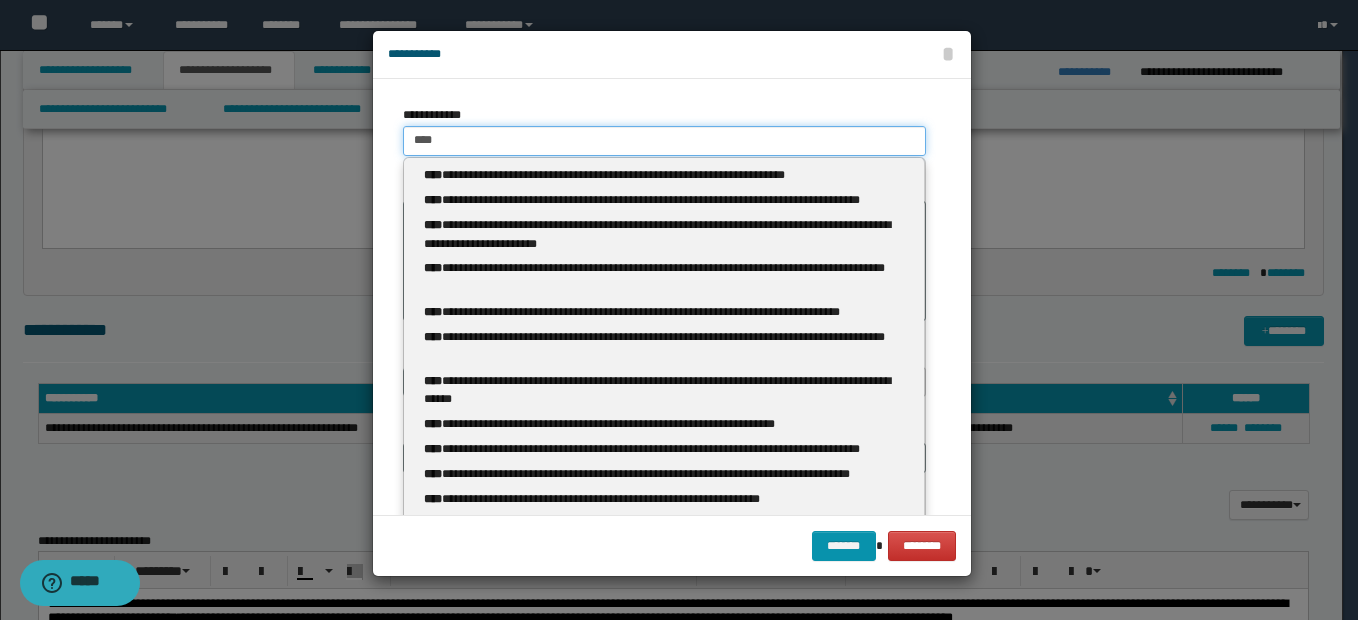 type 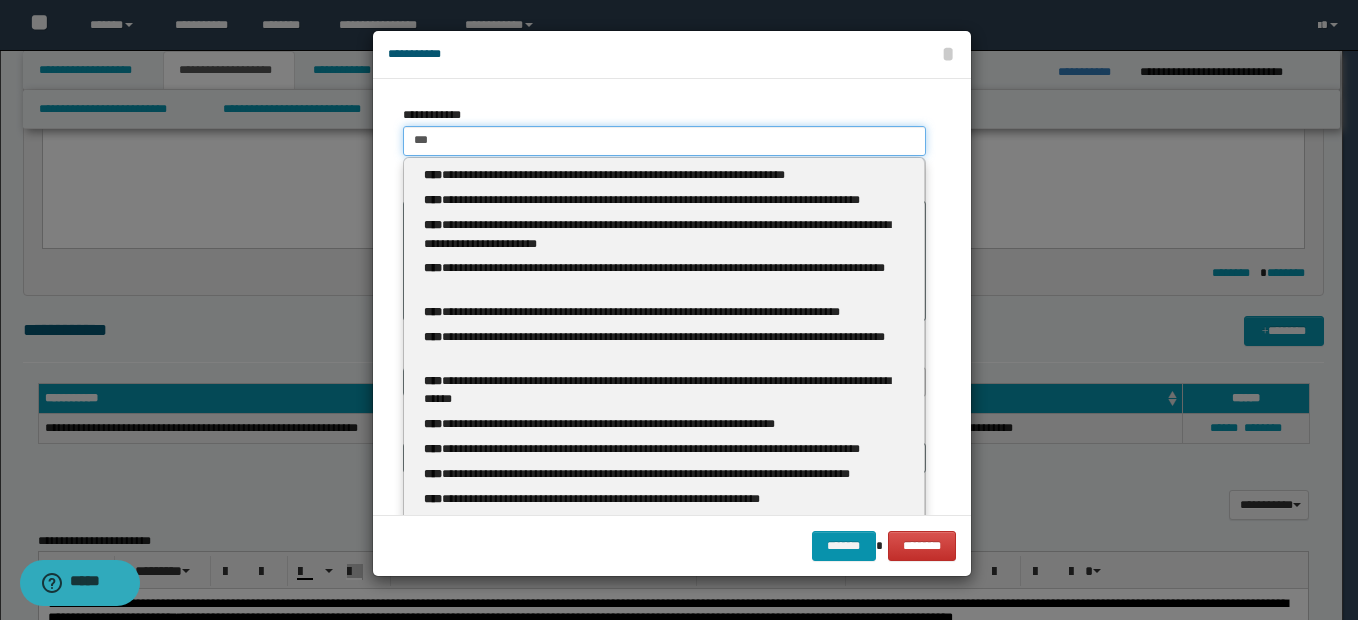 type on "***" 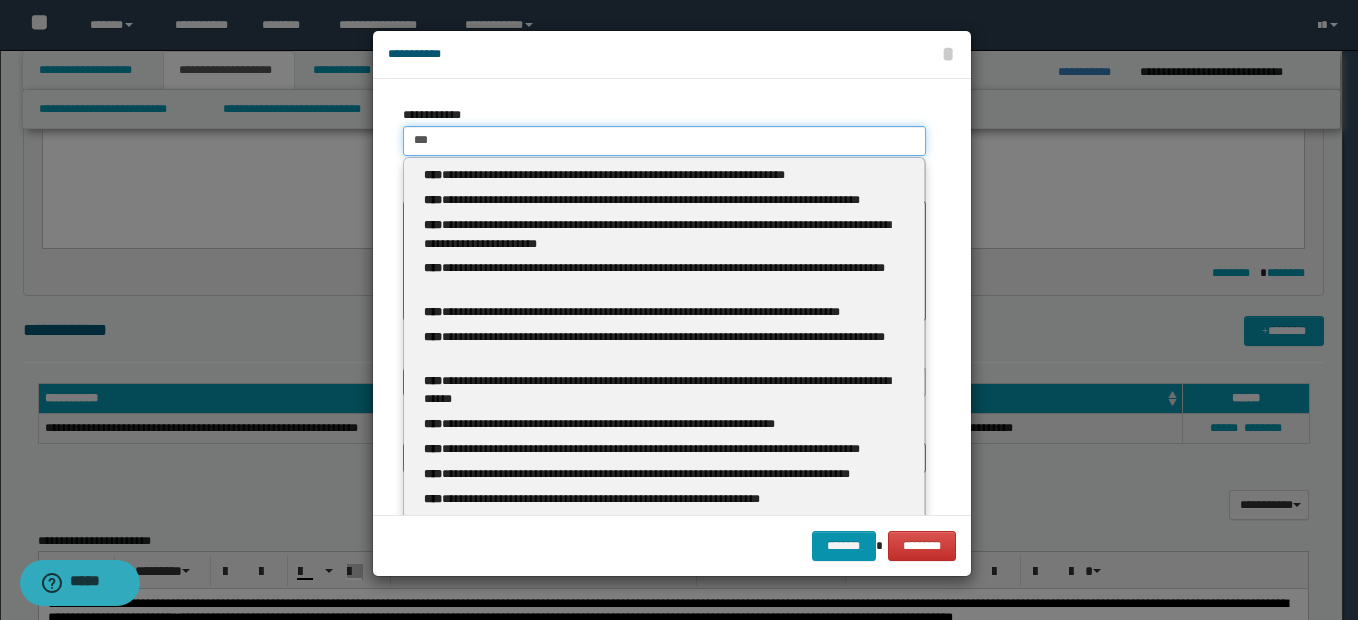 type 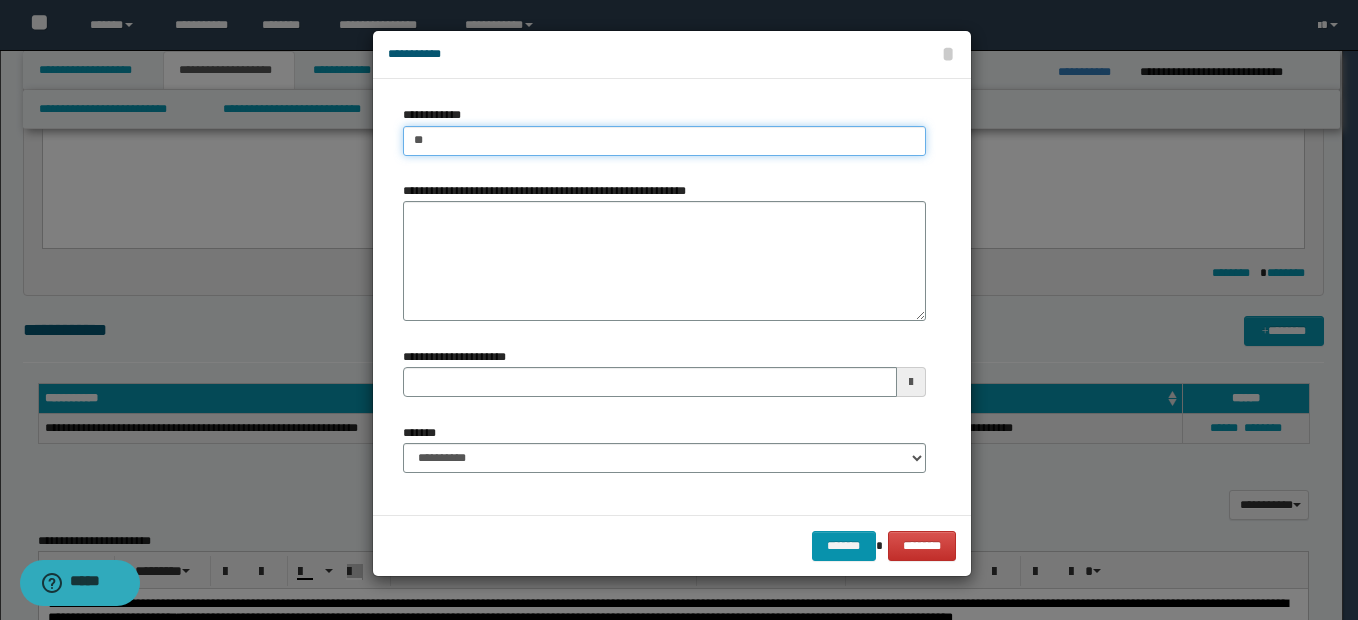 type on "*" 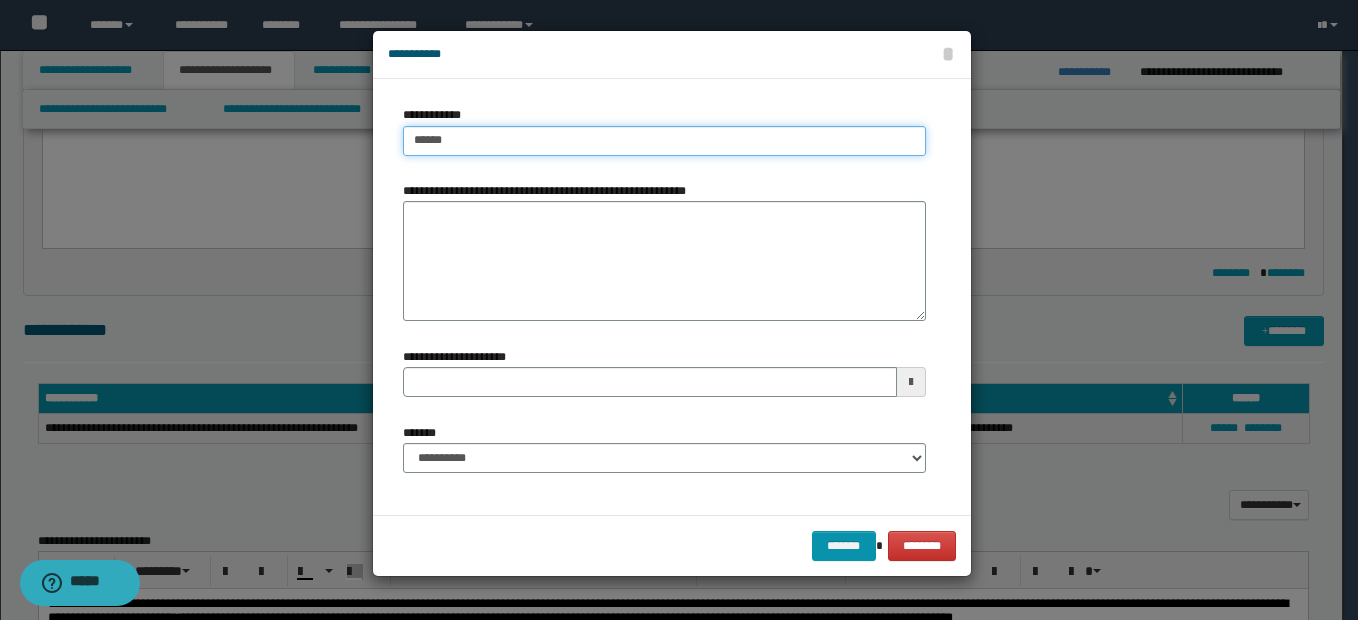 type on "*******" 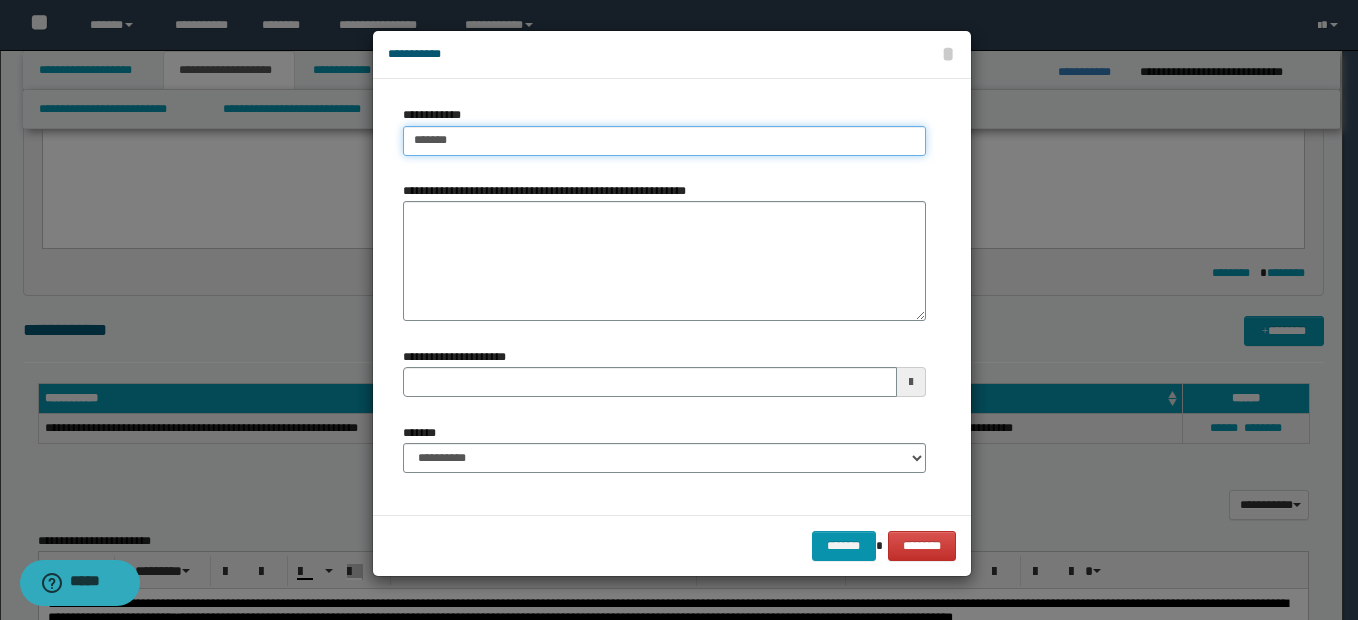 type on "*******" 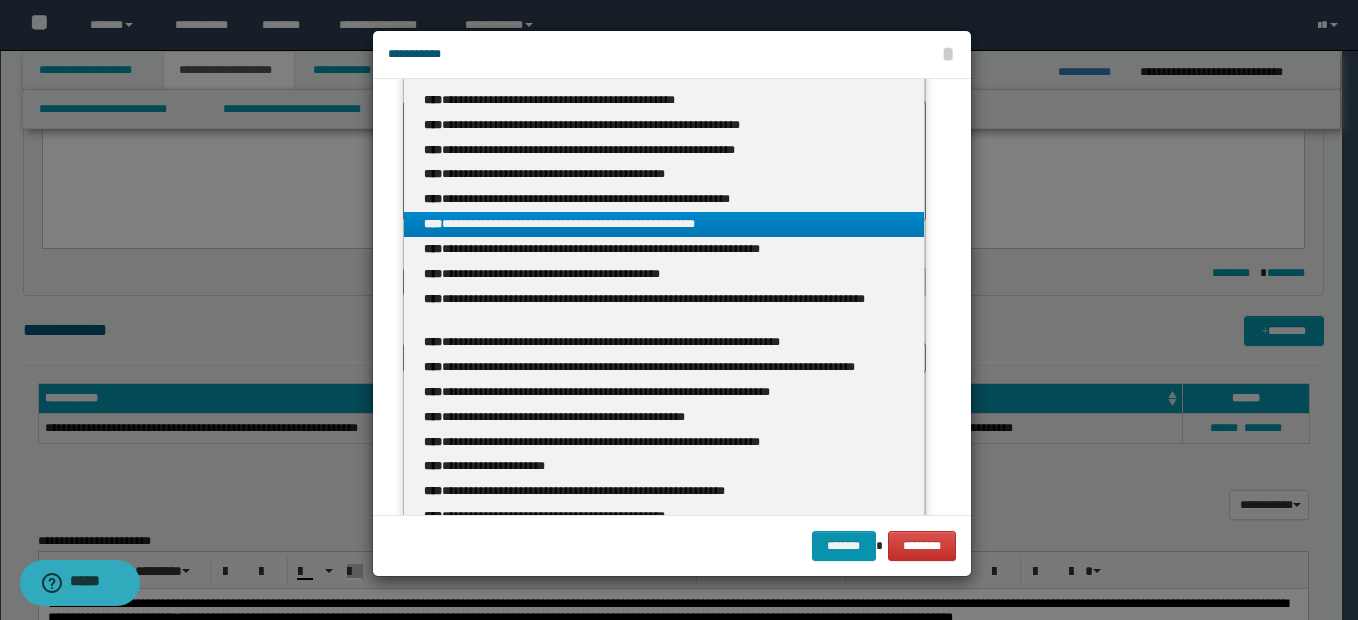 scroll, scrollTop: 200, scrollLeft: 0, axis: vertical 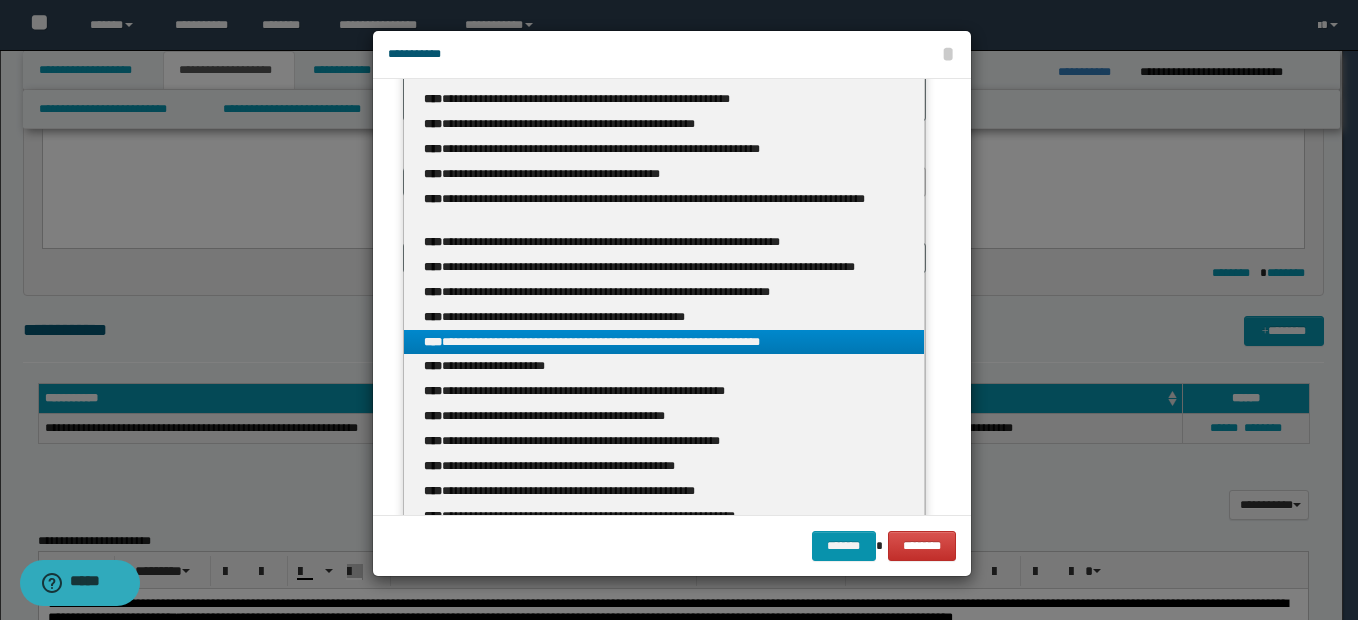 type on "*******" 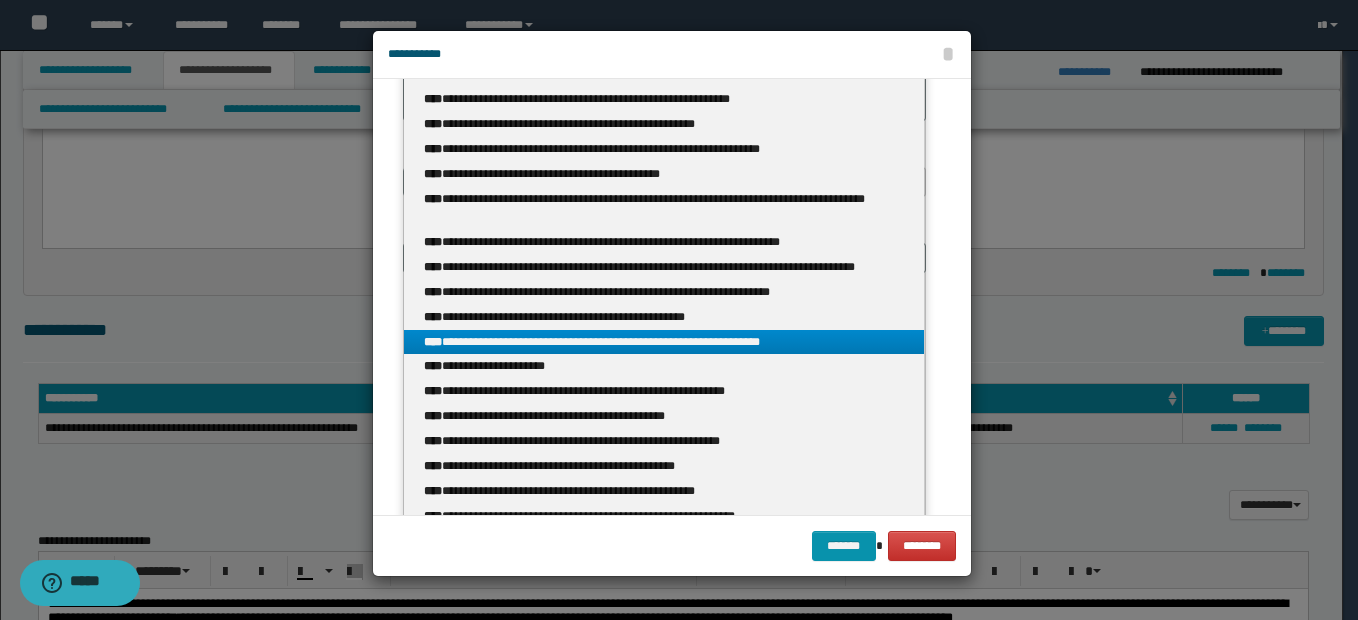 type 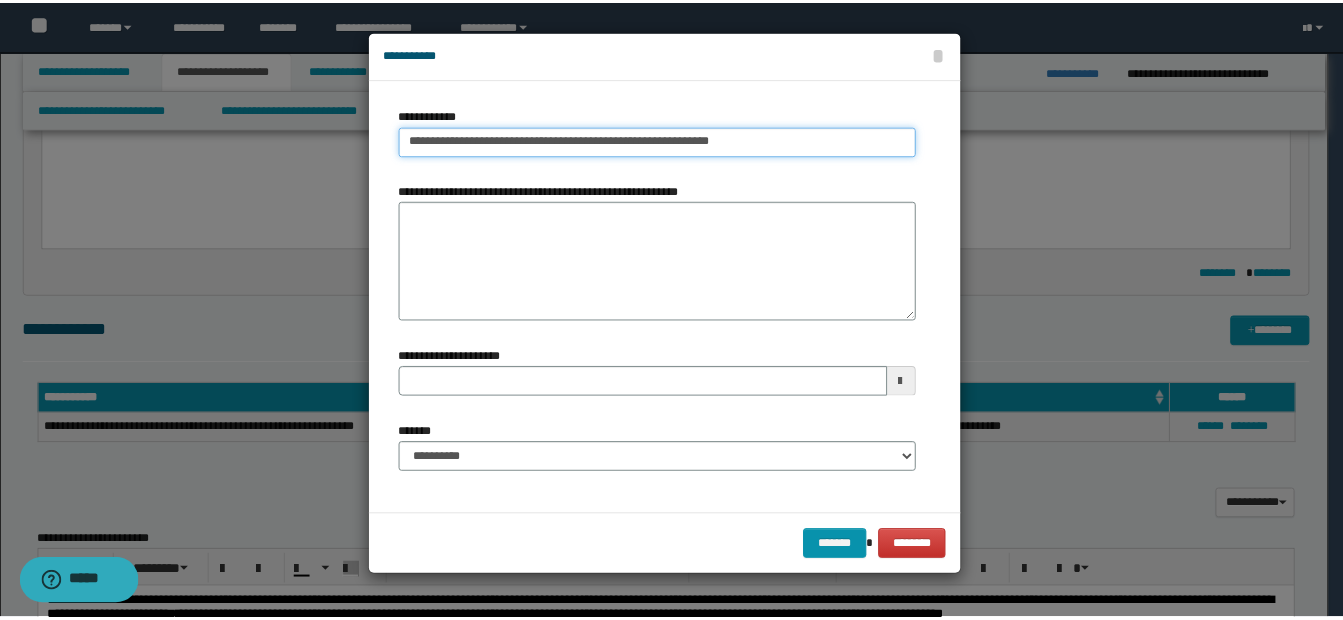 scroll, scrollTop: 0, scrollLeft: 0, axis: both 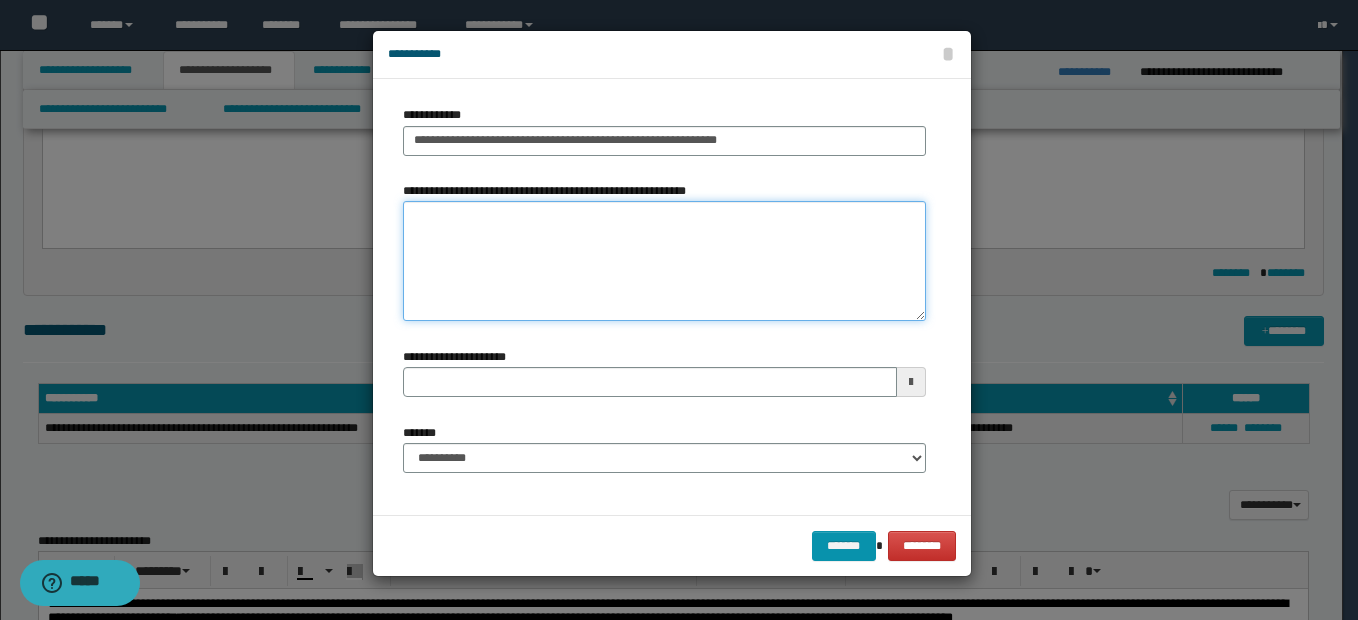 click on "**********" at bounding box center (664, 261) 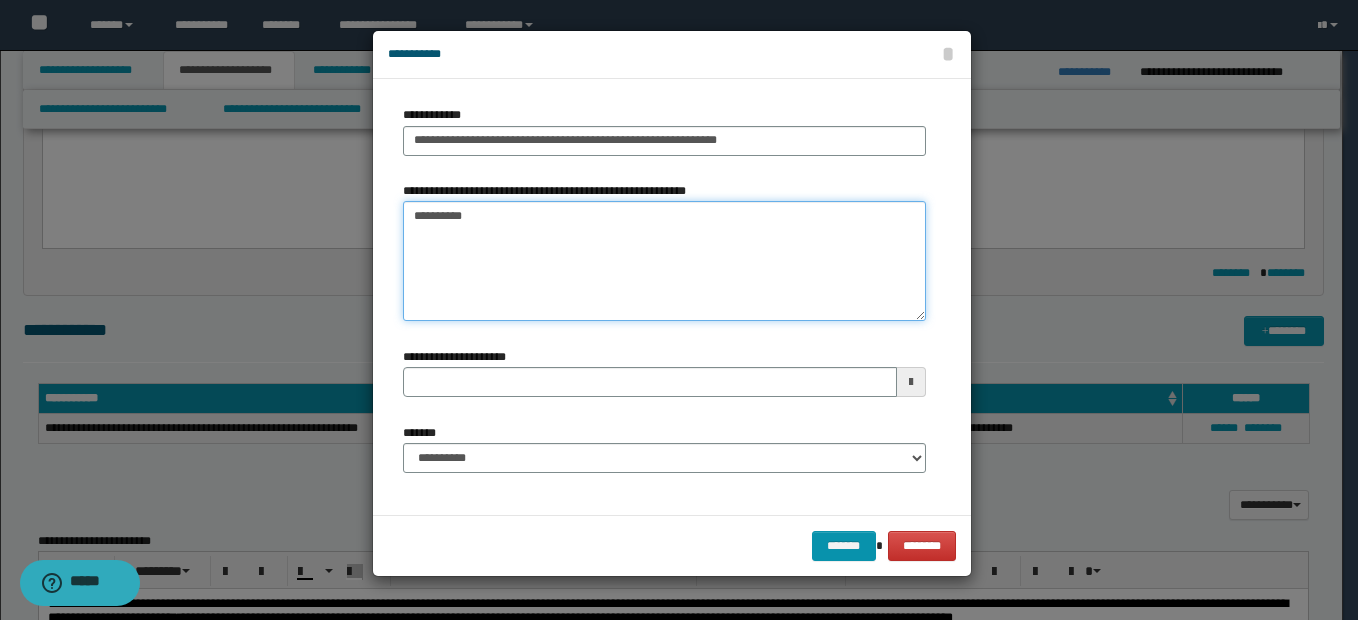 type on "**********" 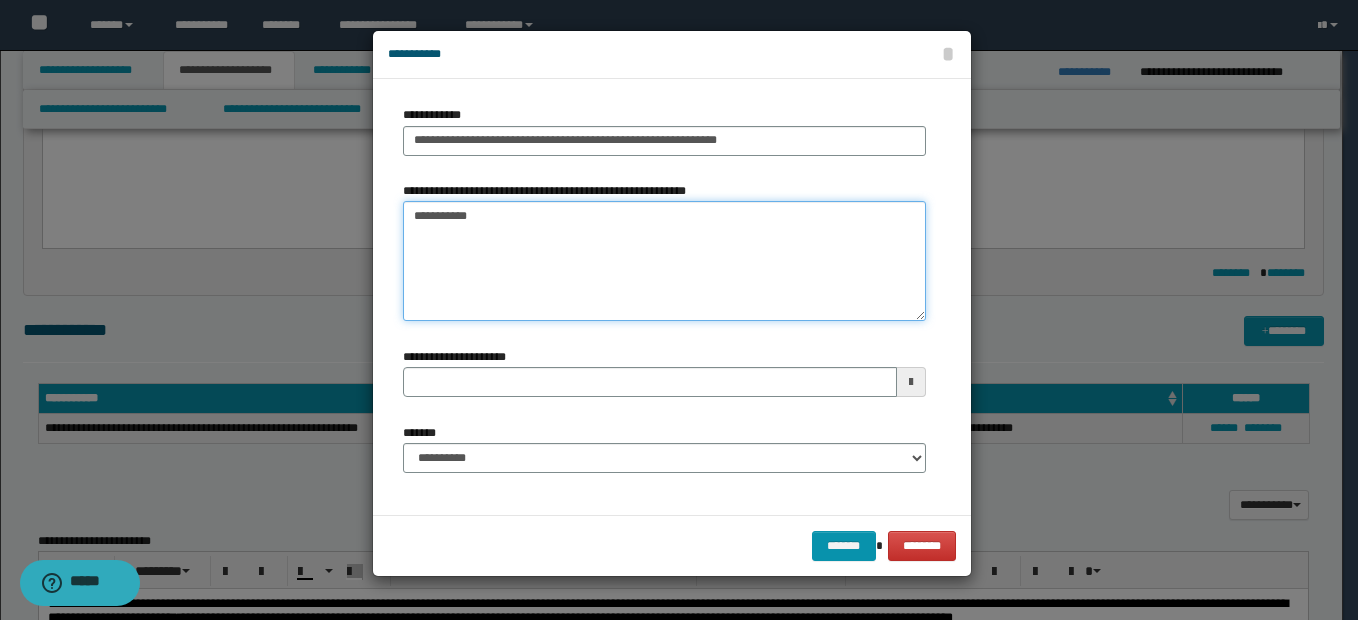 type 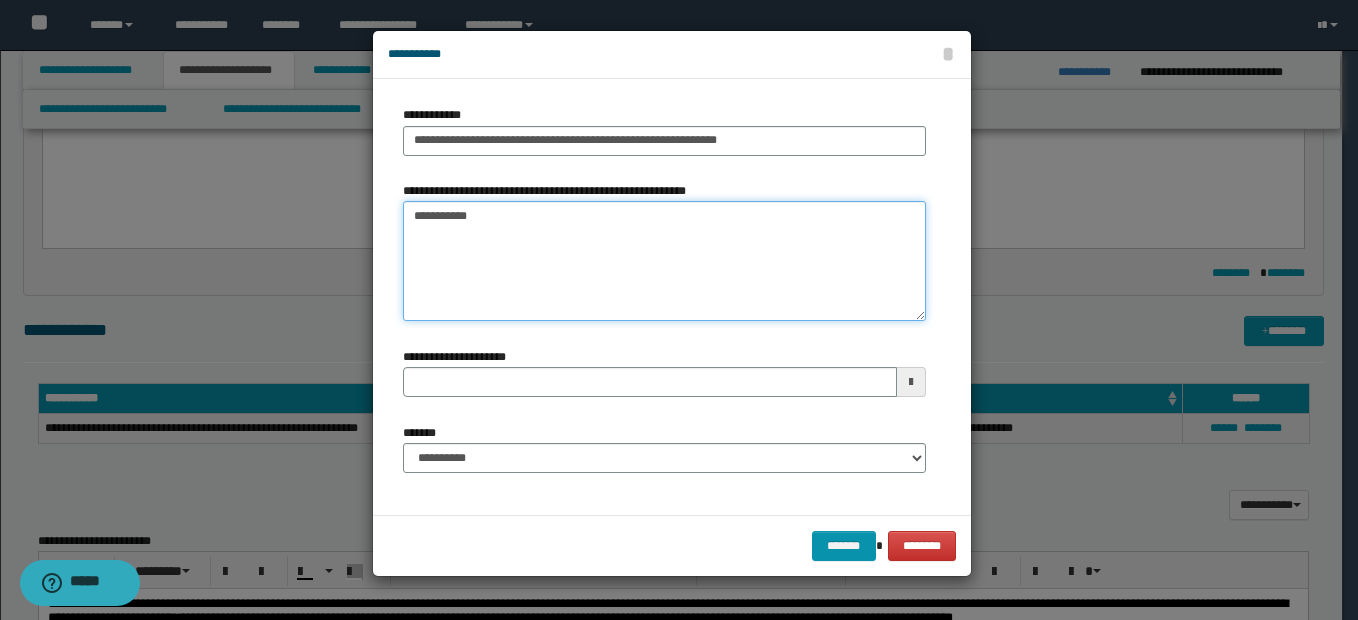 type on "**********" 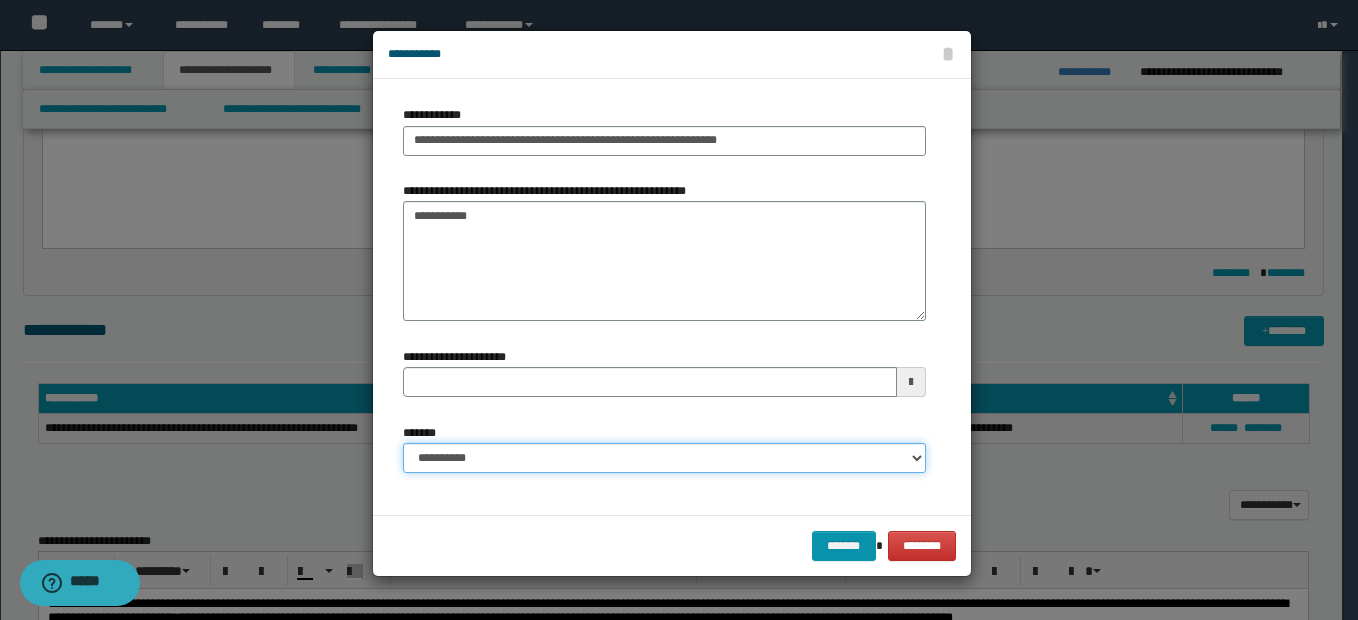 click on "**********" at bounding box center (664, 458) 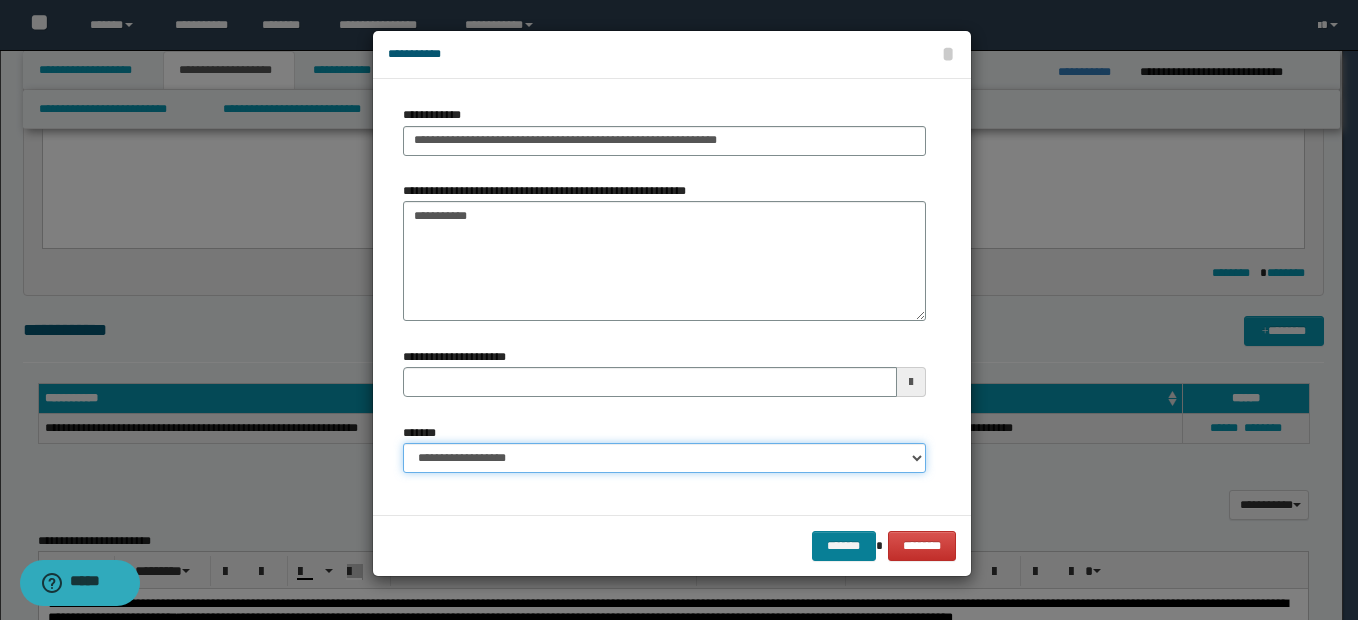 type 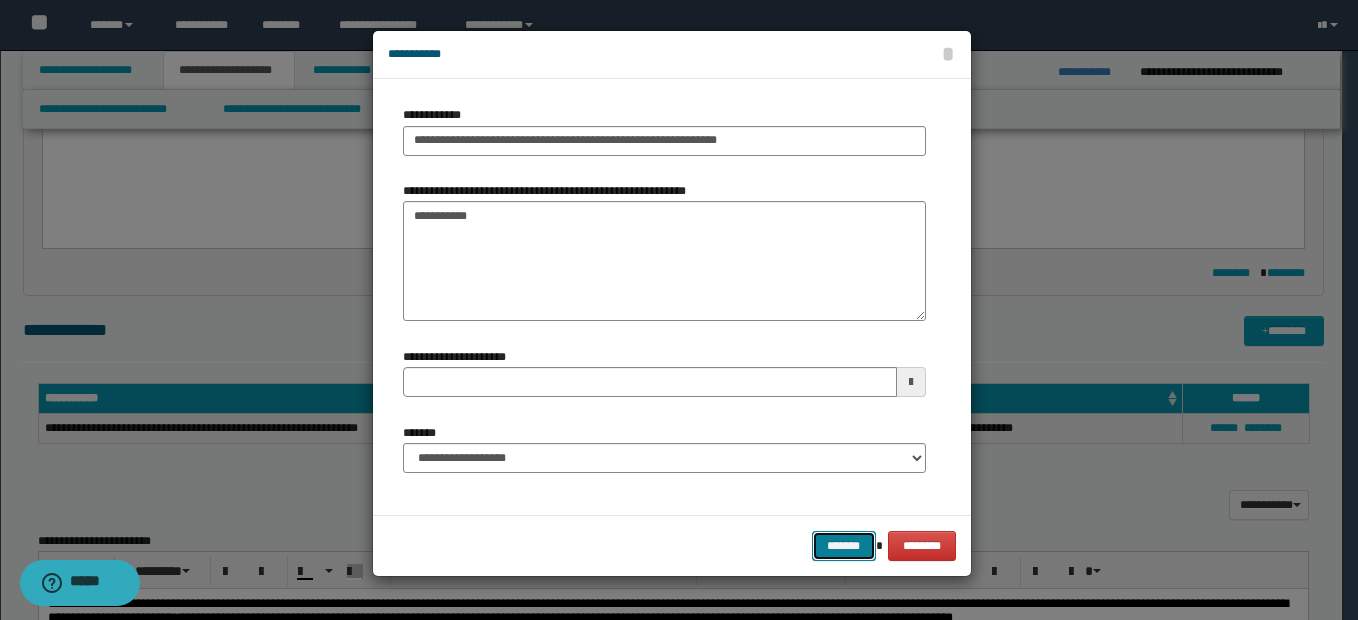 click on "*******" at bounding box center (844, 546) 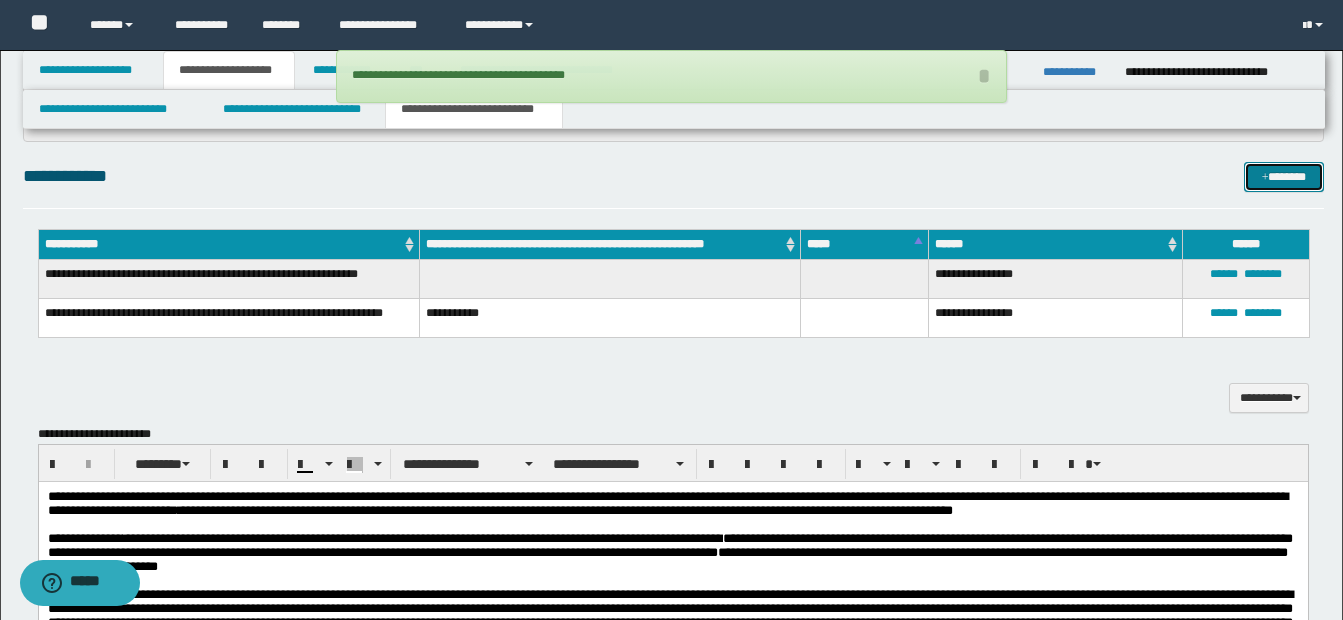 scroll, scrollTop: 1200, scrollLeft: 0, axis: vertical 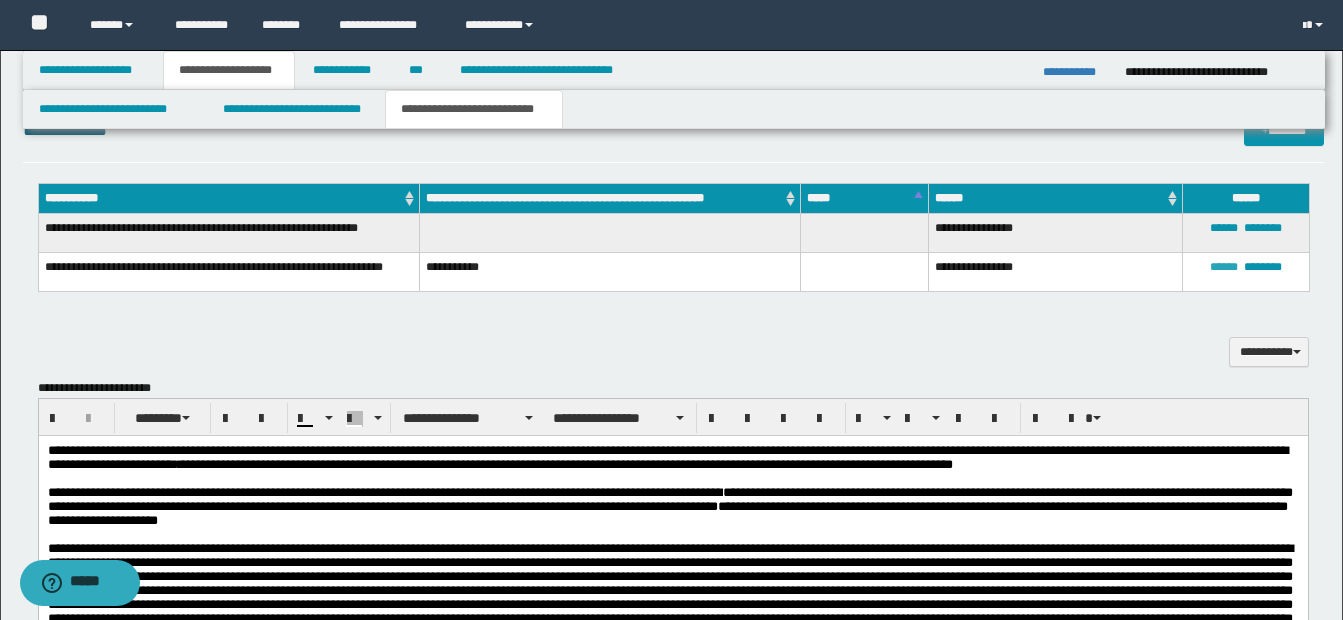 click on "******" at bounding box center [1224, 267] 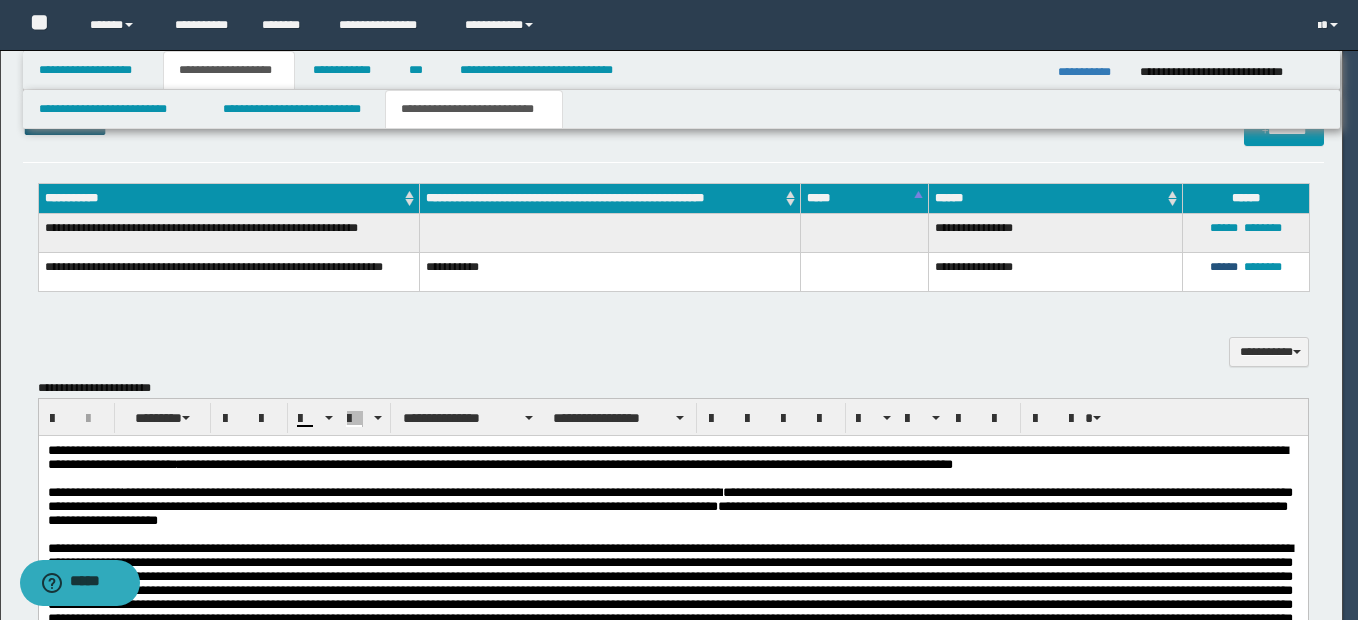 type 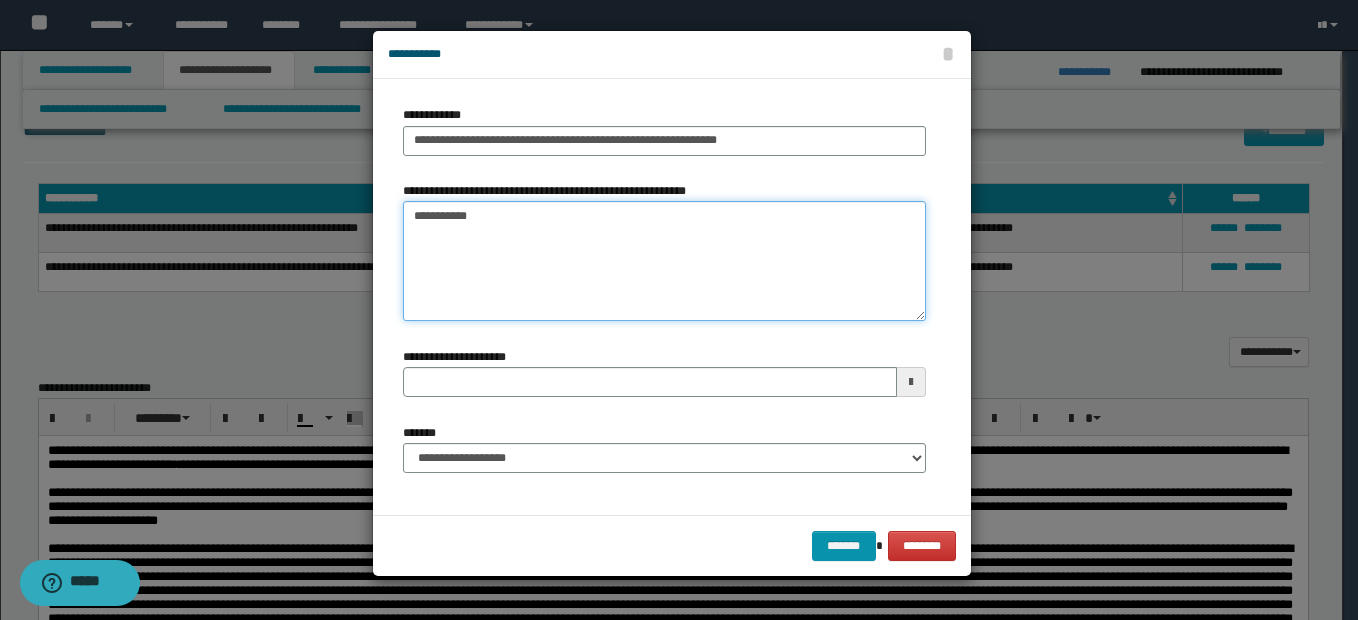 click on "**********" at bounding box center [664, 261] 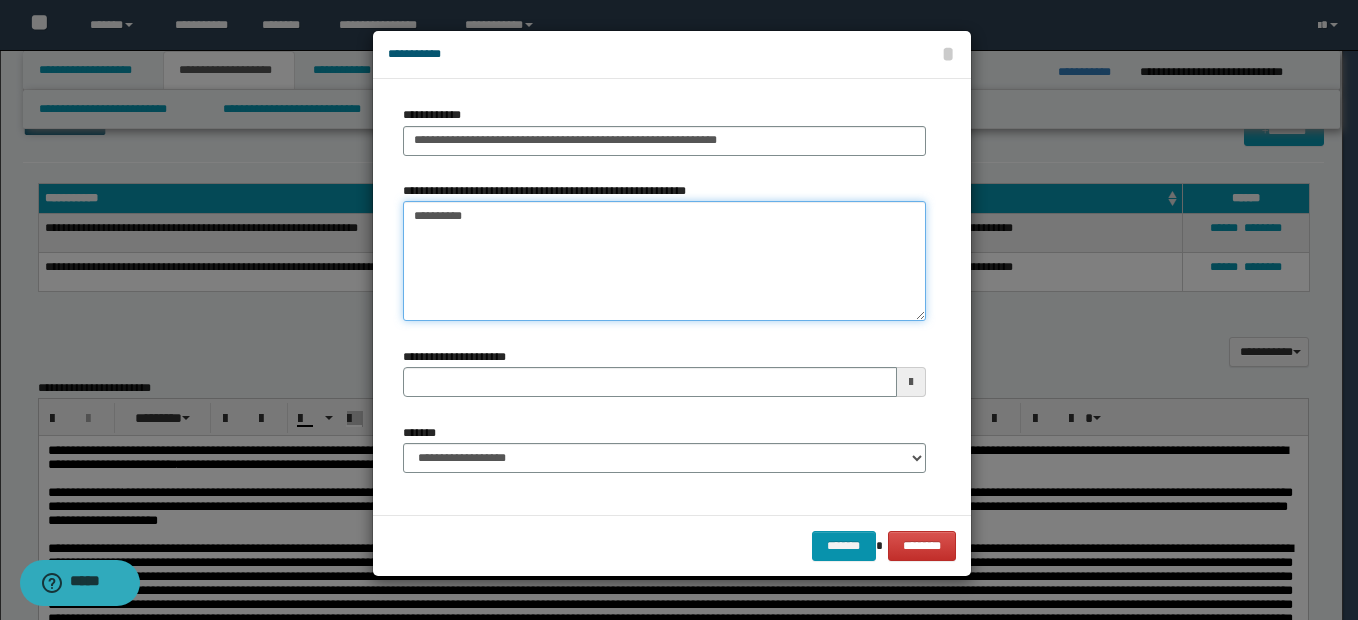 type on "**********" 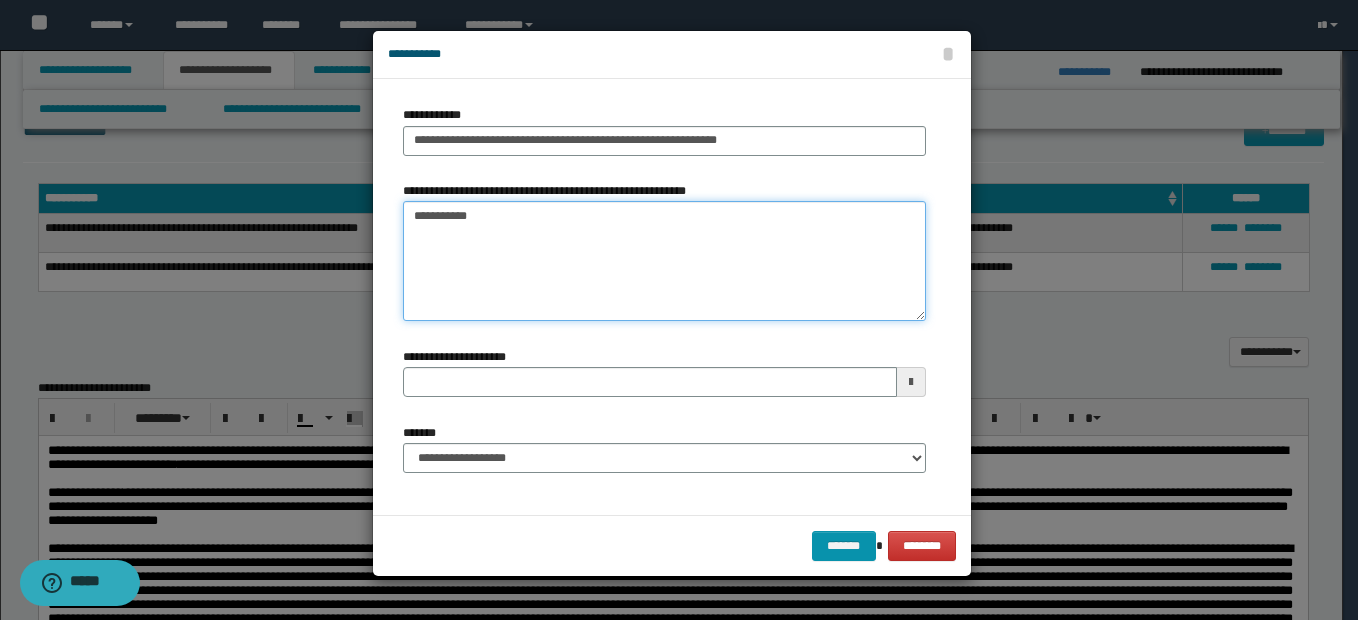 click on "**********" at bounding box center [664, 261] 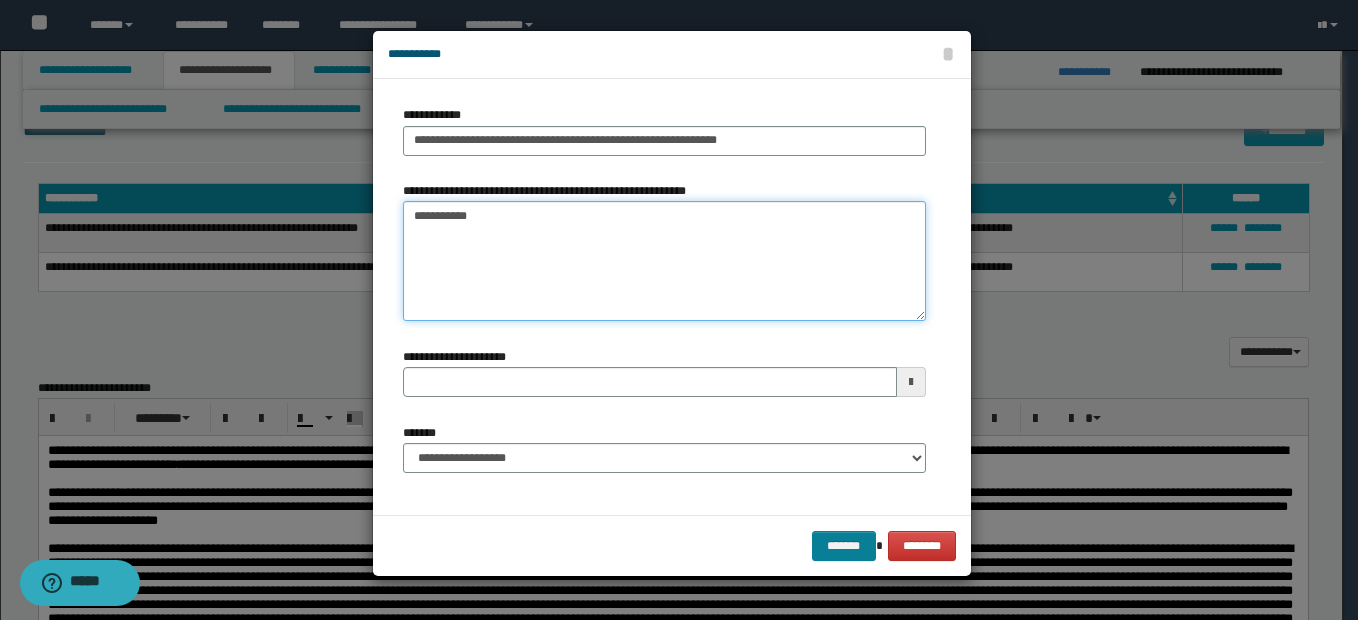 type on "**********" 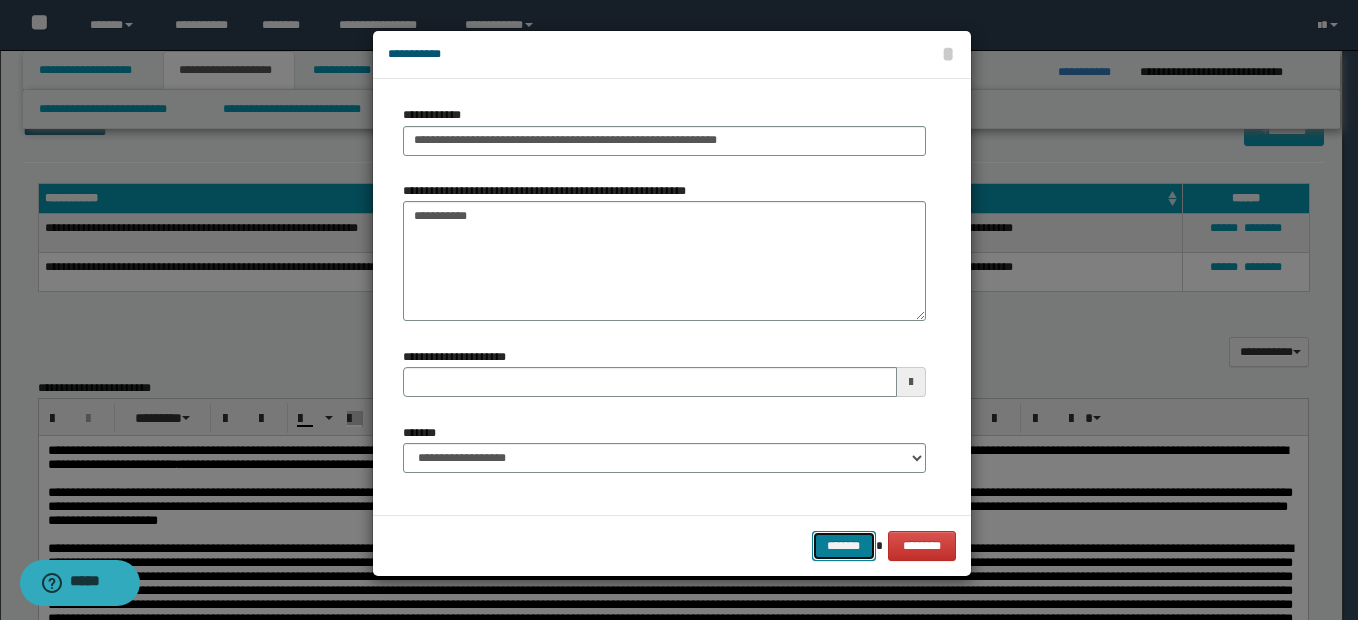 click on "*******" at bounding box center (844, 546) 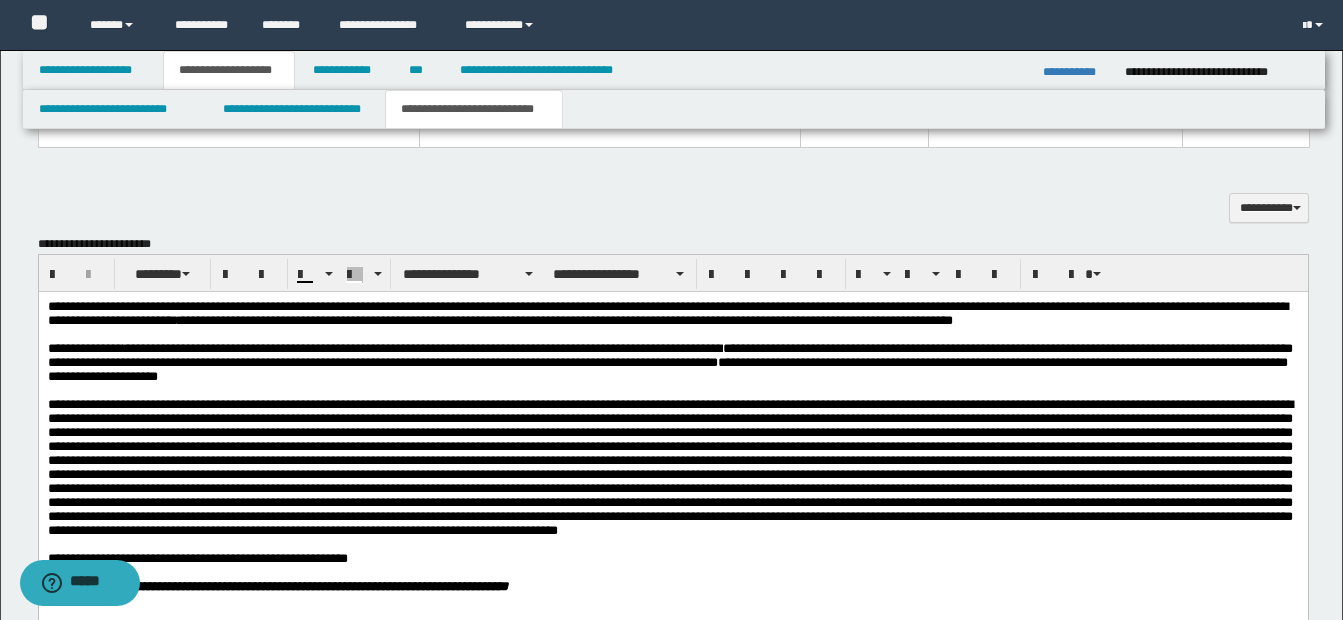 scroll, scrollTop: 1400, scrollLeft: 0, axis: vertical 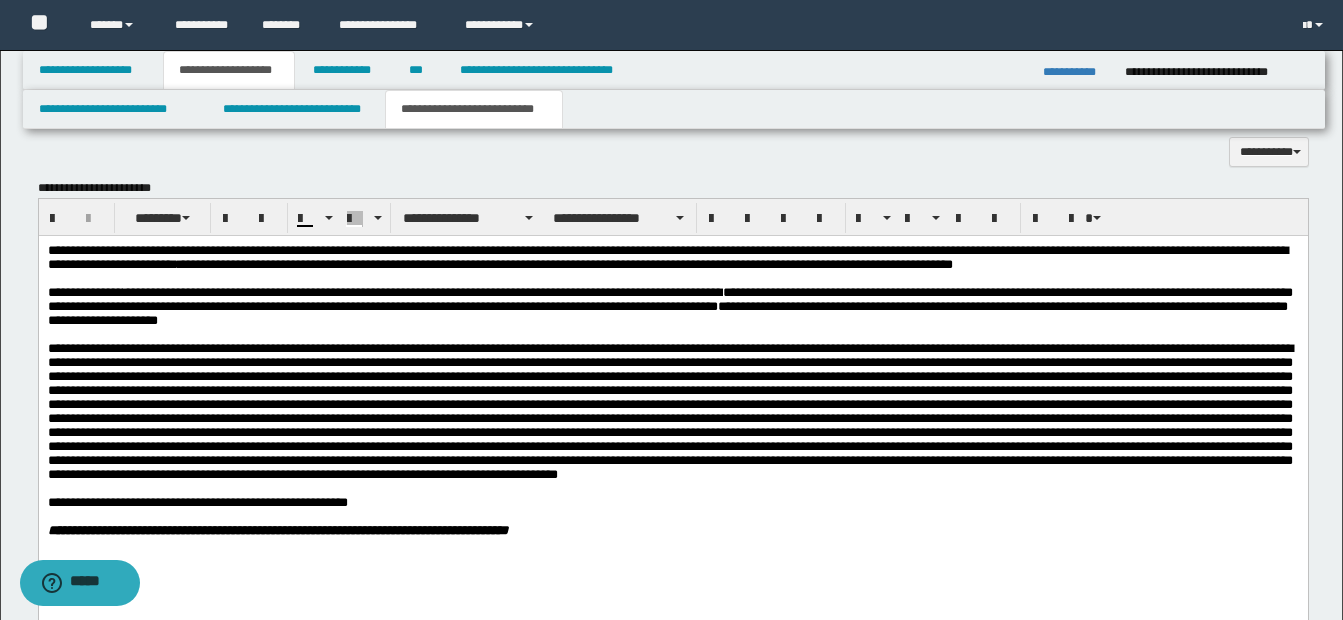 click on "**********" at bounding box center (672, 307) 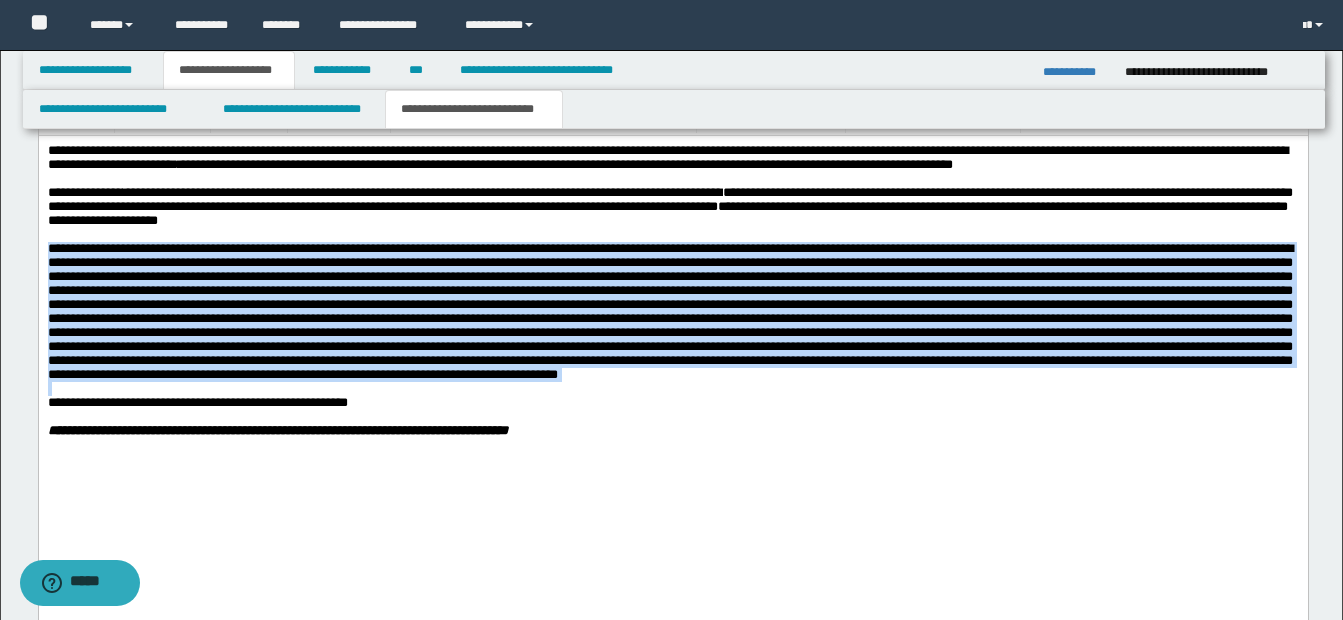 drag, startPoint x: 506, startPoint y: 249, endPoint x: 638, endPoint y: 453, distance: 242.98148 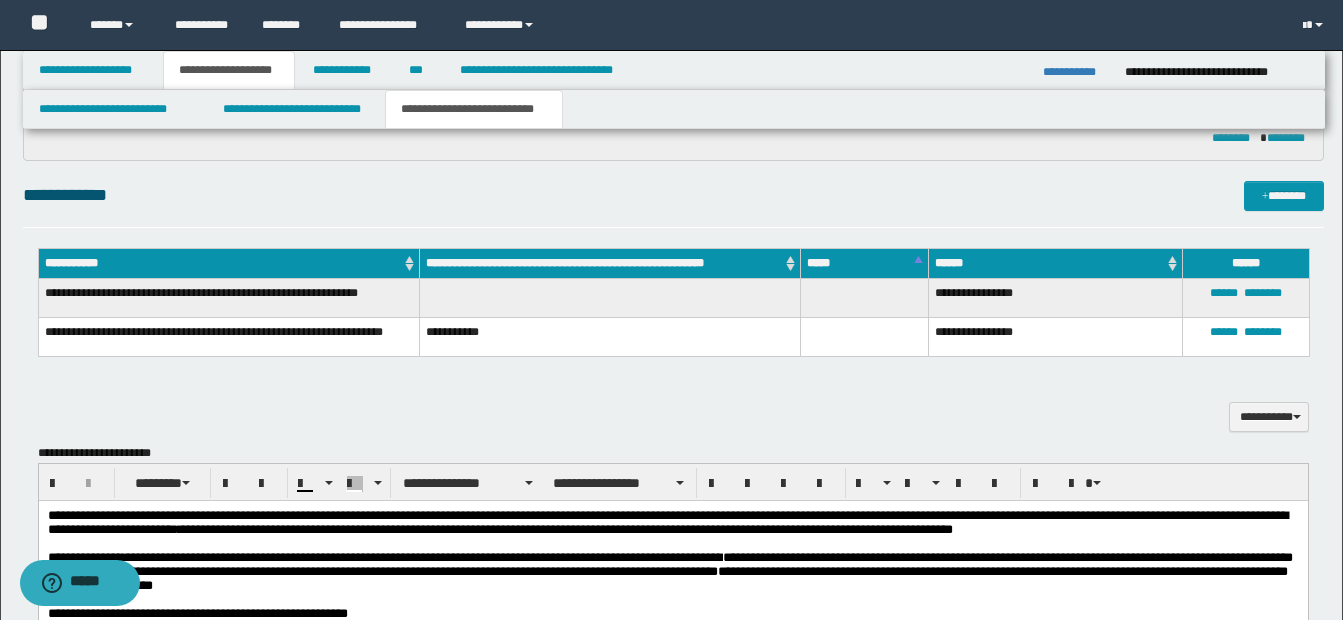 scroll, scrollTop: 1100, scrollLeft: 0, axis: vertical 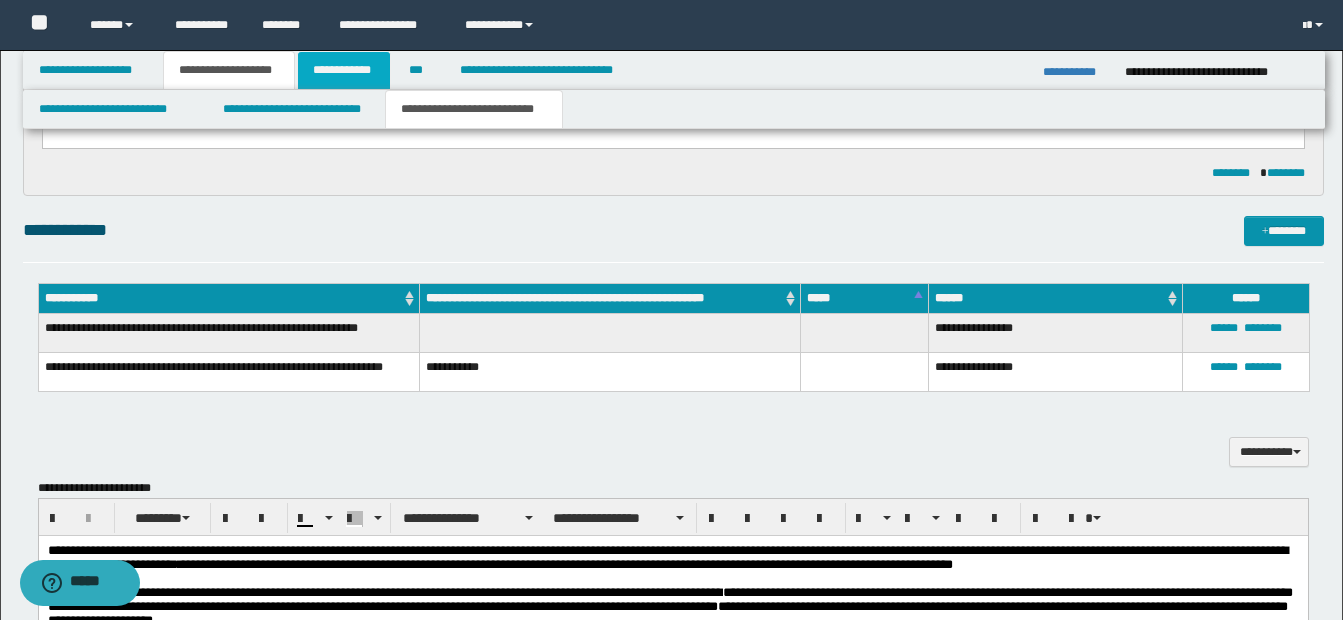 click on "**********" at bounding box center [344, 70] 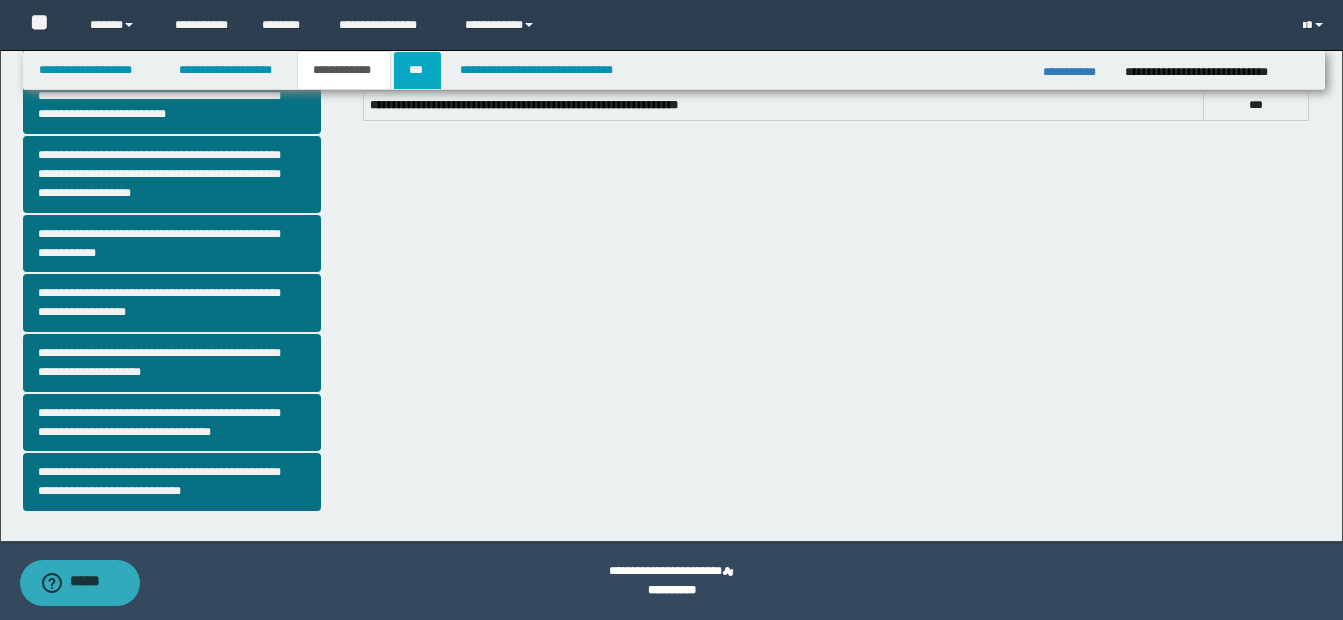 click on "***" at bounding box center (417, 70) 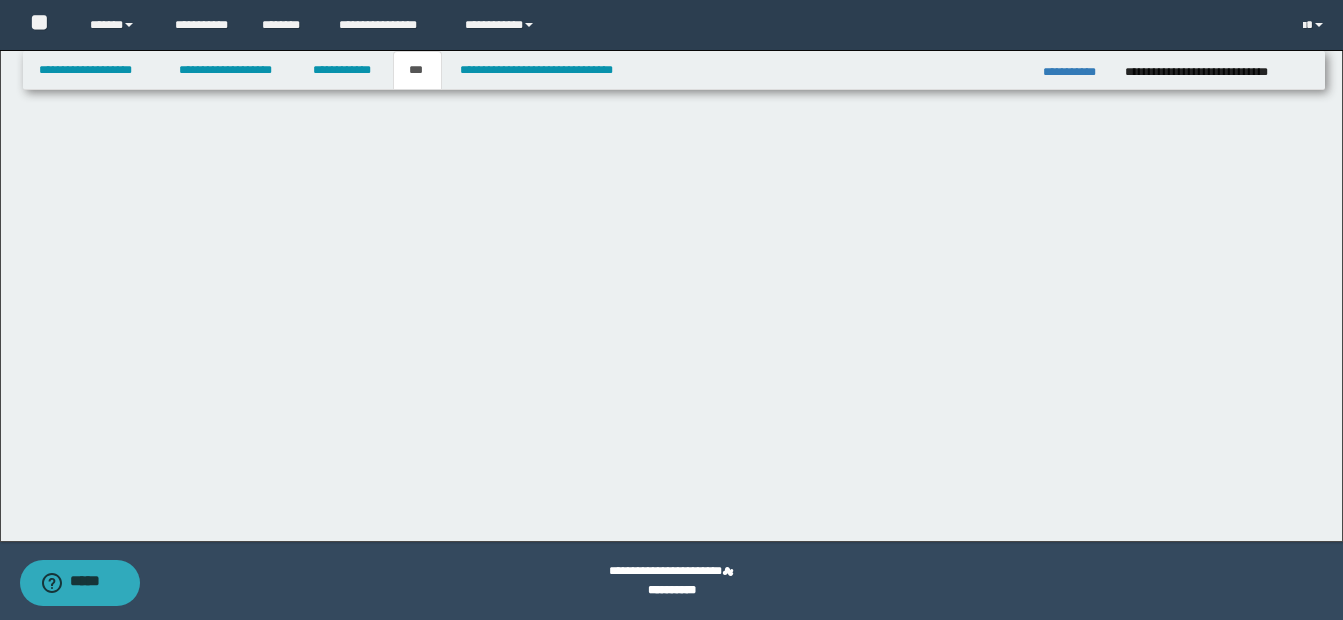 scroll, scrollTop: 0, scrollLeft: 0, axis: both 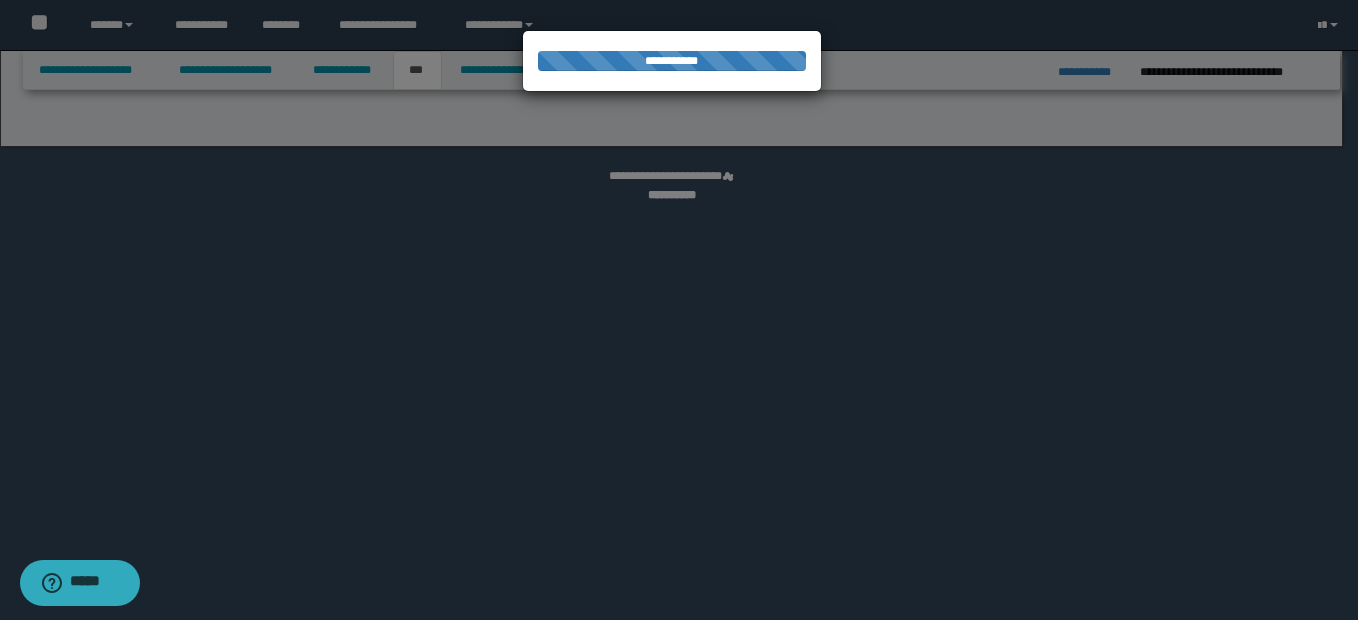 select on "*" 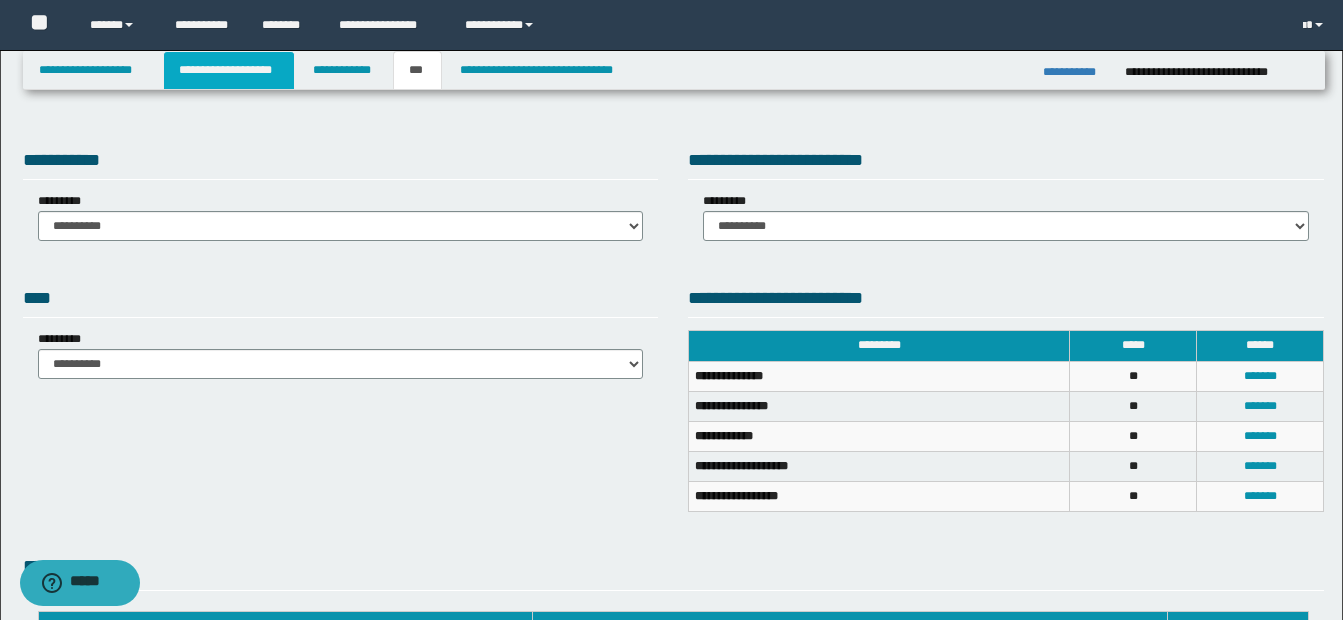 click on "**********" at bounding box center [229, 70] 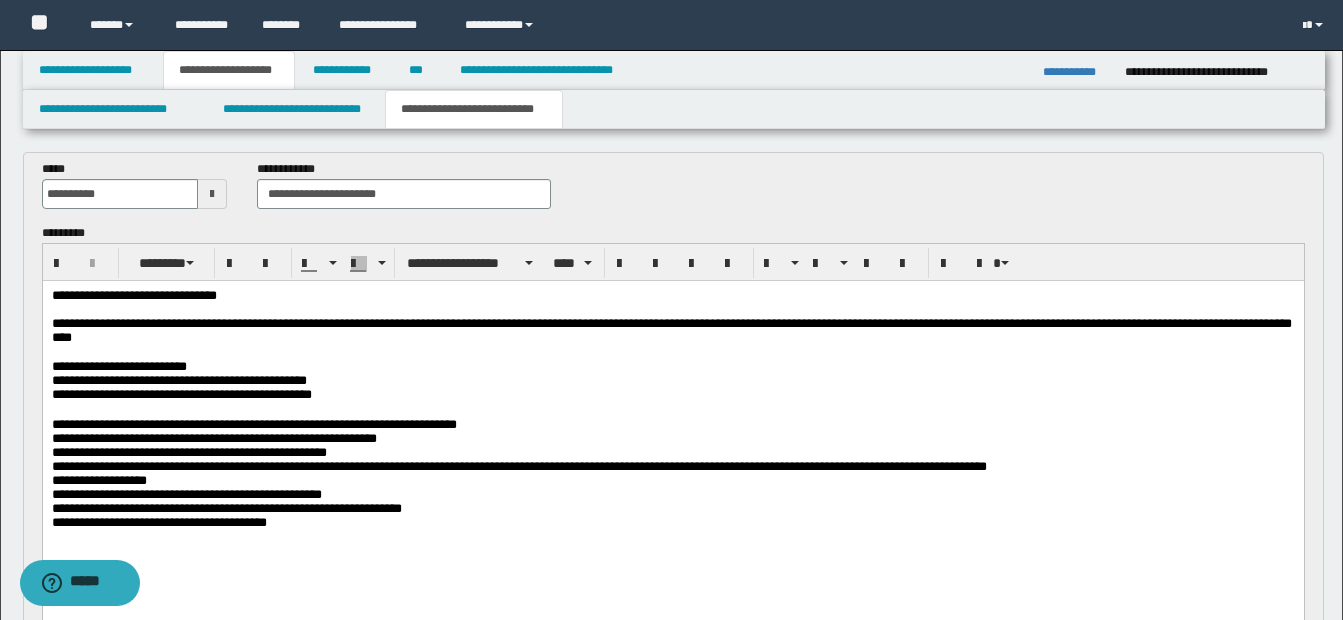 scroll, scrollTop: 200, scrollLeft: 0, axis: vertical 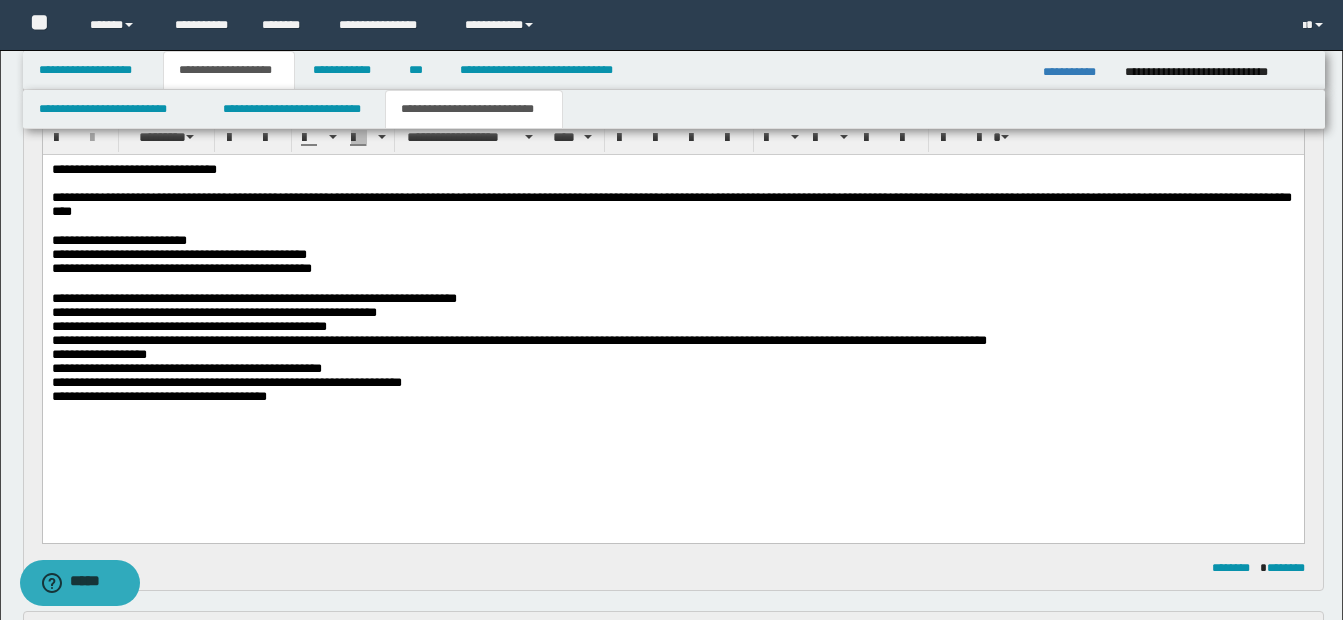 click on "**********" at bounding box center [672, 308] 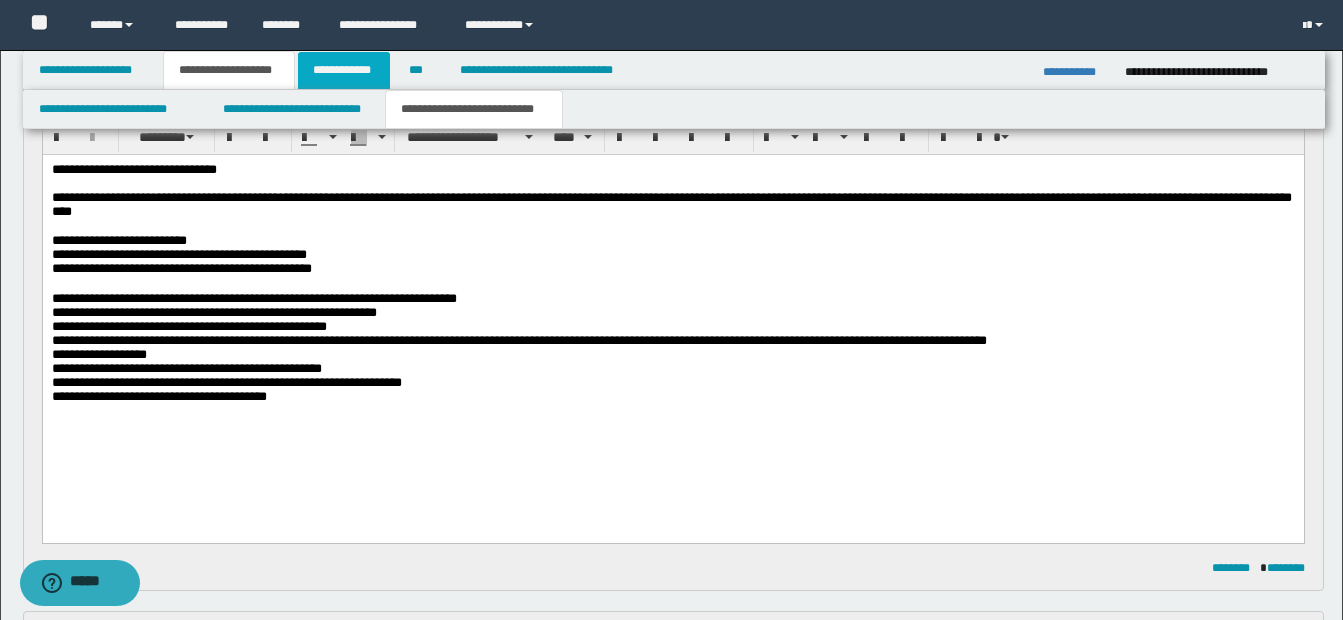 click on "**********" at bounding box center [344, 70] 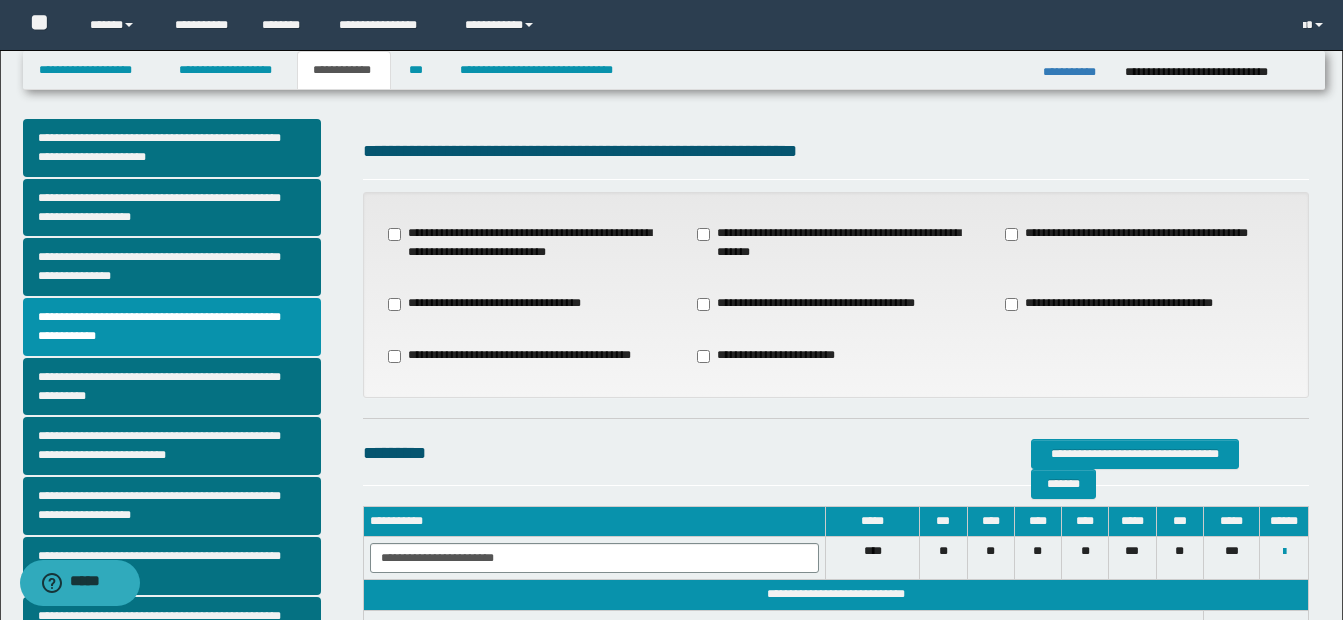 scroll, scrollTop: 0, scrollLeft: 0, axis: both 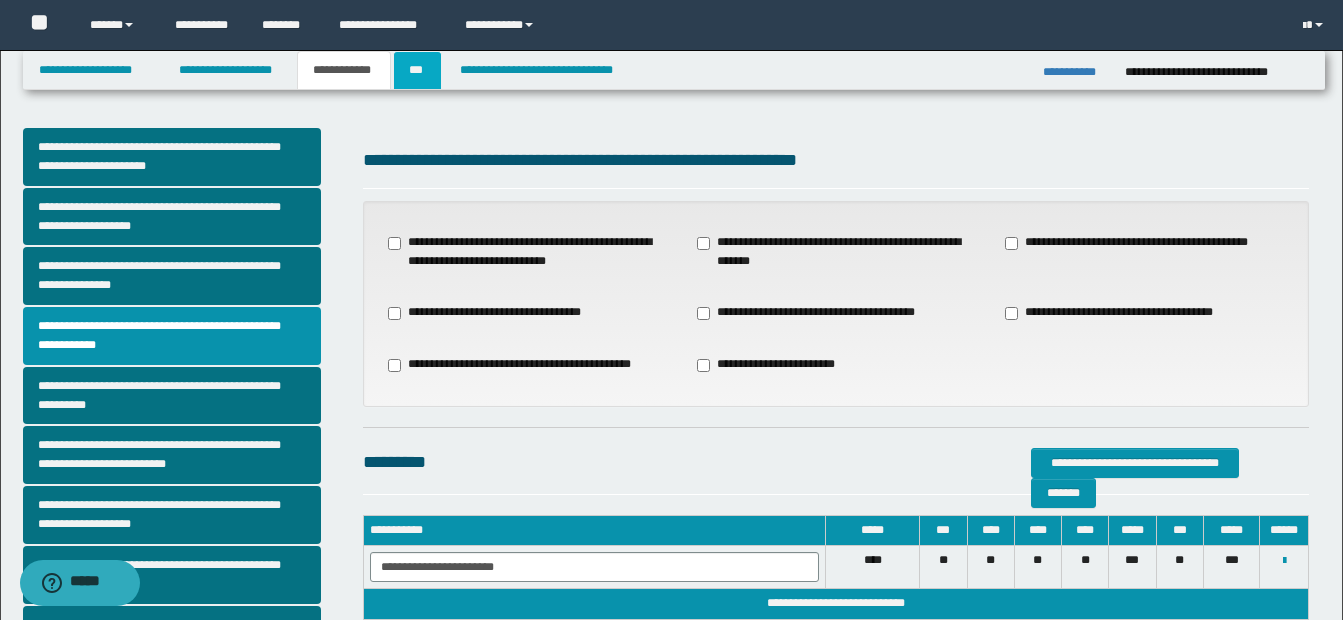 click on "***" at bounding box center (417, 70) 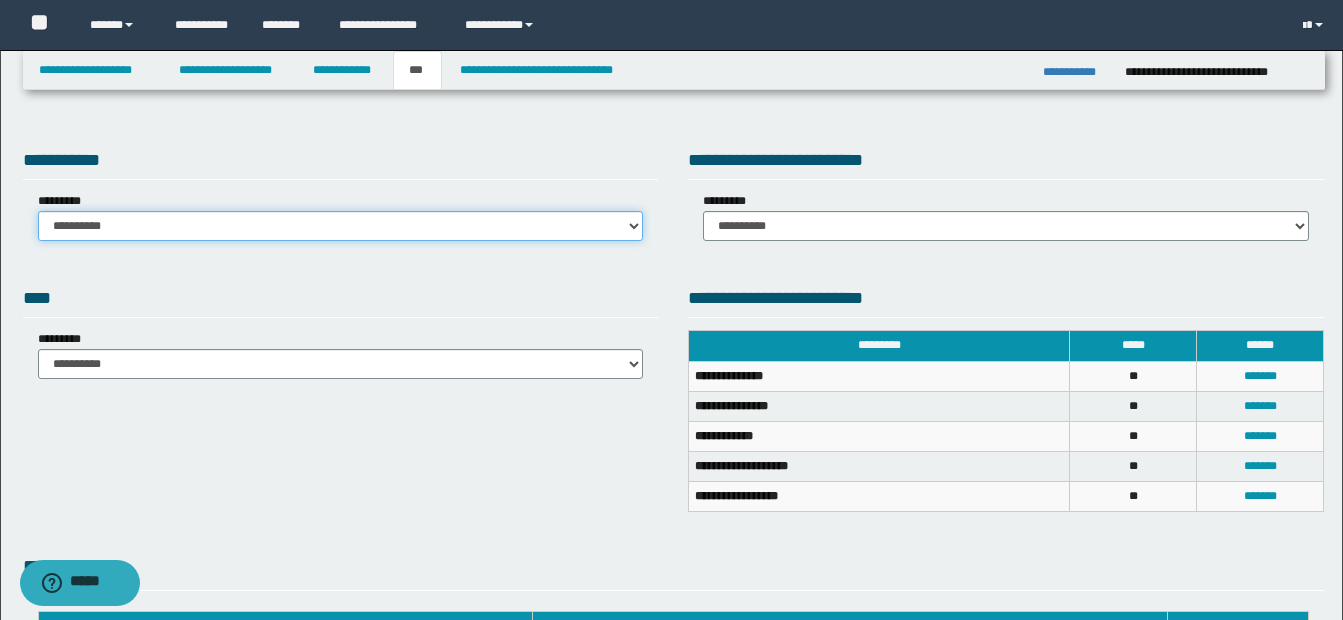 click on "**********" at bounding box center (341, 226) 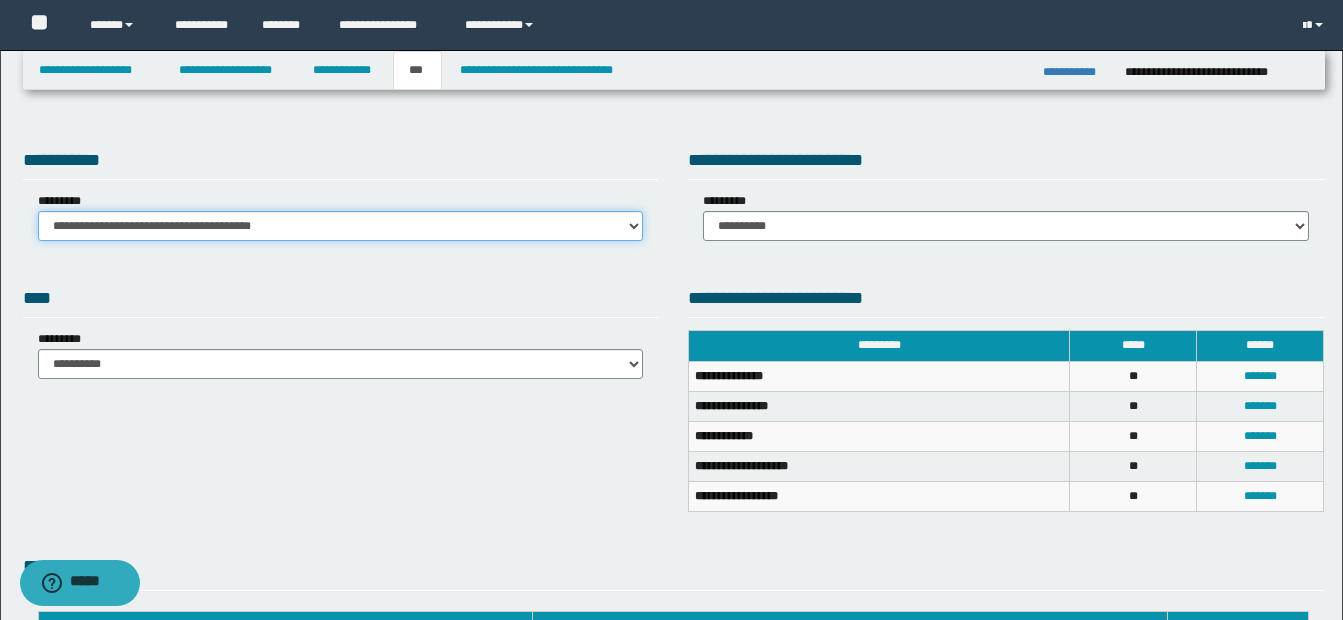 click on "**********" at bounding box center [341, 226] 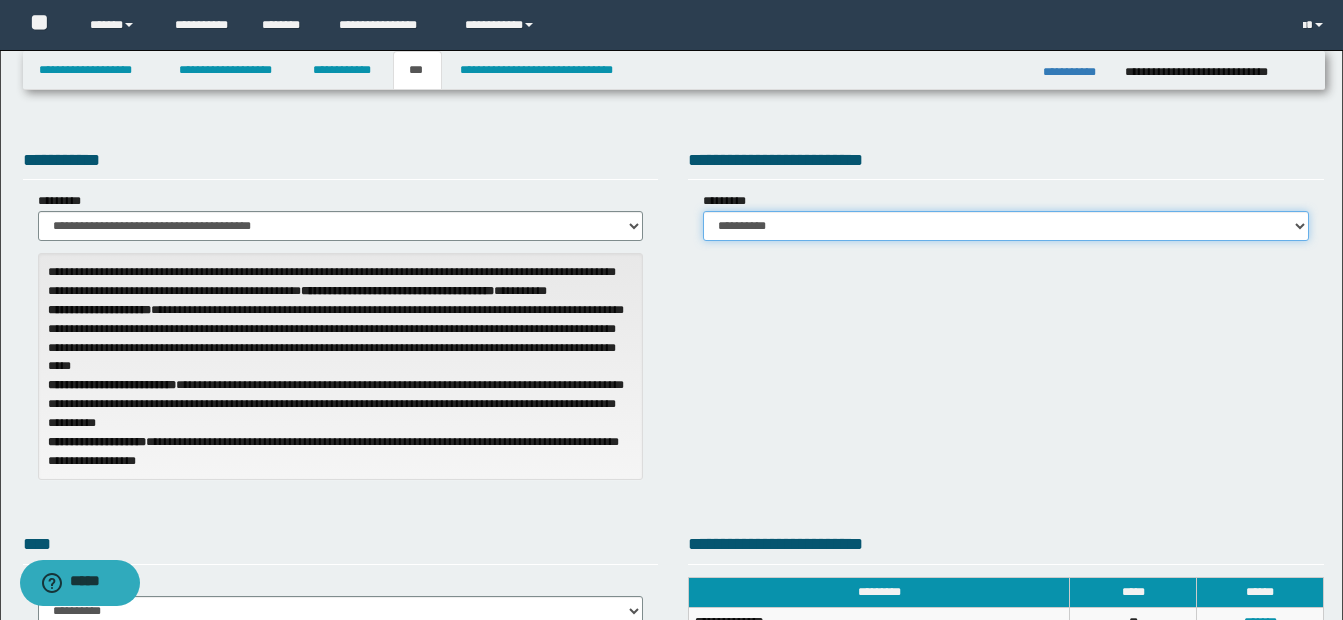 click on "**********" at bounding box center (1006, 226) 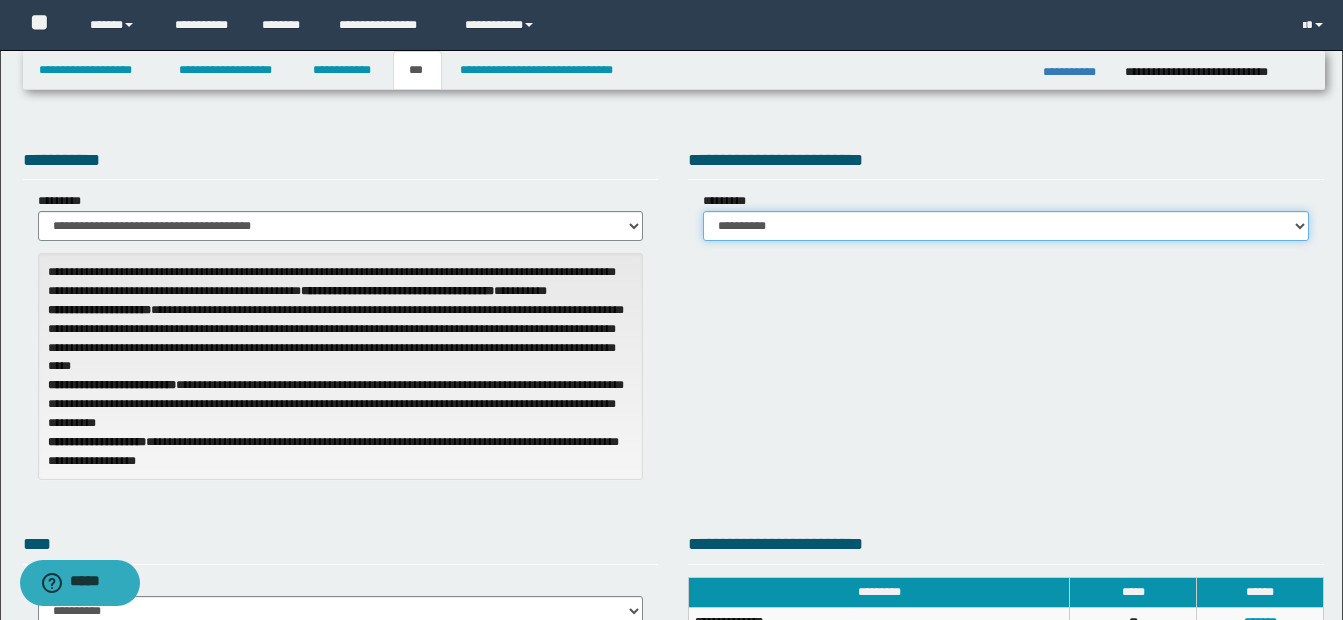 select on "*" 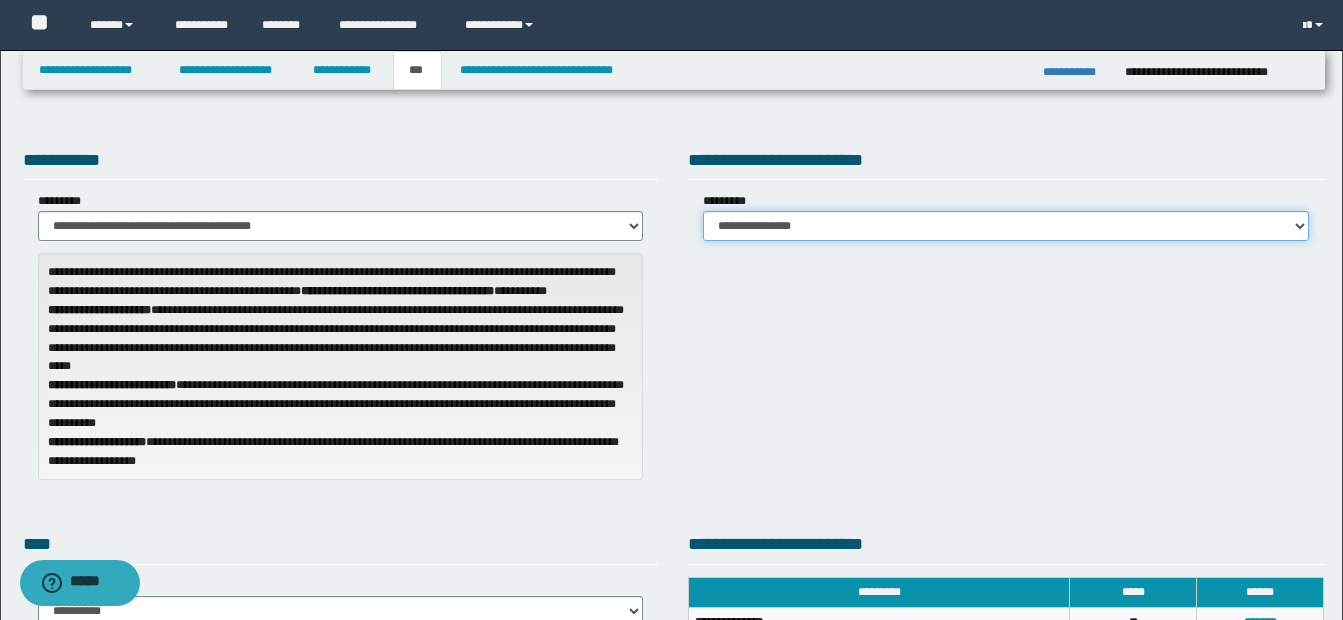 click on "**********" at bounding box center [1006, 226] 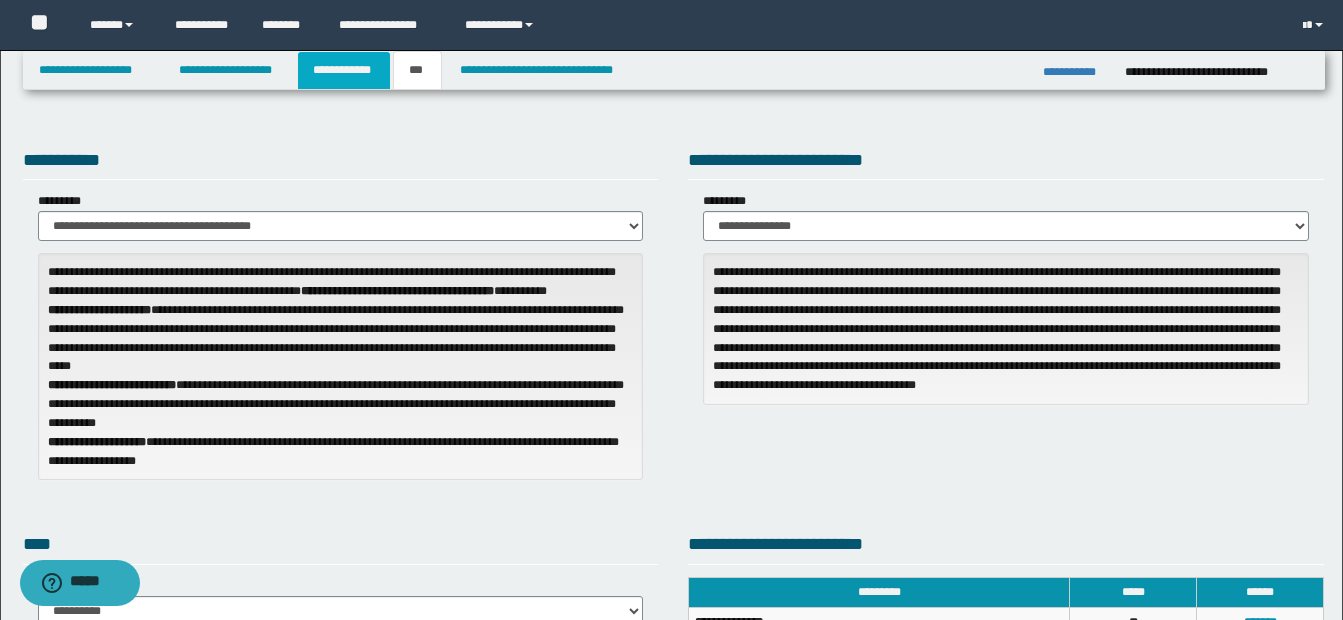 click on "**********" at bounding box center [344, 70] 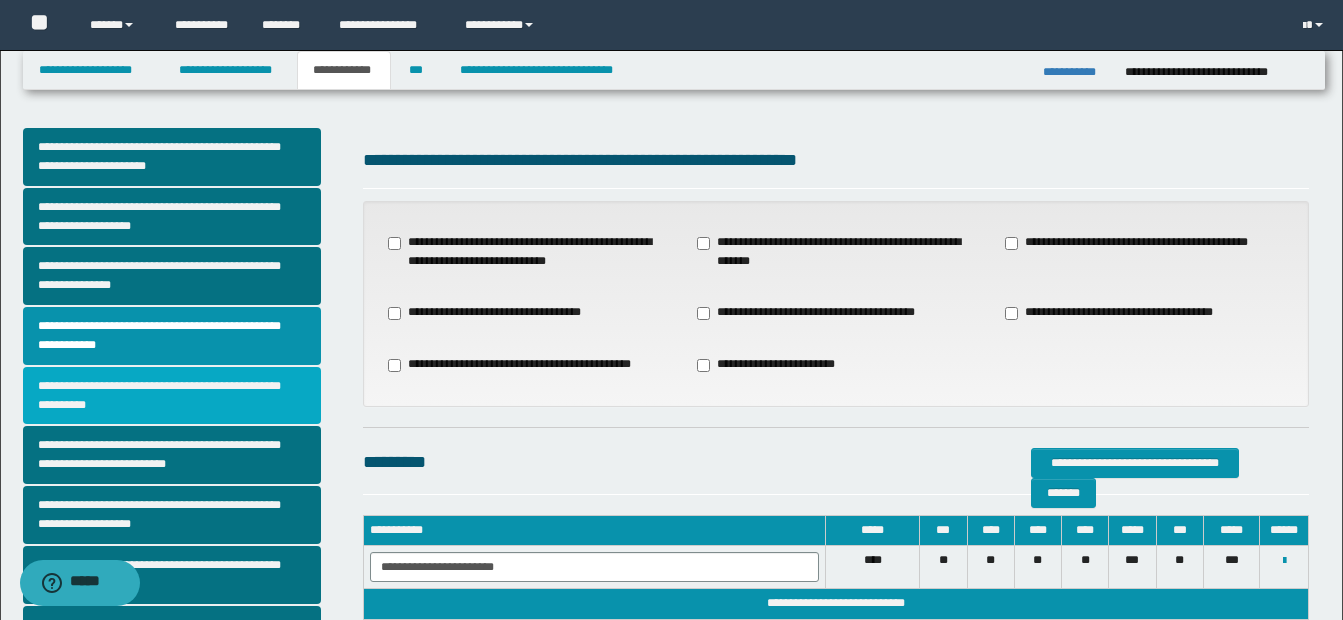 scroll, scrollTop: 100, scrollLeft: 0, axis: vertical 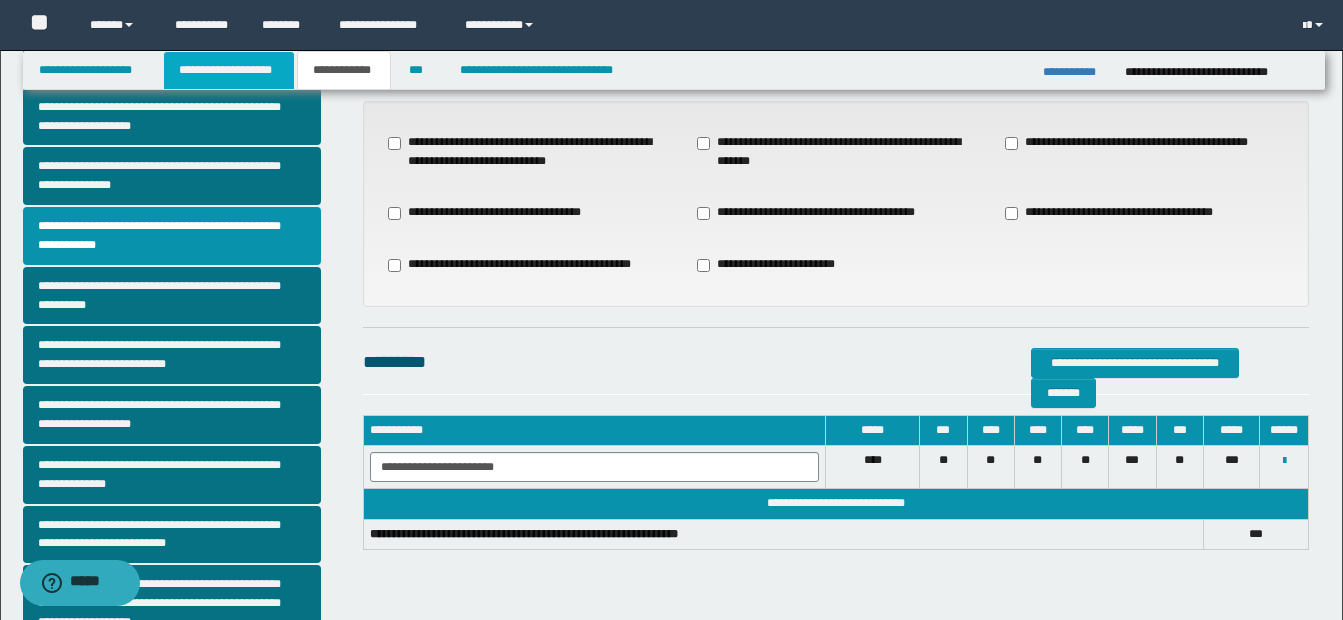 click on "**********" at bounding box center (229, 70) 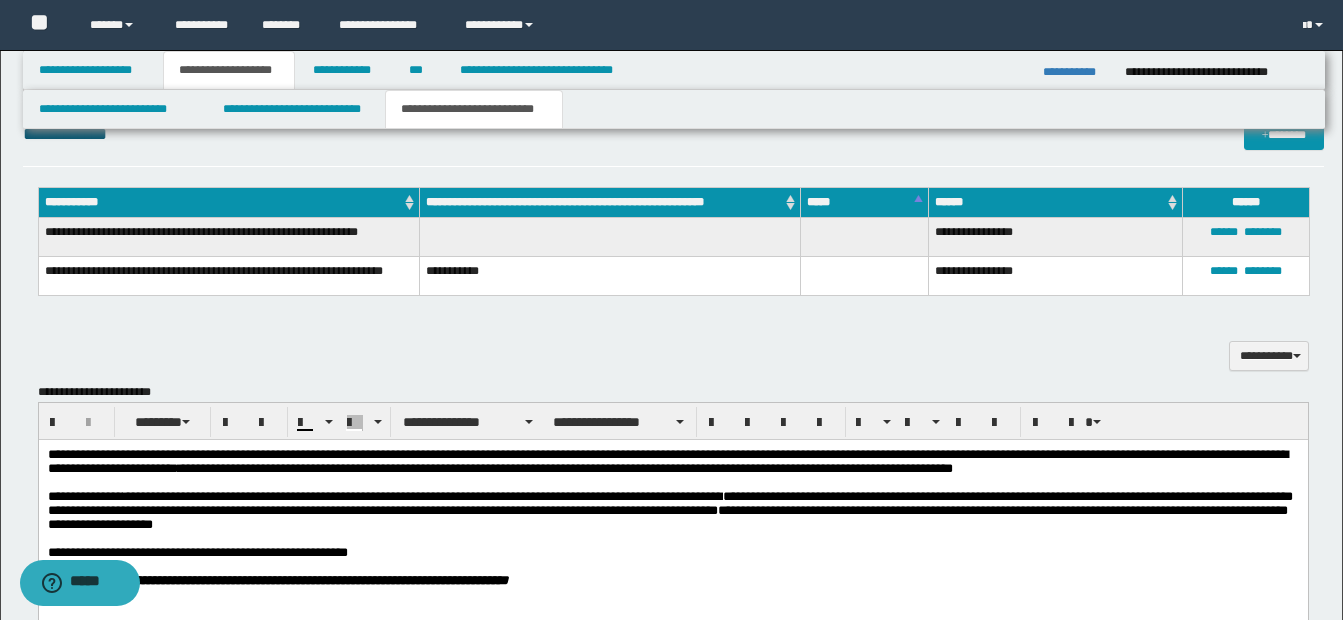scroll, scrollTop: 1331, scrollLeft: 0, axis: vertical 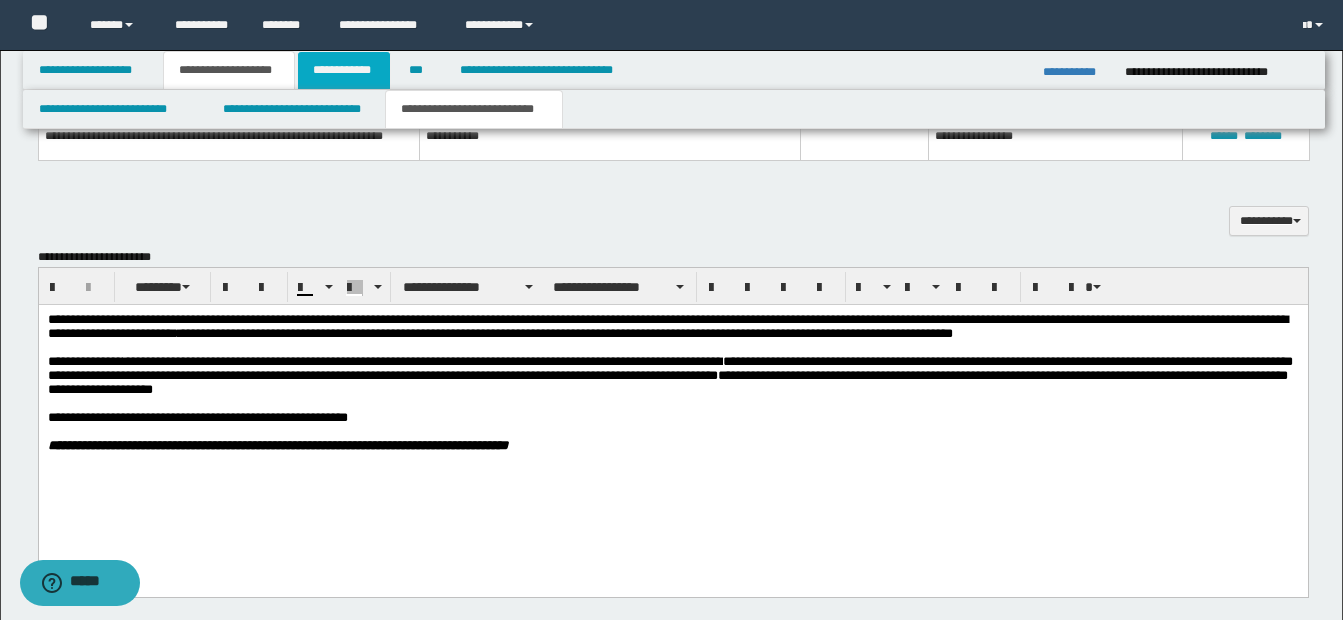click on "**********" at bounding box center (344, 70) 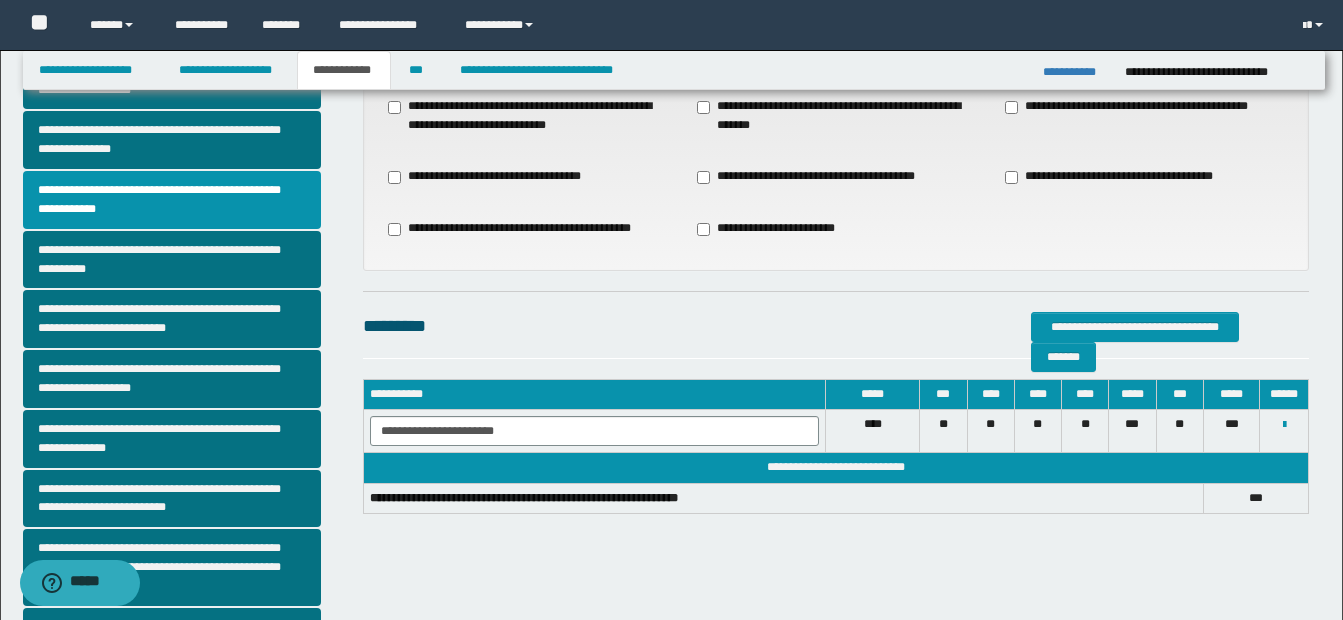scroll, scrollTop: 100, scrollLeft: 0, axis: vertical 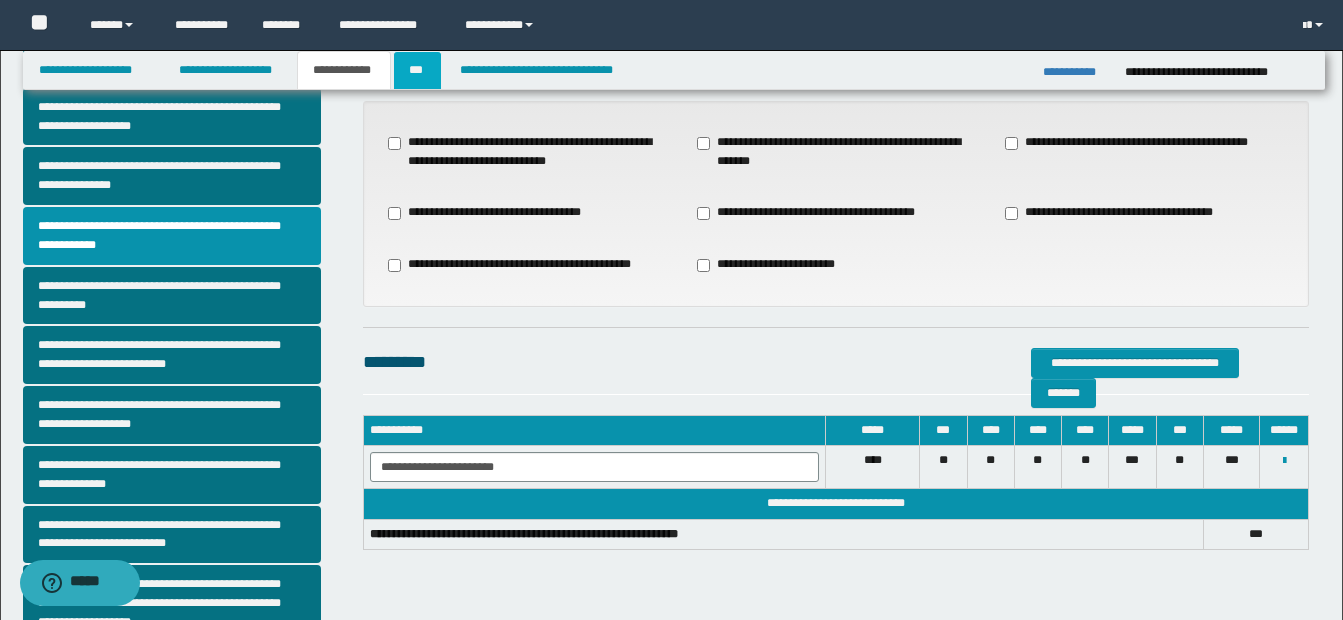 click on "***" at bounding box center [417, 70] 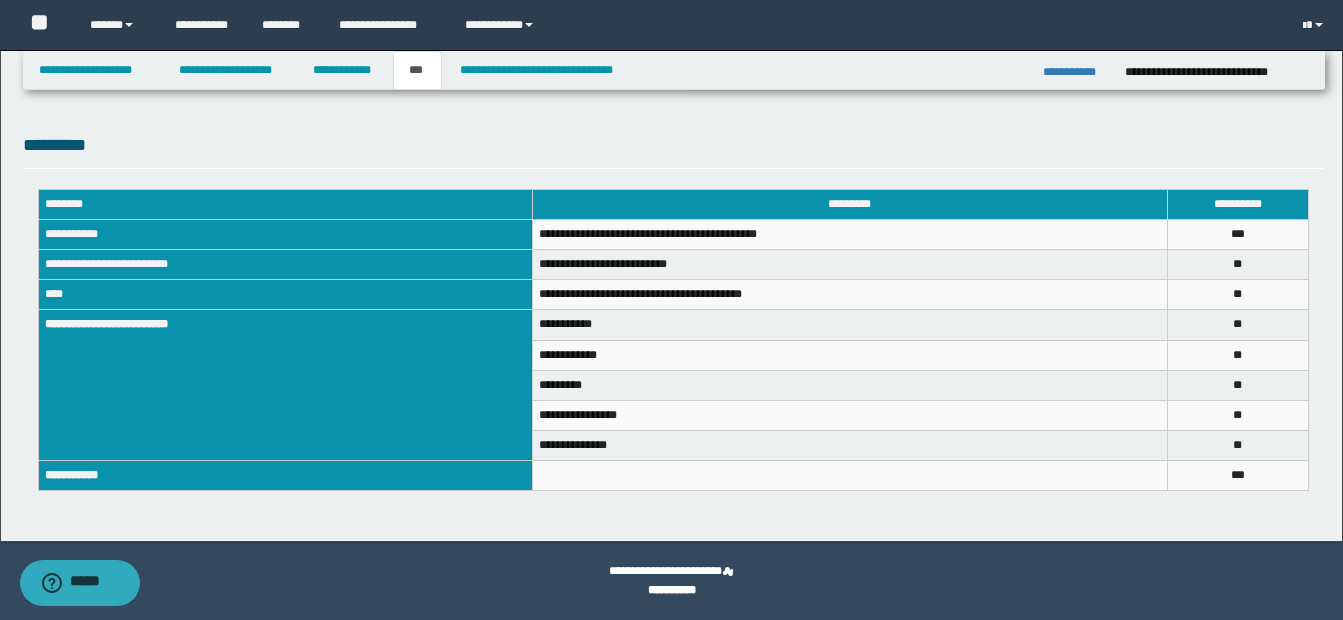 scroll, scrollTop: 268, scrollLeft: 0, axis: vertical 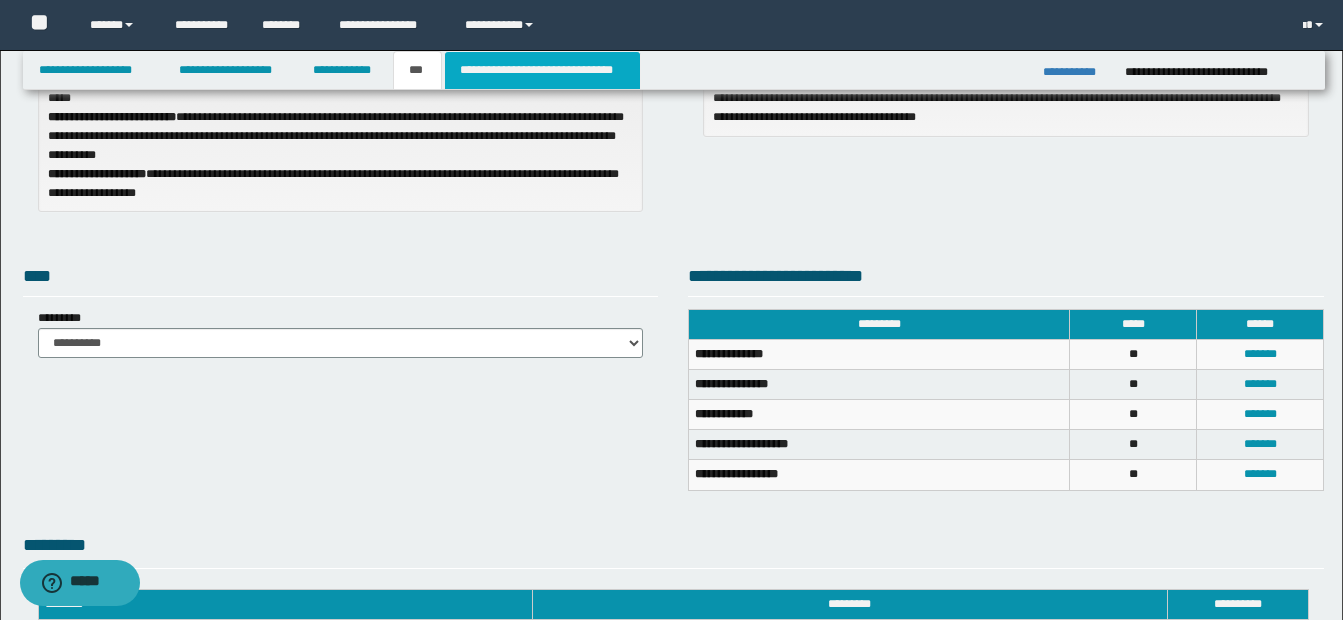 click on "**********" at bounding box center (542, 70) 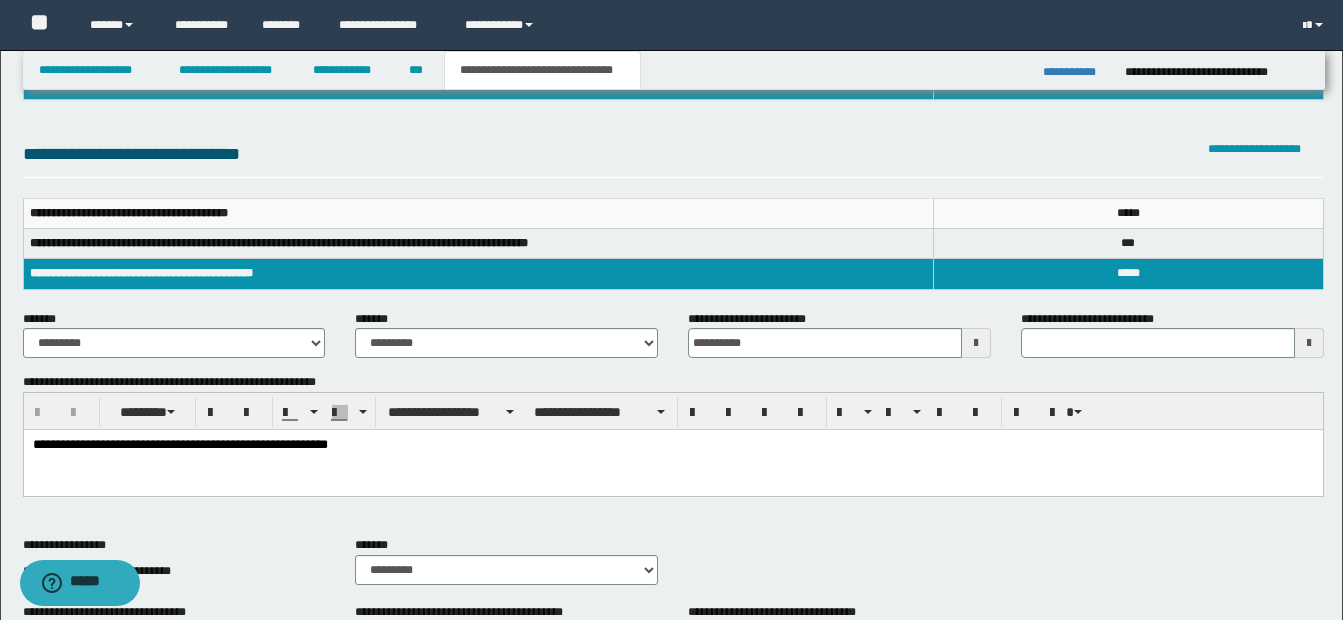 scroll, scrollTop: 68, scrollLeft: 0, axis: vertical 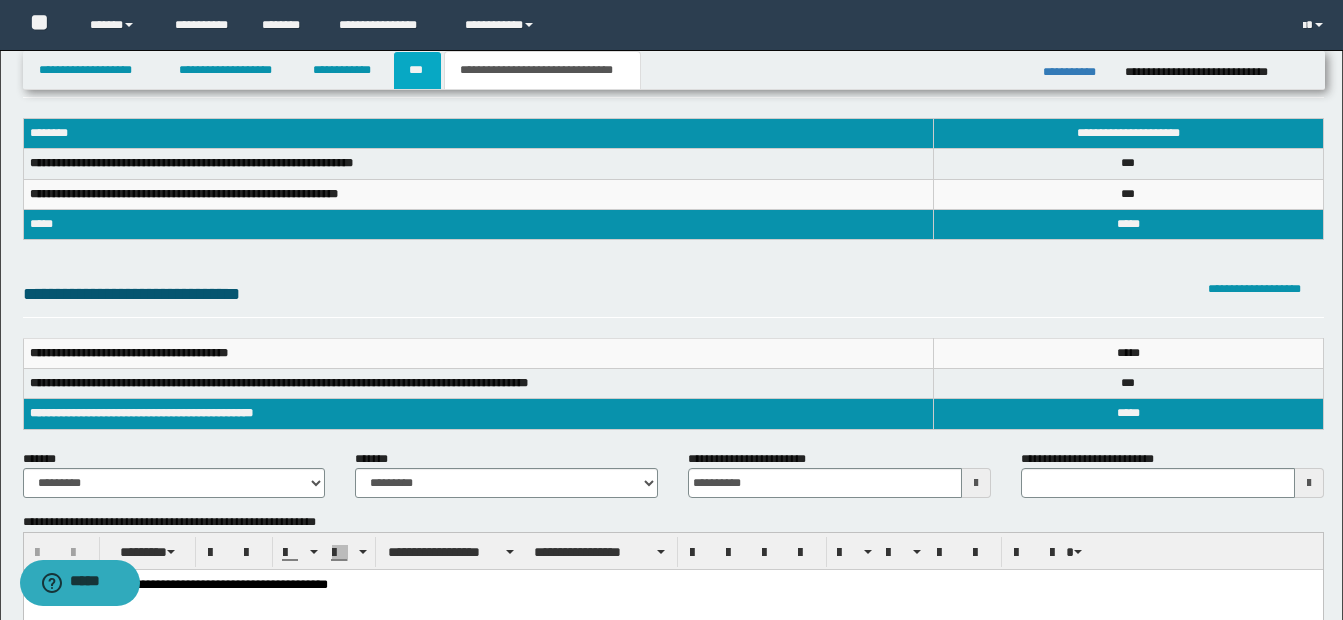 click on "***" at bounding box center [417, 70] 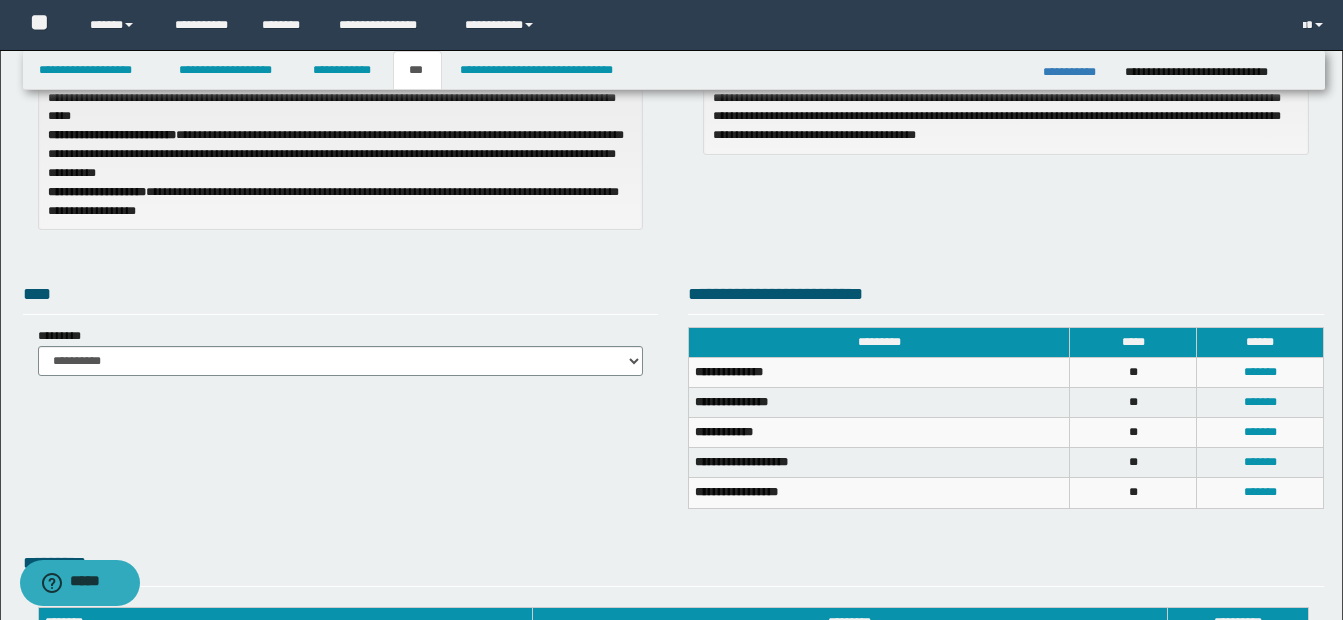 scroll, scrollTop: 268, scrollLeft: 0, axis: vertical 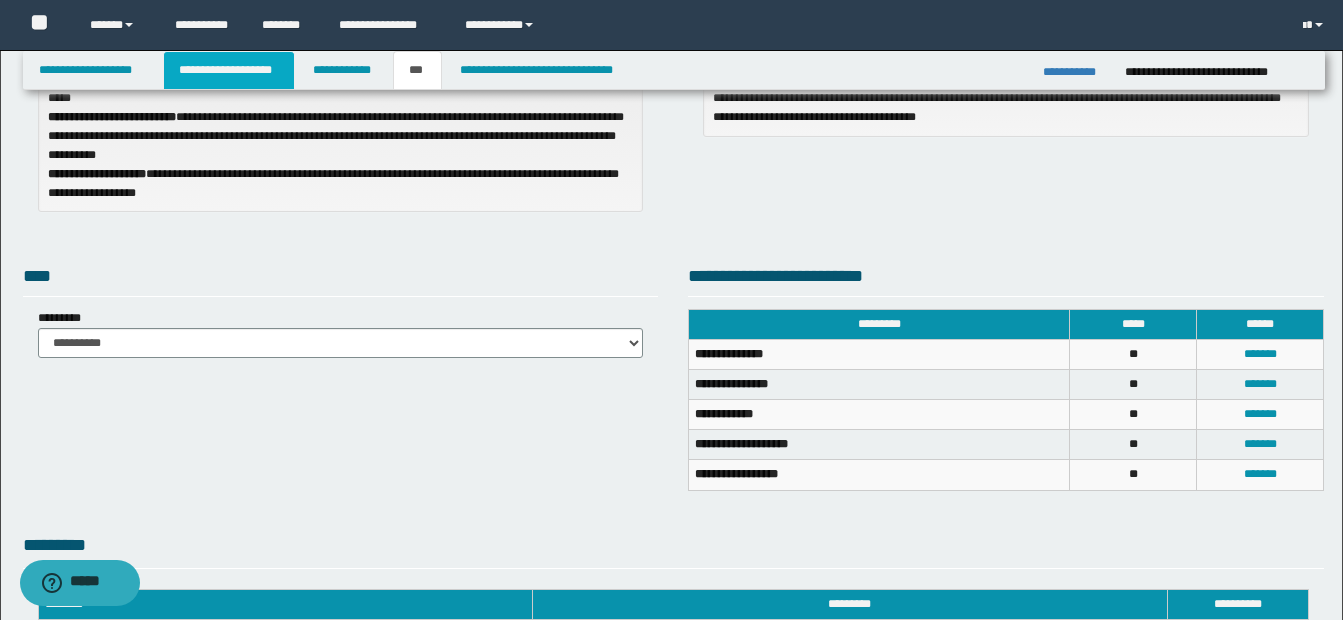 click on "**********" at bounding box center [229, 70] 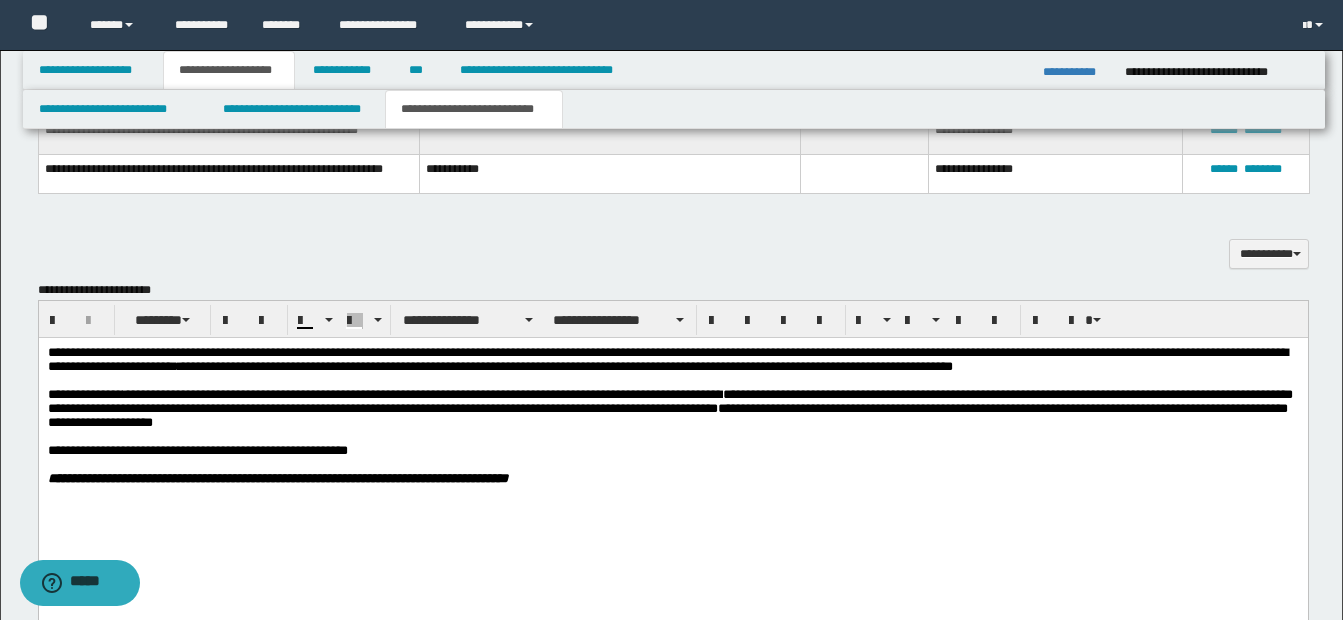 scroll, scrollTop: 1300, scrollLeft: 0, axis: vertical 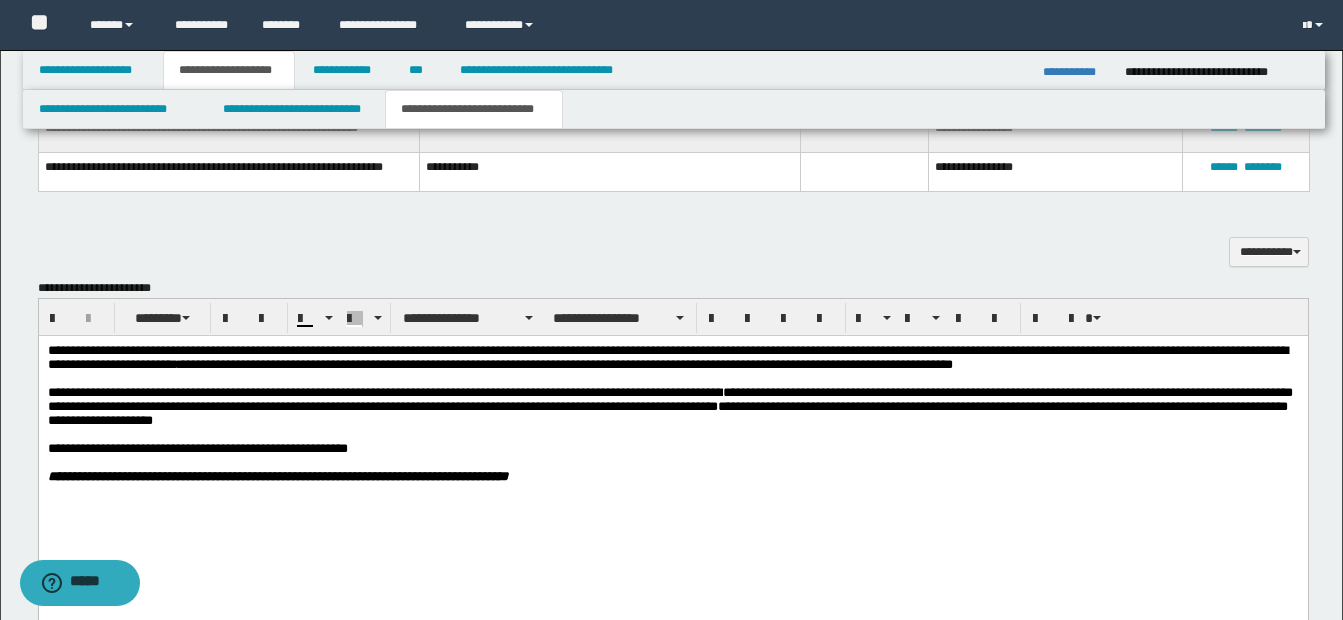 click on "**********" at bounding box center (672, 407) 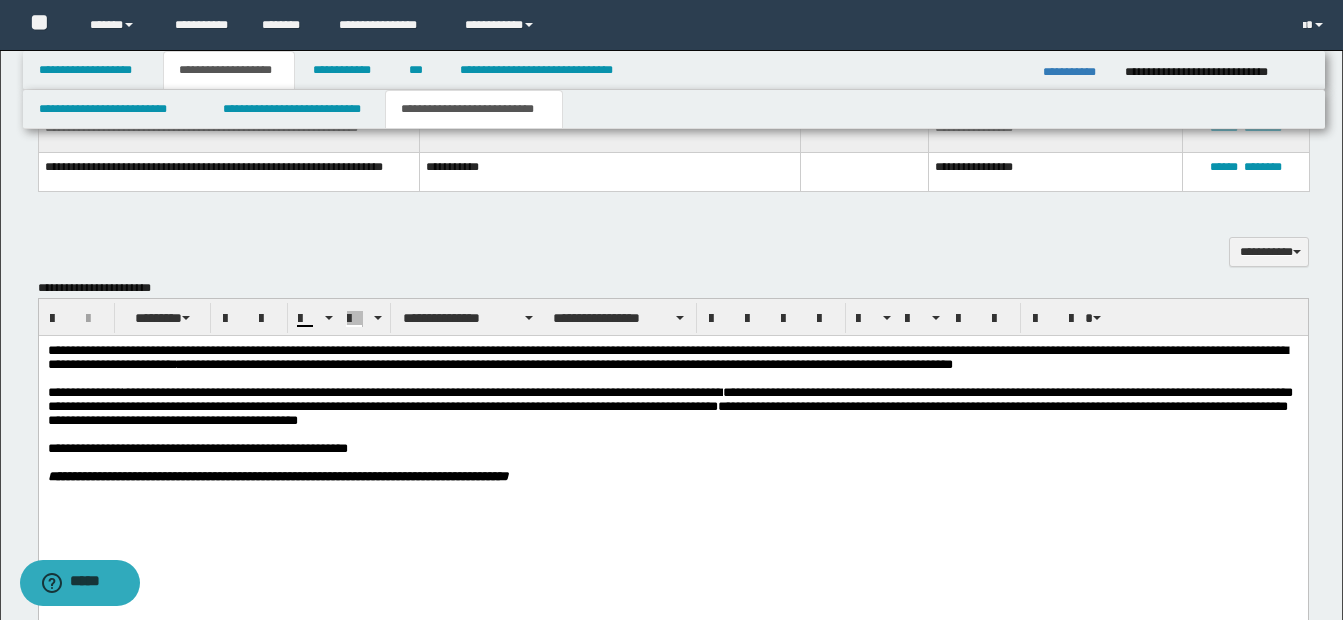 click on "**********" at bounding box center [672, 439] 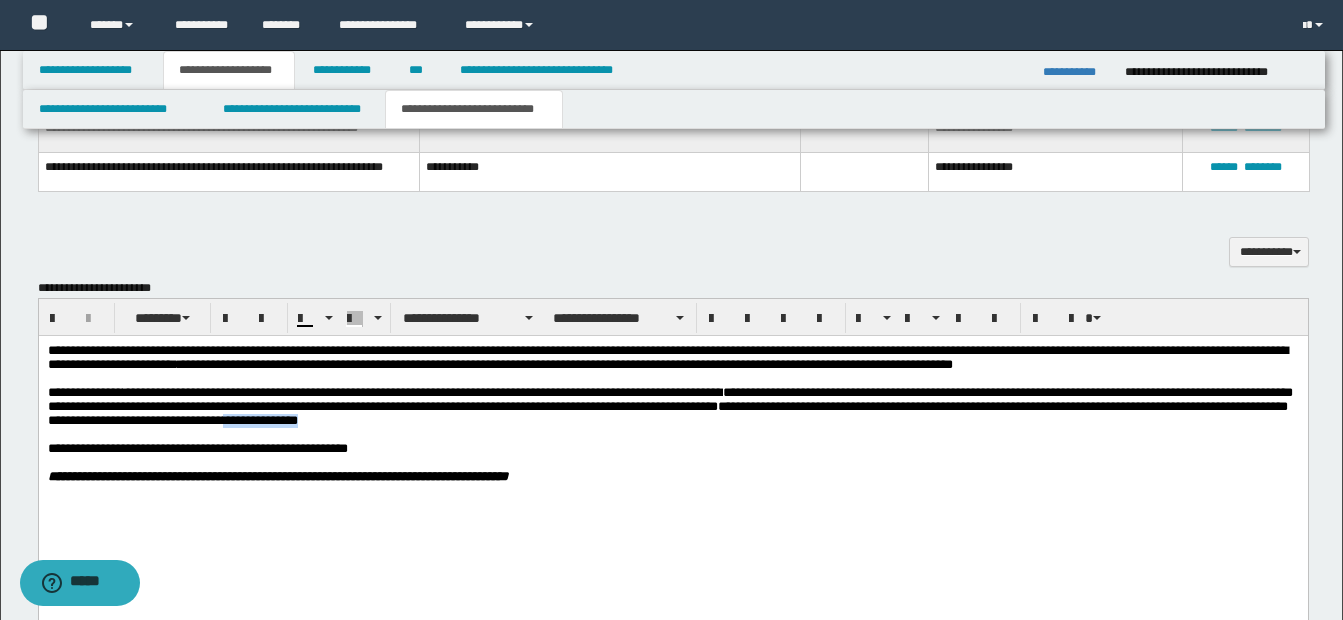 click on "**********" at bounding box center (672, 439) 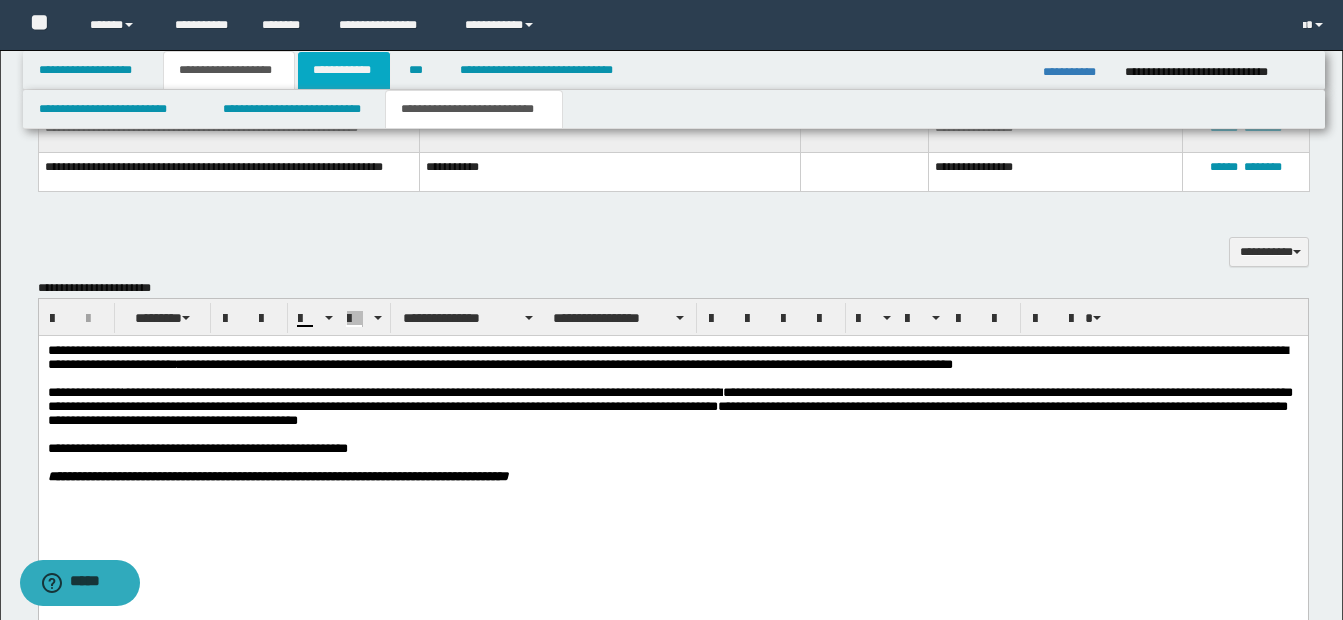 click on "**********" at bounding box center [344, 70] 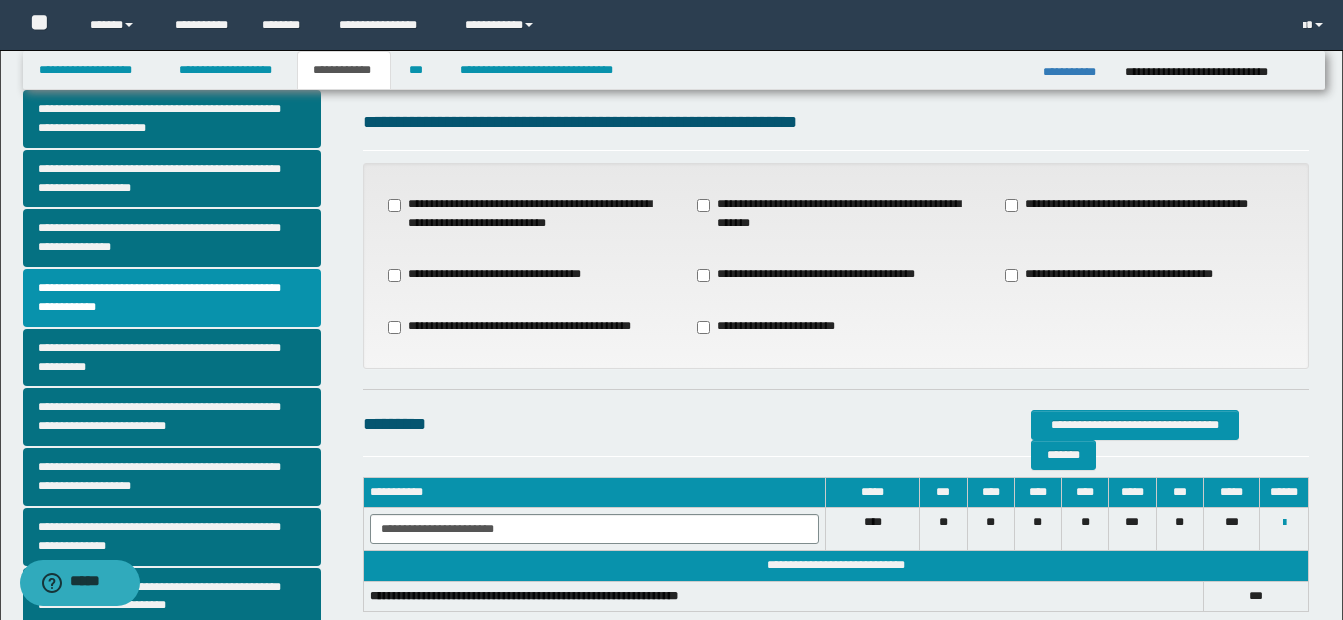 scroll, scrollTop: 29, scrollLeft: 0, axis: vertical 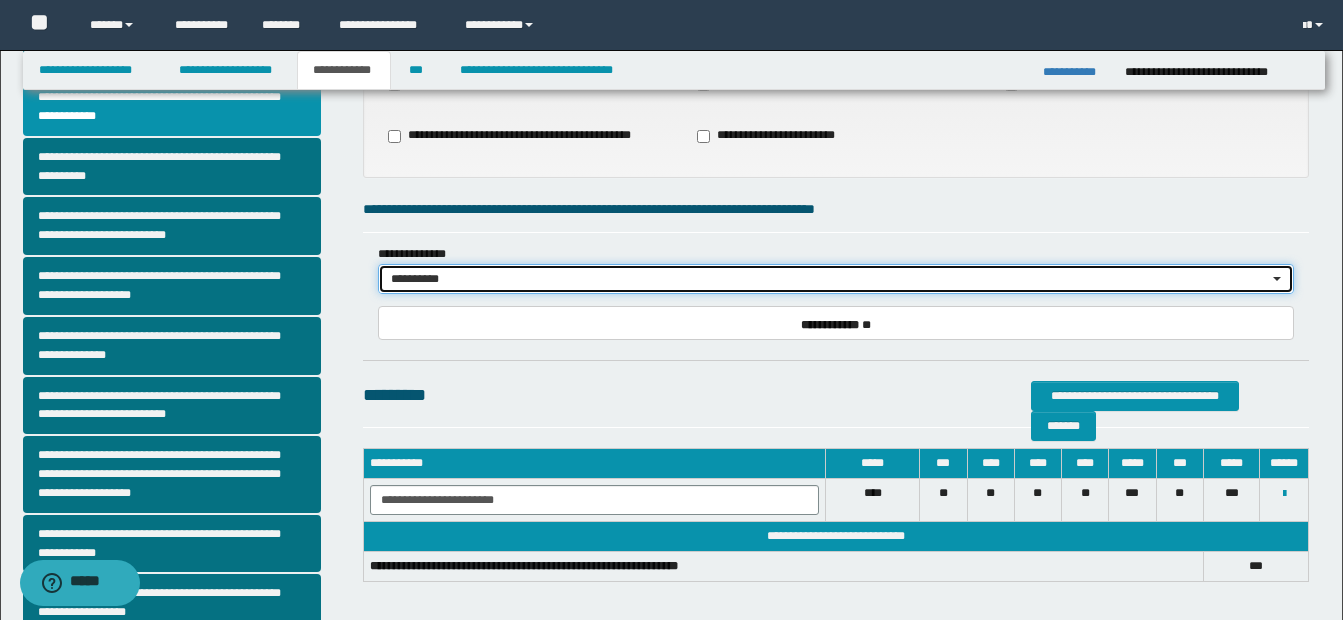 click on "**********" at bounding box center (829, 279) 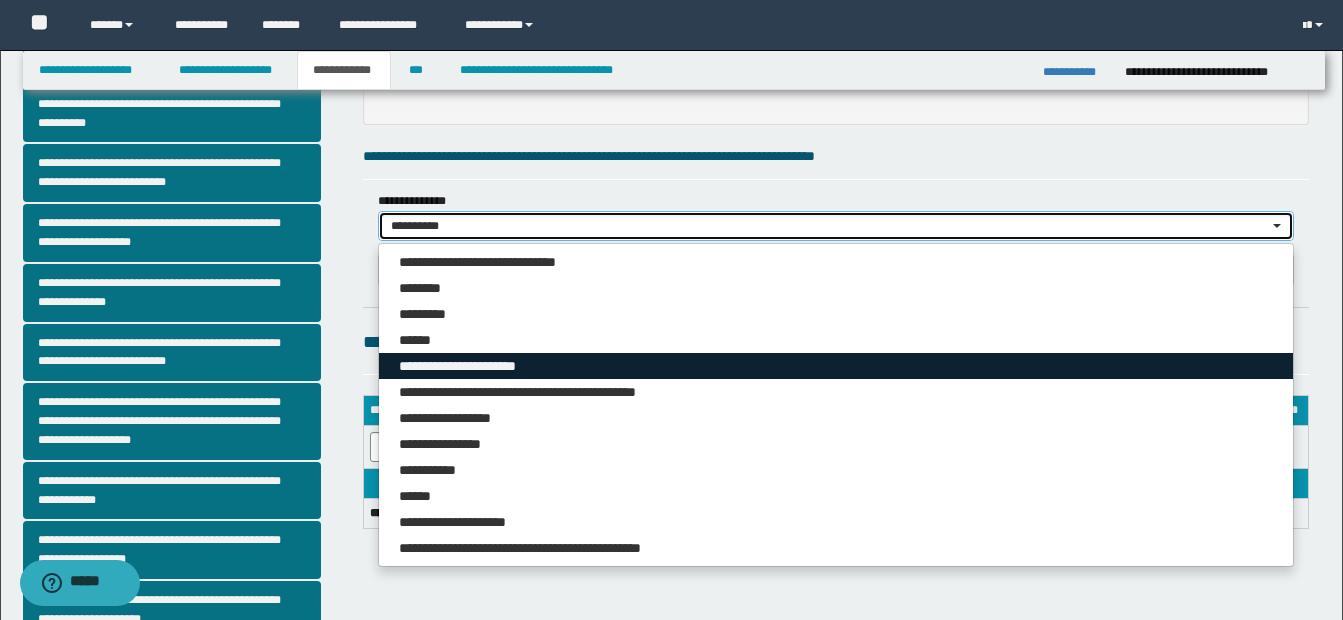 scroll, scrollTop: 329, scrollLeft: 0, axis: vertical 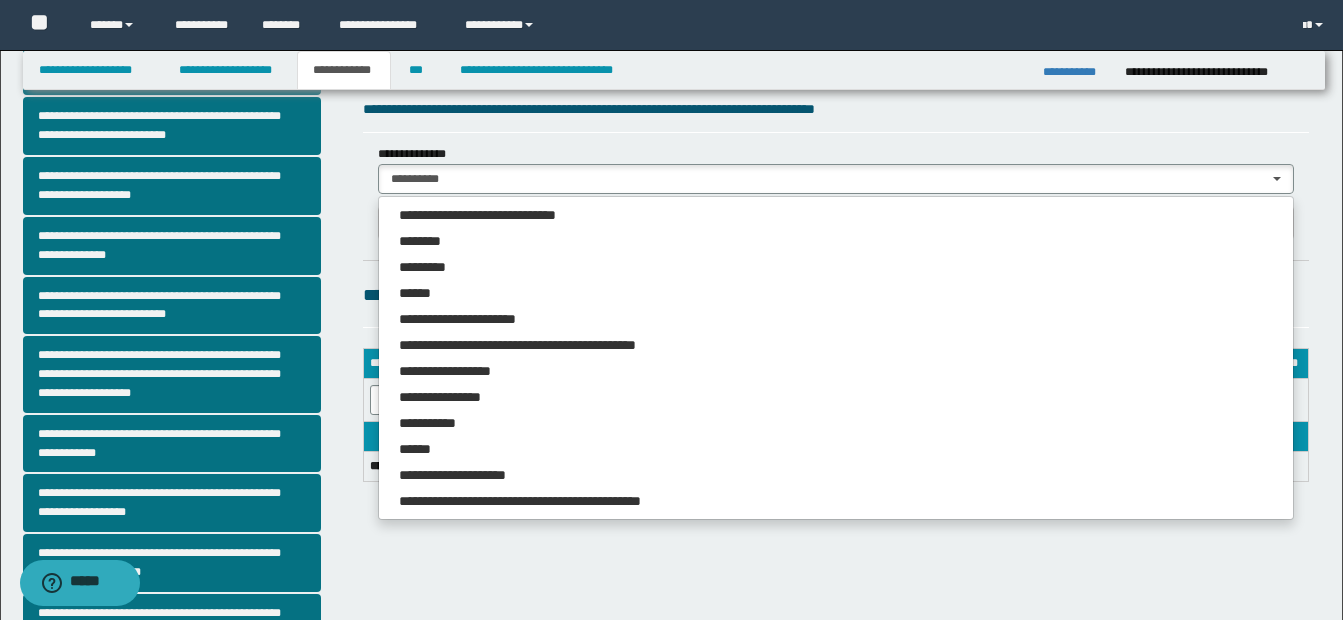 click on "**********" at bounding box center [673, 255] 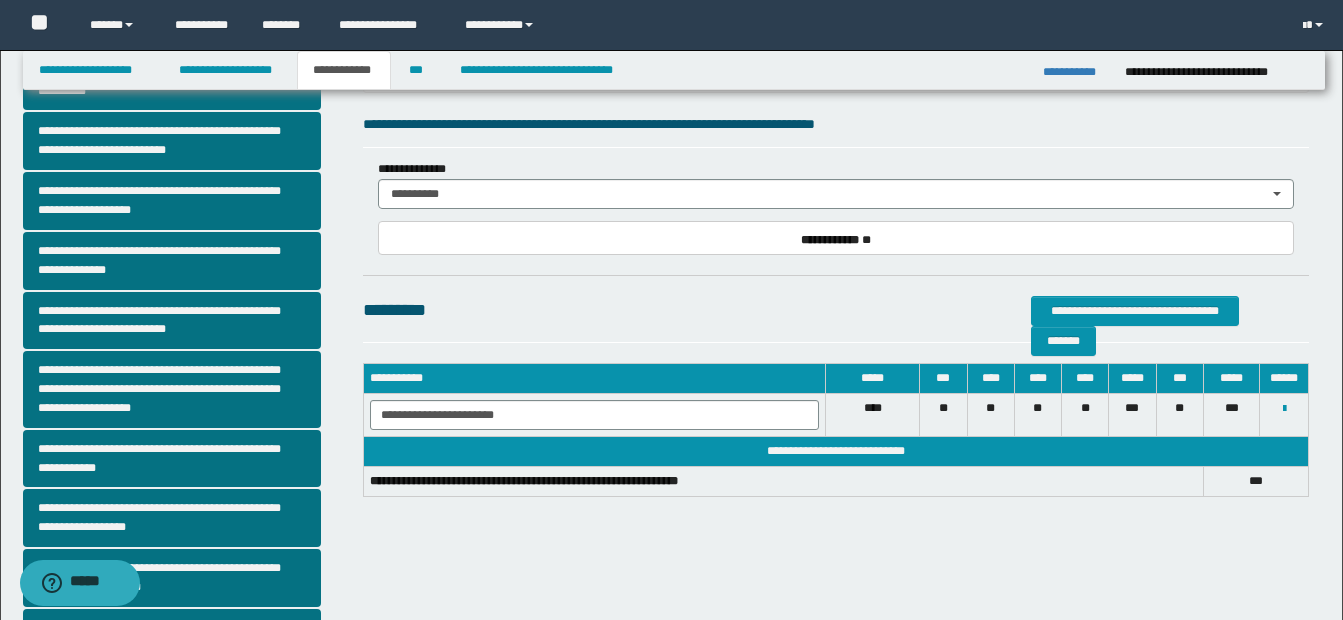 scroll, scrollTop: 0, scrollLeft: 0, axis: both 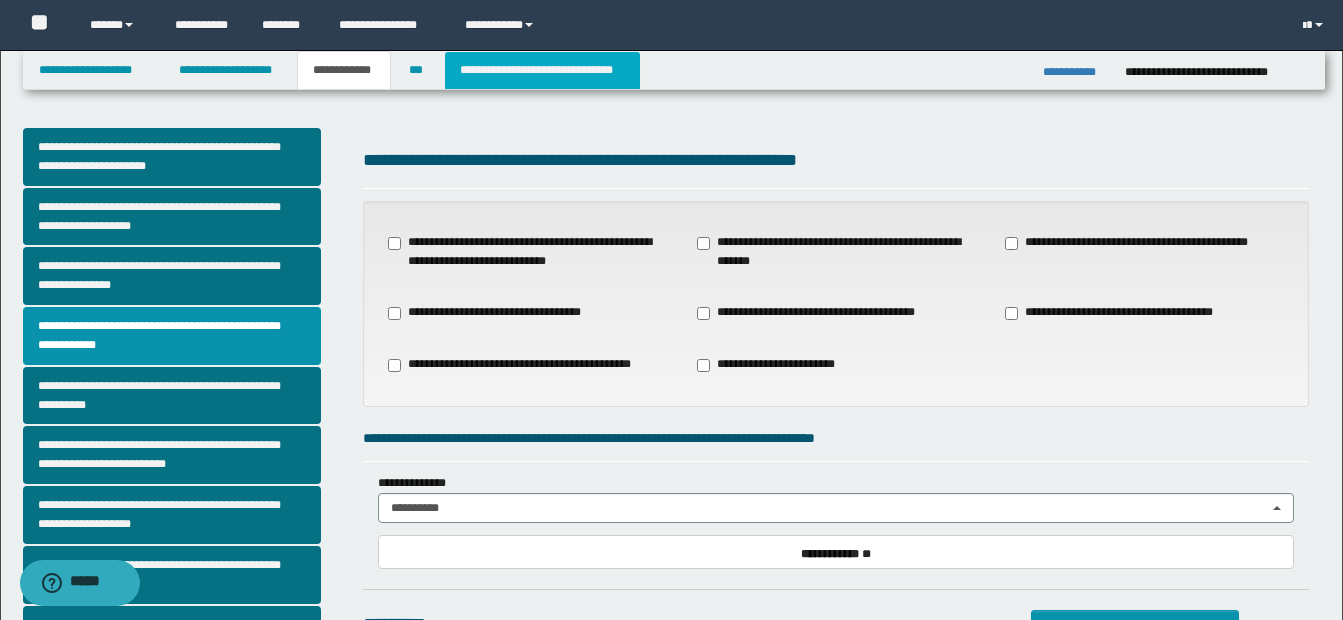 click on "**********" at bounding box center (542, 70) 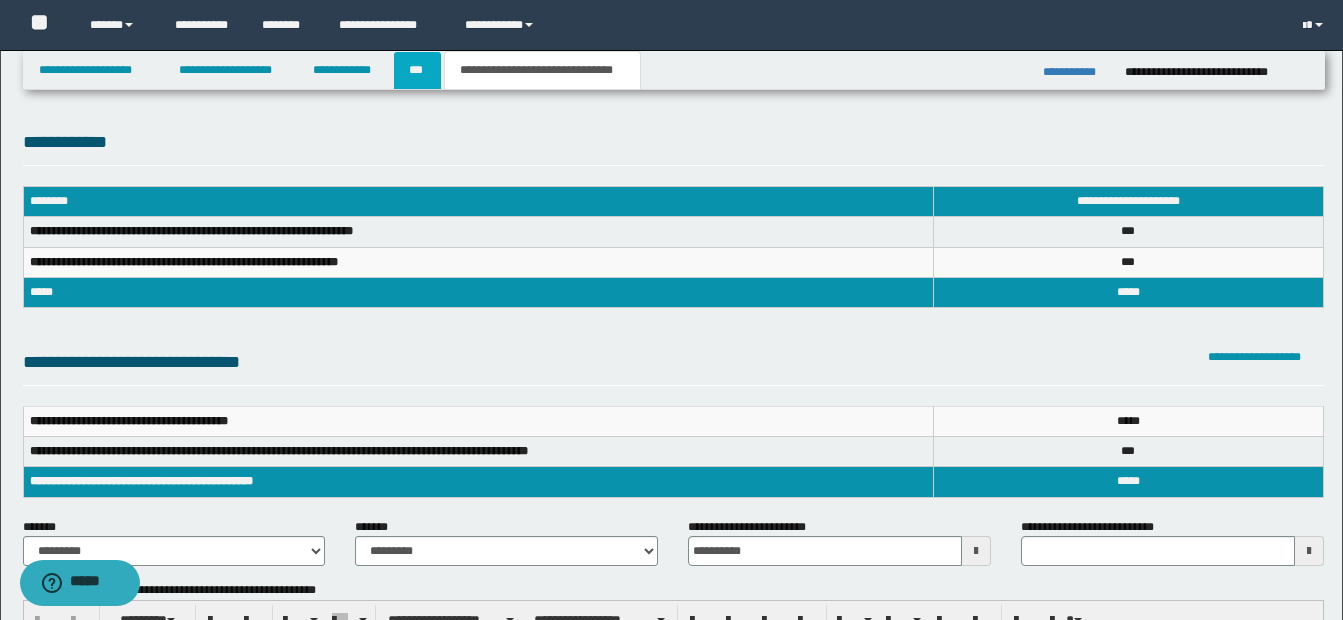click on "***" at bounding box center [417, 70] 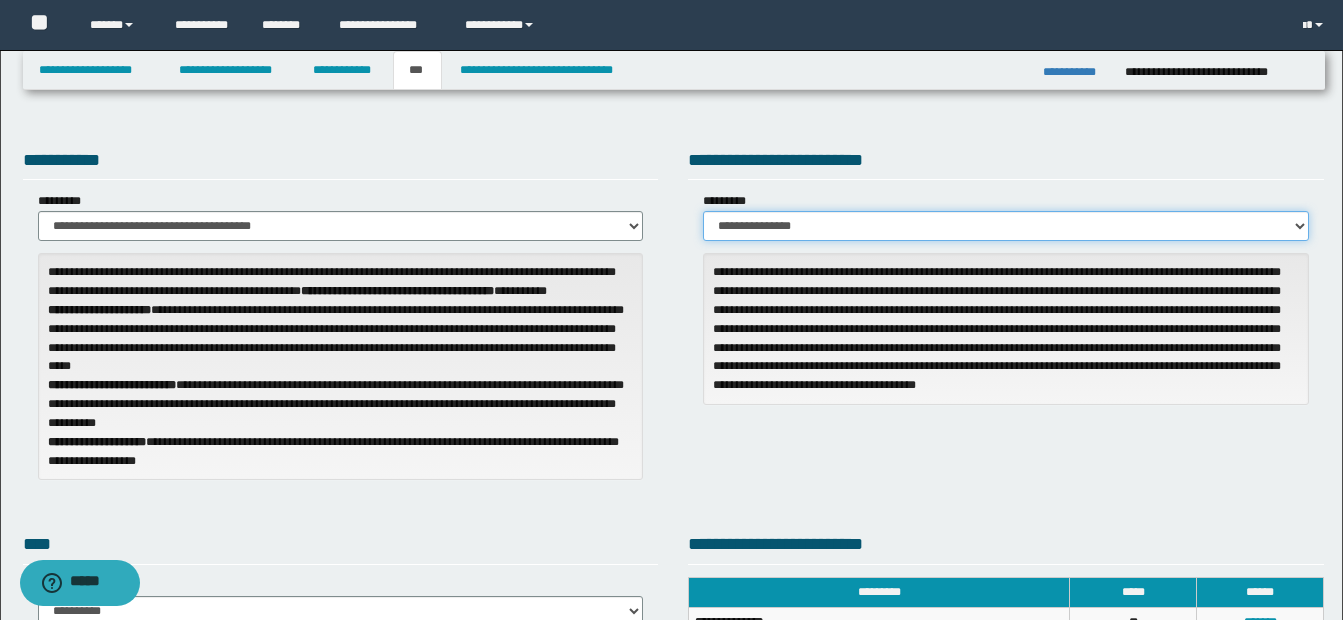 click on "**********" at bounding box center [1006, 226] 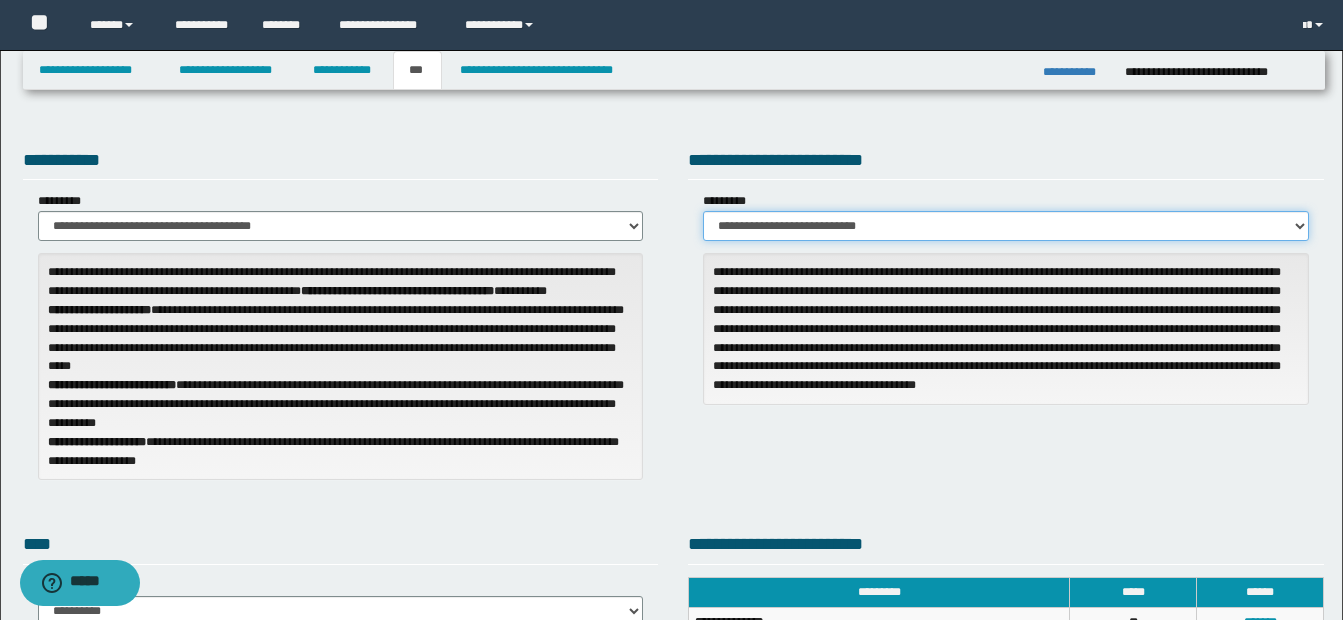 click on "**********" at bounding box center [1006, 226] 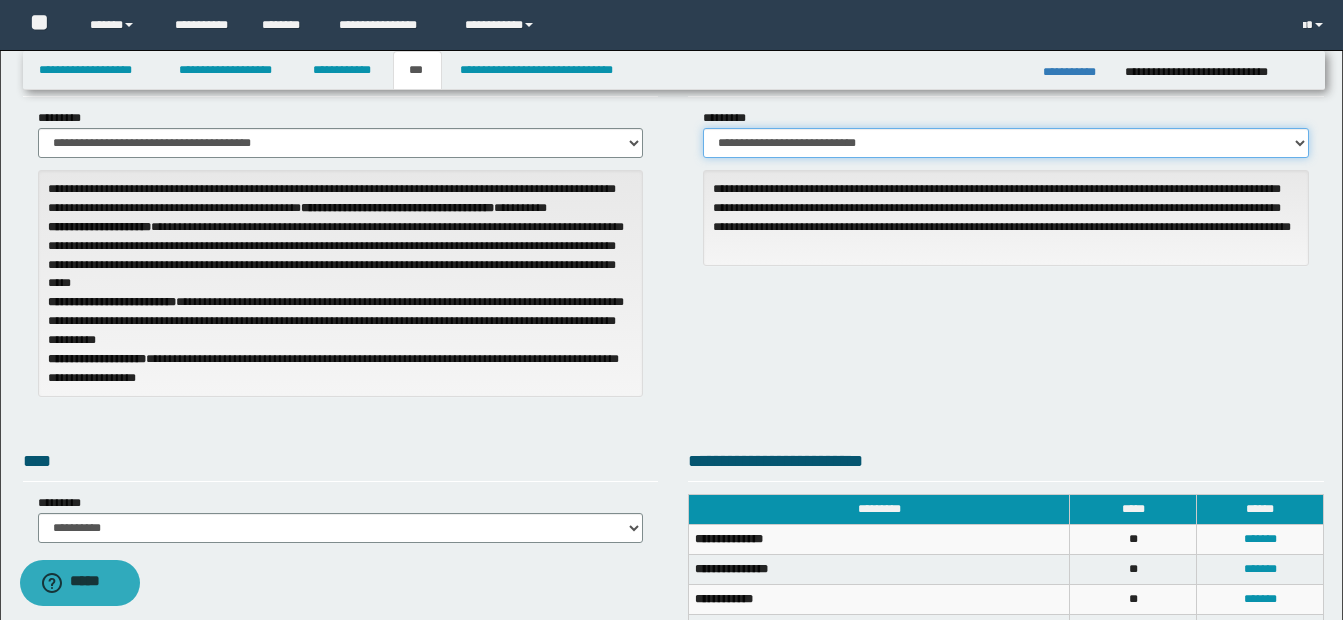 scroll, scrollTop: 0, scrollLeft: 0, axis: both 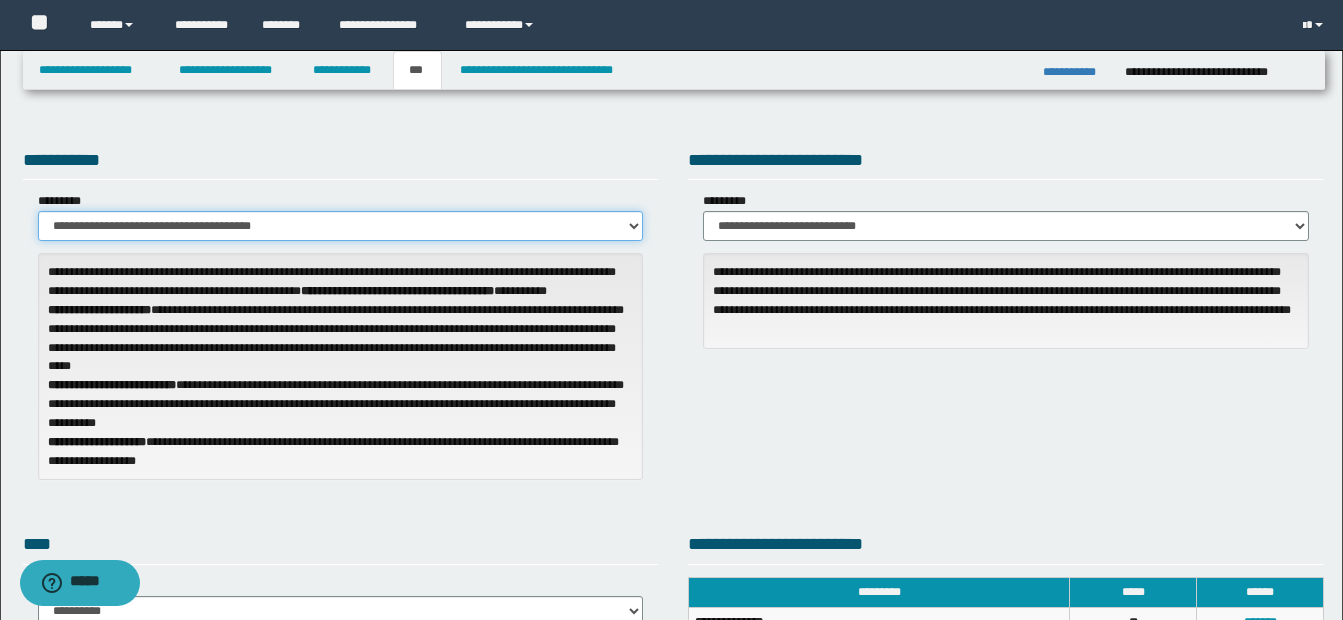 click on "**********" at bounding box center (341, 226) 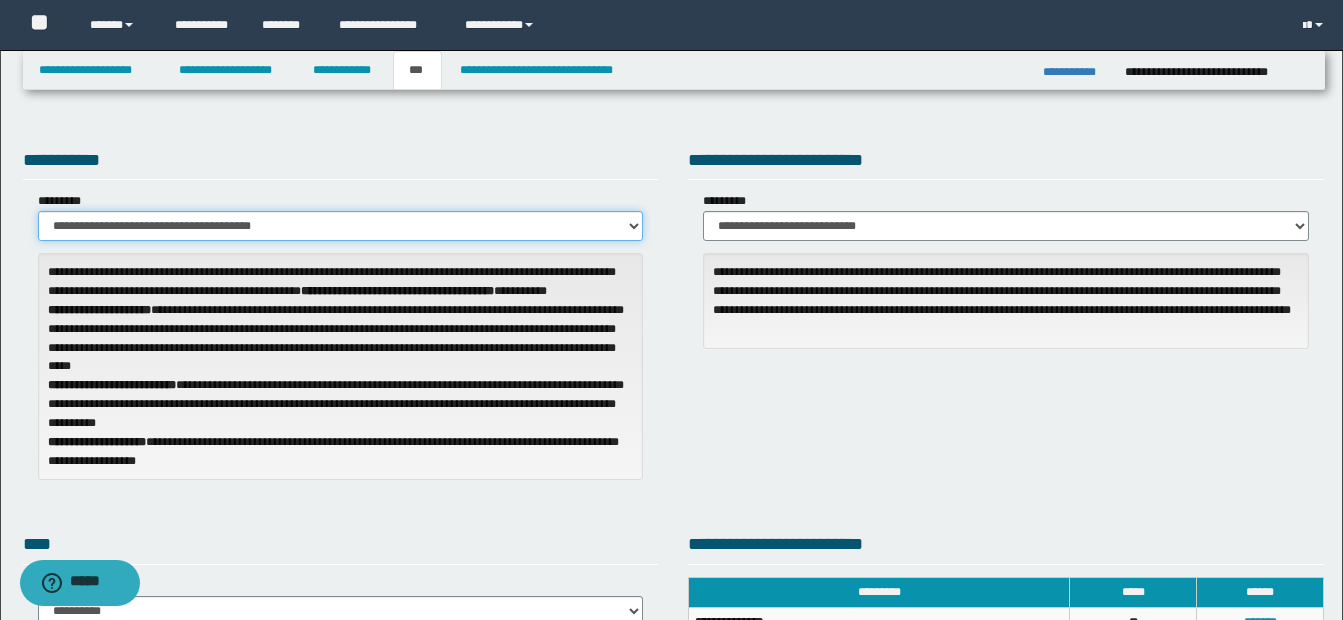 select on "**" 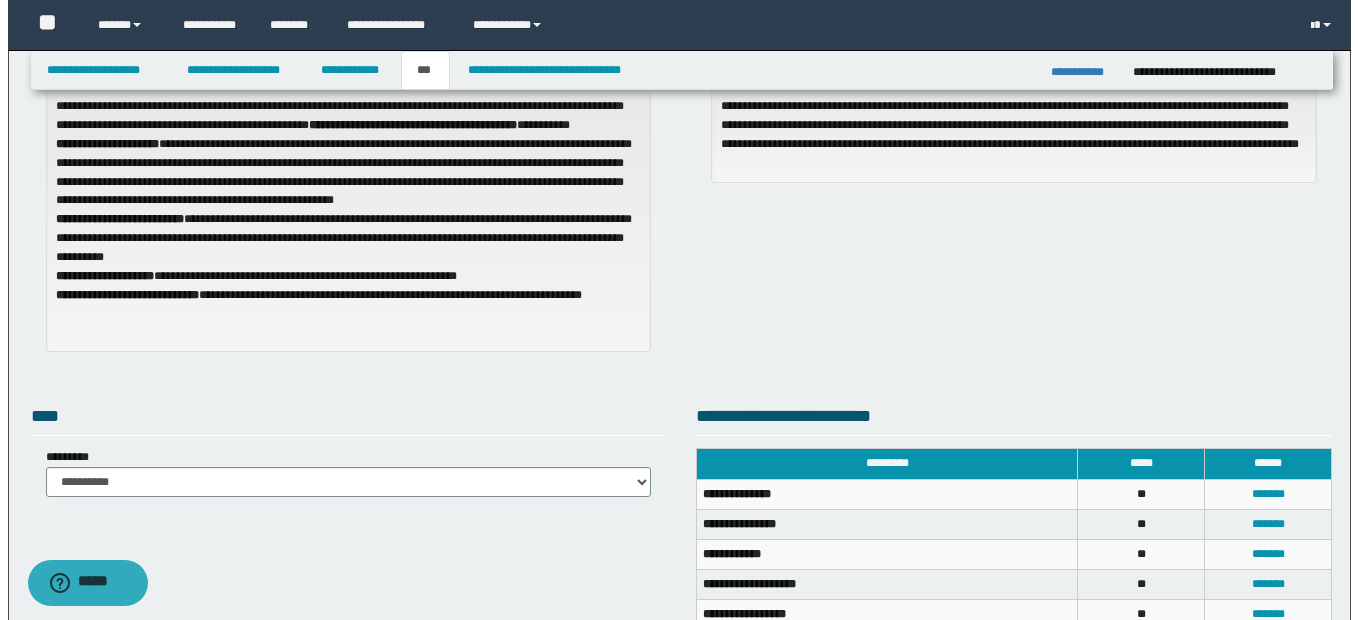 scroll, scrollTop: 400, scrollLeft: 0, axis: vertical 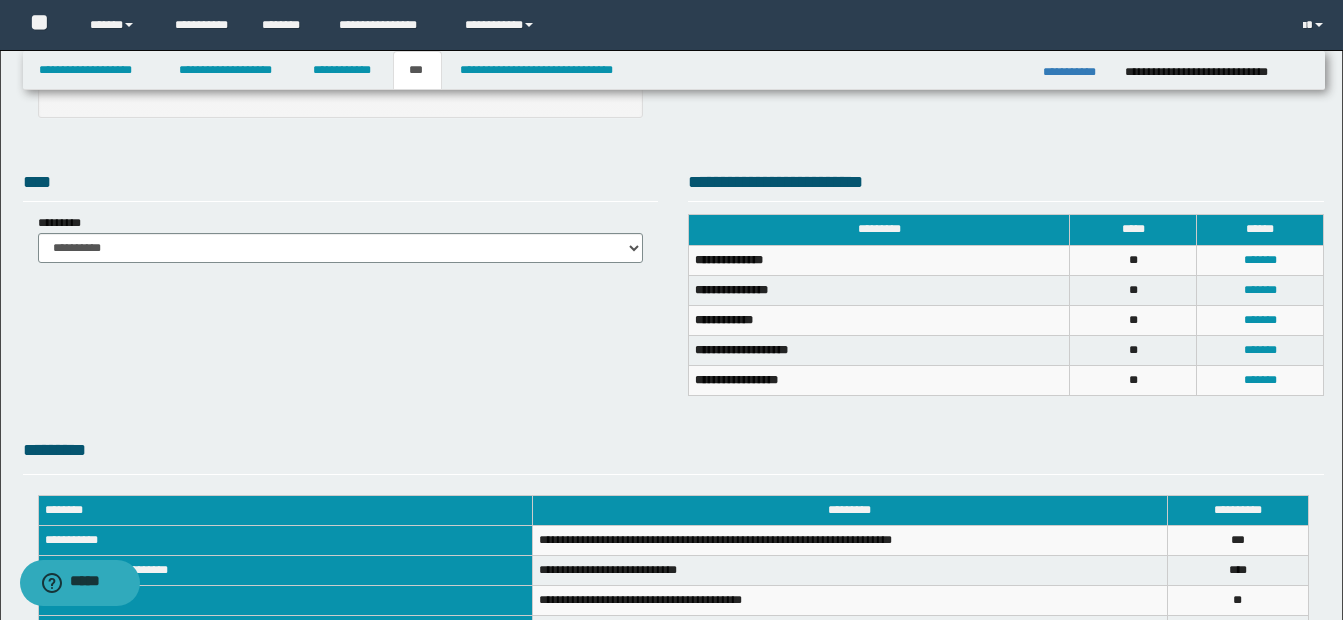 click on "*******" at bounding box center (1260, 320) 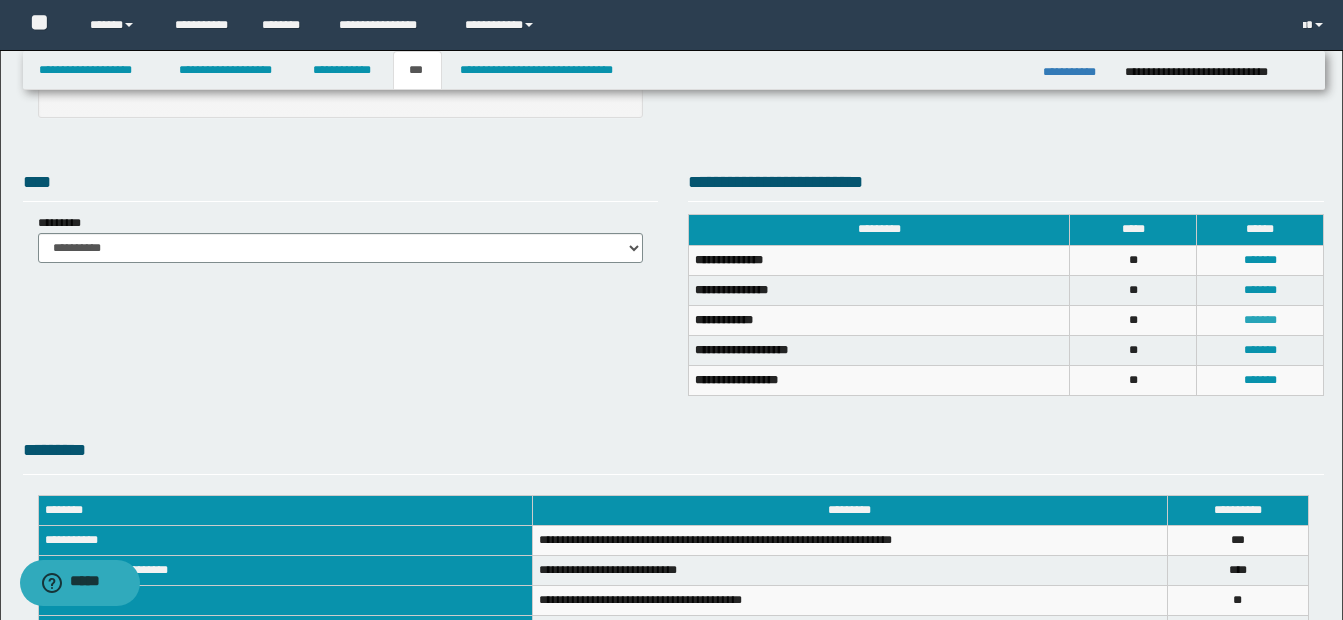 click on "*******" at bounding box center [1260, 320] 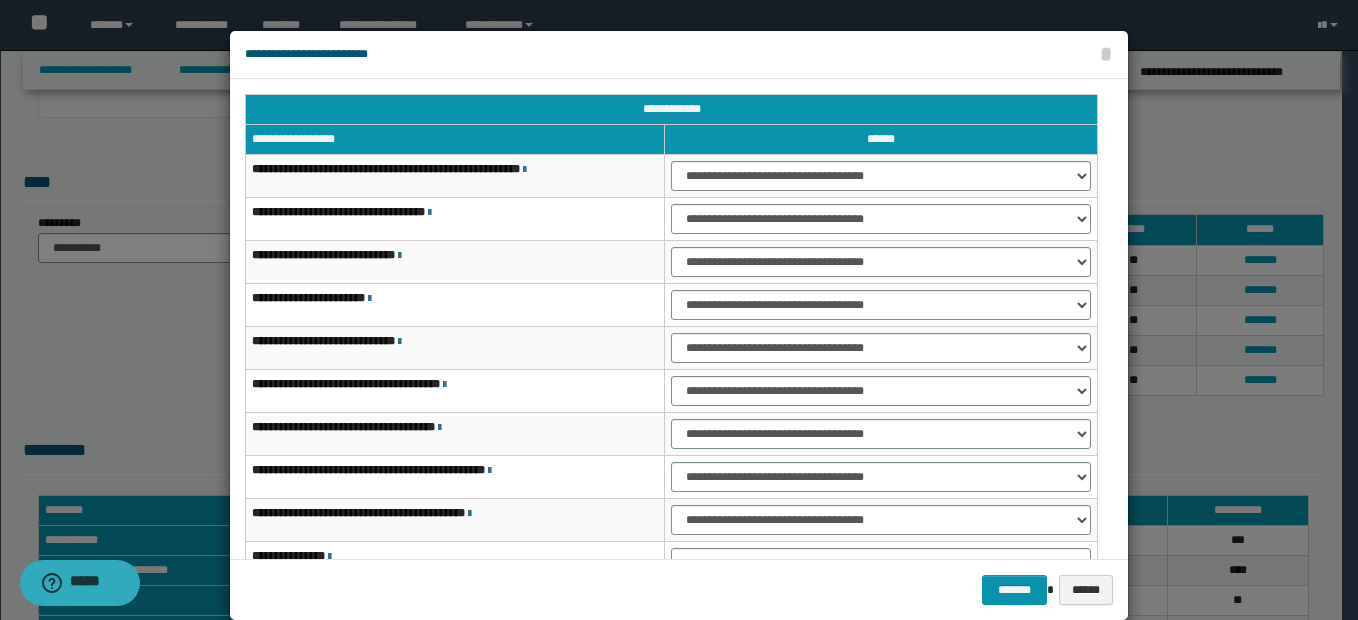 scroll, scrollTop: 100, scrollLeft: 0, axis: vertical 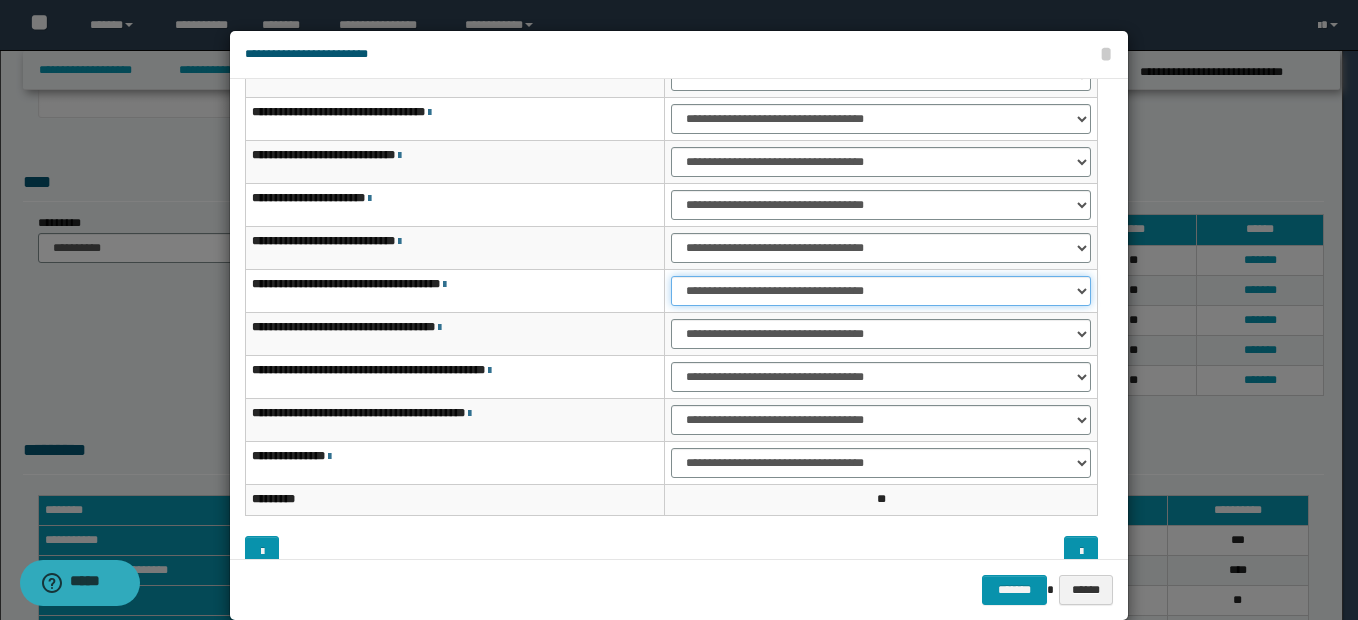 click on "**********" at bounding box center [881, 291] 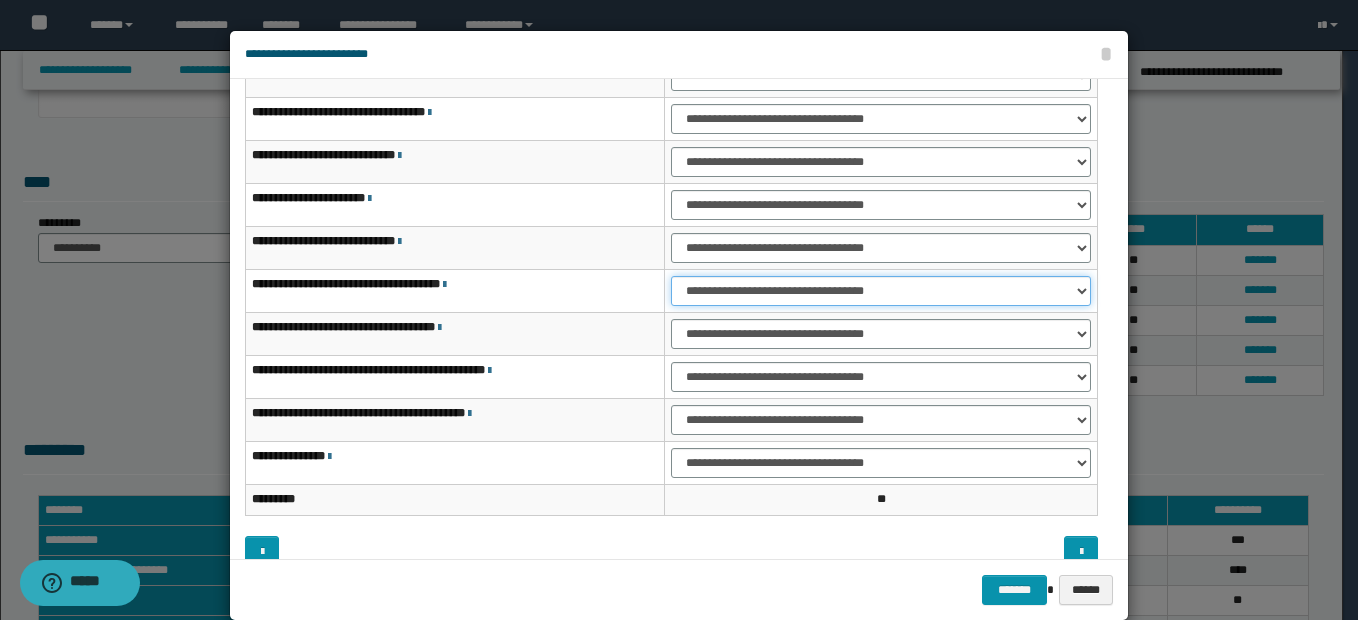 select on "***" 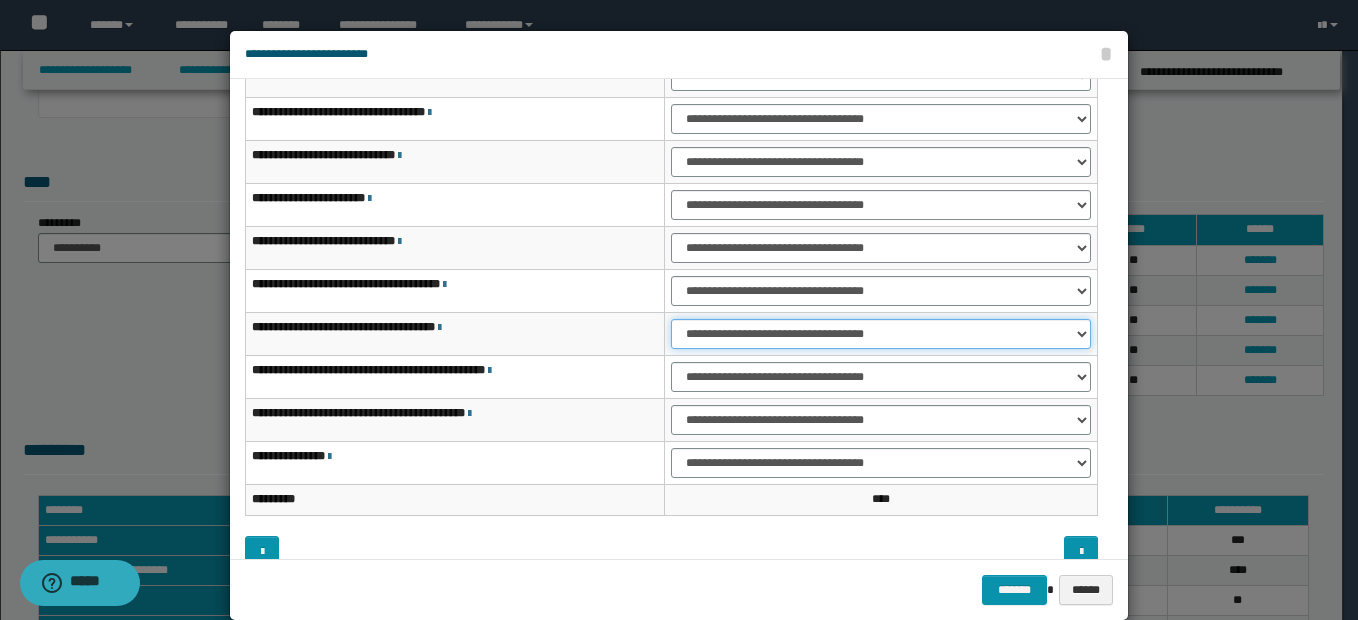 click on "**********" at bounding box center [881, 334] 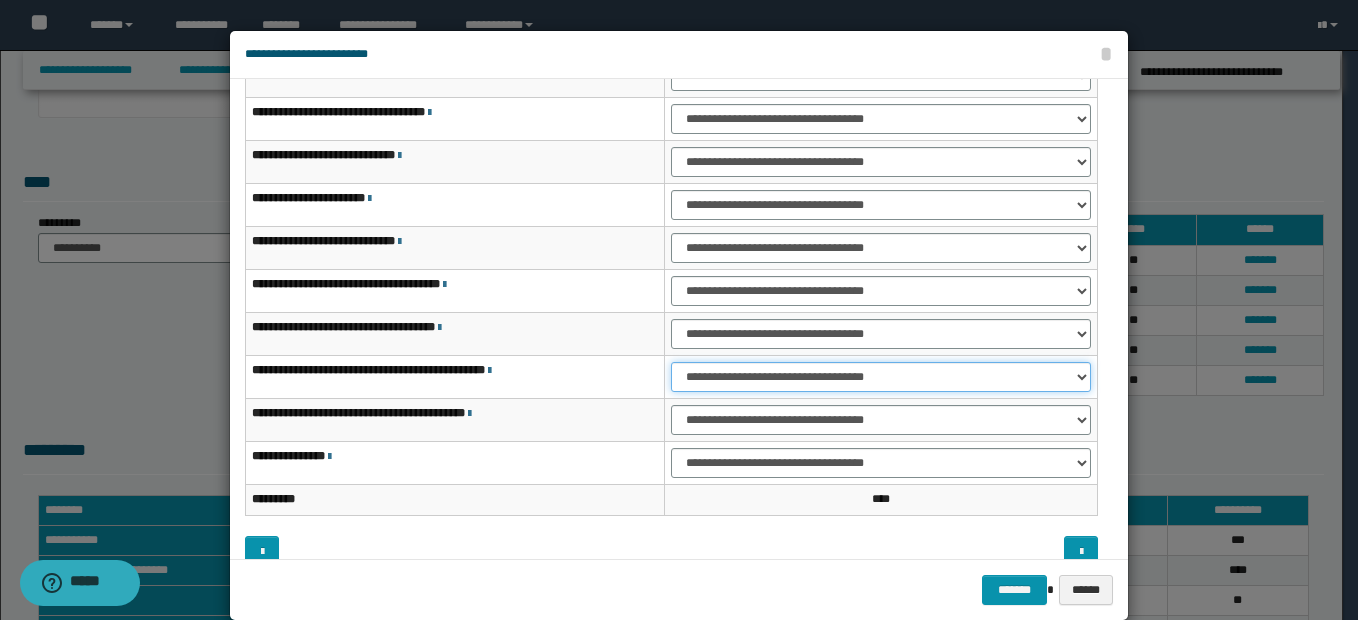 click on "**********" at bounding box center (881, 377) 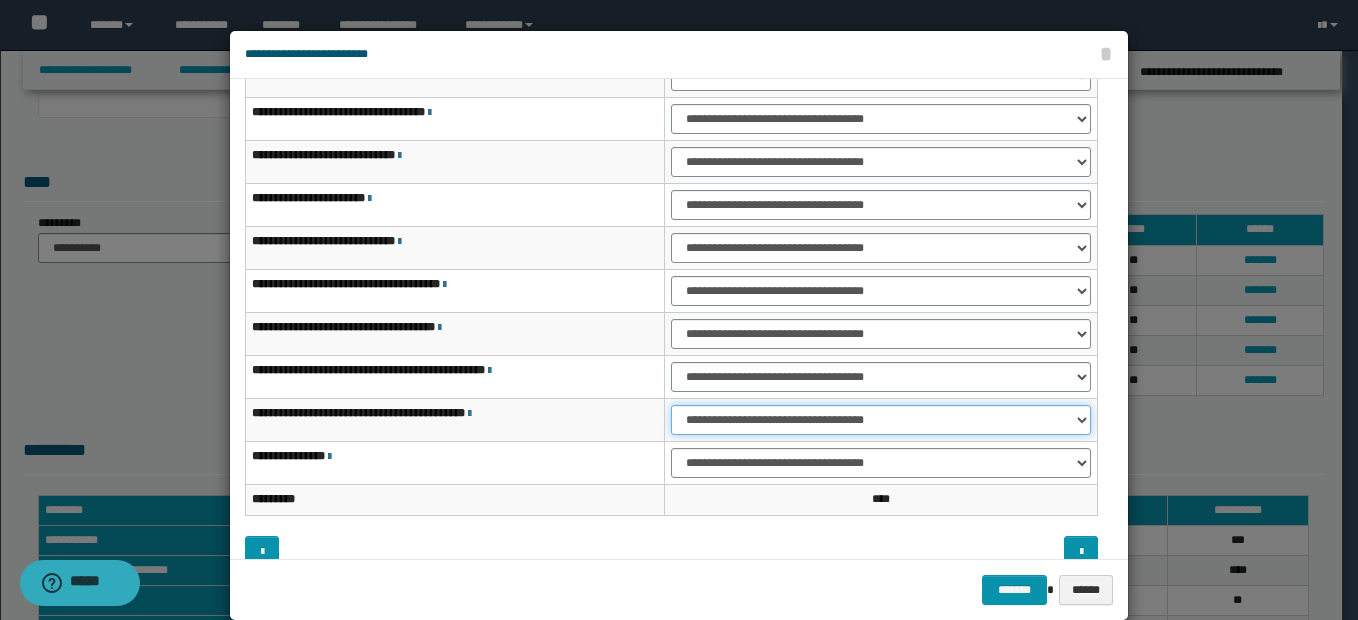 click on "**********" at bounding box center [881, 420] 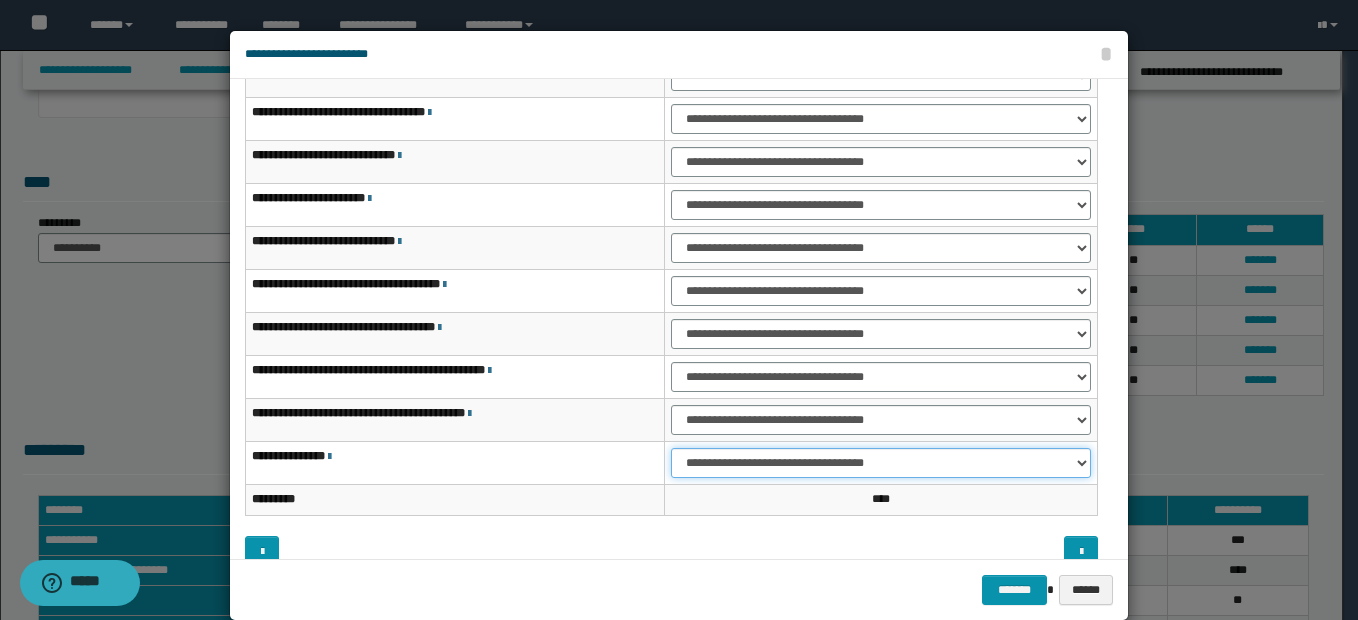 click on "**********" at bounding box center (881, 463) 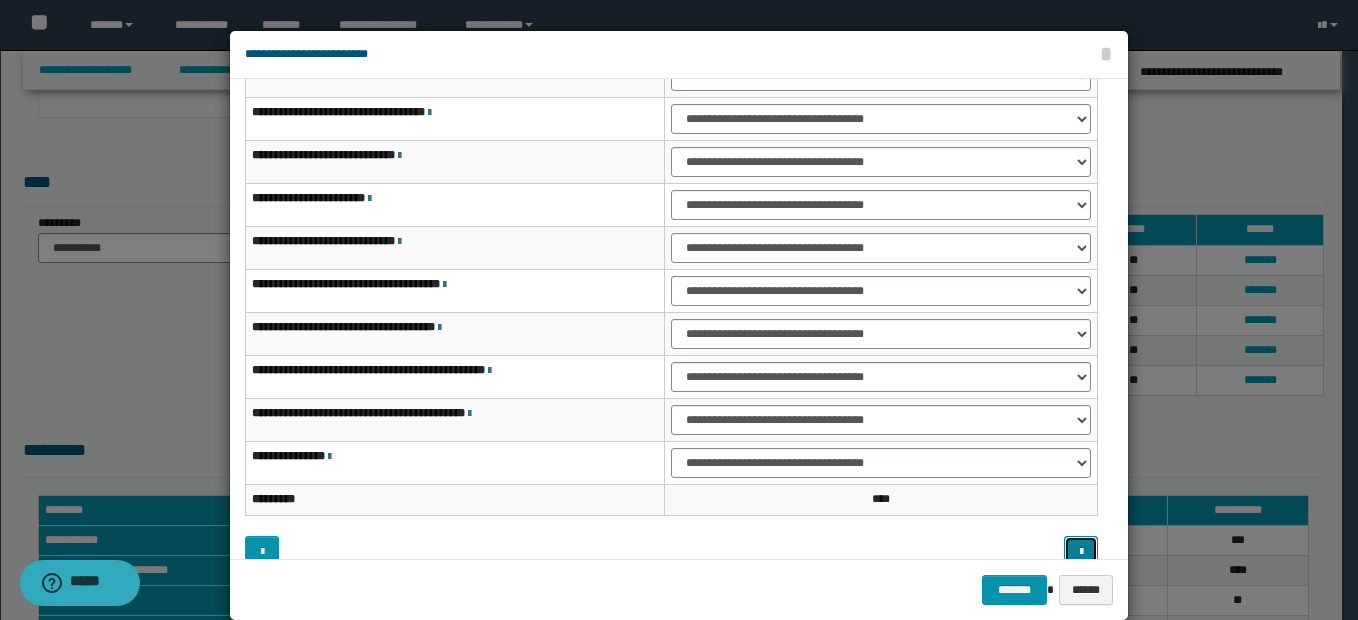 click at bounding box center [1081, 552] 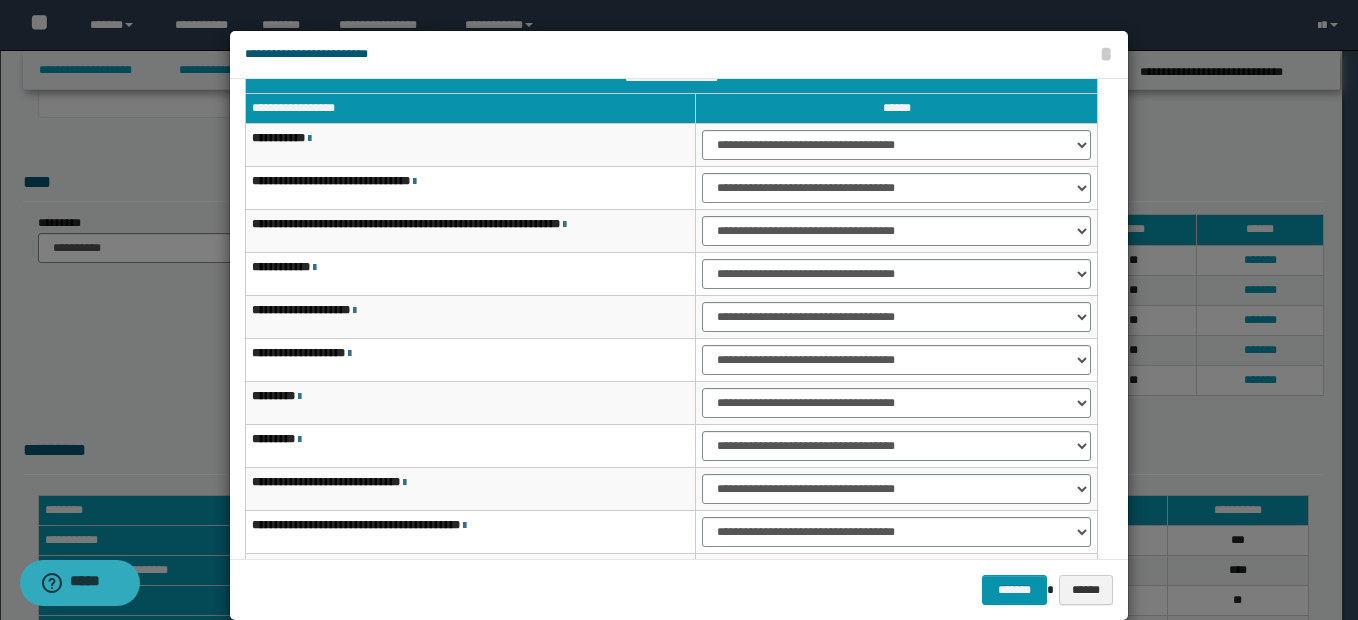 scroll, scrollTop: 0, scrollLeft: 0, axis: both 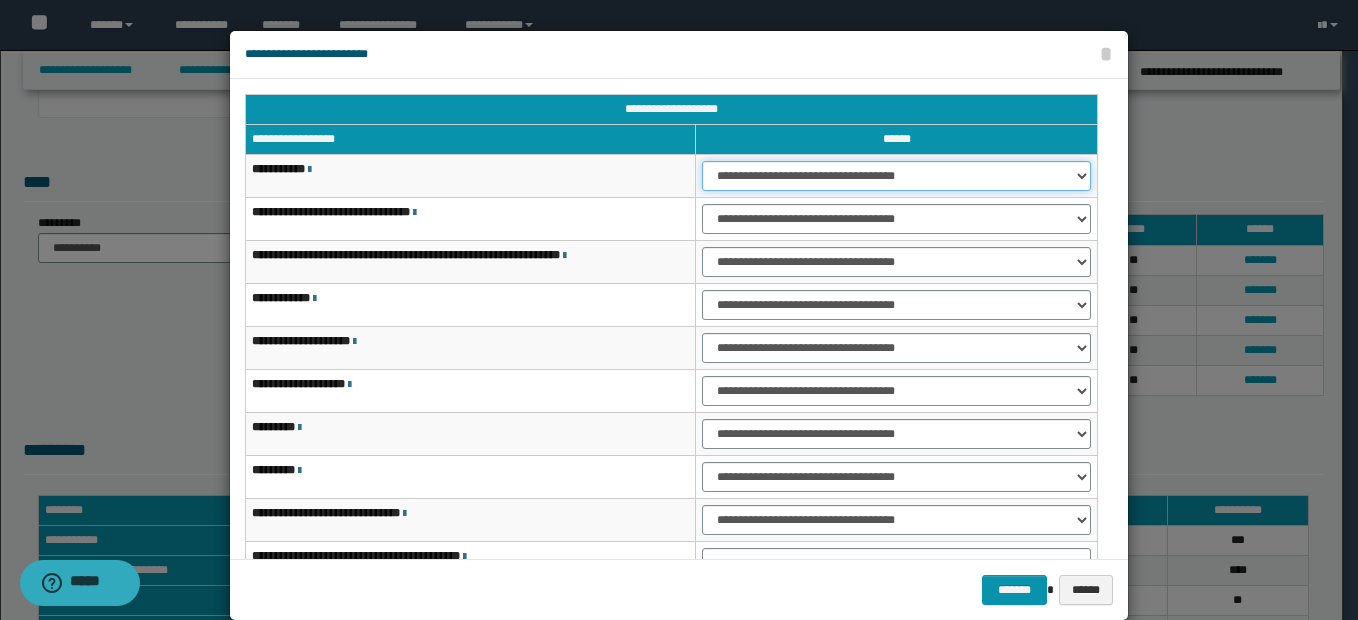 click on "**********" at bounding box center [896, 176] 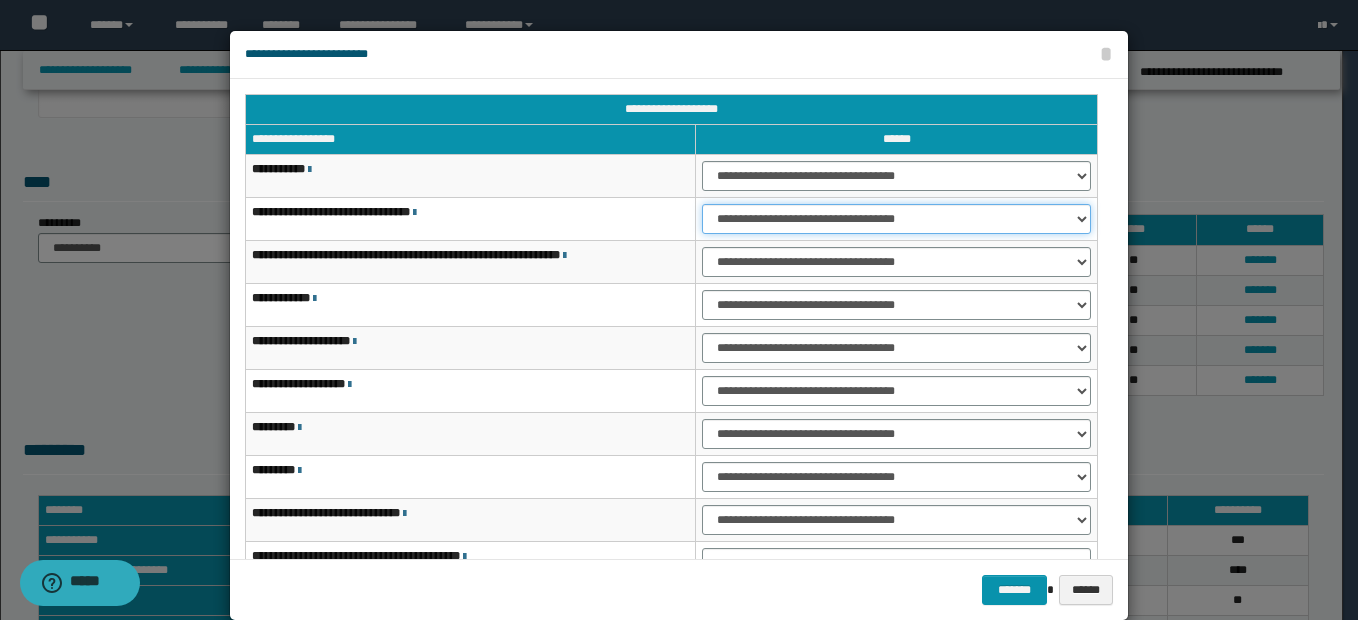 drag, startPoint x: 714, startPoint y: 211, endPoint x: 714, endPoint y: 232, distance: 21 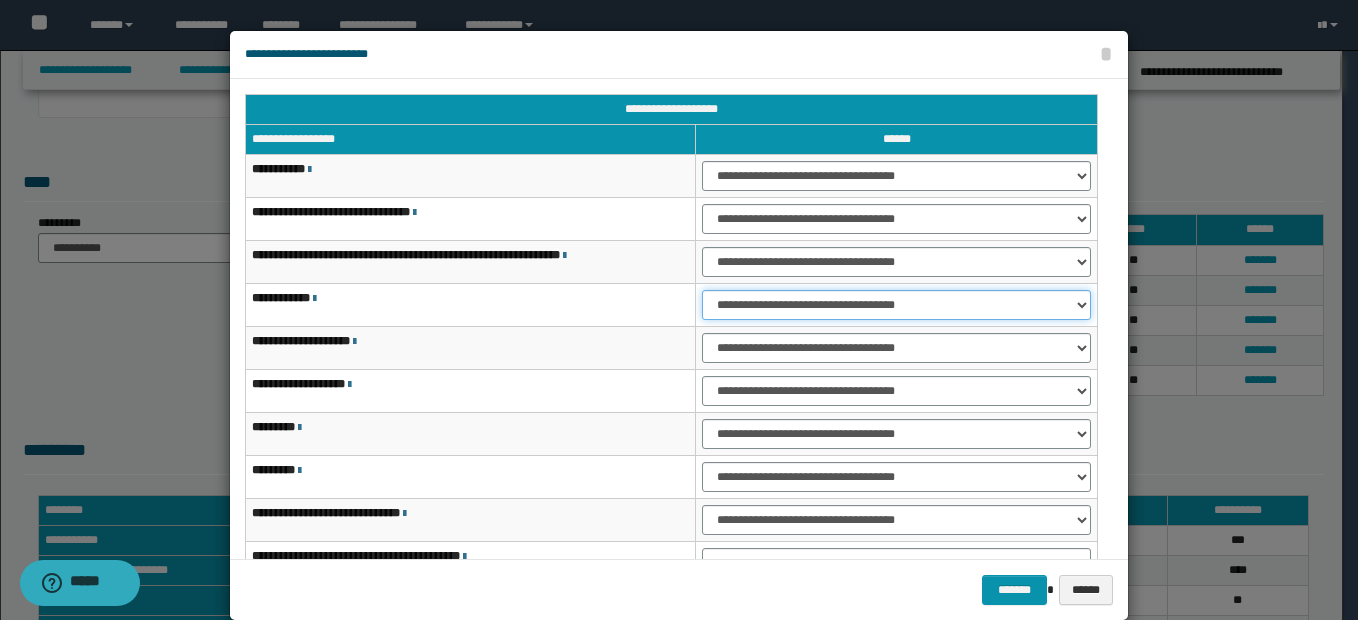 click on "**********" at bounding box center [896, 305] 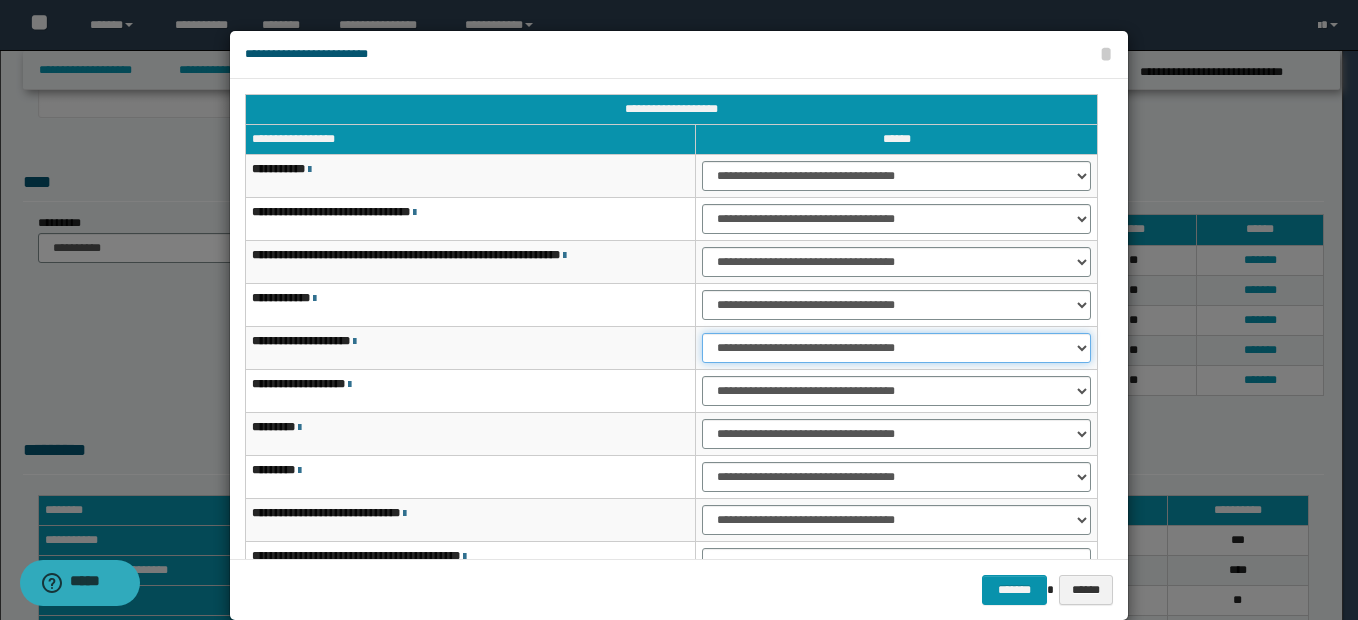 click on "**********" at bounding box center (896, 348) 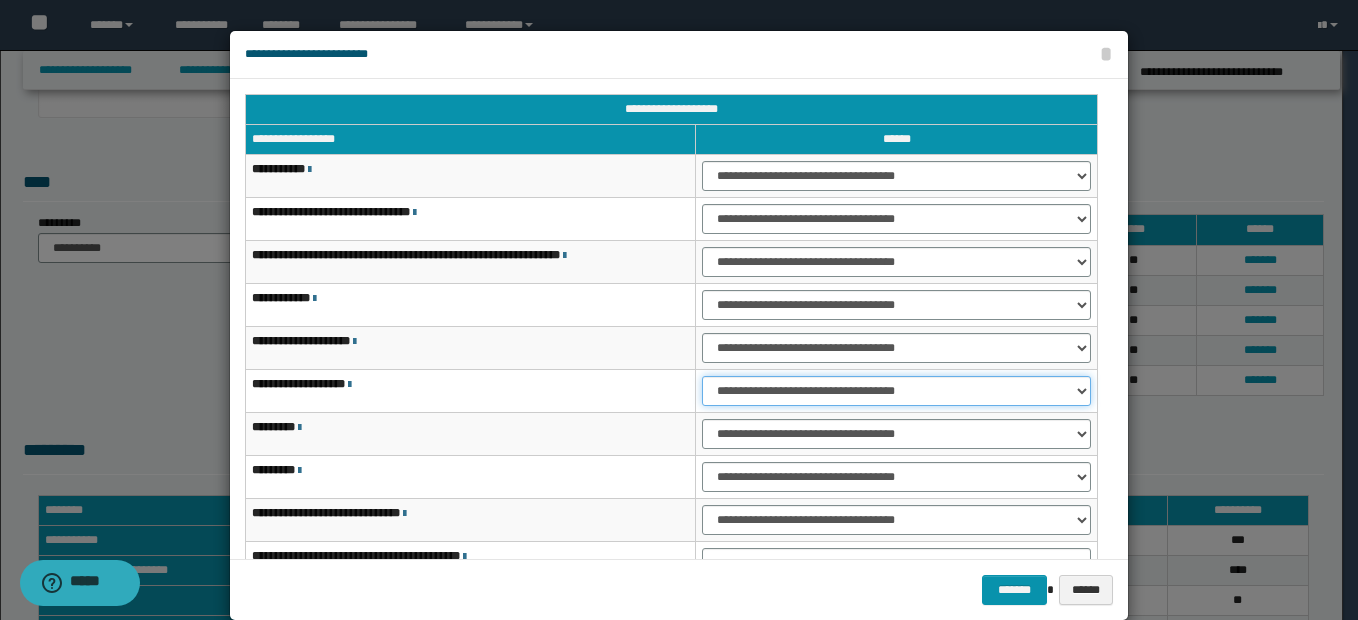 click on "**********" at bounding box center (896, 391) 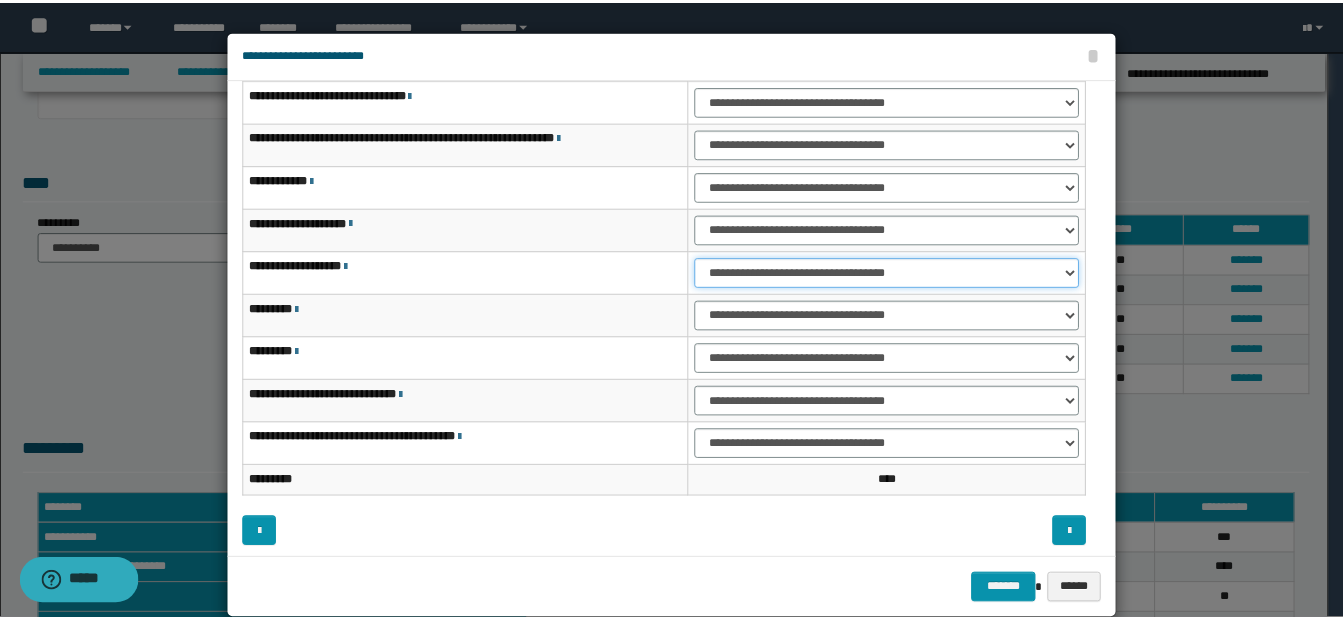 scroll, scrollTop: 121, scrollLeft: 0, axis: vertical 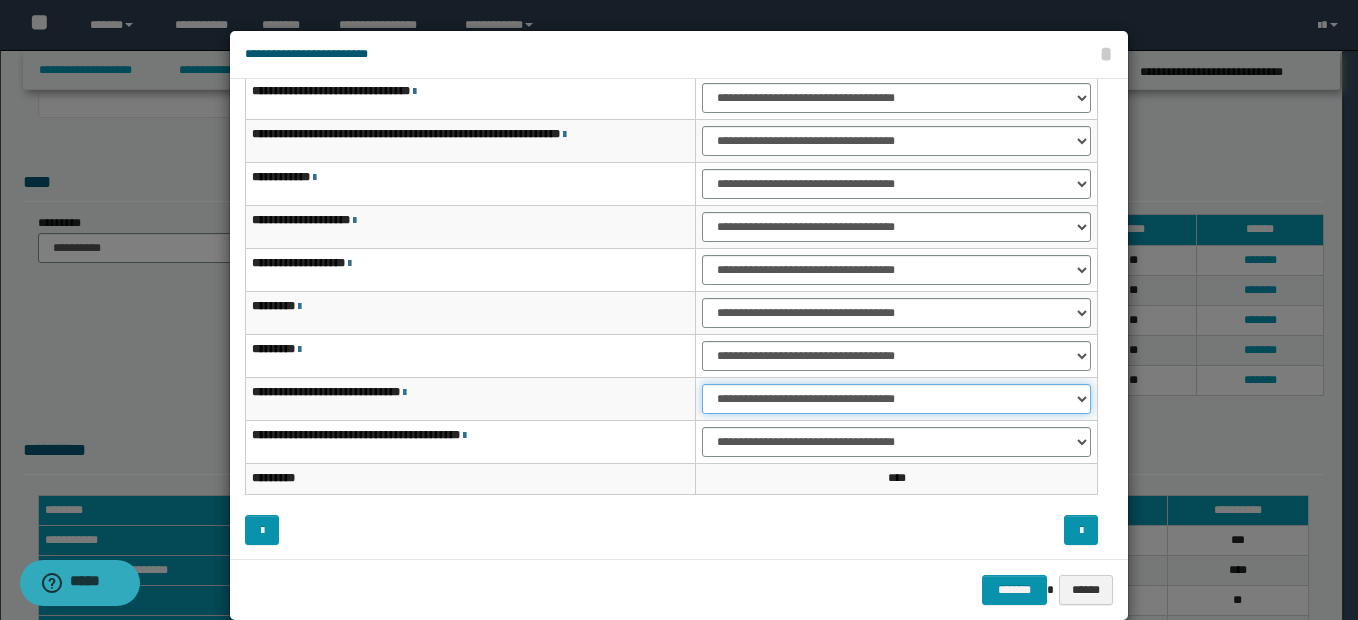 click on "**********" at bounding box center [896, 399] 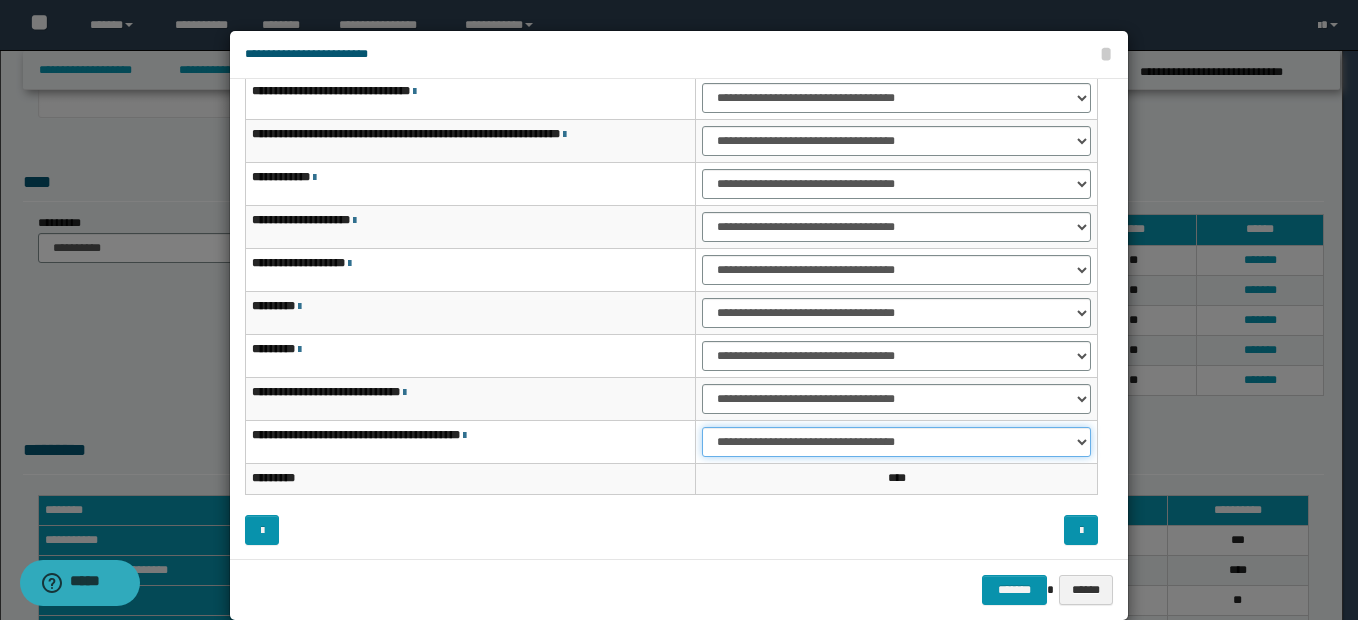 click on "**********" at bounding box center (896, 442) 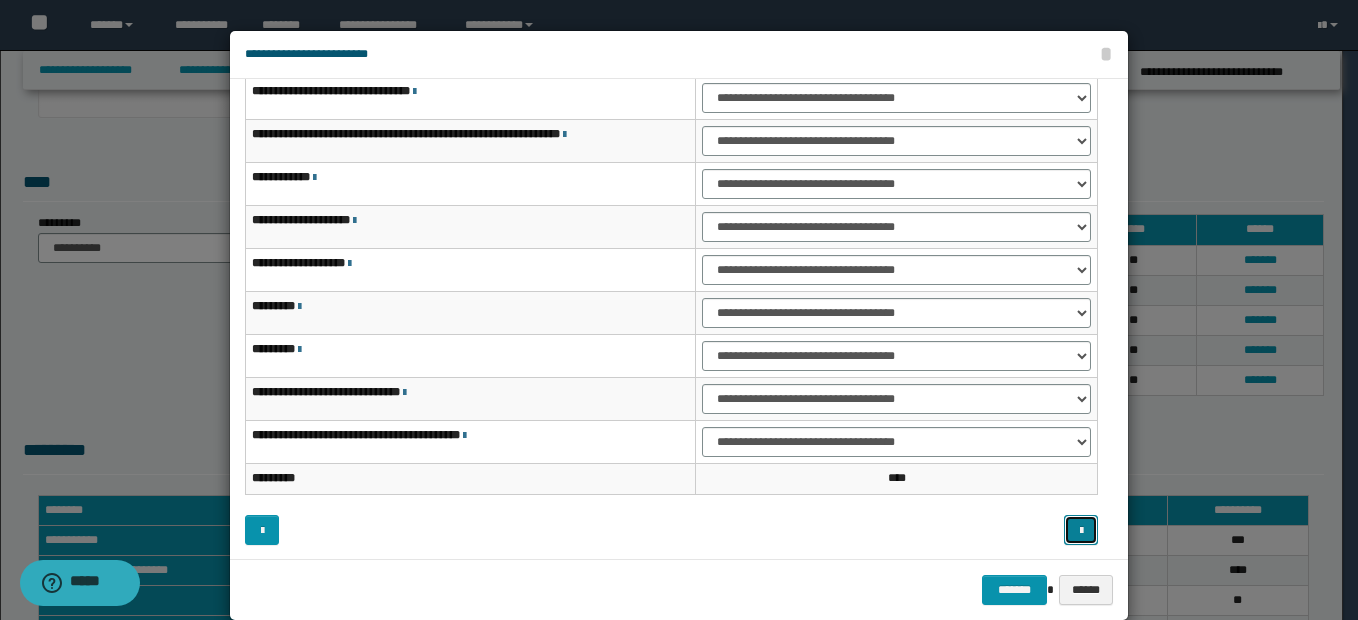 click at bounding box center (1081, 530) 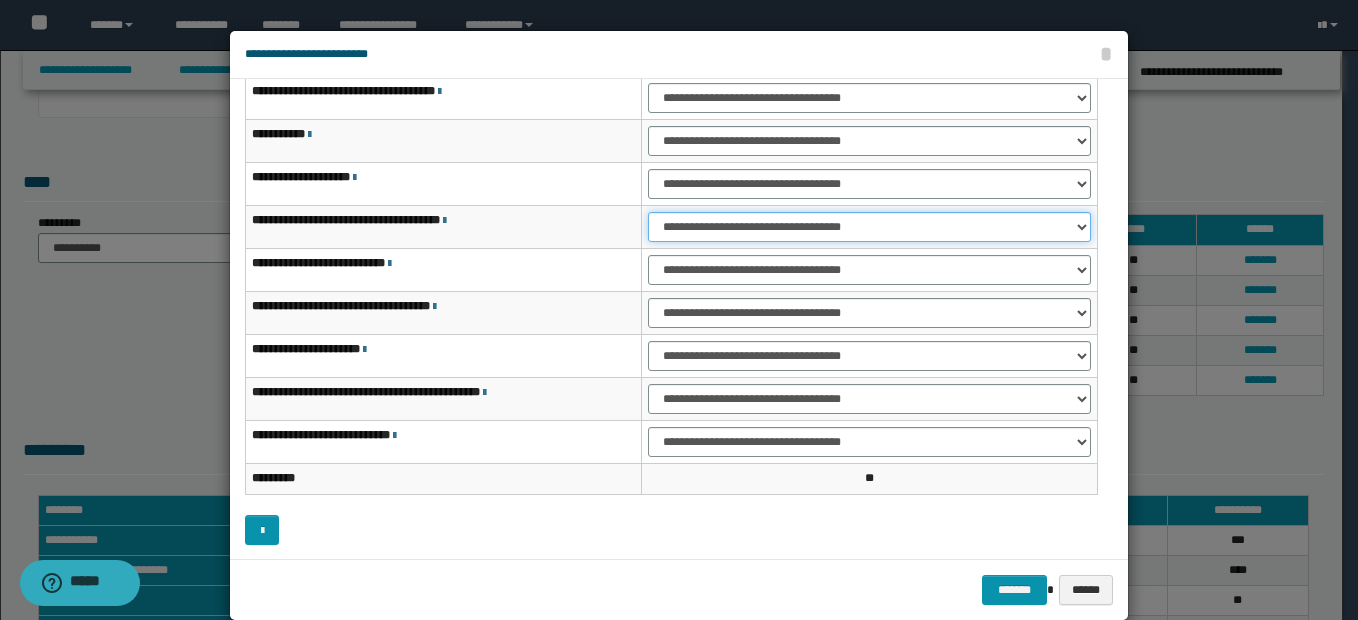 click on "**********" at bounding box center (869, 227) 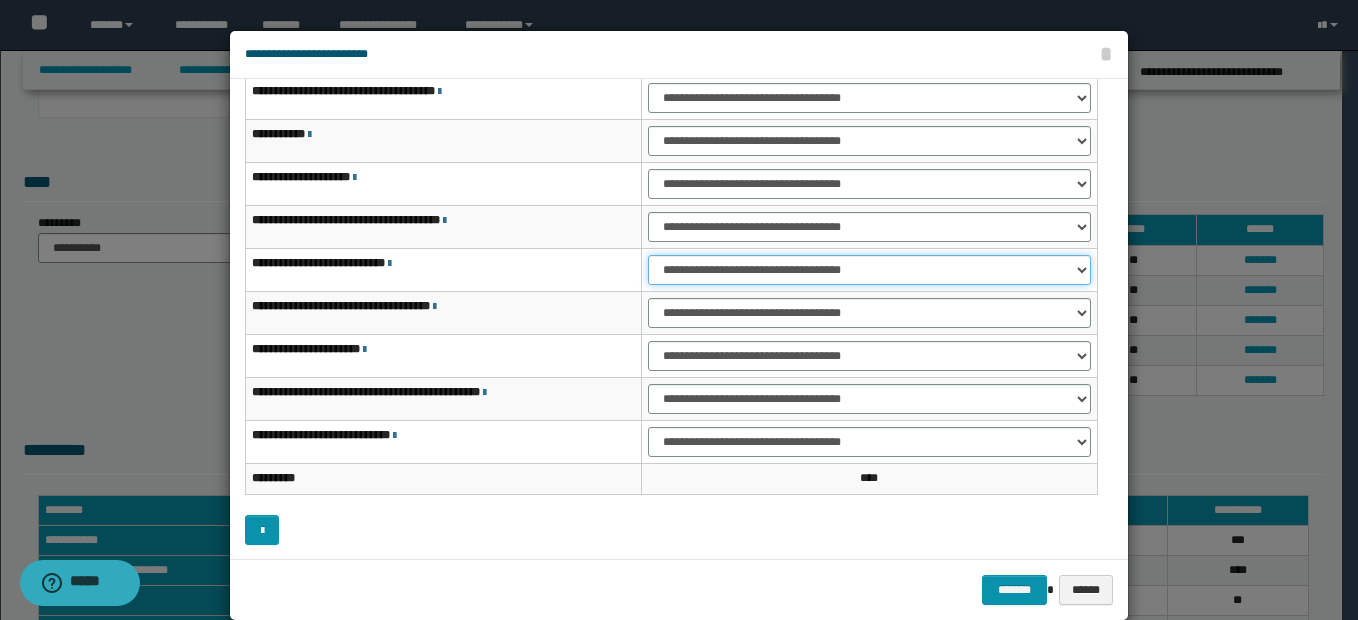 click on "**********" at bounding box center [869, 270] 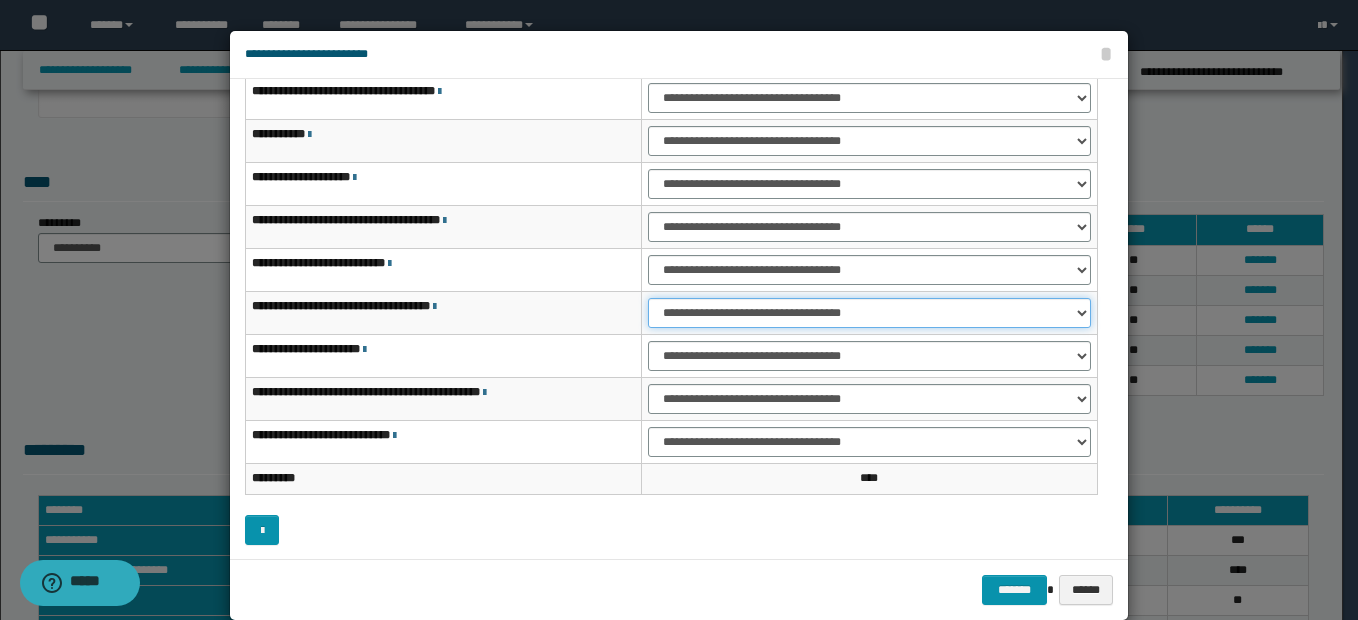 click on "**********" at bounding box center [869, 313] 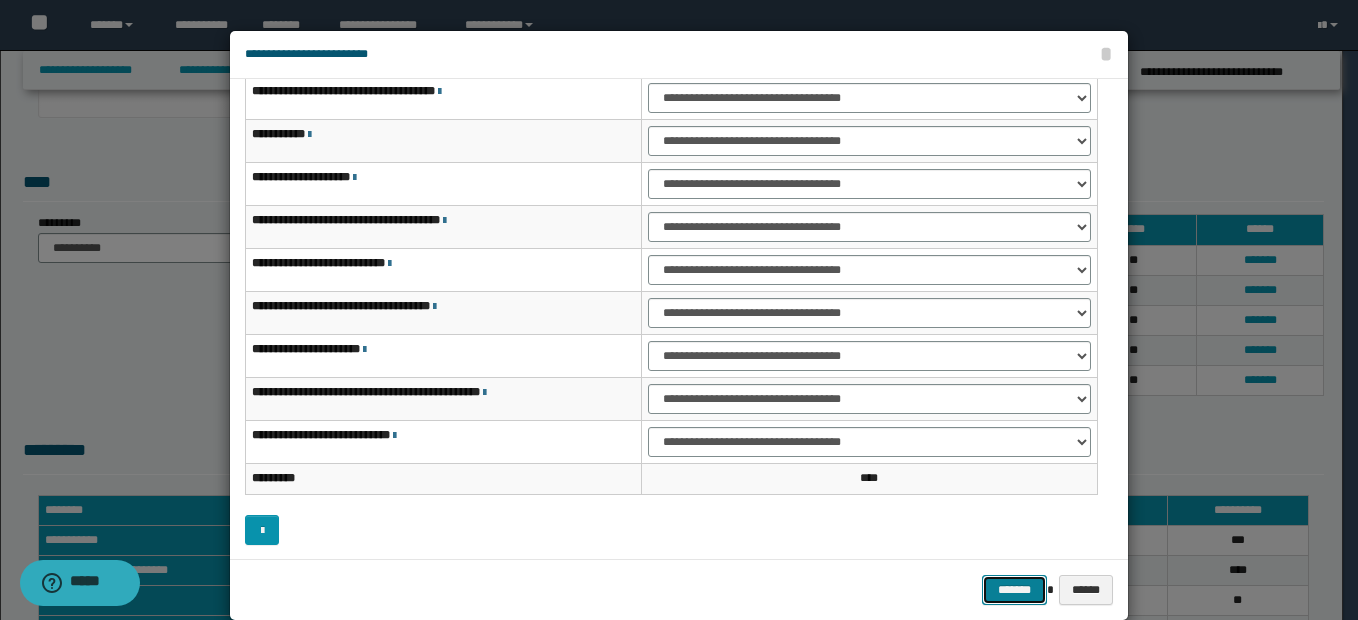 click on "*******" at bounding box center (1014, 590) 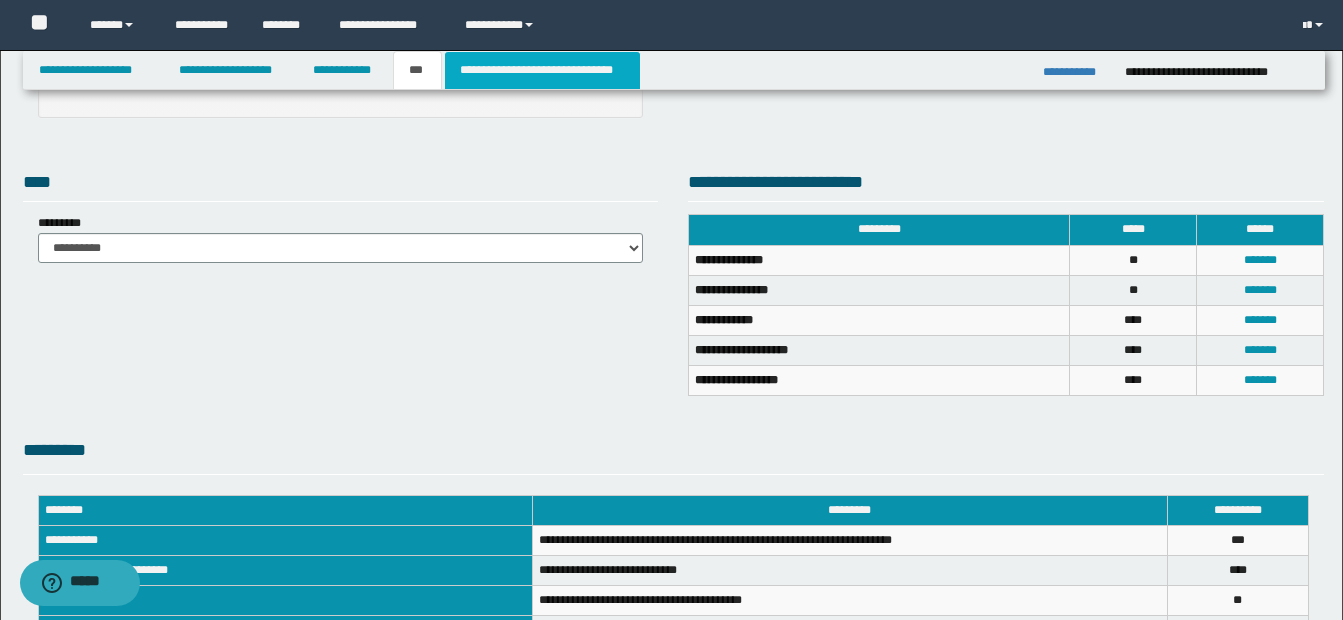 click on "**********" at bounding box center (542, 70) 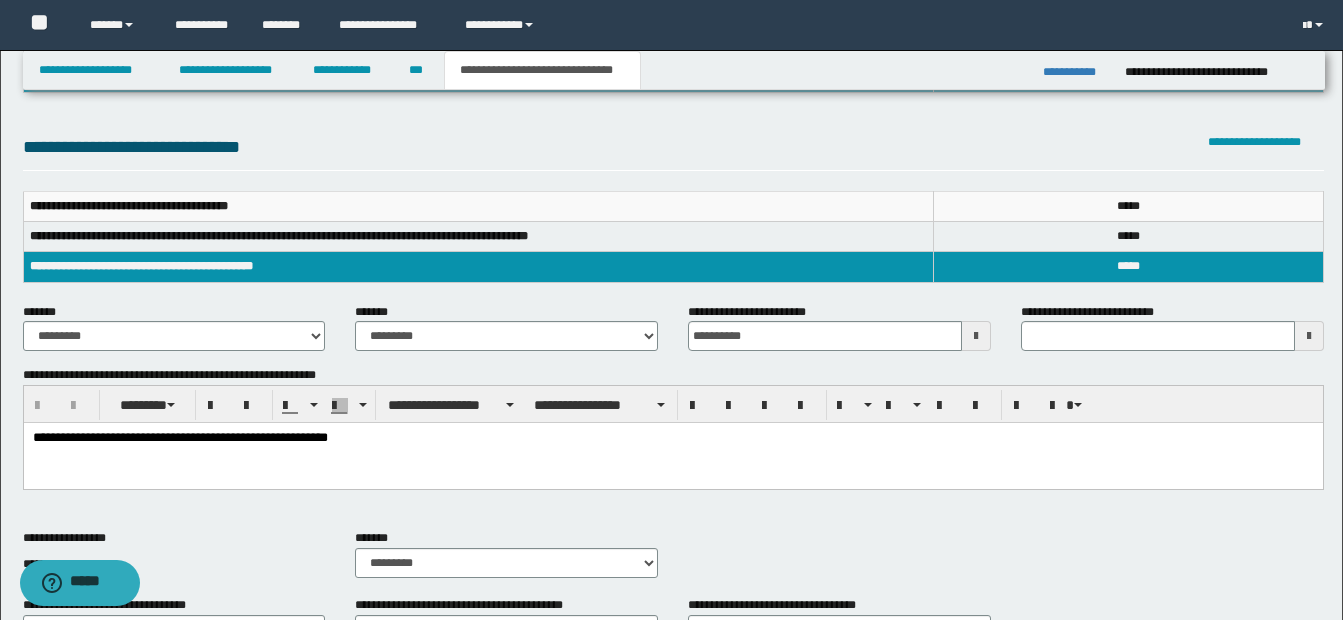 scroll, scrollTop: 100, scrollLeft: 0, axis: vertical 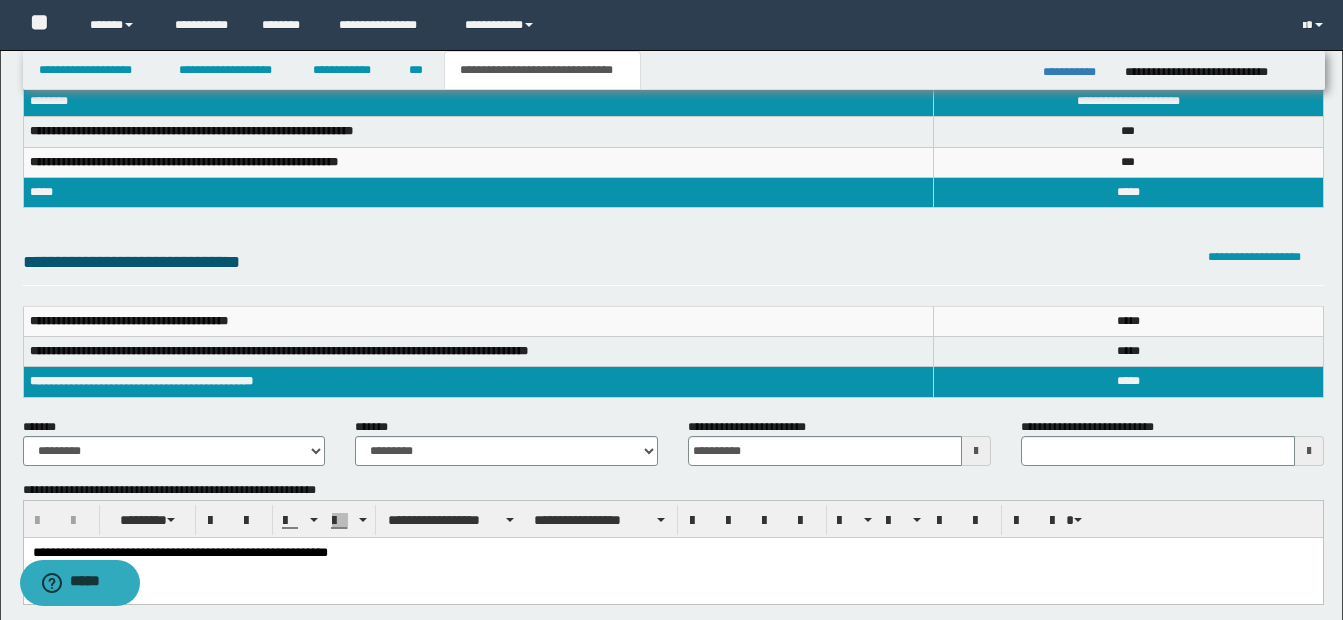 type 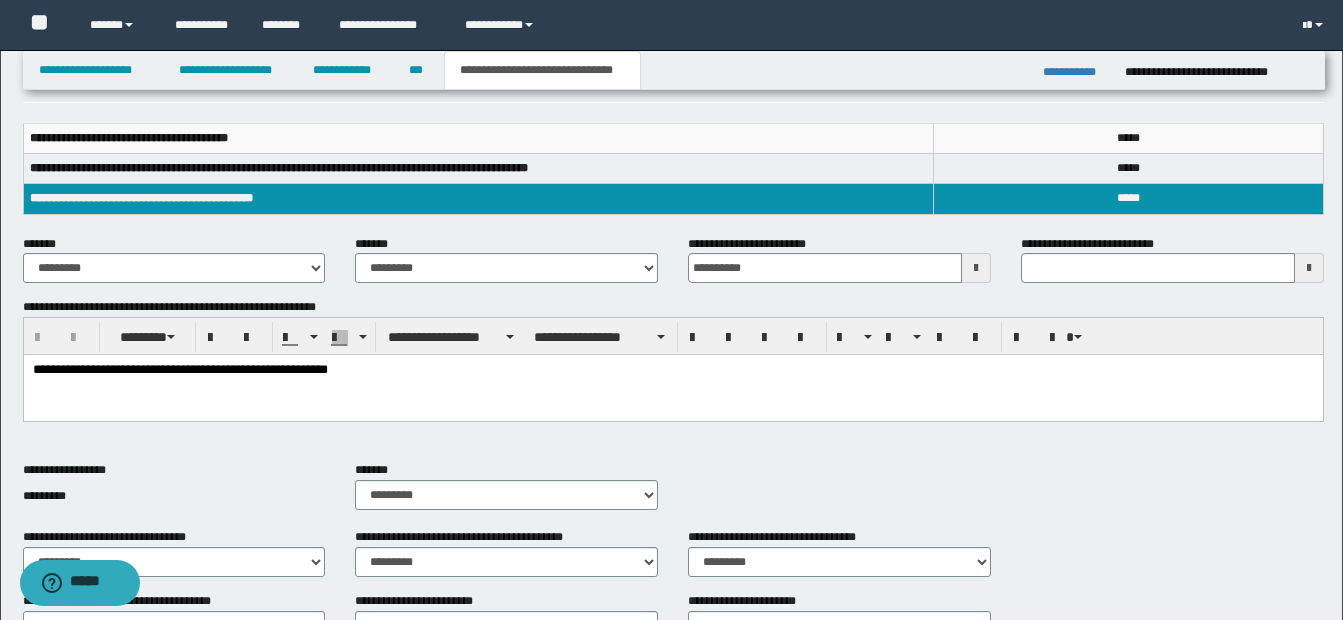 scroll, scrollTop: 300, scrollLeft: 0, axis: vertical 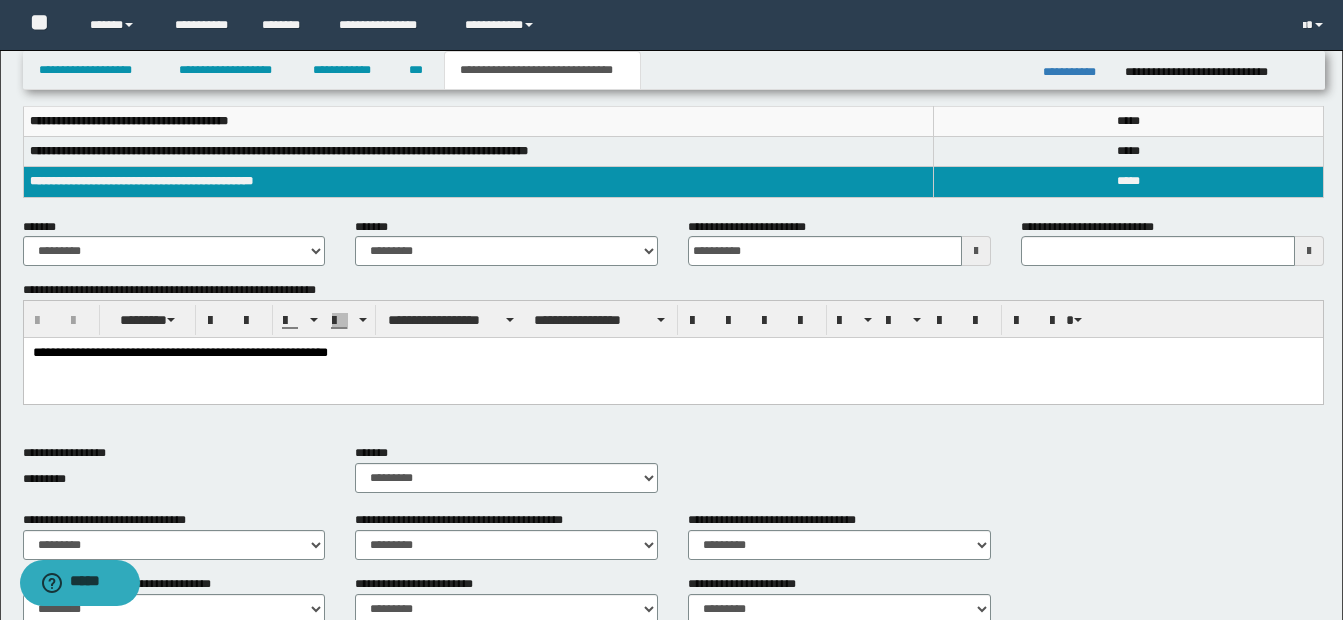 click on "**********" at bounding box center (672, 354) 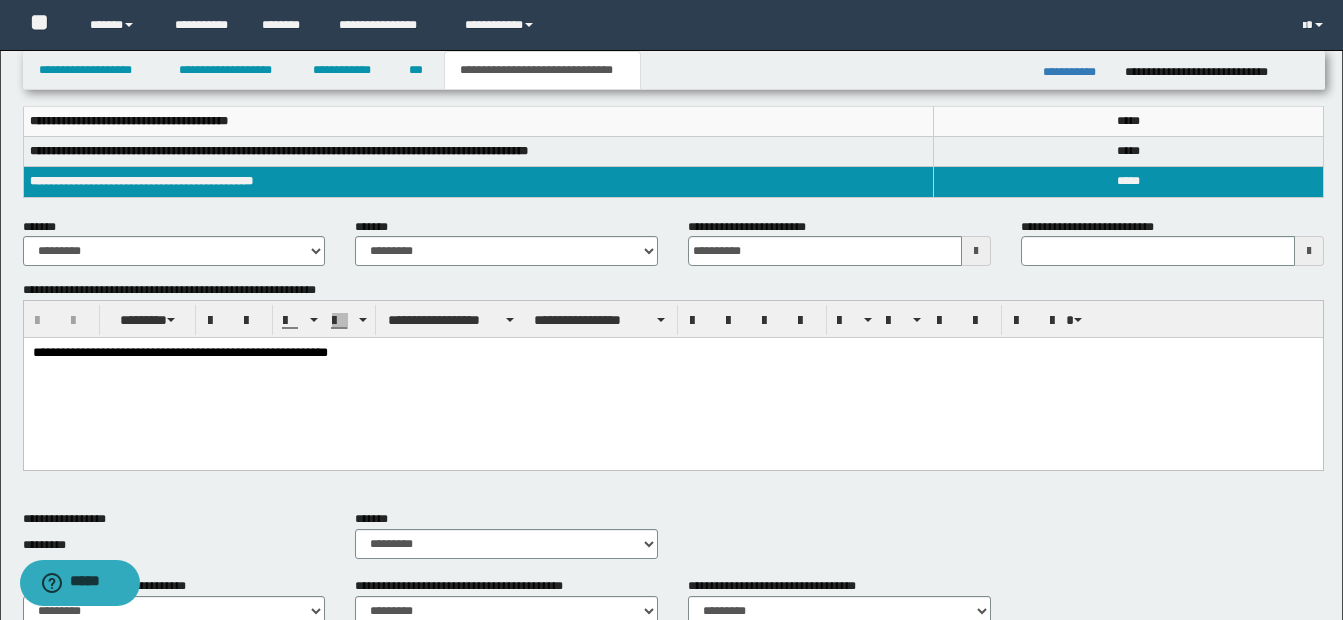 type 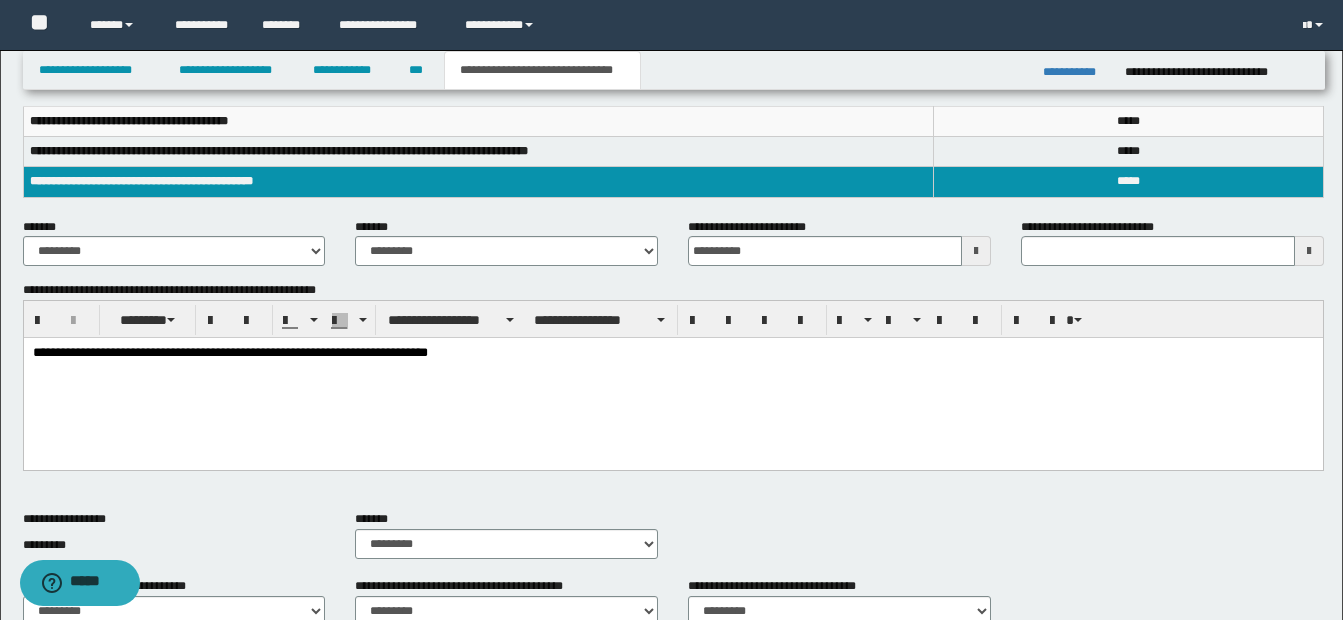 click on "**********" at bounding box center (672, 379) 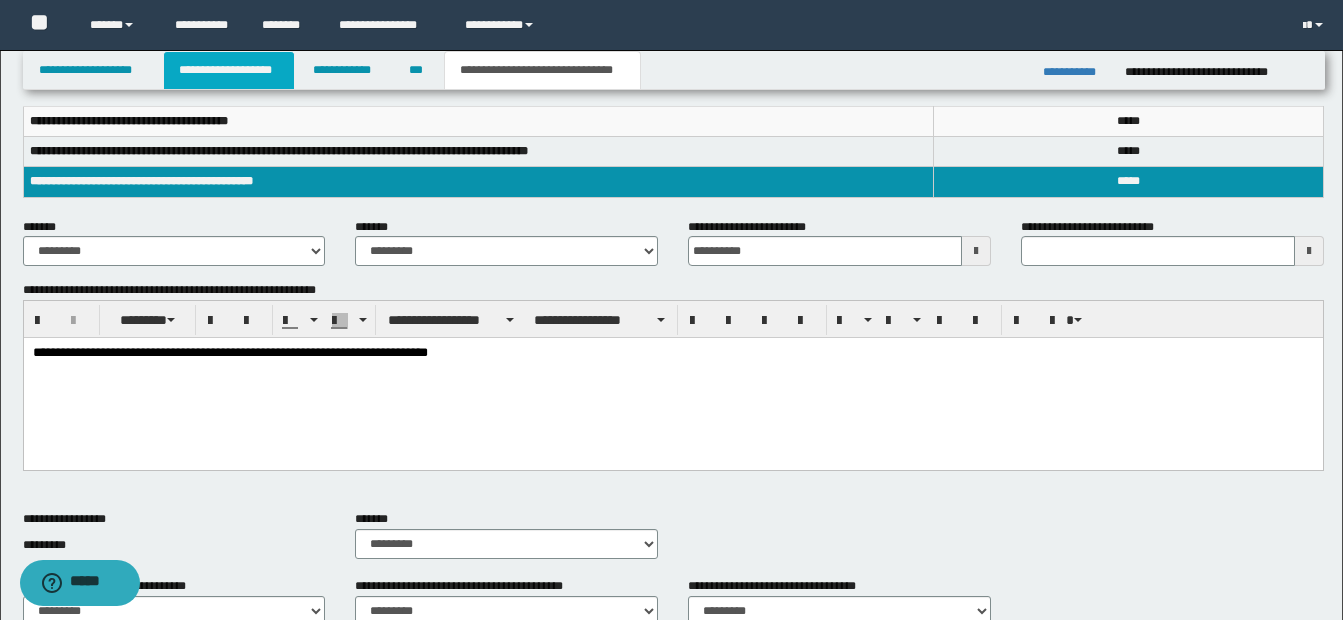 click on "**********" at bounding box center (229, 70) 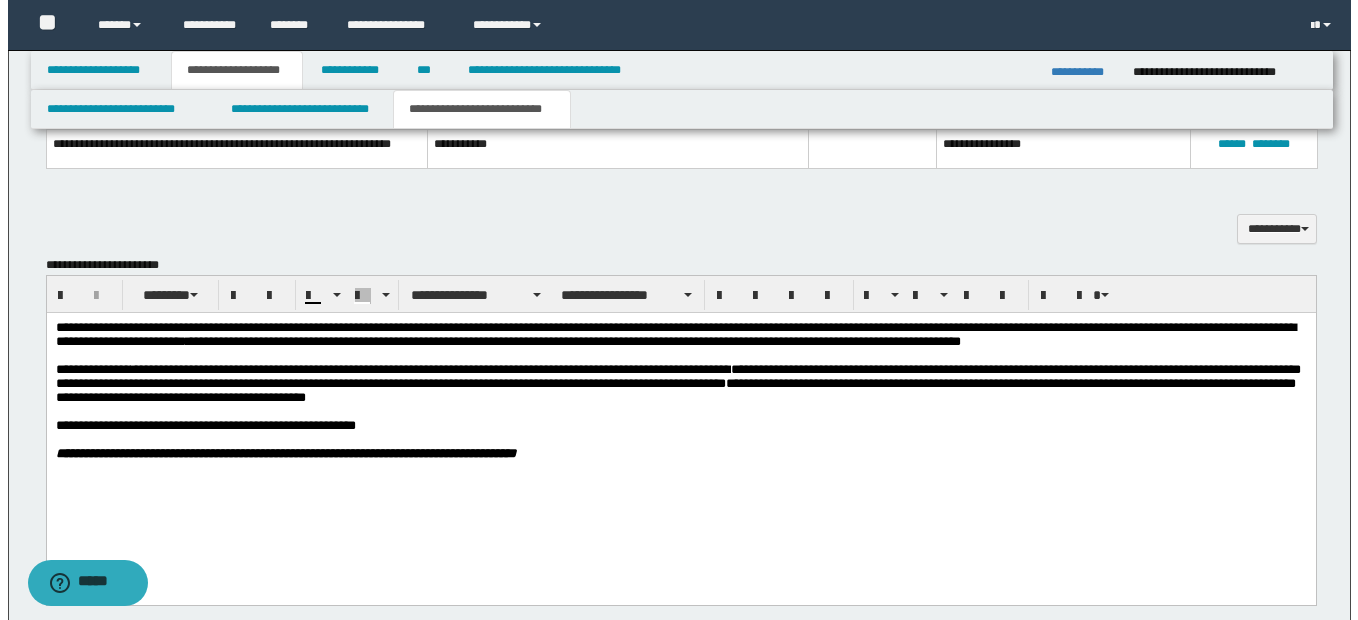 scroll, scrollTop: 1318, scrollLeft: 0, axis: vertical 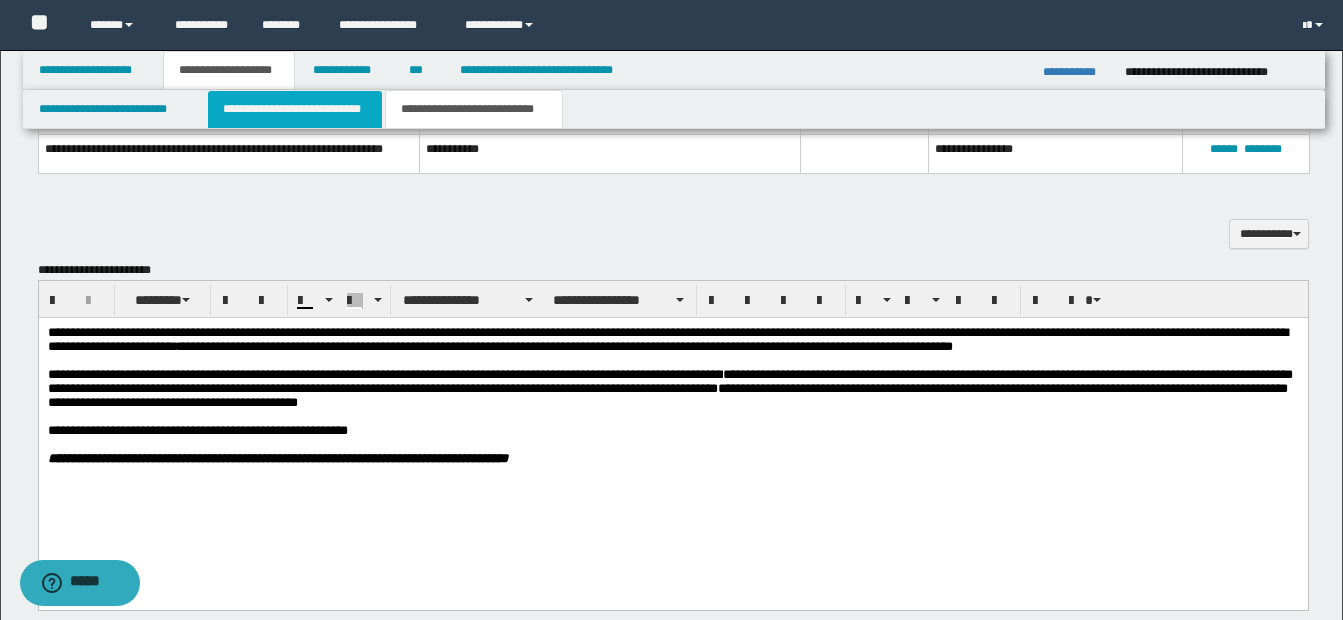 drag, startPoint x: 320, startPoint y: 110, endPoint x: 460, endPoint y: 177, distance: 155.20631 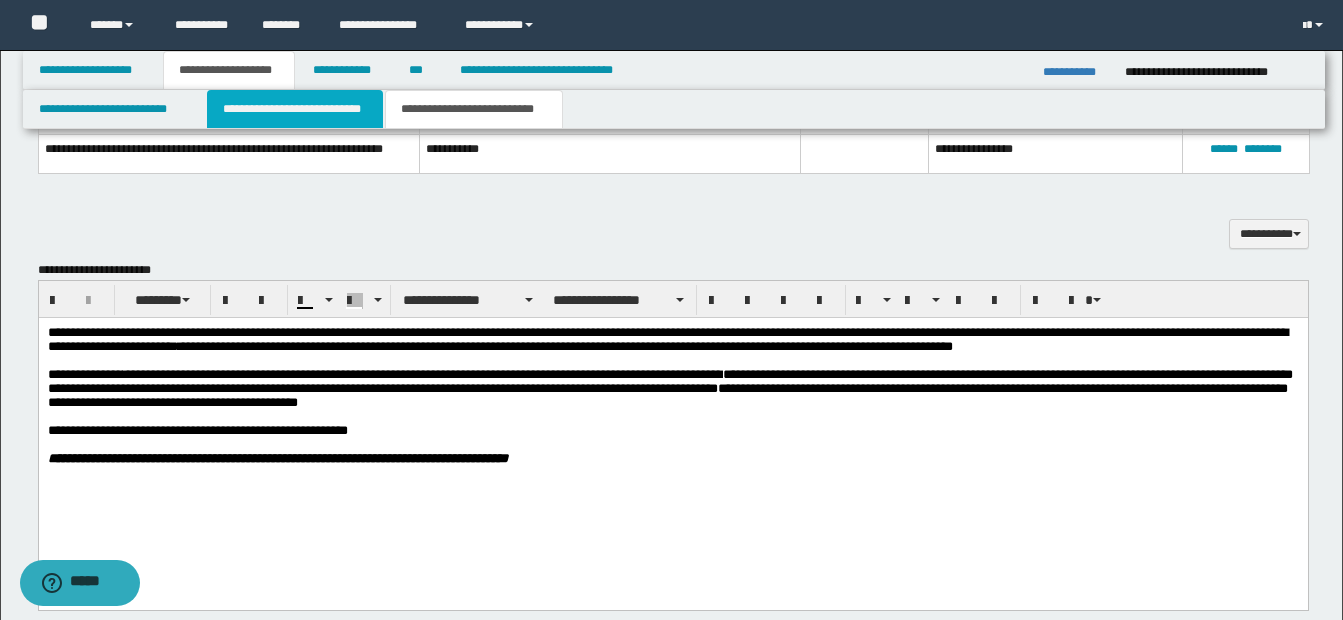 type 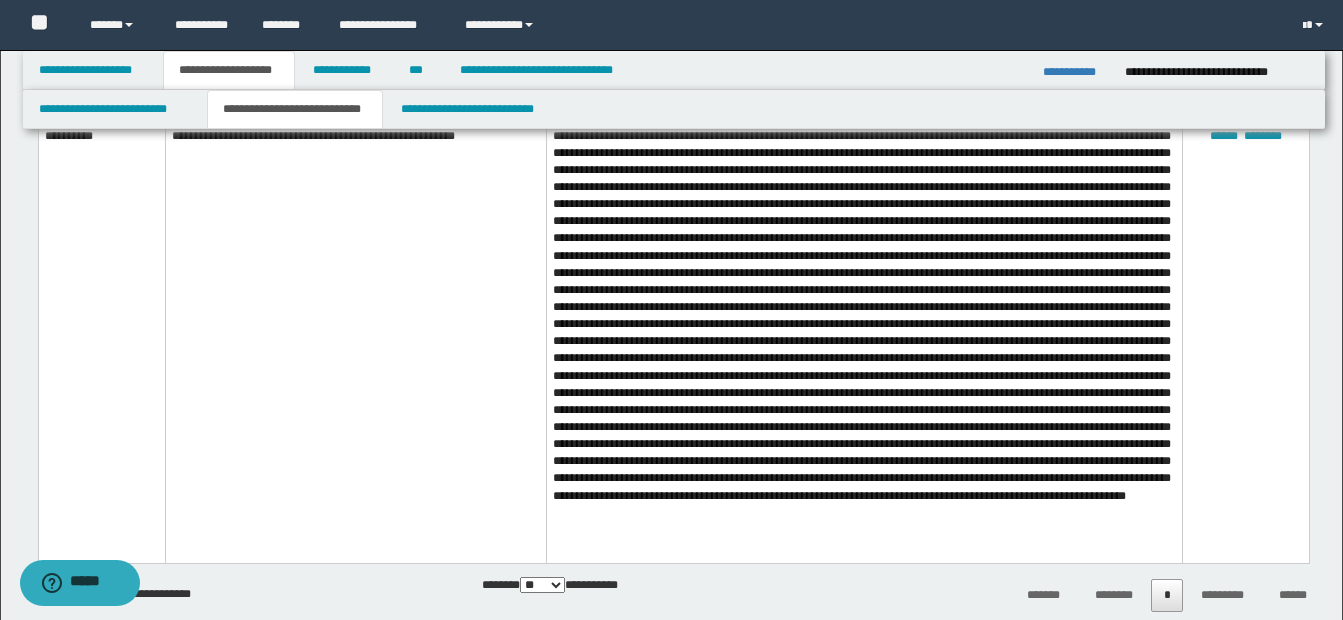 scroll, scrollTop: 4118, scrollLeft: 0, axis: vertical 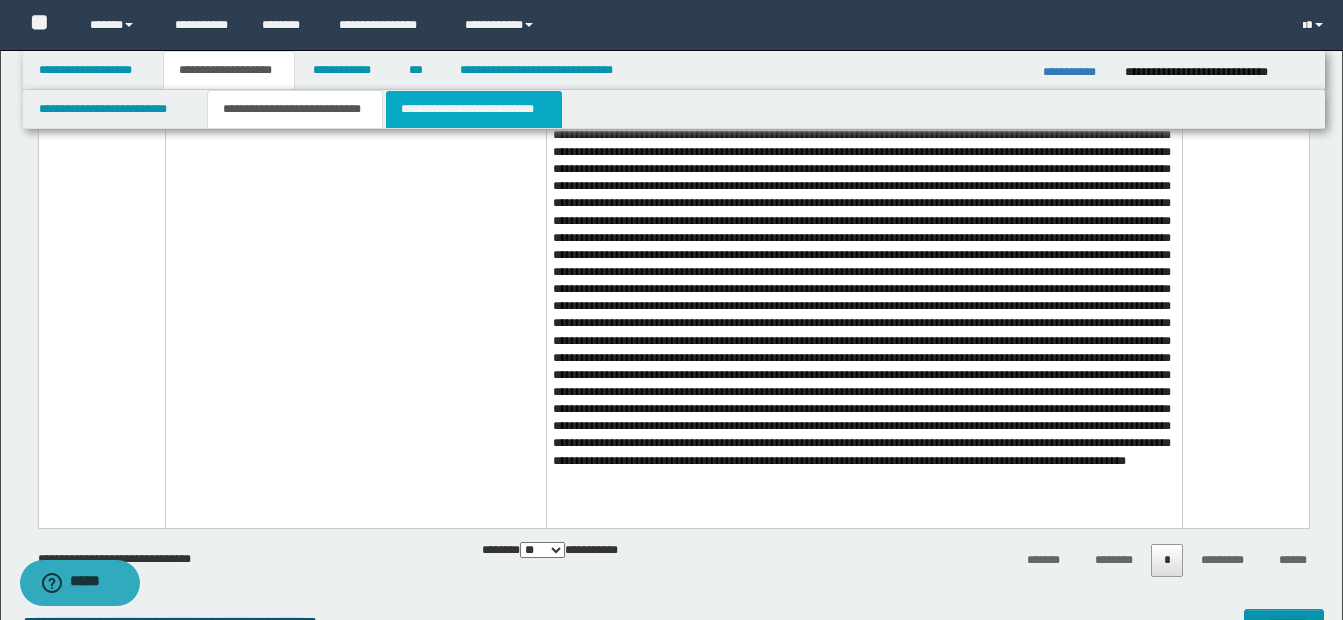 click on "**********" at bounding box center [474, 109] 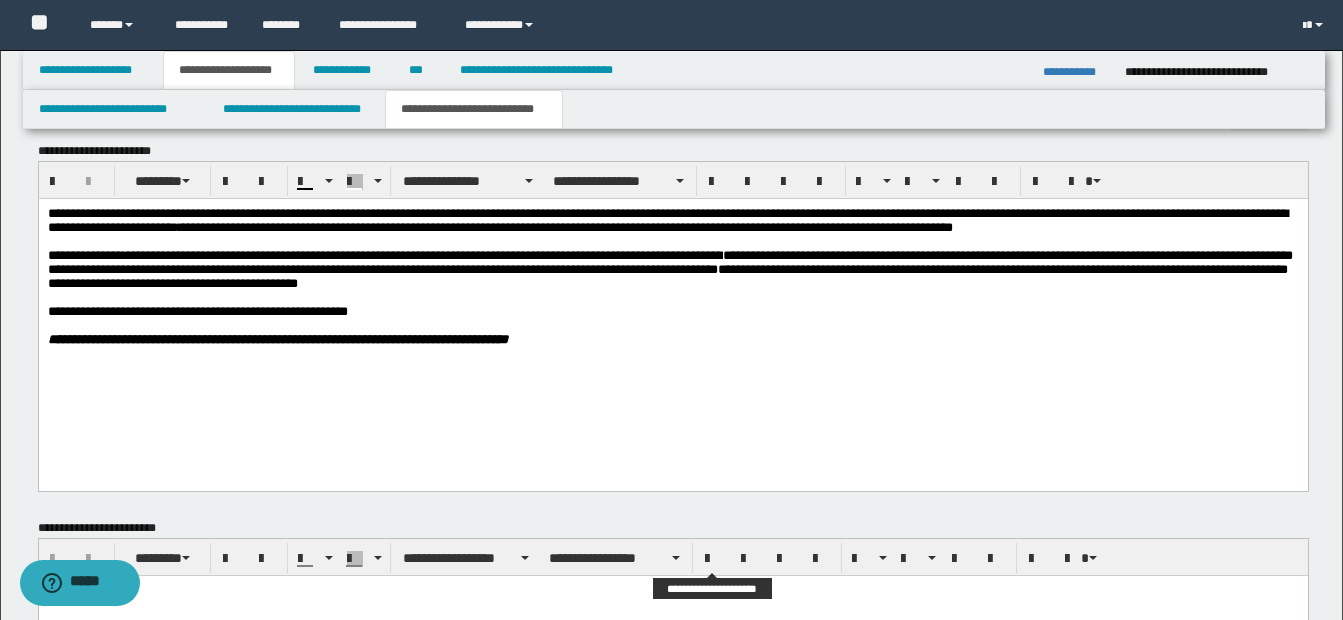 scroll, scrollTop: 1401, scrollLeft: 0, axis: vertical 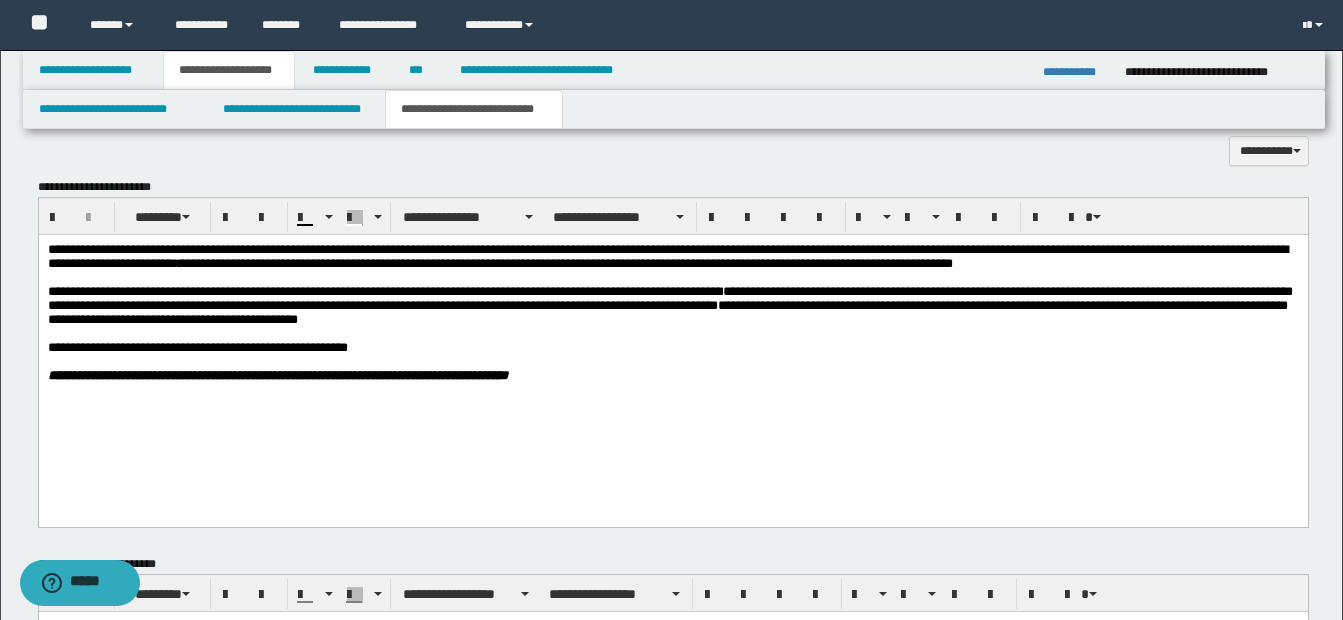 click on "**********" at bounding box center [672, 306] 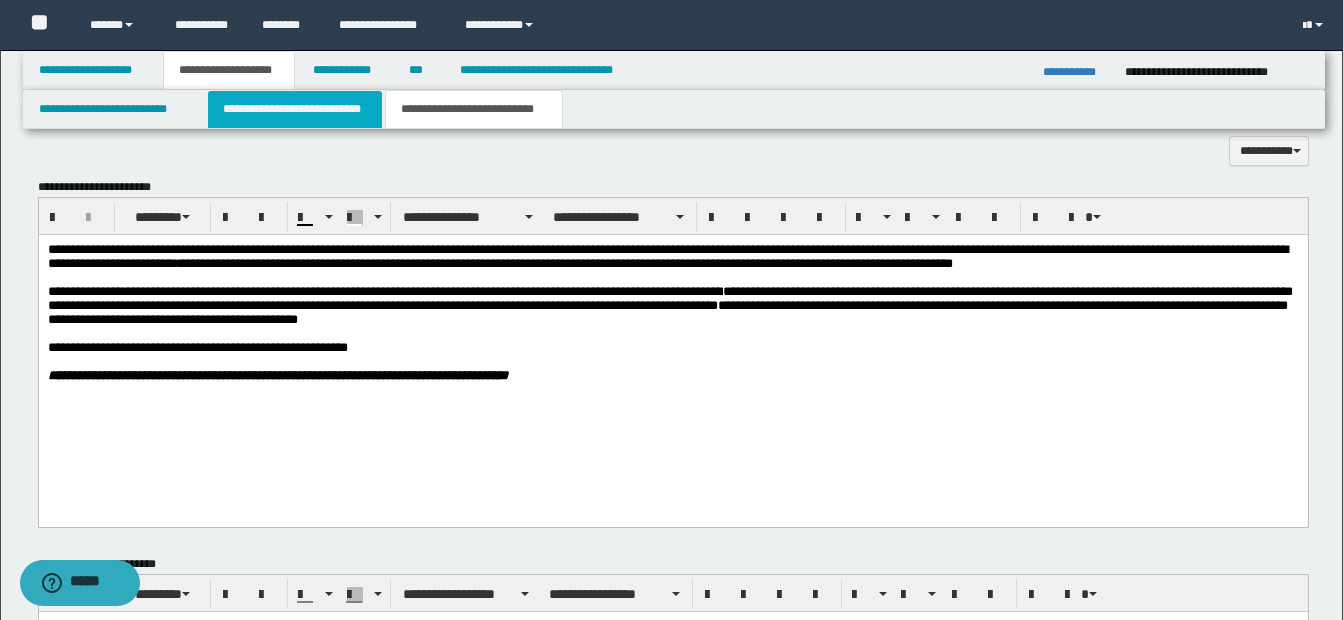 click on "**********" at bounding box center [295, 109] 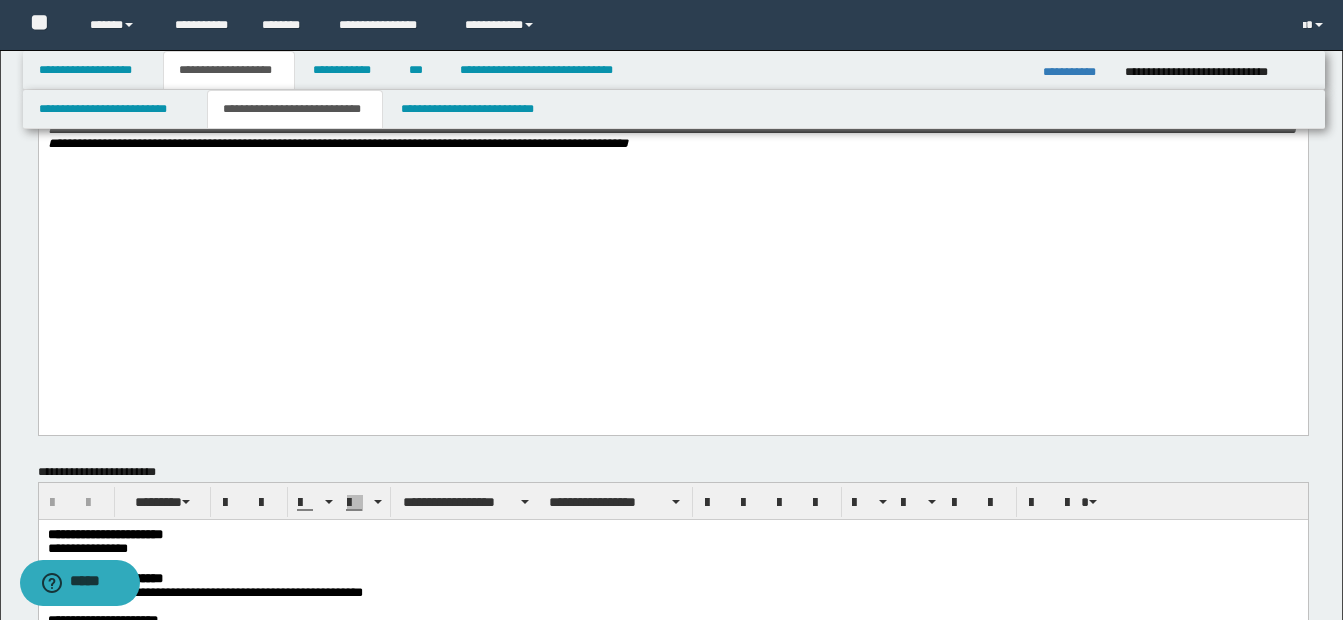 scroll, scrollTop: 701, scrollLeft: 0, axis: vertical 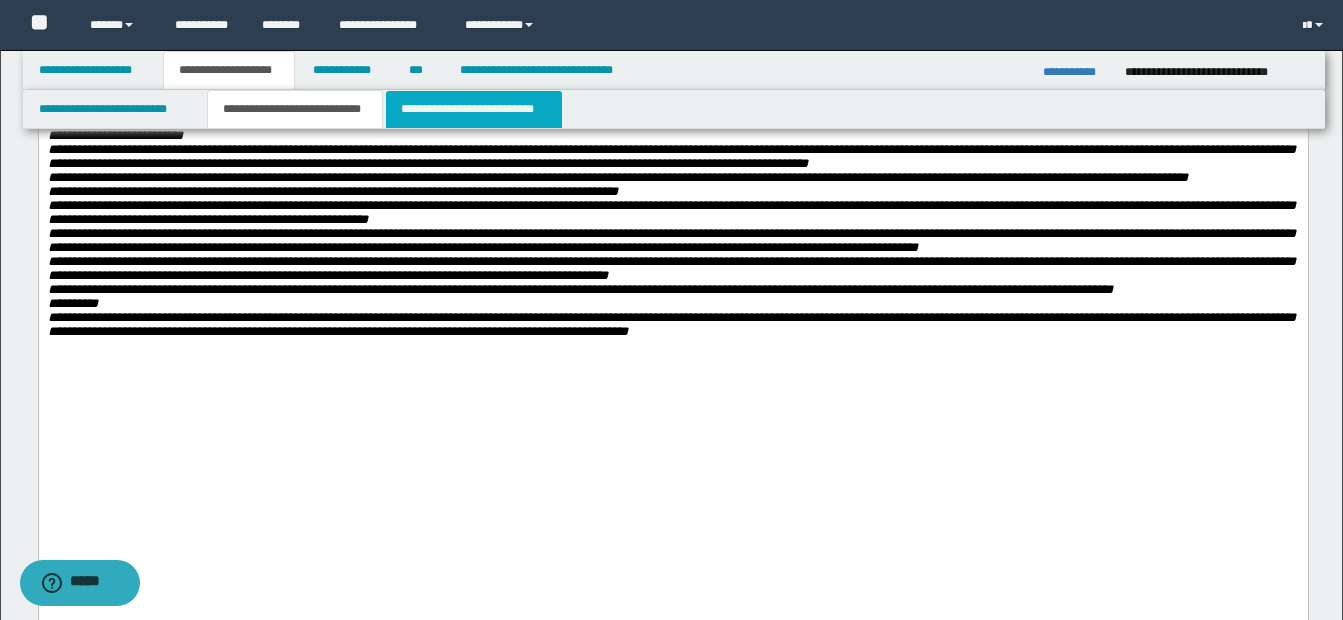 click on "**********" at bounding box center (474, 109) 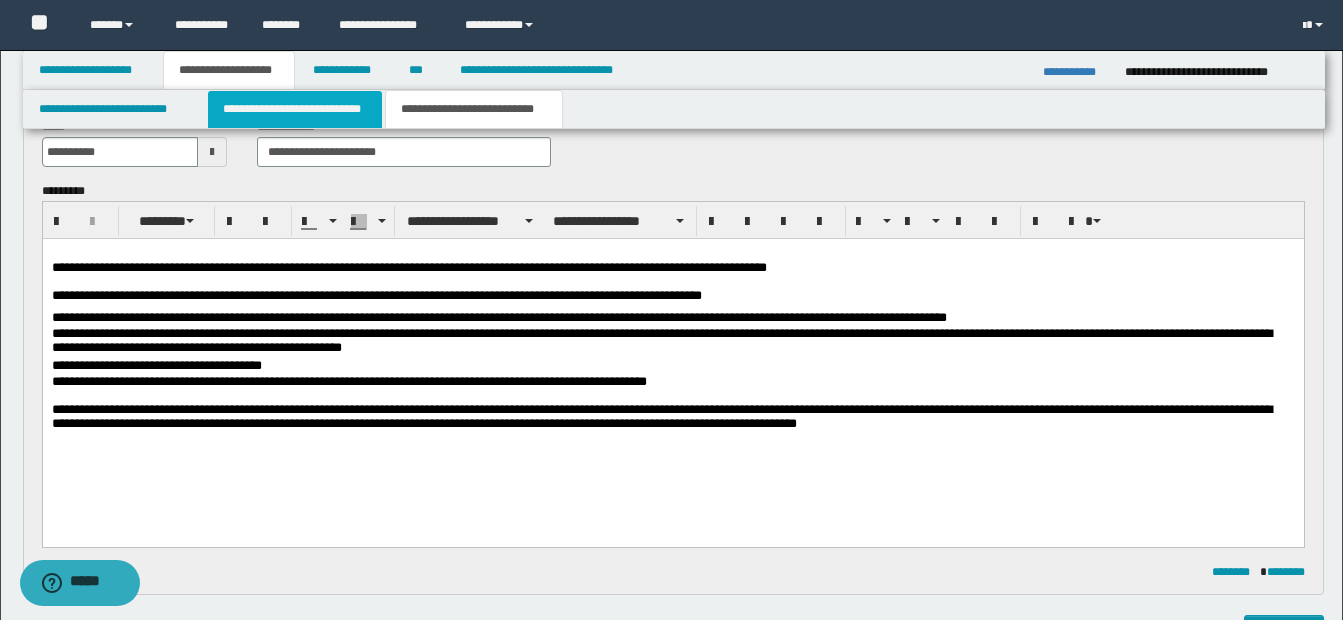 click on "**********" at bounding box center (295, 109) 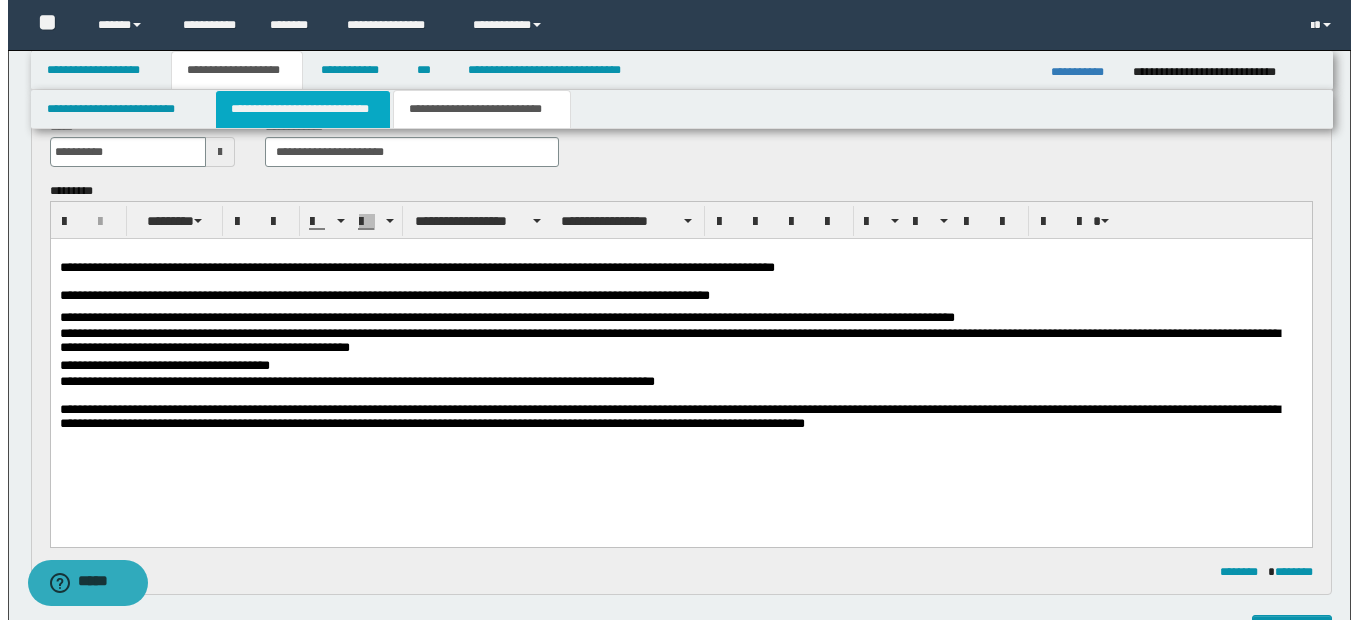 type 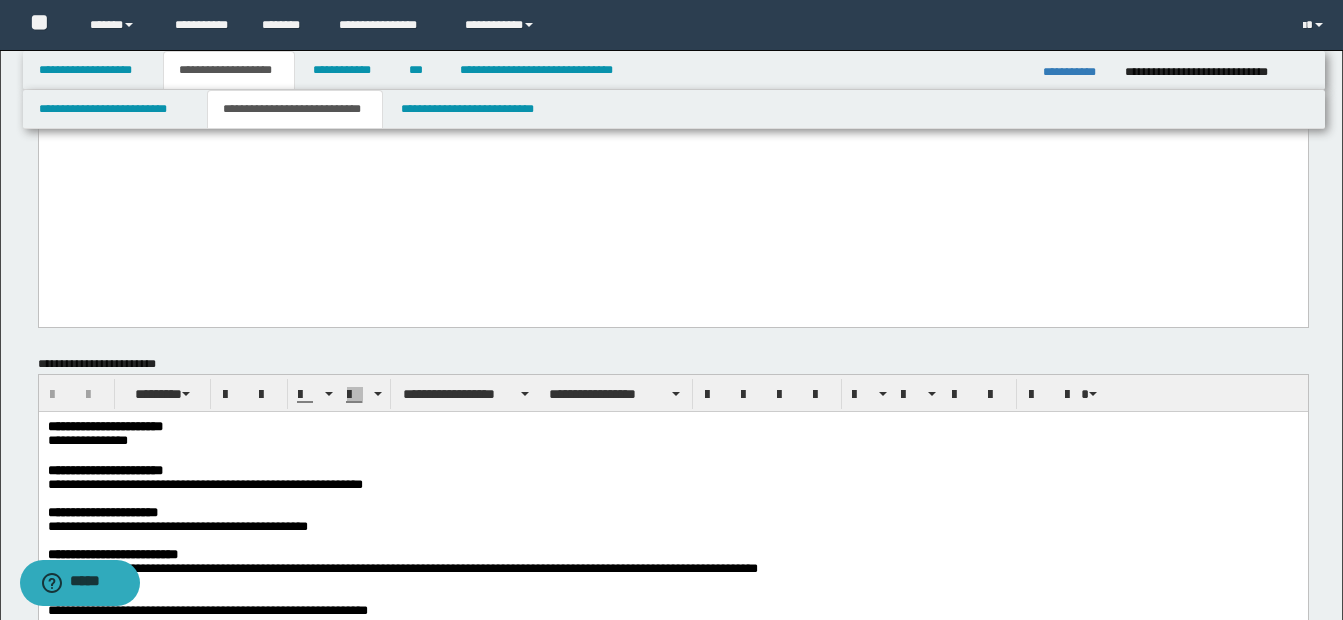 scroll, scrollTop: 1201, scrollLeft: 0, axis: vertical 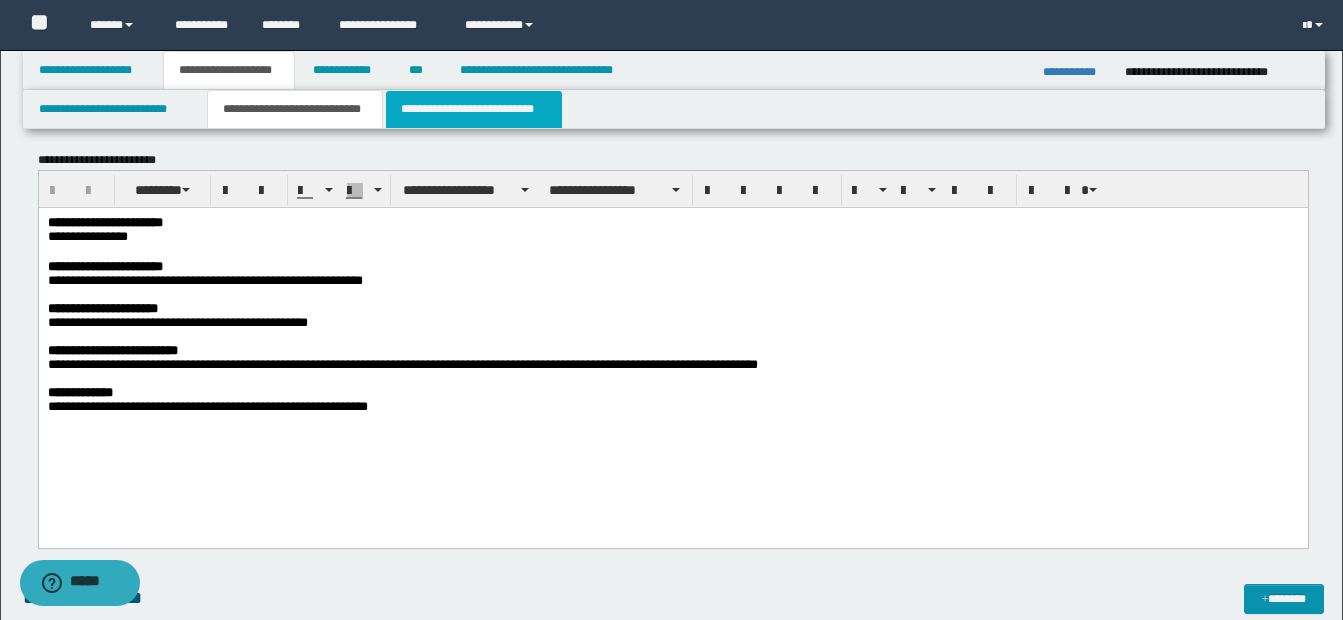 click on "**********" at bounding box center (474, 109) 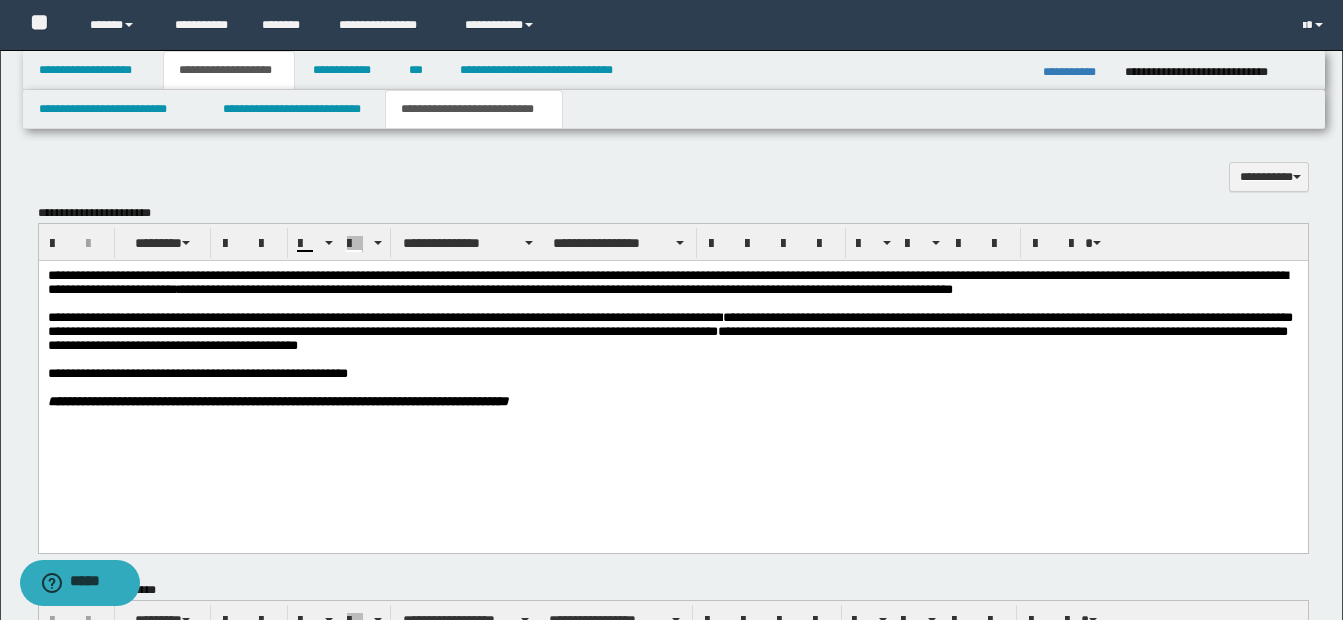 scroll, scrollTop: 1401, scrollLeft: 0, axis: vertical 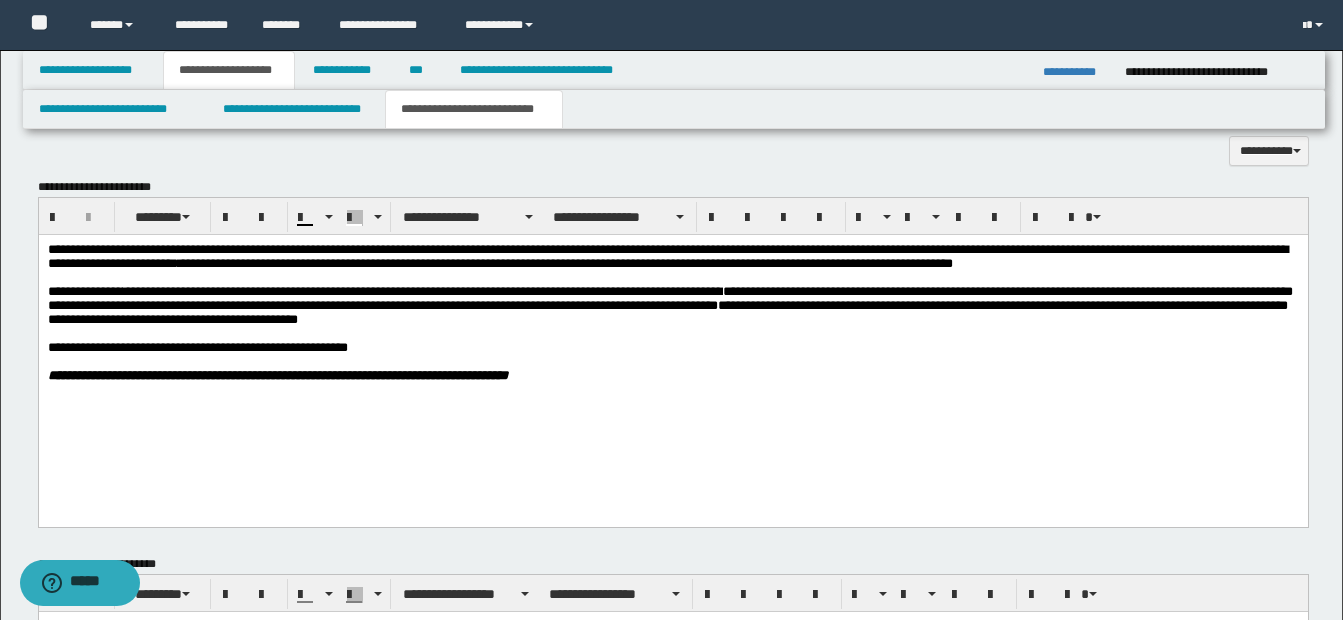 click on "**********" at bounding box center (669, 305) 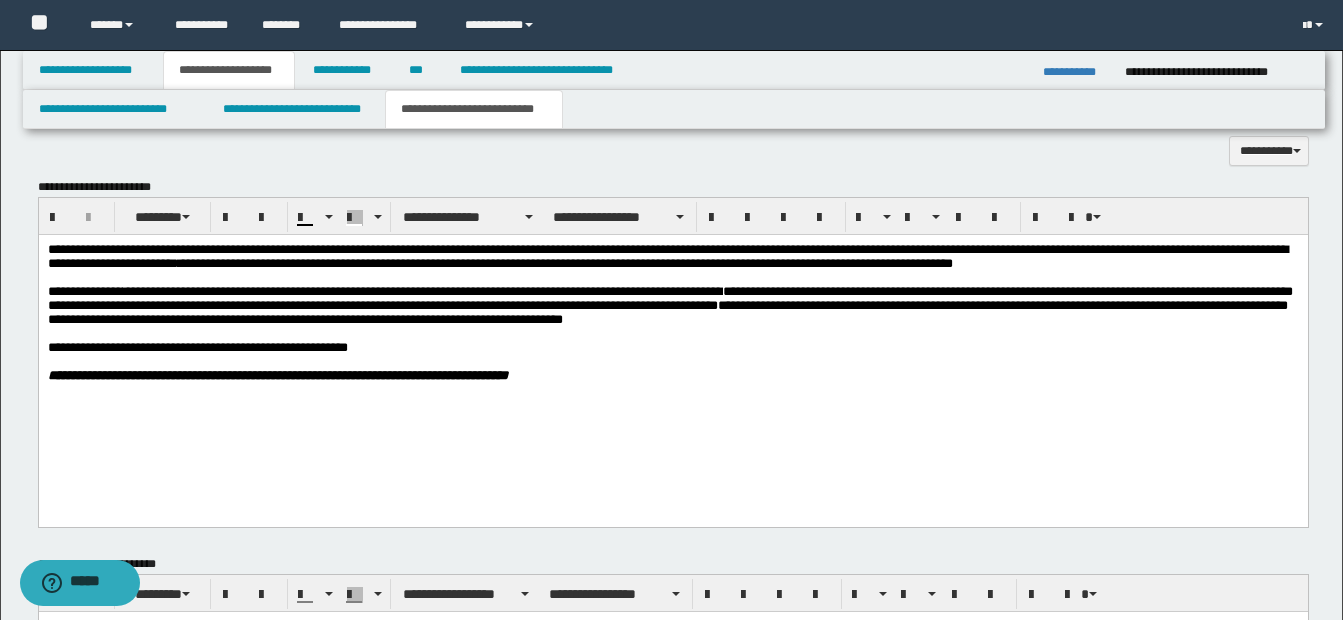 click on "**********" at bounding box center (672, 306) 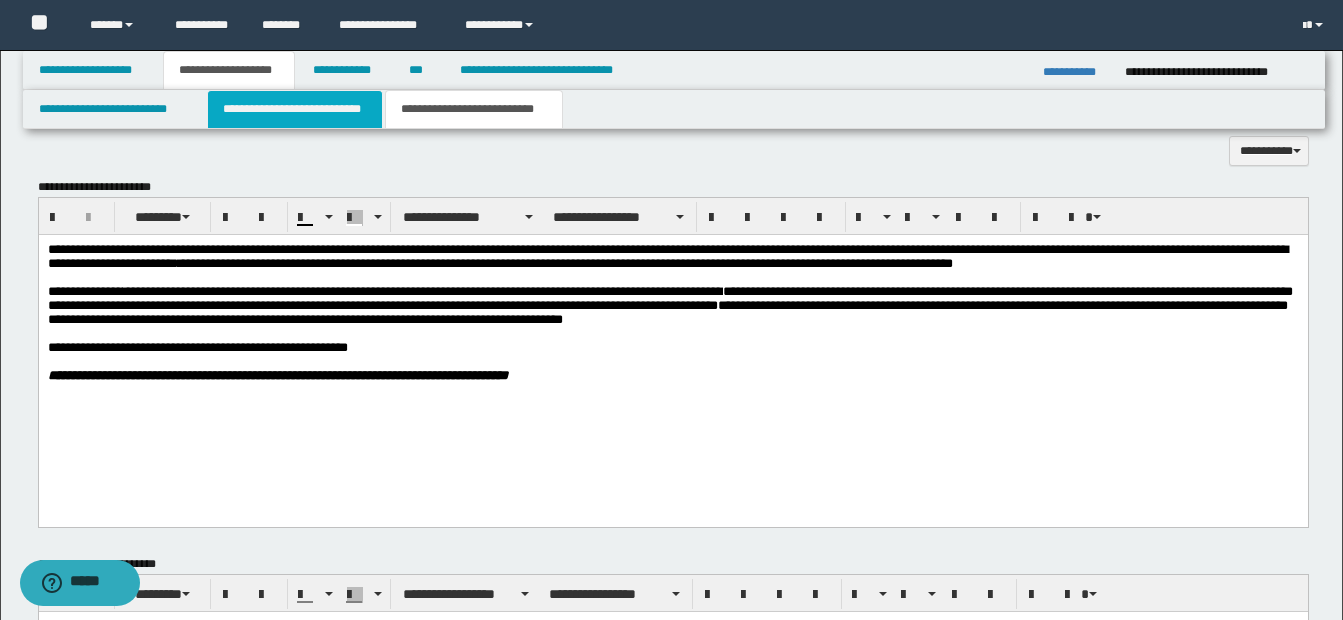 click on "**********" at bounding box center [295, 109] 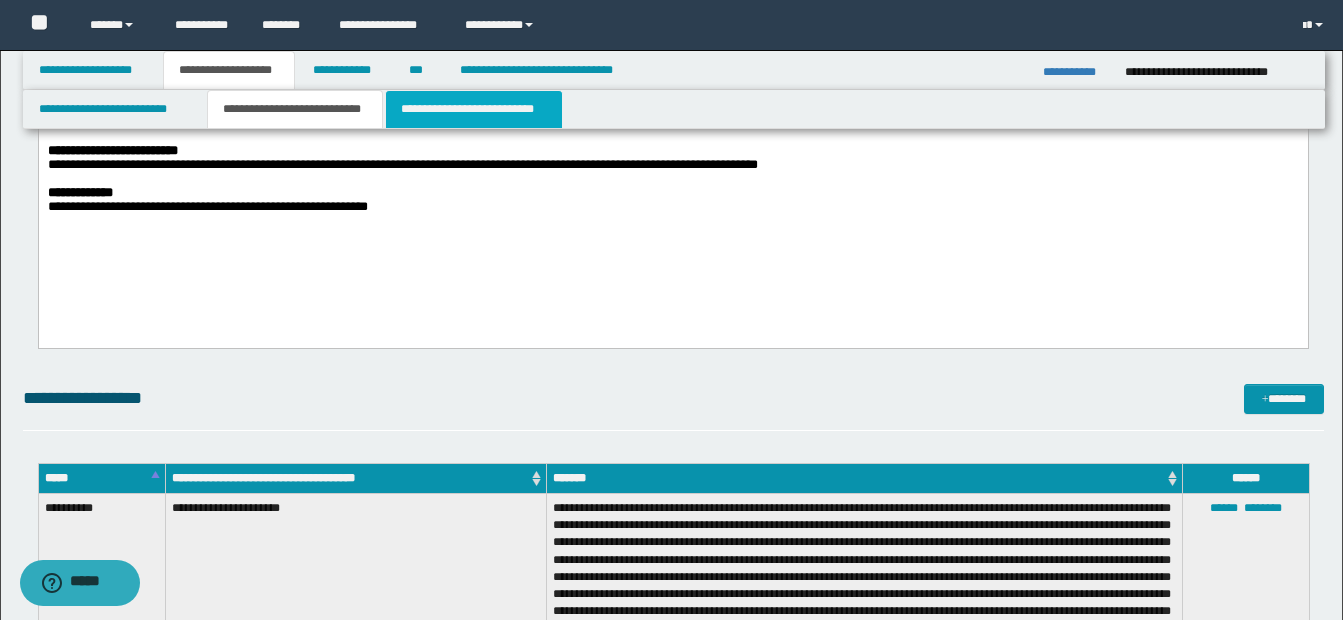 click on "**********" at bounding box center (474, 109) 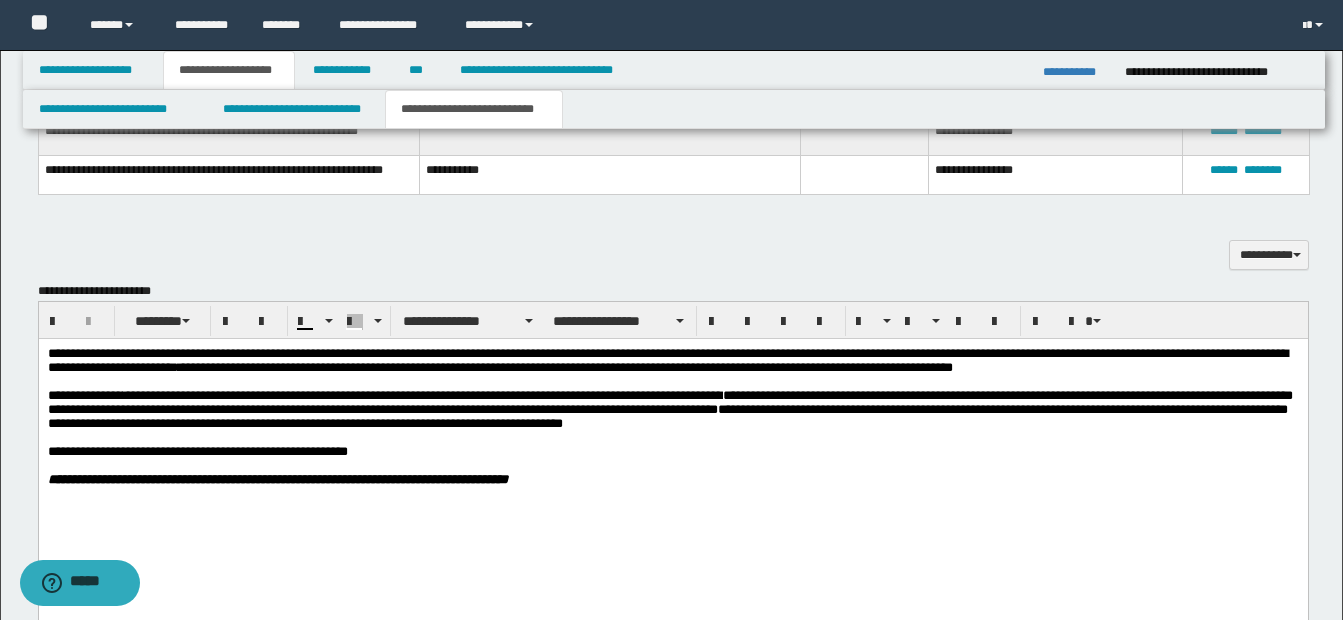 scroll, scrollTop: 1300, scrollLeft: 0, axis: vertical 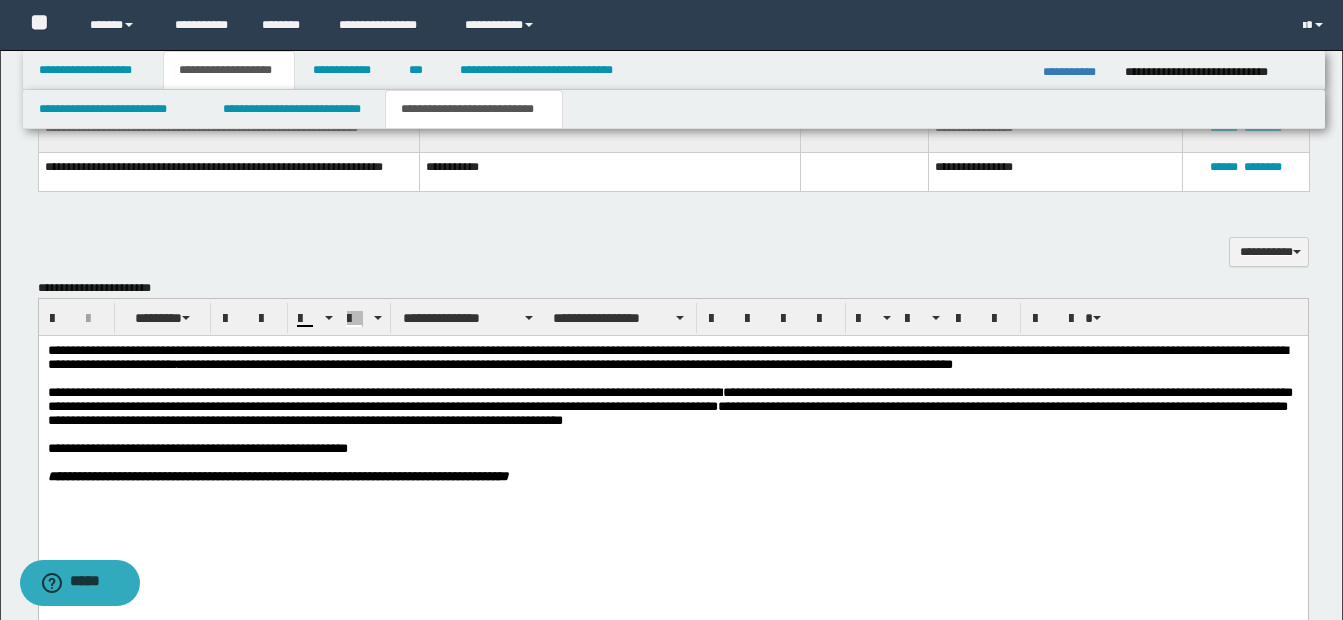 click on "**********" at bounding box center (669, 406) 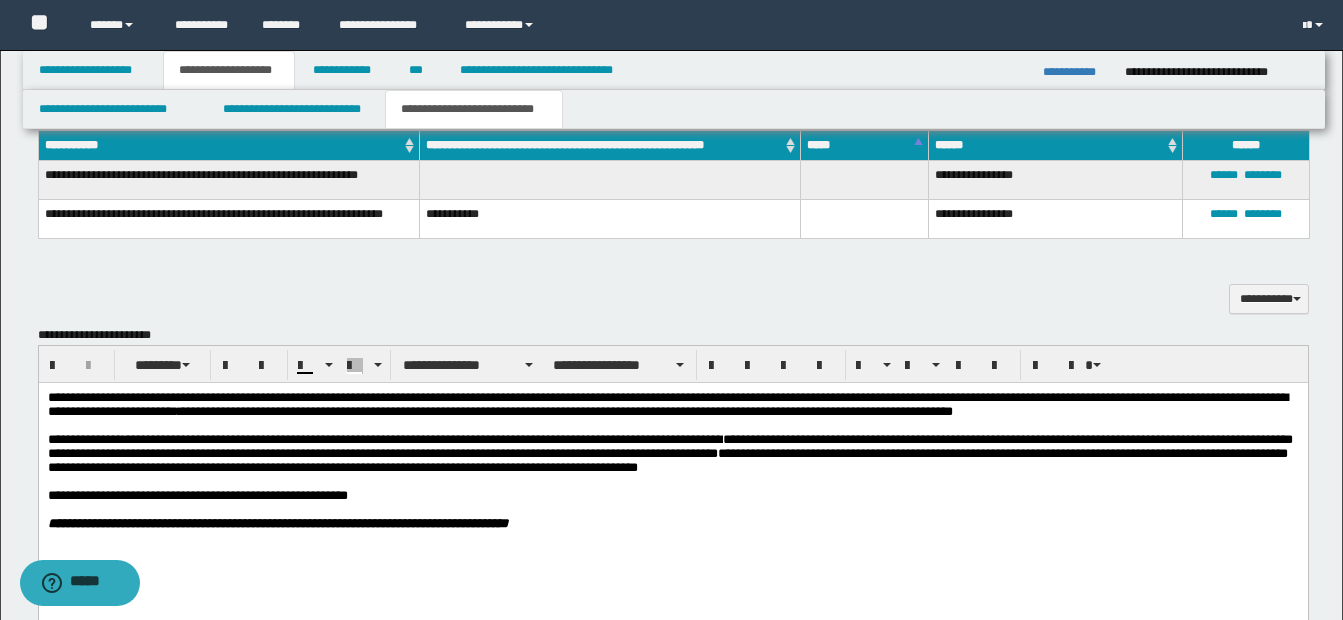 scroll, scrollTop: 1300, scrollLeft: 0, axis: vertical 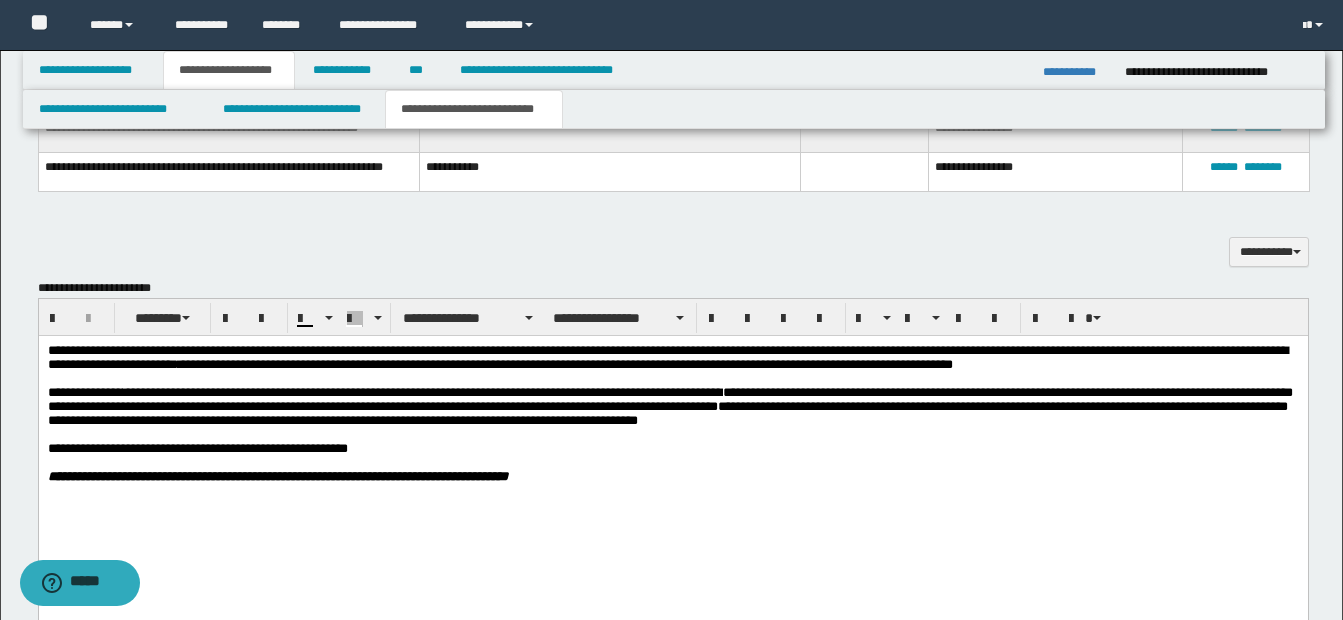 click on "**********" at bounding box center (672, 407) 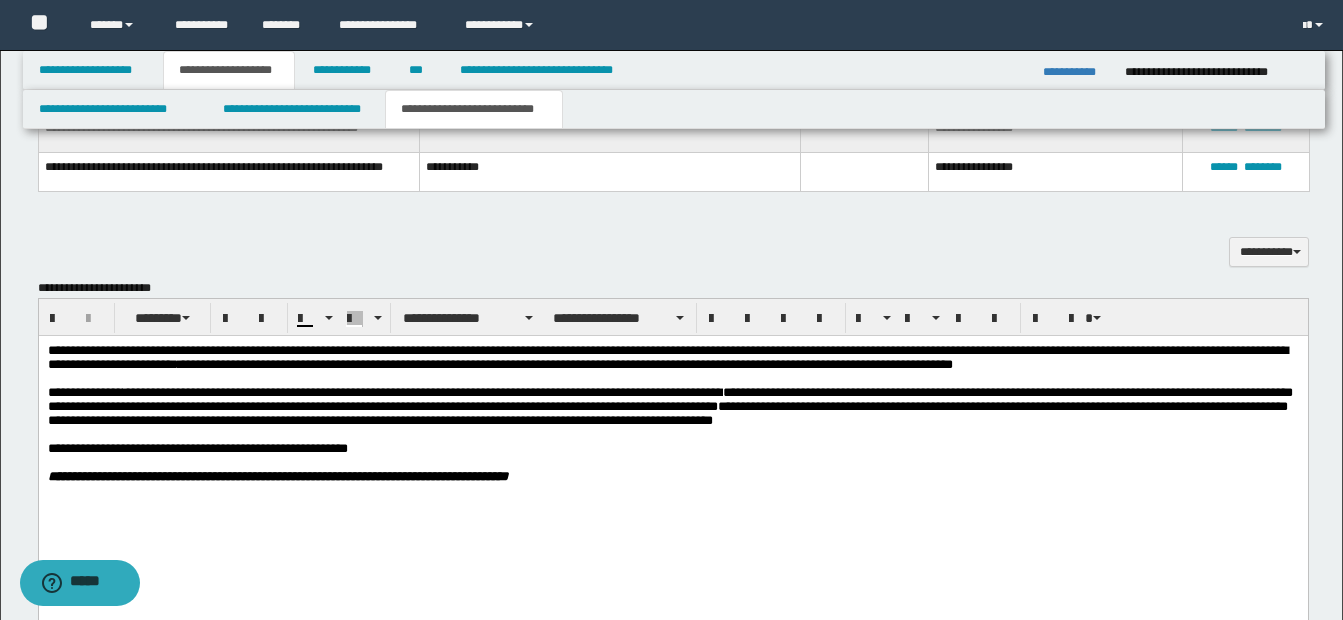 click on "**********" at bounding box center [696, 449] 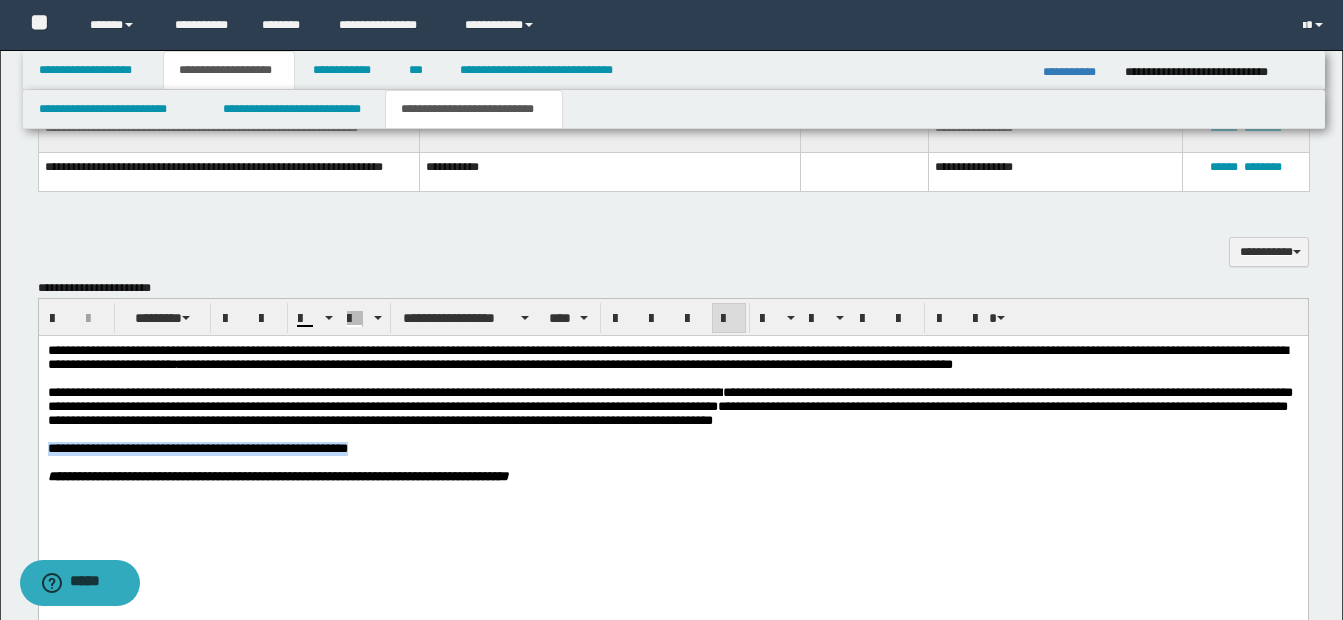 drag, startPoint x: 47, startPoint y: 481, endPoint x: 415, endPoint y: 477, distance: 368.02173 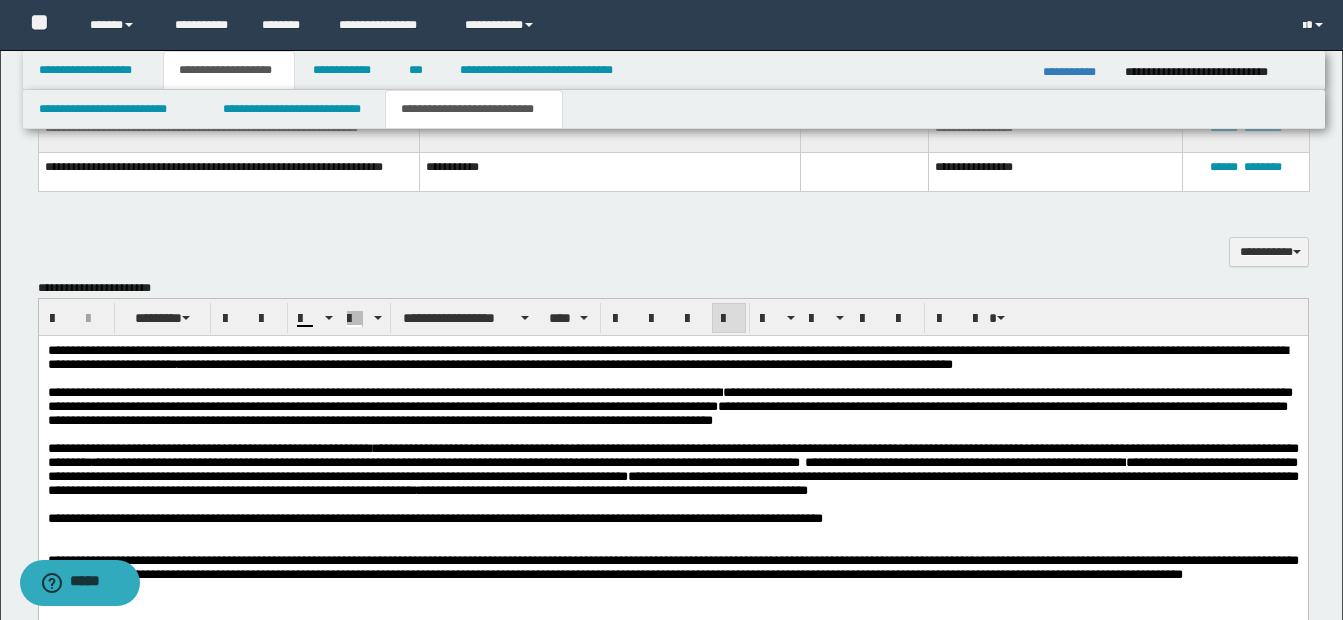 scroll, scrollTop: 1400, scrollLeft: 0, axis: vertical 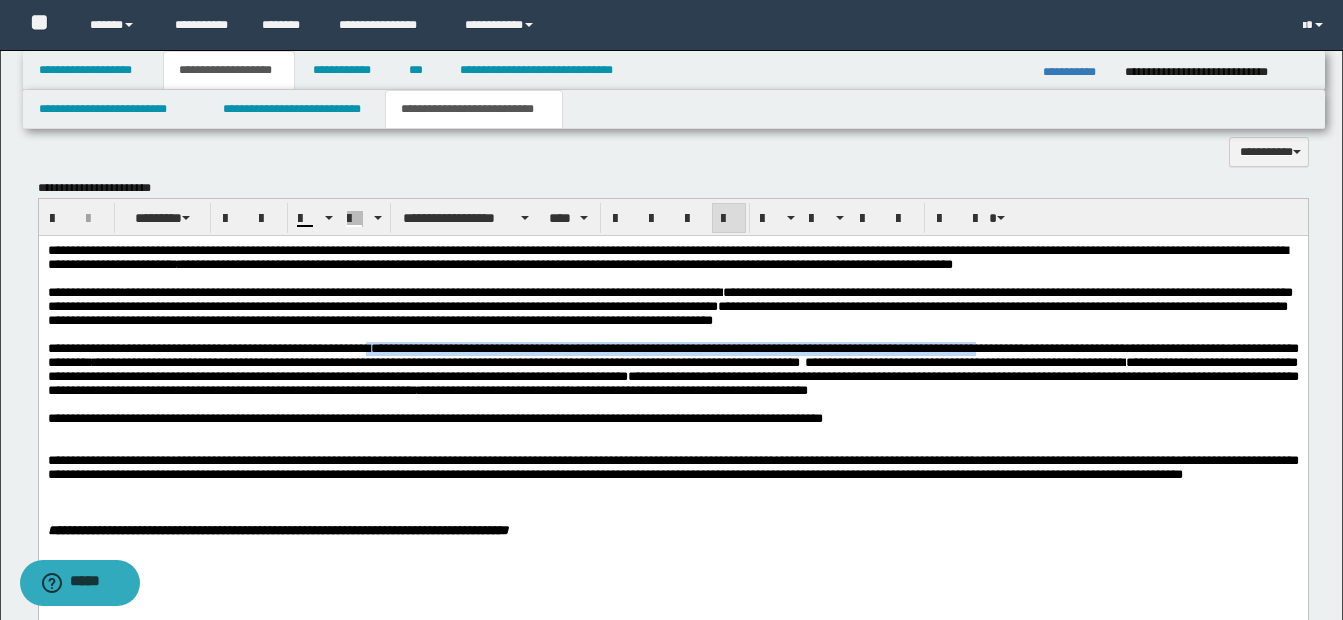 drag, startPoint x: 374, startPoint y: 380, endPoint x: 1013, endPoint y: 382, distance: 639.0031 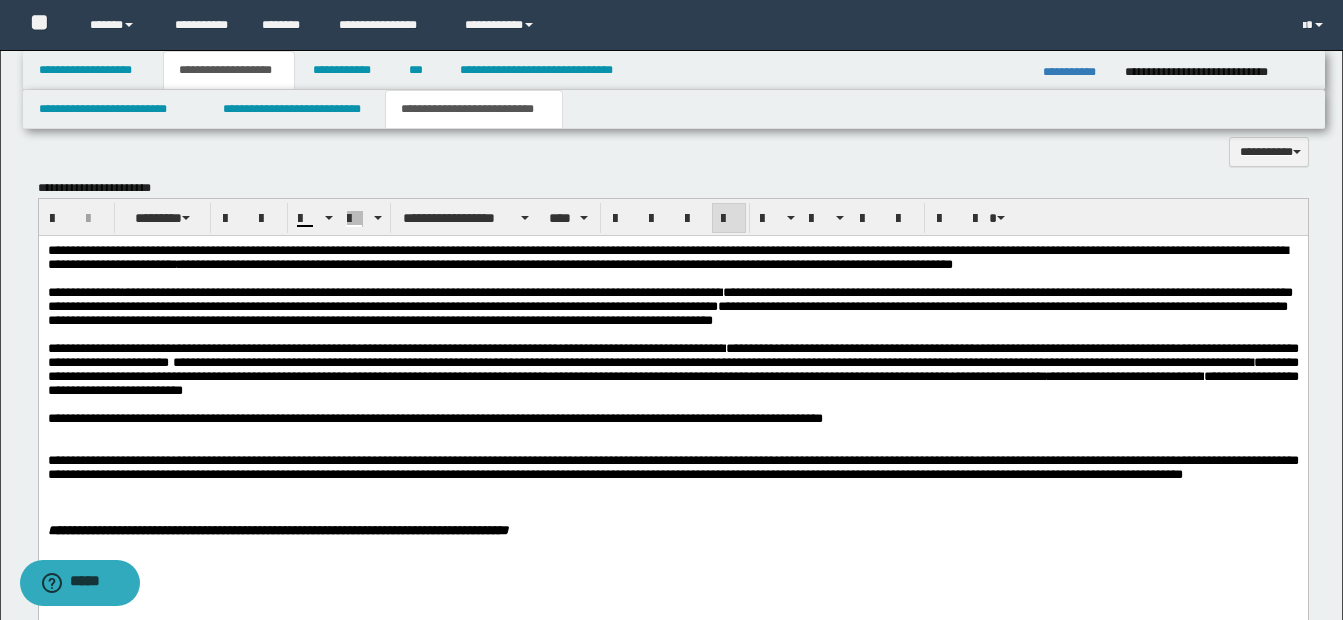 click on "**********" at bounding box center (672, 369) 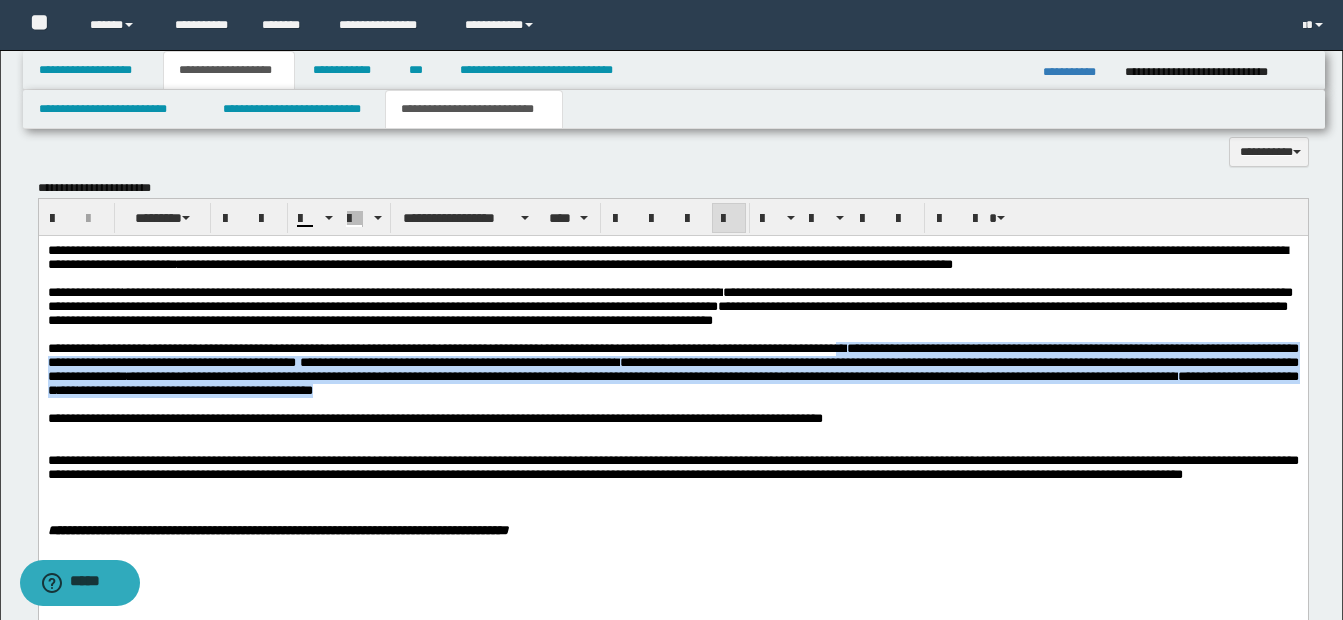 drag, startPoint x: 867, startPoint y: 376, endPoint x: 978, endPoint y: 427, distance: 122.15564 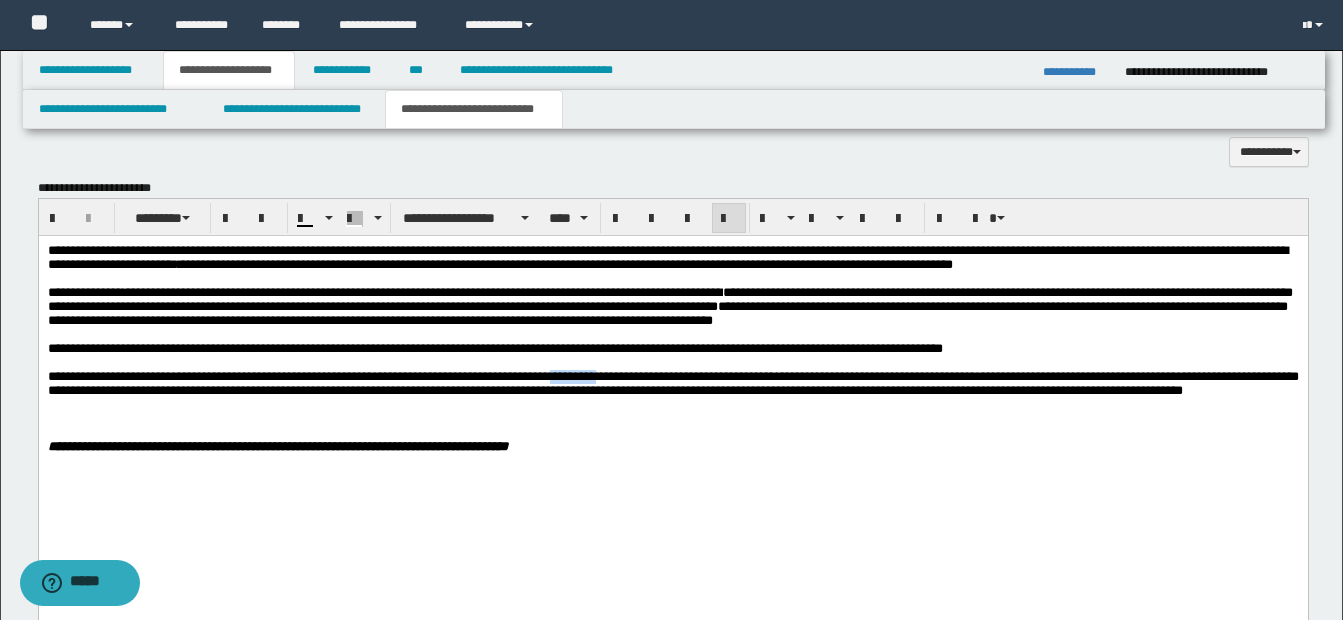 drag, startPoint x: 572, startPoint y: 411, endPoint x: 622, endPoint y: 416, distance: 50.24938 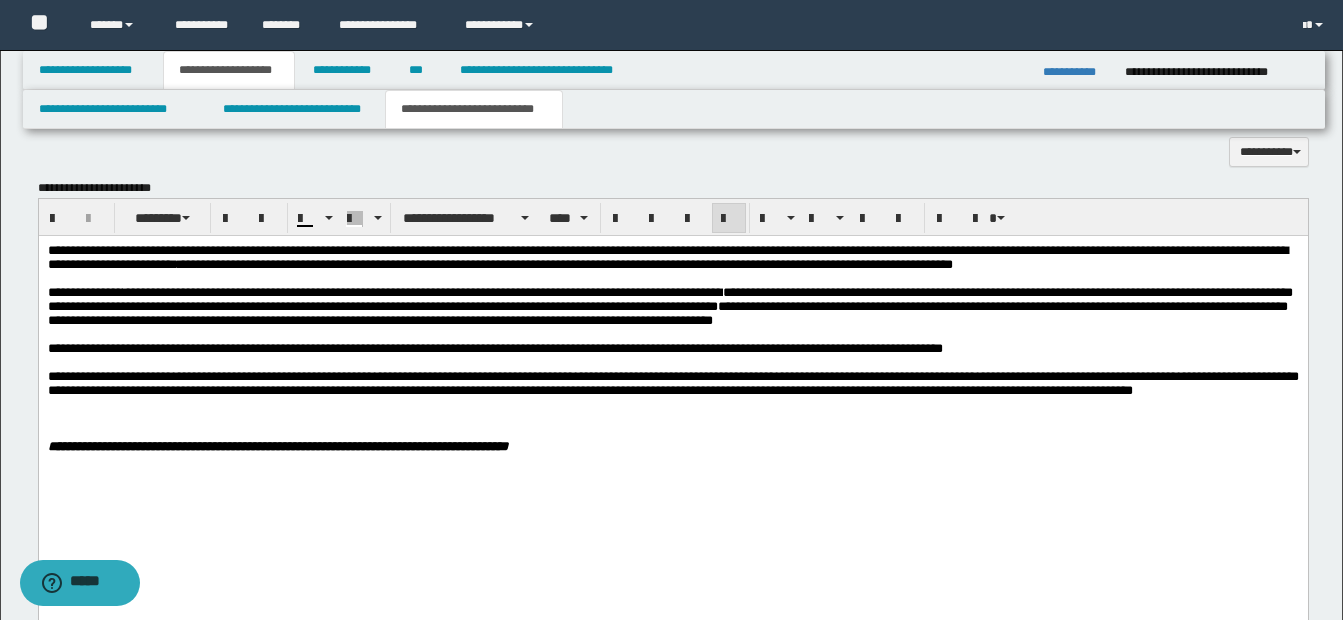 click on "**********" at bounding box center (672, 383) 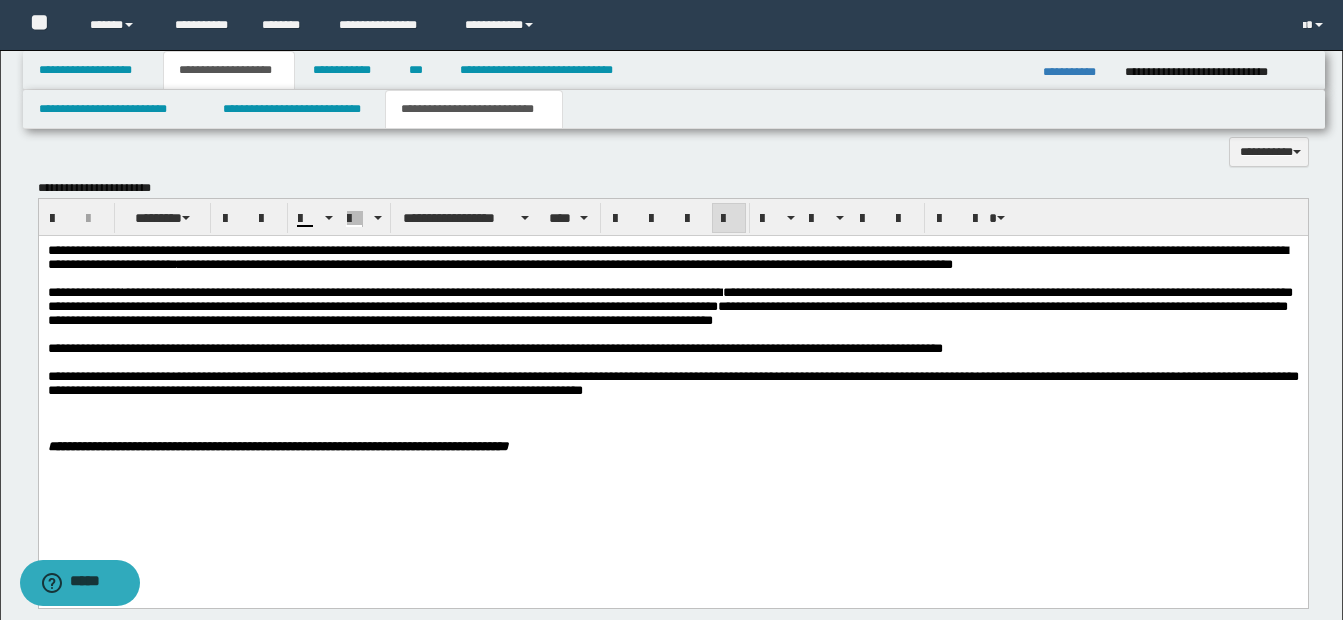drag, startPoint x: 966, startPoint y: 414, endPoint x: 1050, endPoint y: 540, distance: 151.43315 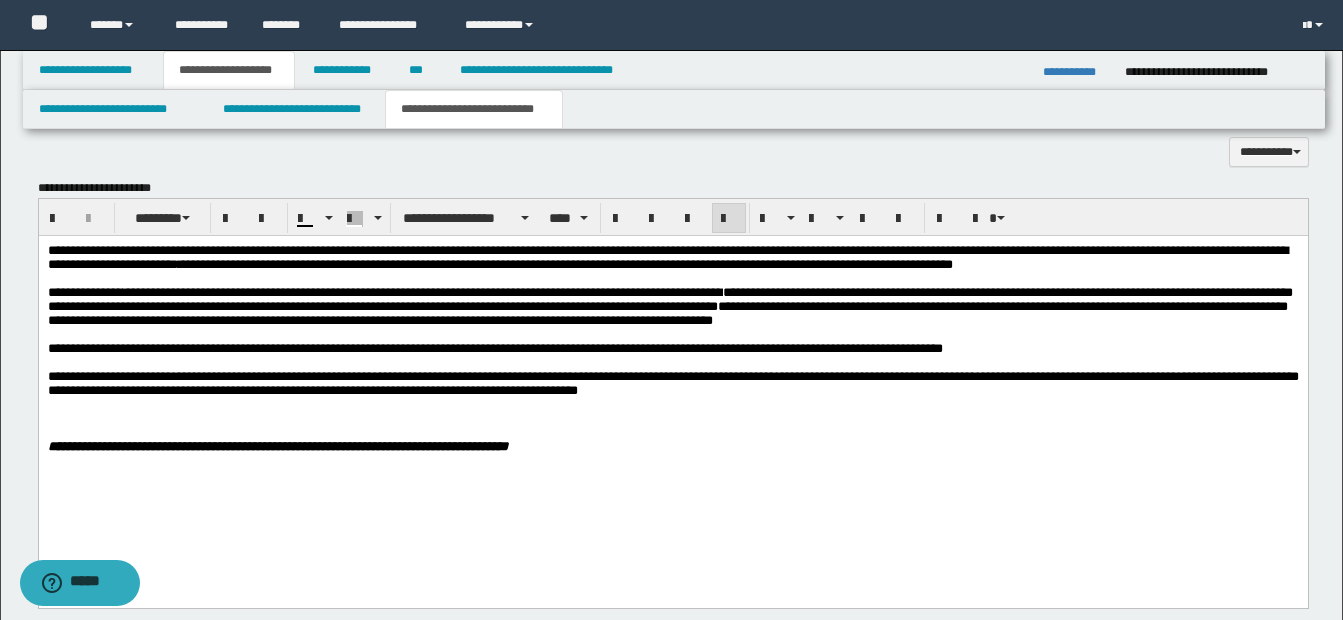 click on "**********" at bounding box center [672, 383] 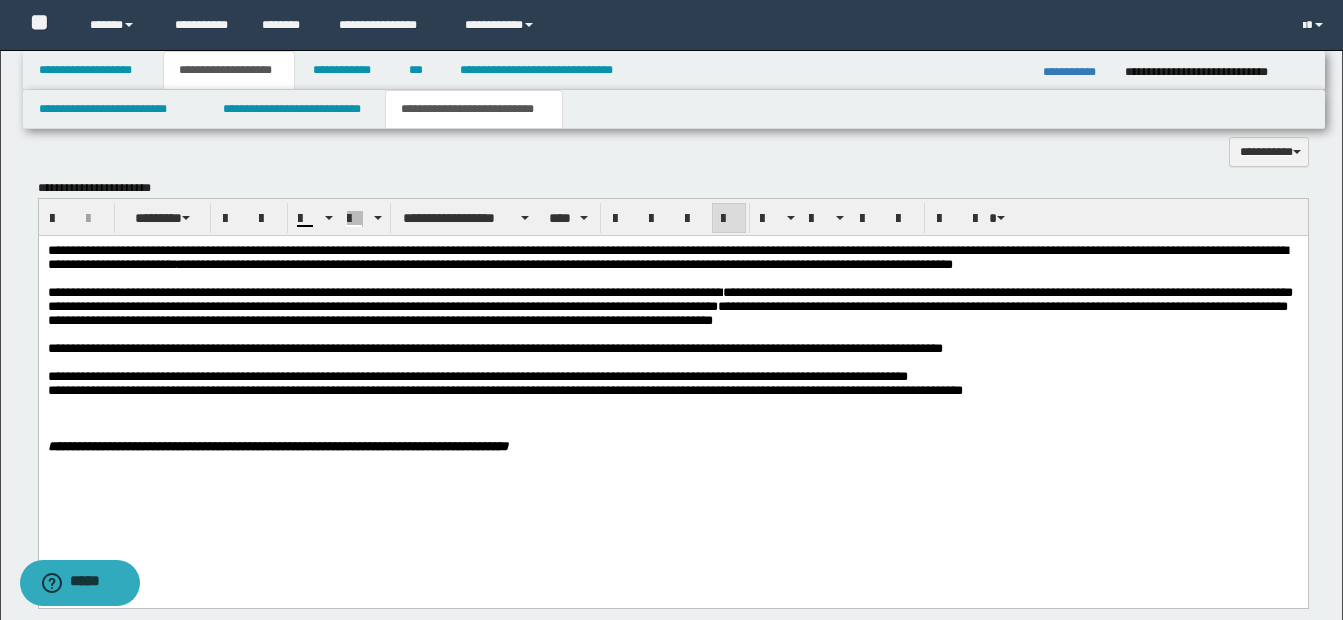 click at bounding box center (672, 405) 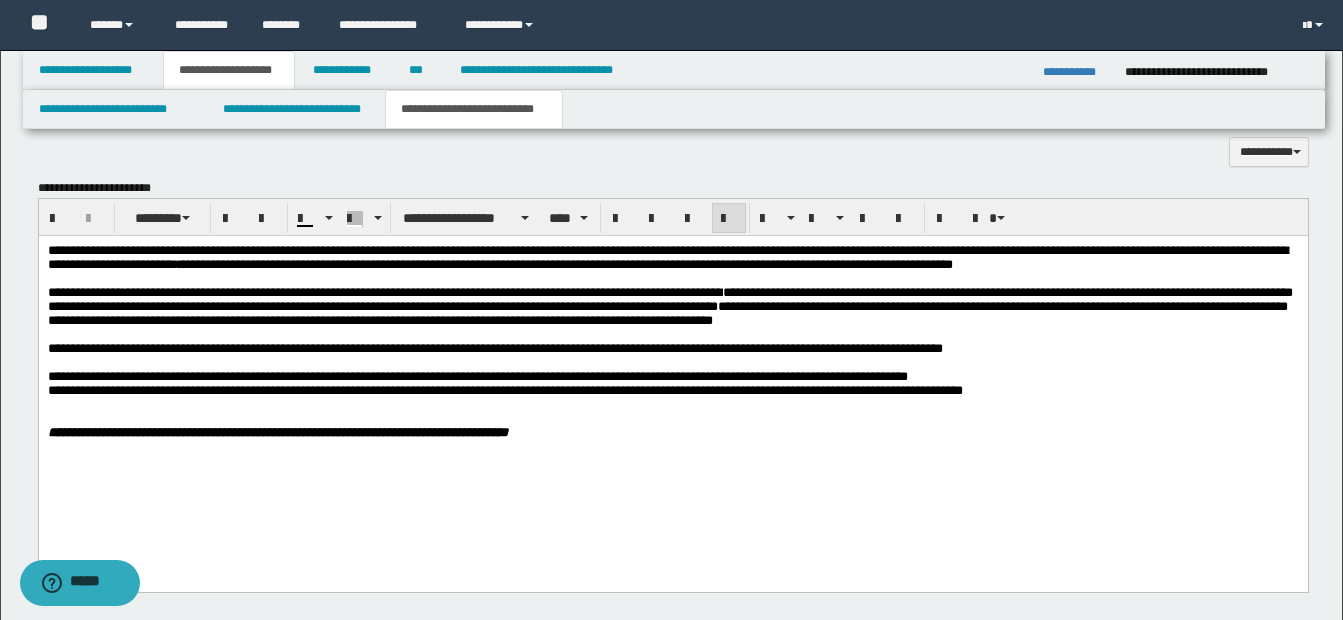 click on "**********" at bounding box center [504, 390] 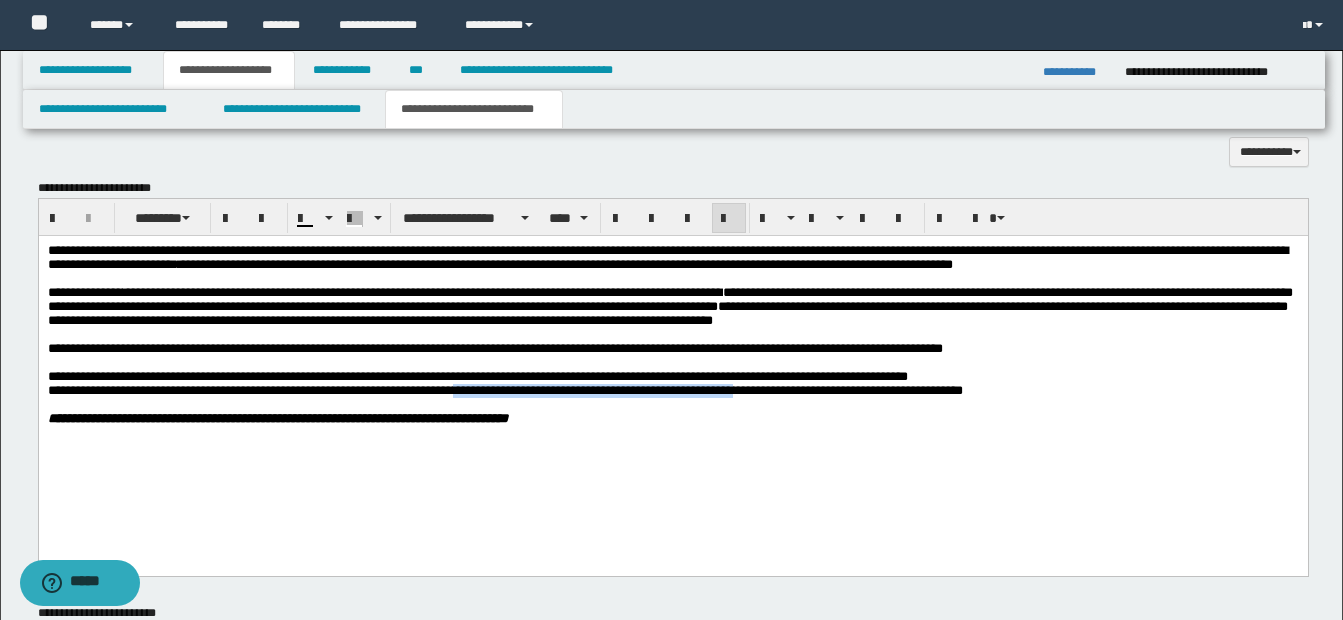 drag, startPoint x: 483, startPoint y: 428, endPoint x: 792, endPoint y: 429, distance: 309.00162 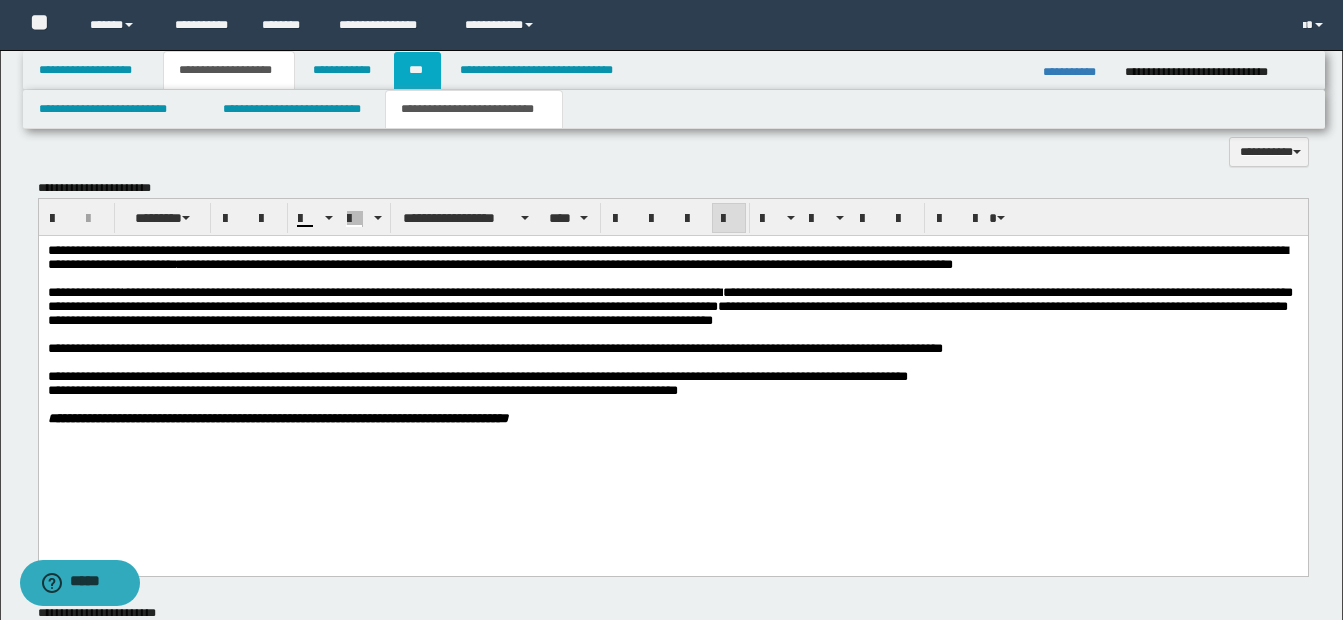 click on "***" at bounding box center [417, 70] 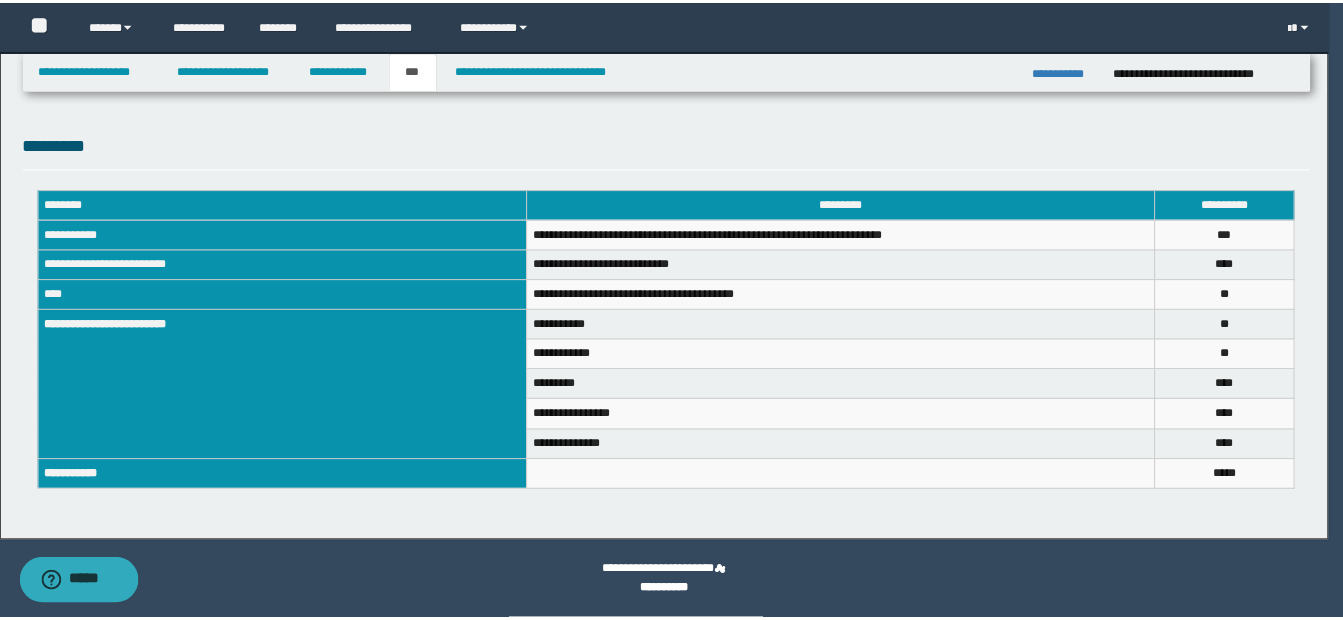 scroll, scrollTop: 687, scrollLeft: 0, axis: vertical 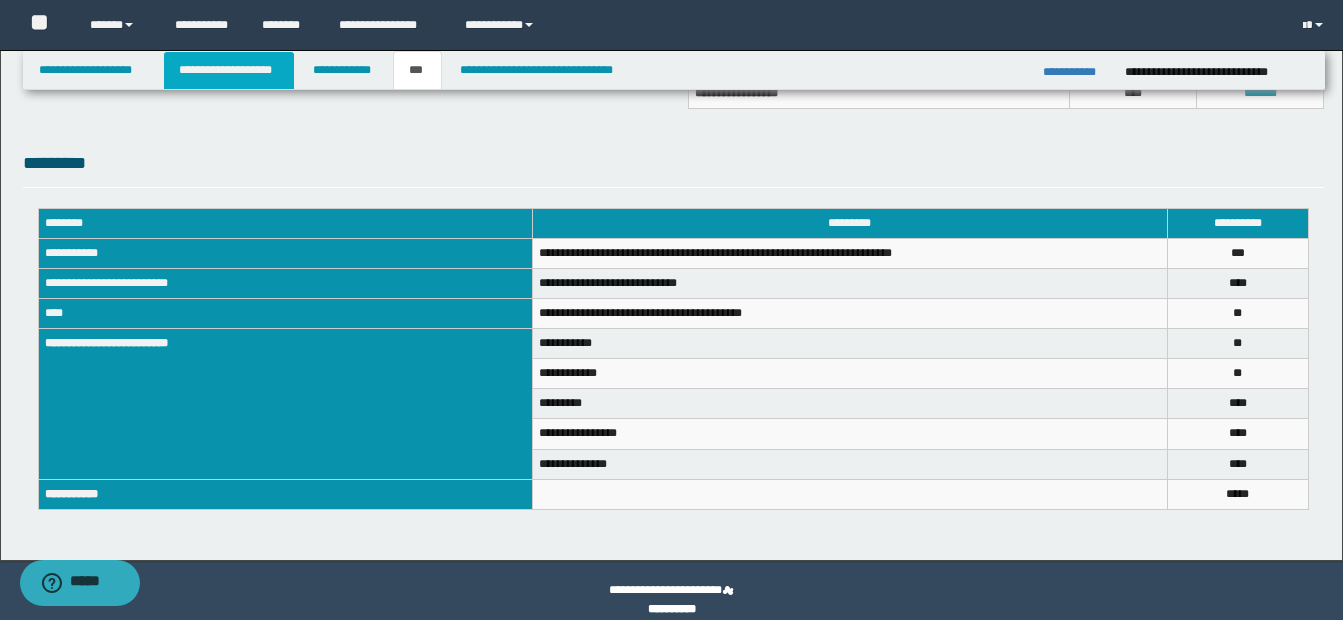 click on "**********" at bounding box center [229, 70] 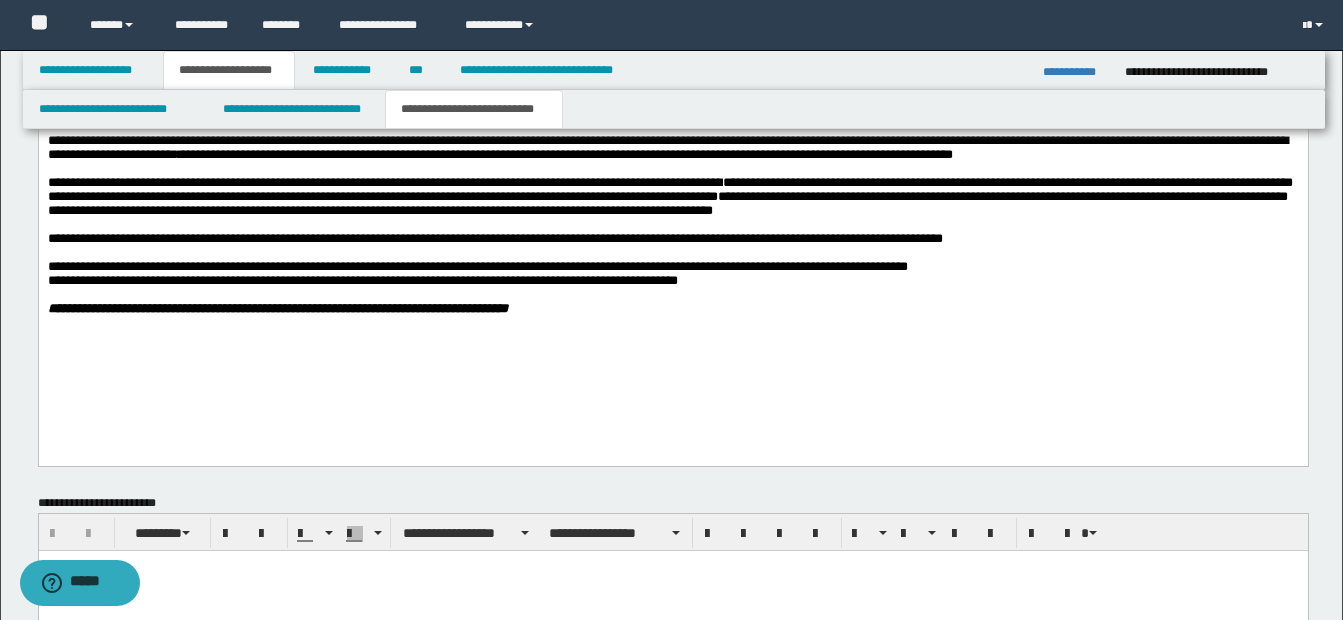 scroll, scrollTop: 1518, scrollLeft: 0, axis: vertical 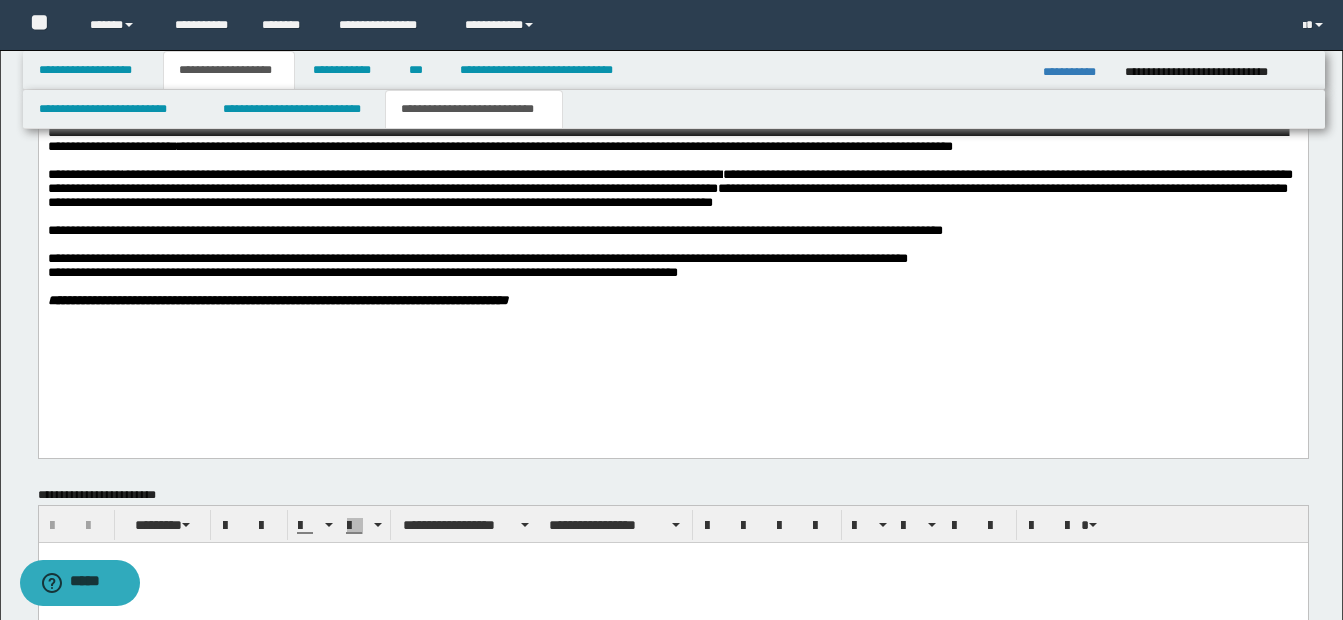 click at bounding box center [696, 287] 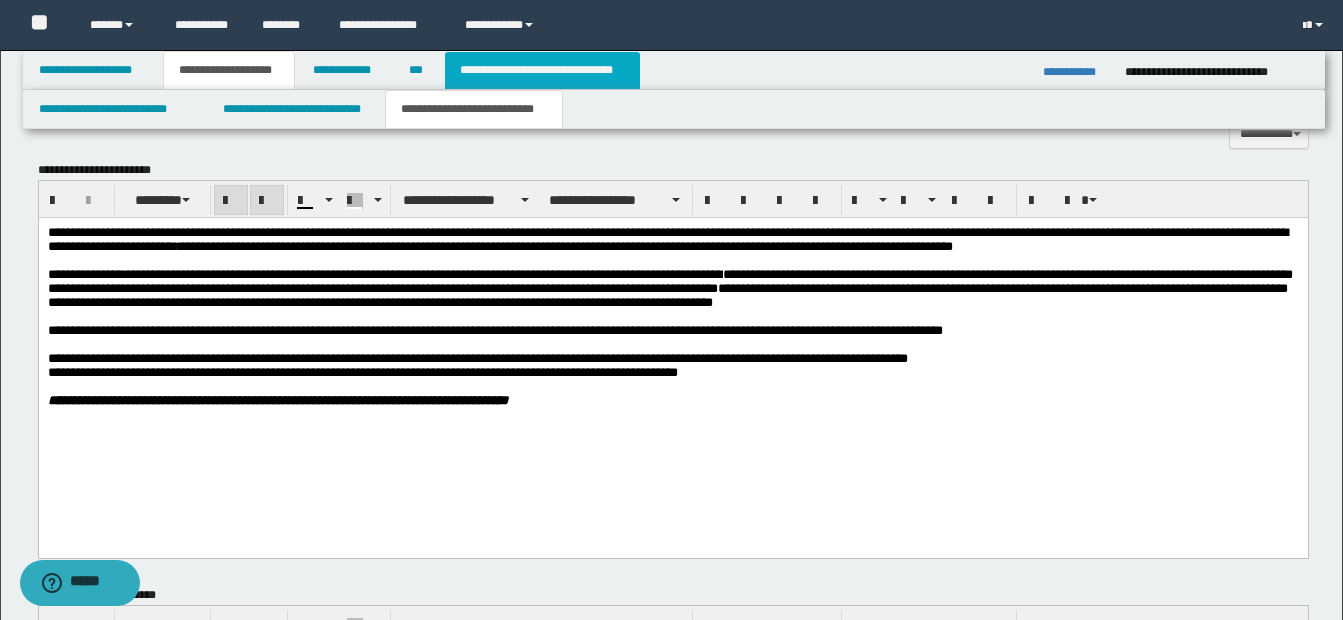 click on "**********" at bounding box center [542, 70] 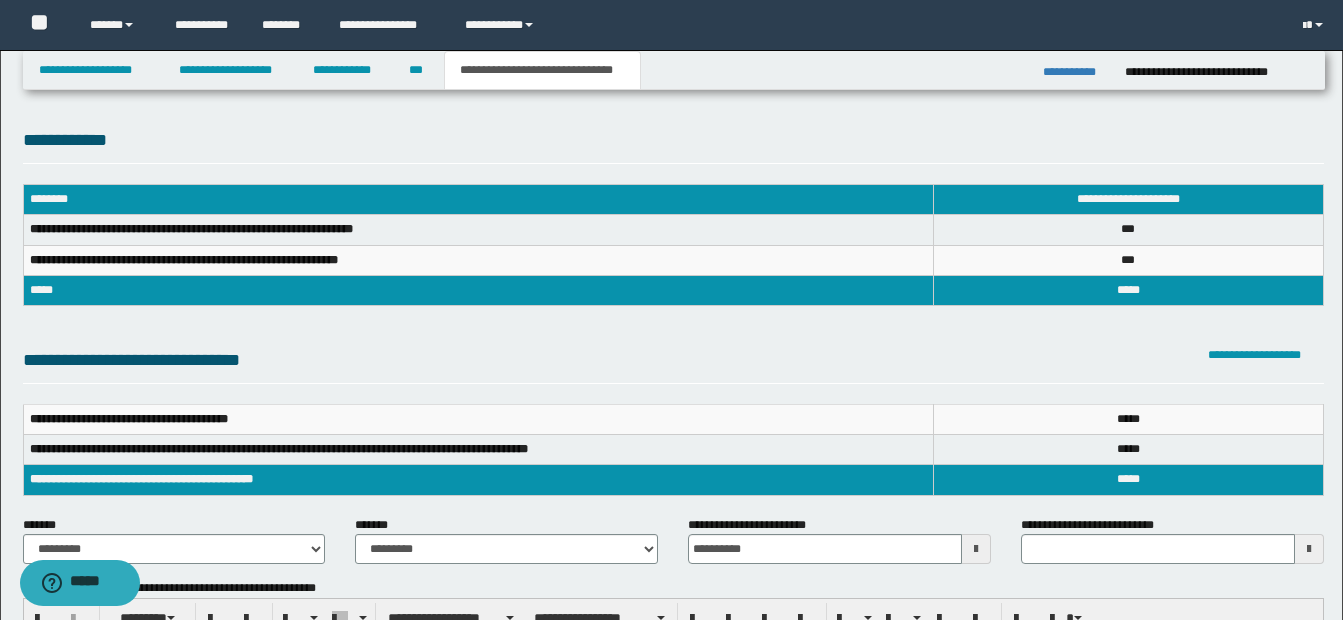 scroll, scrollTop: 0, scrollLeft: 0, axis: both 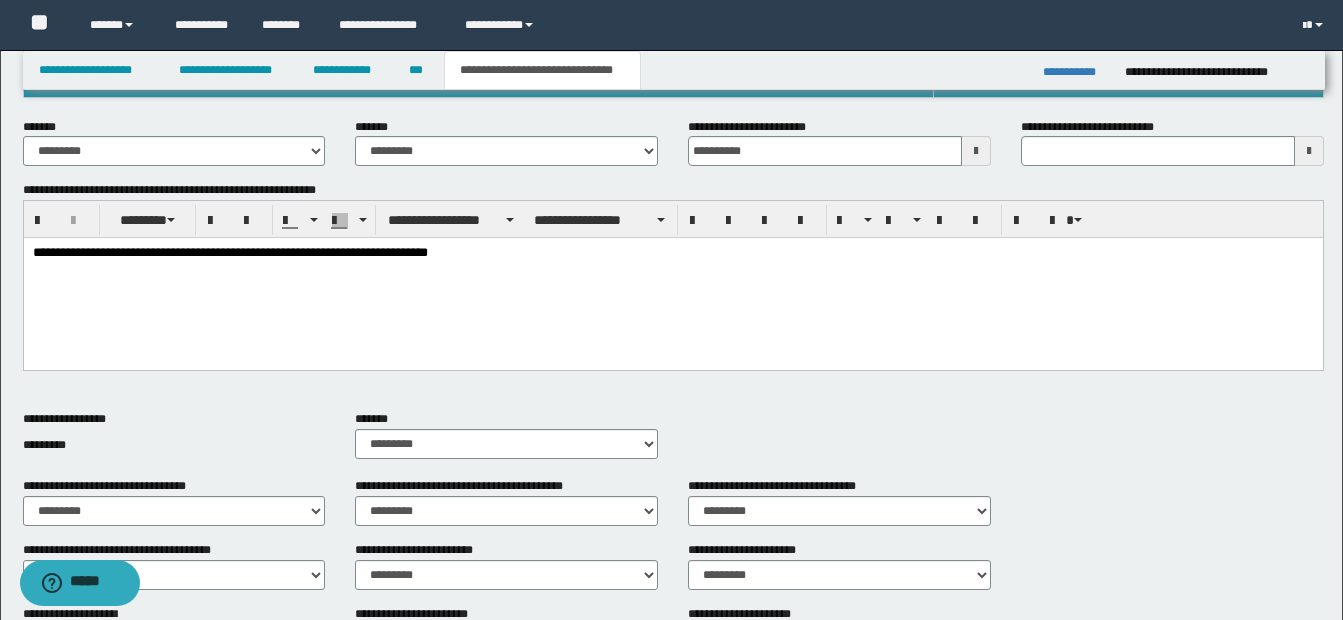 click on "**********" at bounding box center (672, 254) 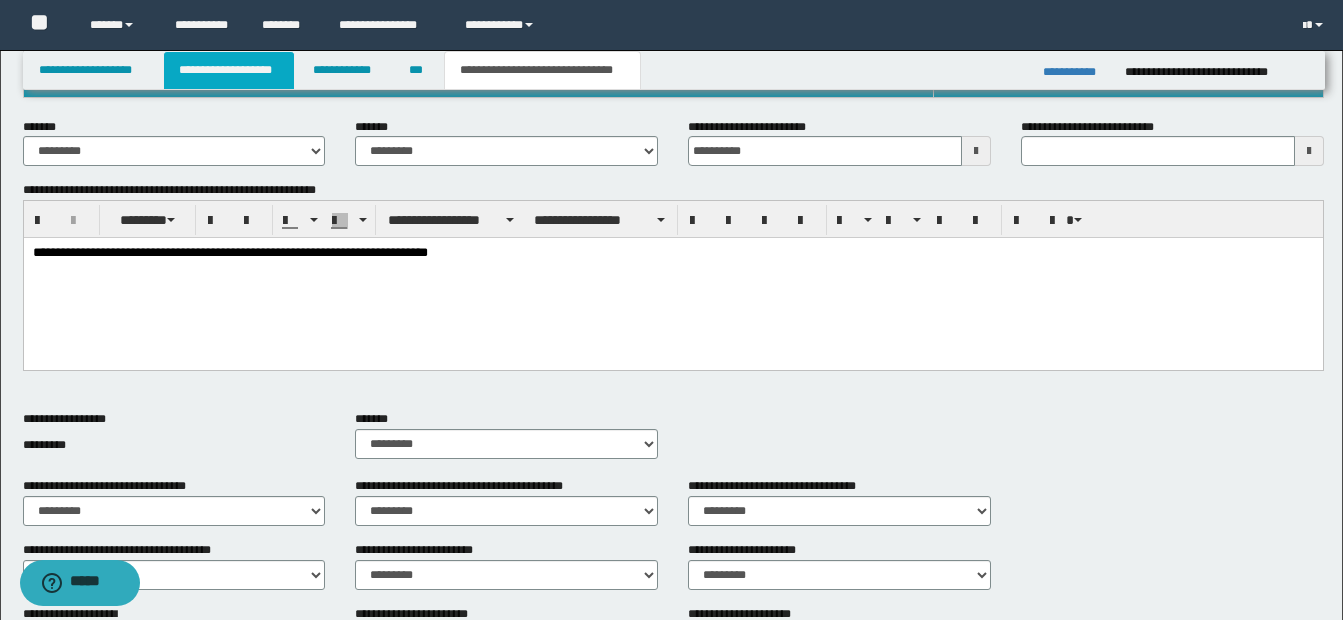 click on "**********" at bounding box center (229, 70) 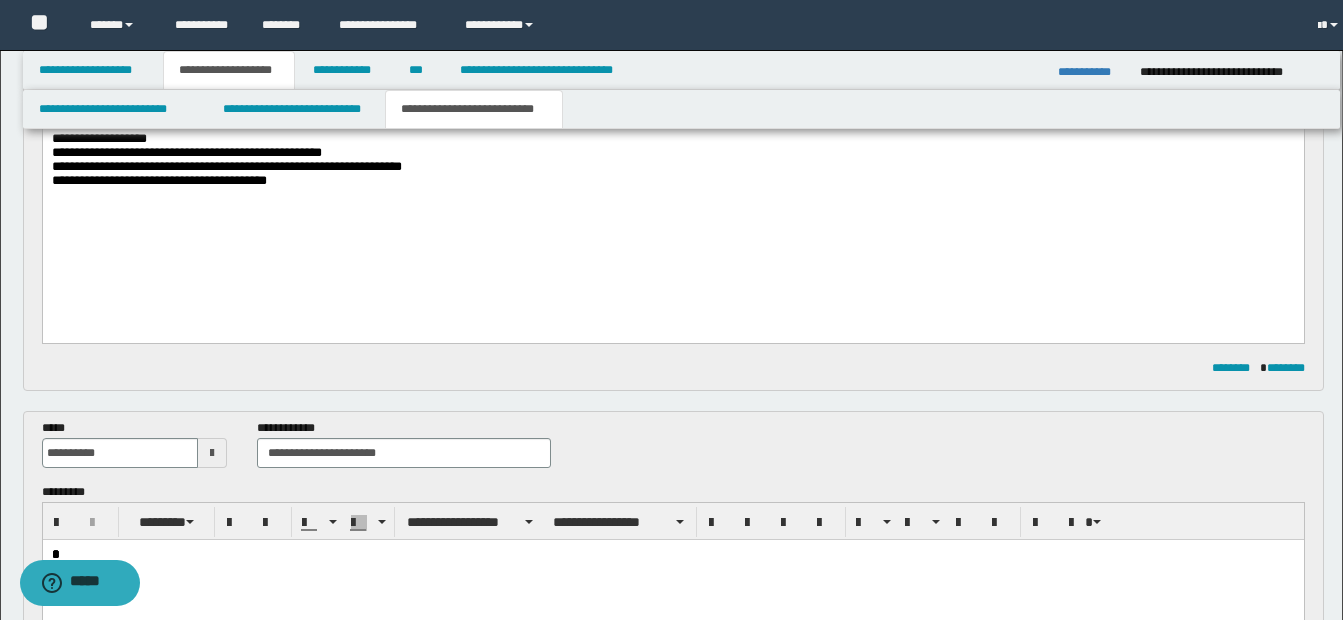 scroll, scrollTop: 431, scrollLeft: 0, axis: vertical 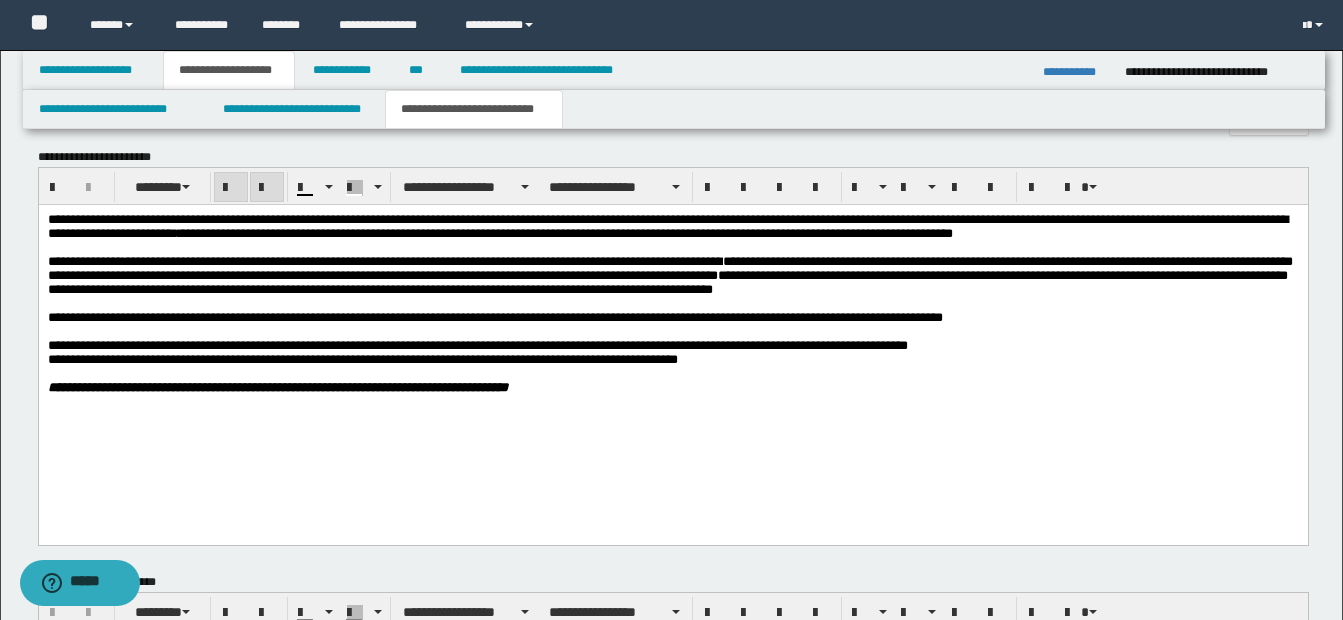 click on "**********" at bounding box center (672, 360) 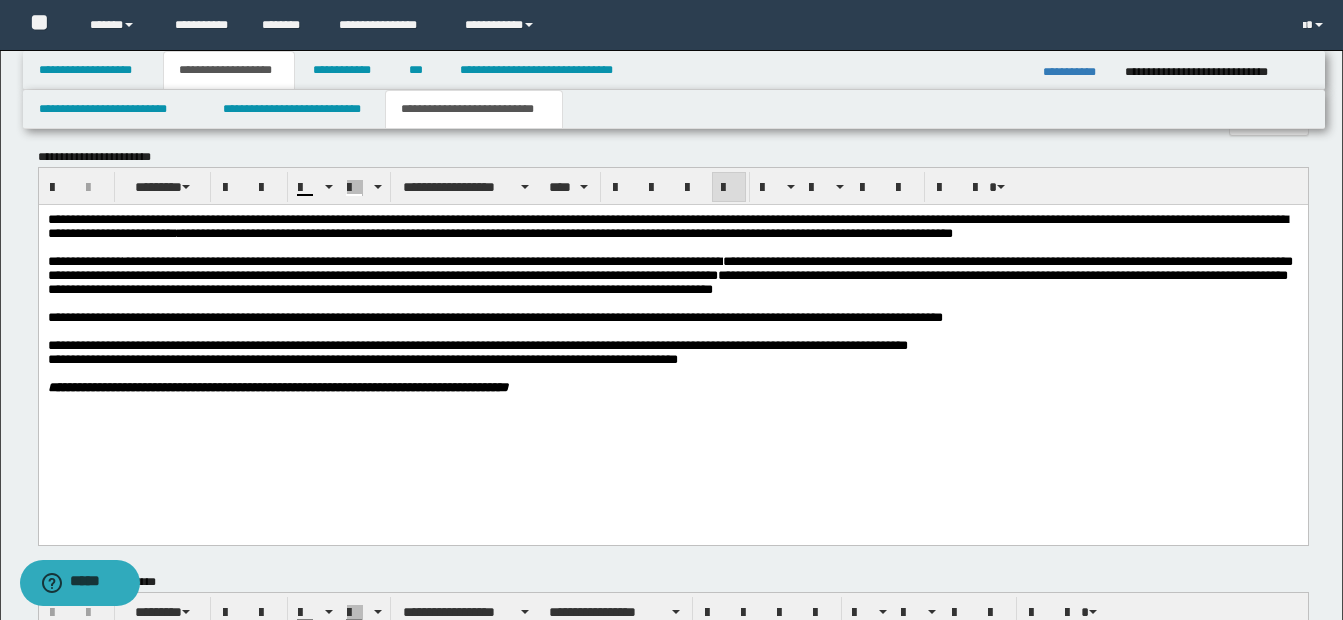 click on "**********" at bounding box center (672, 388) 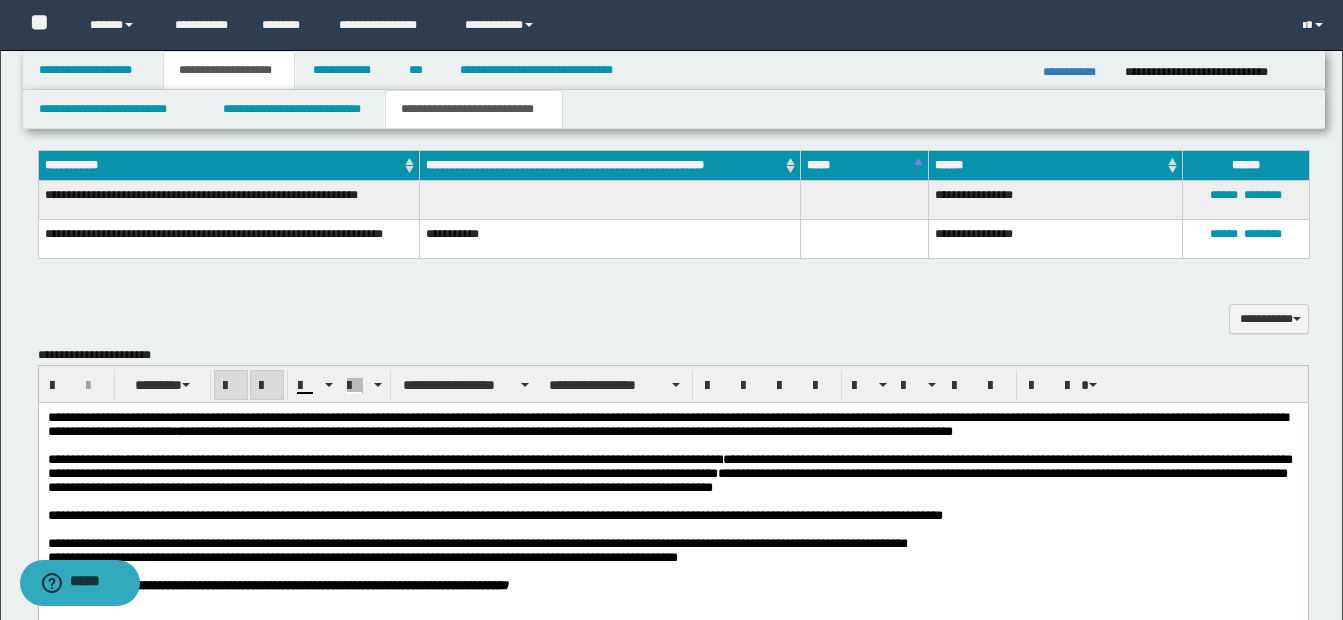 scroll, scrollTop: 1231, scrollLeft: 0, axis: vertical 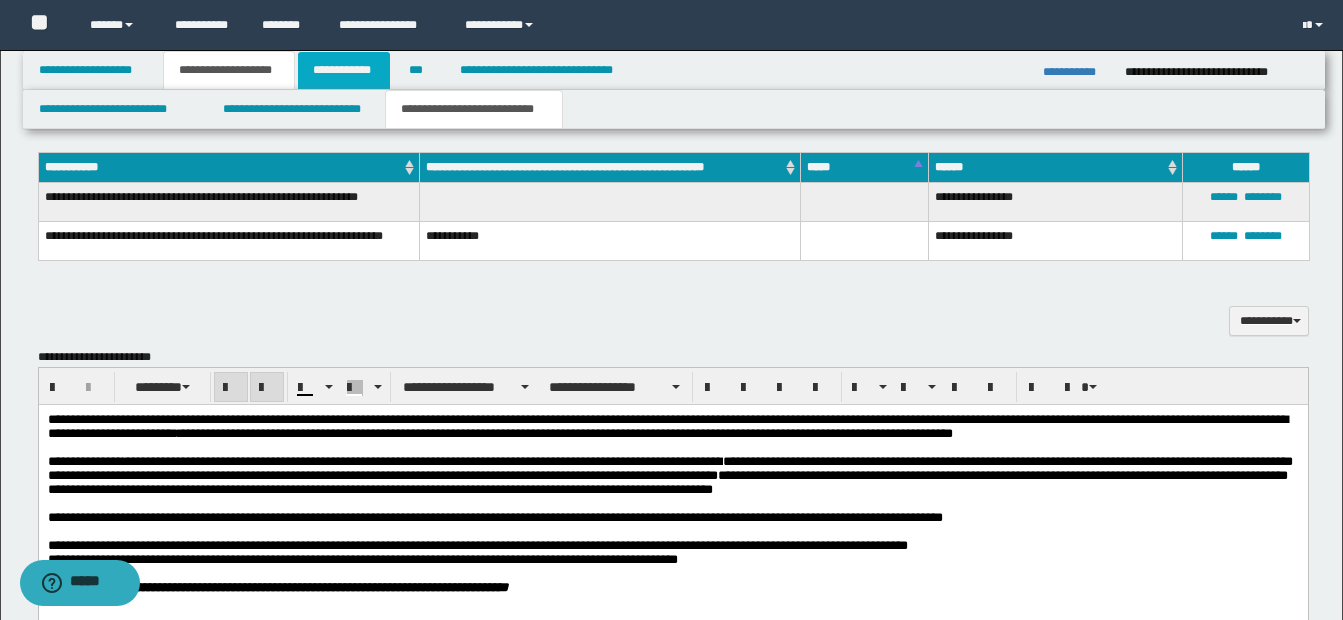 click on "**********" at bounding box center [344, 70] 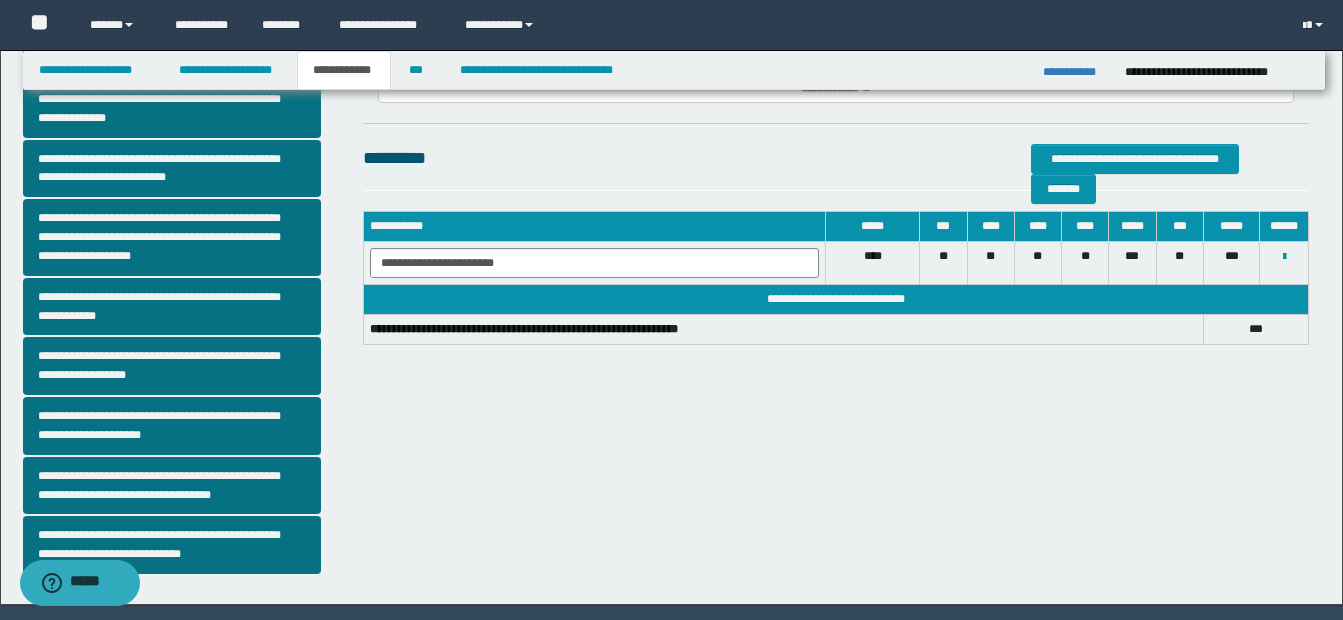 scroll, scrollTop: 29, scrollLeft: 0, axis: vertical 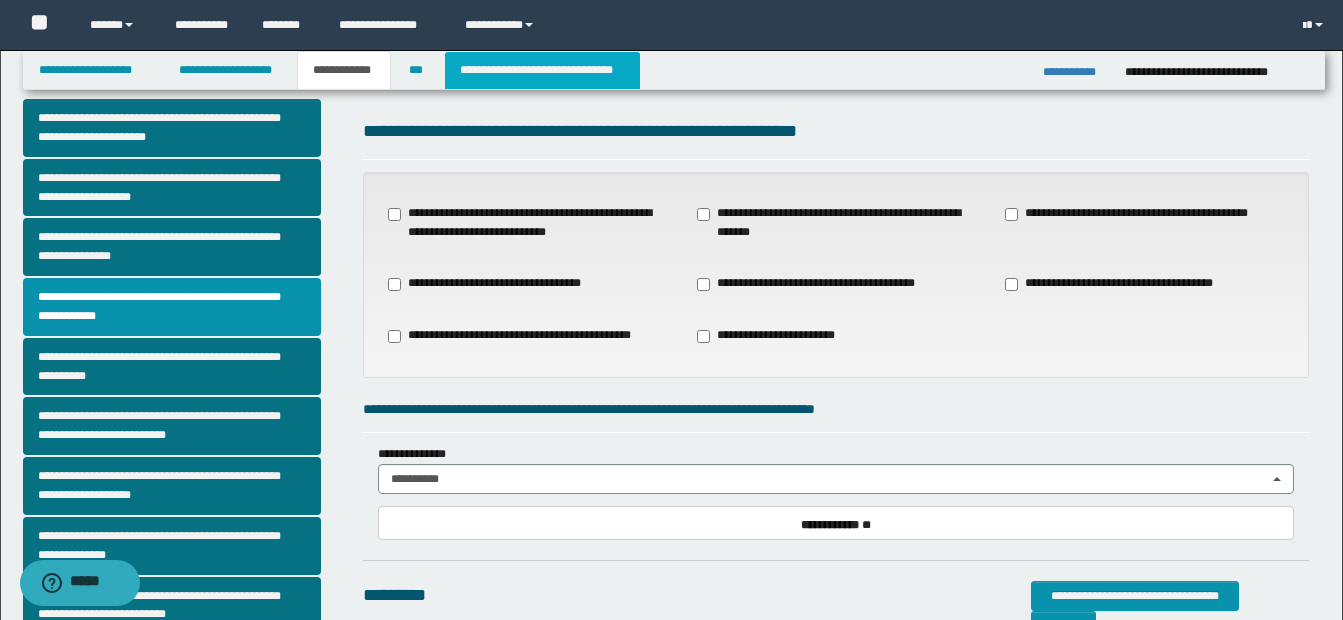 click on "**********" at bounding box center (542, 70) 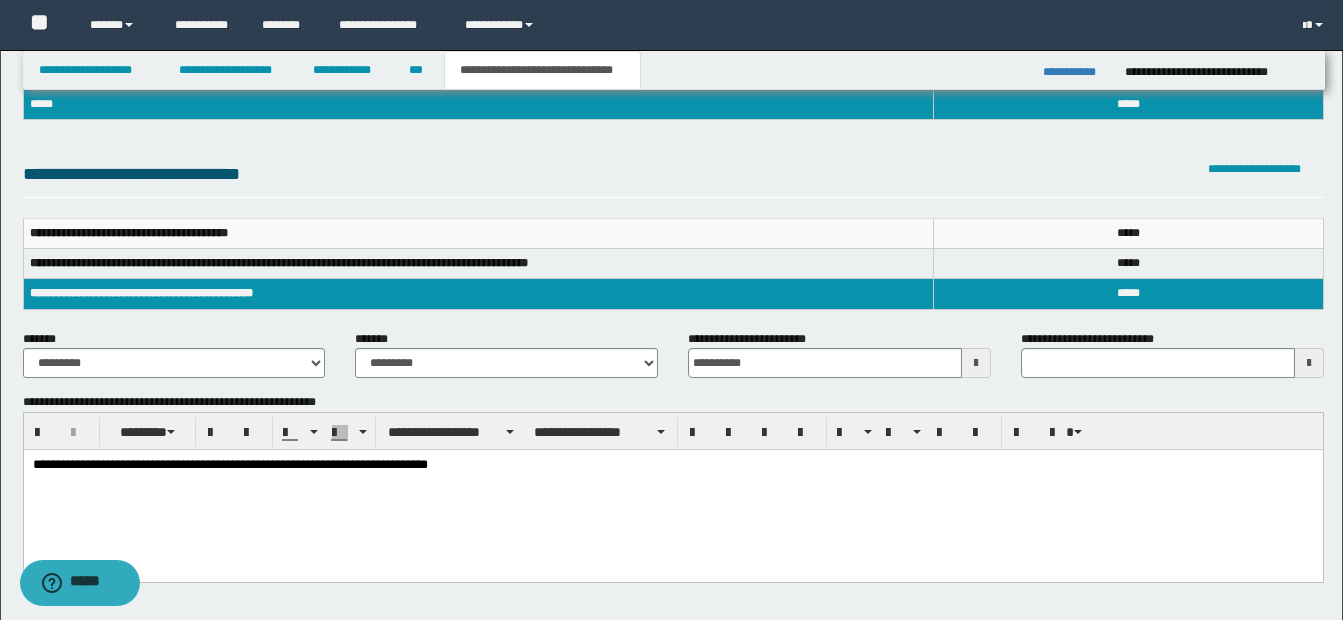 scroll, scrollTop: 200, scrollLeft: 0, axis: vertical 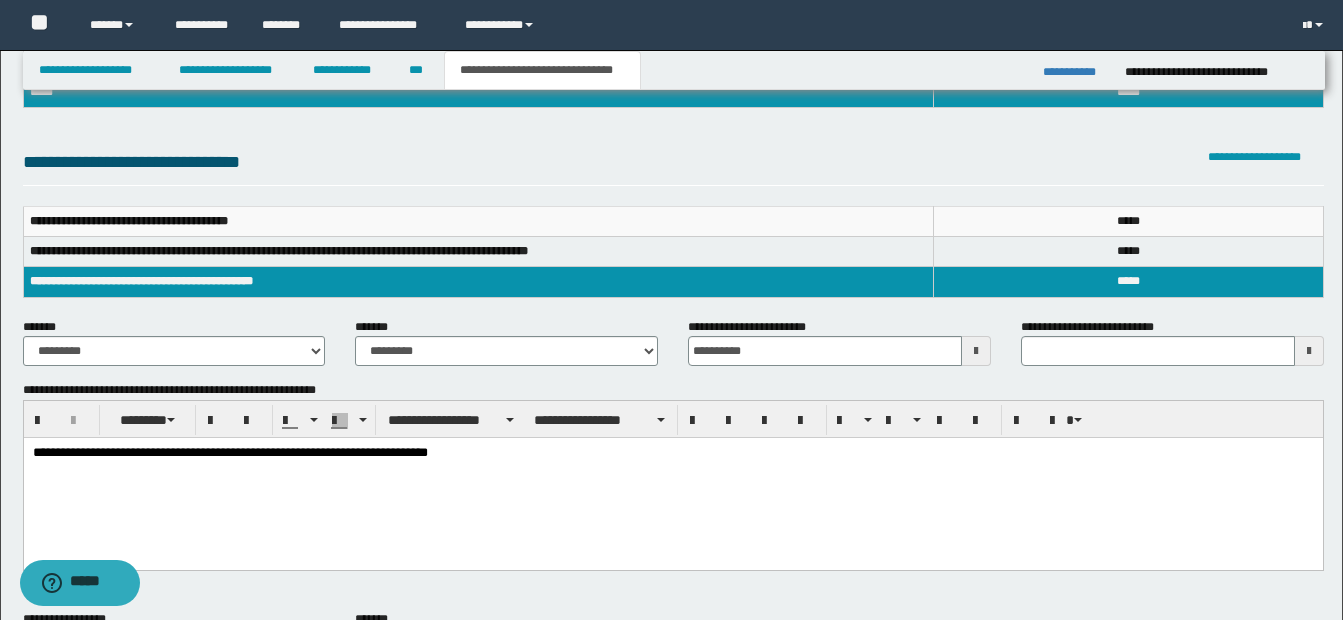 type 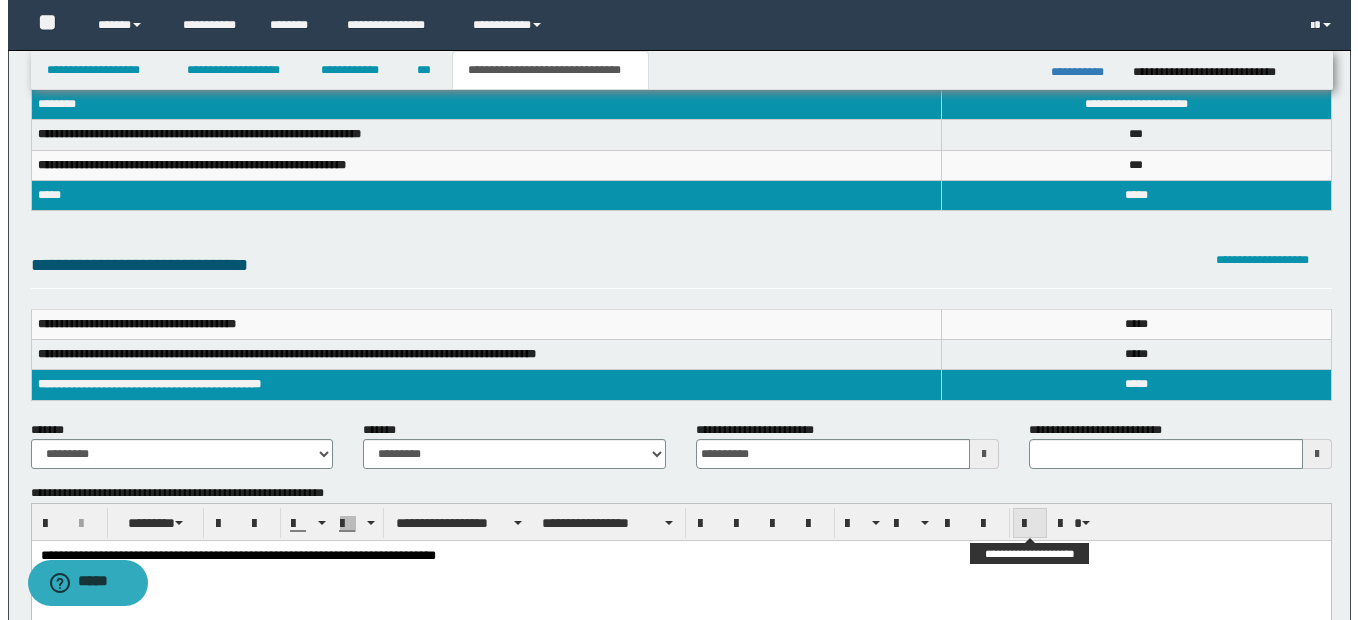 scroll, scrollTop: 0, scrollLeft: 0, axis: both 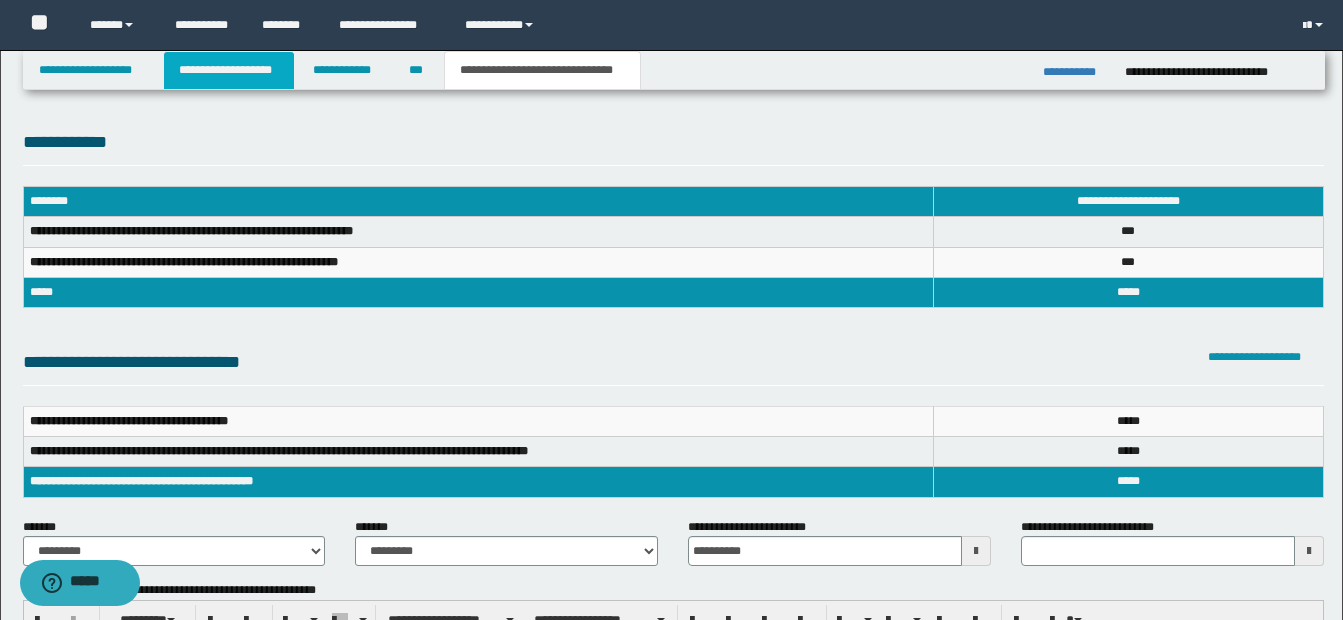 click on "**********" at bounding box center (229, 70) 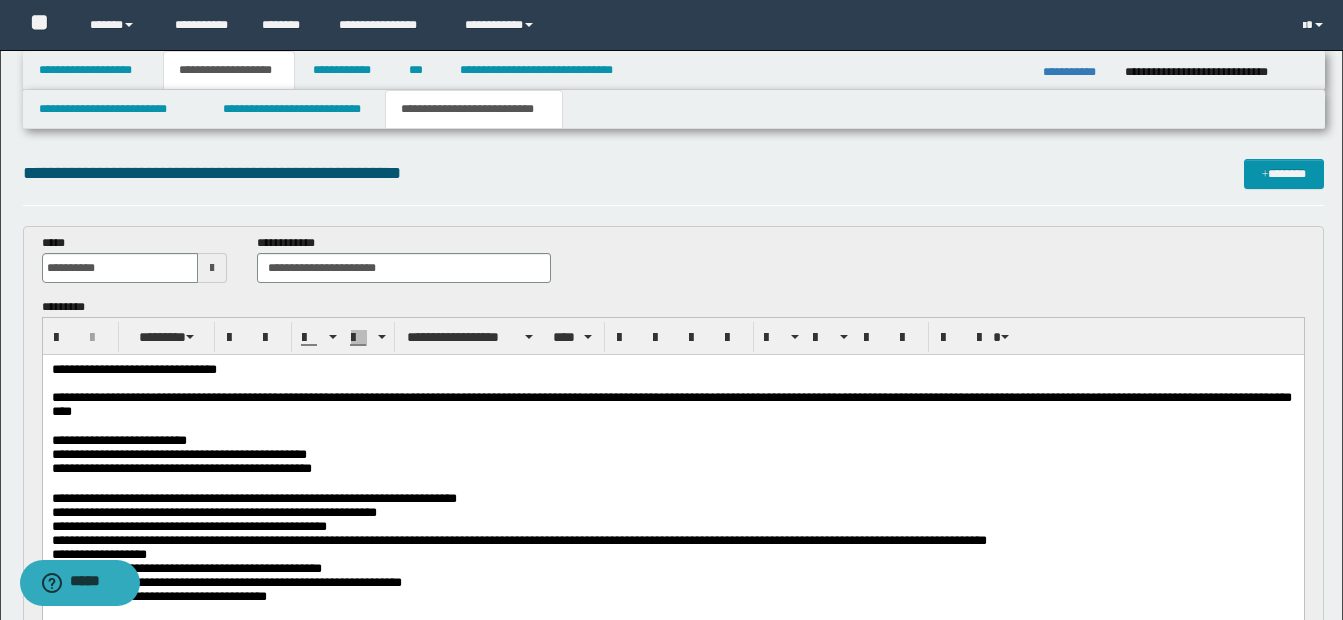 click on "**********" at bounding box center (474, 109) 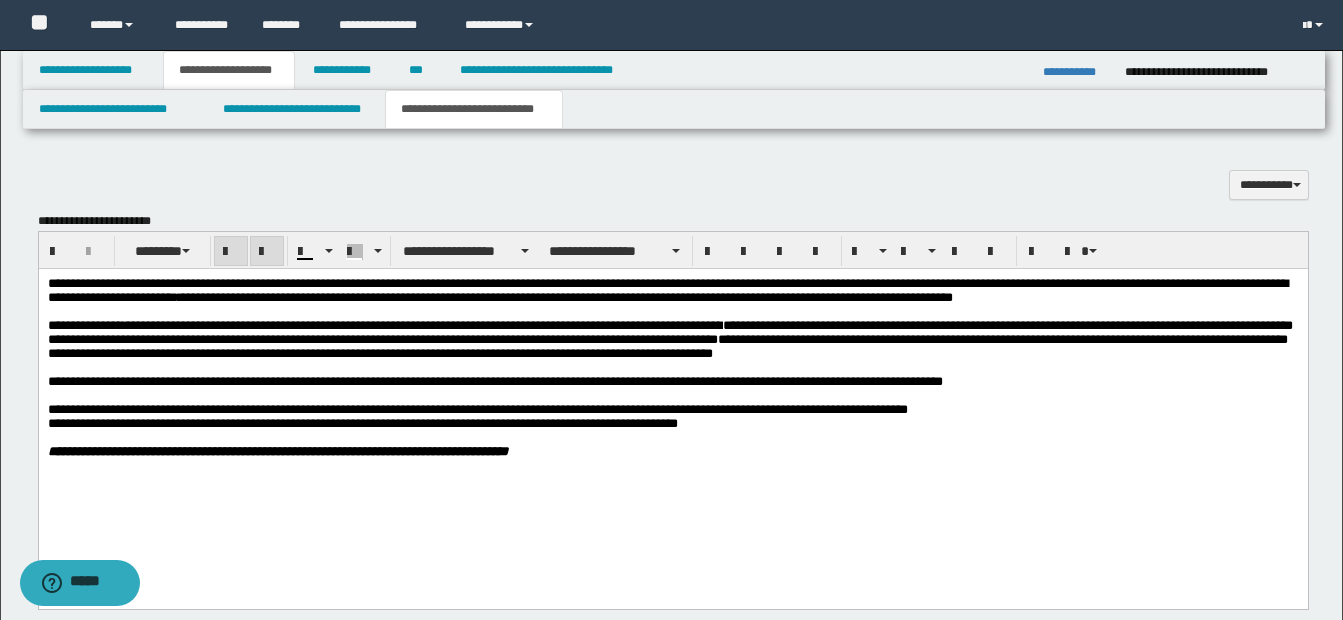scroll, scrollTop: 1400, scrollLeft: 0, axis: vertical 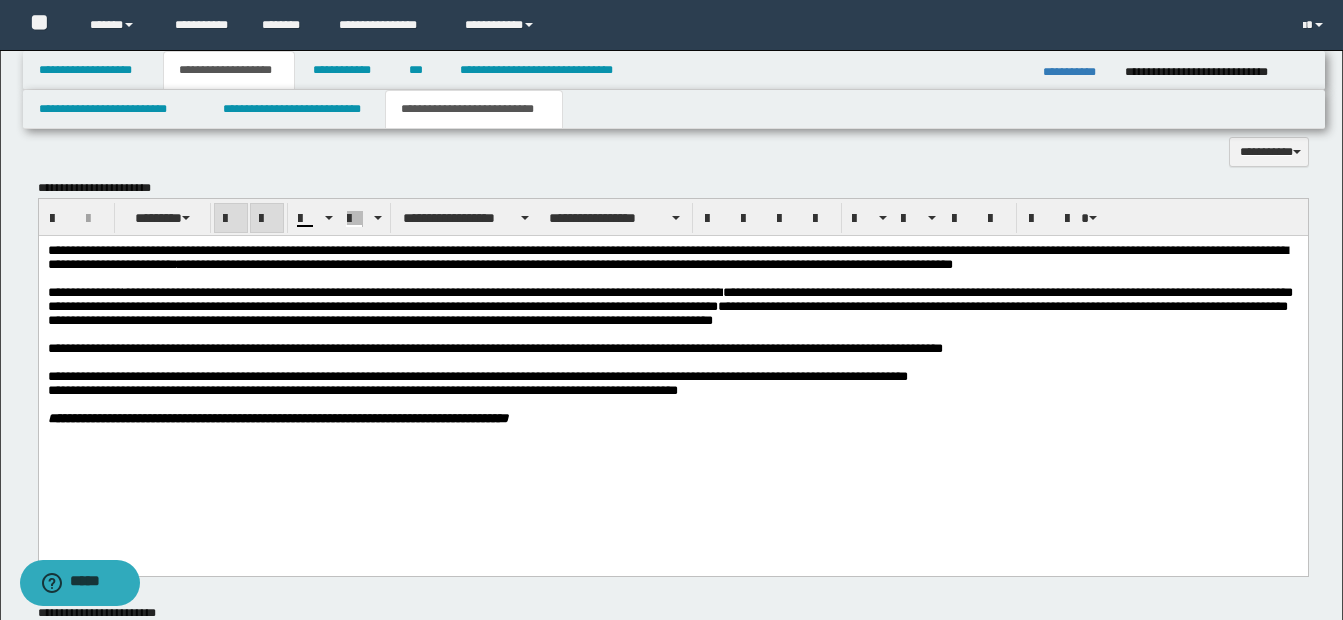 click on "**********" at bounding box center (672, 360) 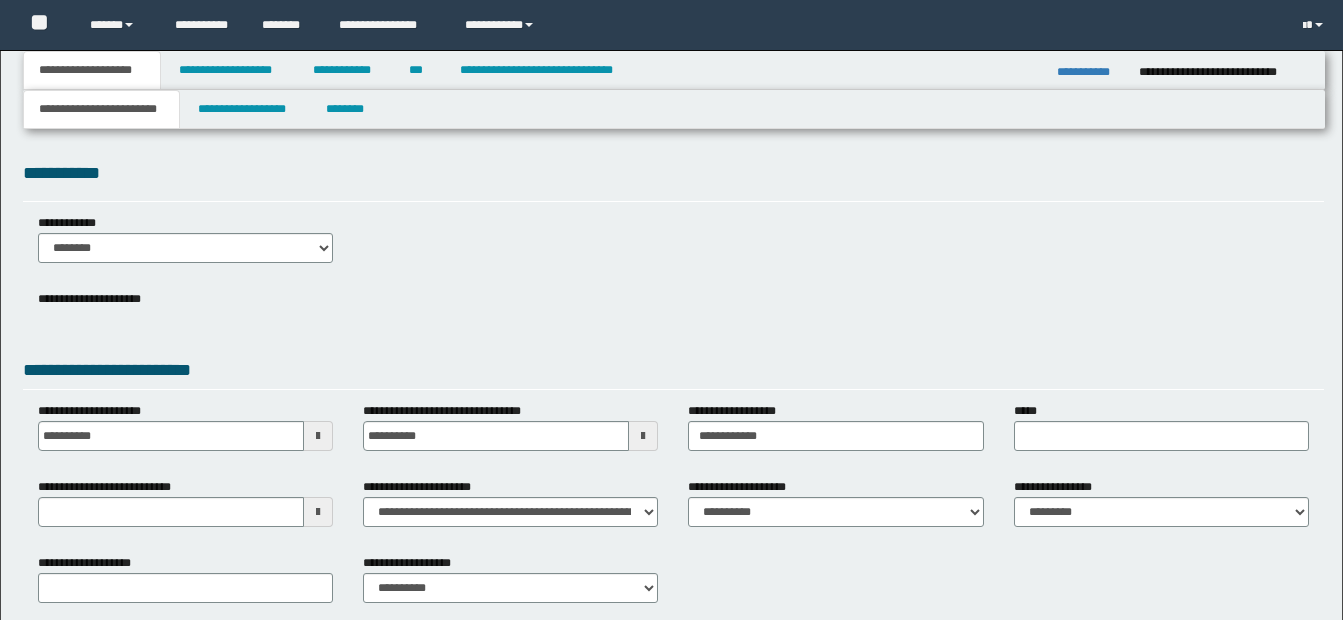 scroll, scrollTop: 0, scrollLeft: 0, axis: both 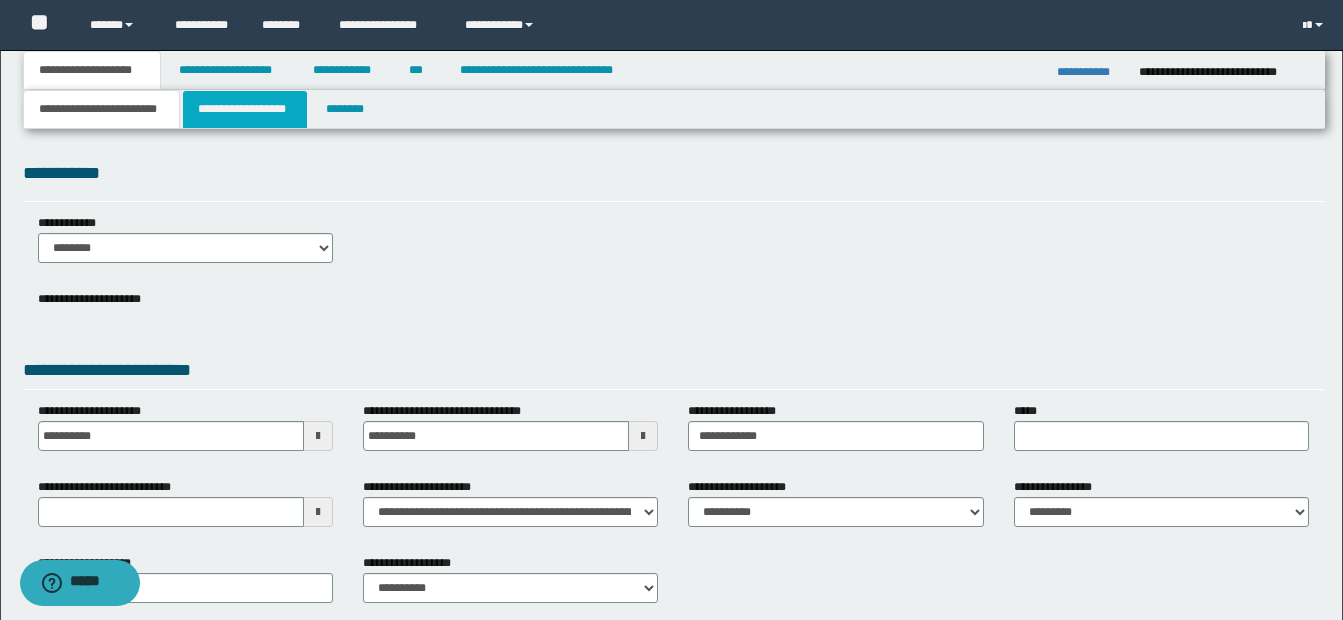 click on "**********" at bounding box center (245, 109) 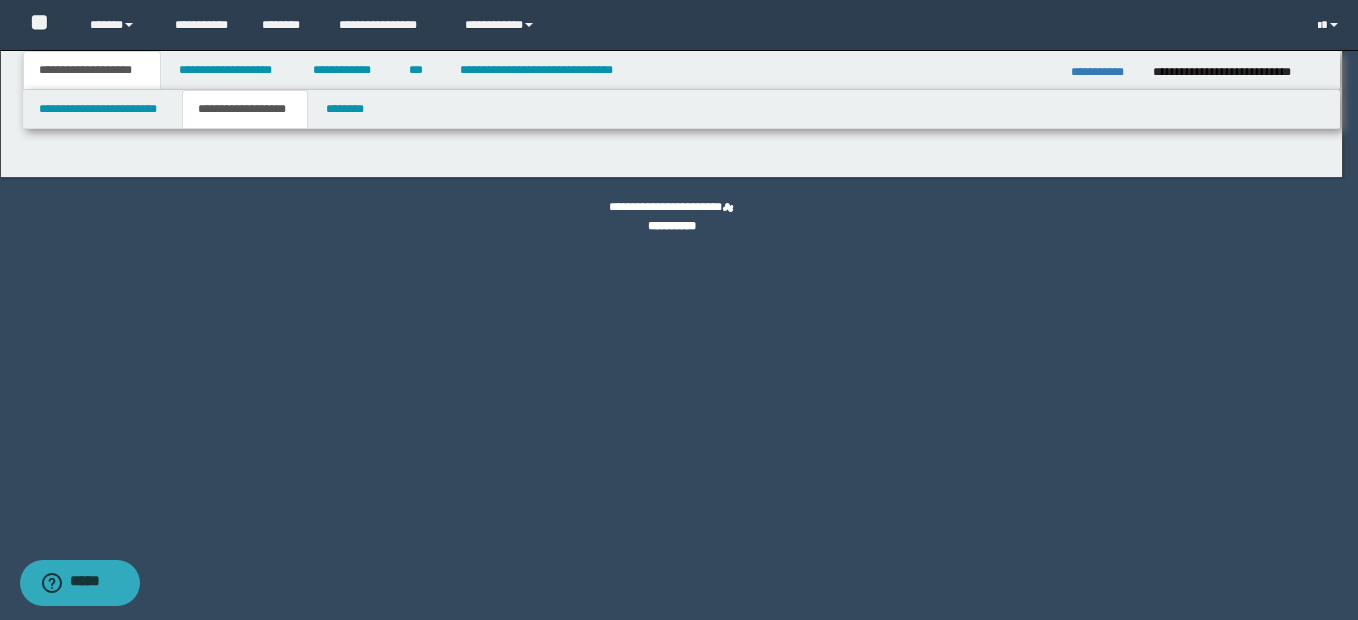 type on "********" 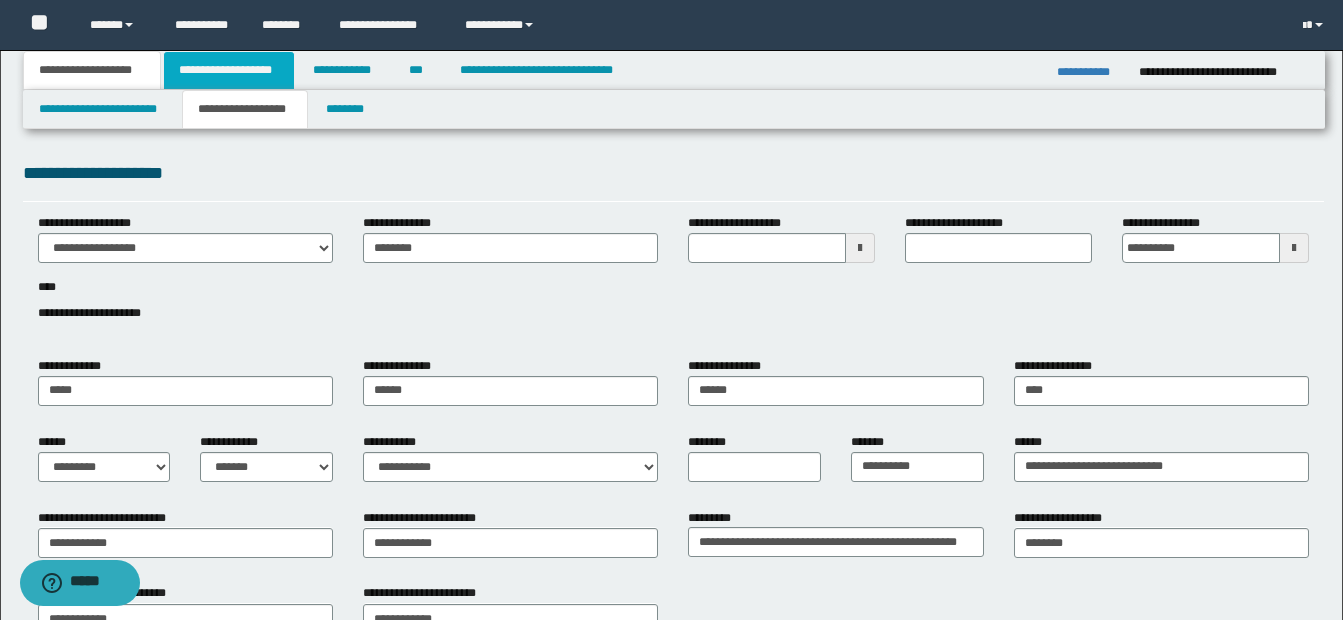 click on "**********" at bounding box center [229, 70] 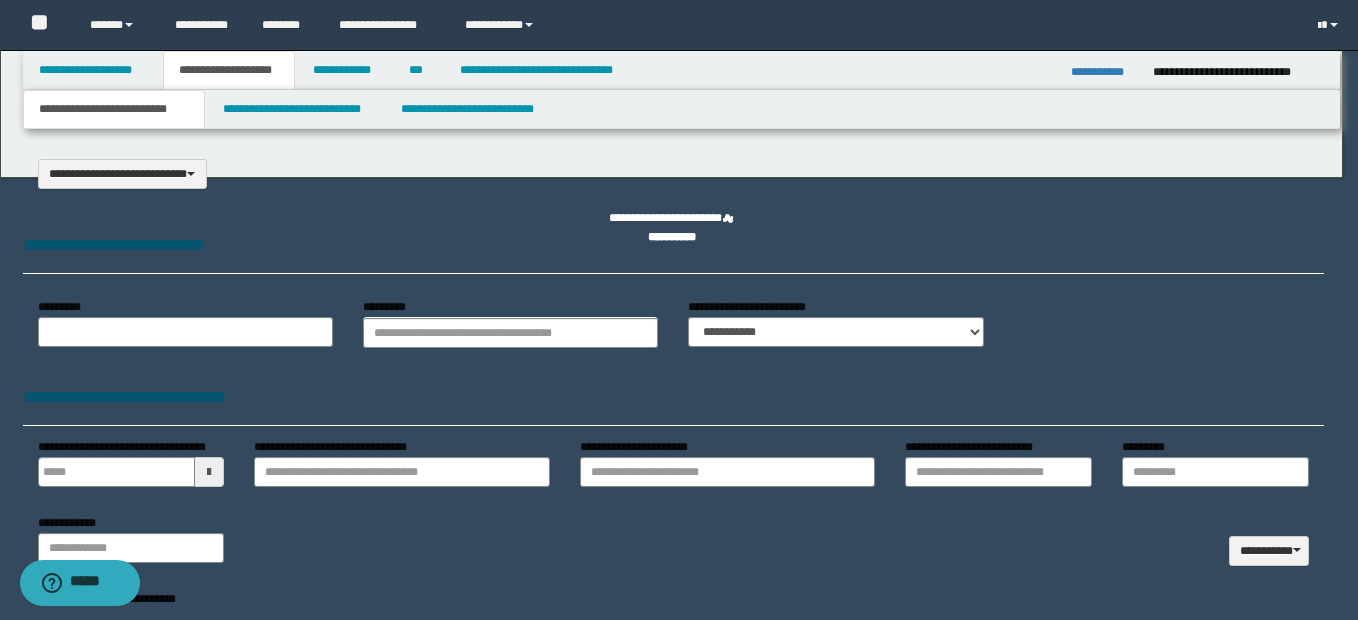 click on "**********" at bounding box center [671, 310] 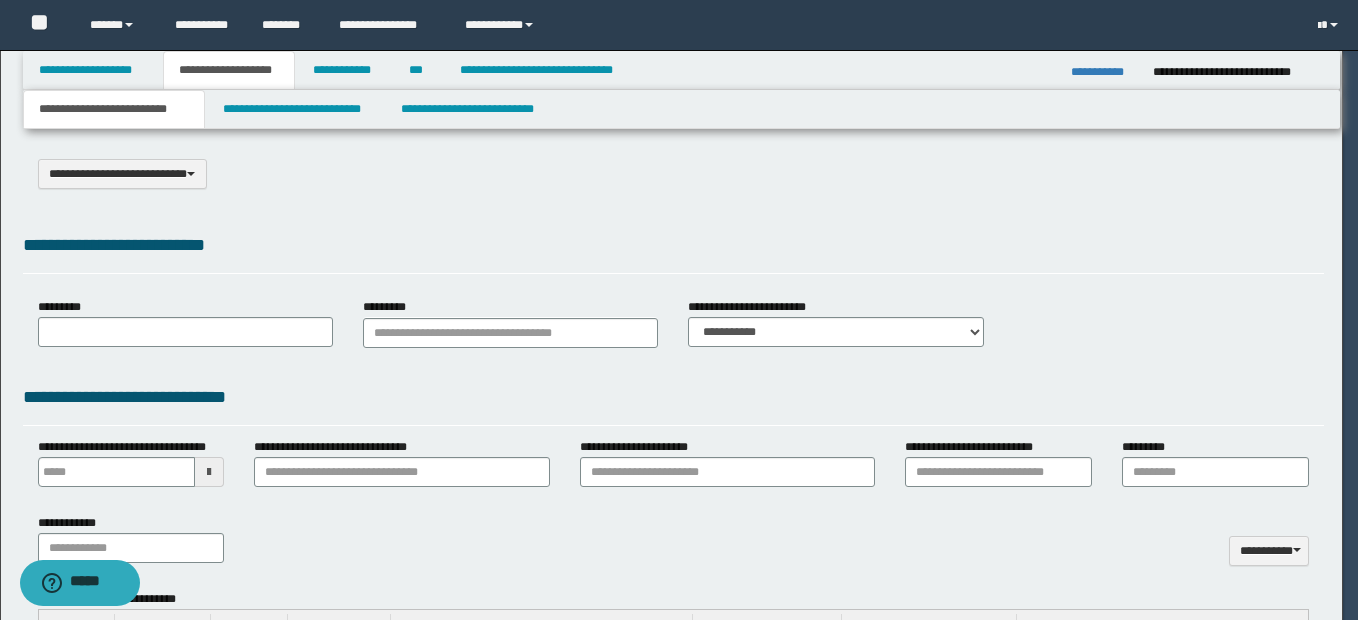 scroll, scrollTop: 0, scrollLeft: 0, axis: both 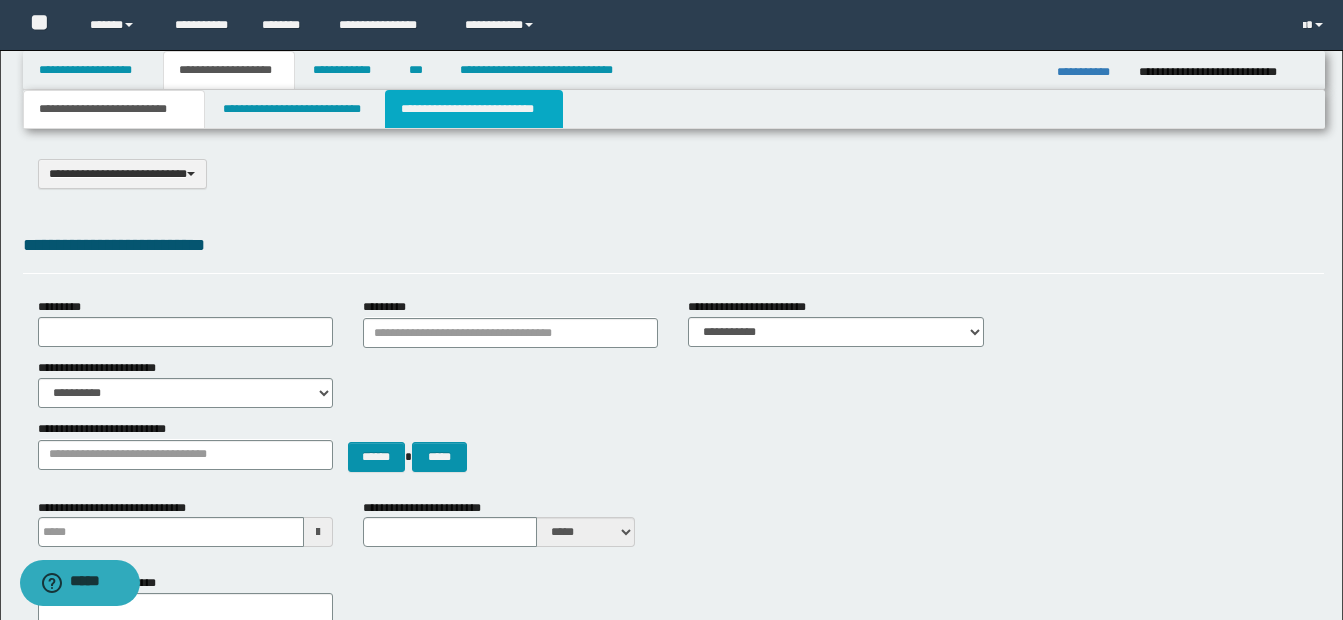 click on "**********" at bounding box center [474, 109] 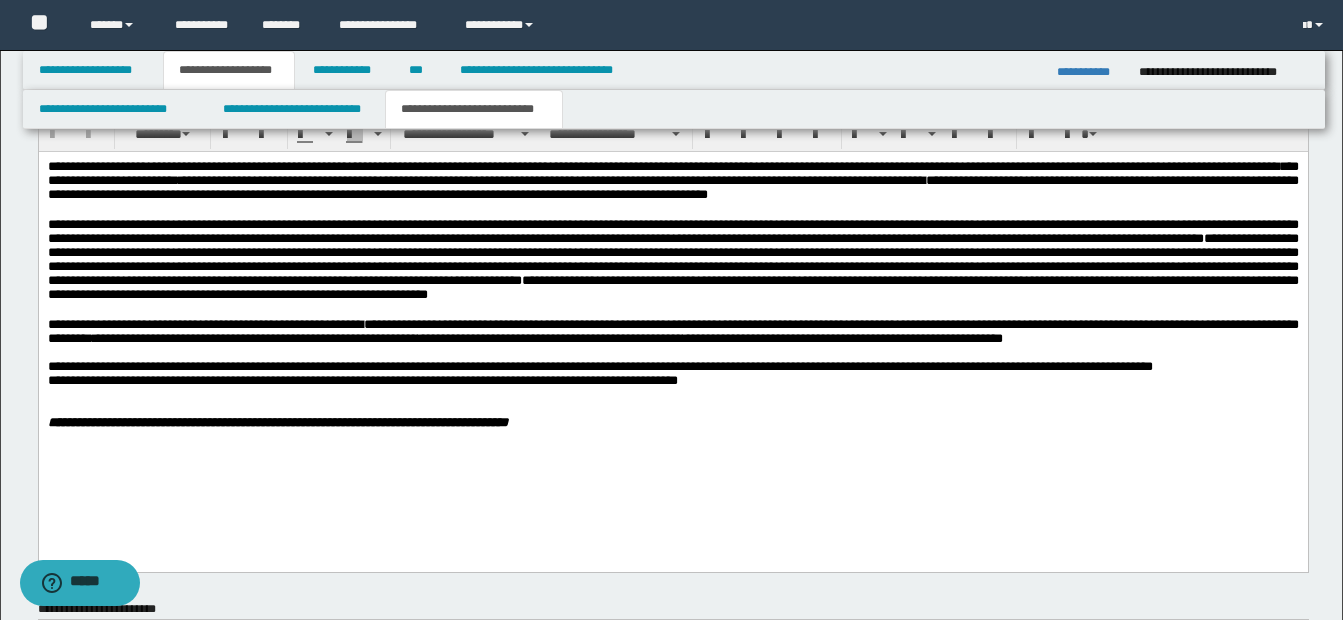 scroll, scrollTop: 2000, scrollLeft: 0, axis: vertical 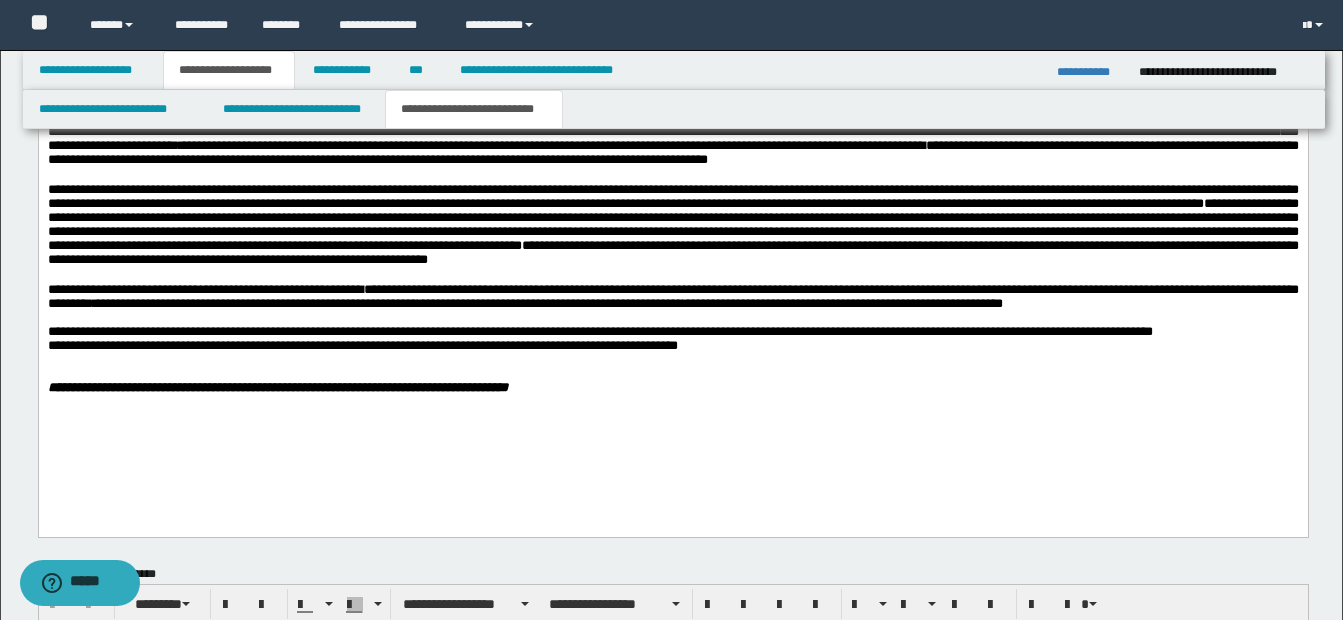 click on "**********" at bounding box center (672, 388) 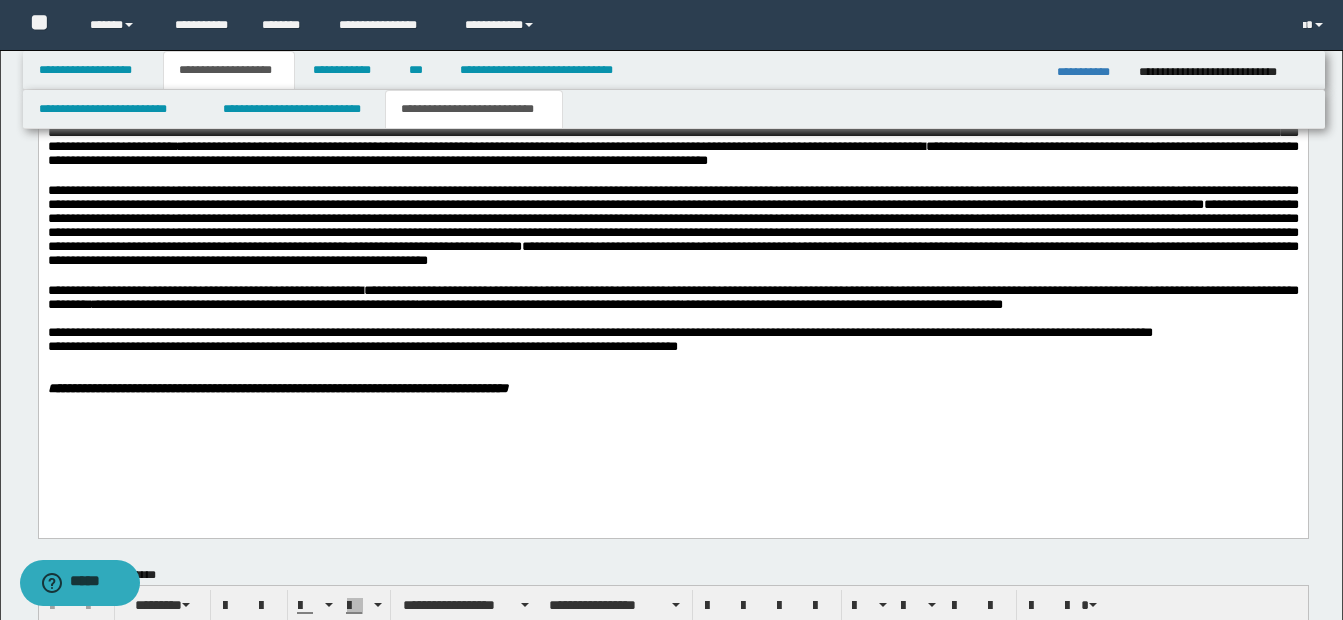 scroll, scrollTop: 2000, scrollLeft: 0, axis: vertical 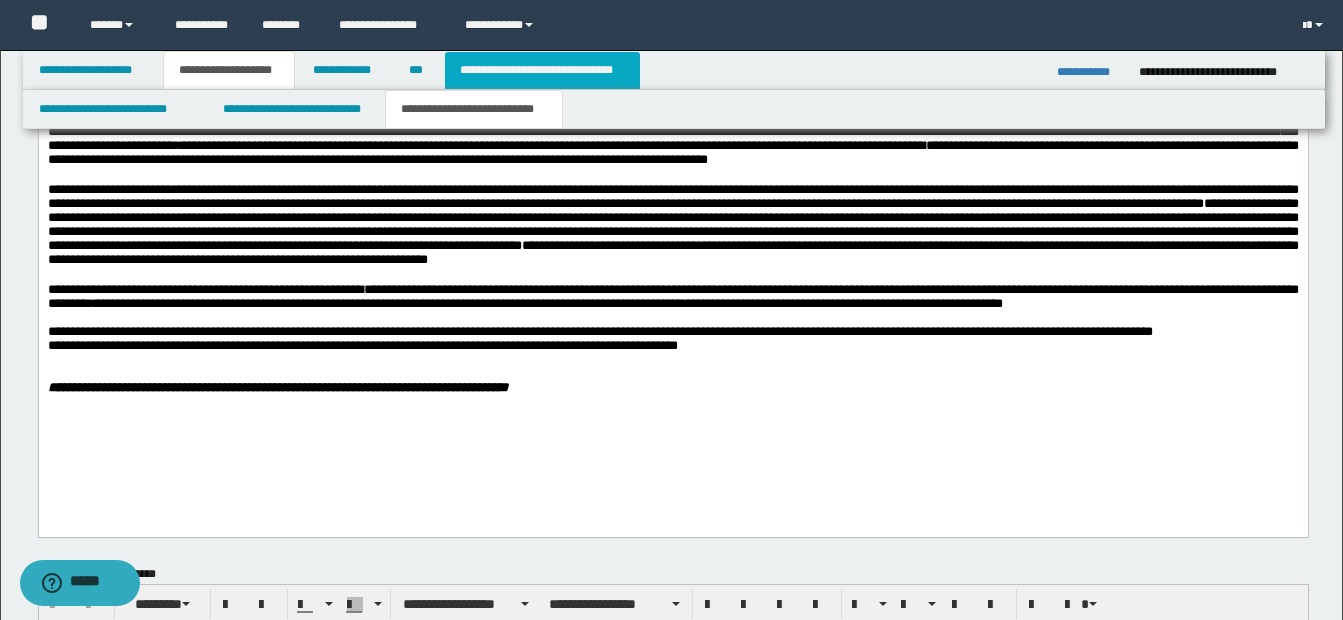 click on "**********" at bounding box center [542, 70] 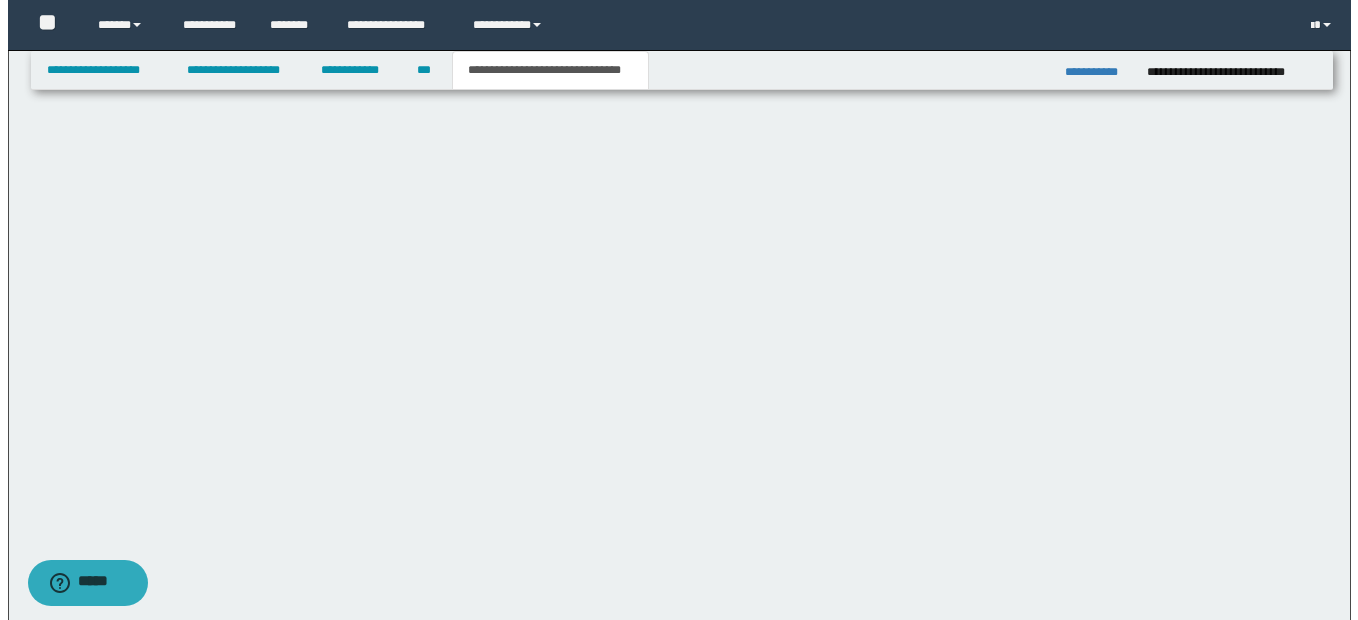scroll, scrollTop: 0, scrollLeft: 0, axis: both 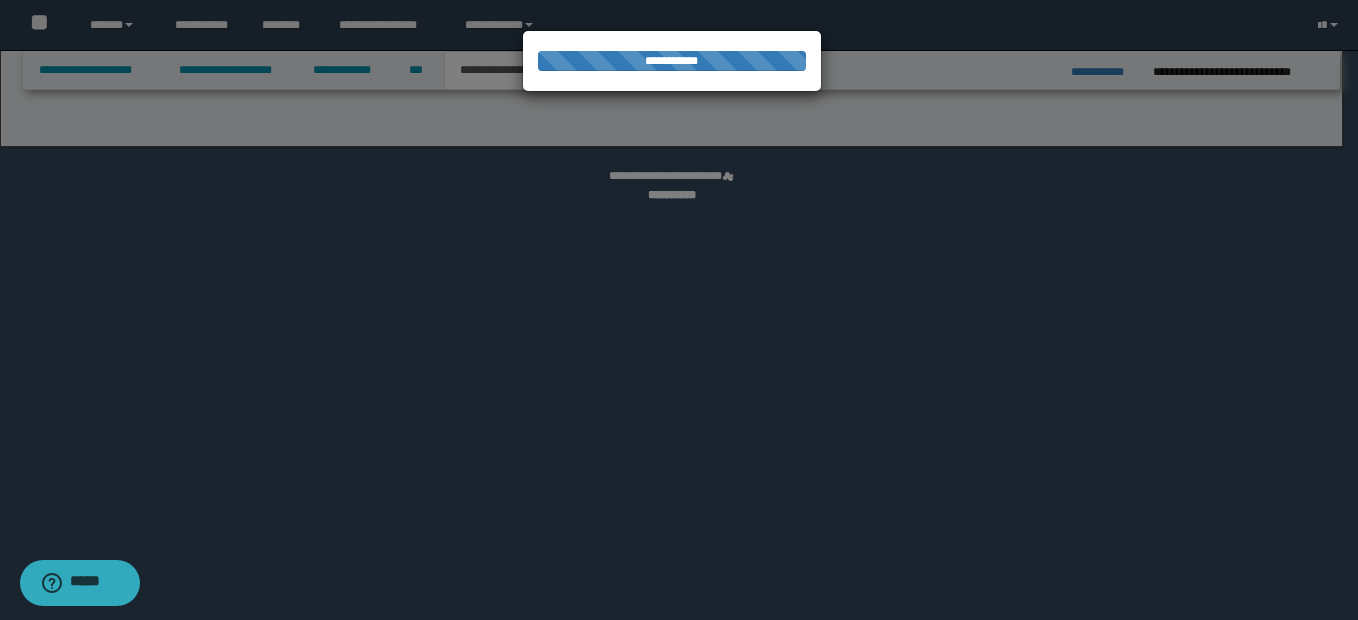 select on "*" 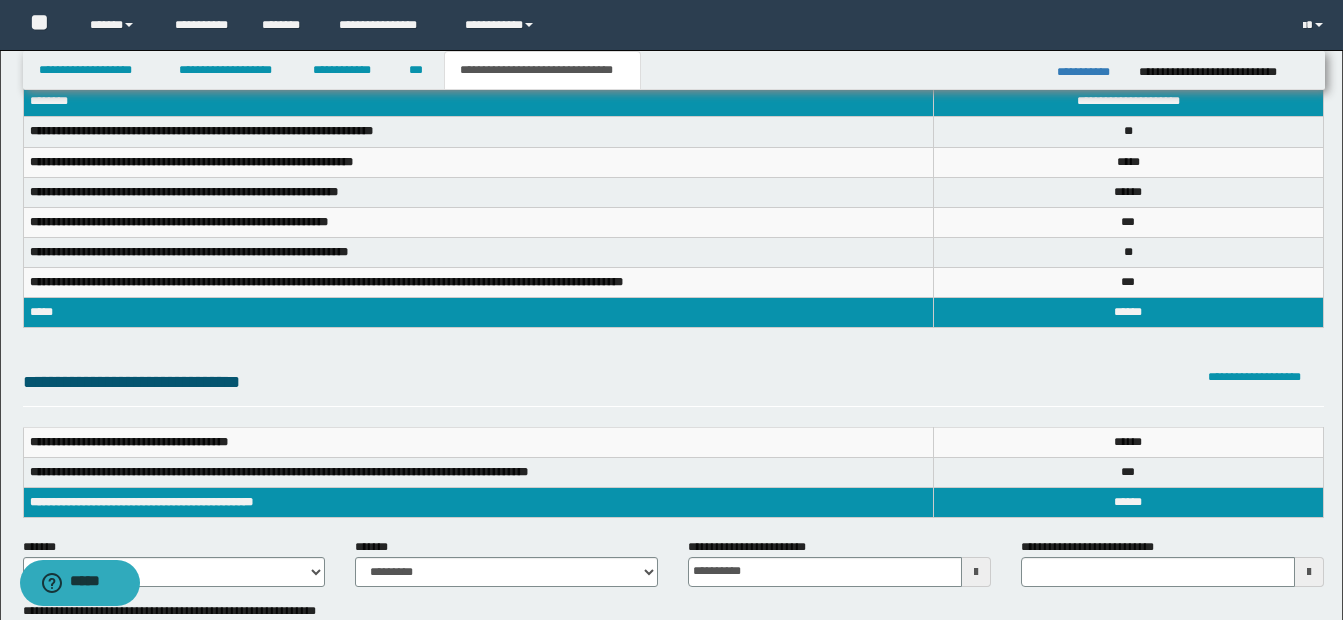 scroll, scrollTop: 0, scrollLeft: 0, axis: both 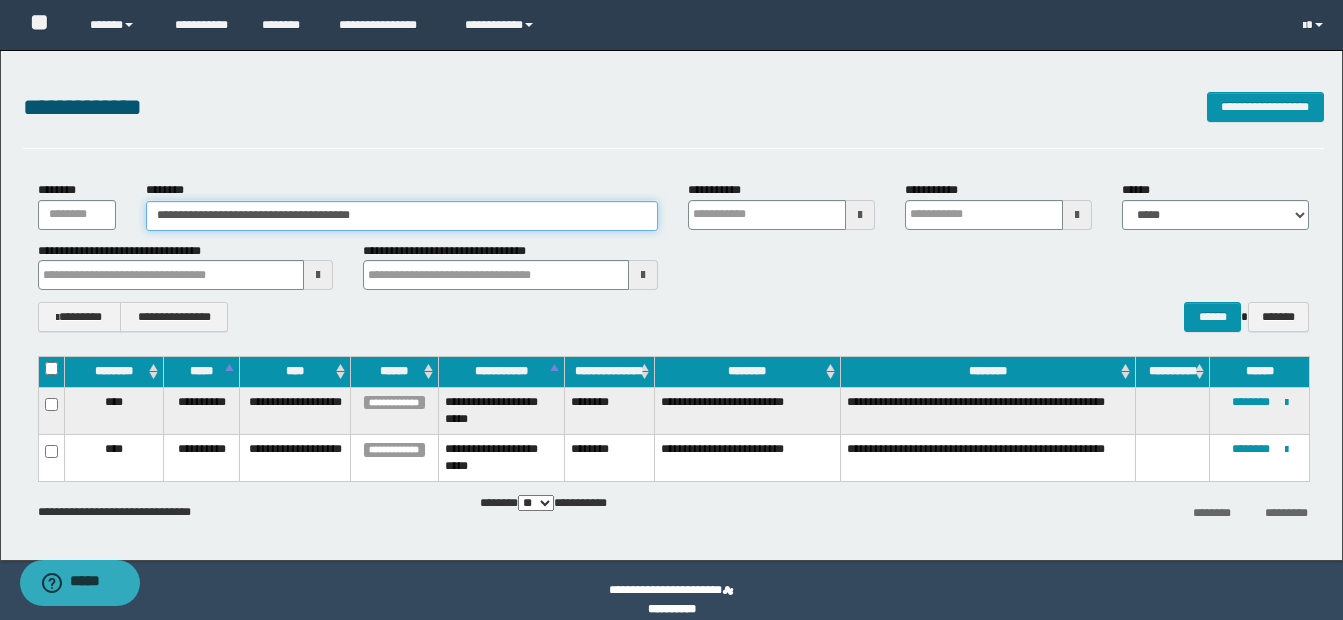 drag, startPoint x: 152, startPoint y: 214, endPoint x: 483, endPoint y: 212, distance: 331.00604 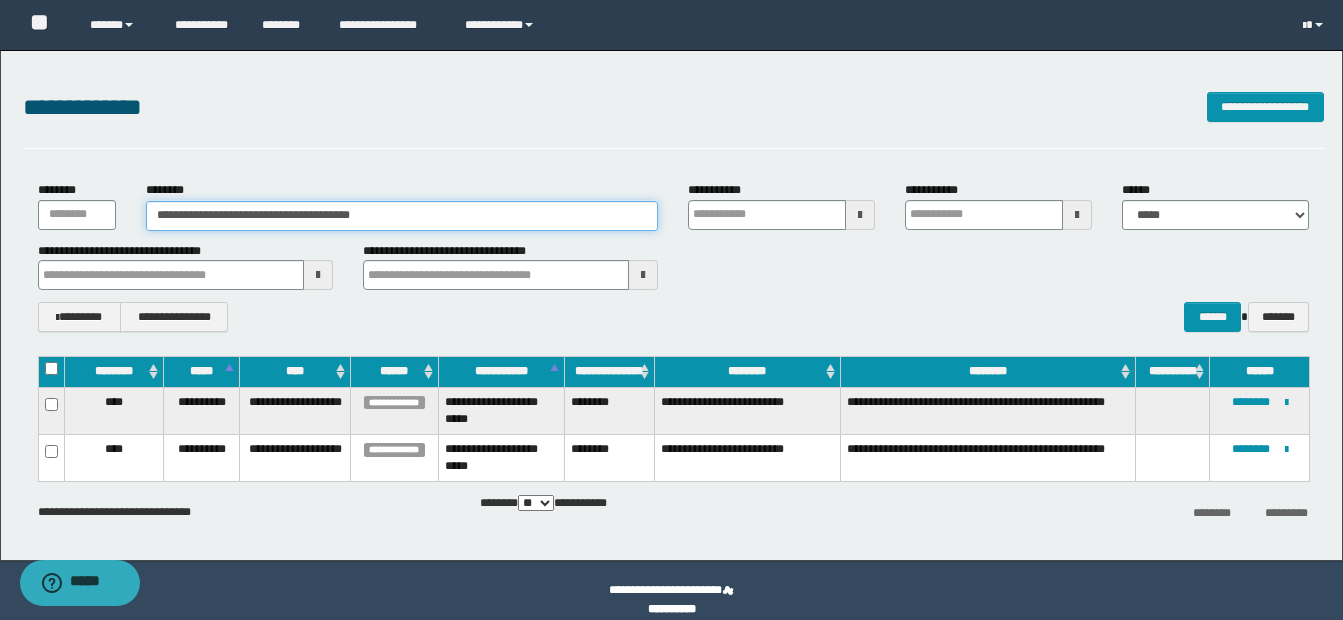 paste 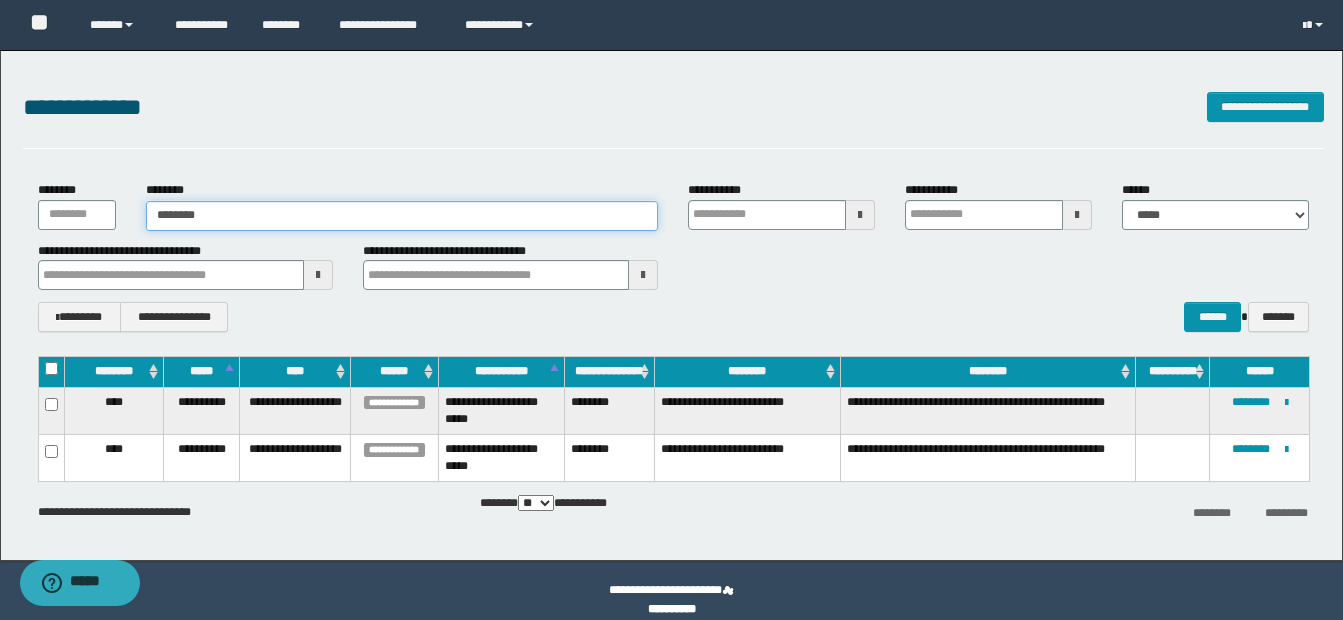 type on "********" 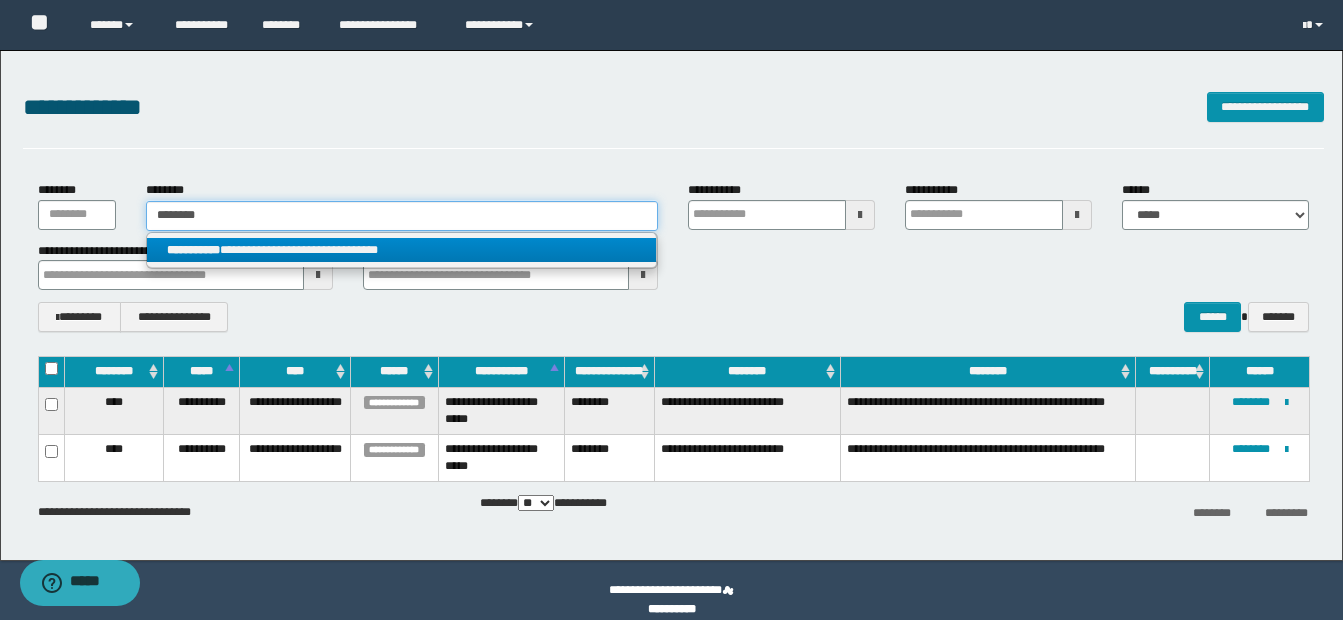type on "********" 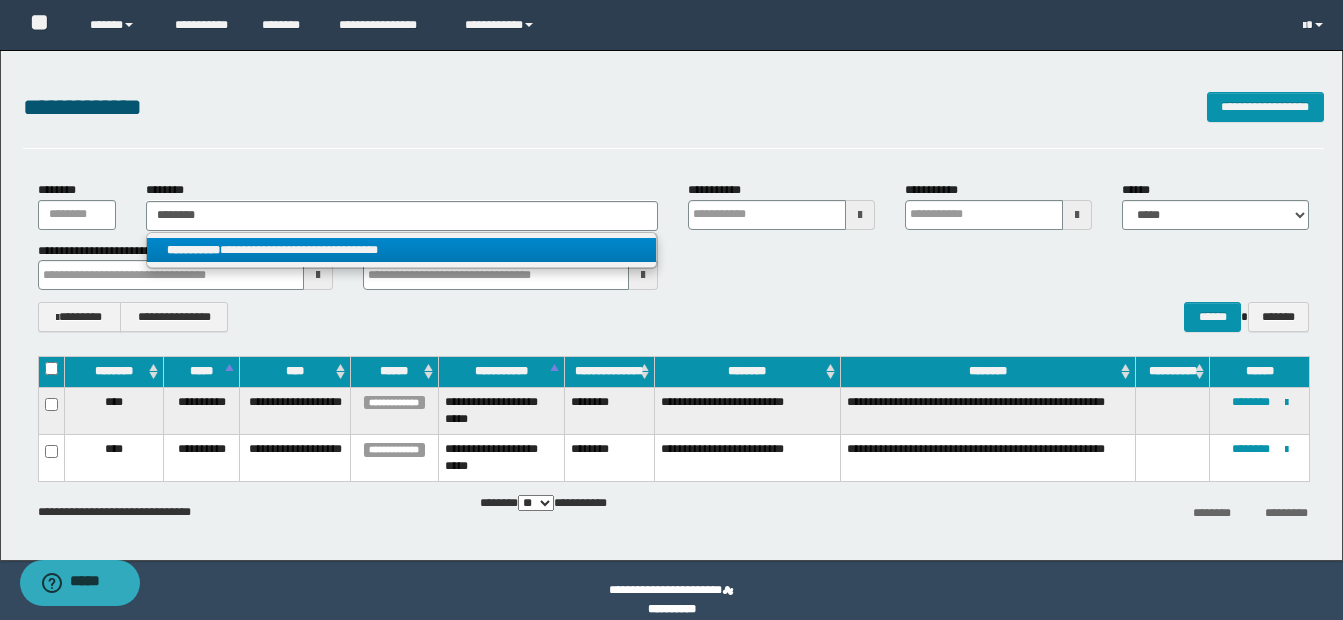 click on "**********" at bounding box center (401, 250) 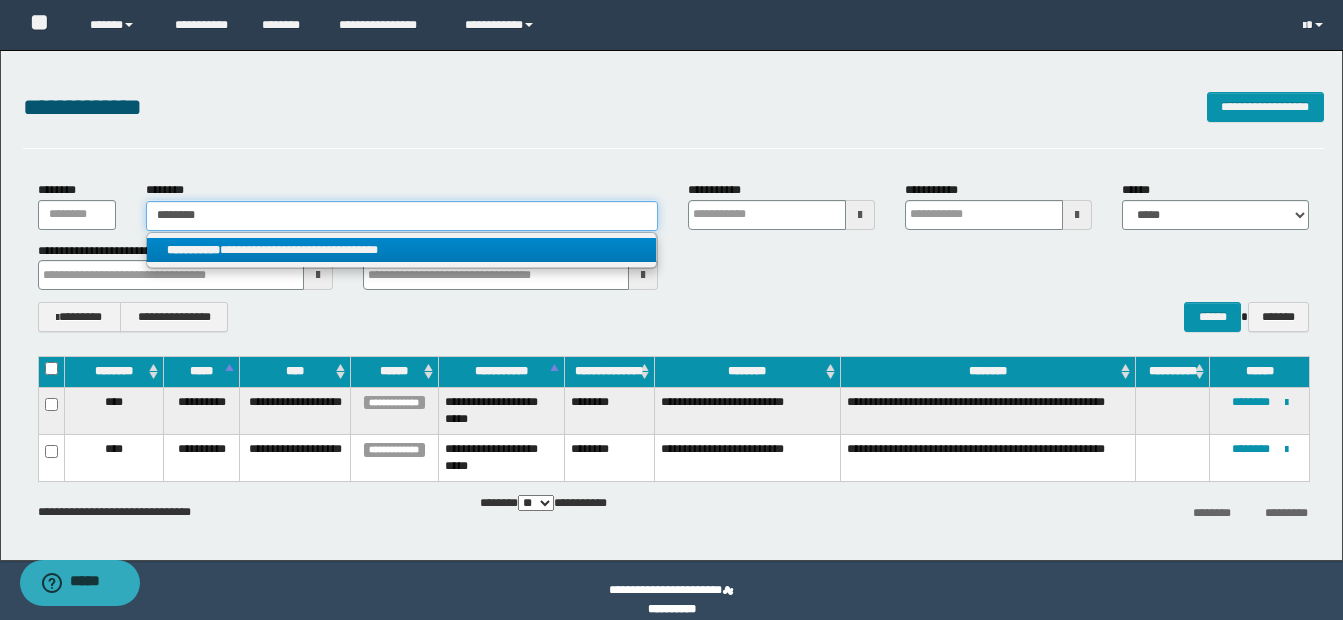 type 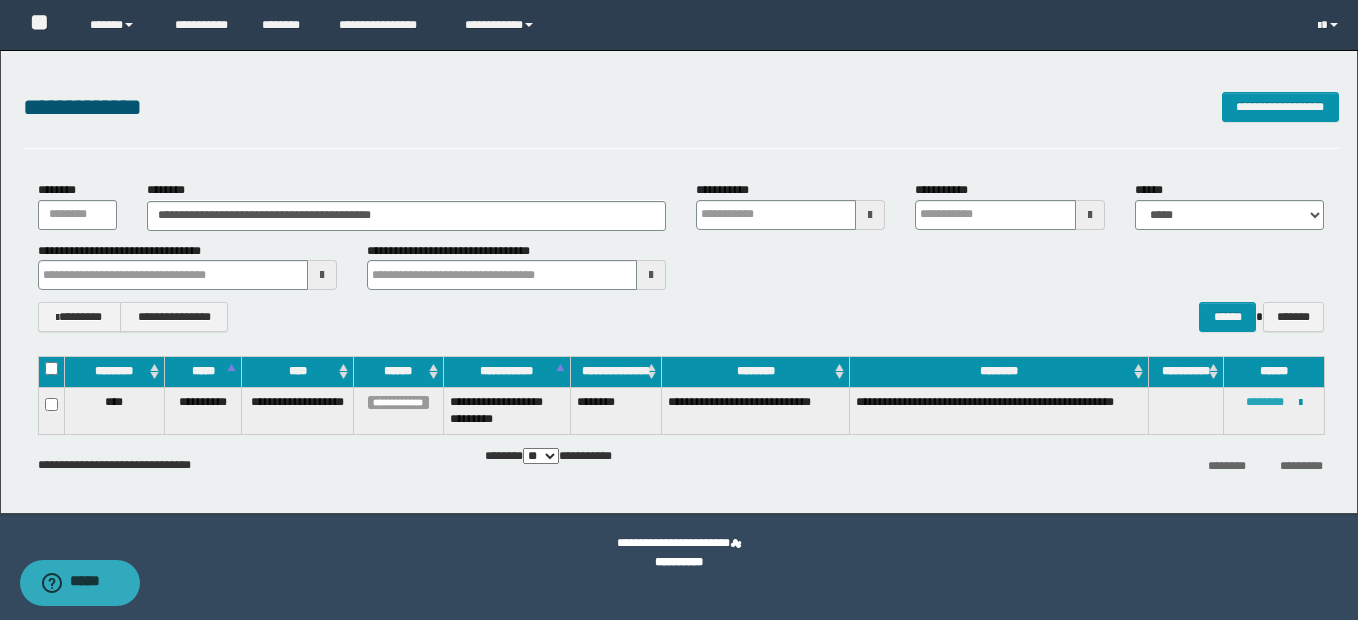 click on "********" at bounding box center [1265, 402] 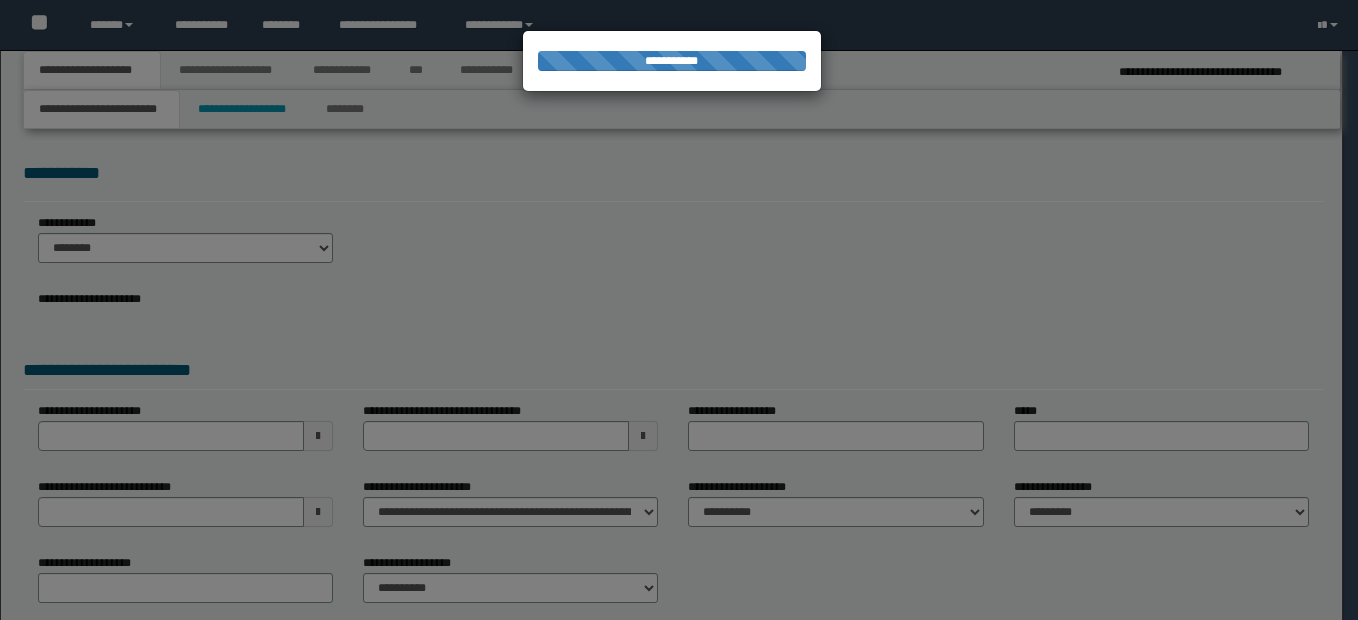 scroll, scrollTop: 0, scrollLeft: 0, axis: both 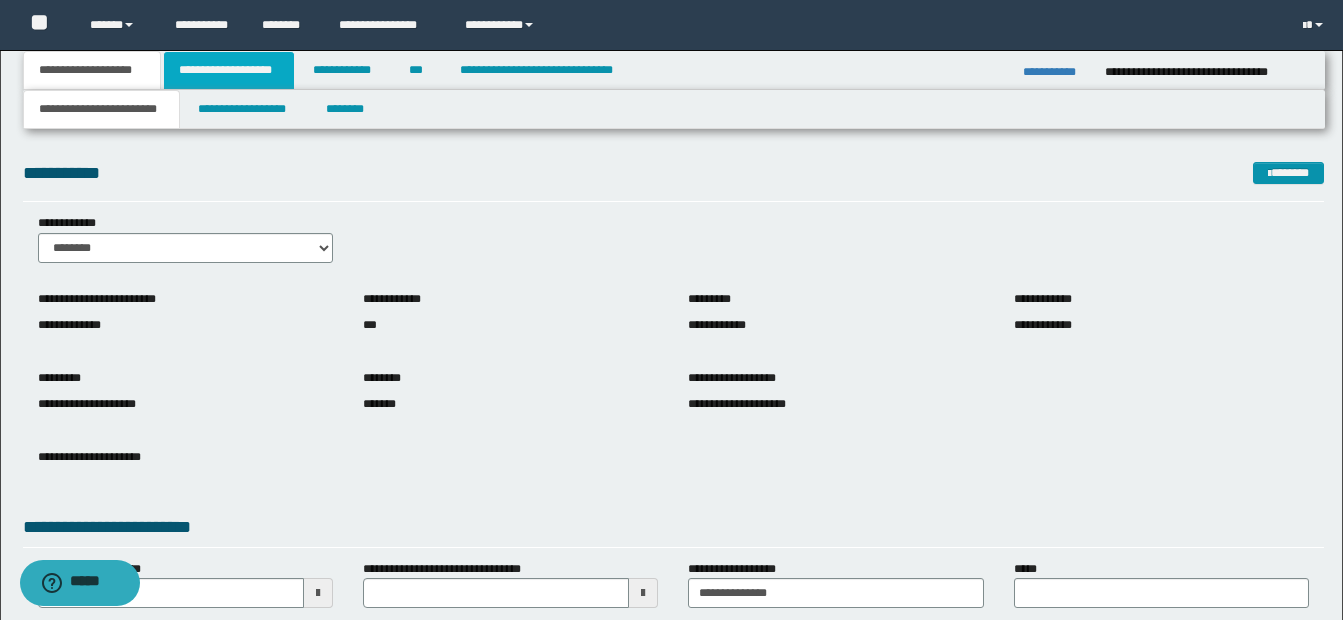 click on "**********" at bounding box center (229, 70) 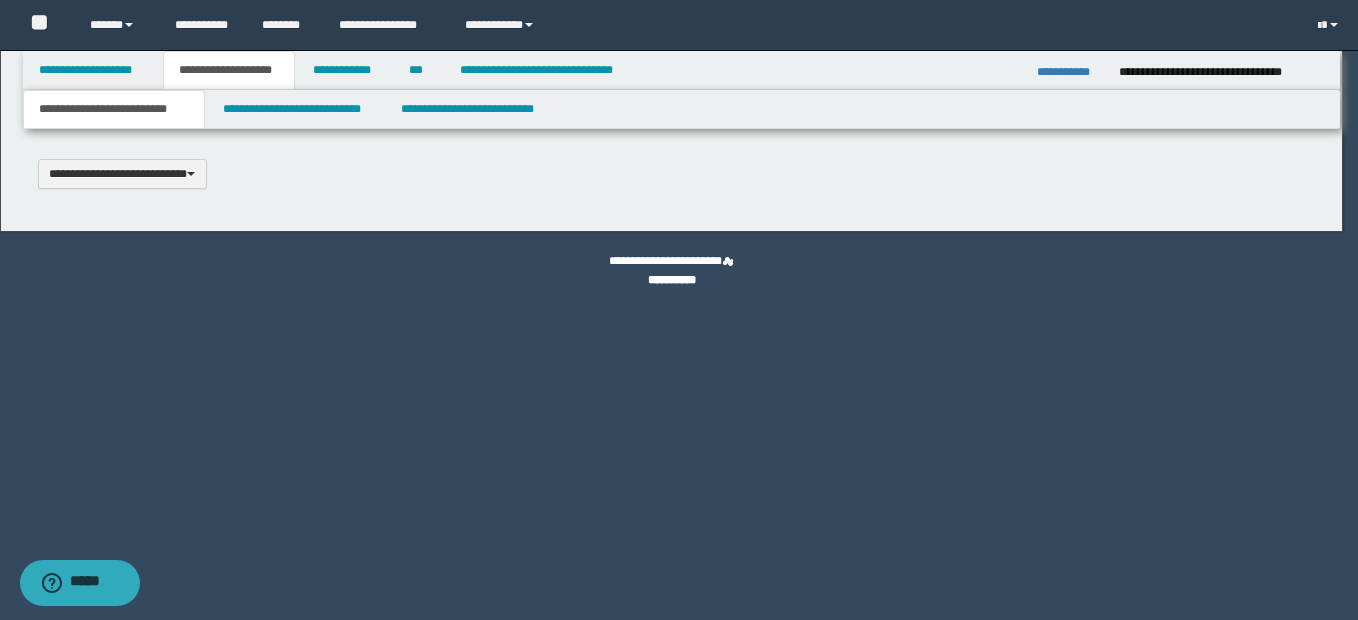 scroll, scrollTop: 0, scrollLeft: 0, axis: both 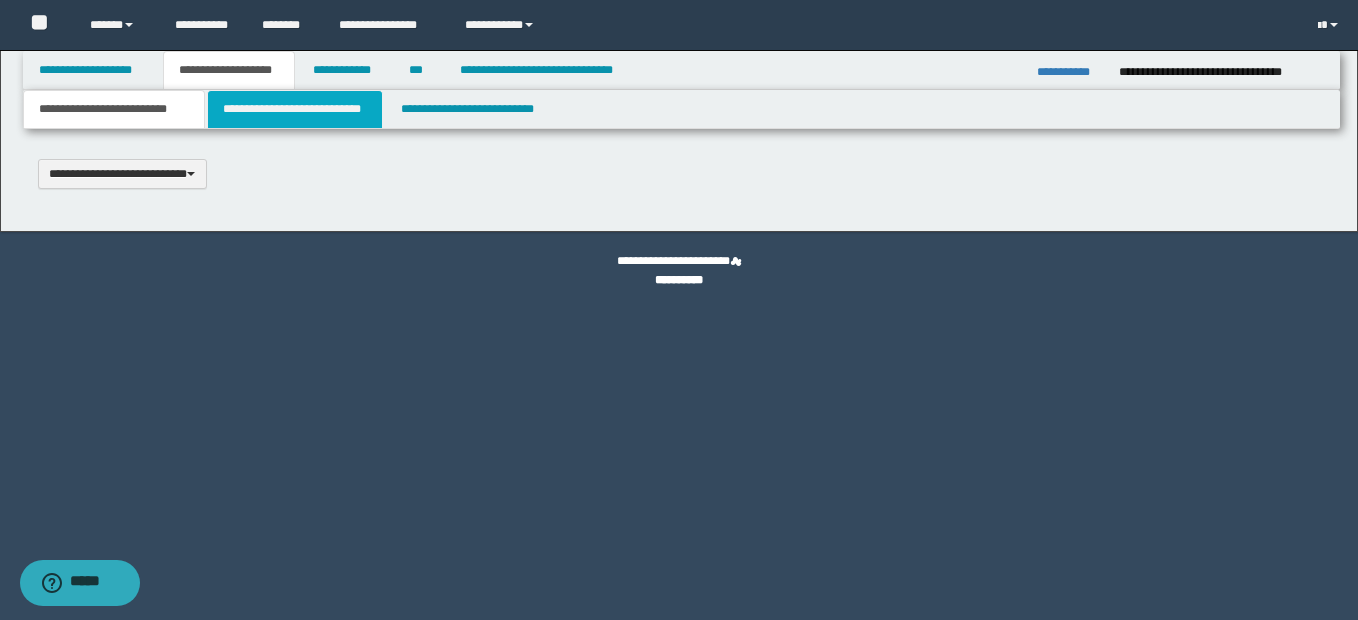 type 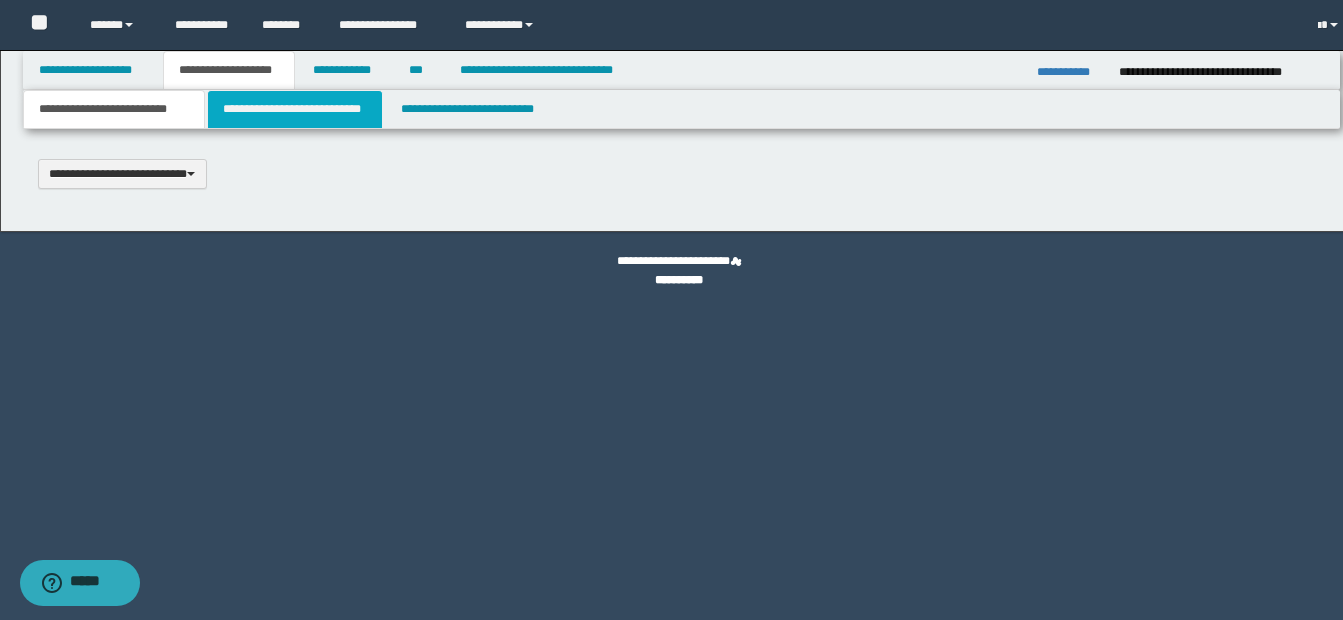 select on "*" 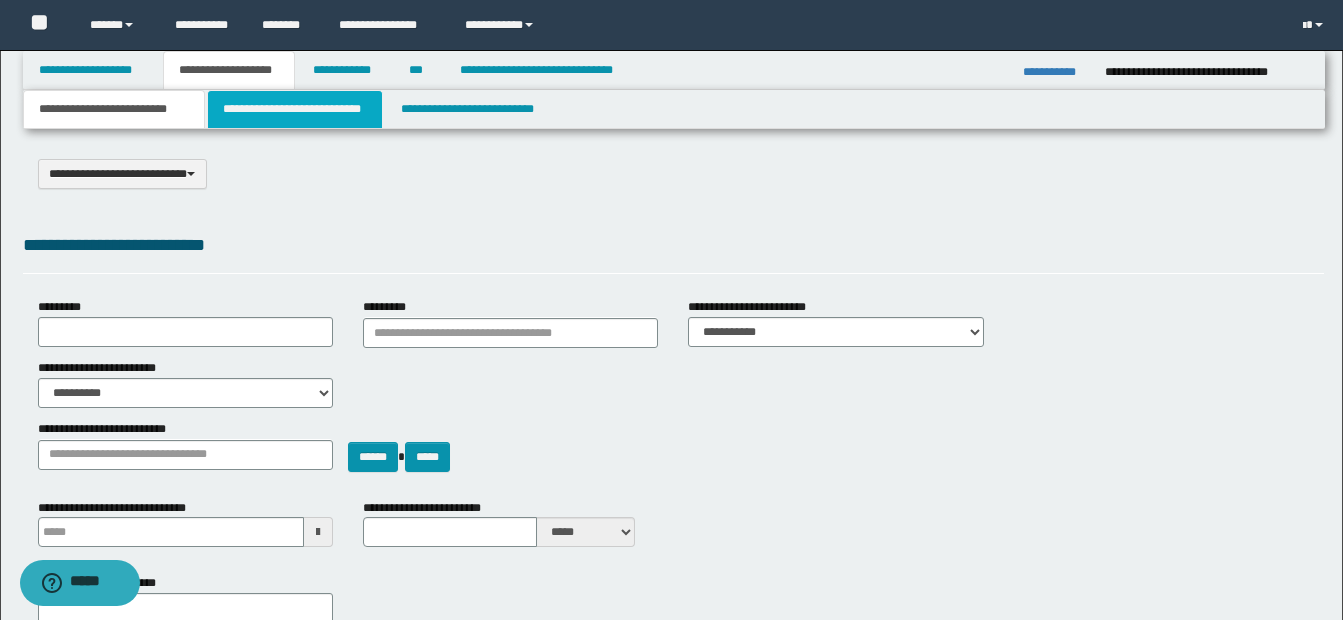 click on "**********" at bounding box center [295, 109] 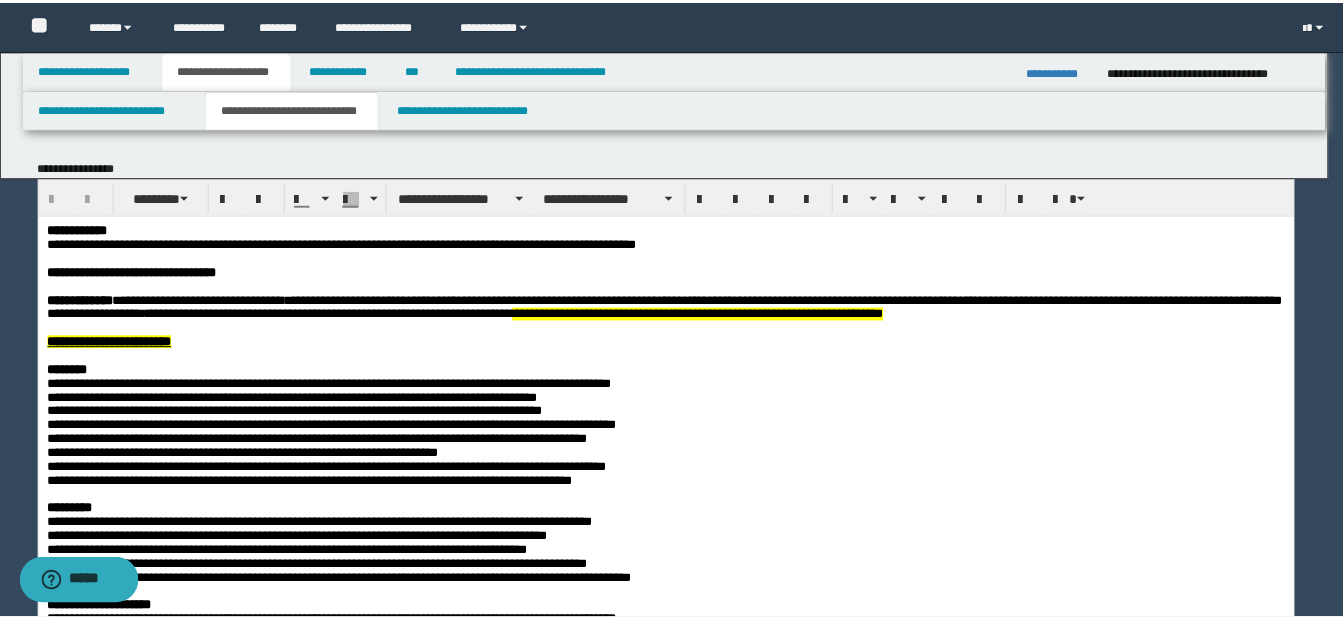 scroll, scrollTop: 0, scrollLeft: 0, axis: both 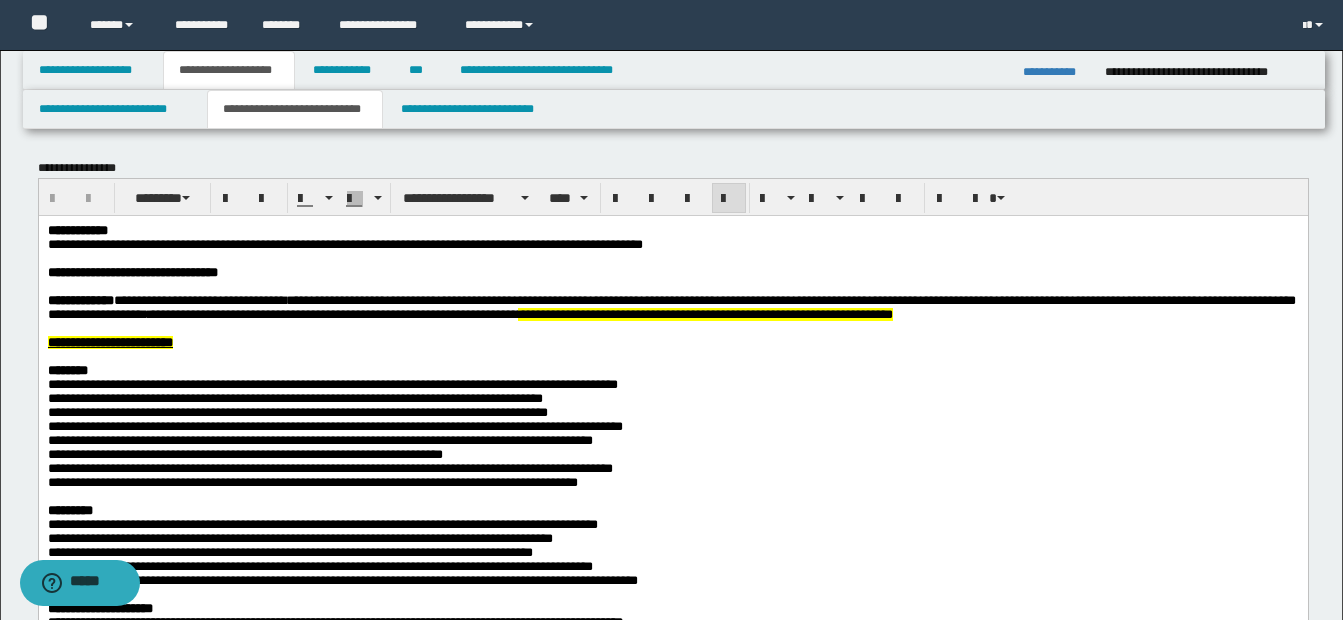 click on "**********" at bounding box center (672, 426) 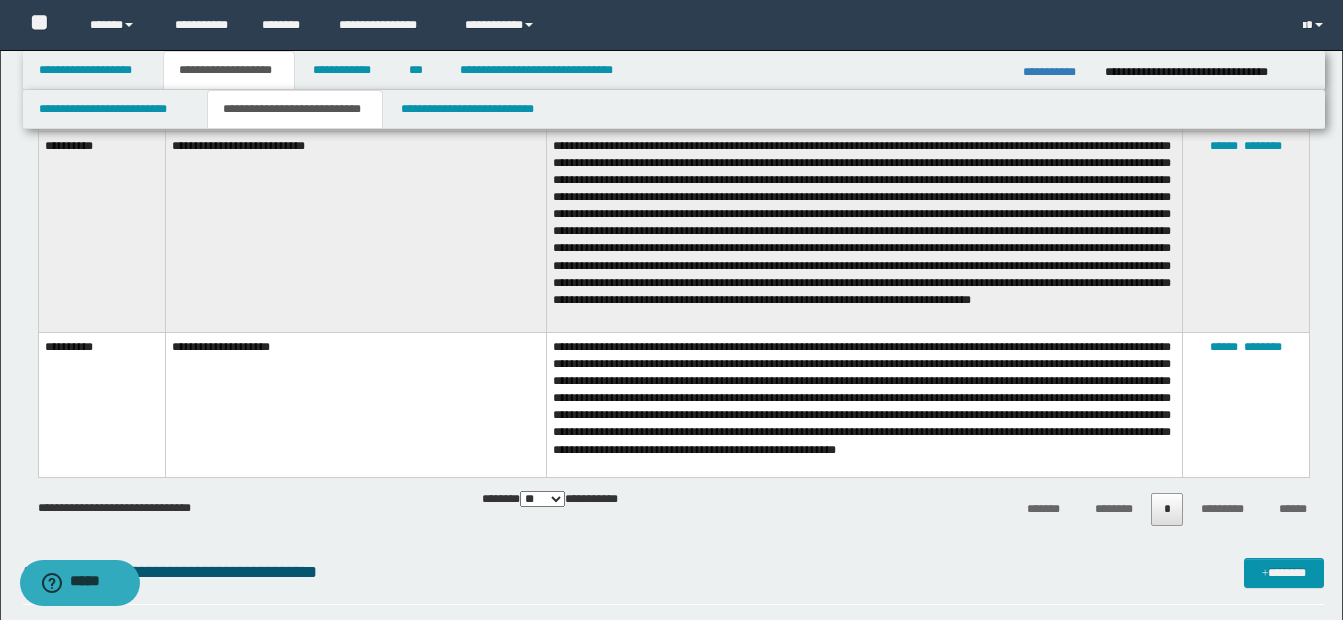 scroll, scrollTop: 2500, scrollLeft: 0, axis: vertical 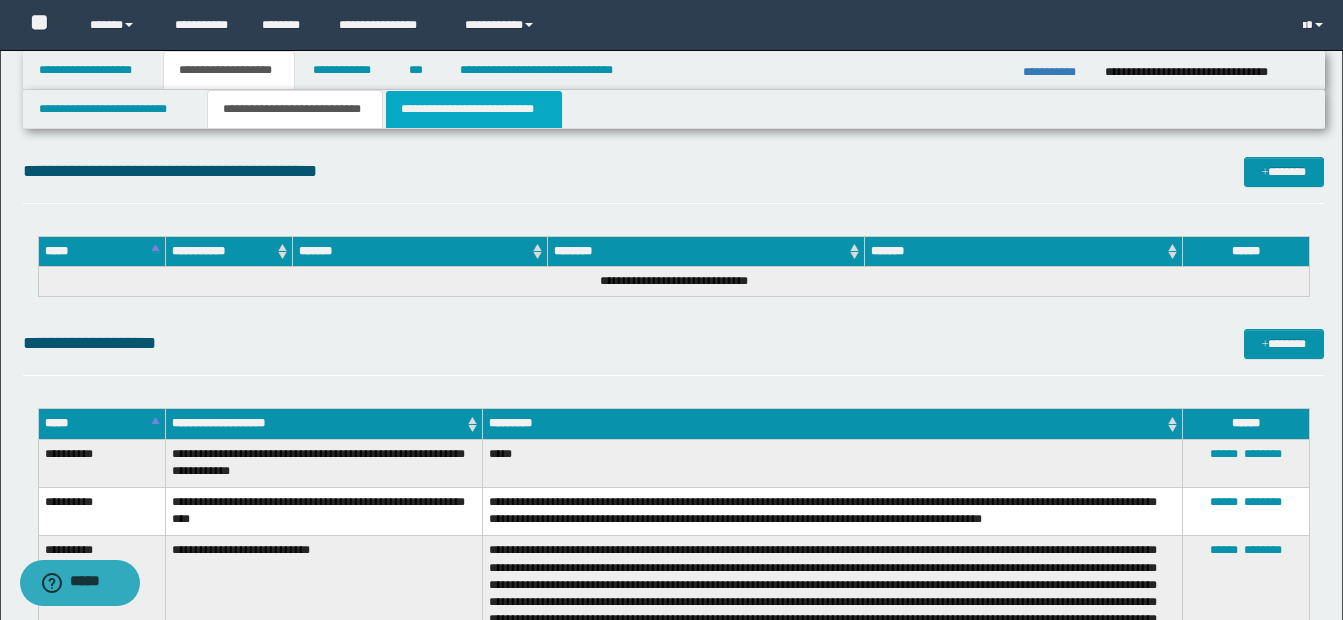 click on "**********" at bounding box center [474, 109] 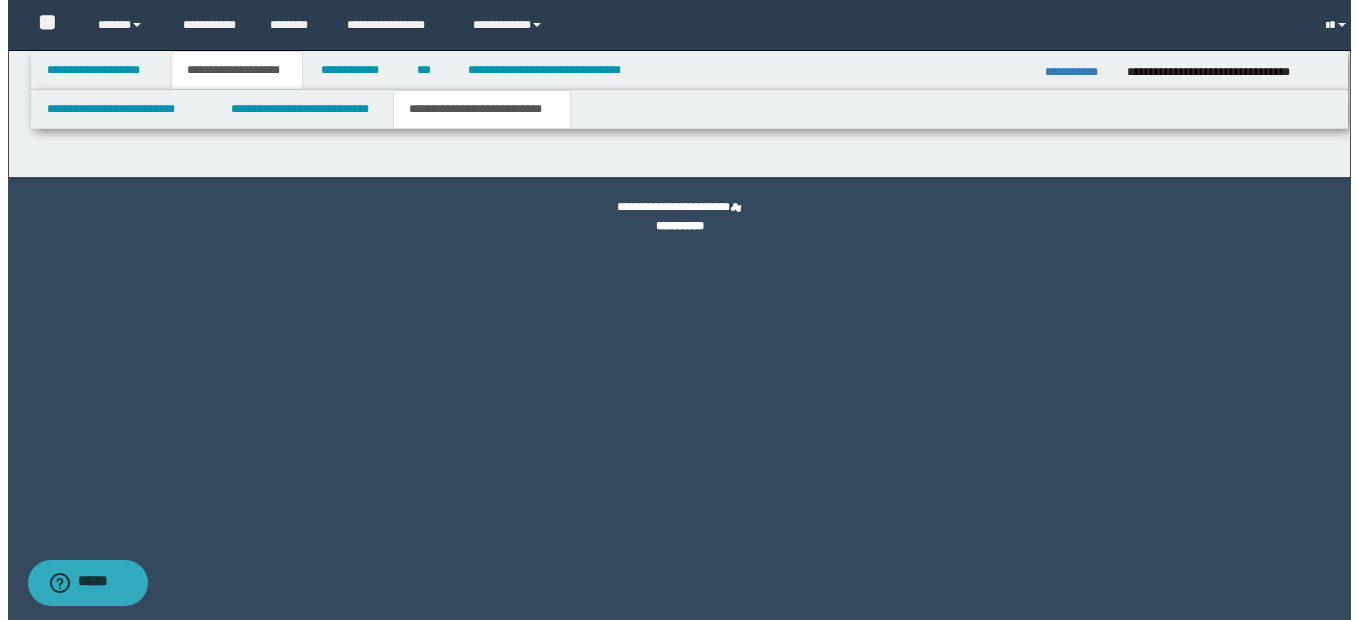 scroll, scrollTop: 0, scrollLeft: 0, axis: both 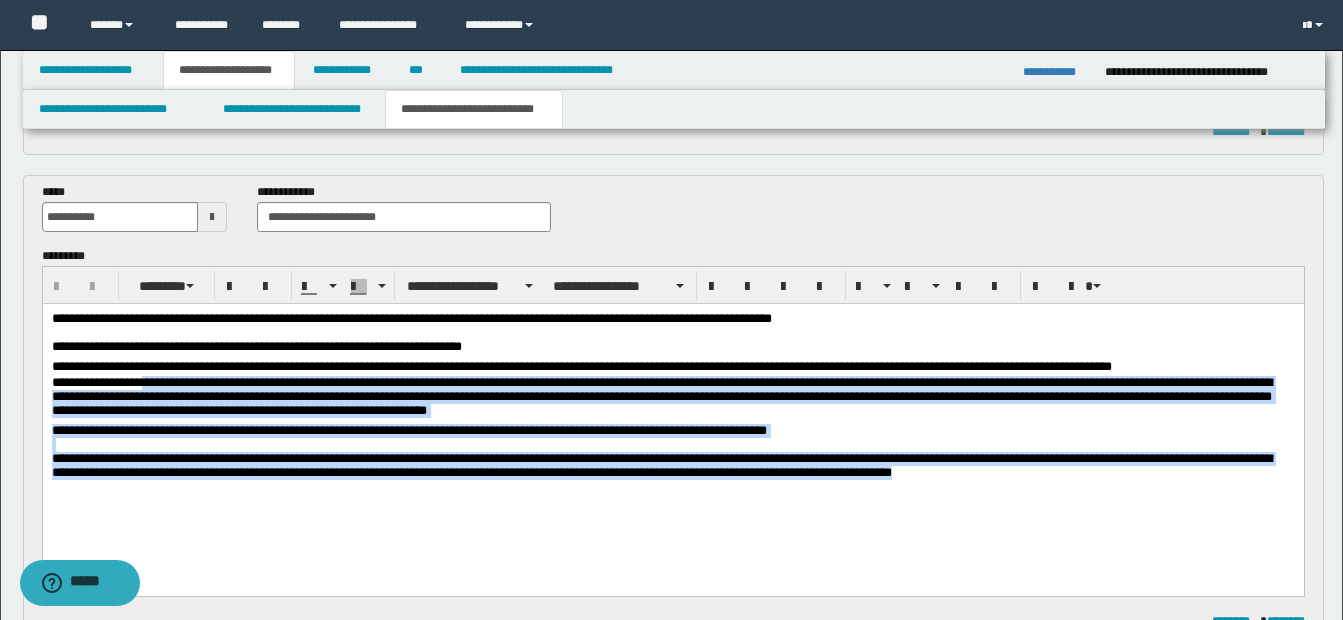 drag, startPoint x: 156, startPoint y: 386, endPoint x: 1091, endPoint y: 525, distance: 945.27563 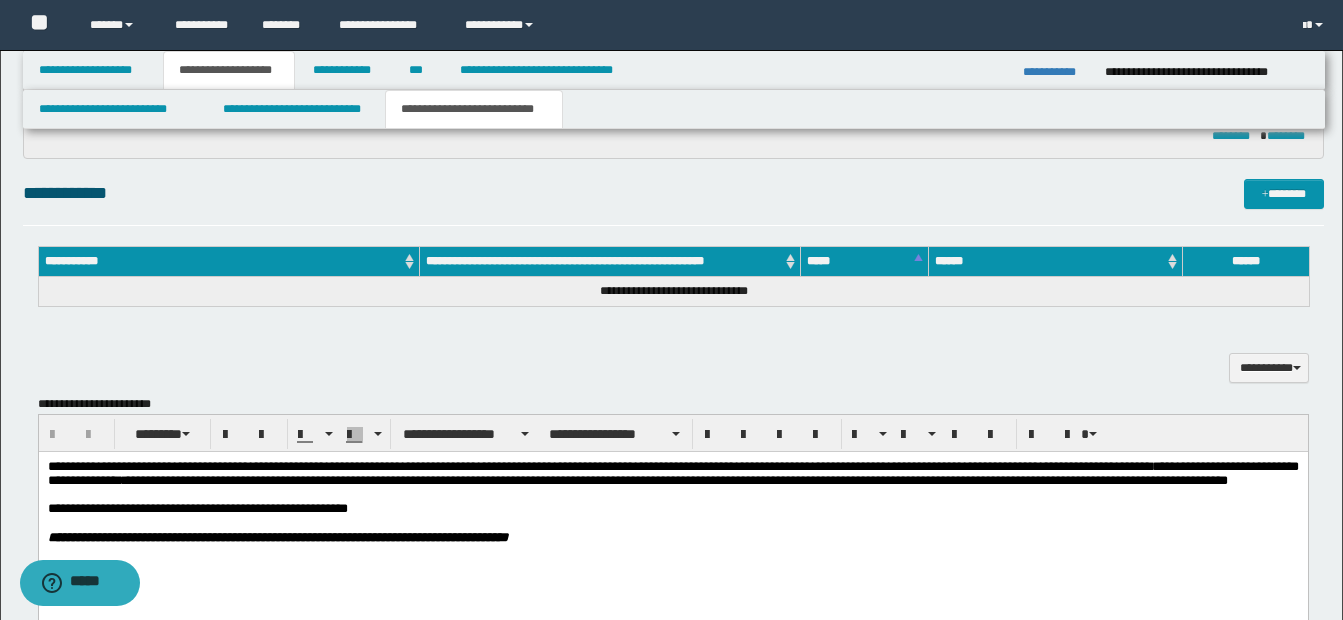 scroll, scrollTop: 1300, scrollLeft: 0, axis: vertical 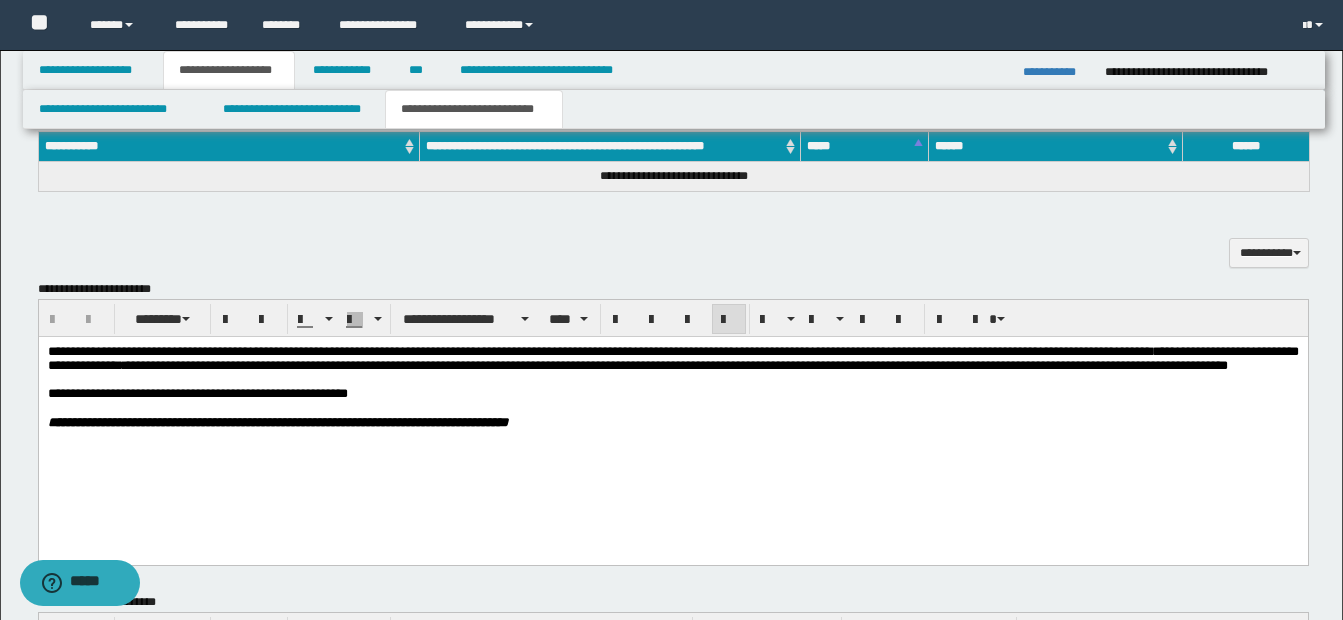 click on "**********" at bounding box center [672, 358] 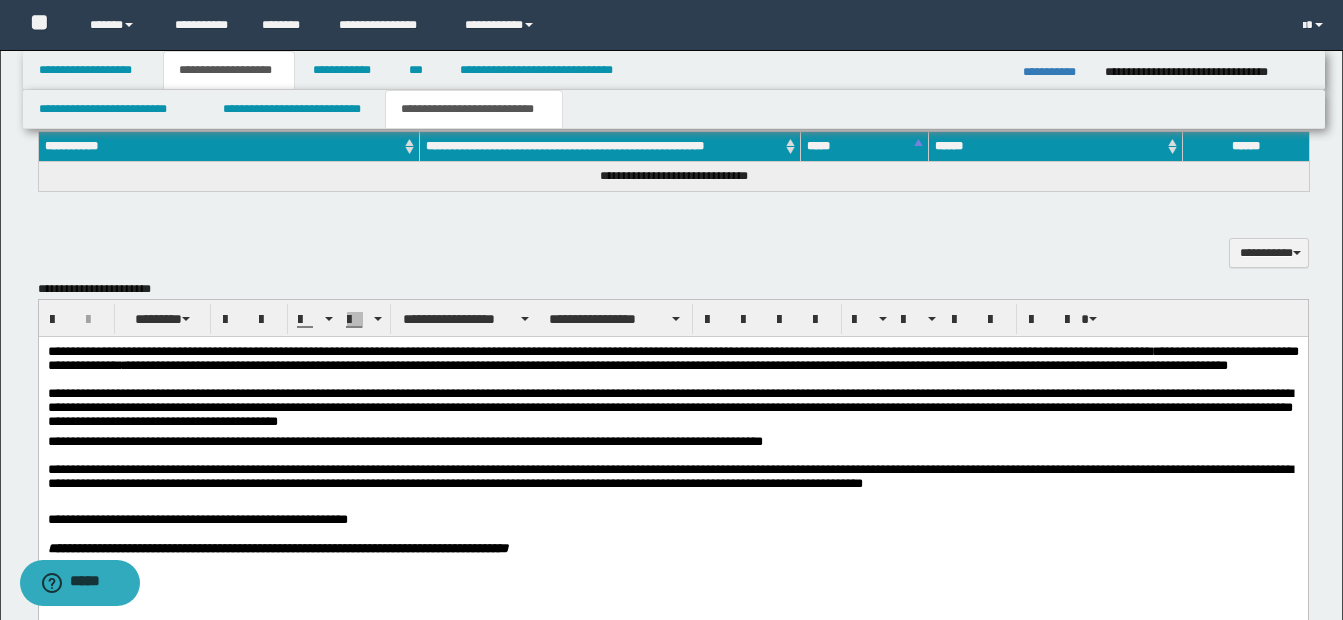 click on "**********" at bounding box center [672, 410] 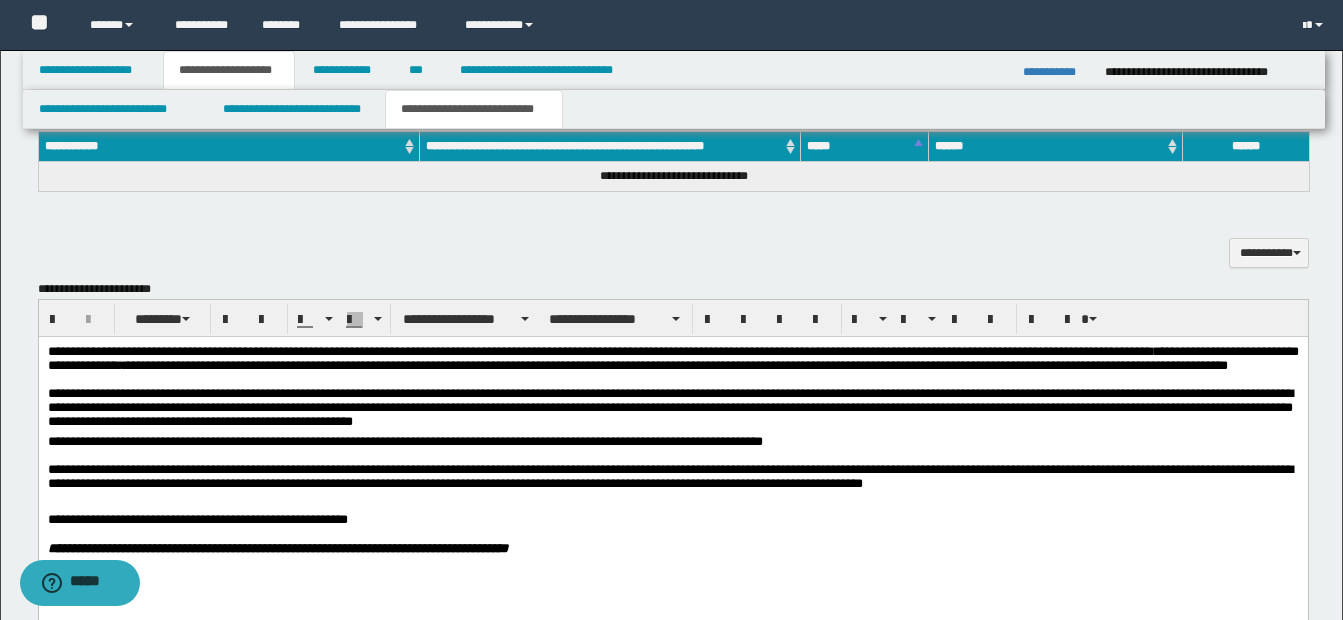 click on "**********" at bounding box center (672, 410) 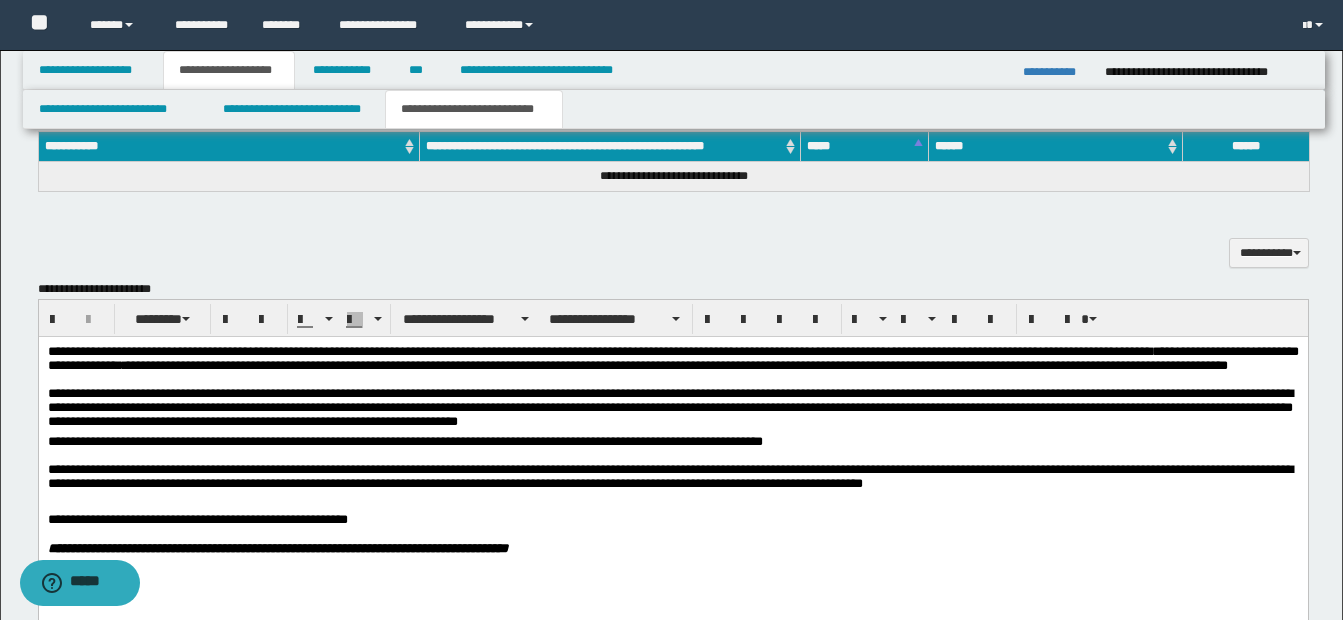 click on "**********" at bounding box center (672, 410) 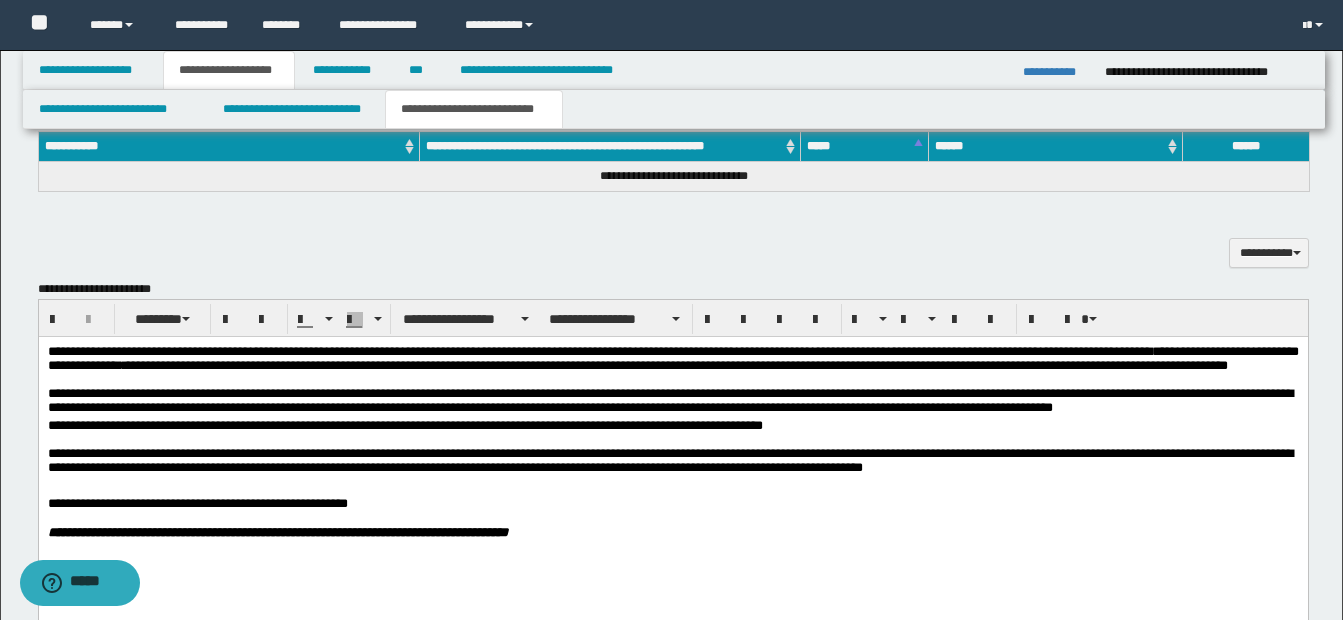 scroll, scrollTop: 1400, scrollLeft: 0, axis: vertical 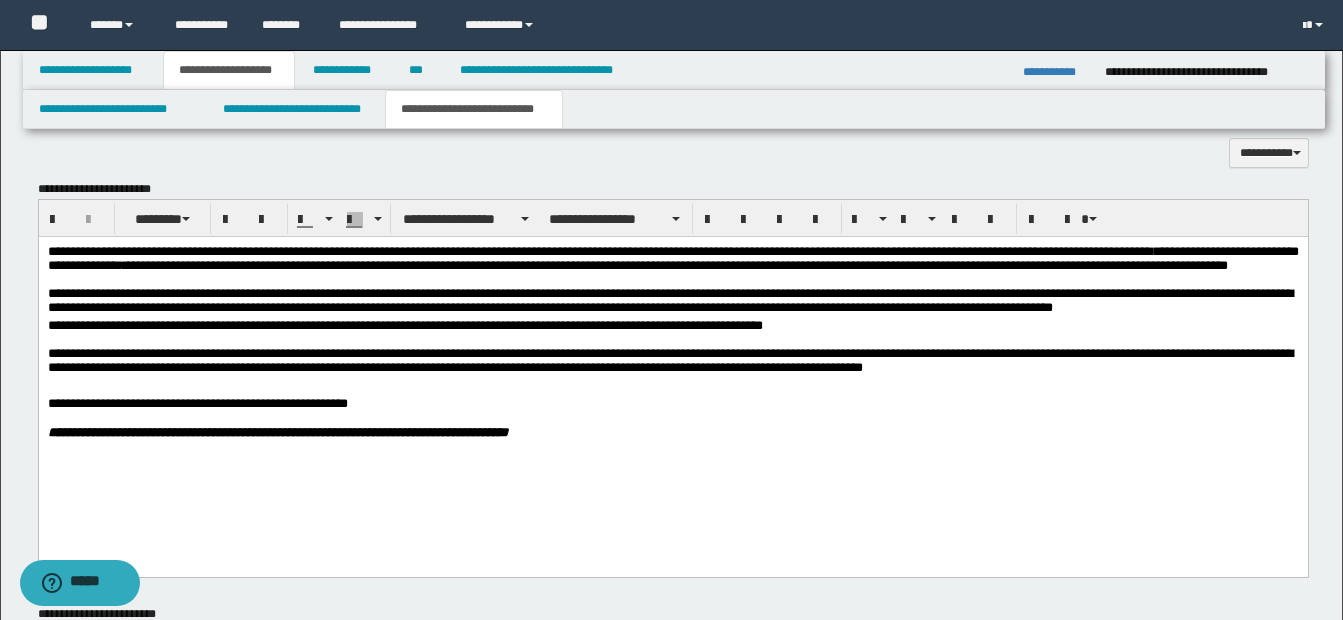 click on "**********" at bounding box center (672, 302) 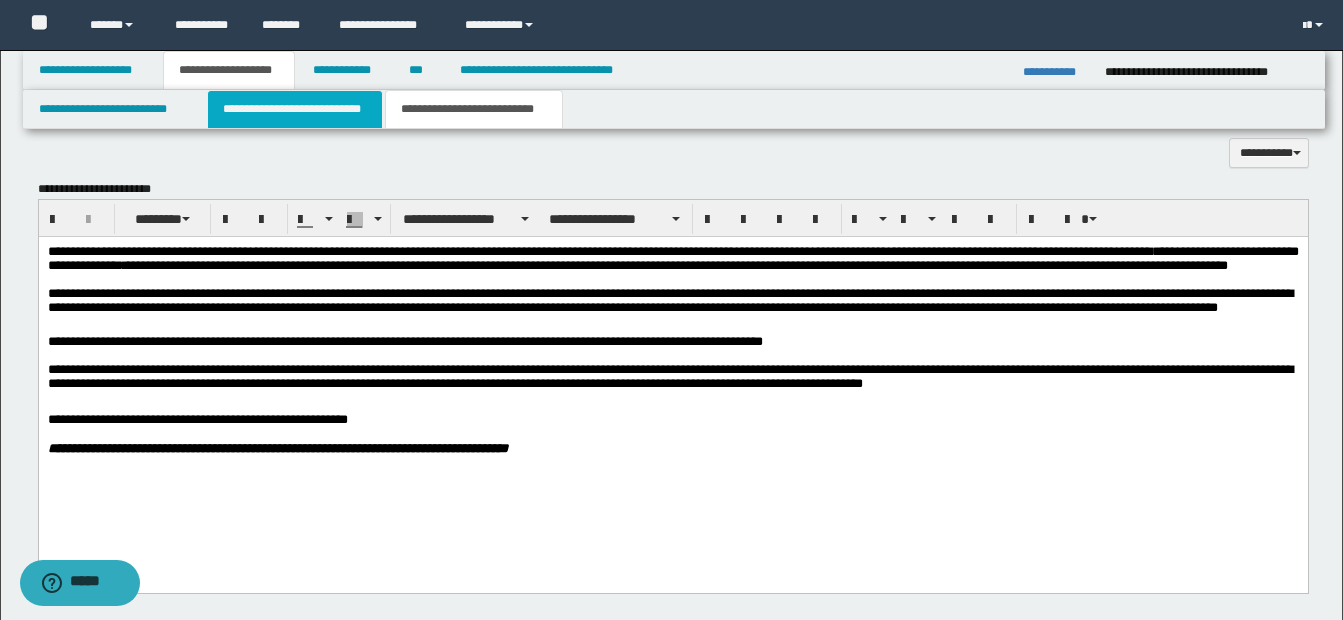 click on "**********" at bounding box center [295, 109] 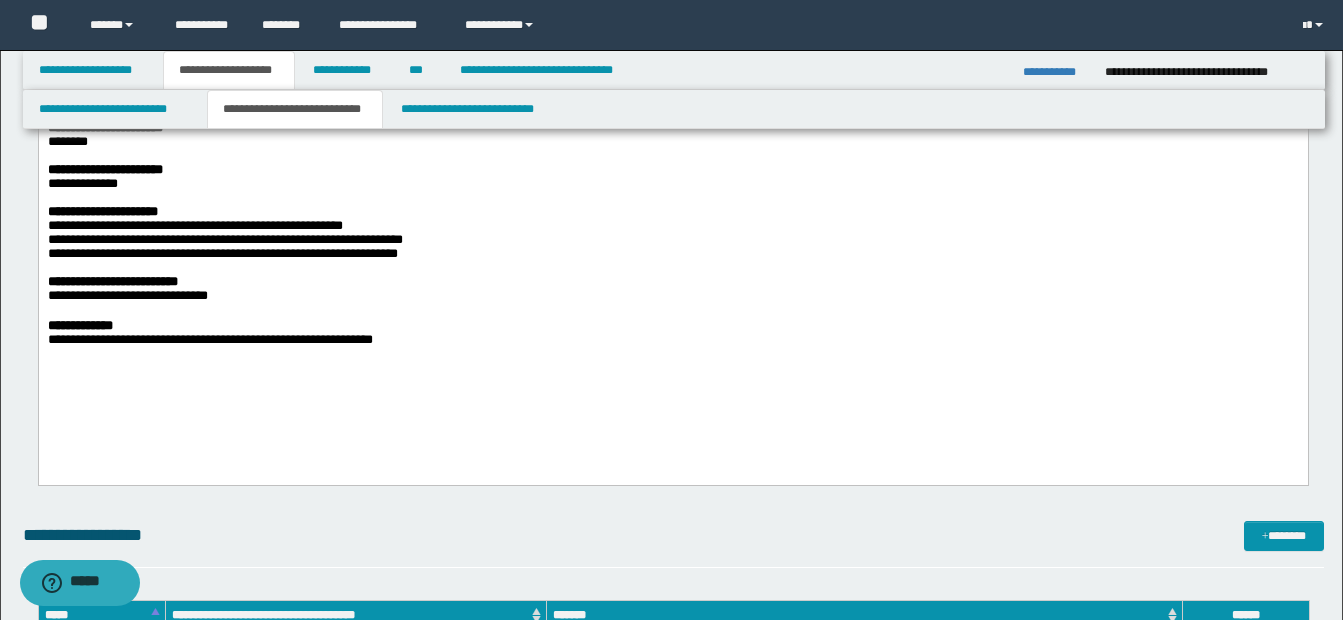 scroll, scrollTop: 1300, scrollLeft: 0, axis: vertical 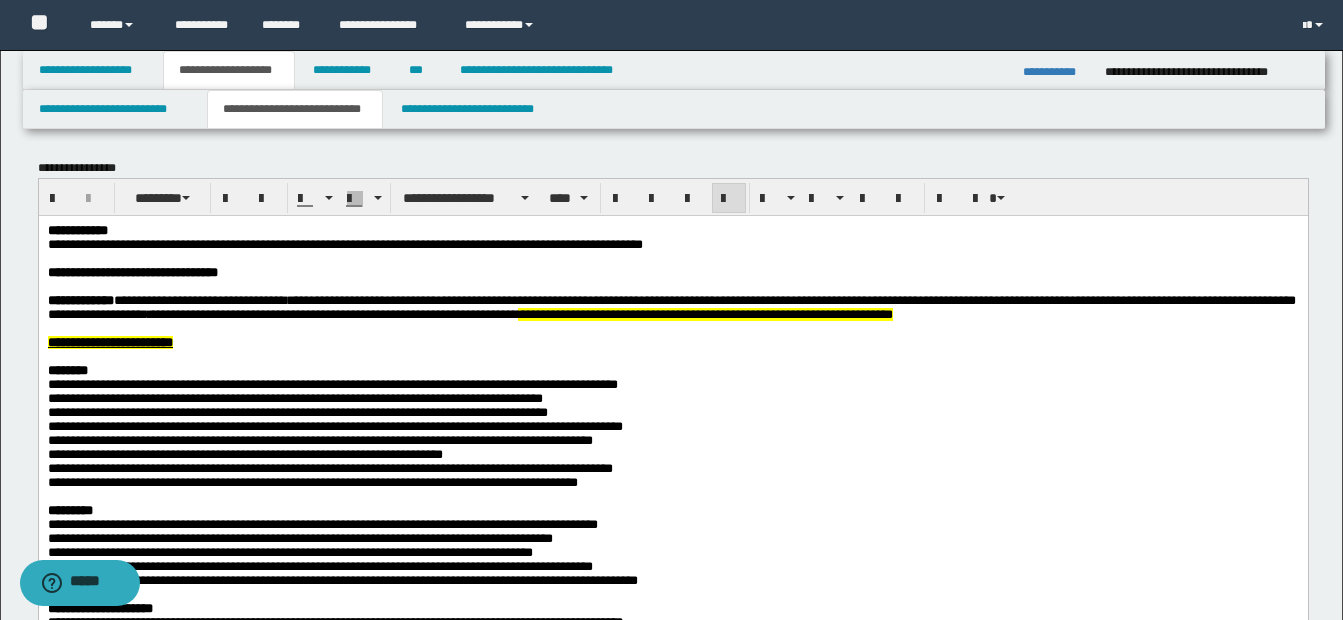 click at bounding box center (694, 356) 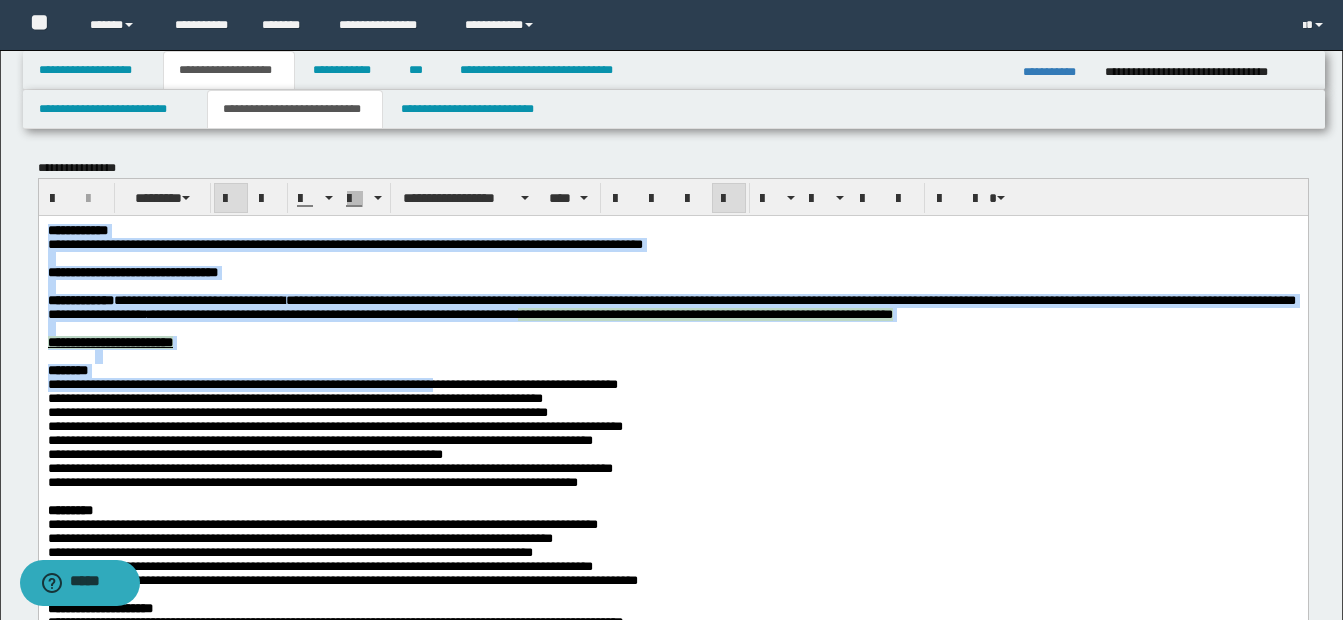 drag, startPoint x: 48, startPoint y: 231, endPoint x: 322, endPoint y: 399, distance: 321.40317 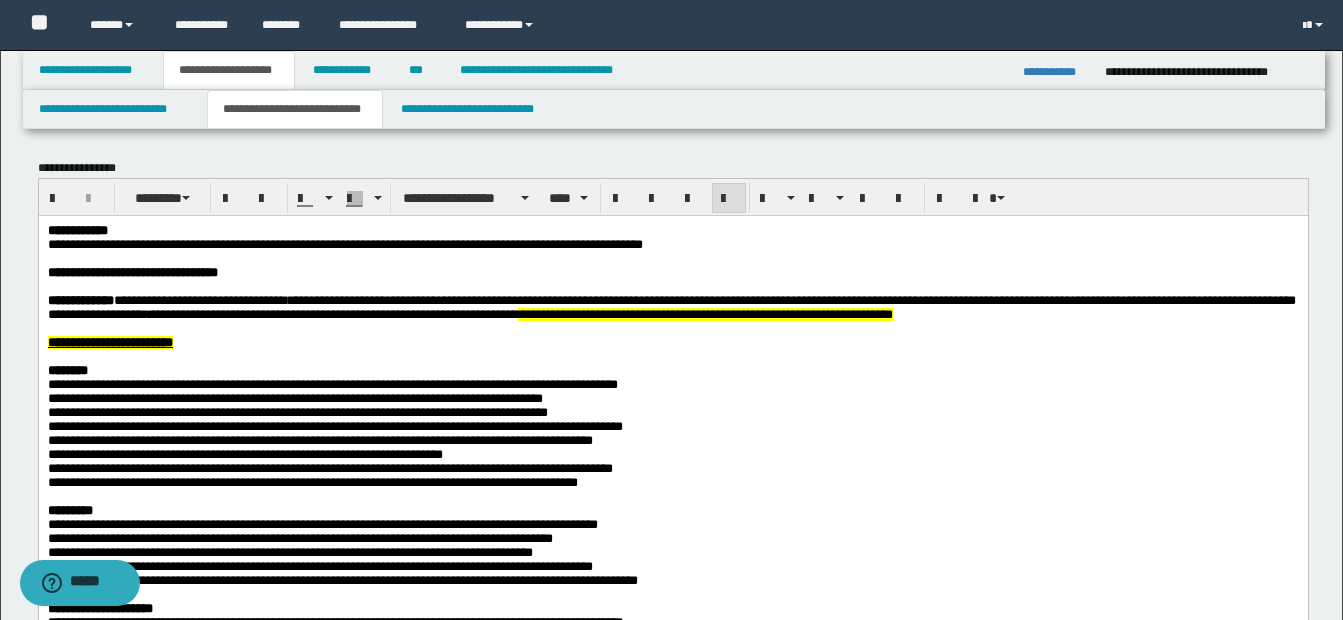 click on "**********" at bounding box center [672, 482] 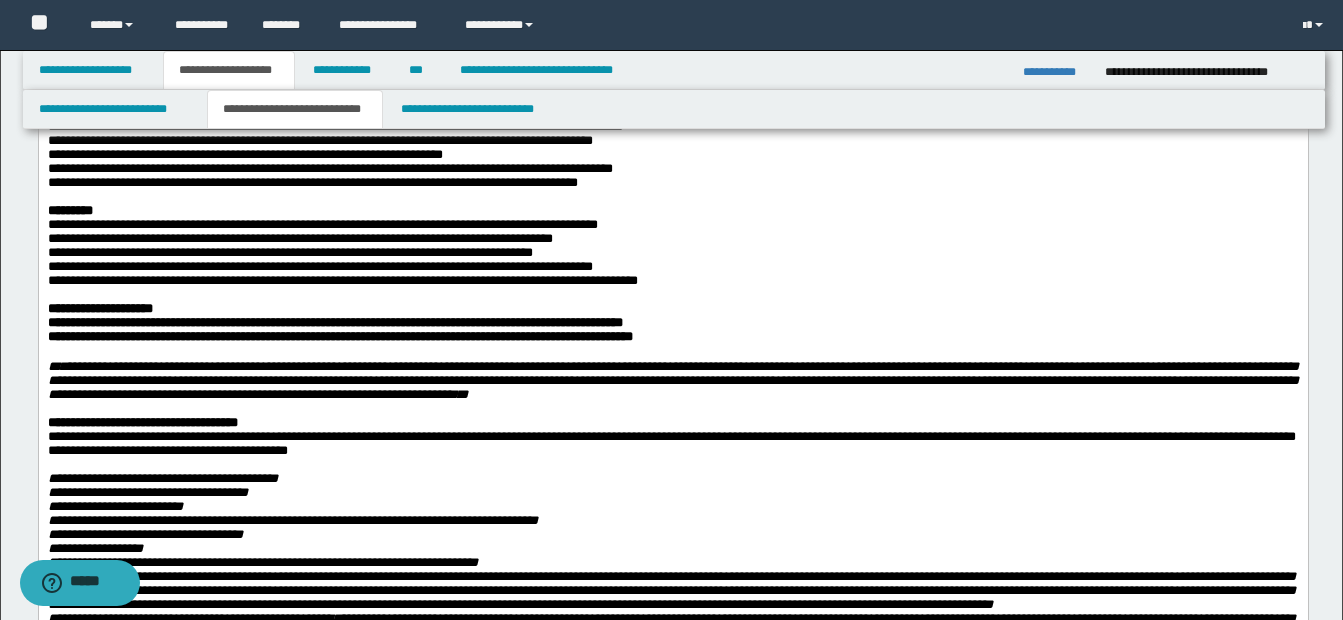scroll, scrollTop: 200, scrollLeft: 0, axis: vertical 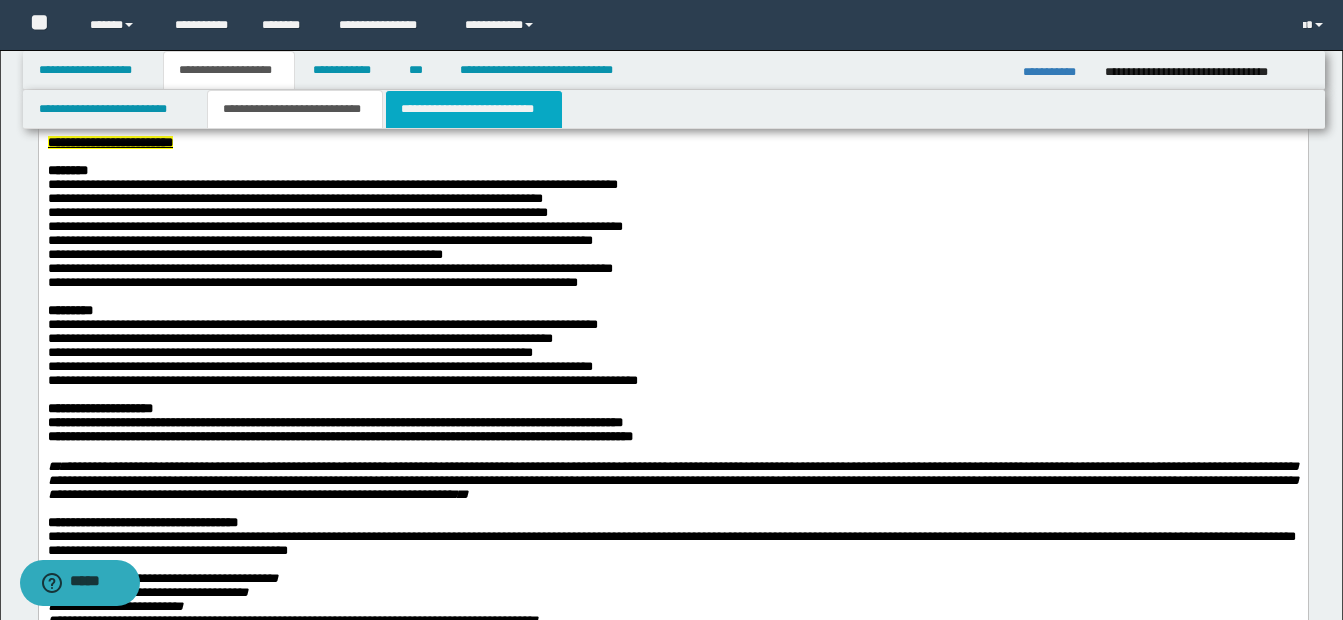 click on "**********" at bounding box center [474, 109] 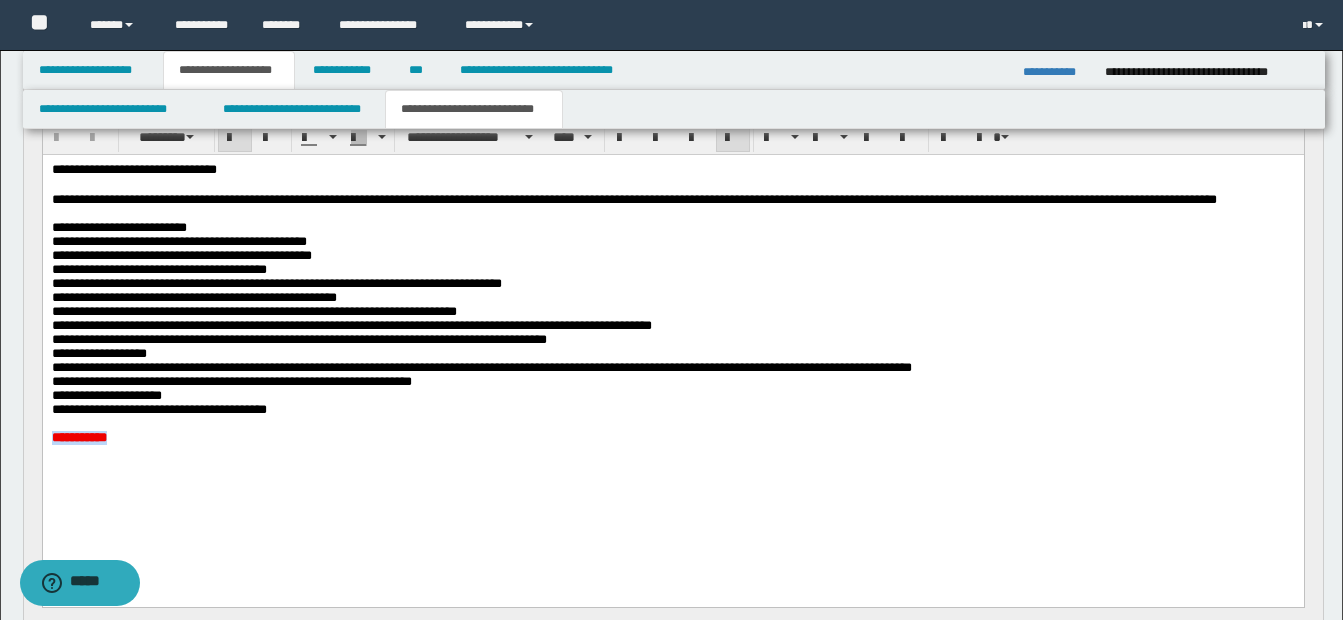 drag, startPoint x: 193, startPoint y: 496, endPoint x: -5, endPoint y: 503, distance: 198.1237 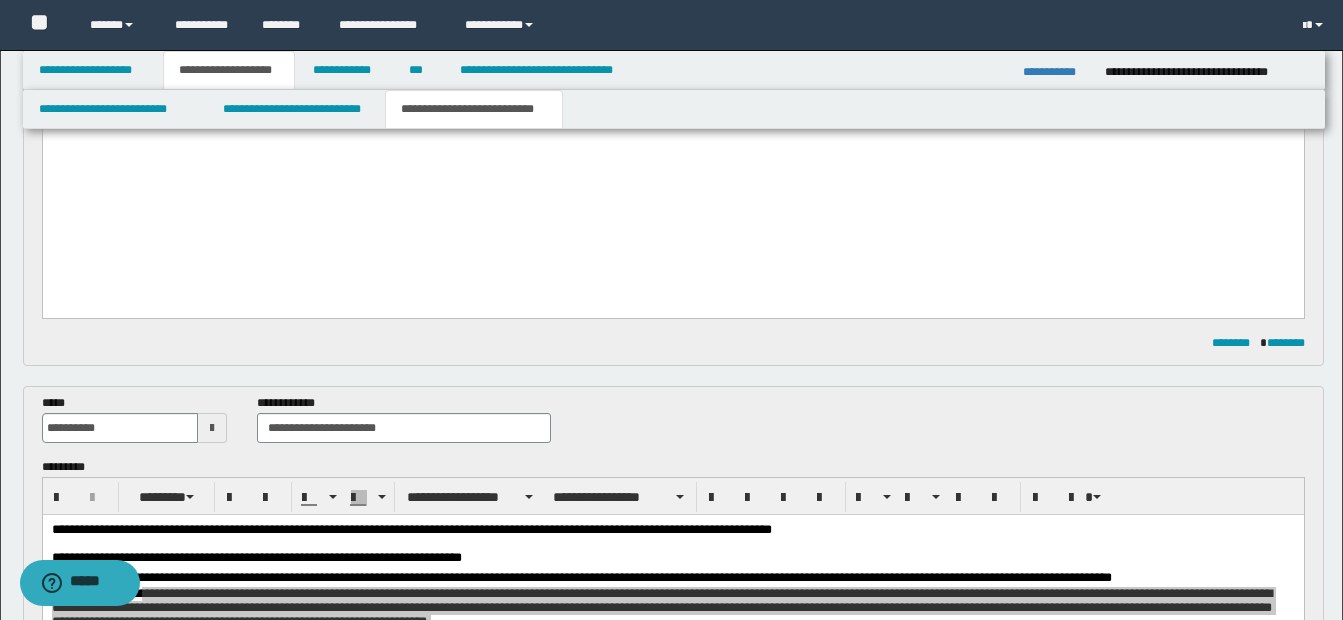 scroll, scrollTop: 500, scrollLeft: 0, axis: vertical 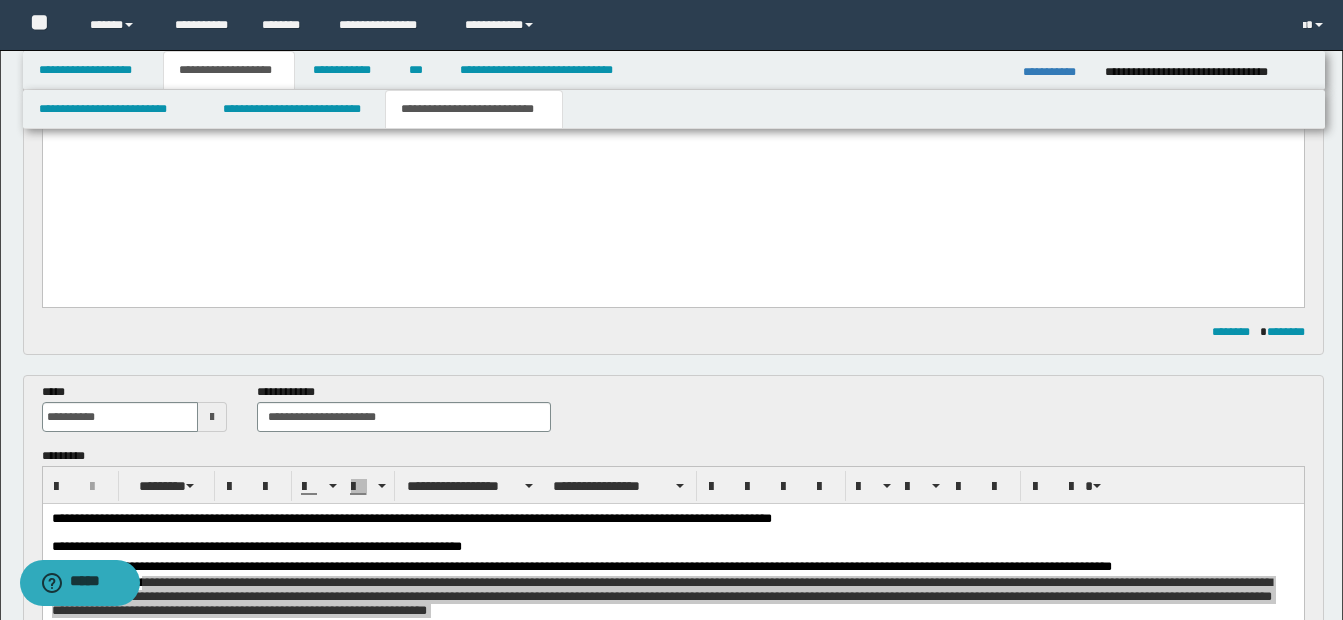 click on "**********" at bounding box center [1056, 72] 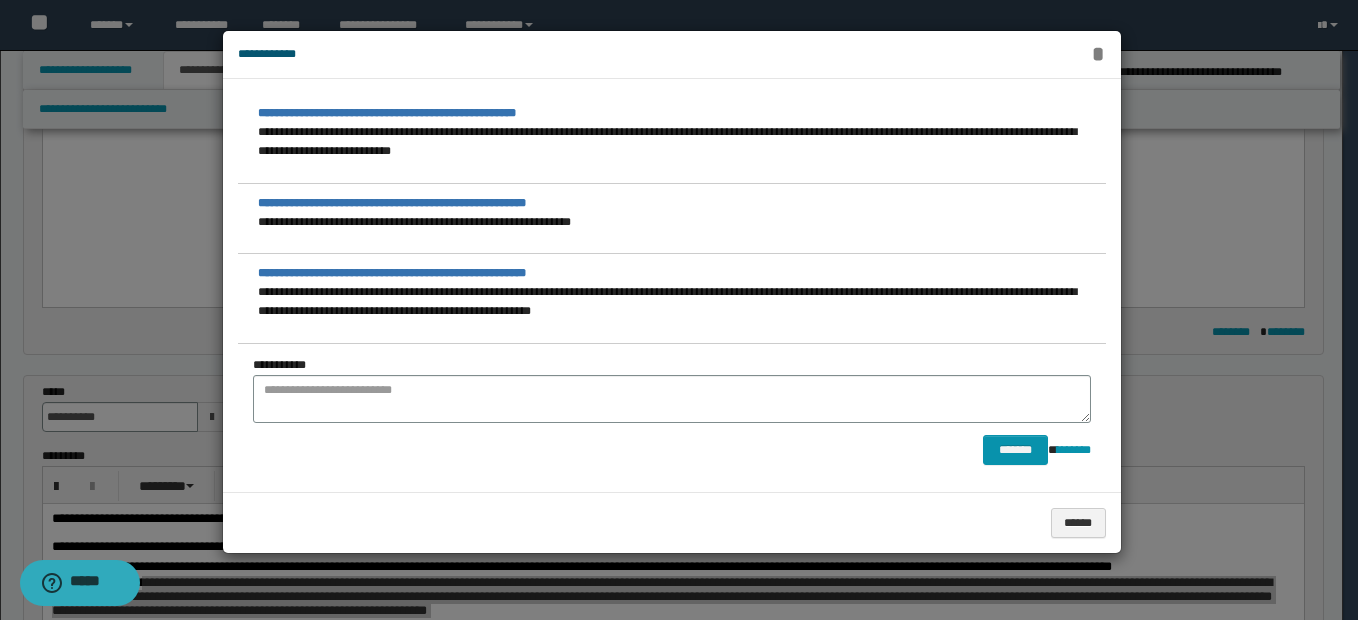click on "*" at bounding box center [1098, 54] 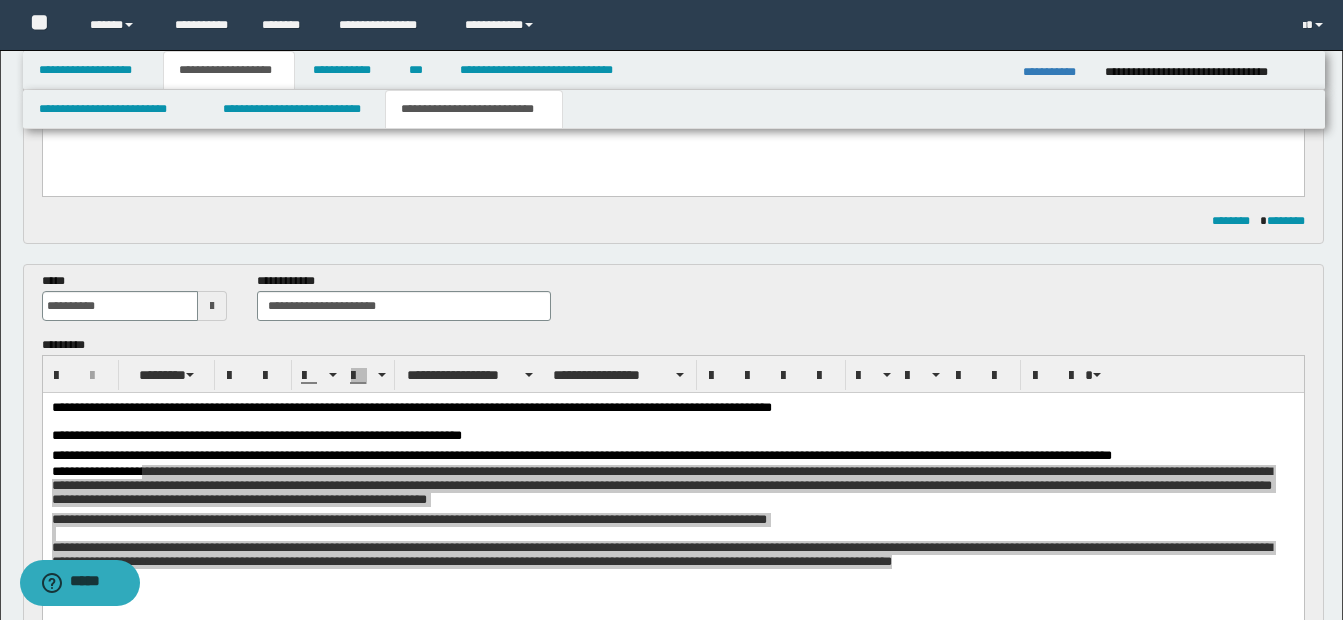 scroll, scrollTop: 800, scrollLeft: 0, axis: vertical 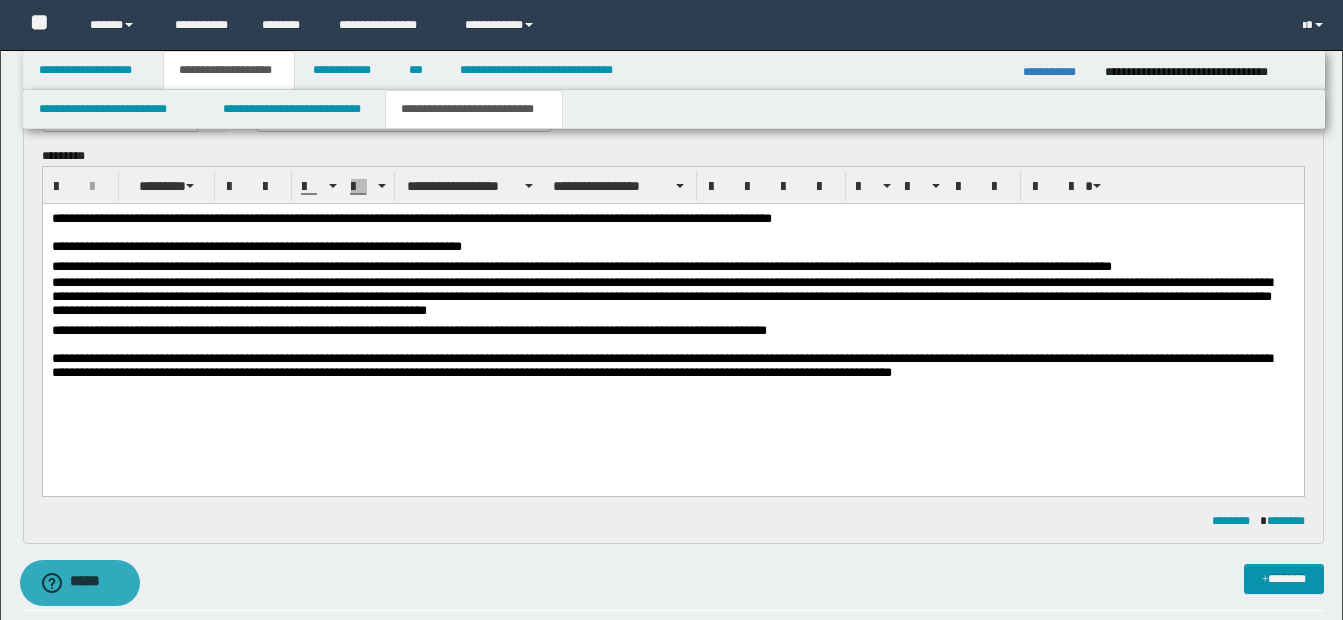 click on "**********" at bounding box center [672, 324] 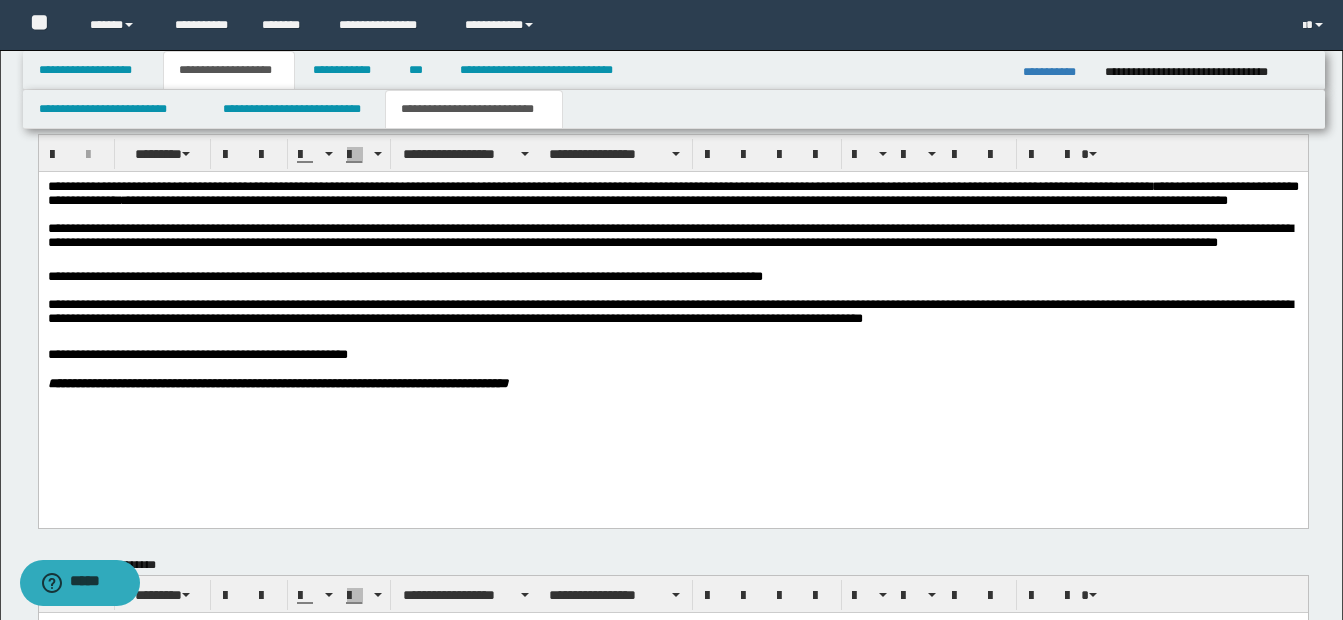scroll, scrollTop: 1500, scrollLeft: 0, axis: vertical 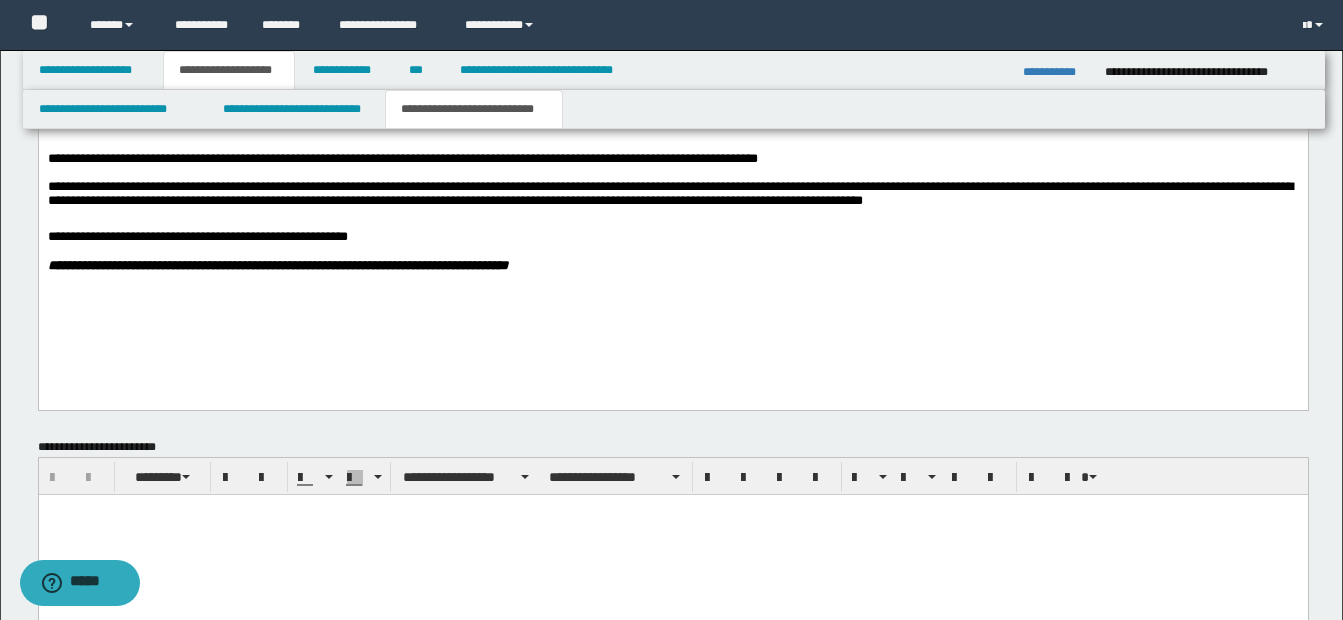 click on "**********" at bounding box center (672, 191) 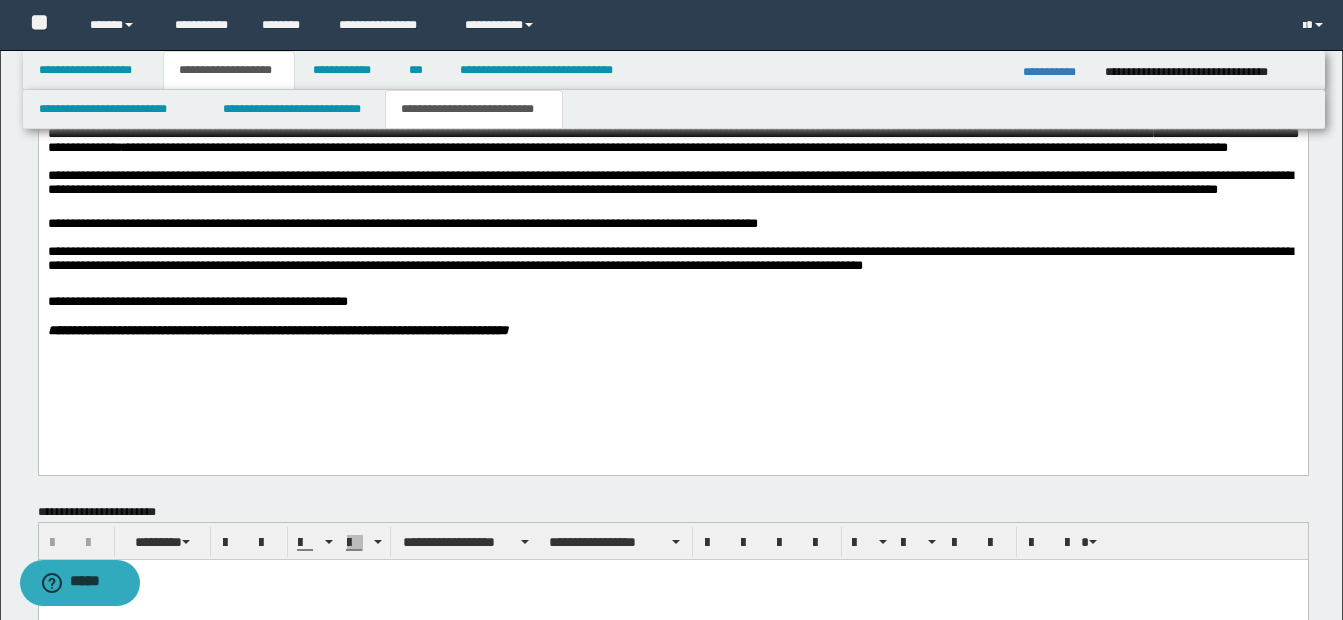 scroll, scrollTop: 1483, scrollLeft: 0, axis: vertical 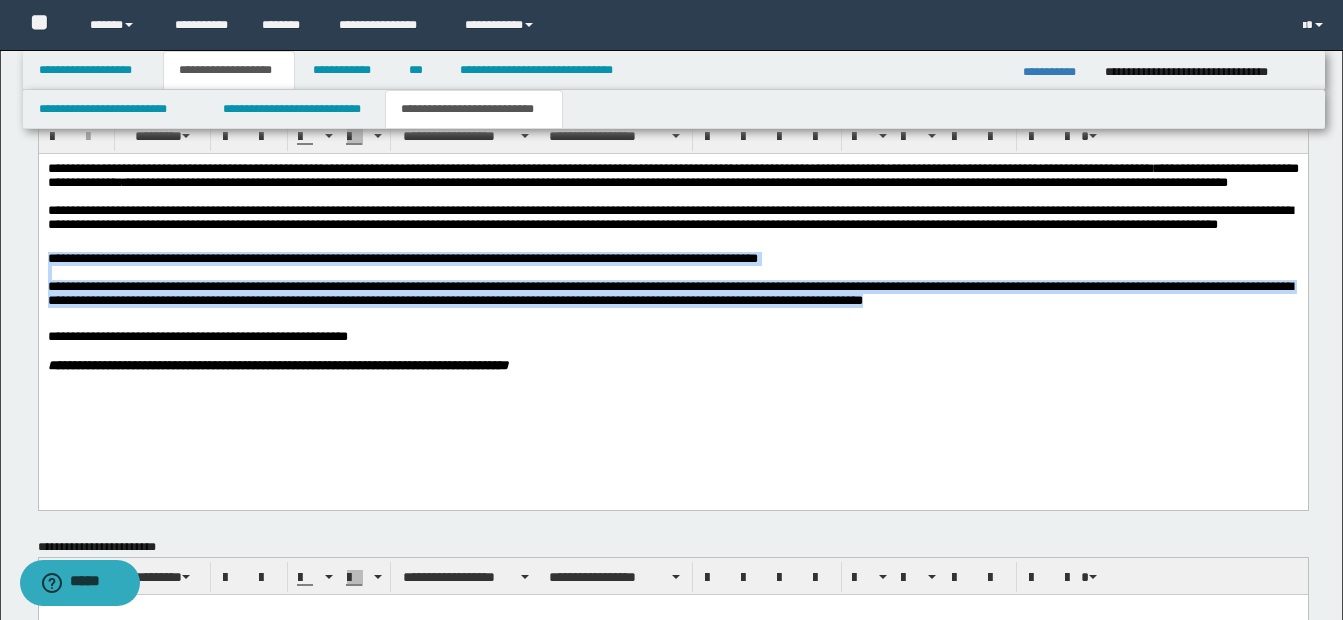 drag, startPoint x: 49, startPoint y: 280, endPoint x: 1514, endPoint y: 327, distance: 1465.7538 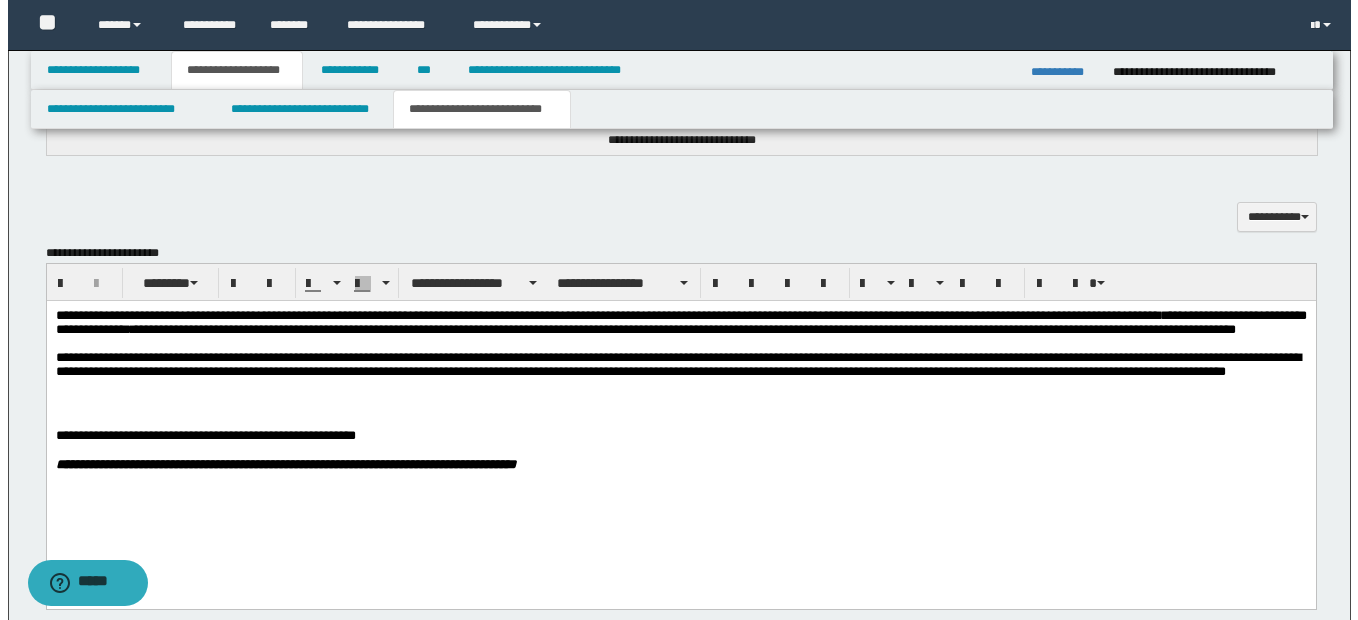 scroll, scrollTop: 1383, scrollLeft: 0, axis: vertical 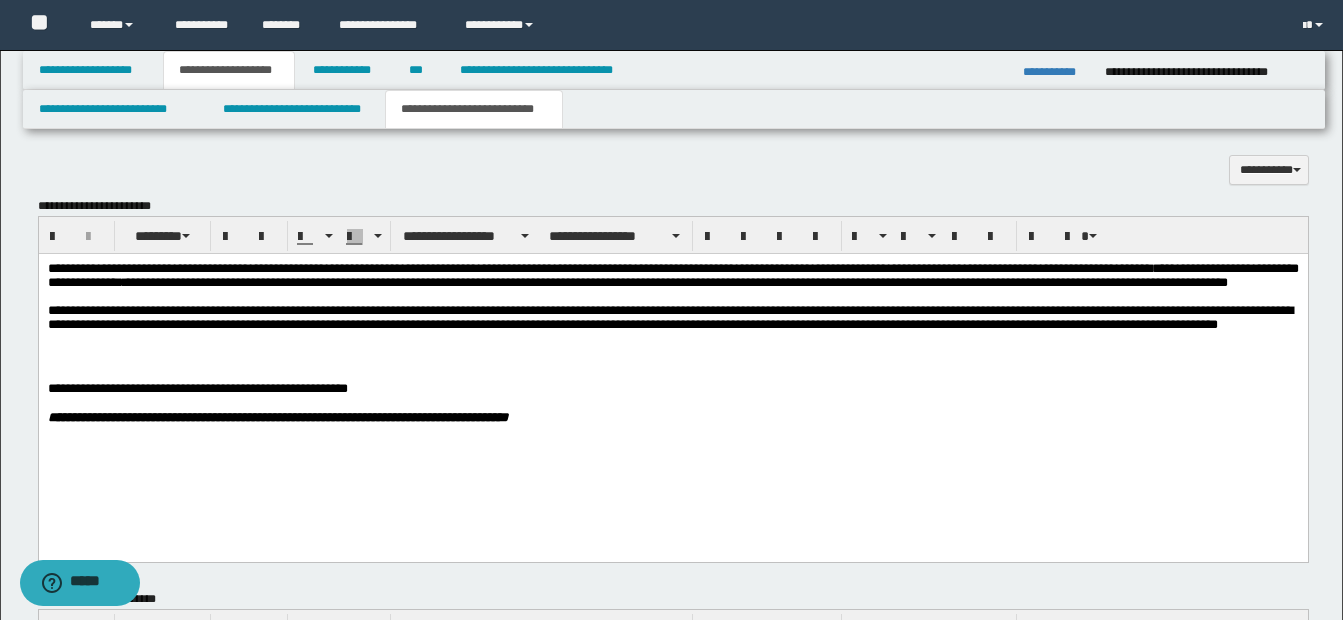 click on "**********" at bounding box center [672, 327] 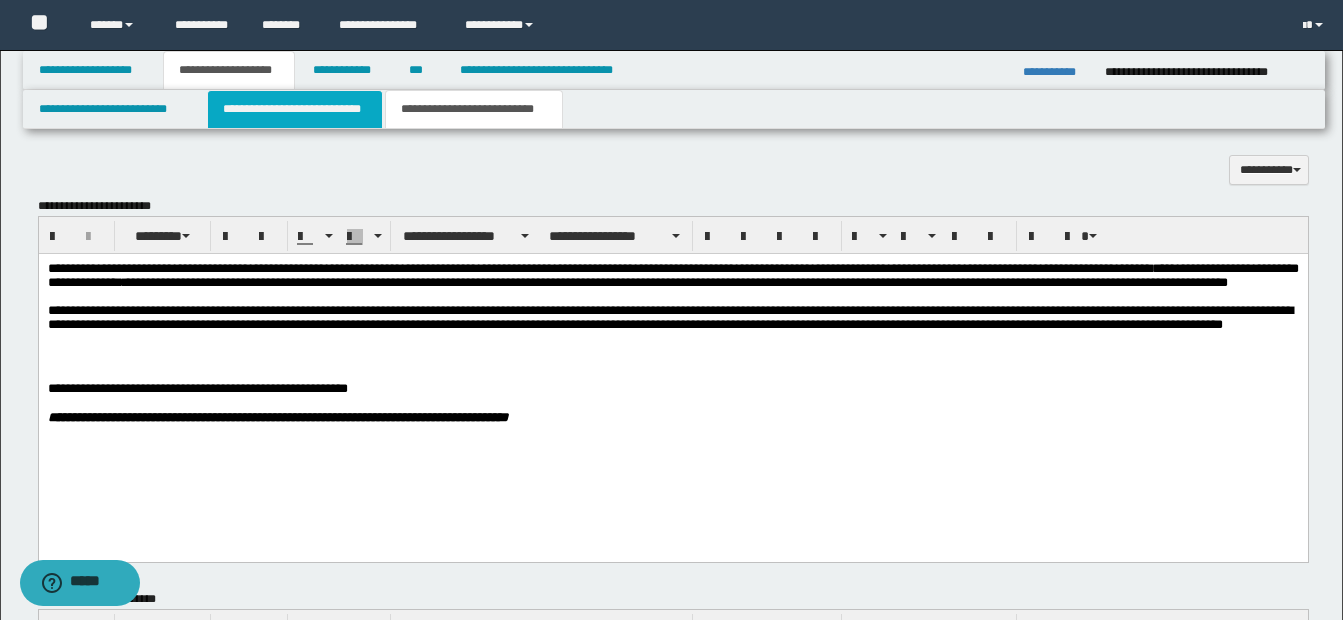 click on "**********" at bounding box center (295, 109) 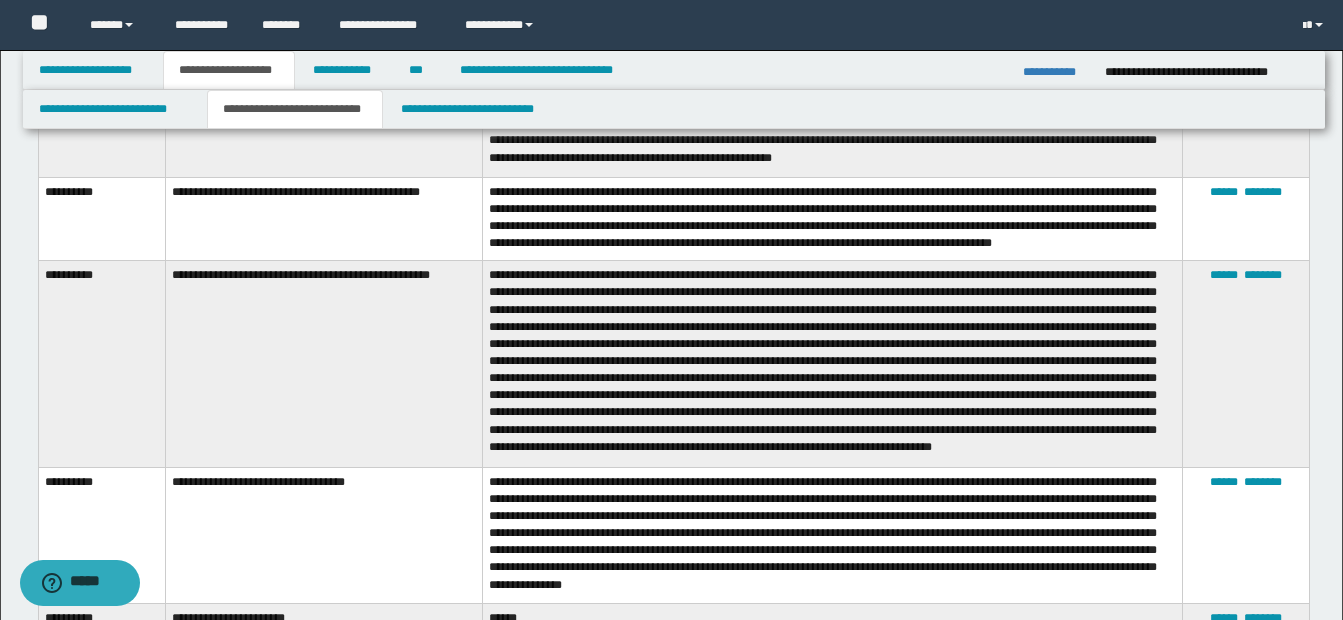 scroll, scrollTop: 2983, scrollLeft: 0, axis: vertical 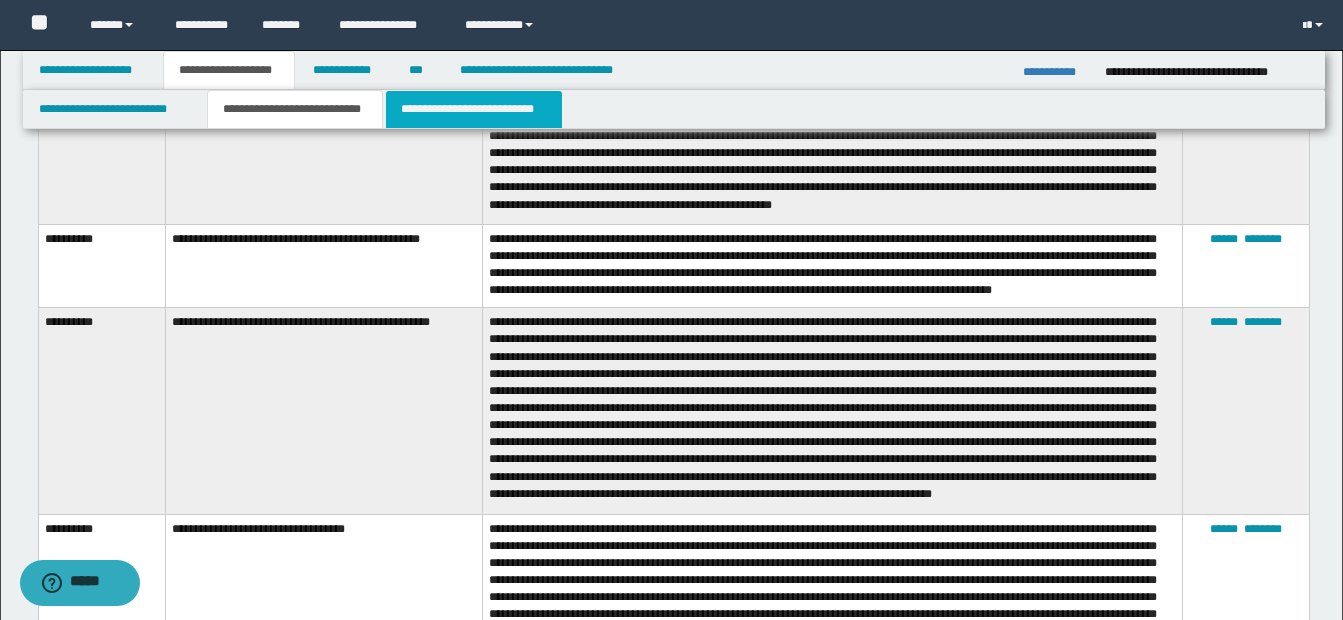 click on "**********" at bounding box center (474, 109) 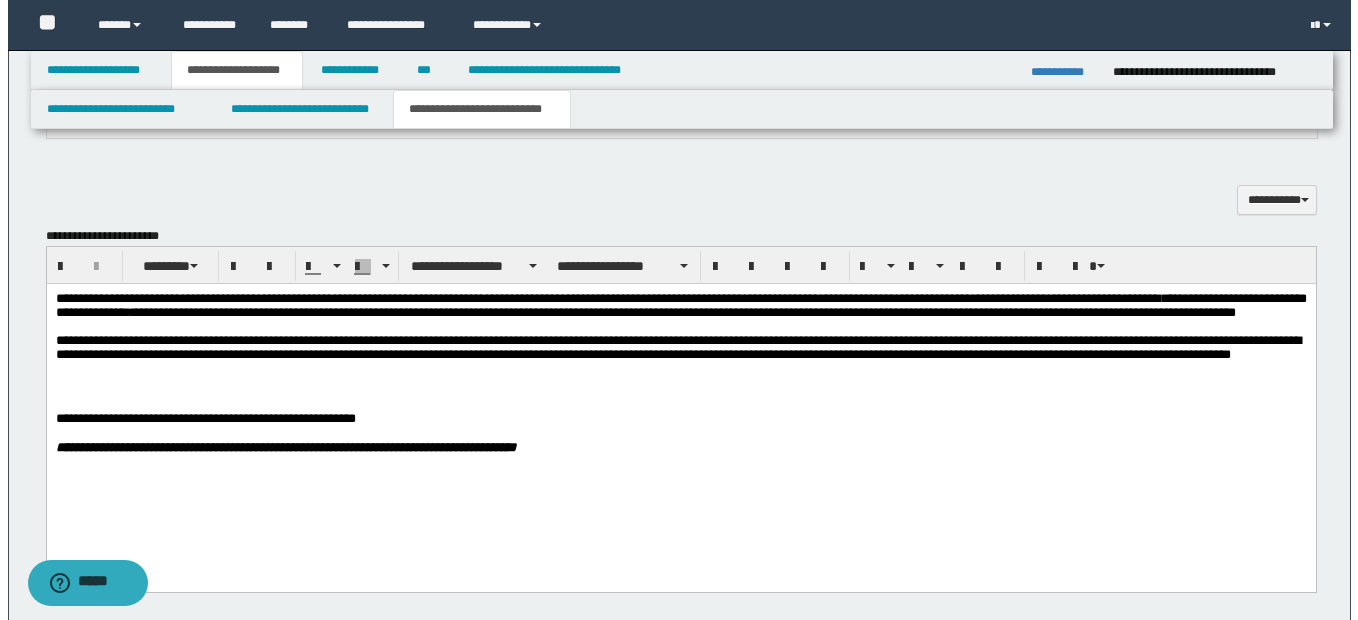 scroll, scrollTop: 1335, scrollLeft: 0, axis: vertical 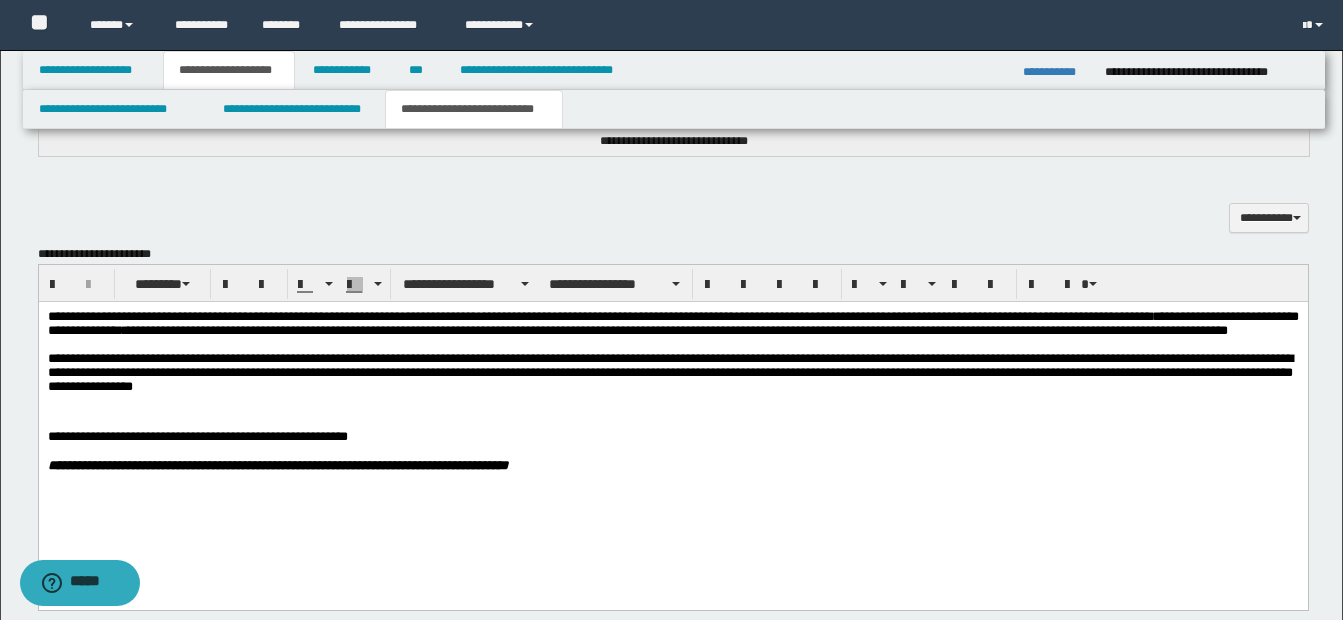 click on "**********" at bounding box center [672, 375] 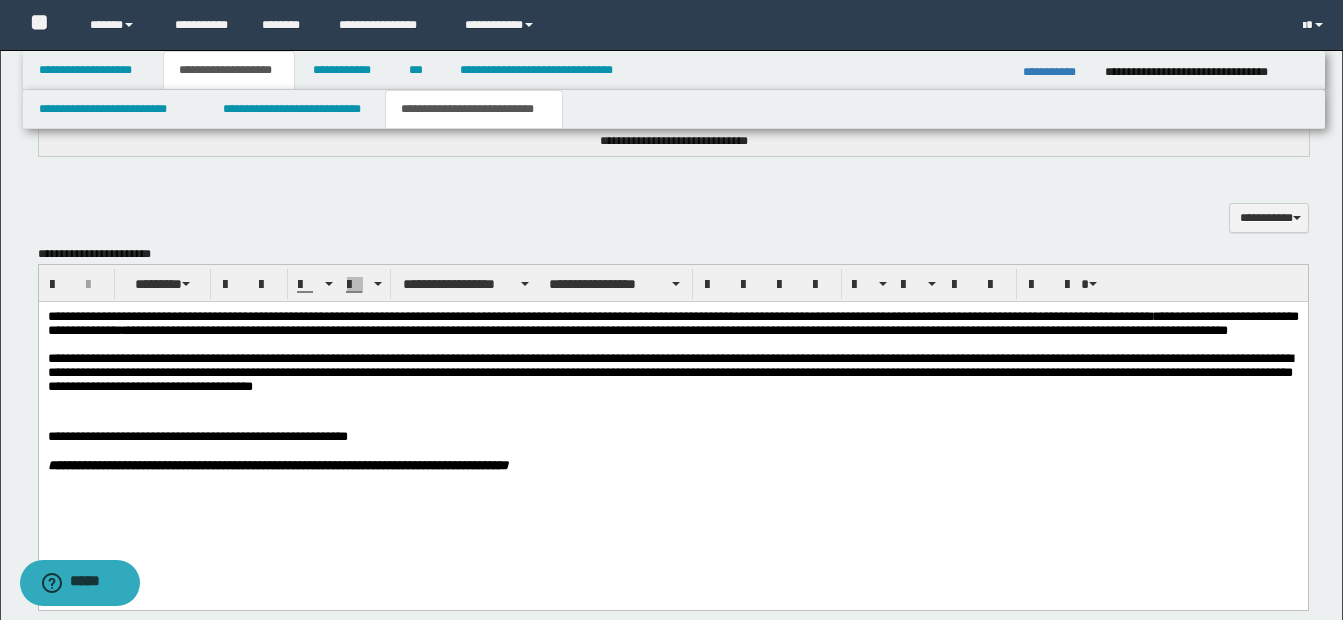click on "**********" at bounding box center (672, 375) 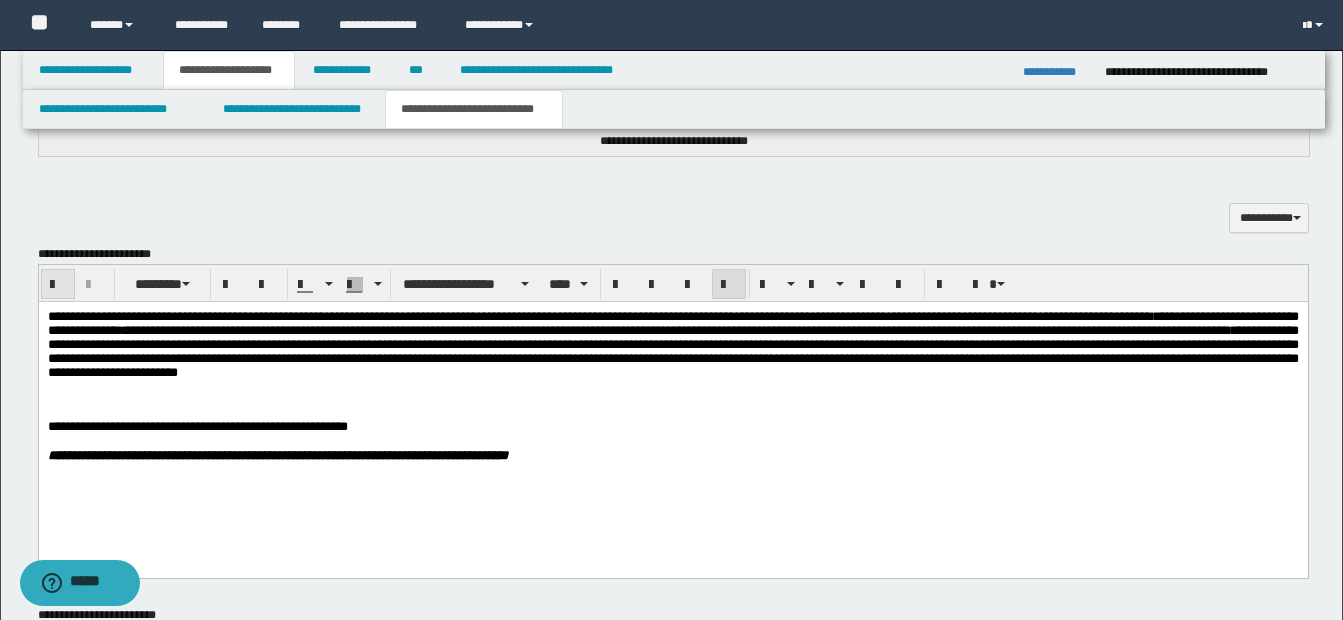 click at bounding box center (58, 284) 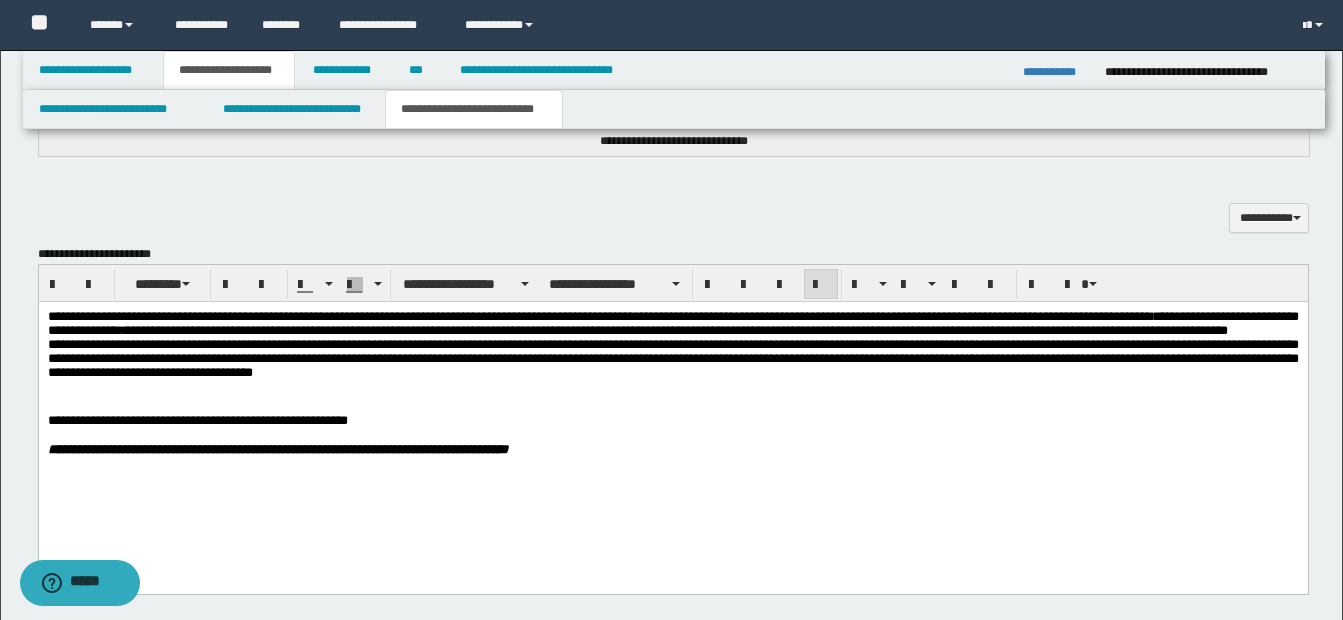 click on "**********" at bounding box center [672, 361] 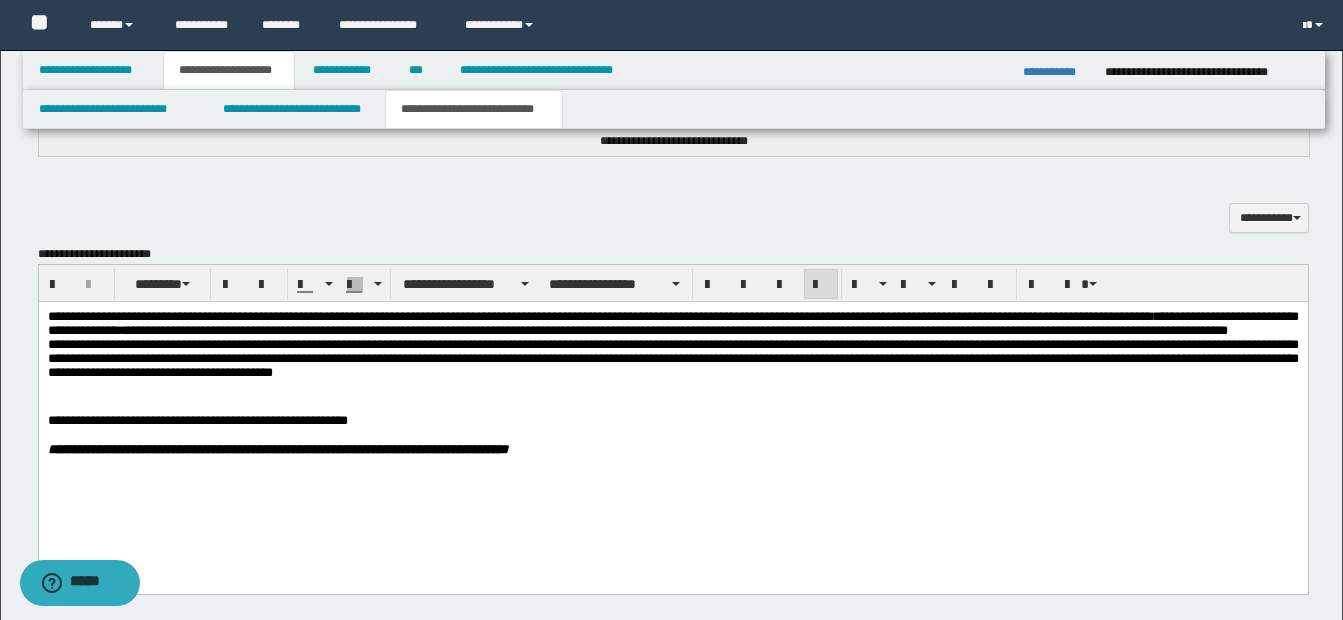 click on "**********" at bounding box center (672, 361) 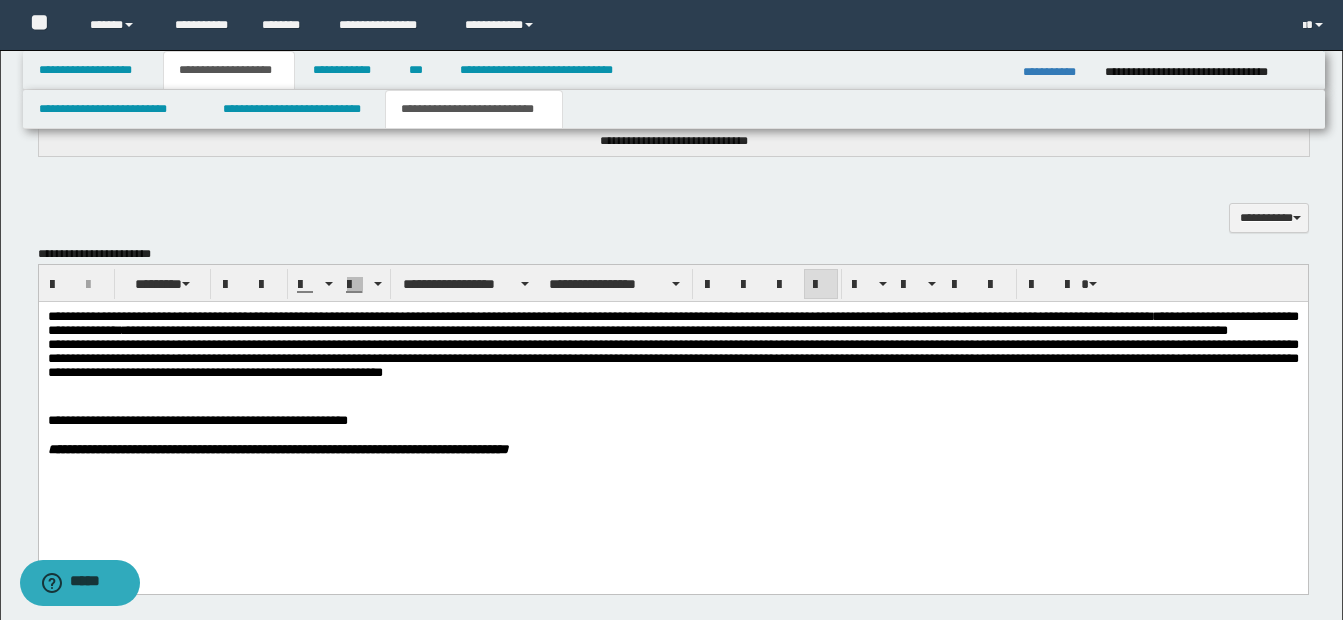 click on "**********" at bounding box center [696, 420] 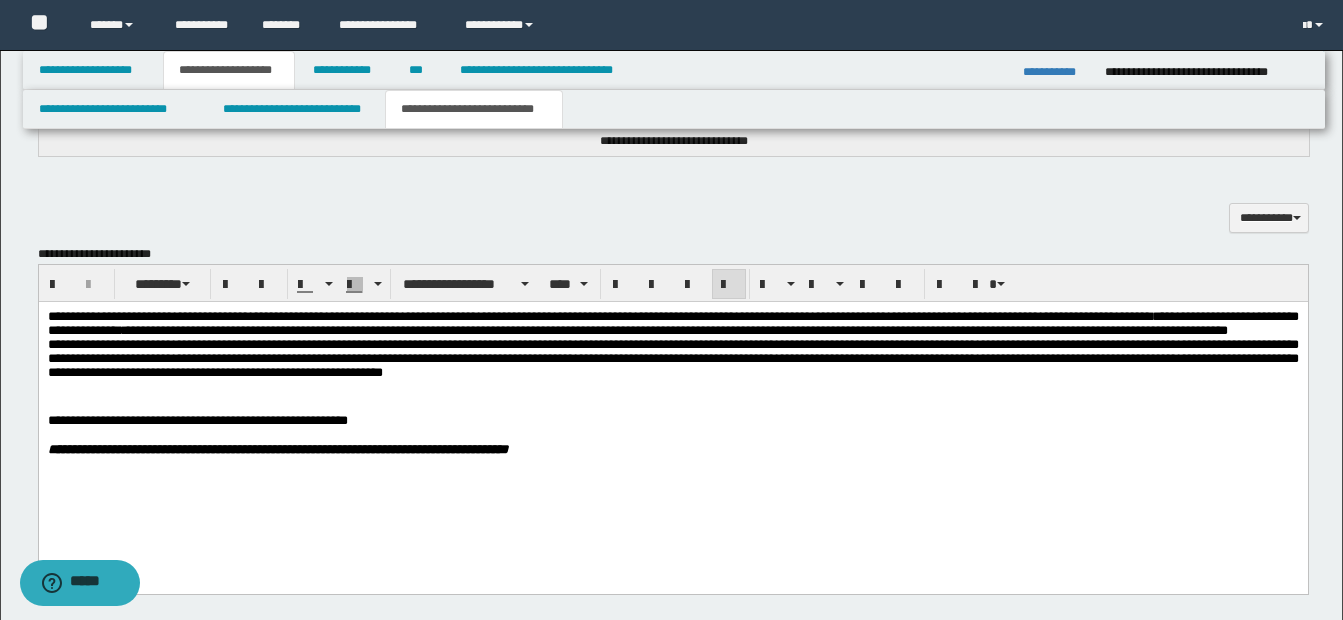 click on "**********" at bounding box center [672, 323] 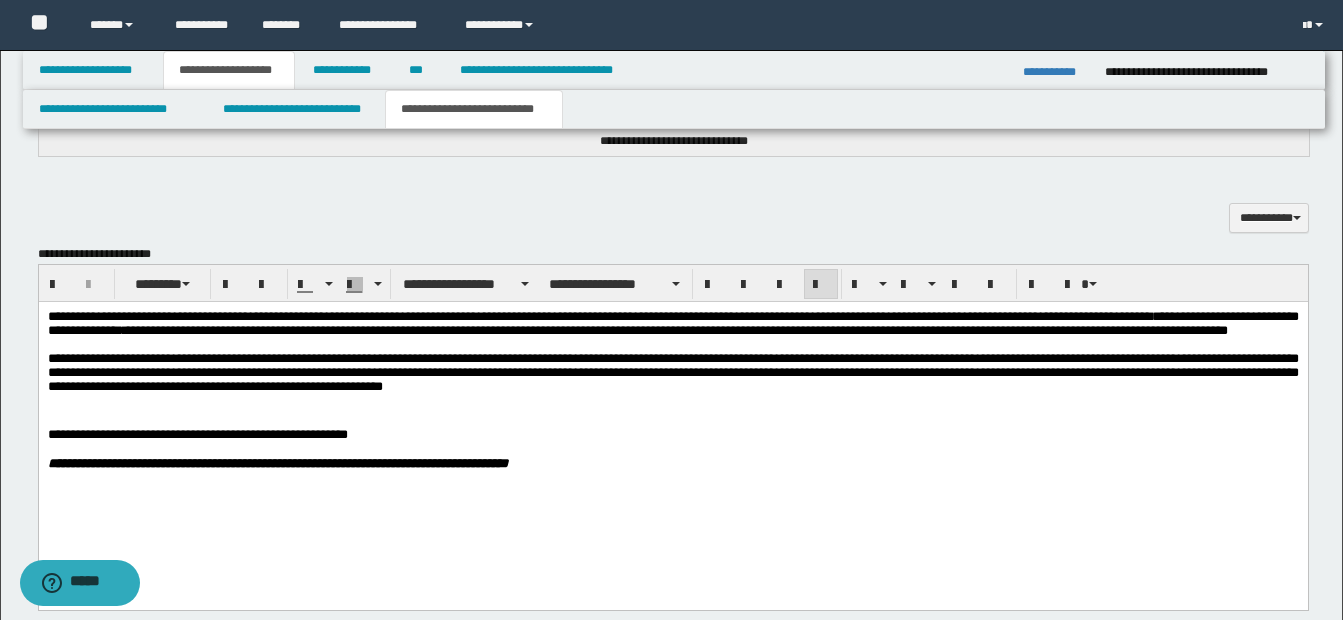 click on "**********" at bounding box center [672, 375] 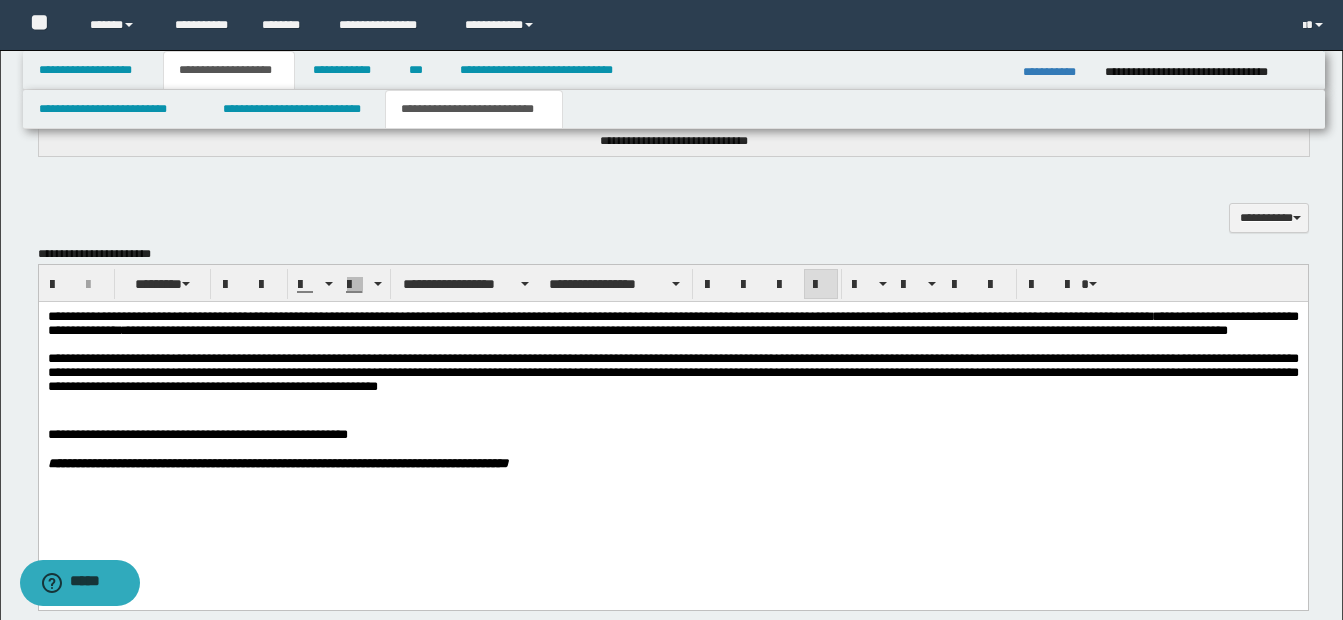 click on "**********" at bounding box center [672, 414] 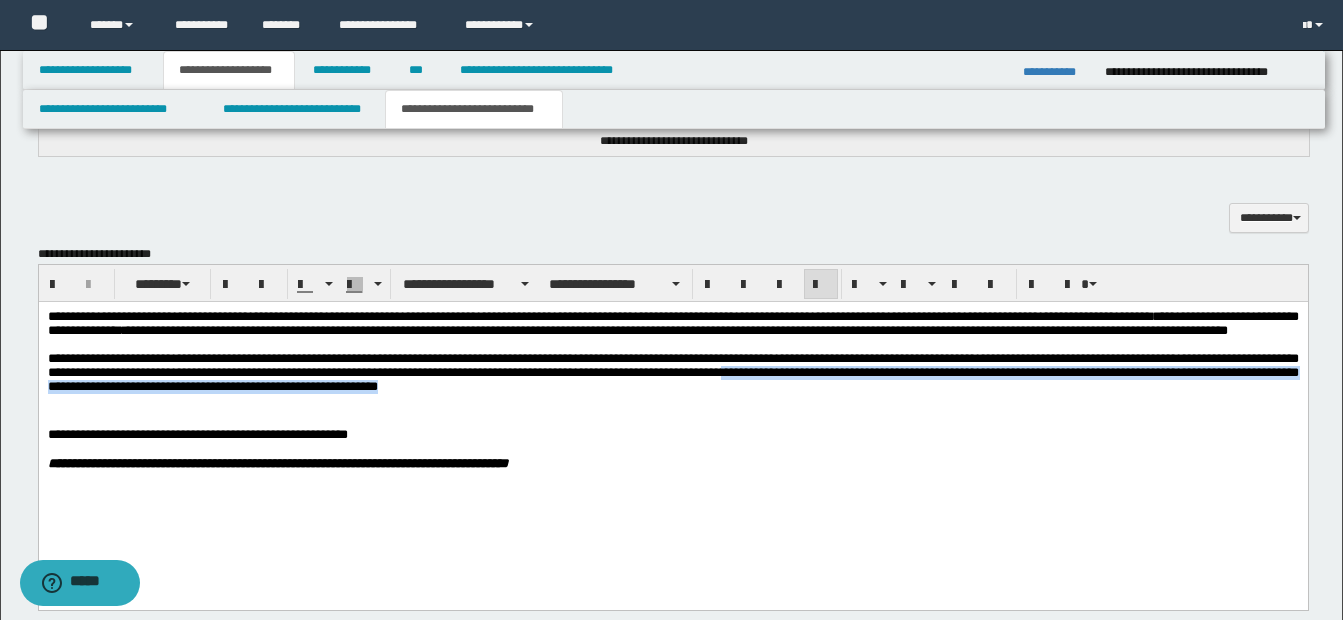 drag, startPoint x: 867, startPoint y: 396, endPoint x: 1092, endPoint y: 411, distance: 225.49945 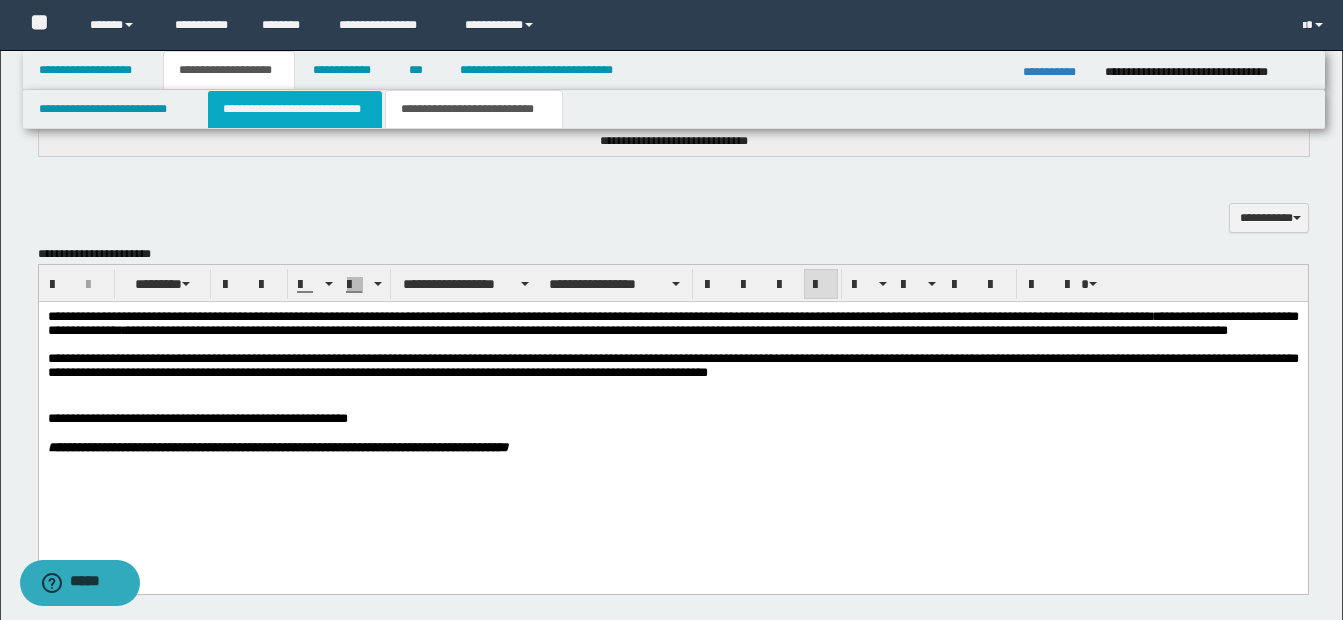 click on "**********" at bounding box center [295, 109] 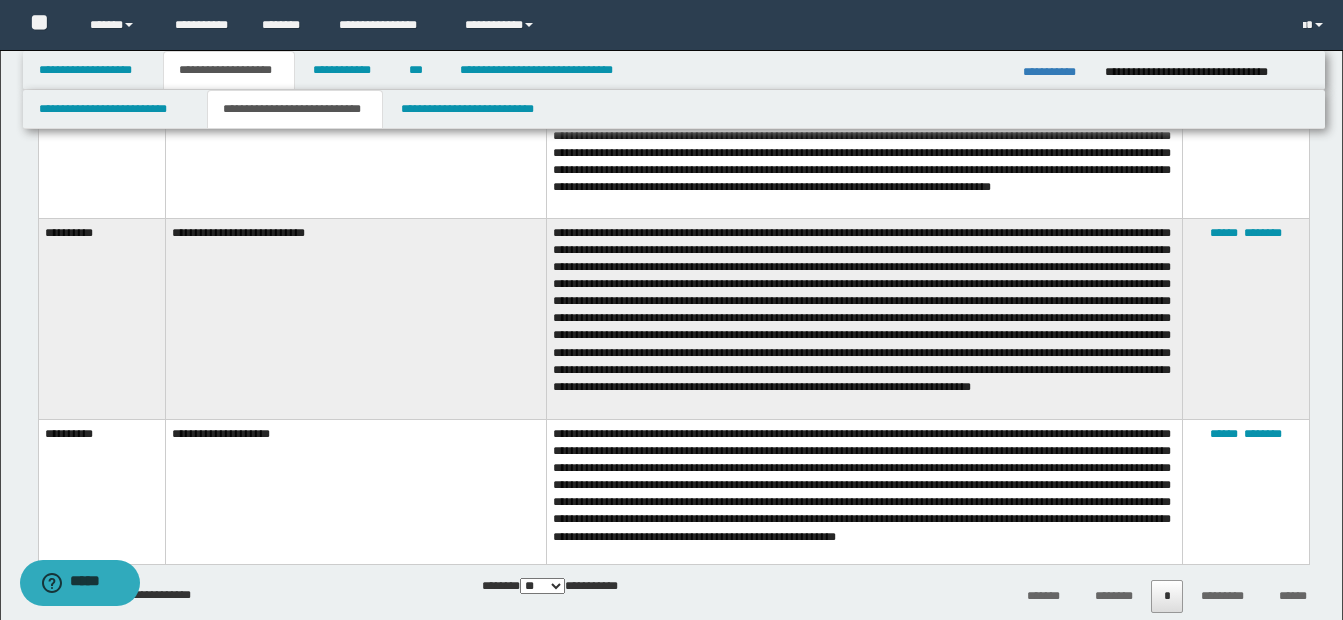 scroll, scrollTop: 2035, scrollLeft: 0, axis: vertical 